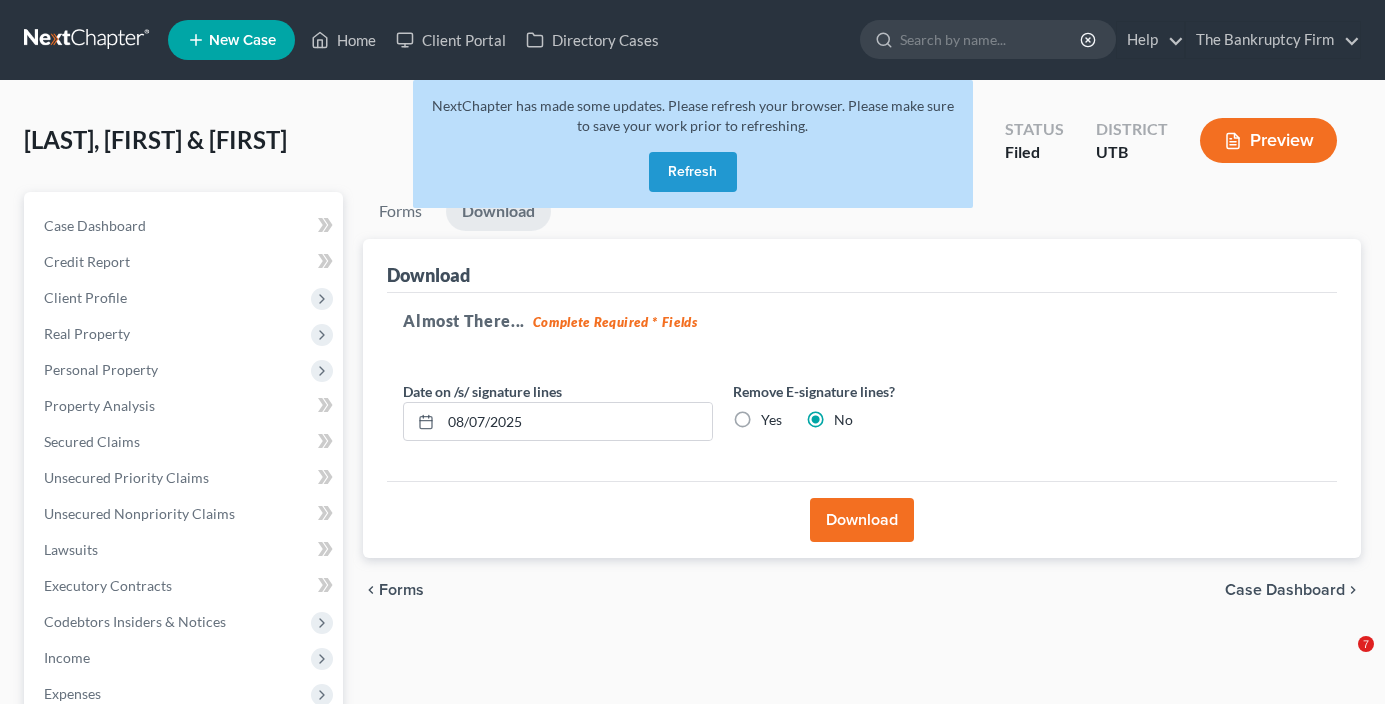 scroll, scrollTop: 0, scrollLeft: 0, axis: both 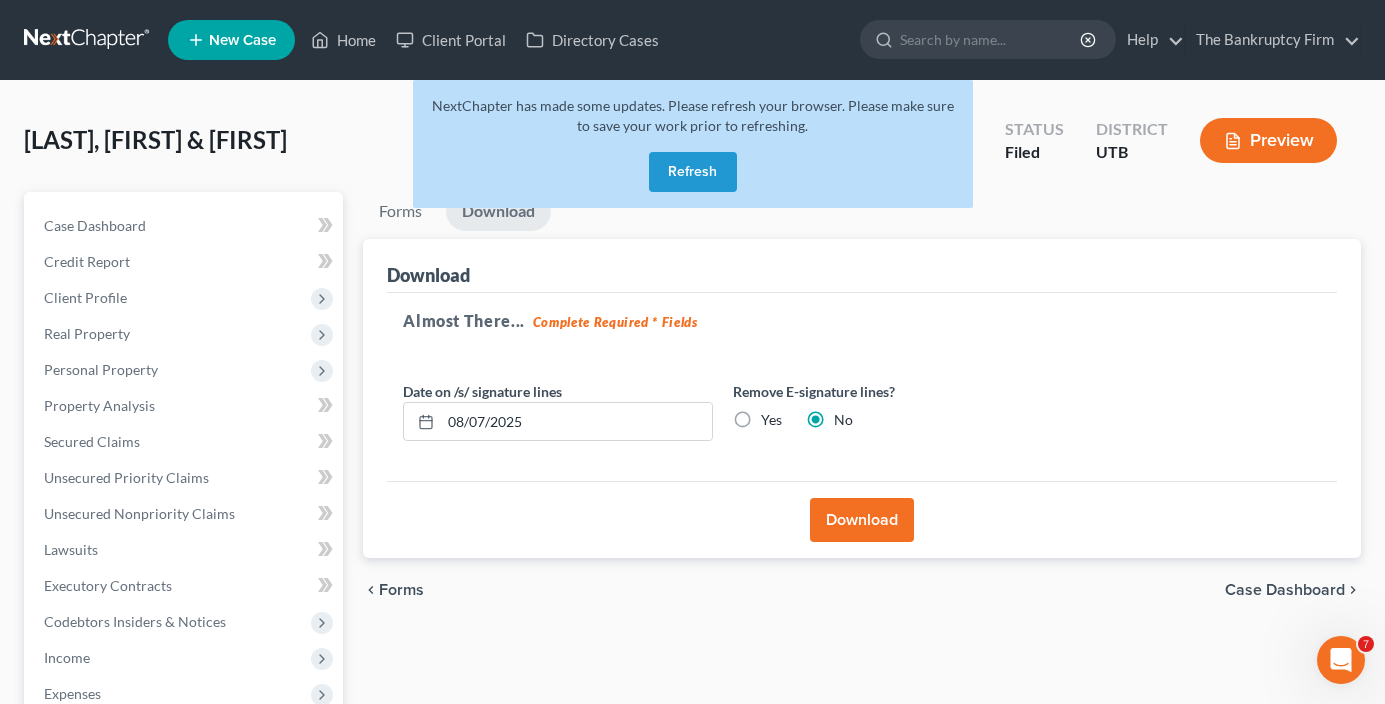 click on "Refresh" at bounding box center (693, 172) 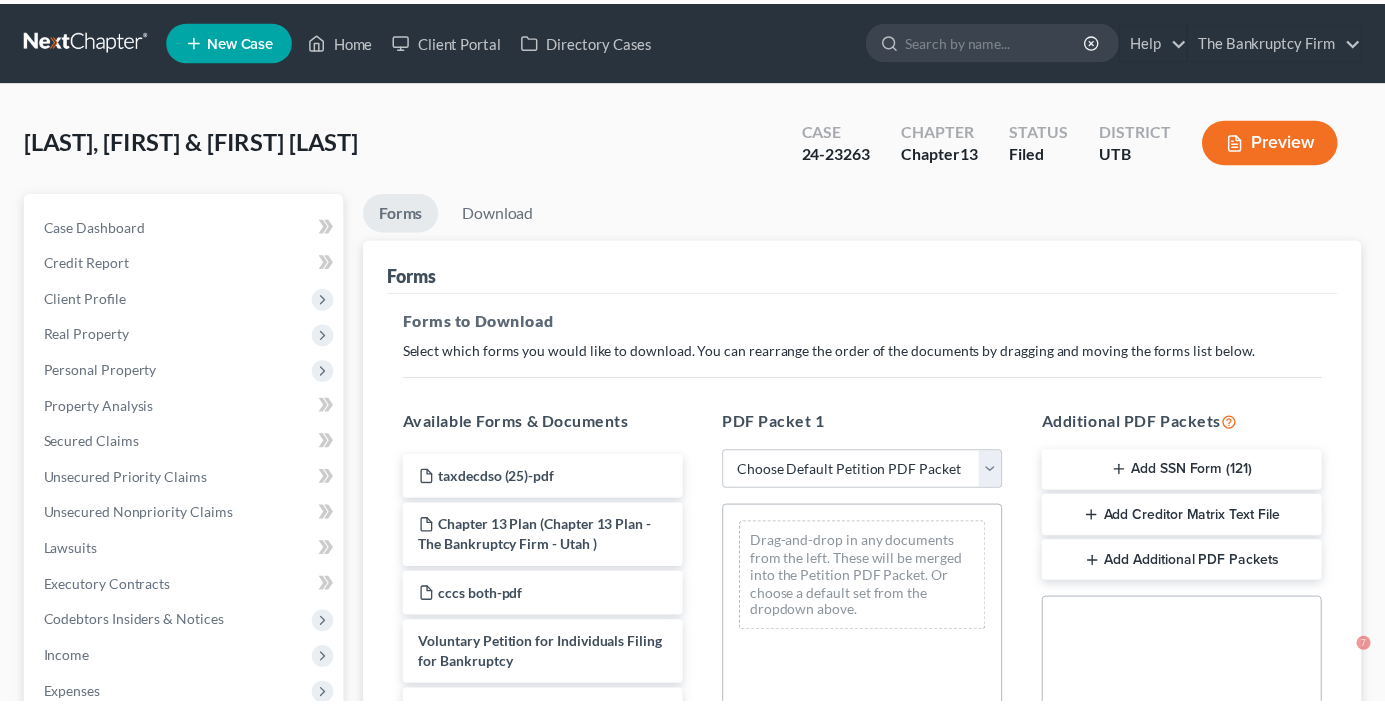 scroll, scrollTop: 0, scrollLeft: 0, axis: both 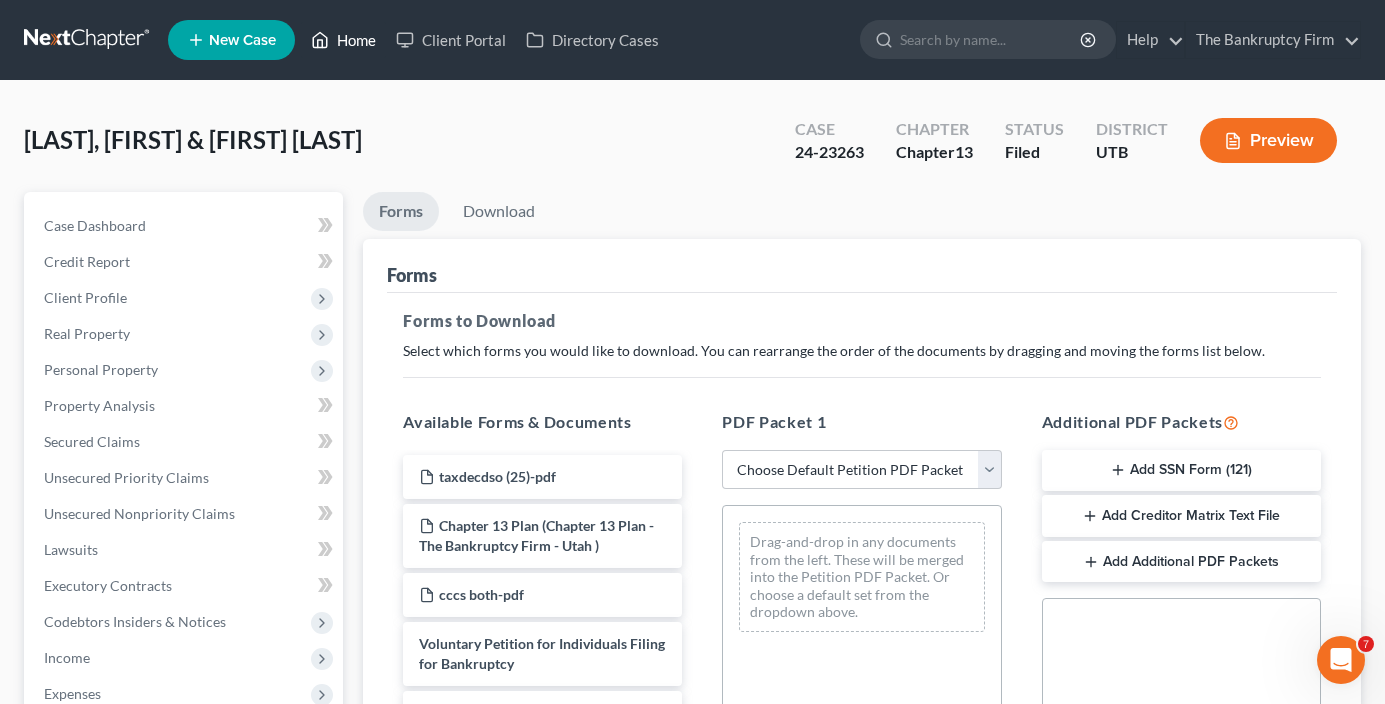 click on "Home" at bounding box center [343, 40] 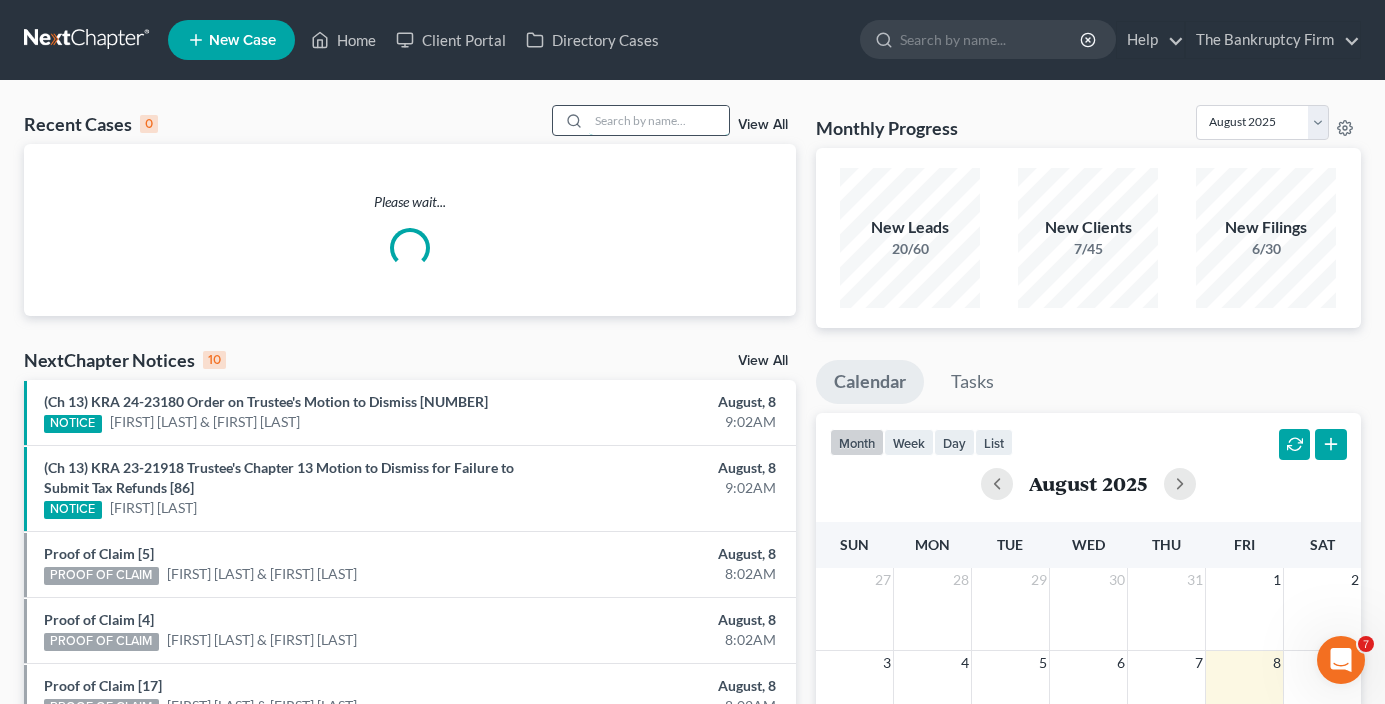 click at bounding box center [659, 120] 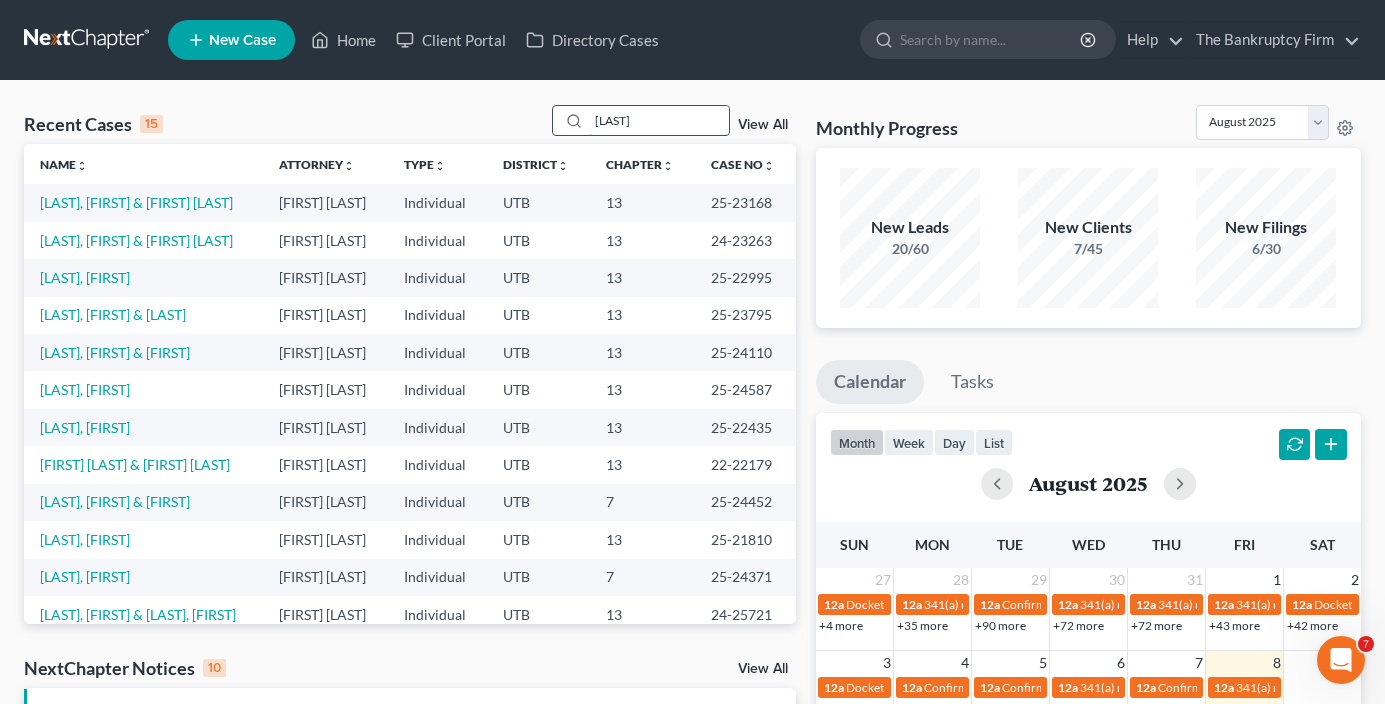 type on "[LAST]" 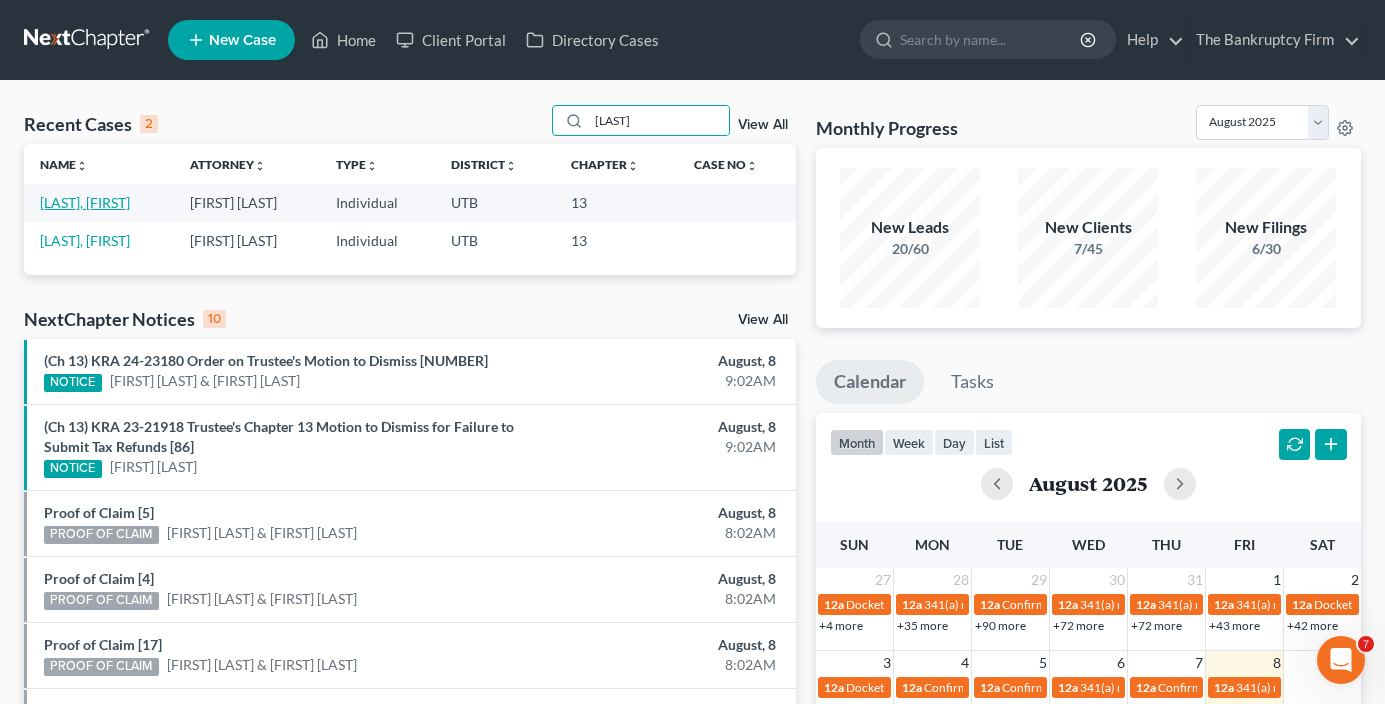 click on "[LAST], [FIRST]" at bounding box center [85, 202] 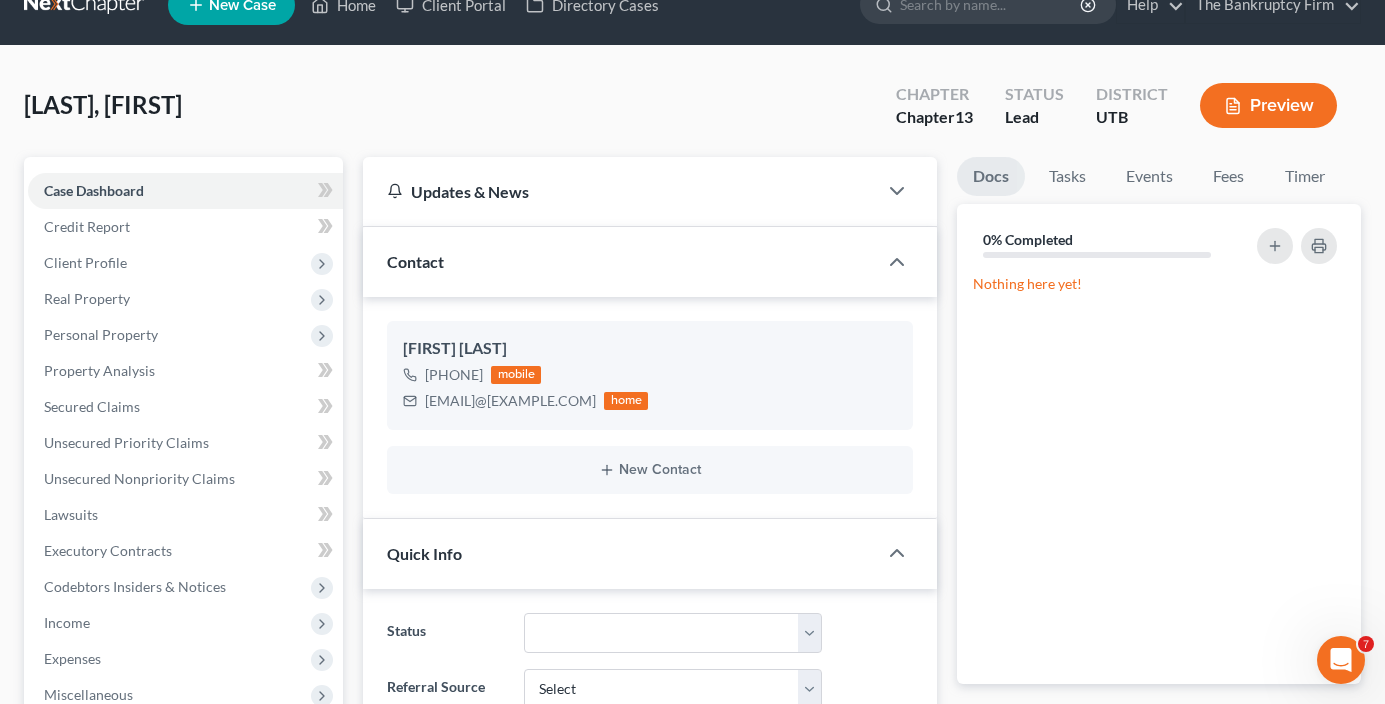scroll, scrollTop: 0, scrollLeft: 0, axis: both 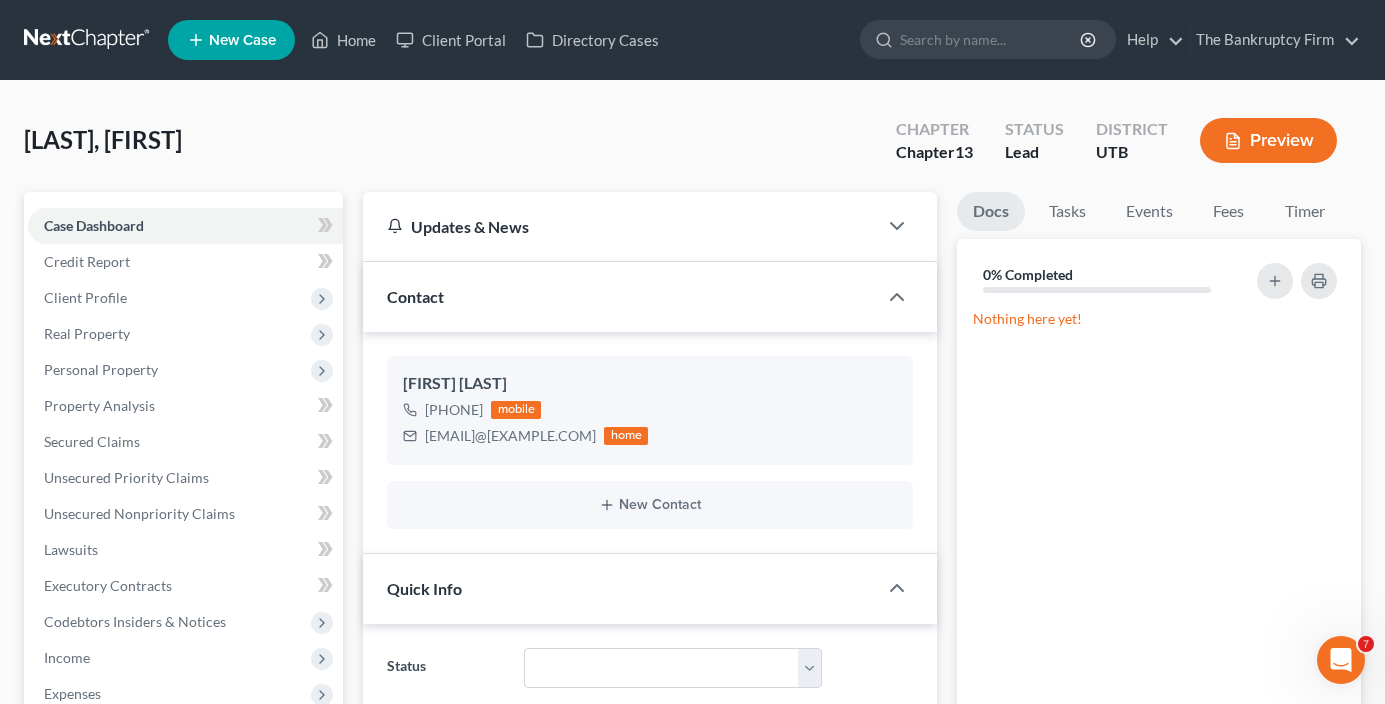 click on "[LAST], [FIRST] Upgraded Chapter Chapter 13 Status Lead District UTB Preview" at bounding box center [692, 148] 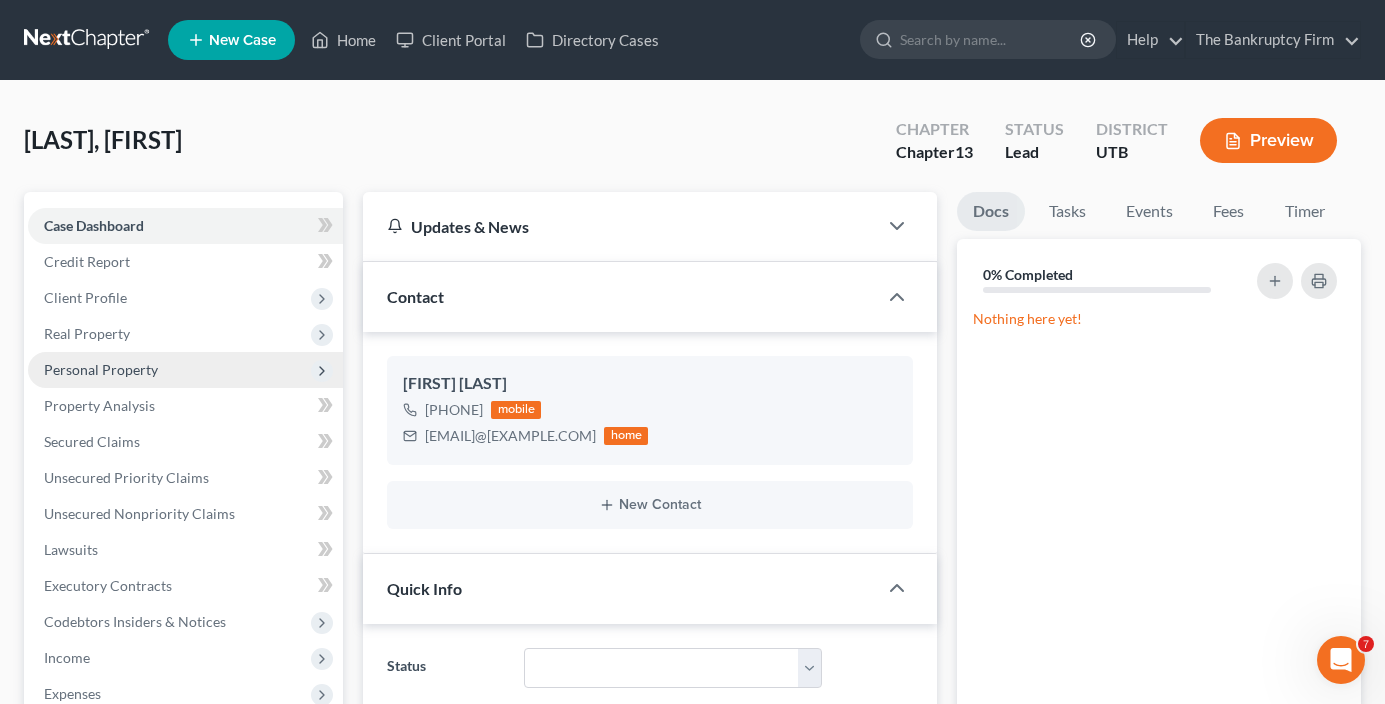 click on "Personal Property" at bounding box center [101, 369] 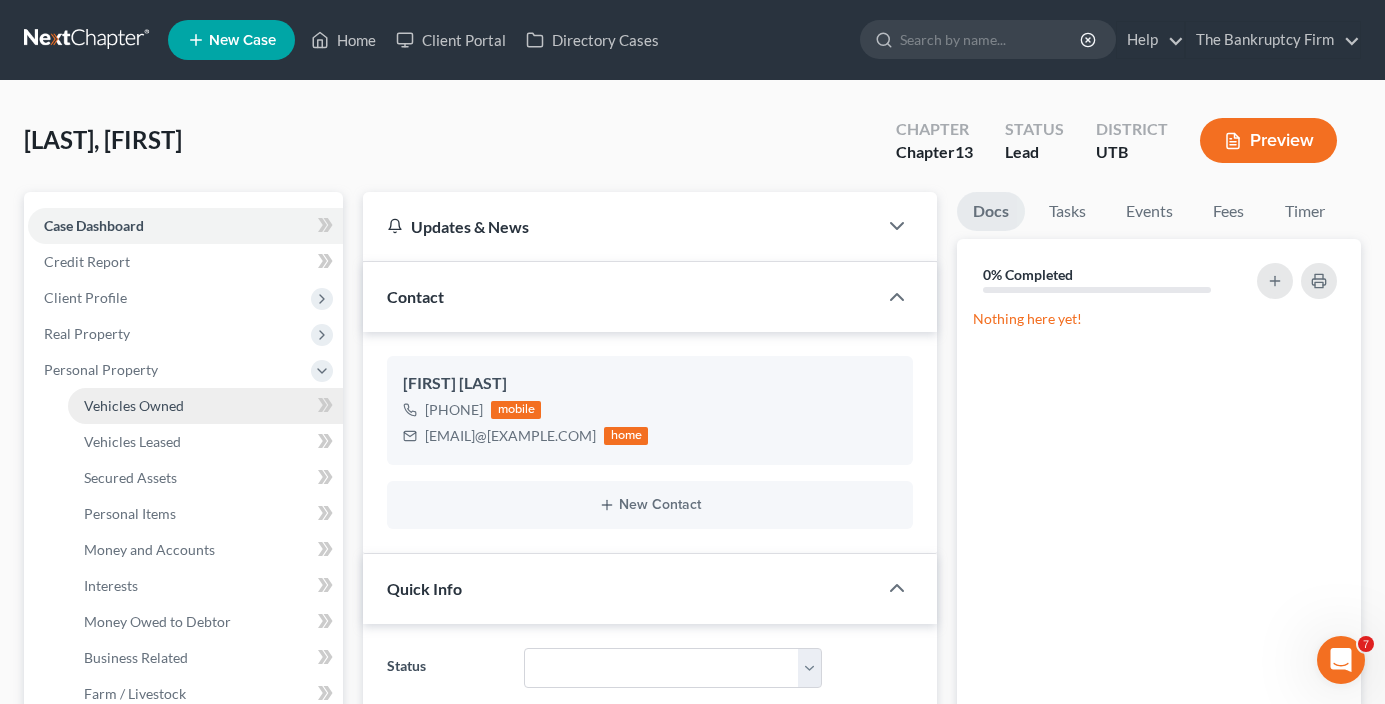 click on "Vehicles Owned" at bounding box center (134, 405) 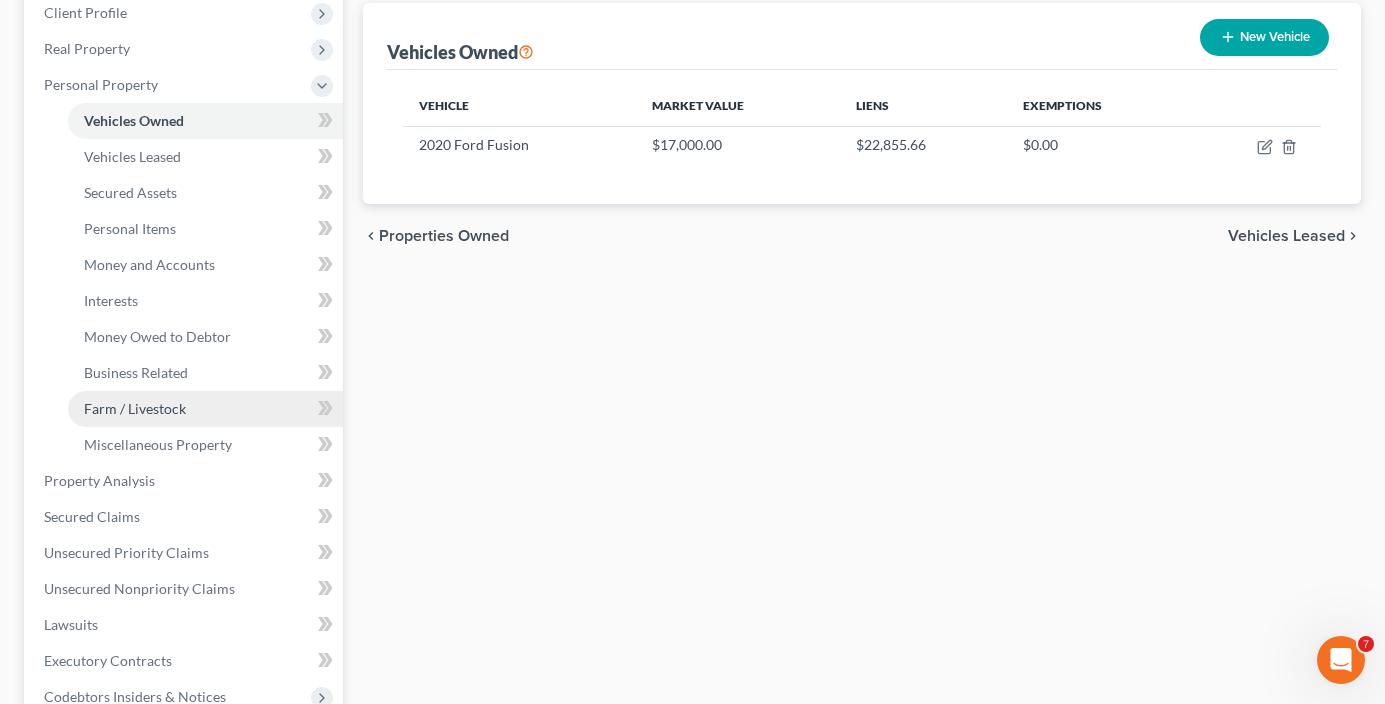 scroll, scrollTop: 300, scrollLeft: 0, axis: vertical 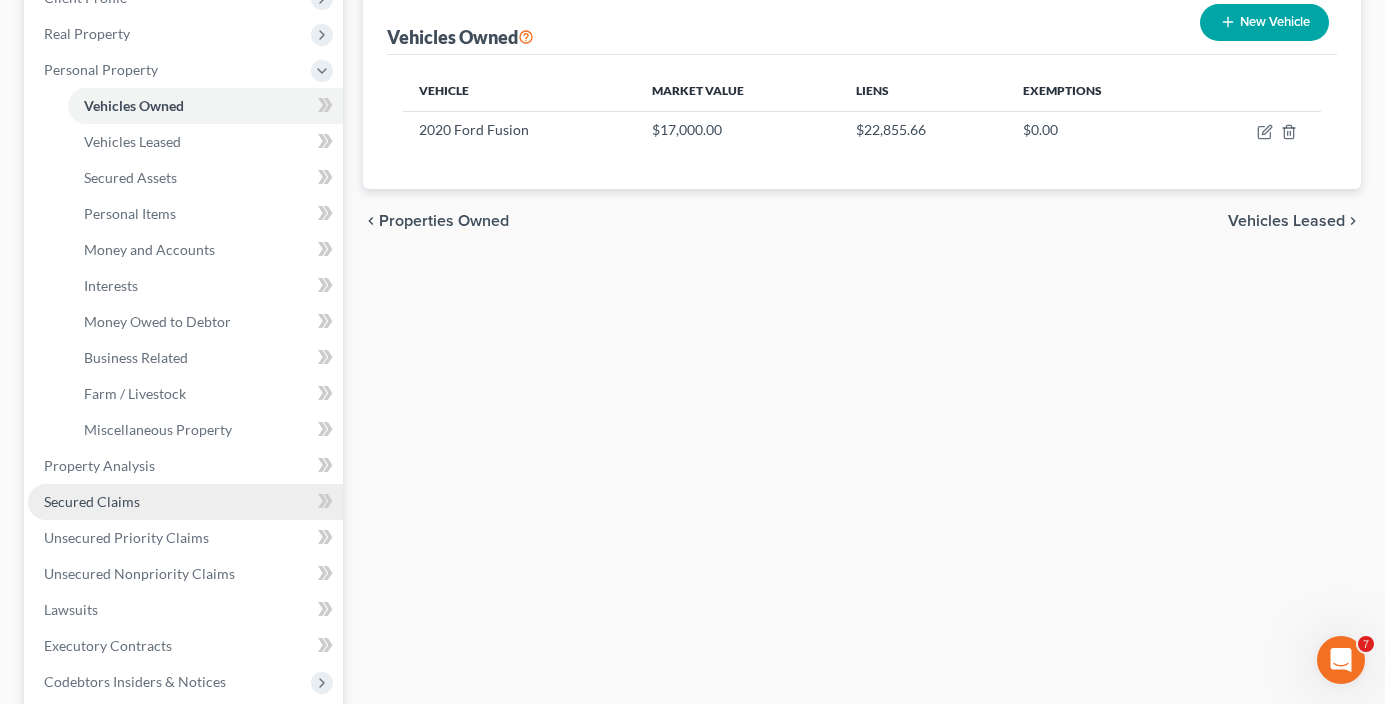 click on "Secured Claims" at bounding box center [92, 501] 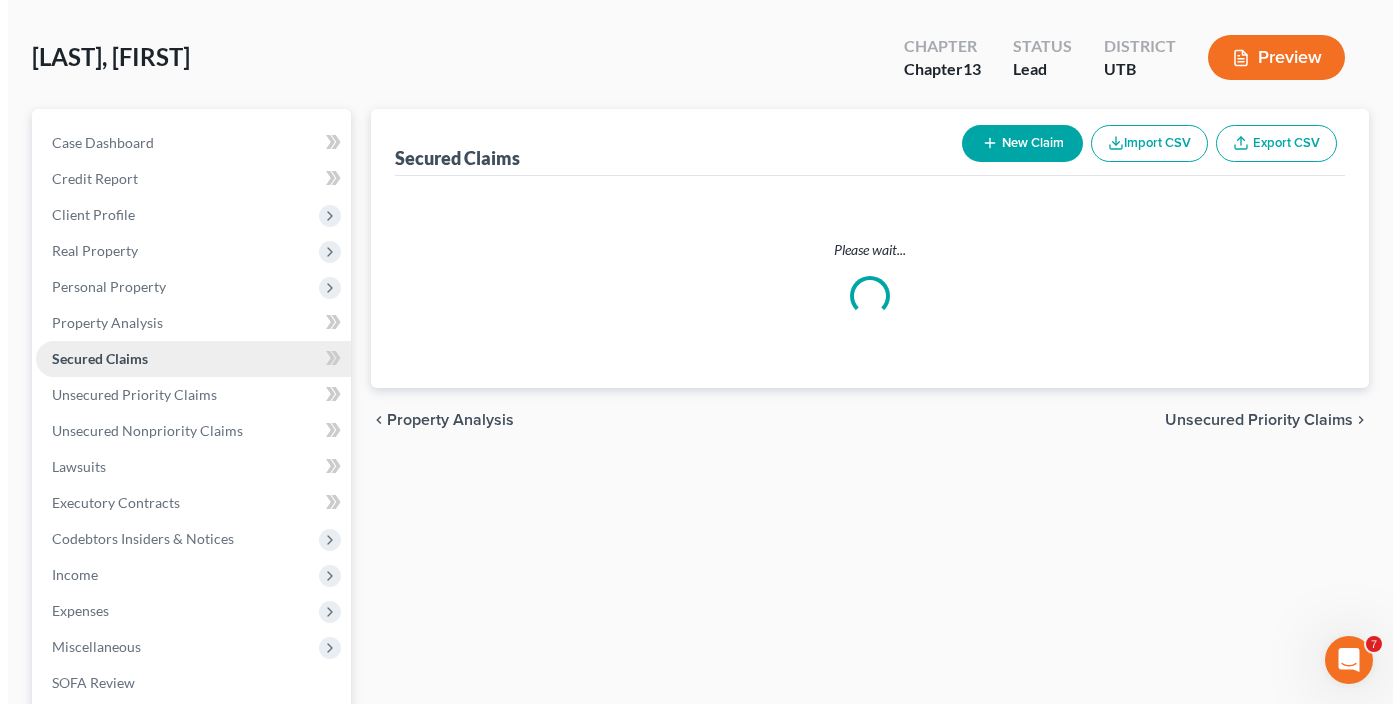 scroll, scrollTop: 0, scrollLeft: 0, axis: both 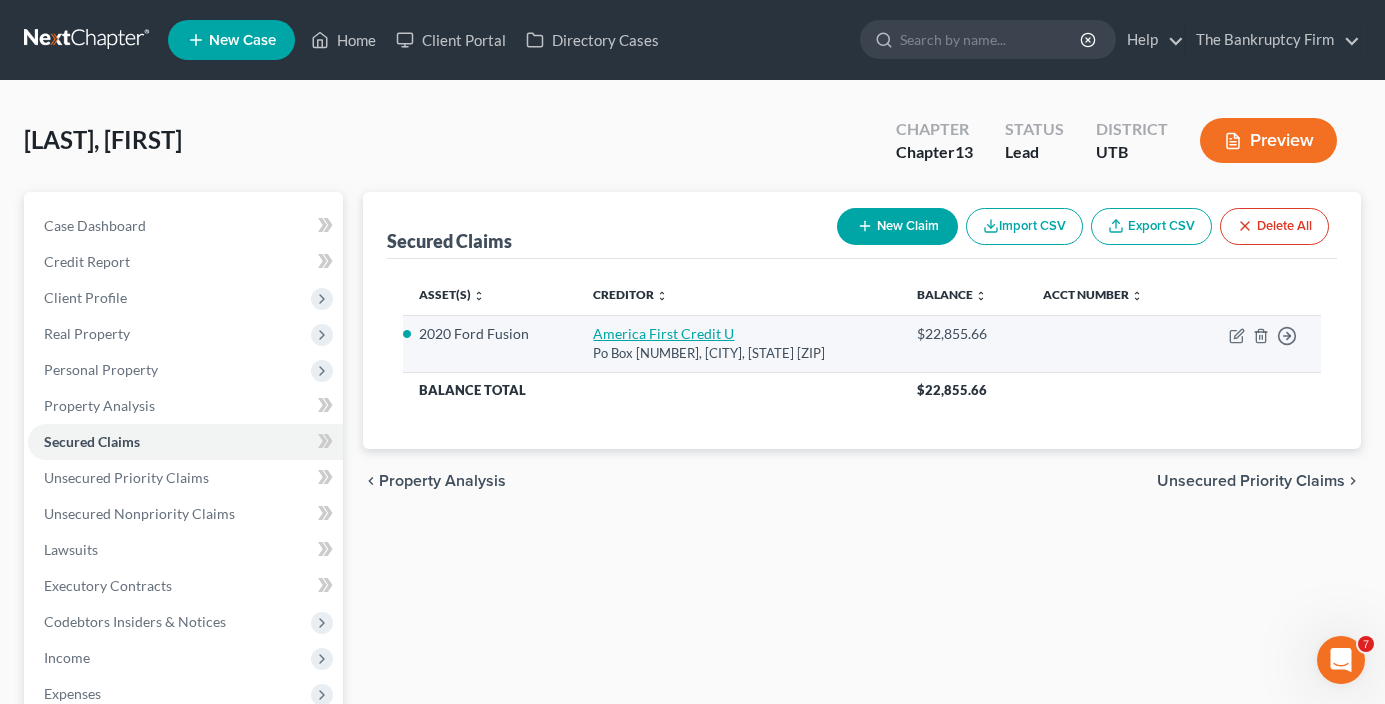 click on "America First Credit U" at bounding box center [663, 333] 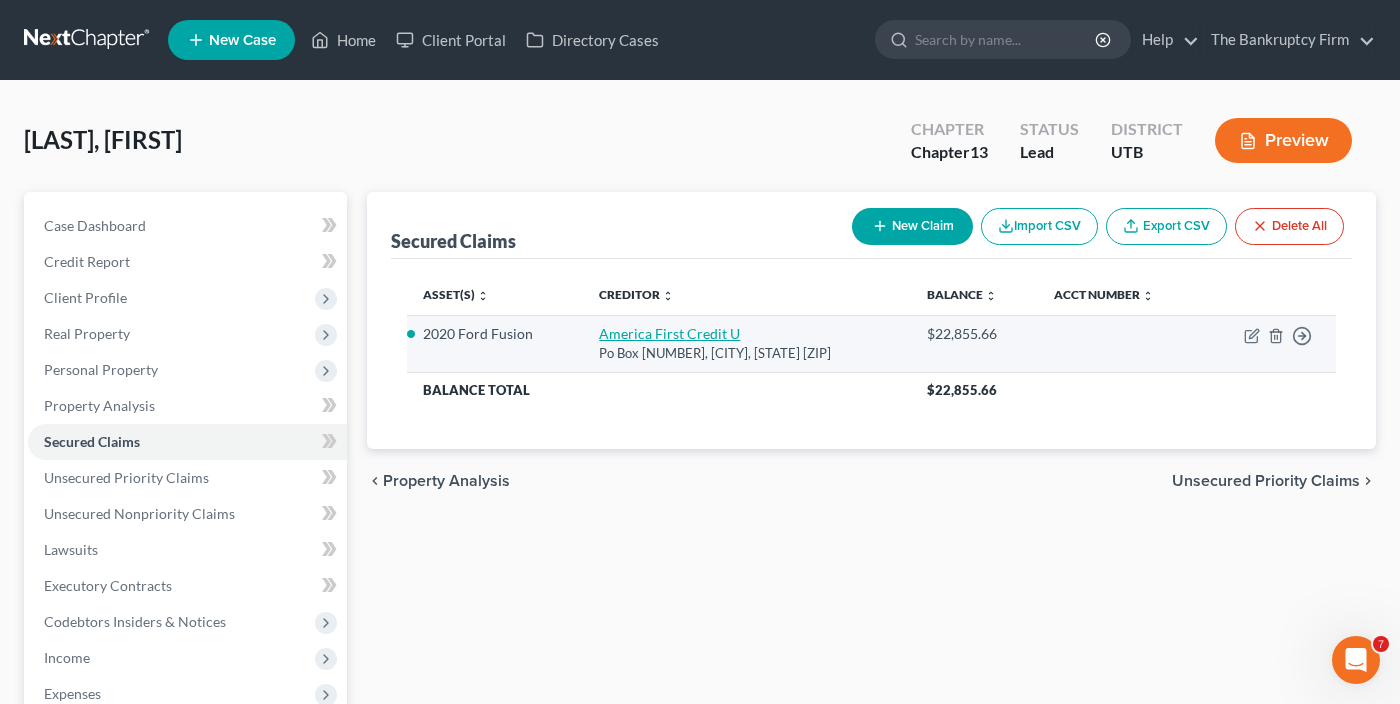 select on "46" 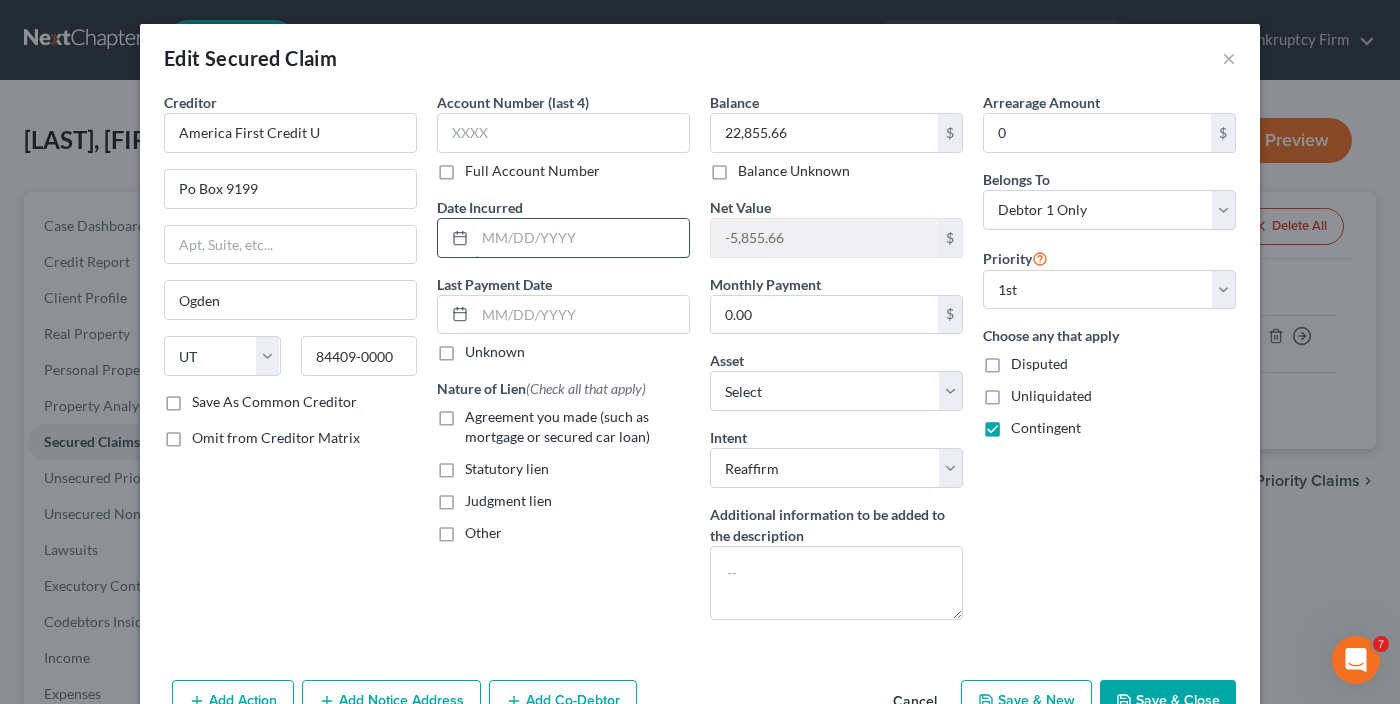 click at bounding box center (582, 238) 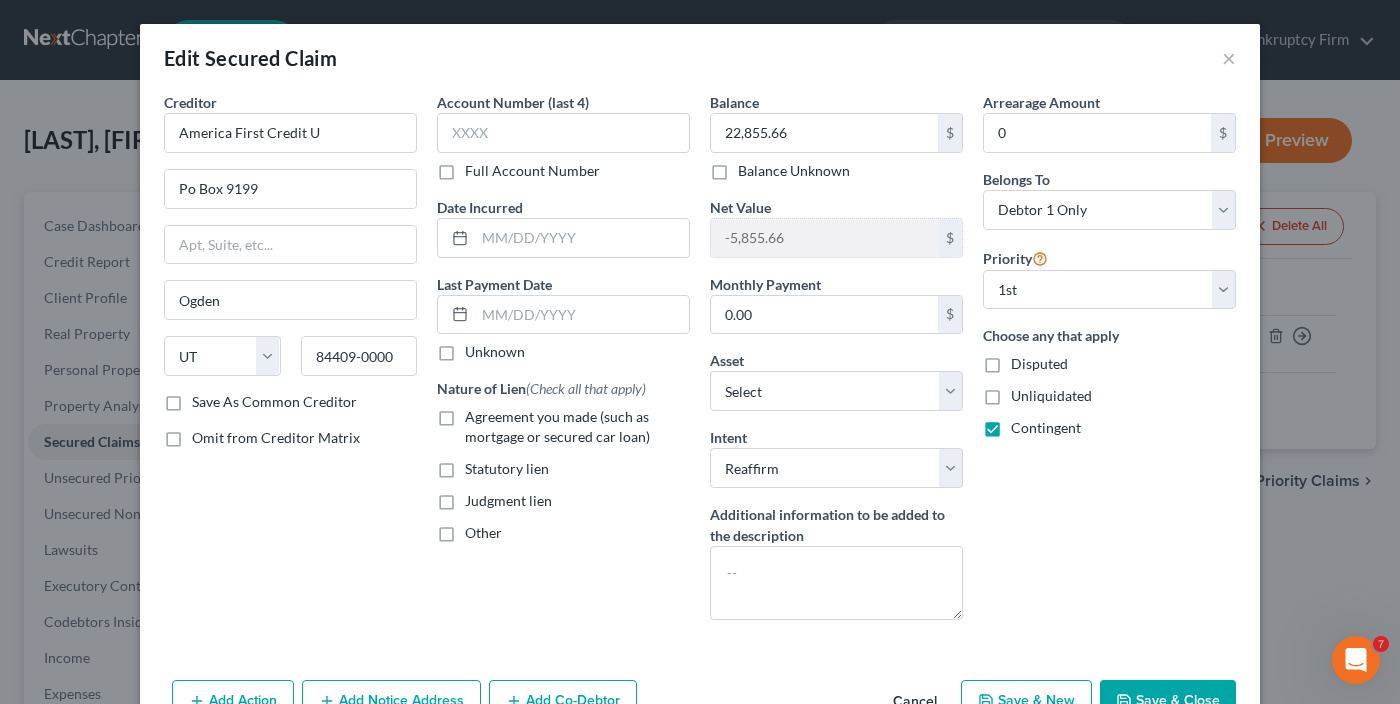 click on "Account Number (last 4)
Full Account Number
Date Incurred         Last Payment Date         Unknown Nature of Lien  (Check all that apply) Agreement you made (such as mortgage or secured car loan) Statutory lien Judgment lien Other" at bounding box center [563, 364] 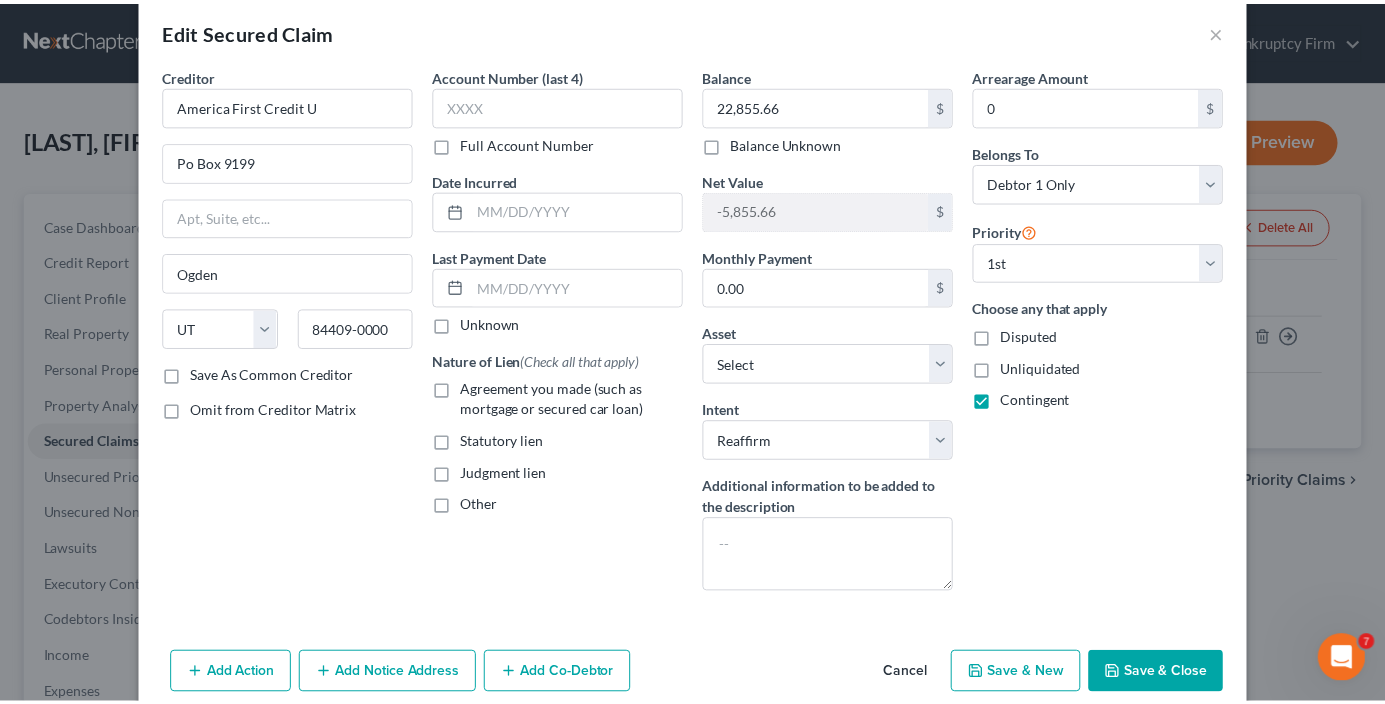 scroll, scrollTop: 74, scrollLeft: 0, axis: vertical 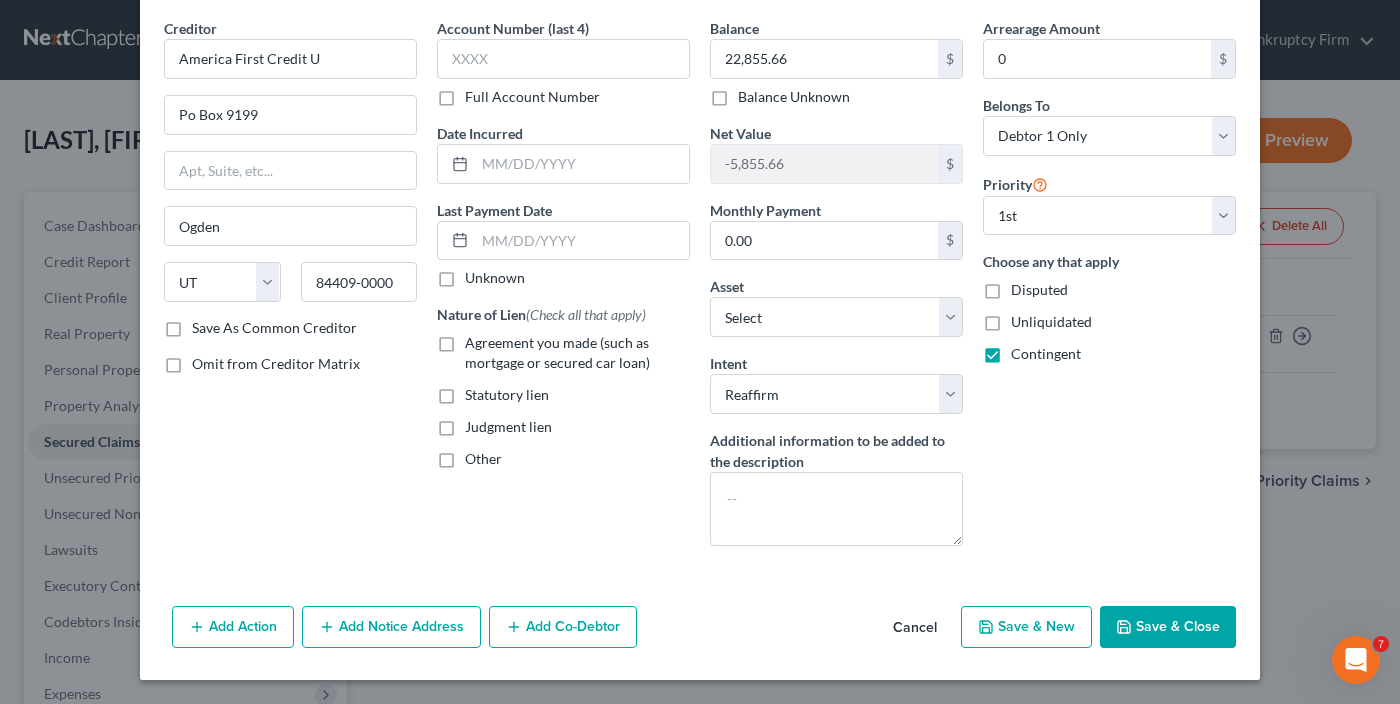 click on "Cancel" at bounding box center (915, 628) 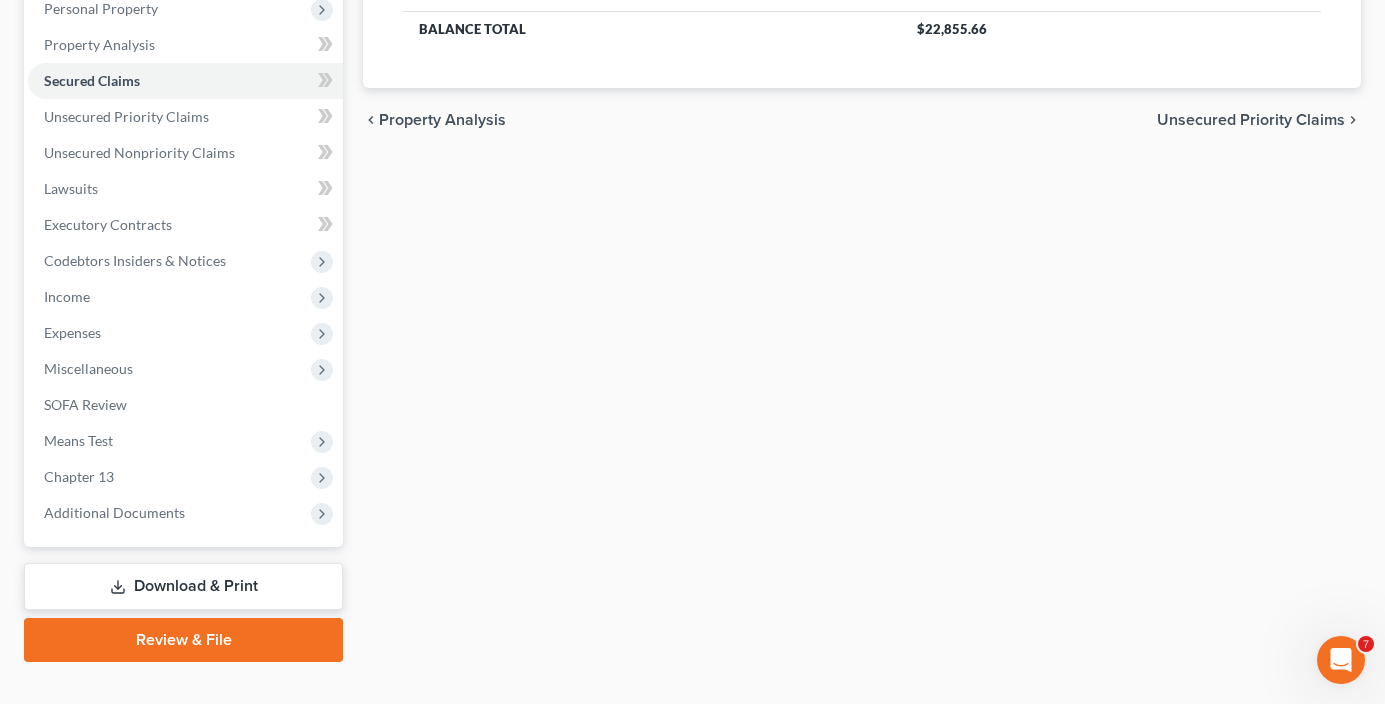 scroll, scrollTop: 0, scrollLeft: 0, axis: both 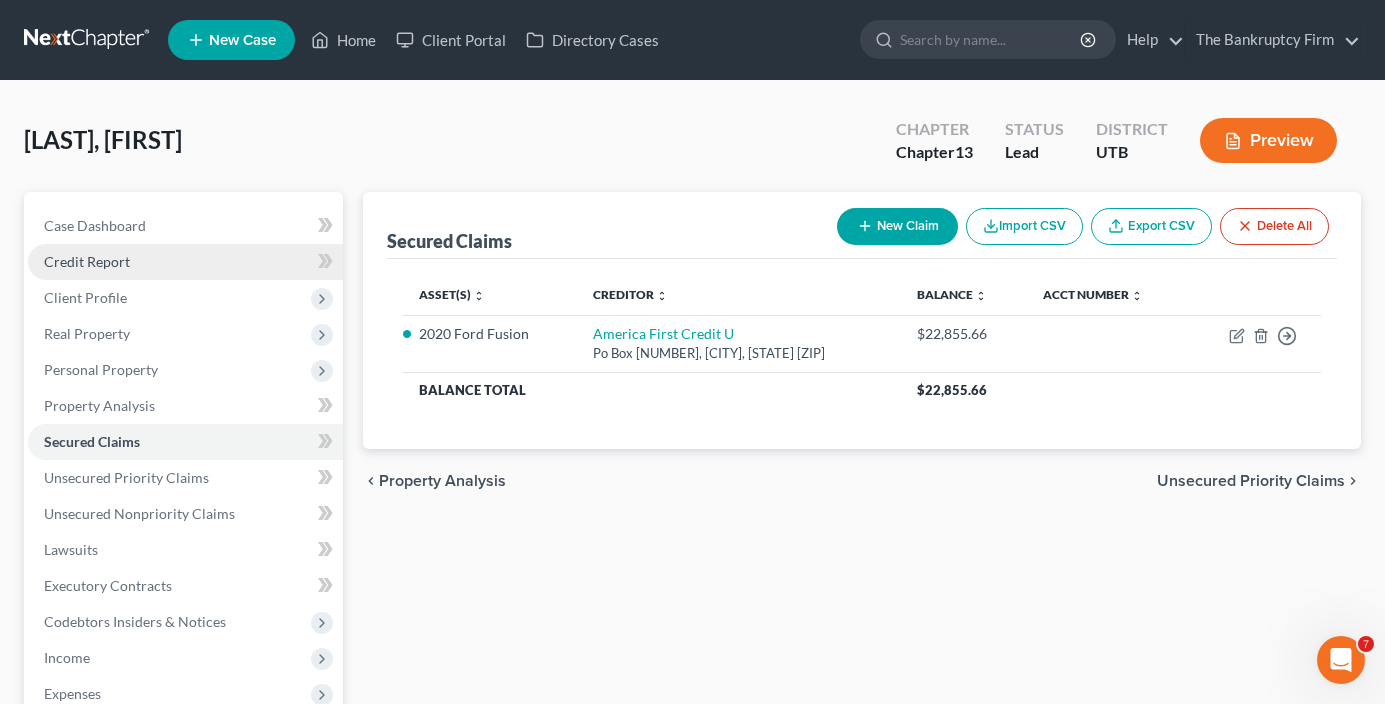 click on "Credit Report" at bounding box center [87, 261] 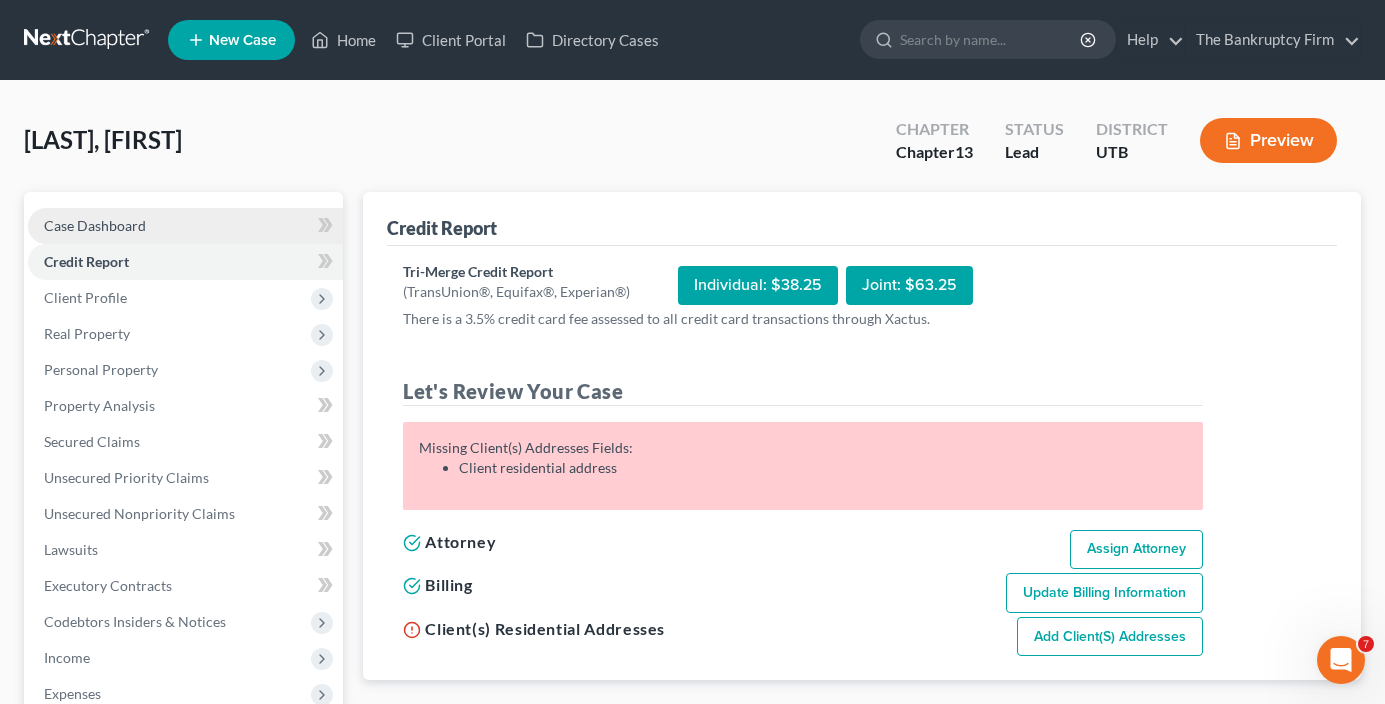 click on "Case Dashboard" at bounding box center [185, 226] 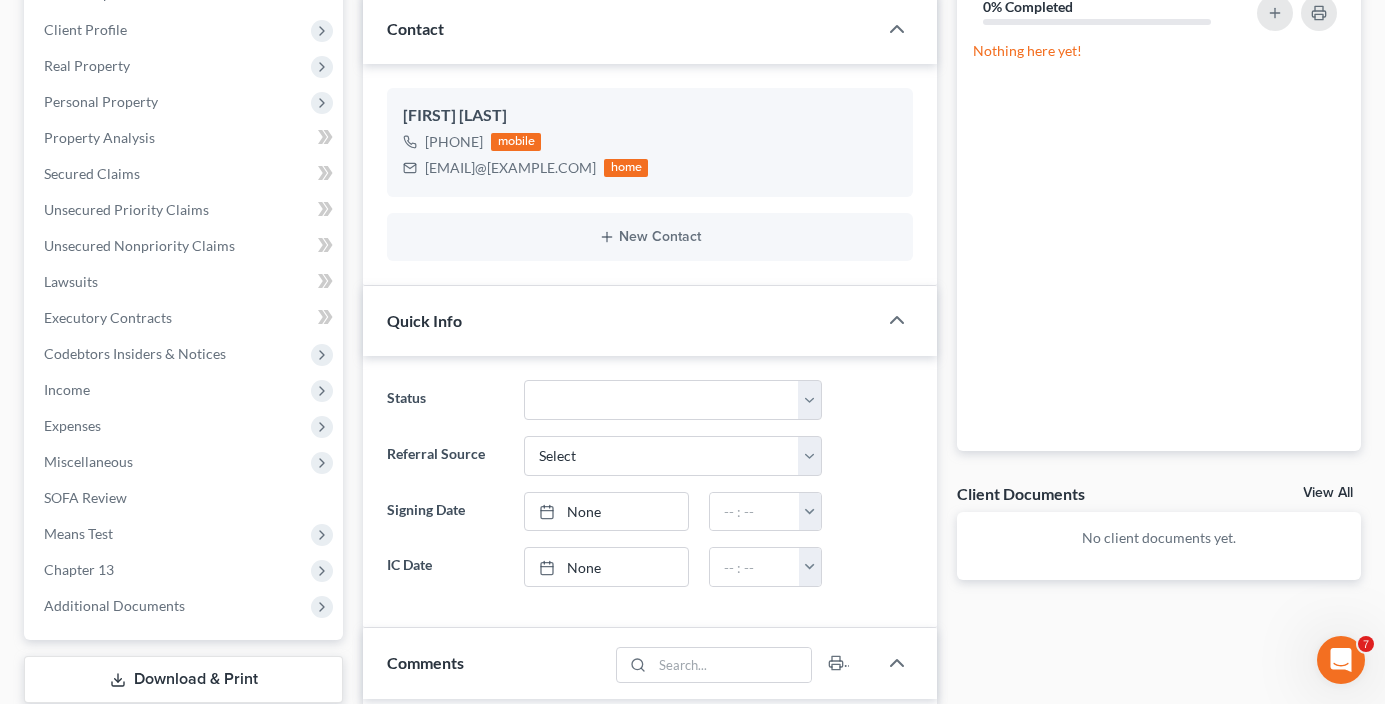 scroll, scrollTop: 200, scrollLeft: 0, axis: vertical 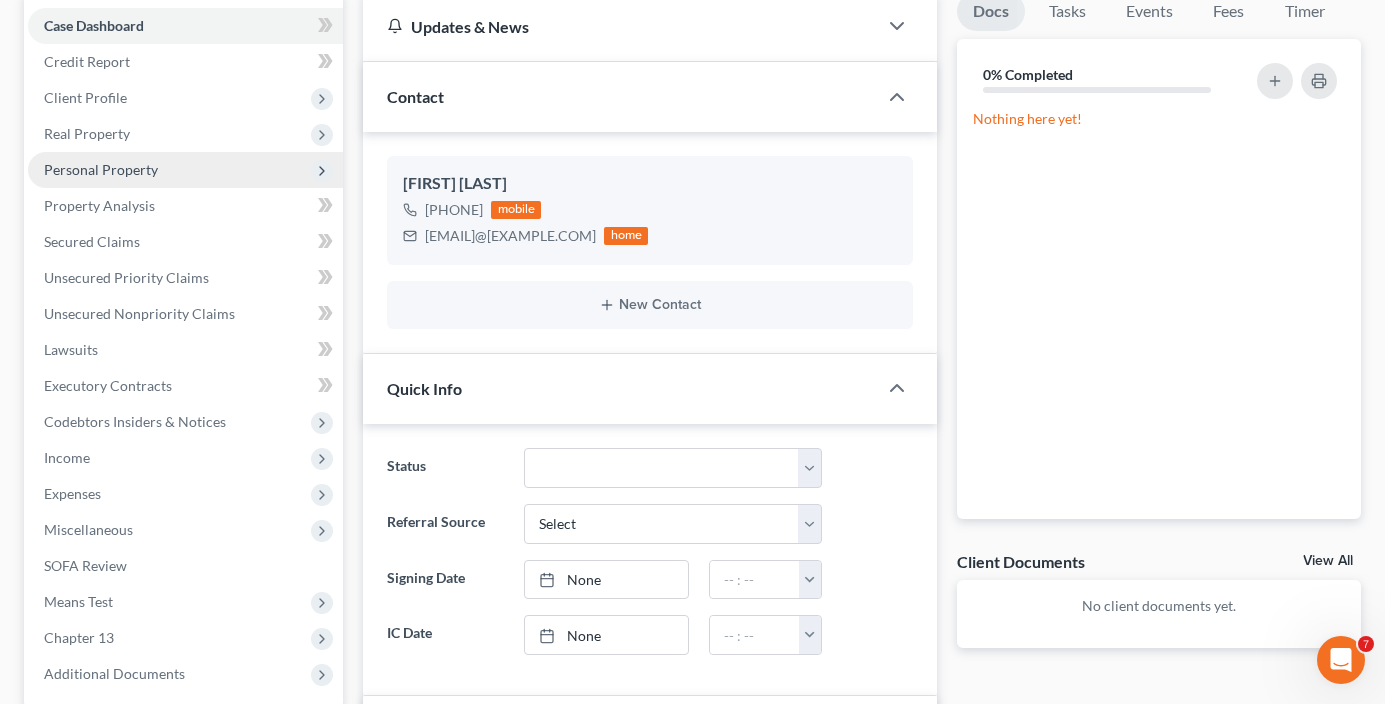 click on "Personal Property" at bounding box center (101, 169) 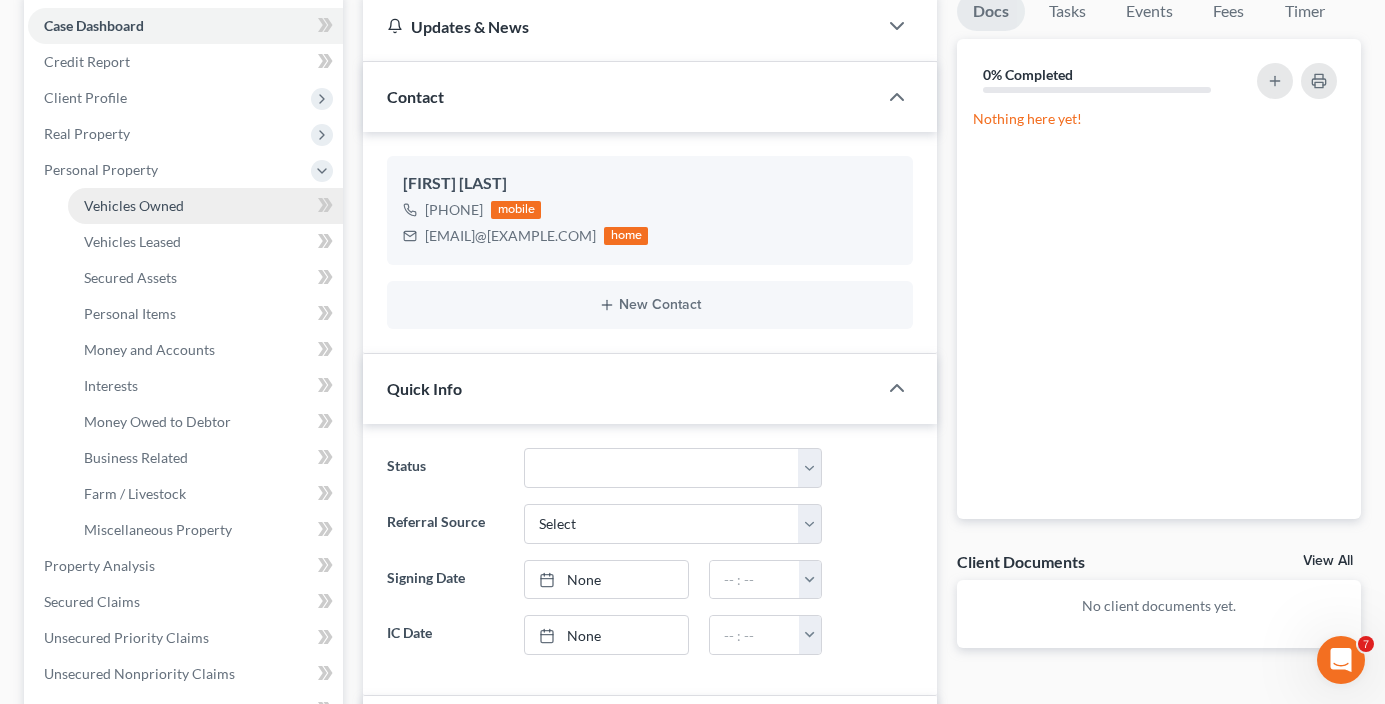 click on "Vehicles Owned" at bounding box center [205, 206] 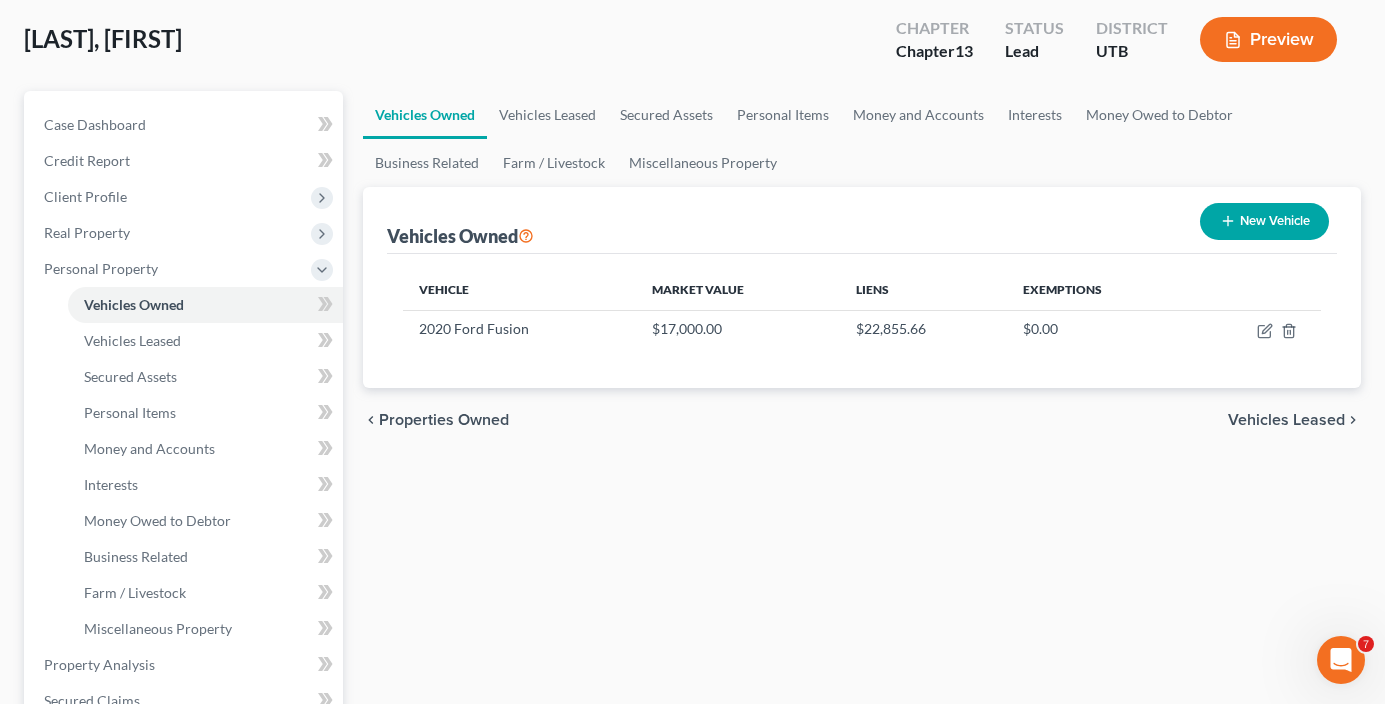 scroll, scrollTop: 0, scrollLeft: 0, axis: both 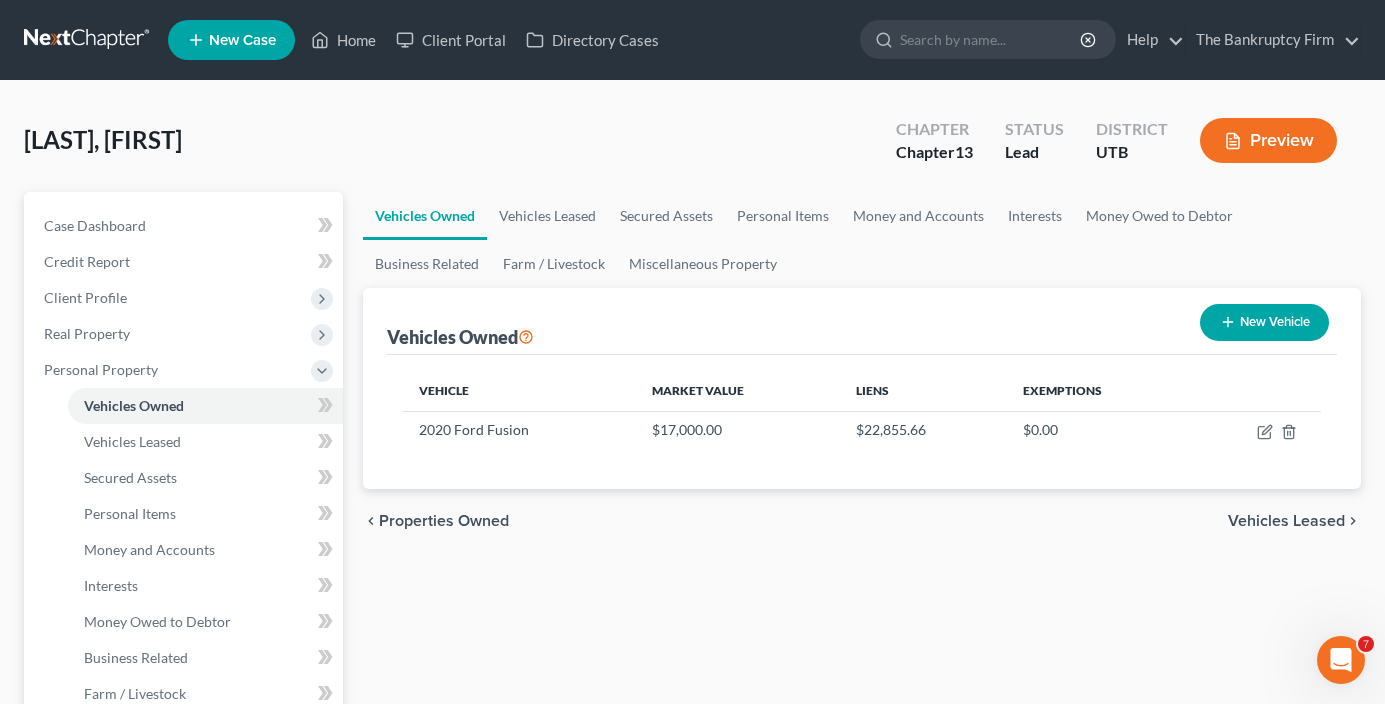 click on "Case Dashboard
Payments
Invoices
Payments
Payments
Credit Report
Client Profile" at bounding box center [183, 787] 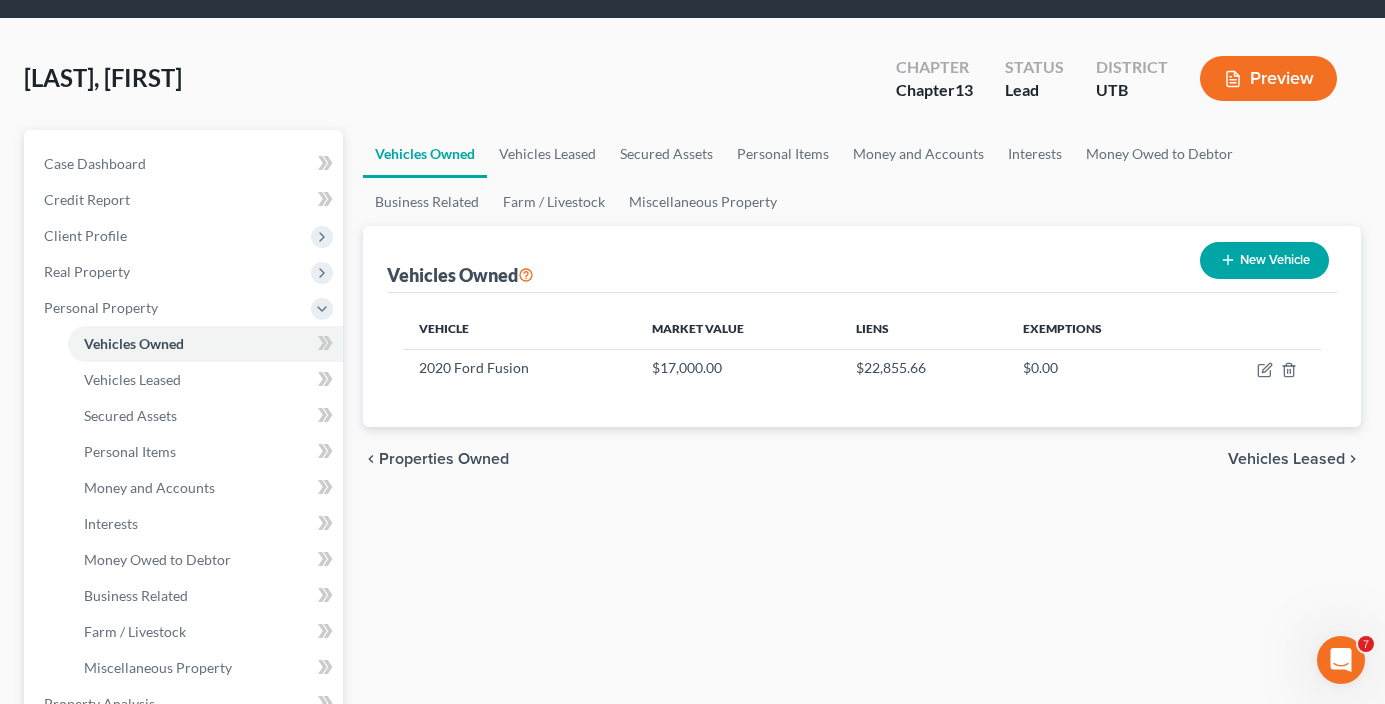 scroll, scrollTop: 0, scrollLeft: 0, axis: both 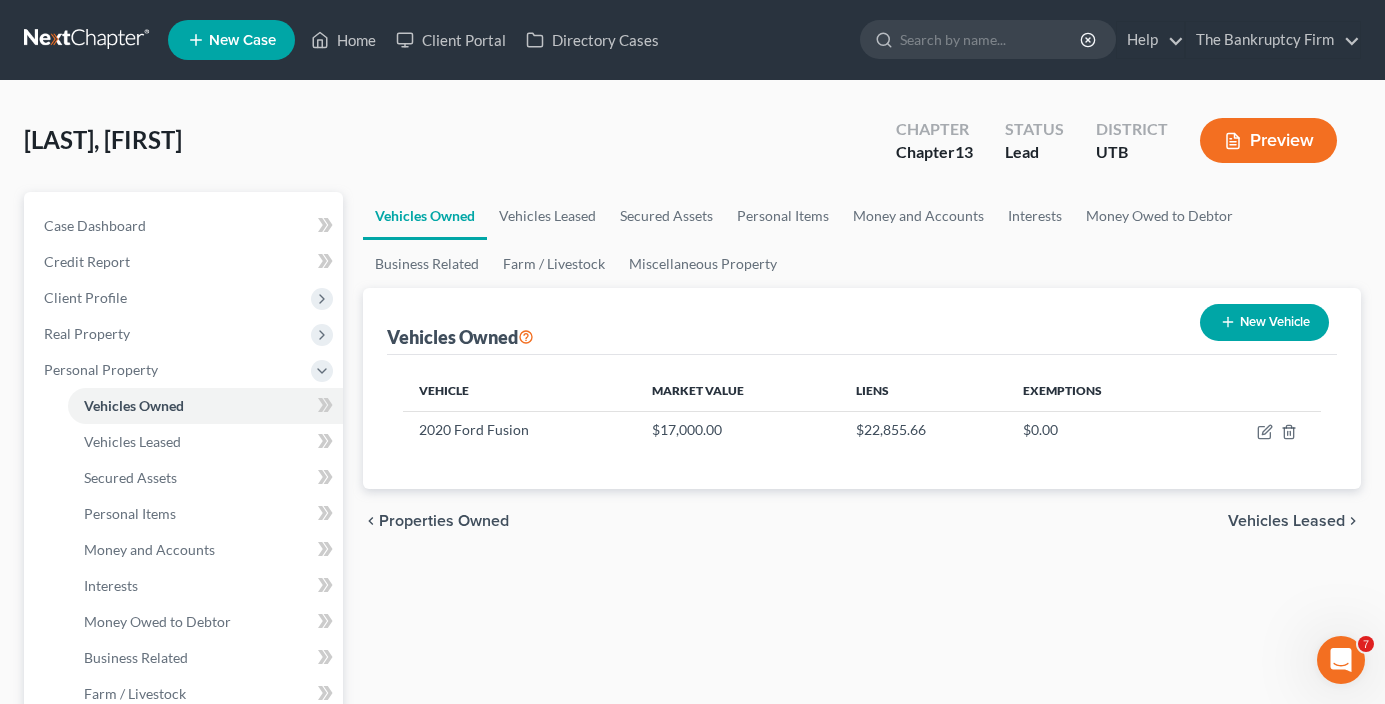 click on "Case Dashboard
Payments
Invoices
Payments
Payments
Credit Report
Client Profile" at bounding box center (183, 787) 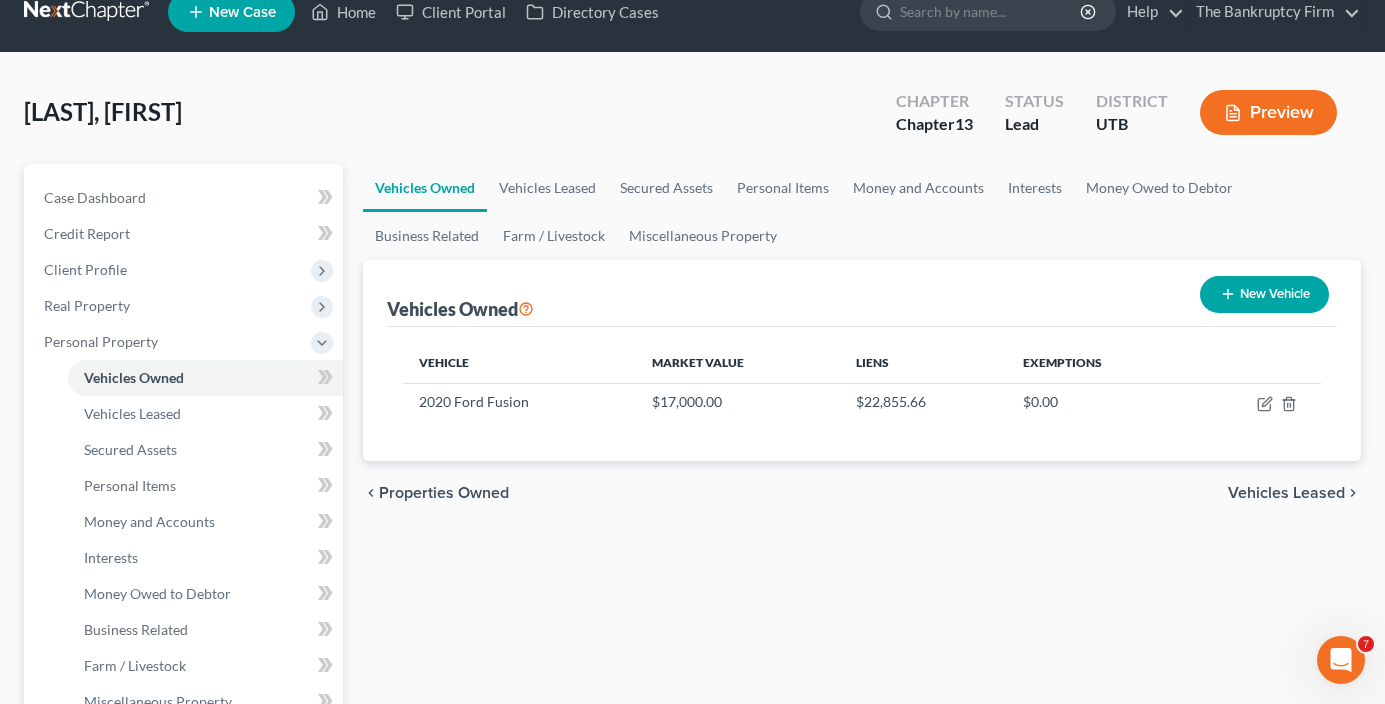 scroll, scrollTop: 0, scrollLeft: 0, axis: both 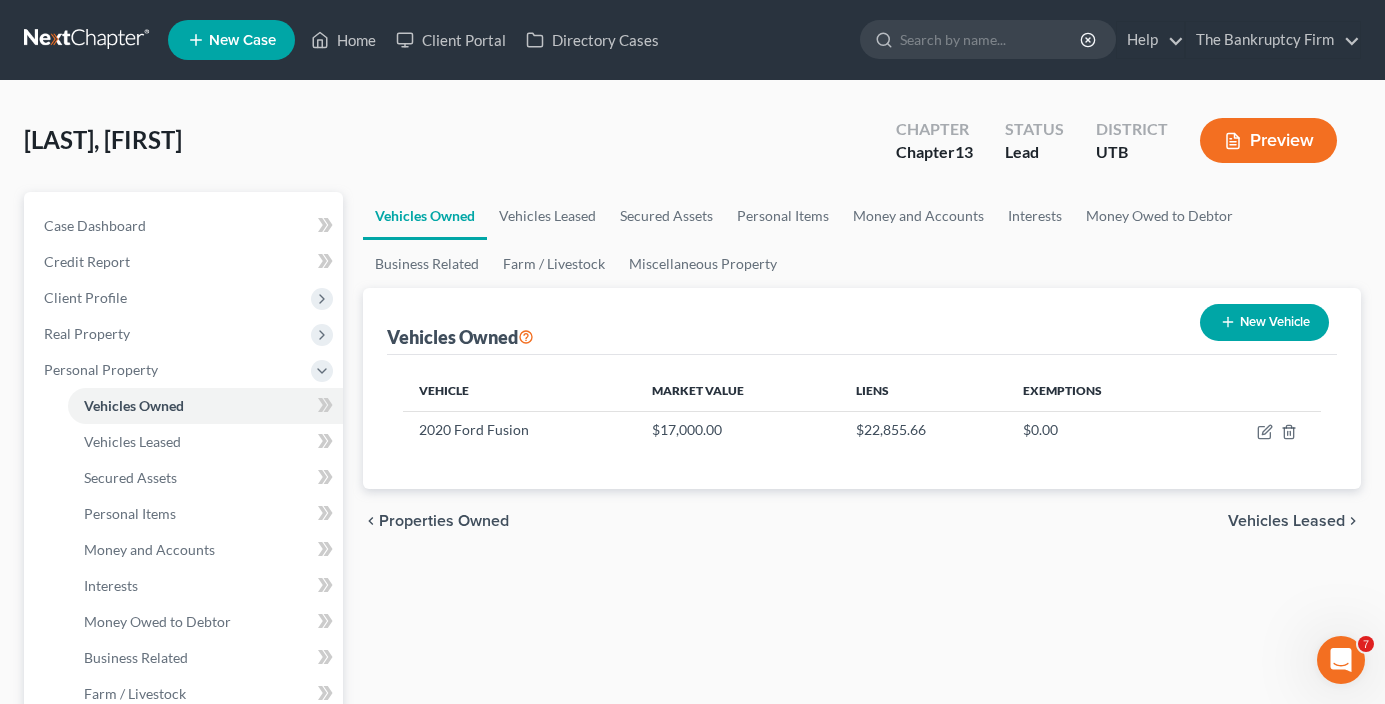 click on "[LAST], [FIRST] Upgraded Chapter Chapter 13 Status Lead District UTB Preview" at bounding box center (692, 148) 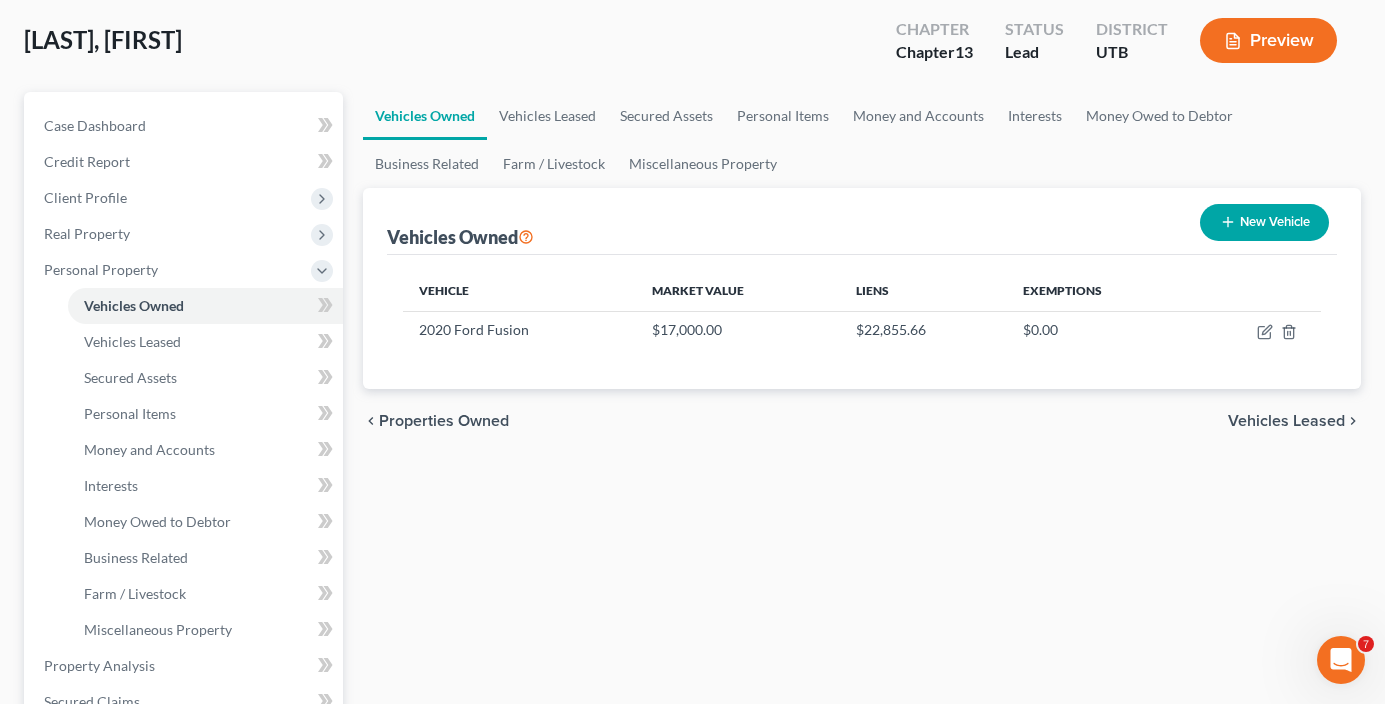 scroll, scrollTop: 0, scrollLeft: 0, axis: both 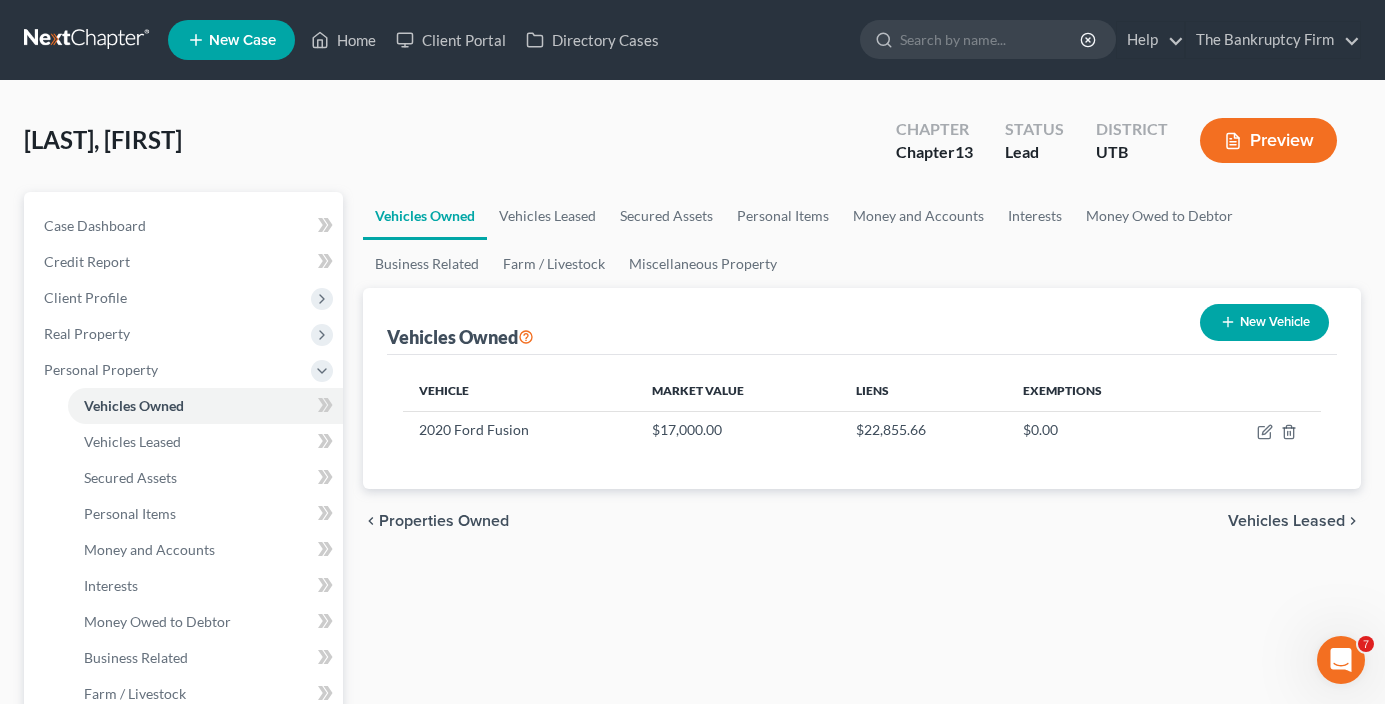click on "[LAST], [FIRST] Upgraded Chapter Chapter 13 Status Lead District UTB Preview" at bounding box center (692, 148) 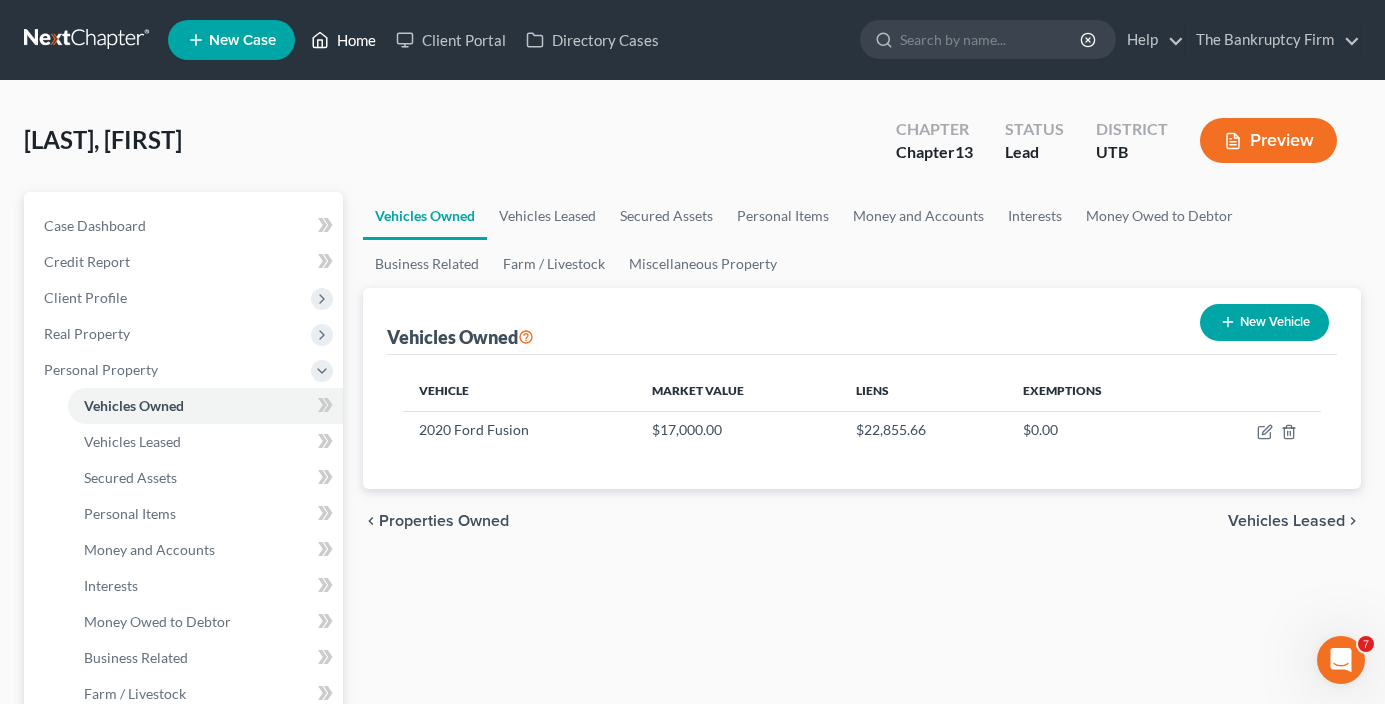 click on "Home" at bounding box center (343, 40) 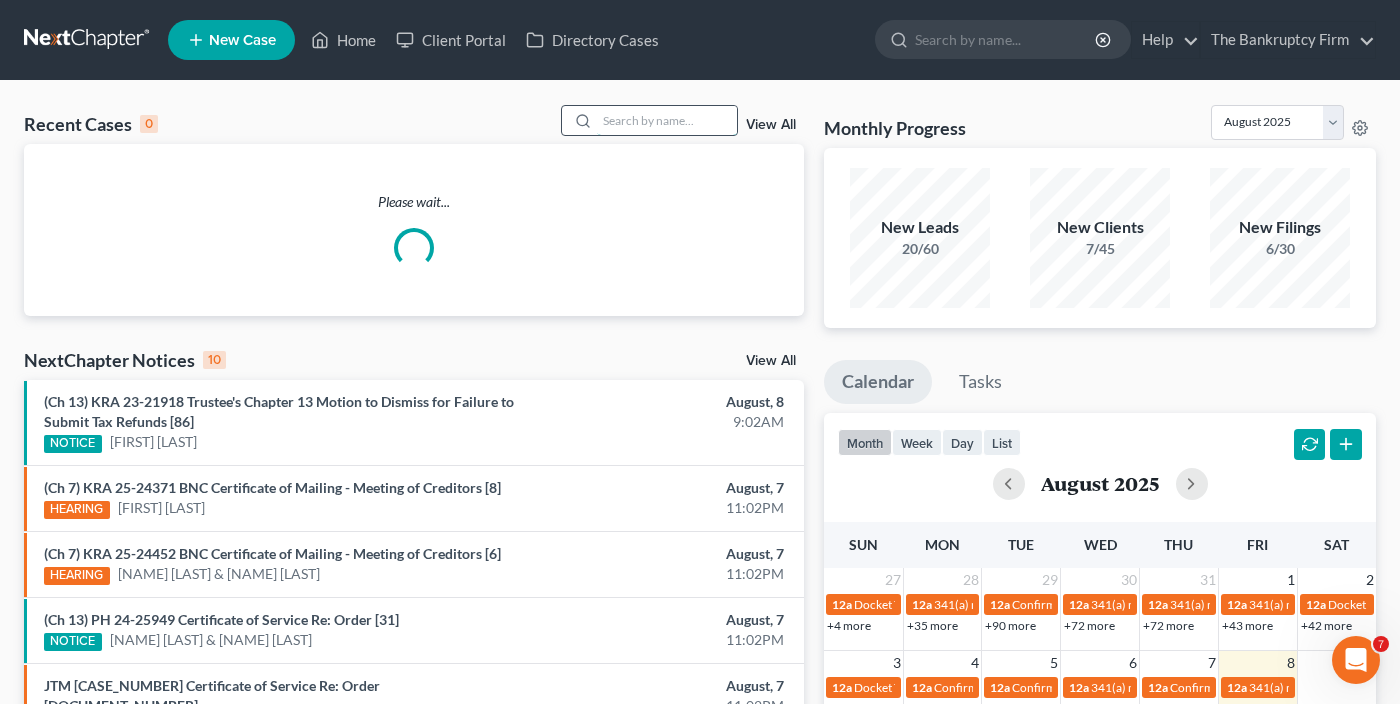 click at bounding box center (667, 120) 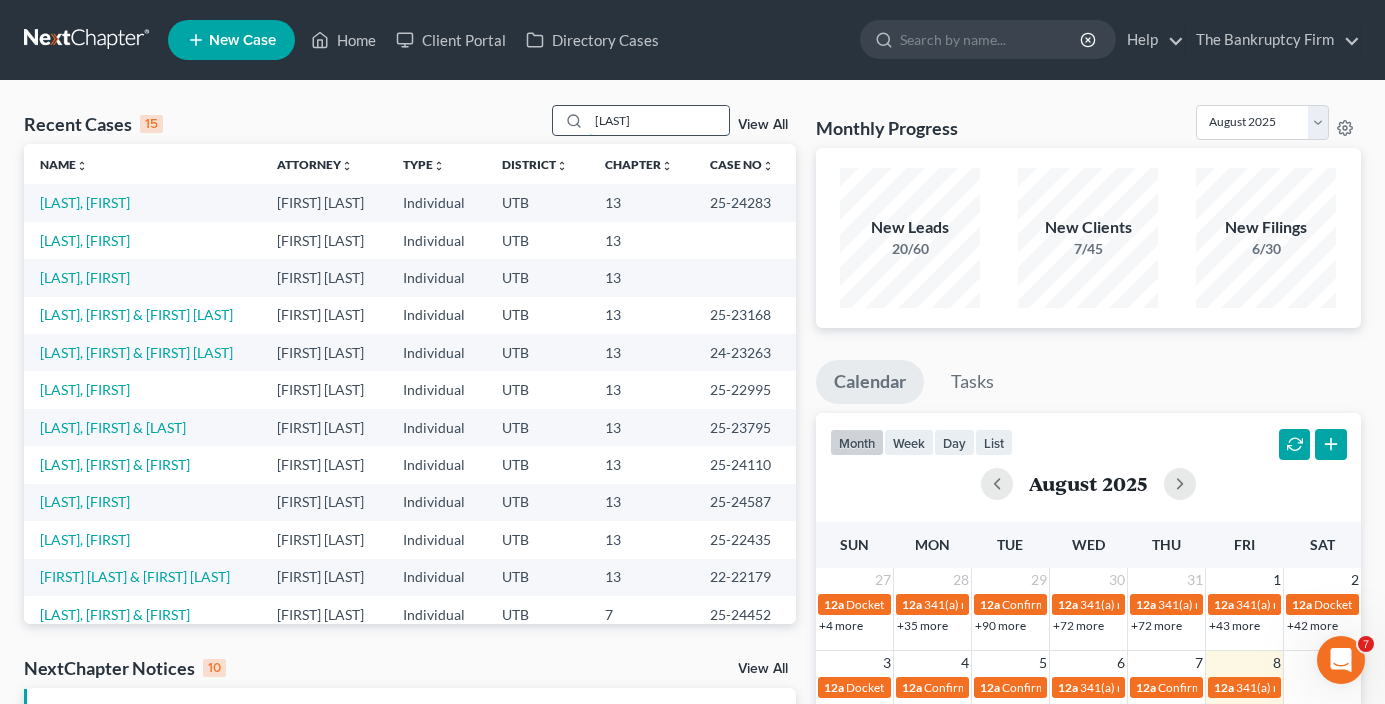 type on "[LAST]" 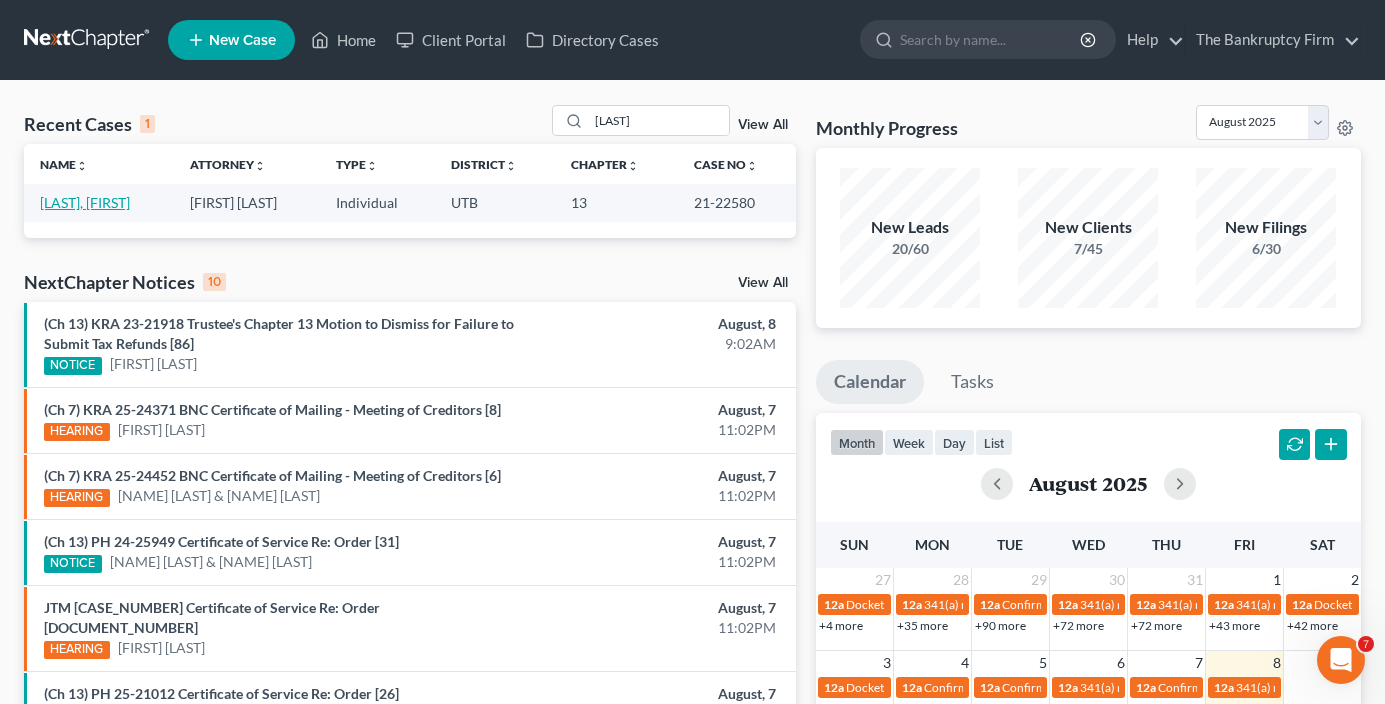 click on "[LAST], [FIRST]" at bounding box center (85, 202) 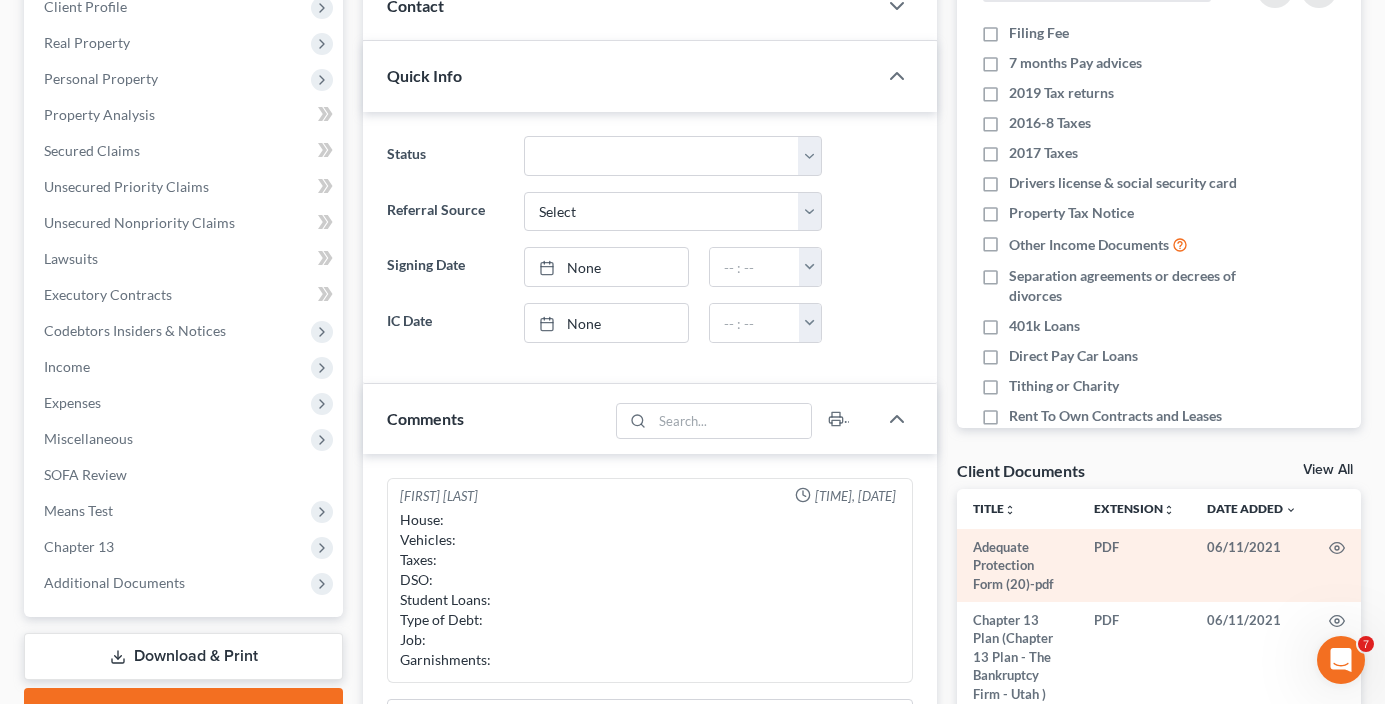 scroll, scrollTop: 300, scrollLeft: 0, axis: vertical 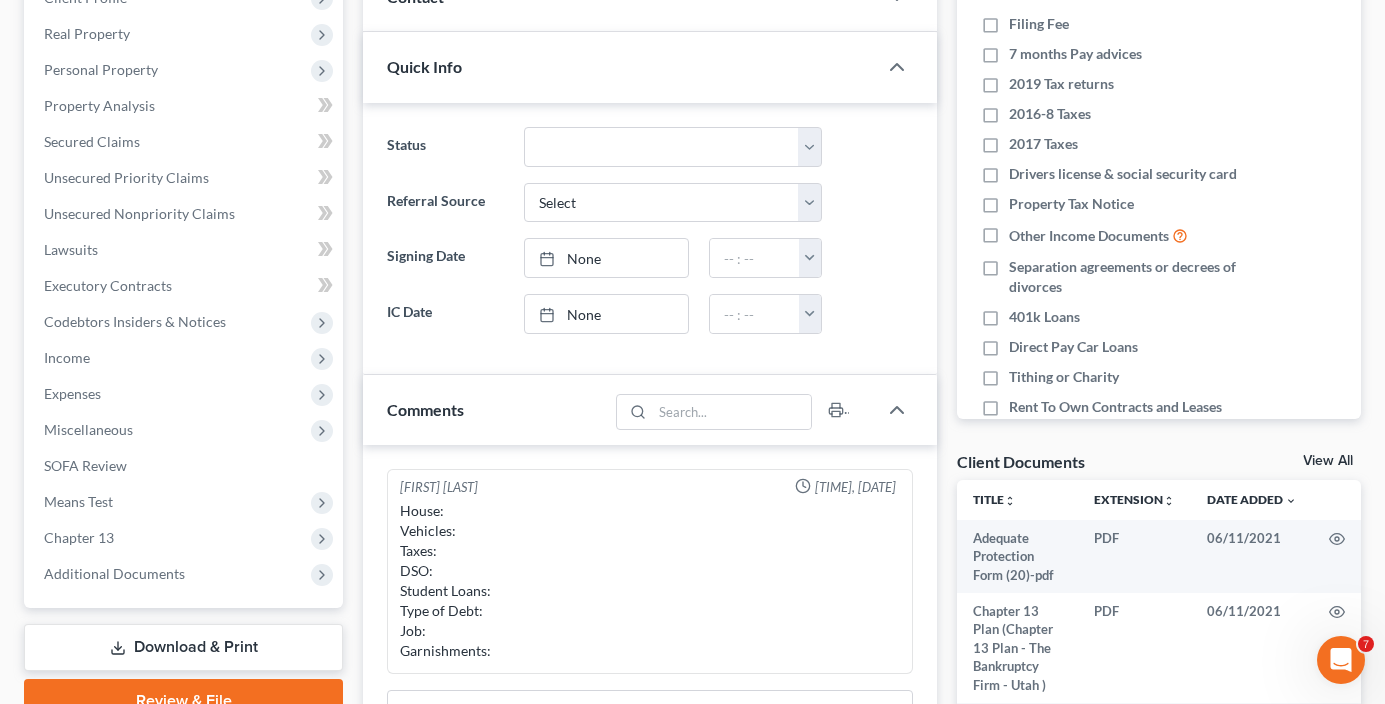 click on "View All" at bounding box center [1328, 461] 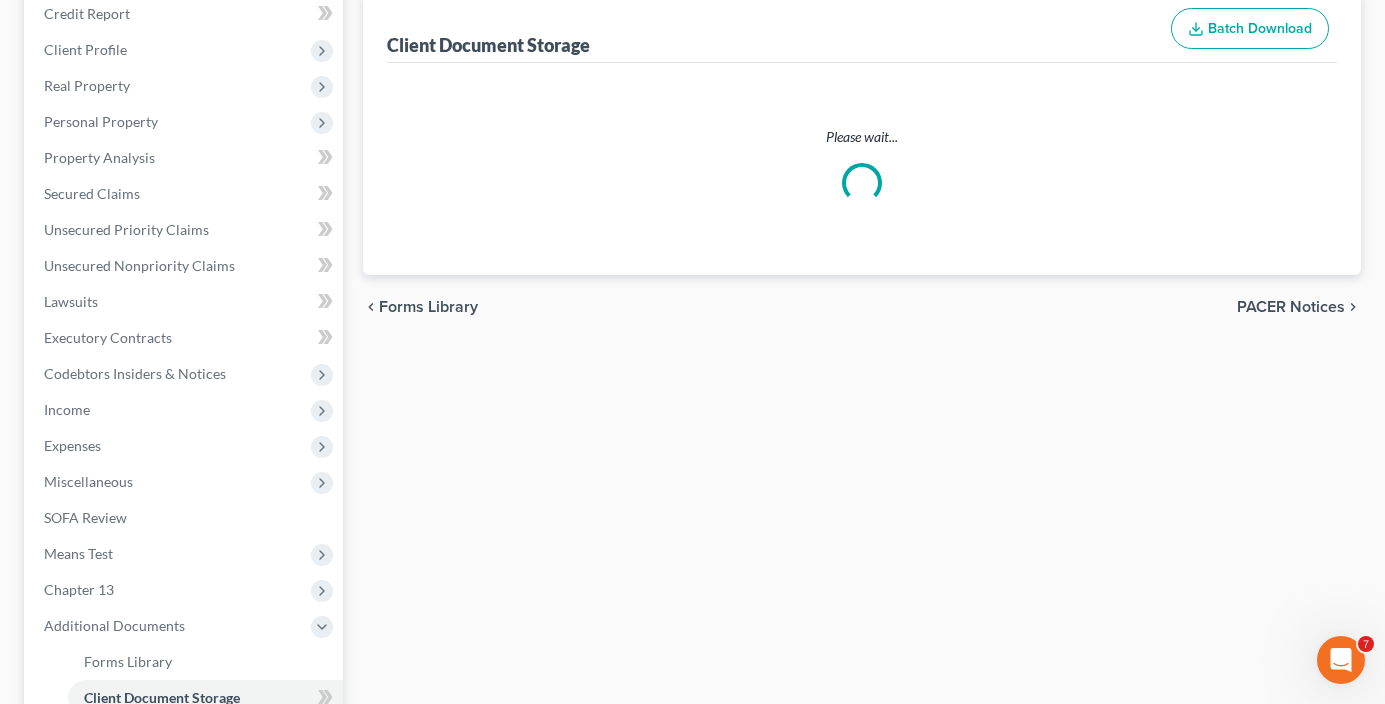 scroll, scrollTop: 22, scrollLeft: 0, axis: vertical 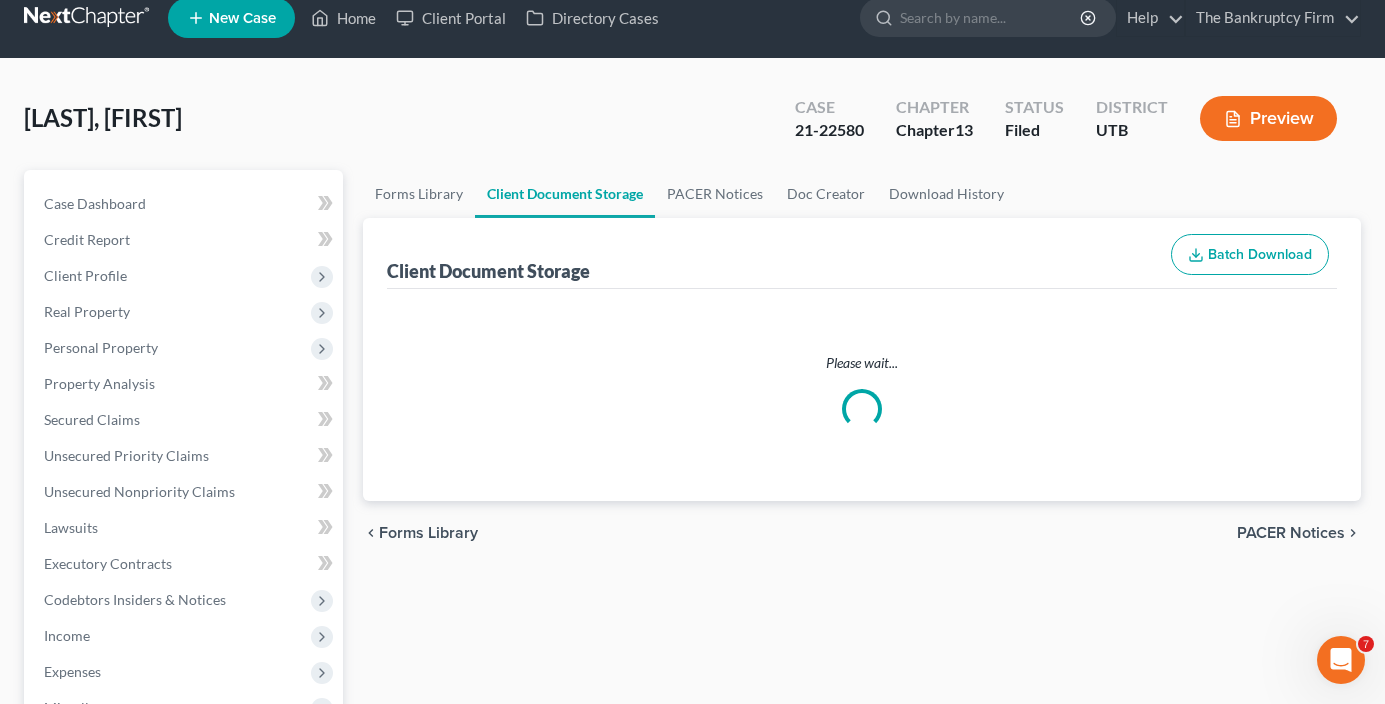 select on "30" 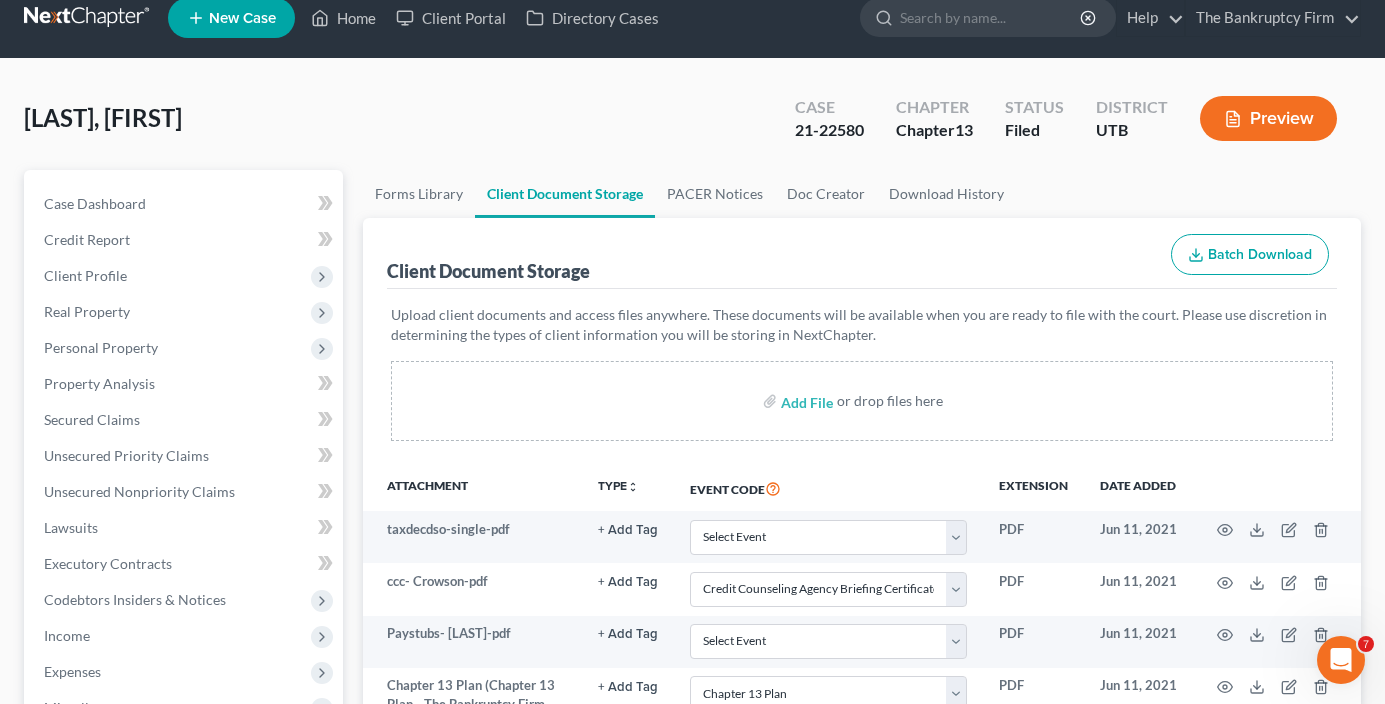scroll, scrollTop: 0, scrollLeft: 0, axis: both 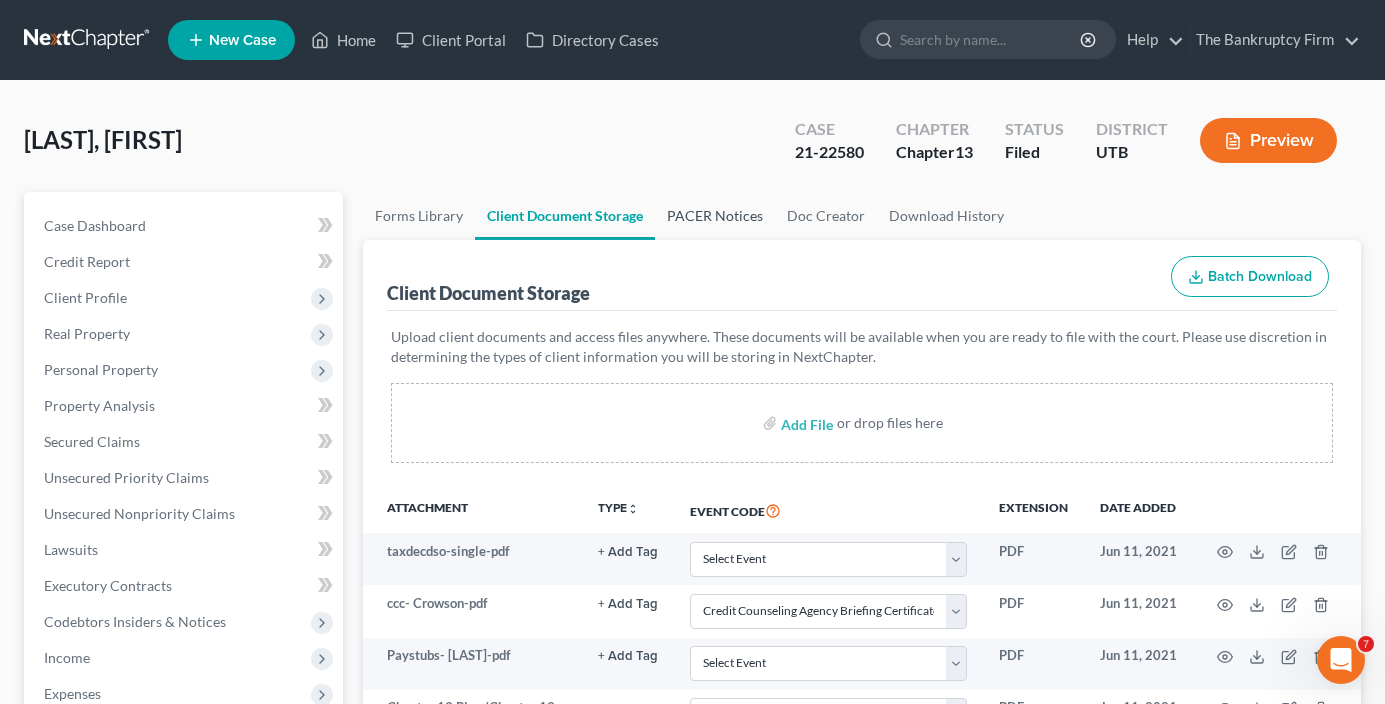 click on "PACER Notices" at bounding box center [715, 216] 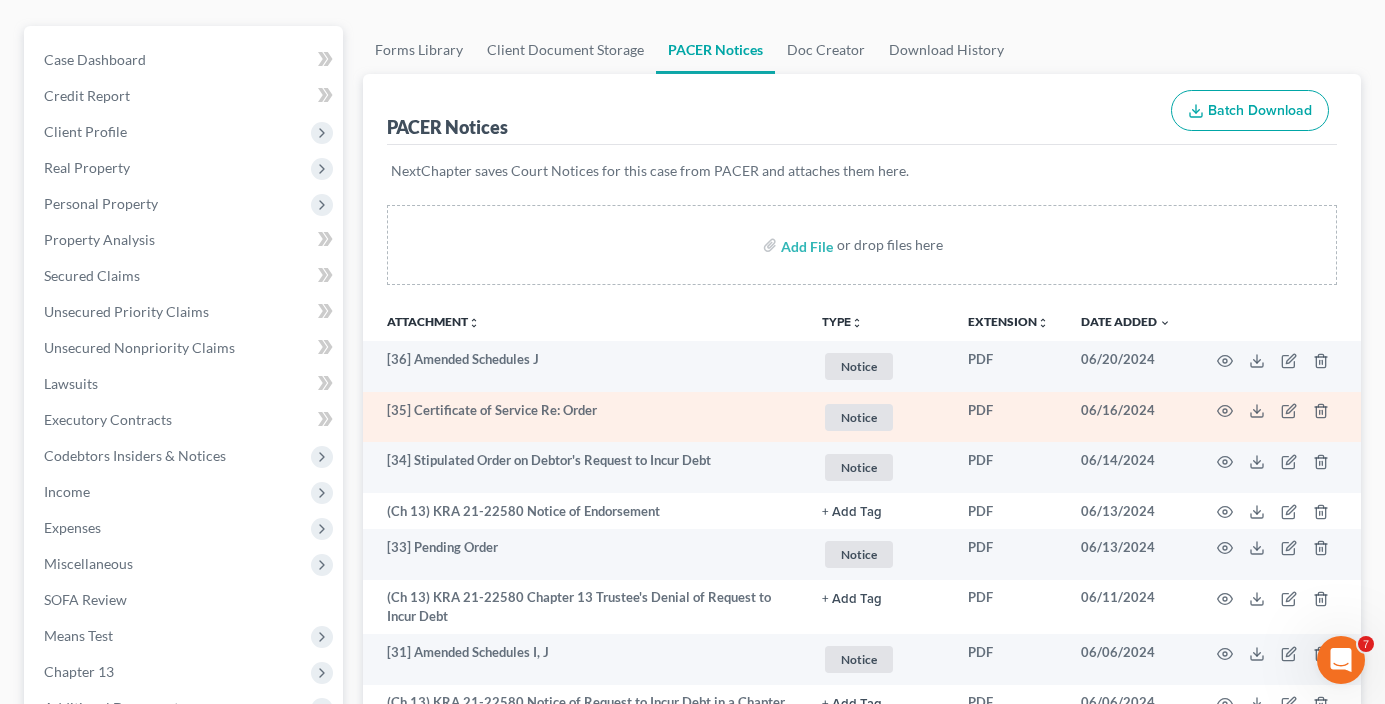 scroll, scrollTop: 200, scrollLeft: 0, axis: vertical 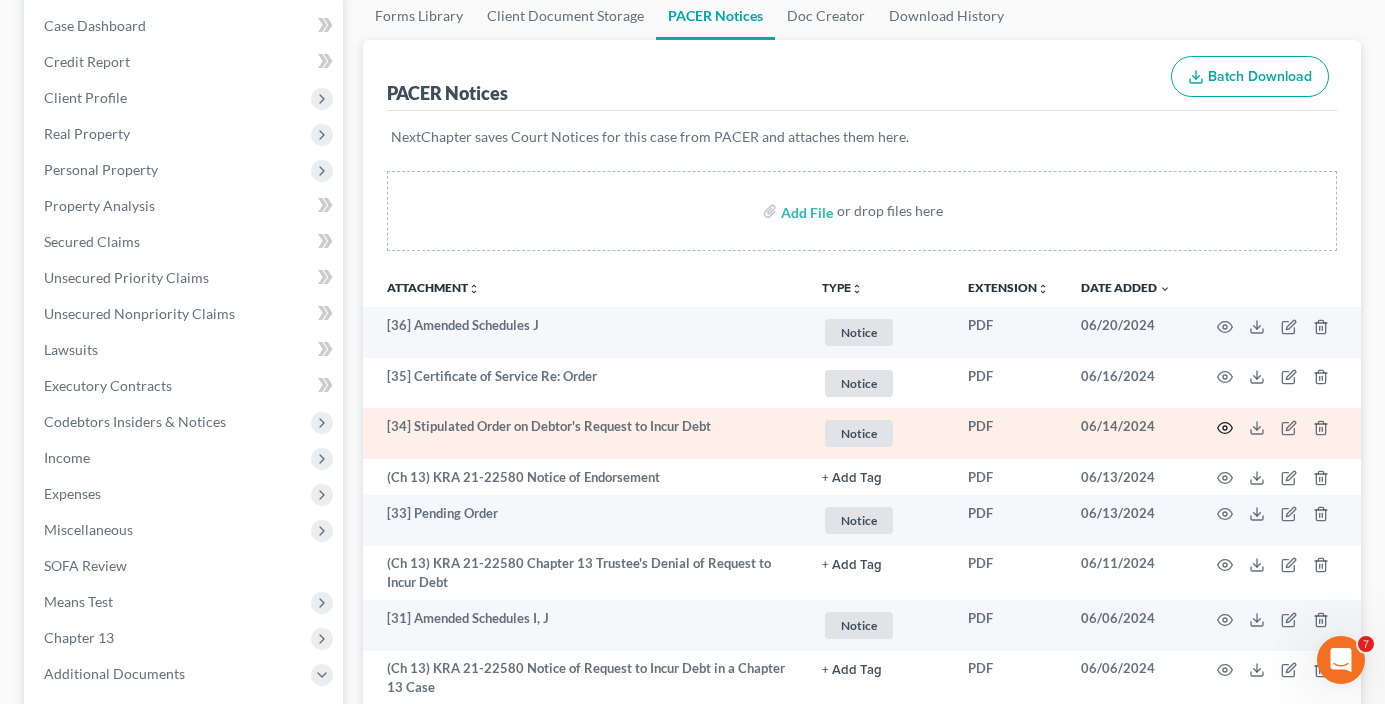 click 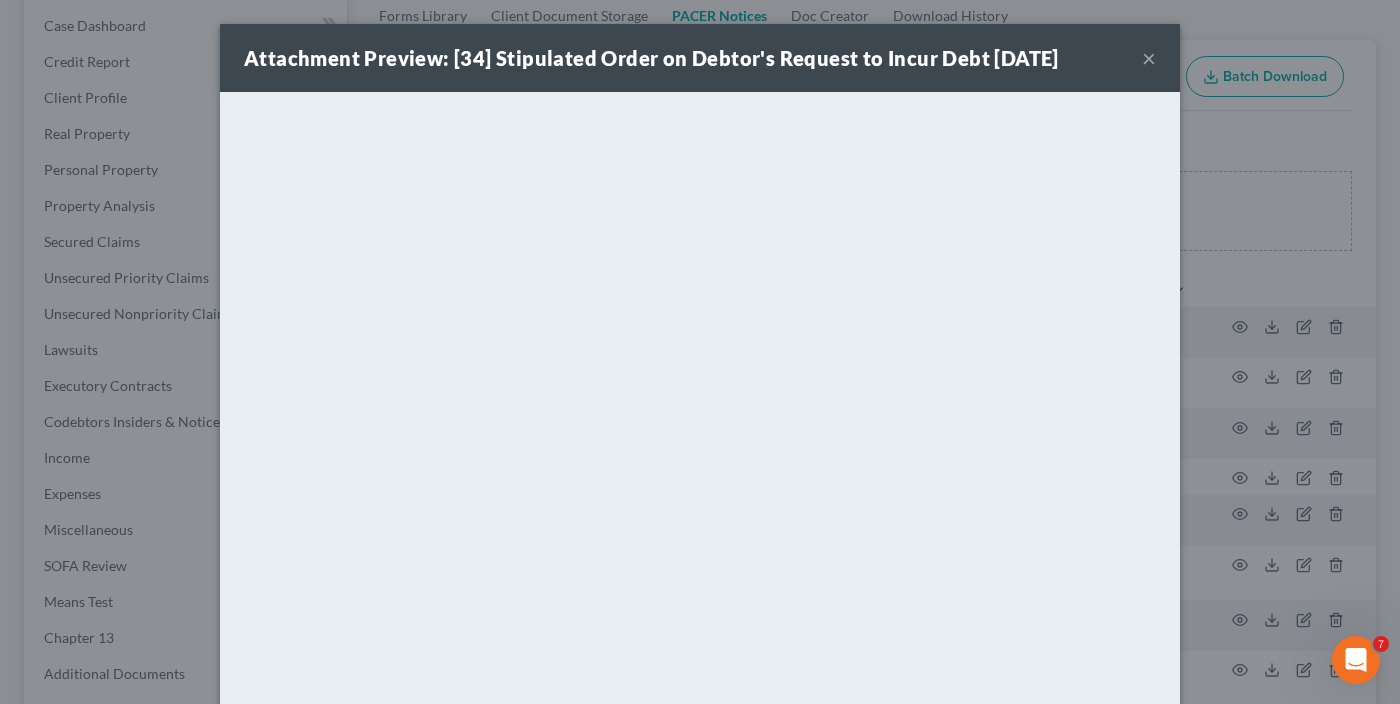 click on "×" at bounding box center [1149, 58] 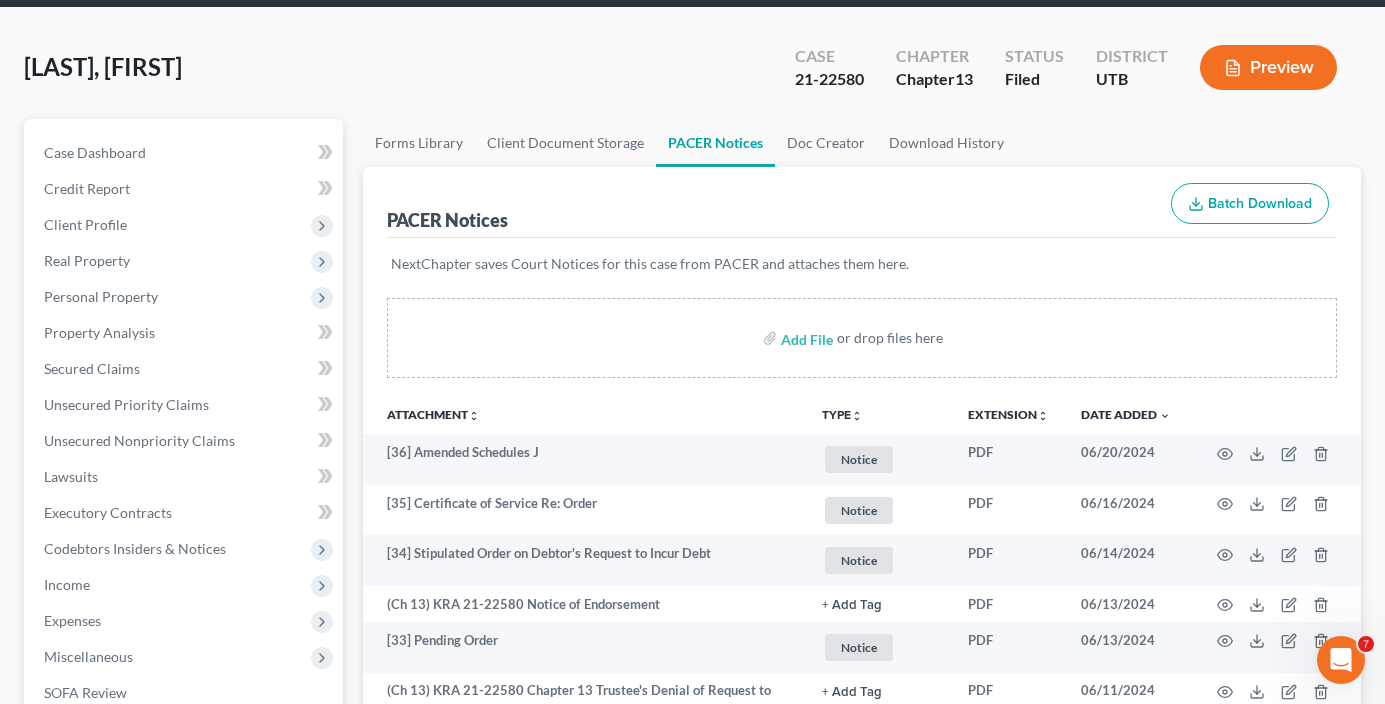 scroll, scrollTop: 0, scrollLeft: 0, axis: both 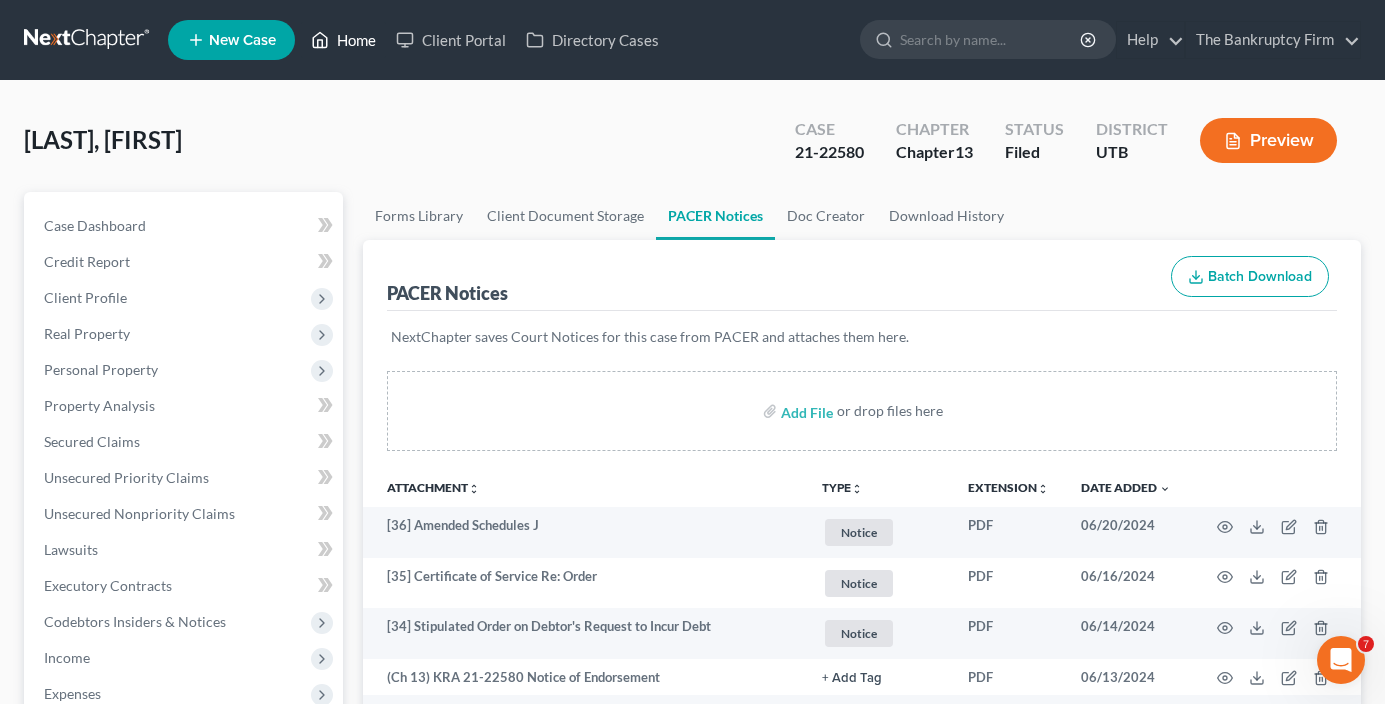 click on "Home" at bounding box center (343, 40) 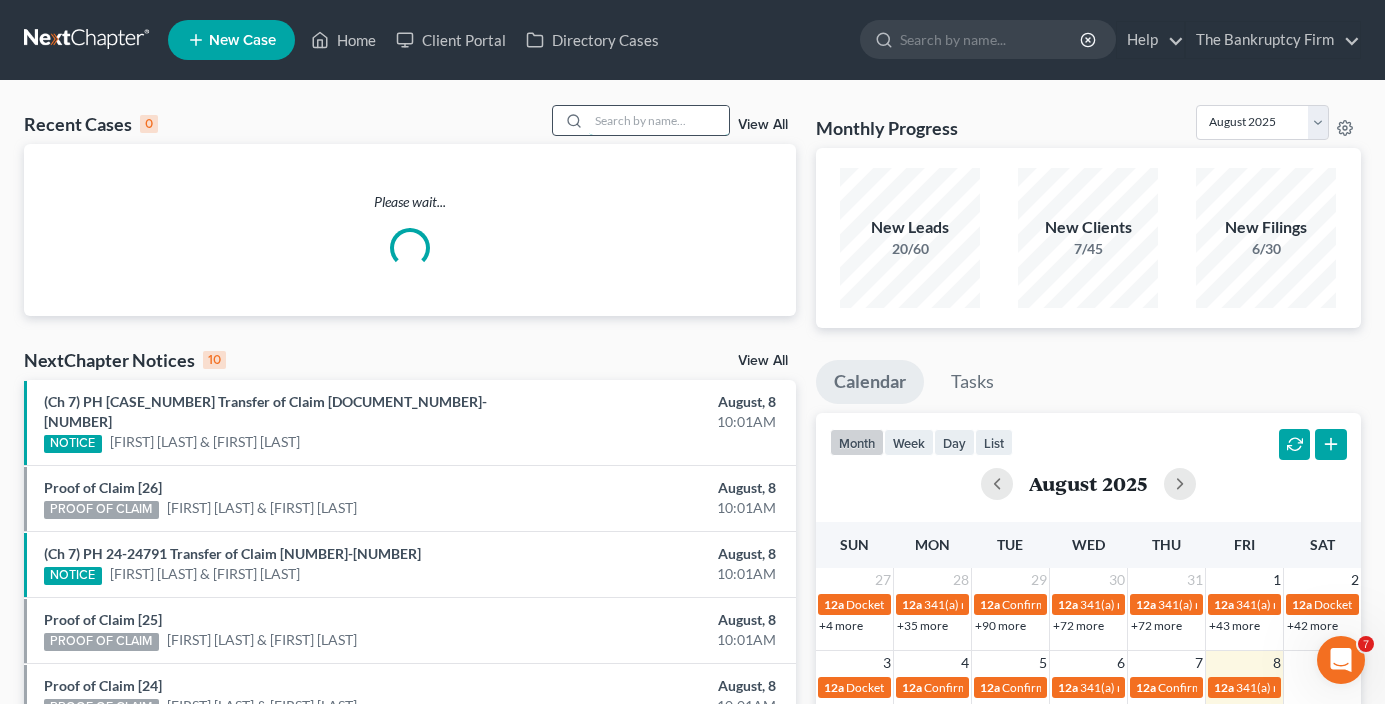 click at bounding box center [659, 120] 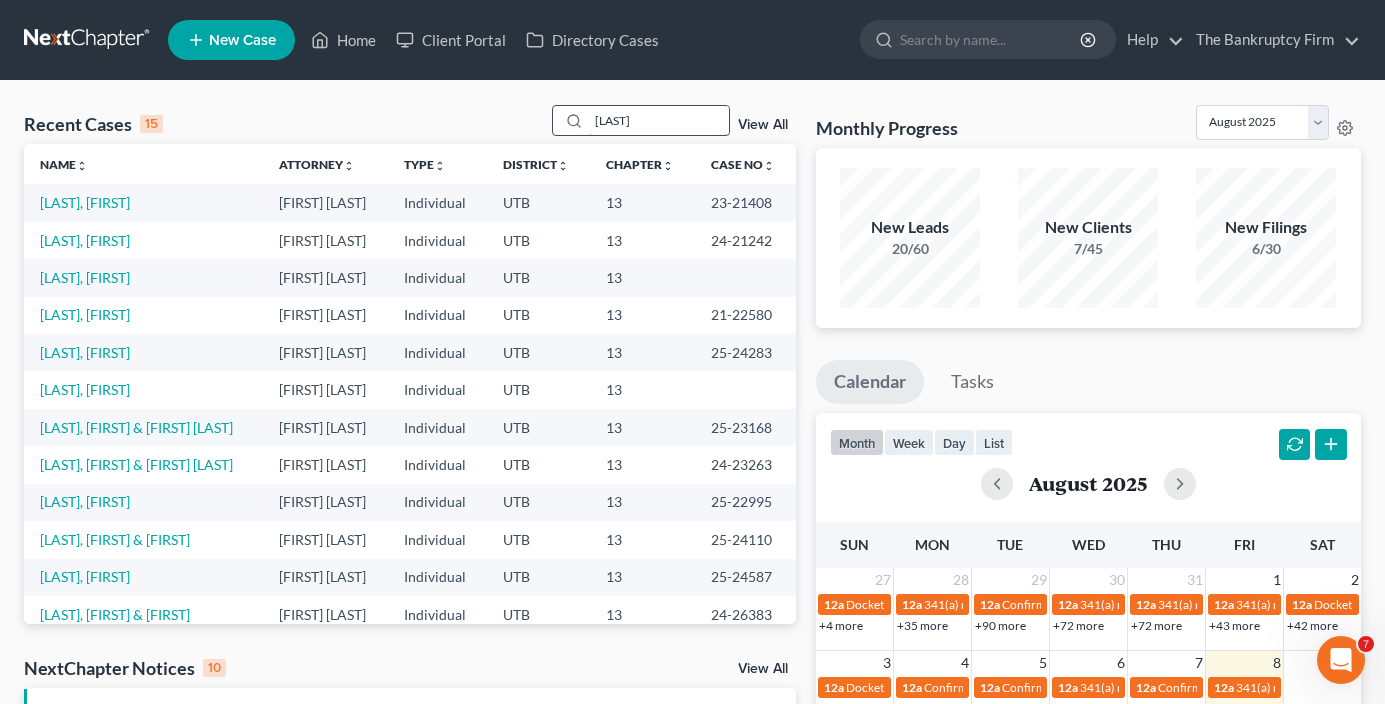 type on "[LAST]" 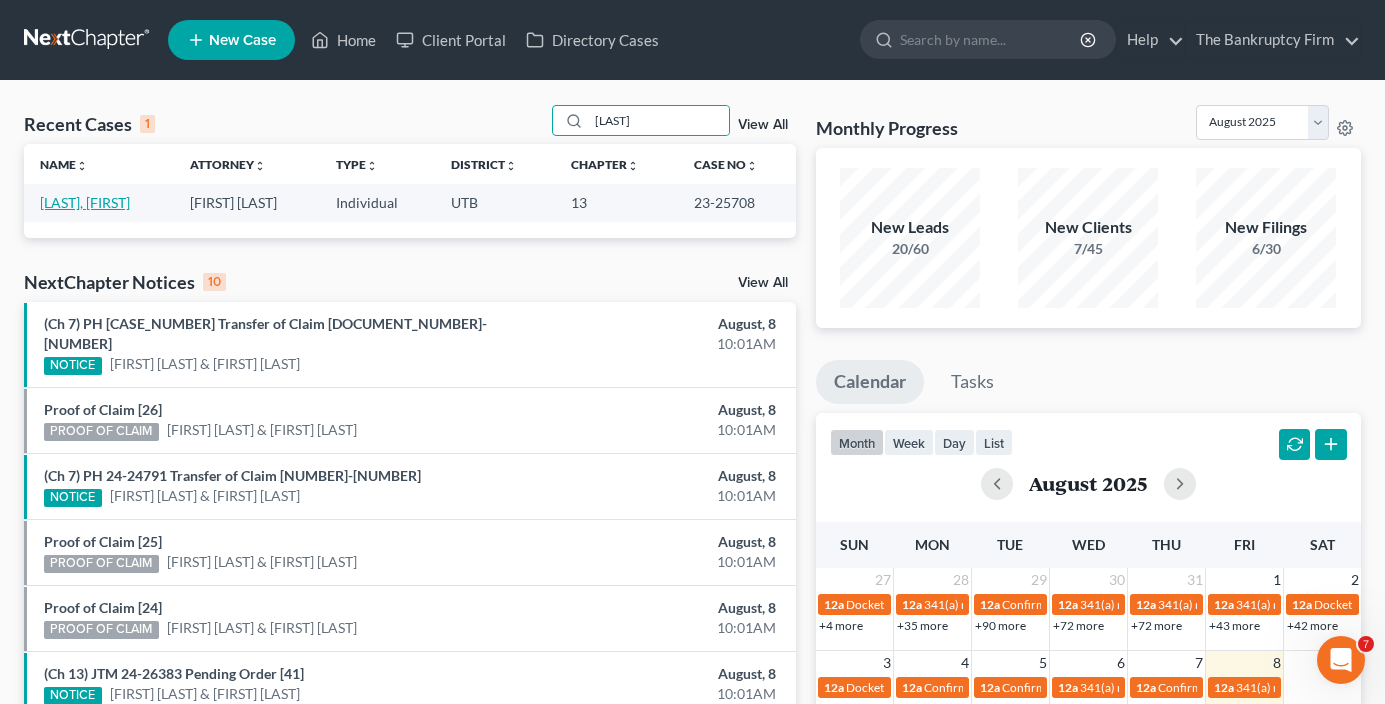 click on "[LAST], [FIRST]" at bounding box center (85, 202) 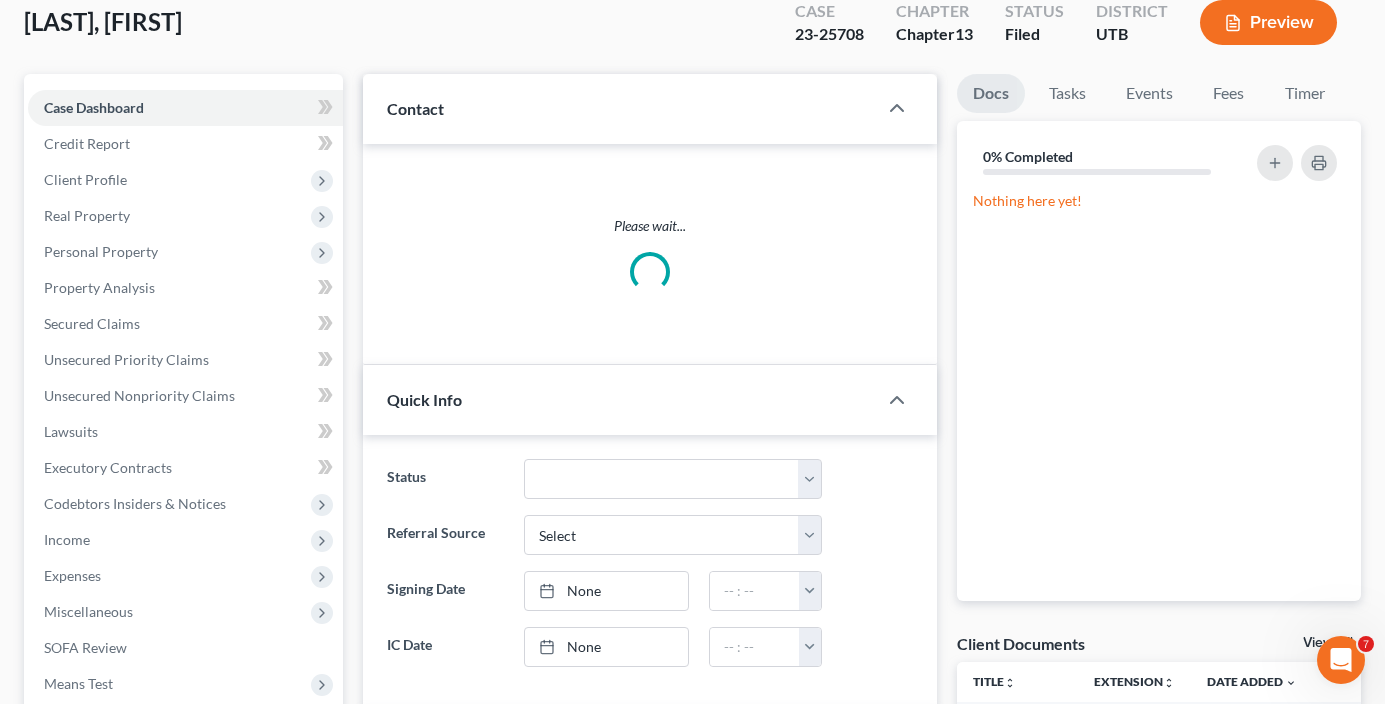 scroll, scrollTop: 300, scrollLeft: 0, axis: vertical 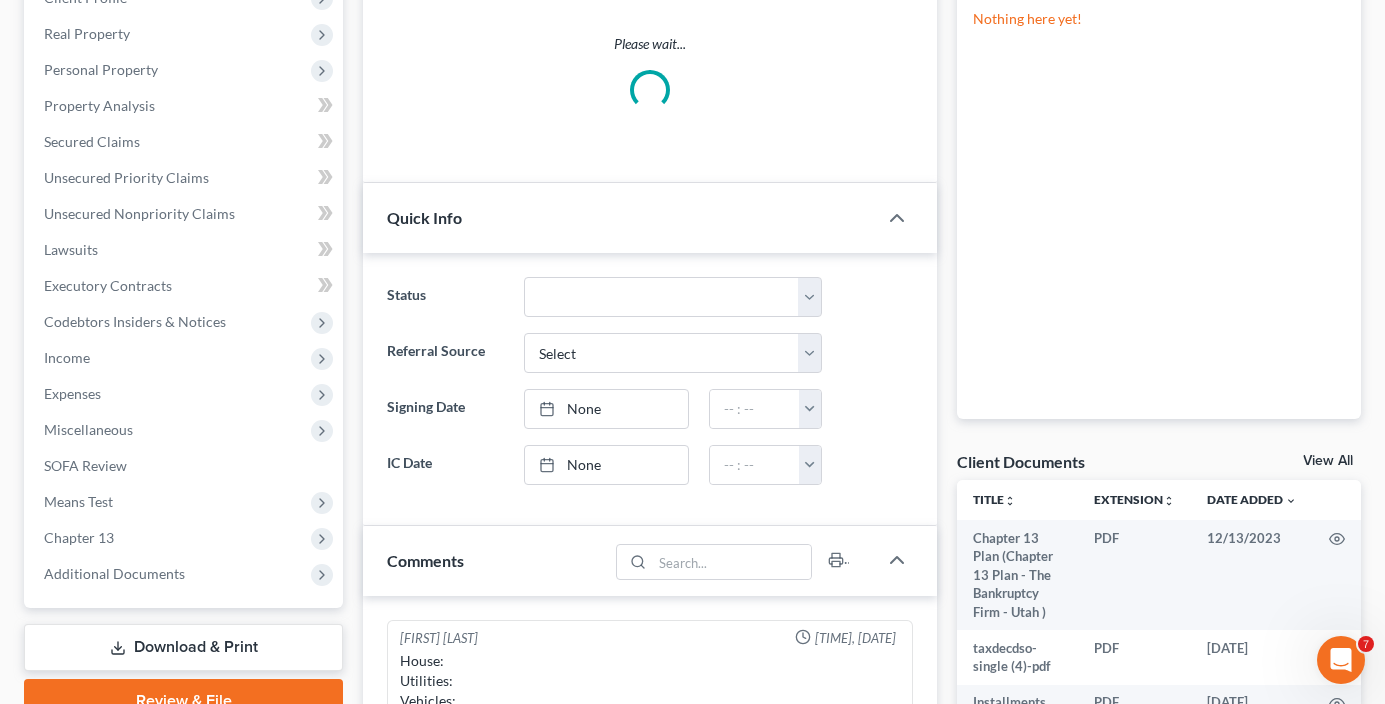click on "Client Documents View All" at bounding box center [1159, 465] 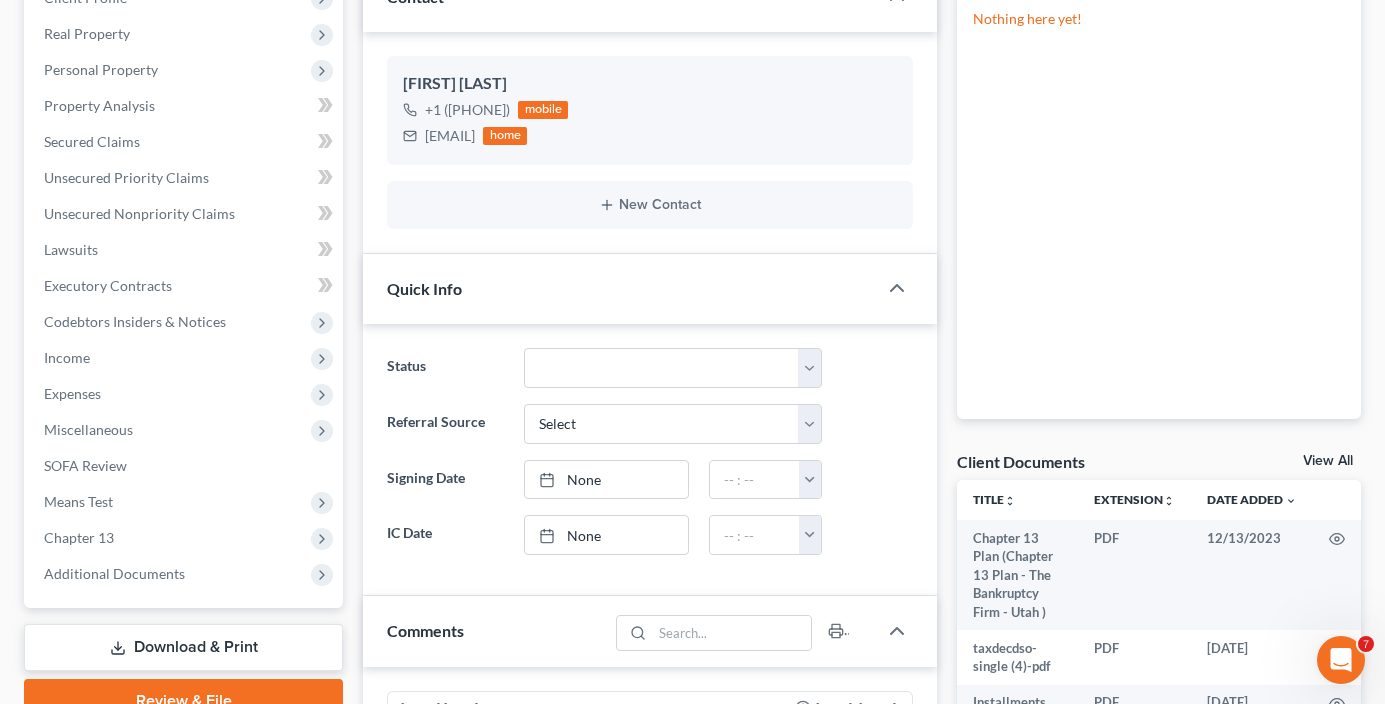 click on "View All" at bounding box center (1328, 461) 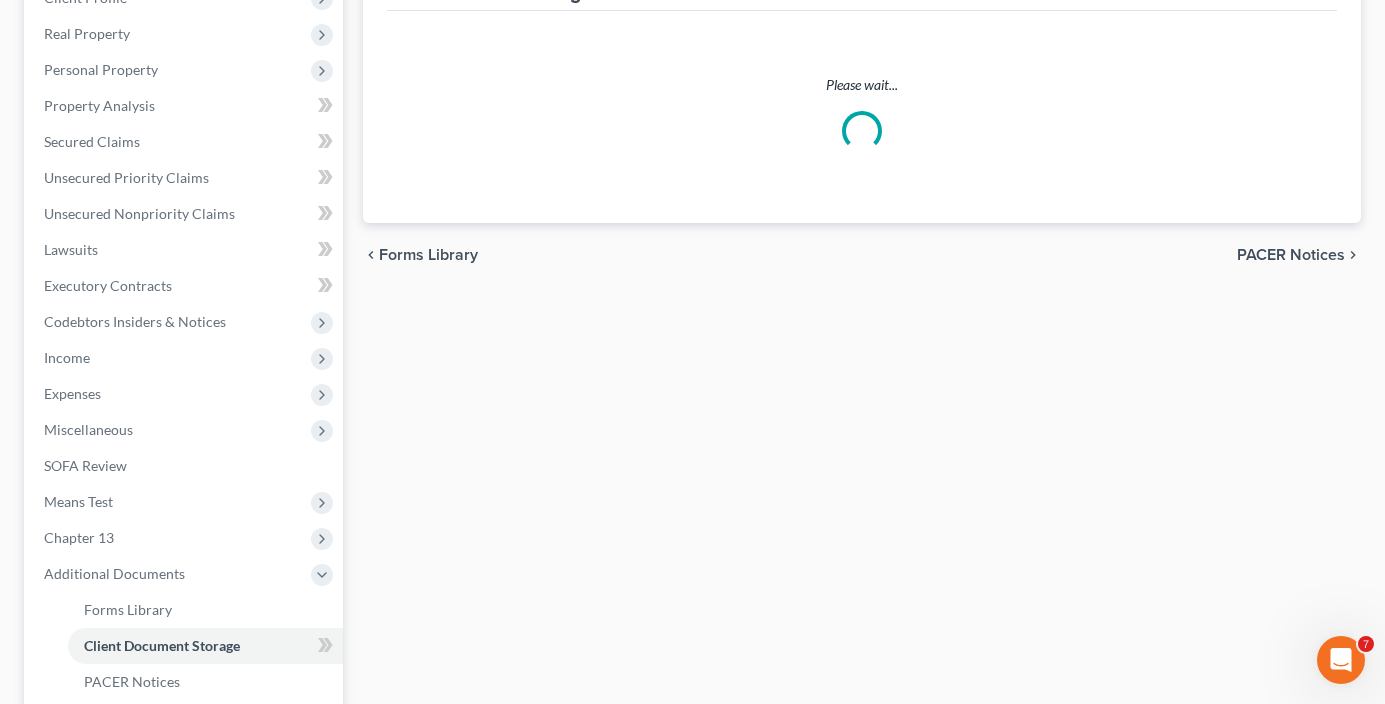 scroll, scrollTop: 198, scrollLeft: 0, axis: vertical 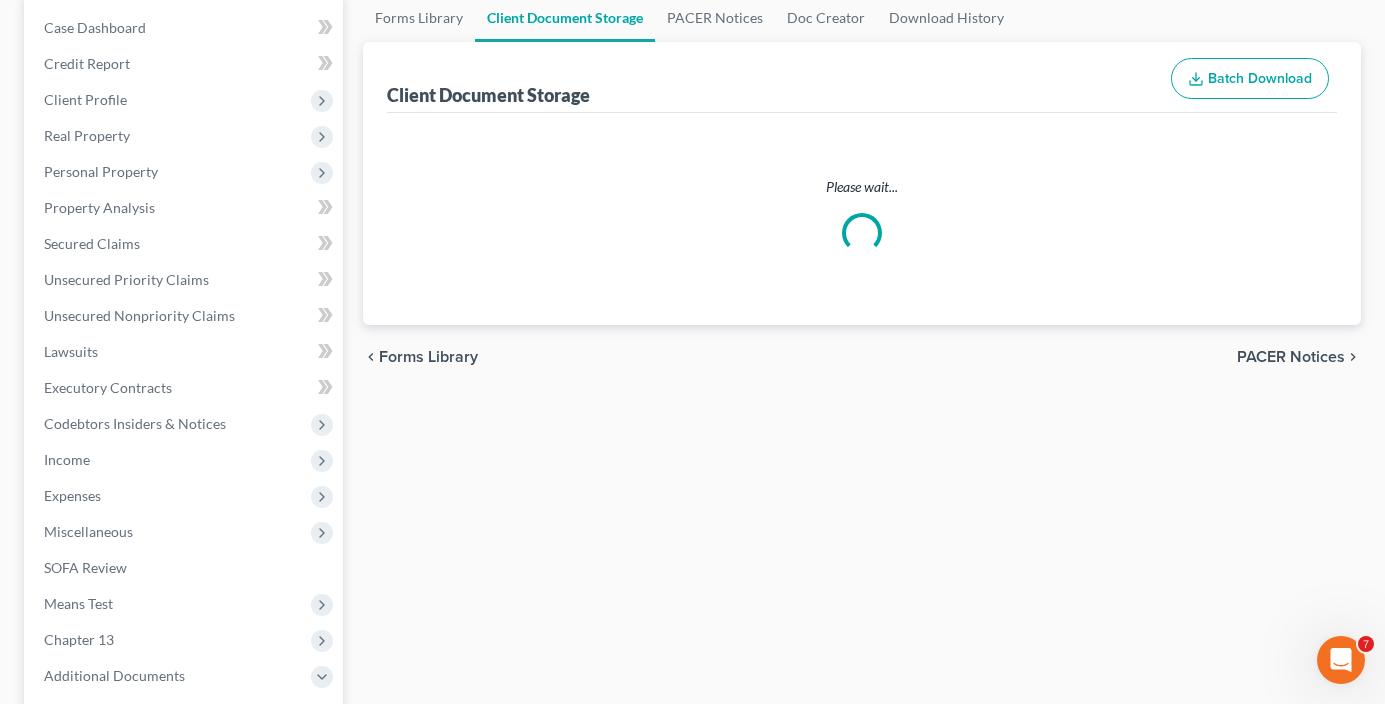 select on "30" 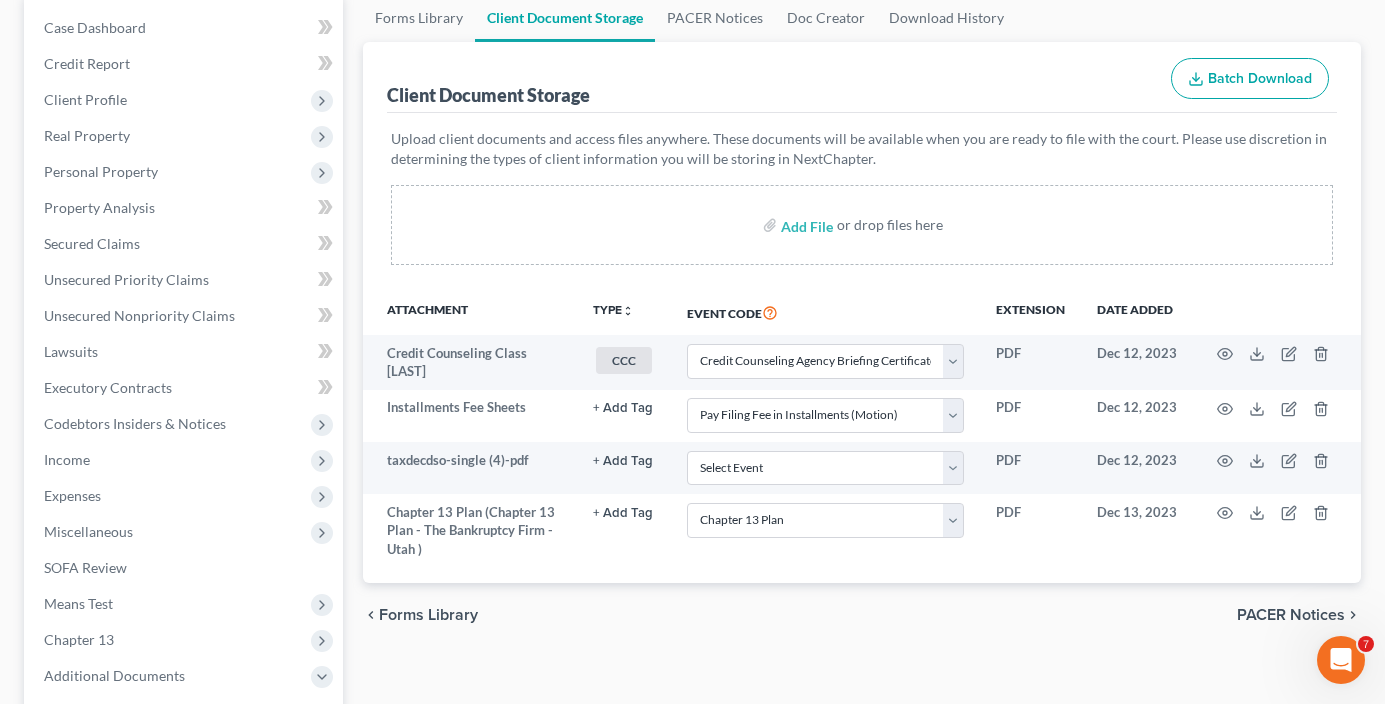 scroll, scrollTop: 0, scrollLeft: 0, axis: both 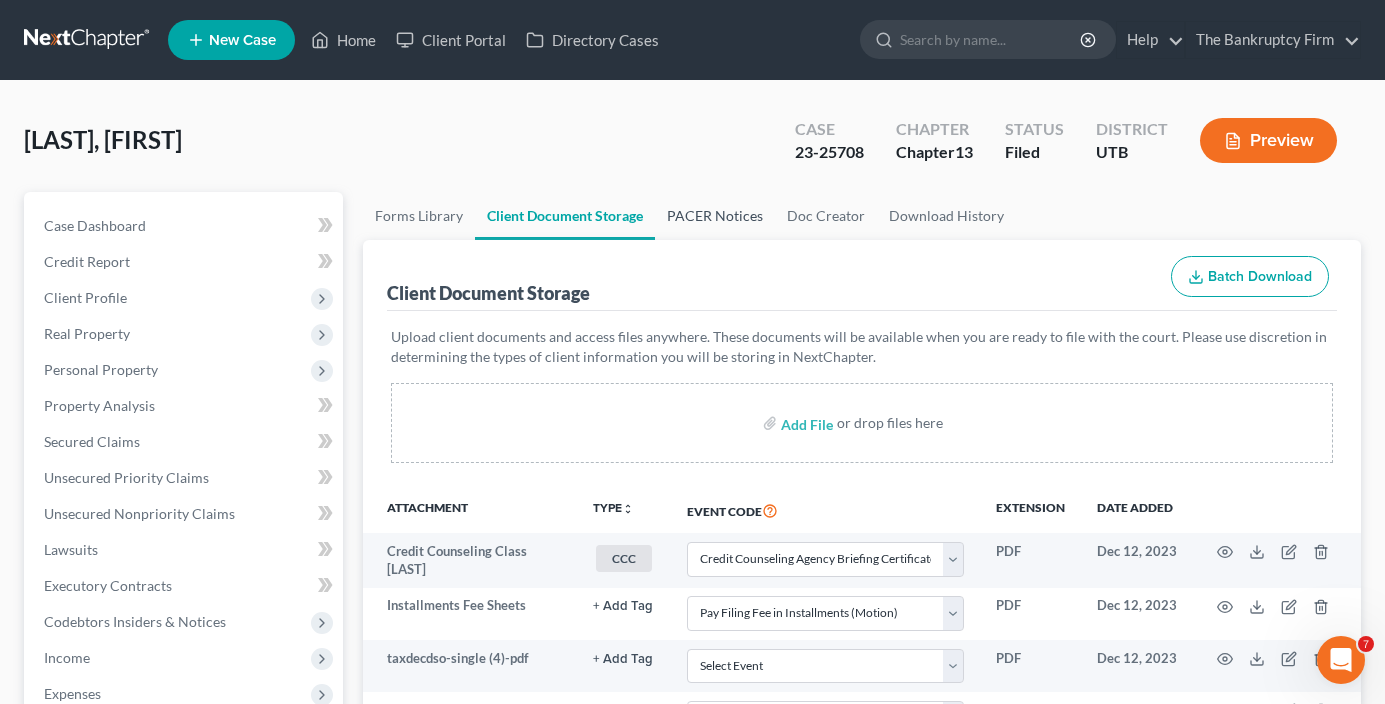 click on "PACER Notices" at bounding box center (715, 216) 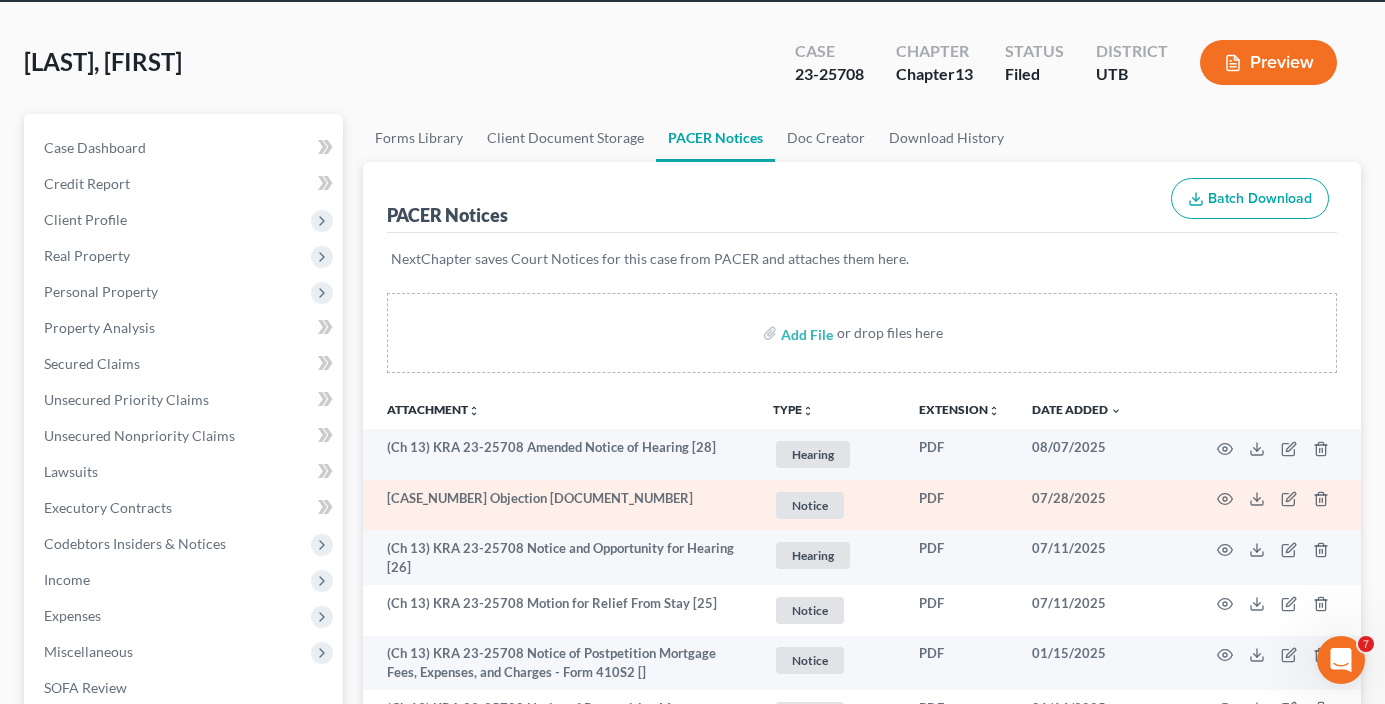 scroll, scrollTop: 200, scrollLeft: 0, axis: vertical 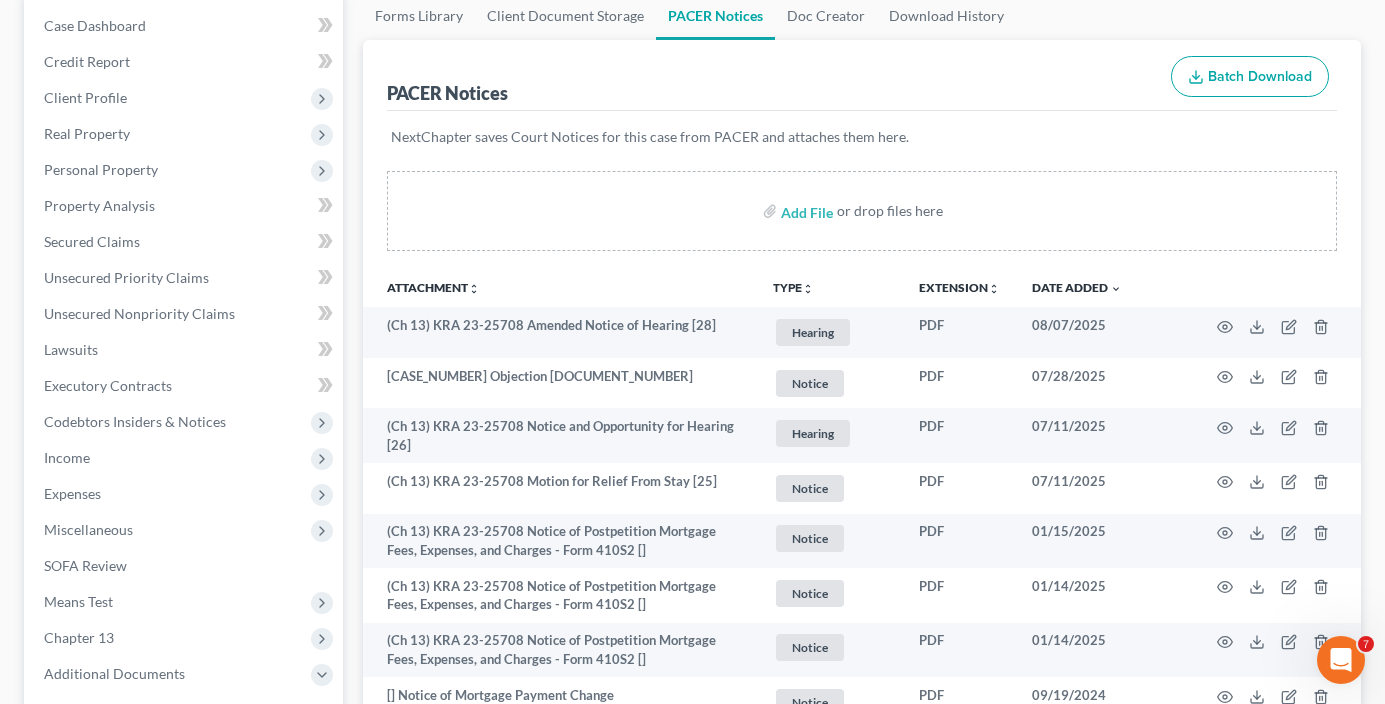 click on "Add File
or drop files here" at bounding box center [862, 219] 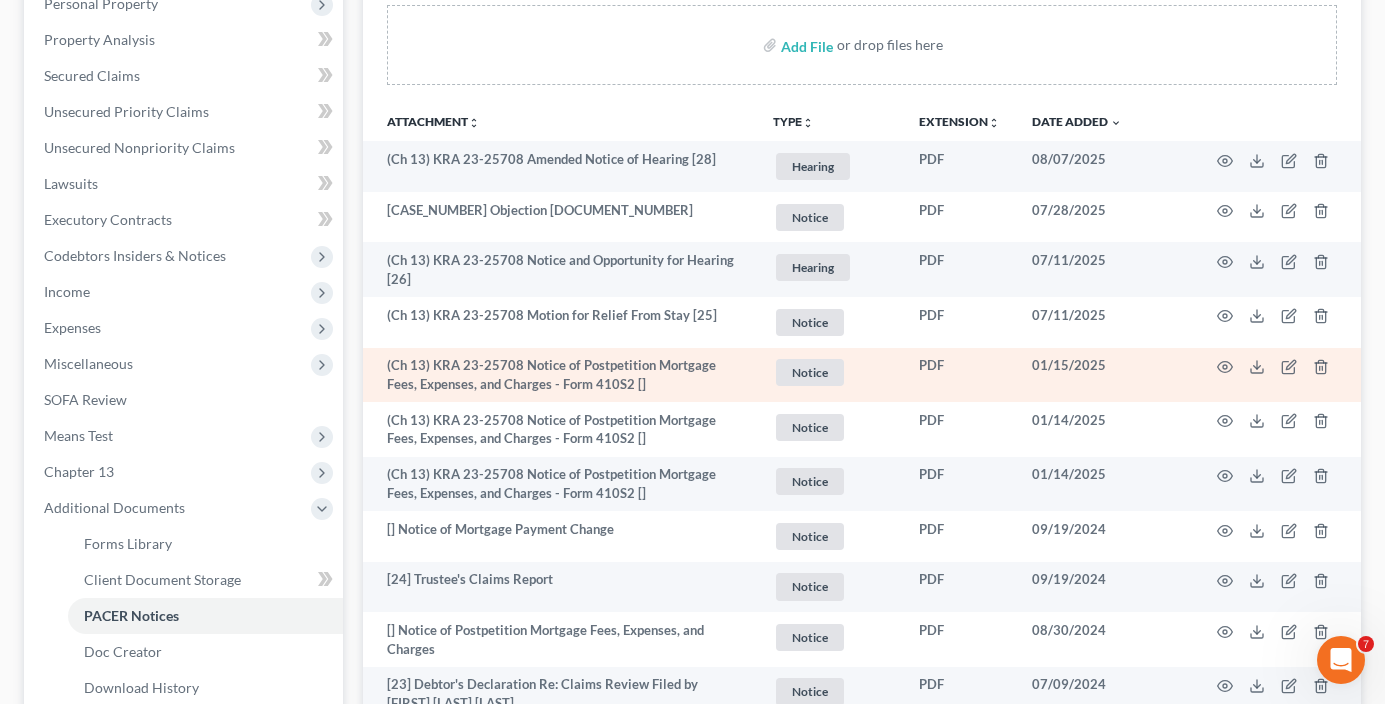 scroll, scrollTop: 400, scrollLeft: 0, axis: vertical 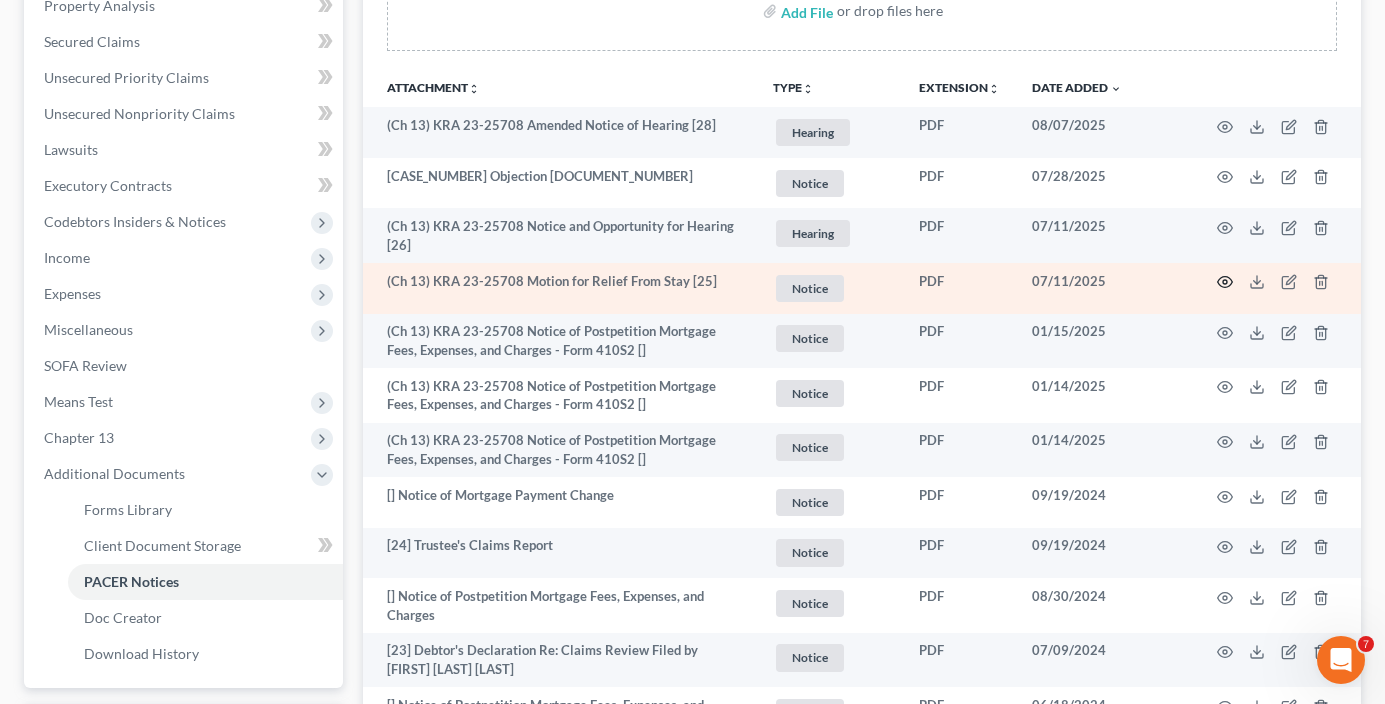 click 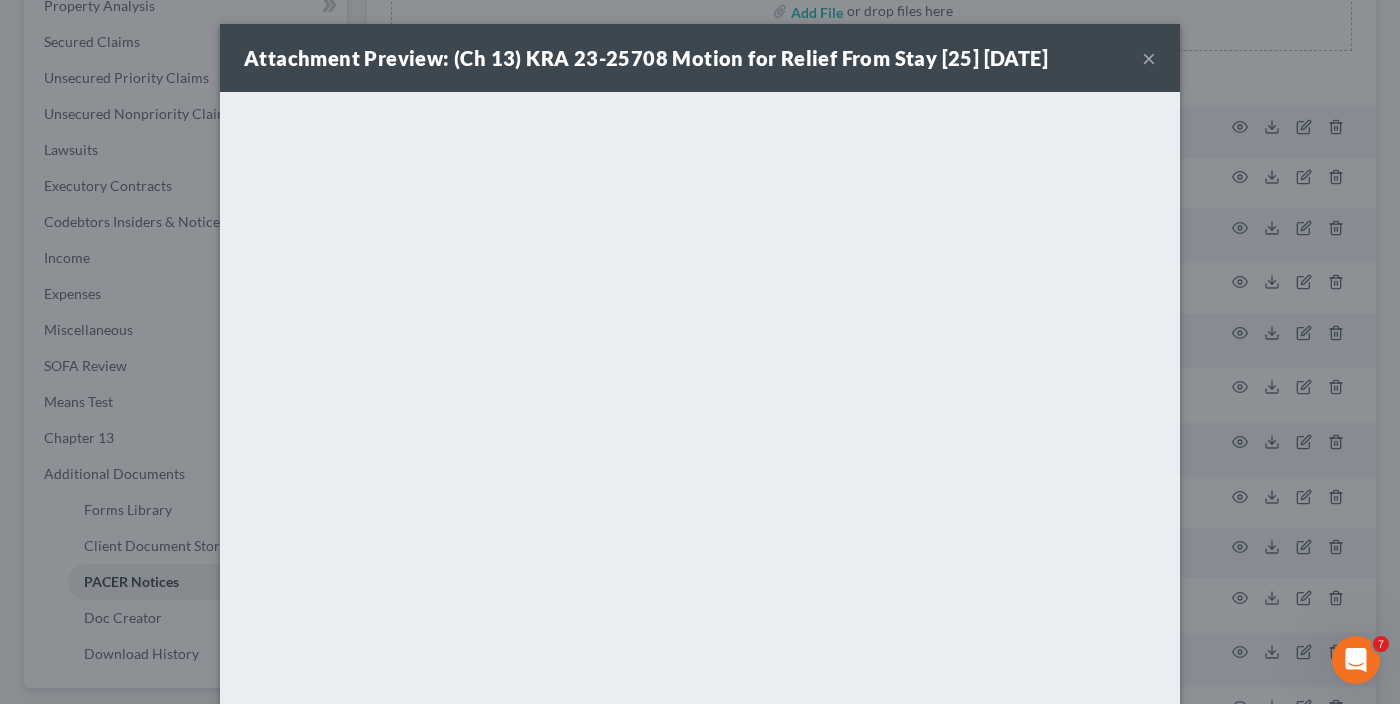 click on "×" at bounding box center [1149, 58] 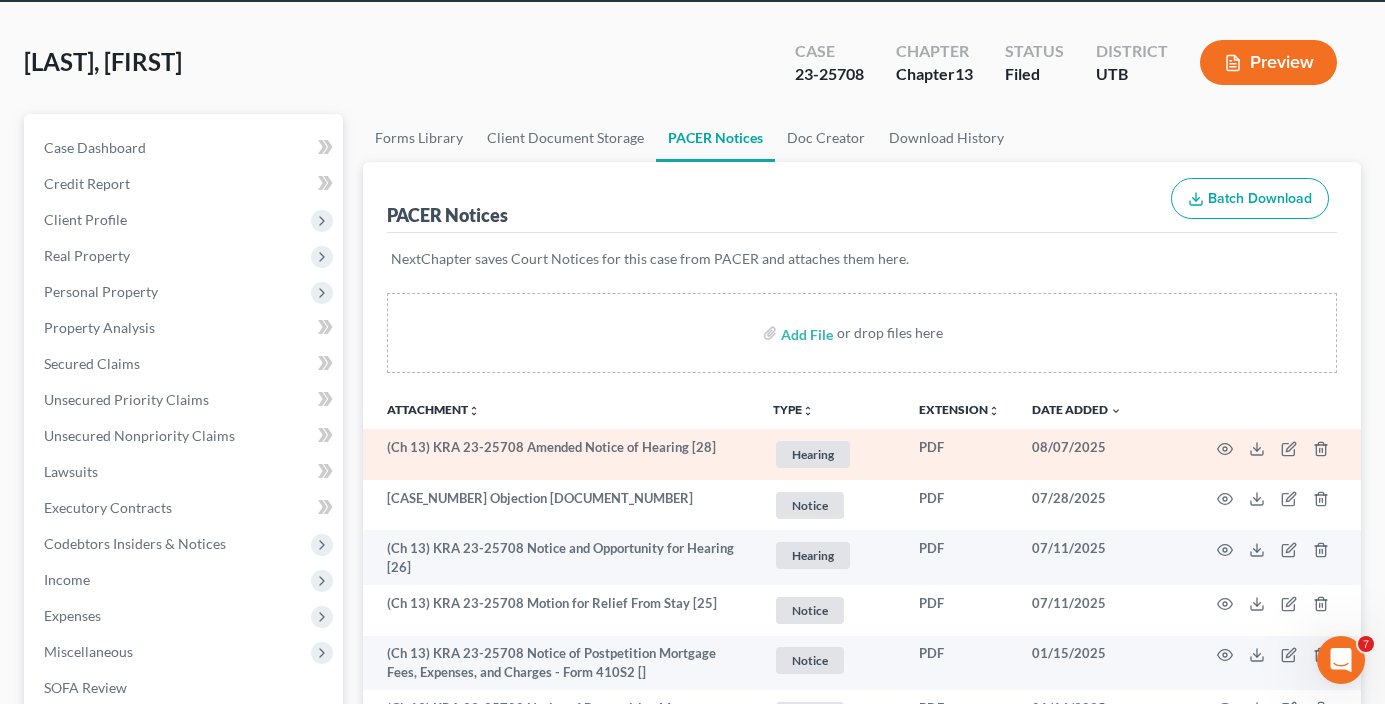 scroll, scrollTop: 0, scrollLeft: 0, axis: both 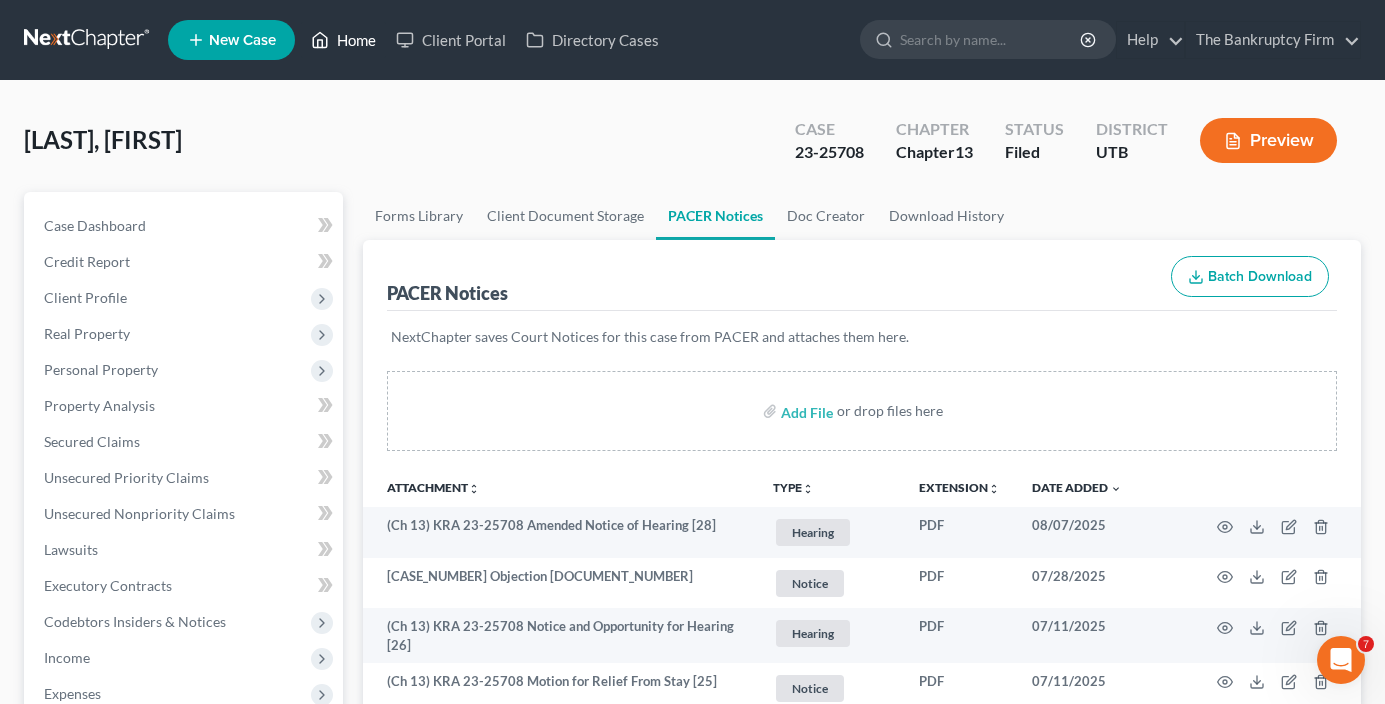 click on "Home" at bounding box center (343, 40) 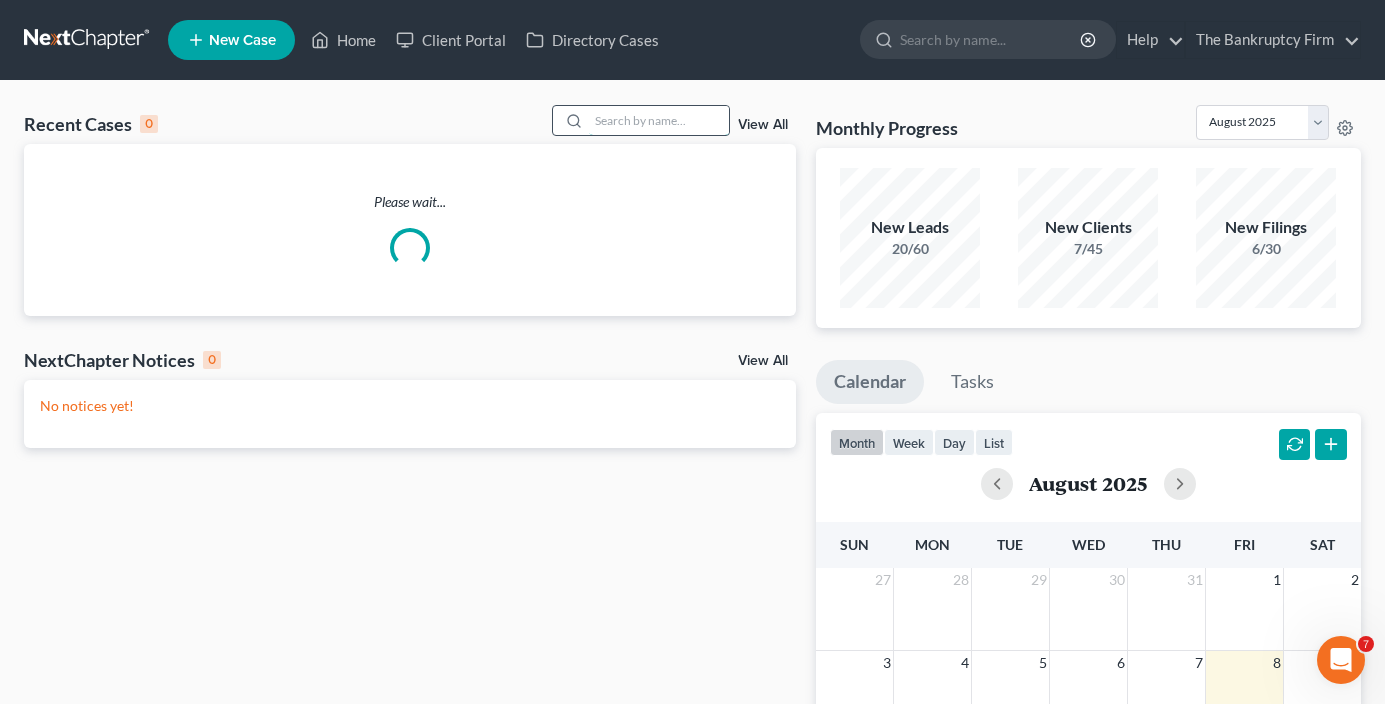 click at bounding box center (659, 120) 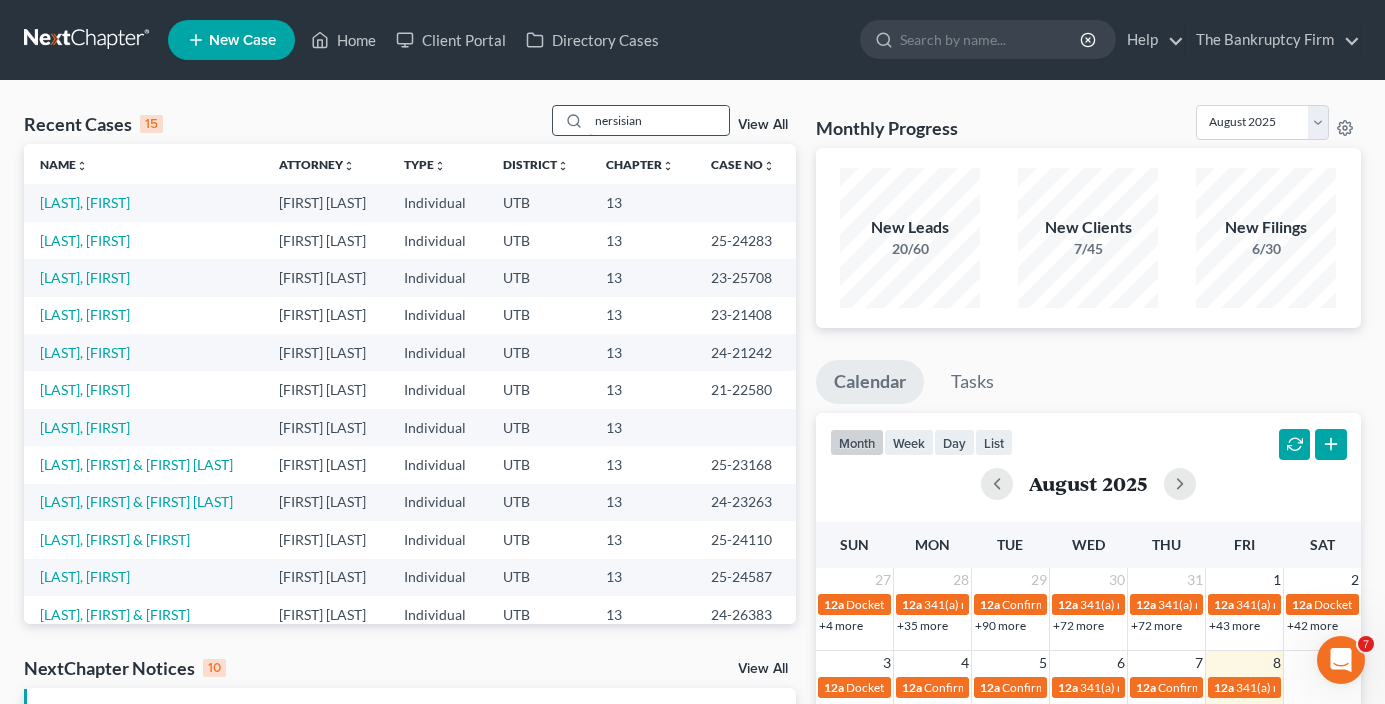 type on "nersisian" 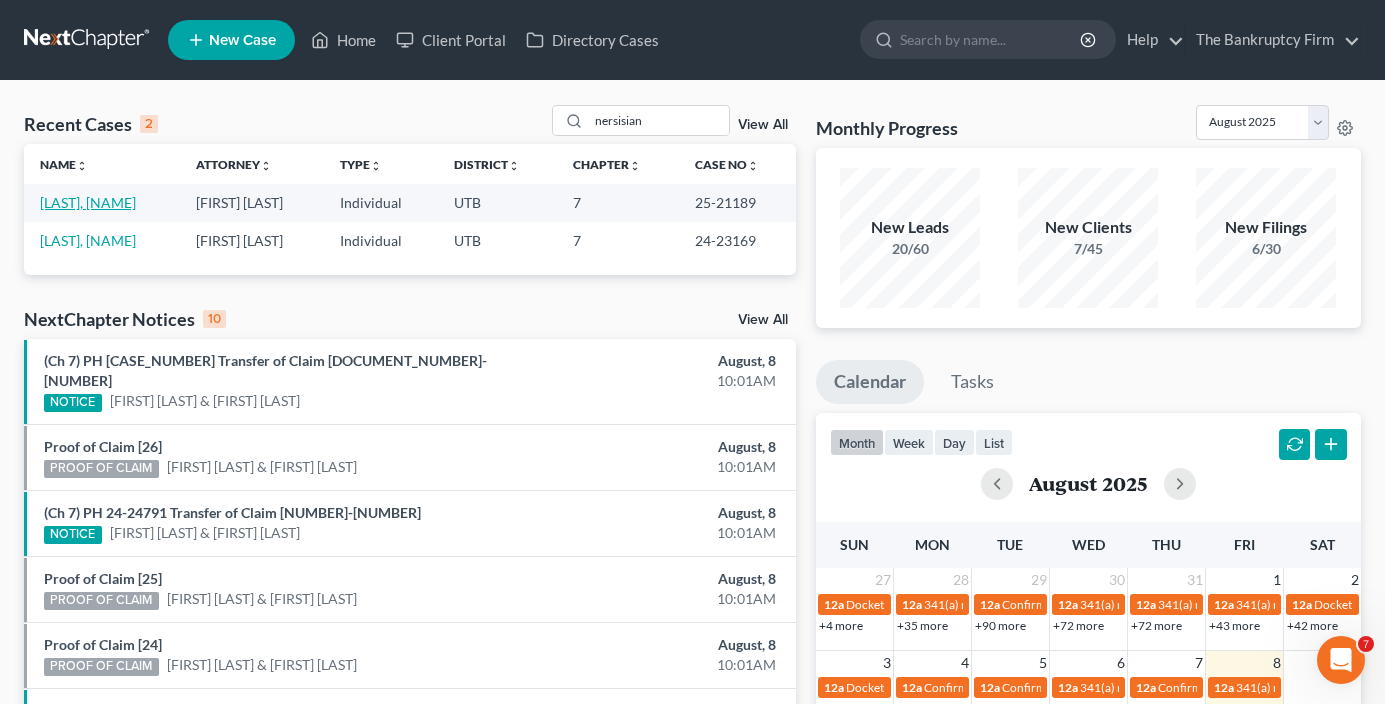 click on "[LAST], [NAME]" at bounding box center [88, 202] 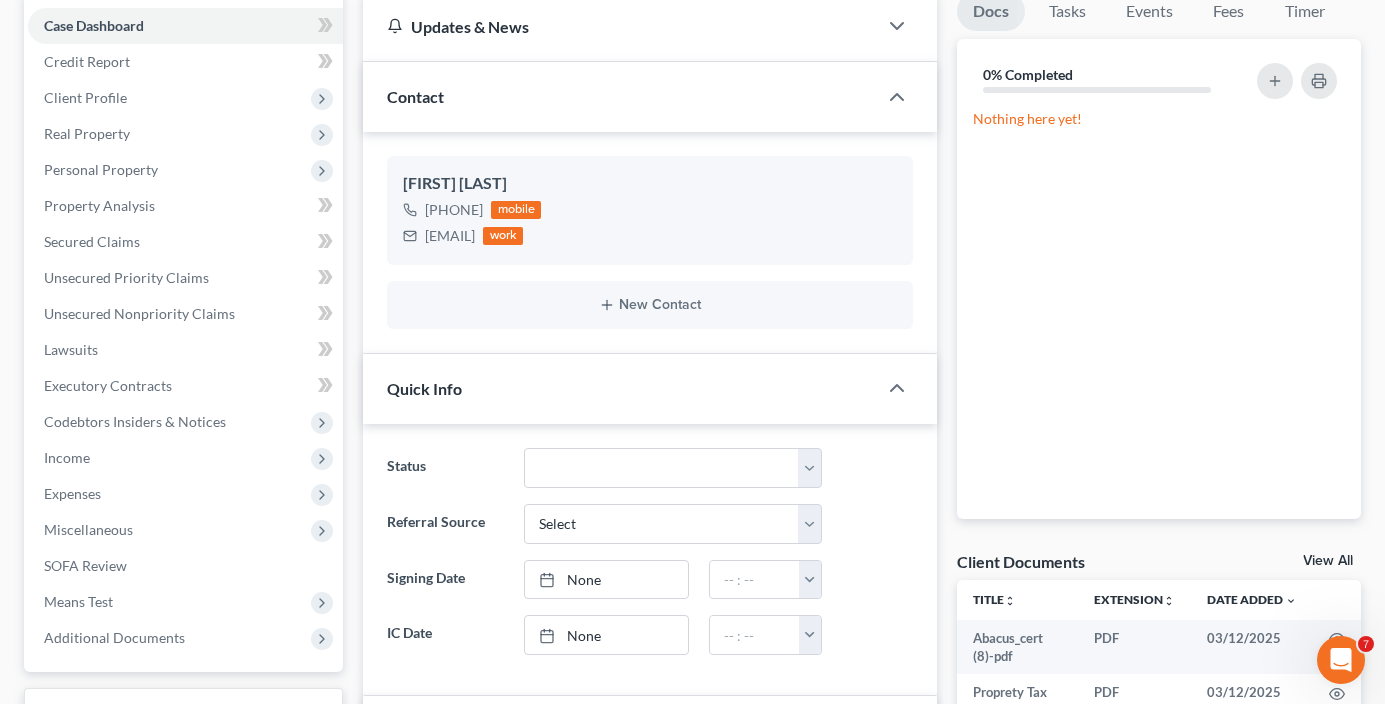 click on "View All" at bounding box center (1328, 561) 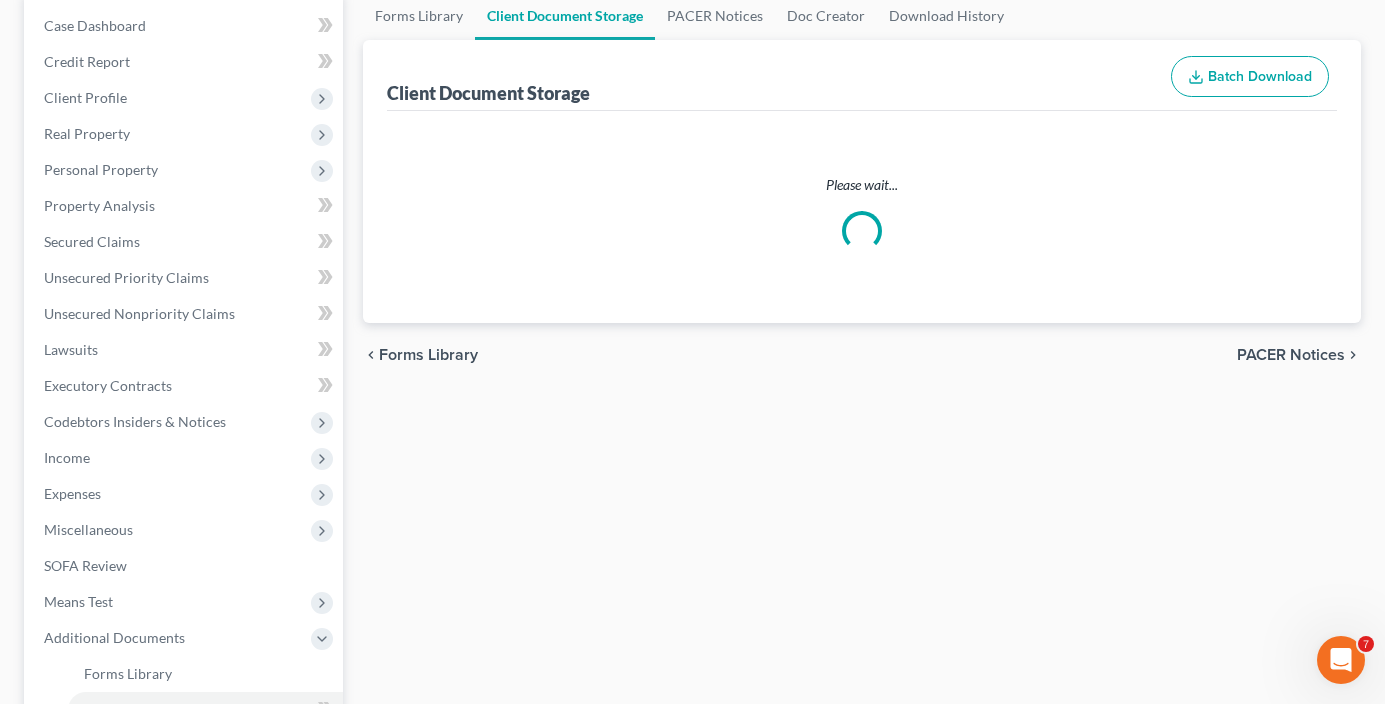 scroll, scrollTop: 77, scrollLeft: 0, axis: vertical 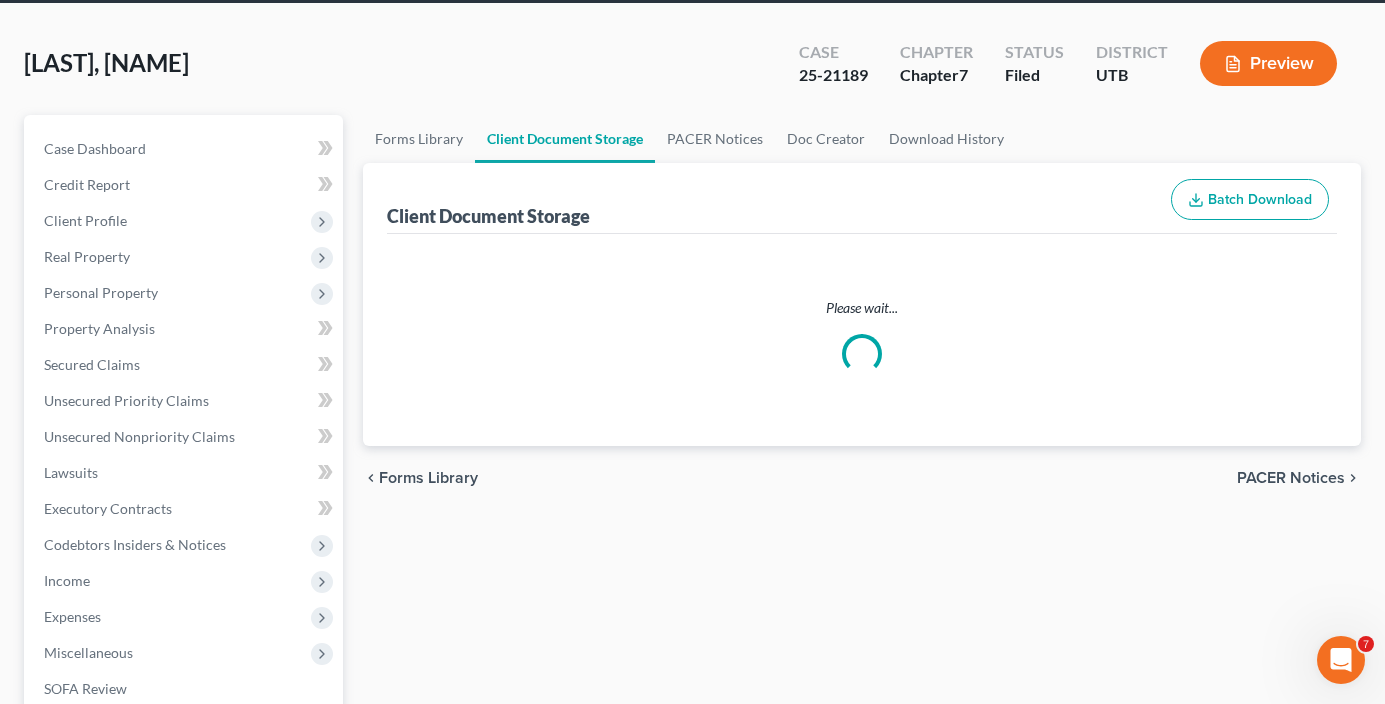 select on "30" 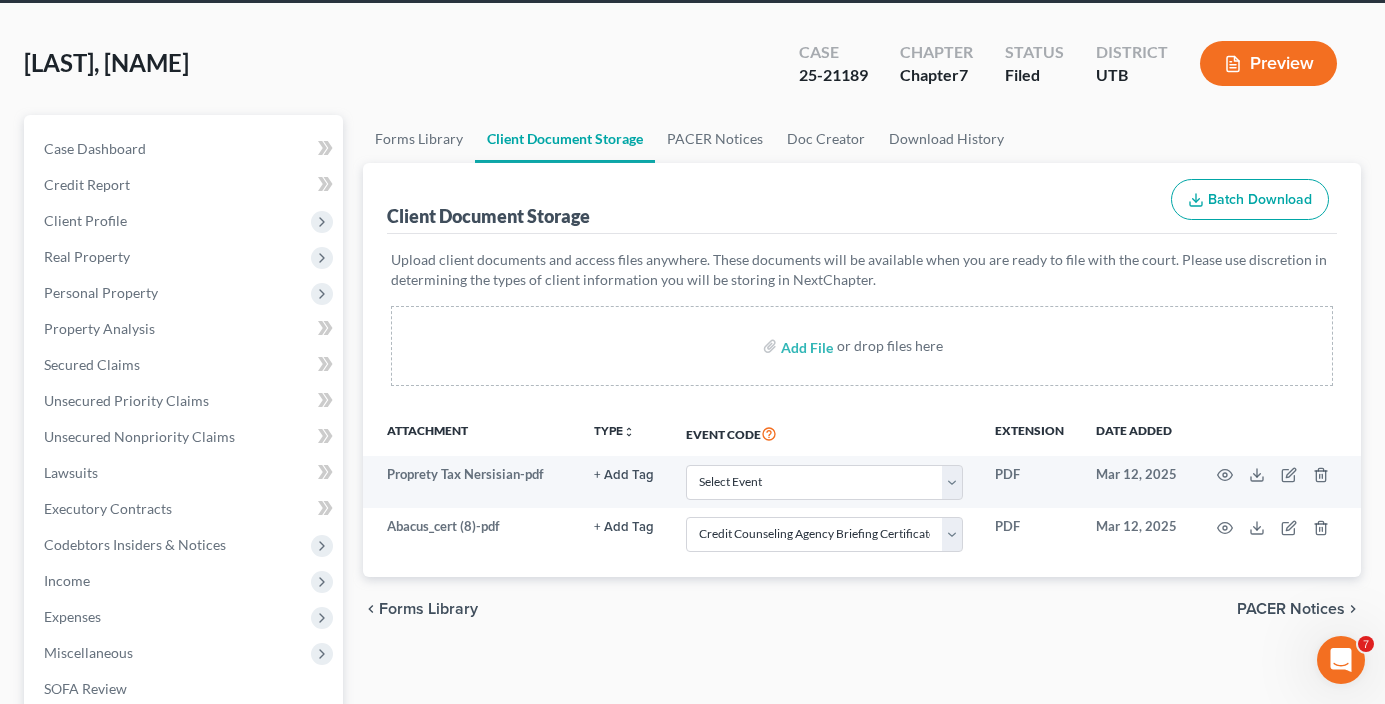 scroll, scrollTop: 0, scrollLeft: 0, axis: both 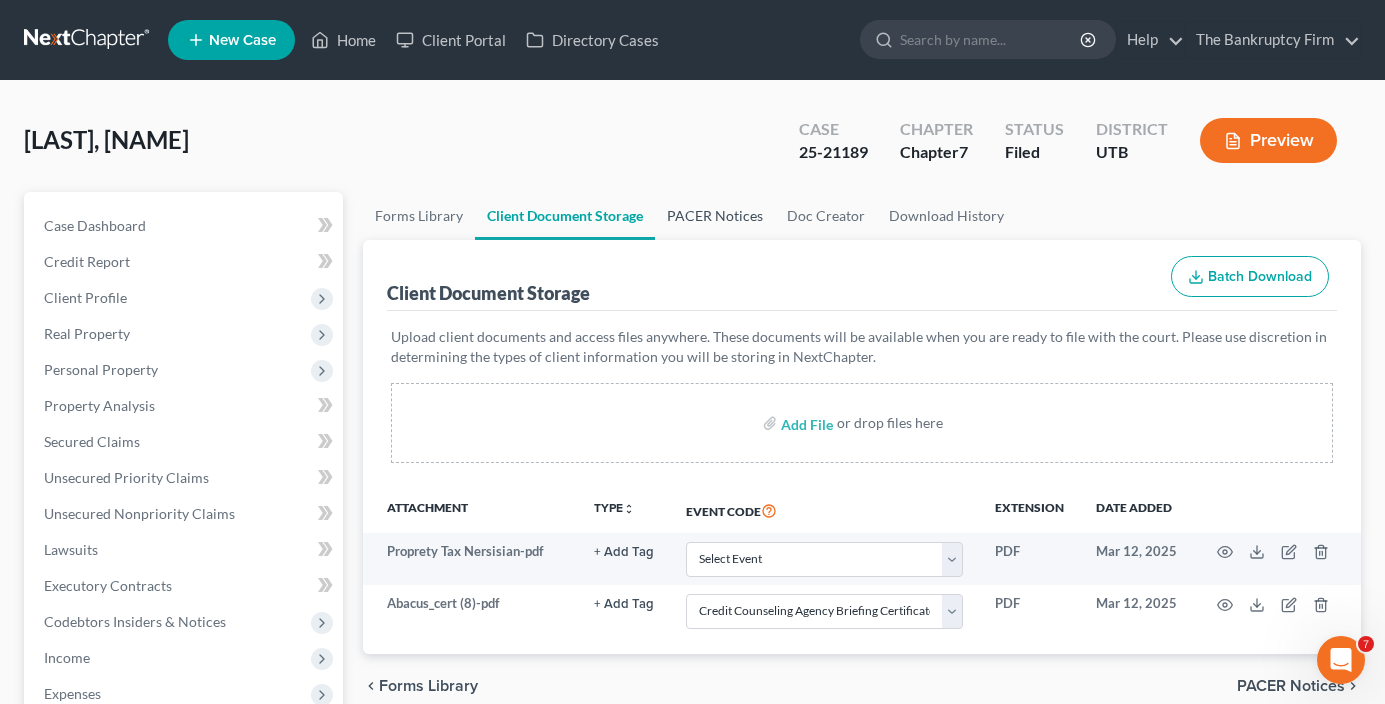 click on "PACER Notices" at bounding box center (715, 216) 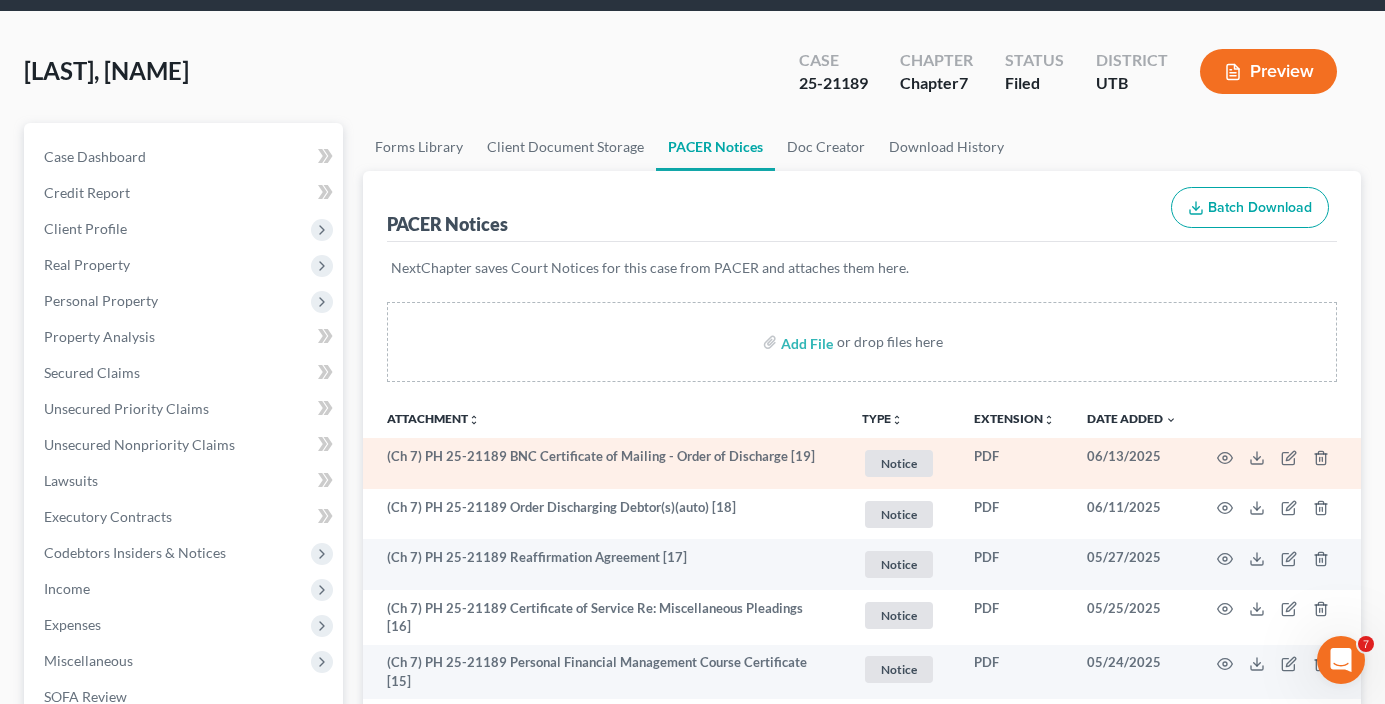scroll, scrollTop: 100, scrollLeft: 0, axis: vertical 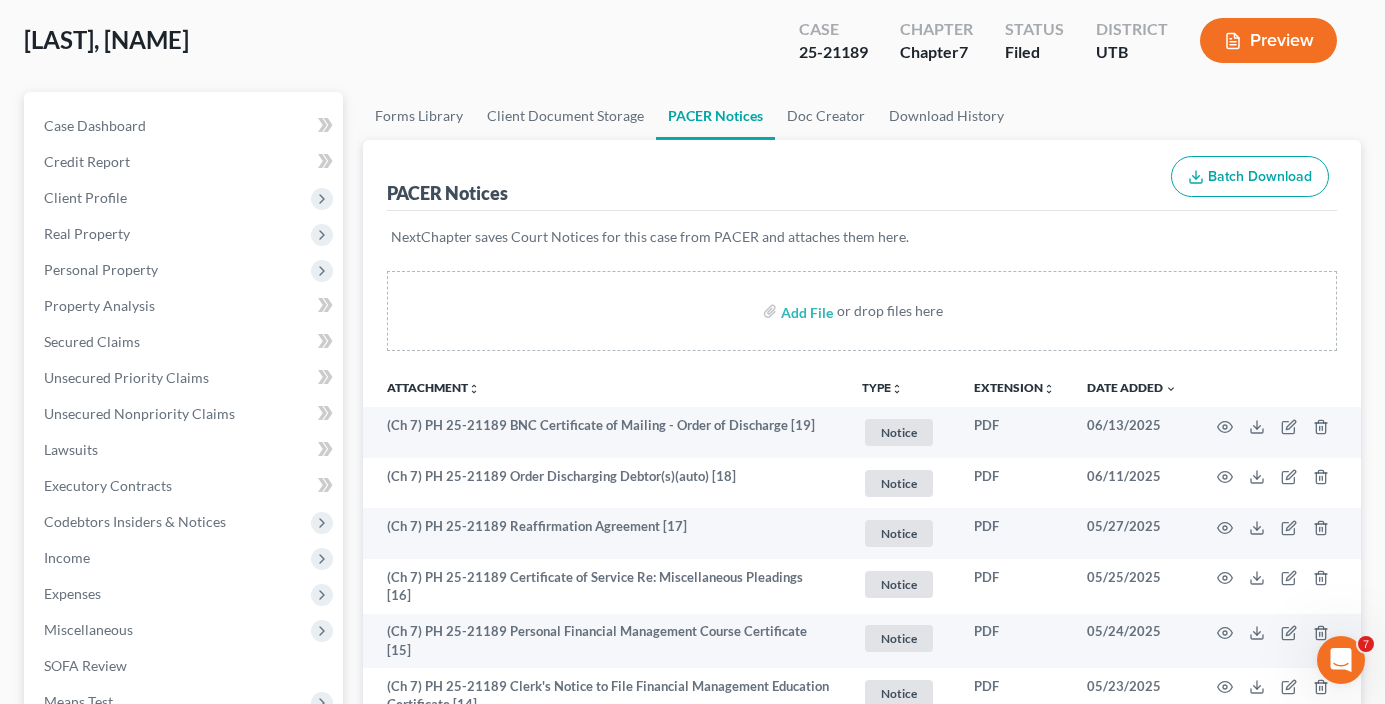 click on "[LAST], [FIRST] Upgraded Case 25-21189 Chapter Chapter  7 Status Filed District UTB Preview" at bounding box center [692, 48] 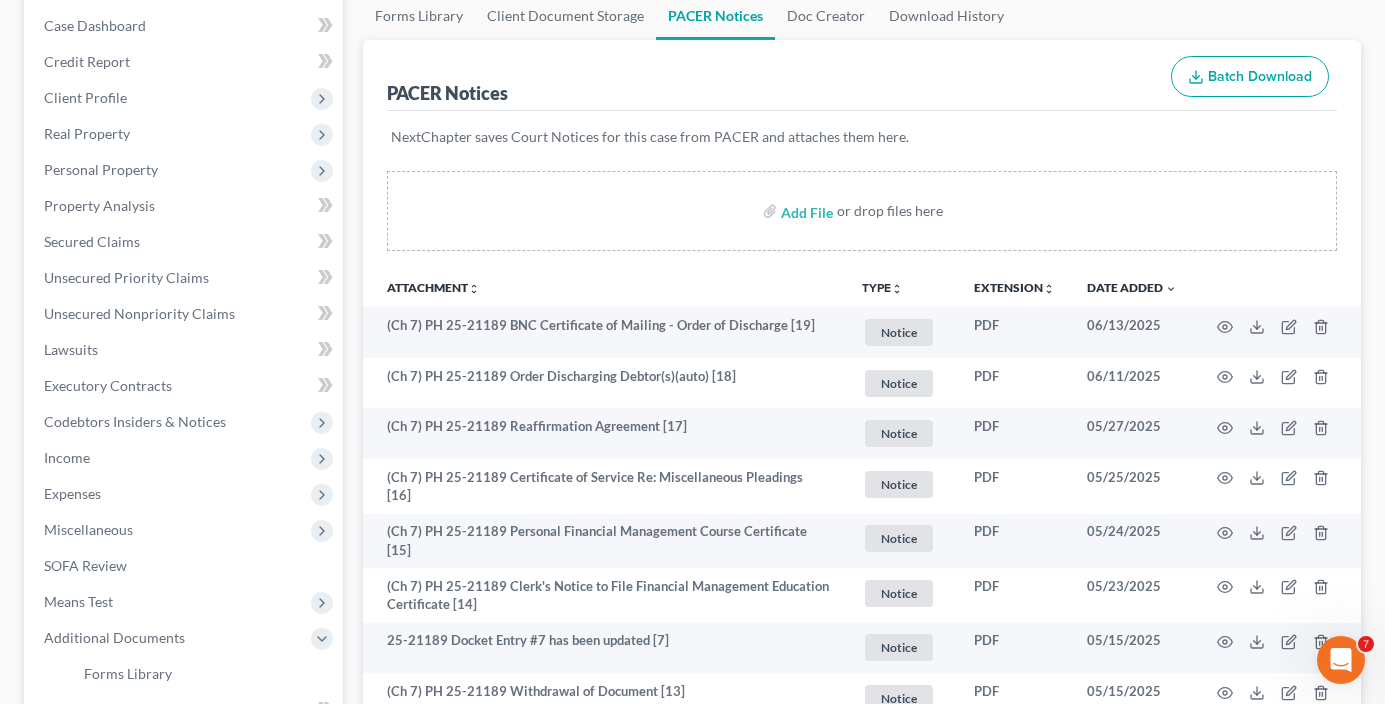 scroll, scrollTop: 100, scrollLeft: 0, axis: vertical 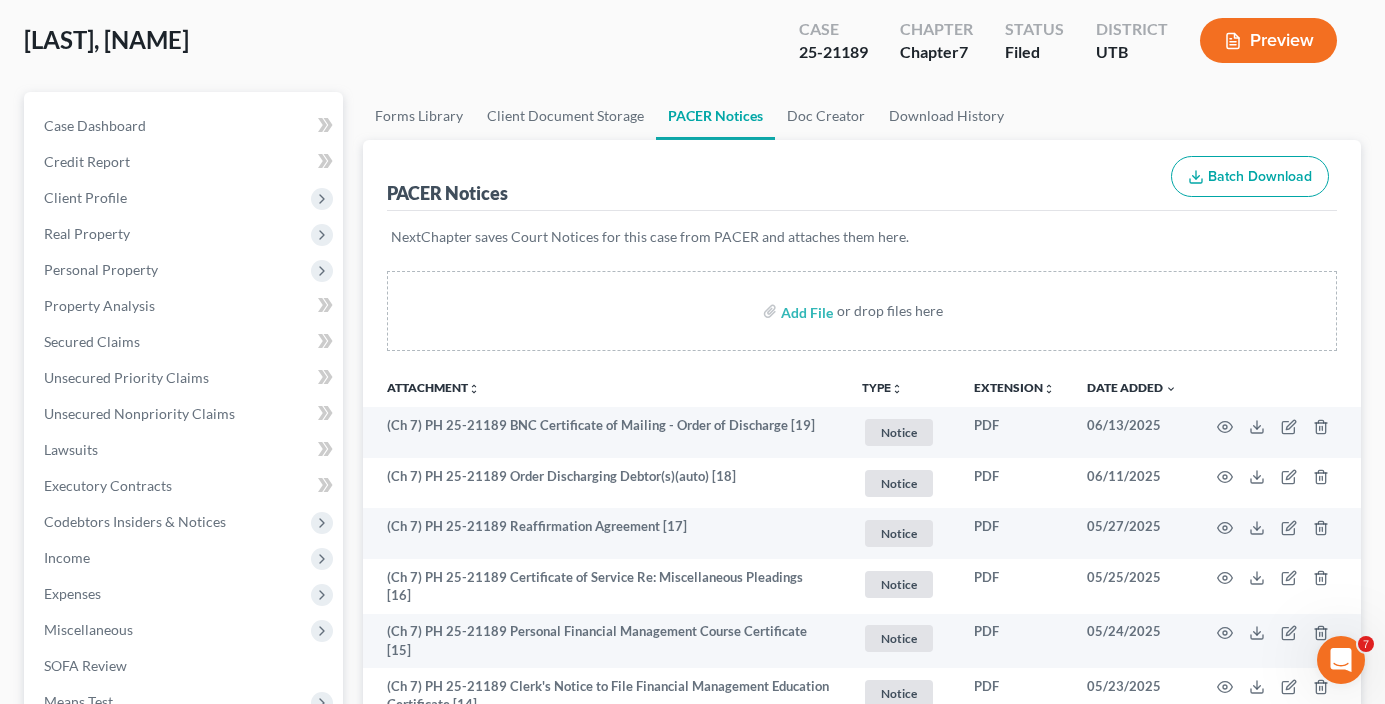 click on "Case Dashboard
Payments
Invoices
Payments
Payments
Credit Report
Client Profile" at bounding box center (183, 910) 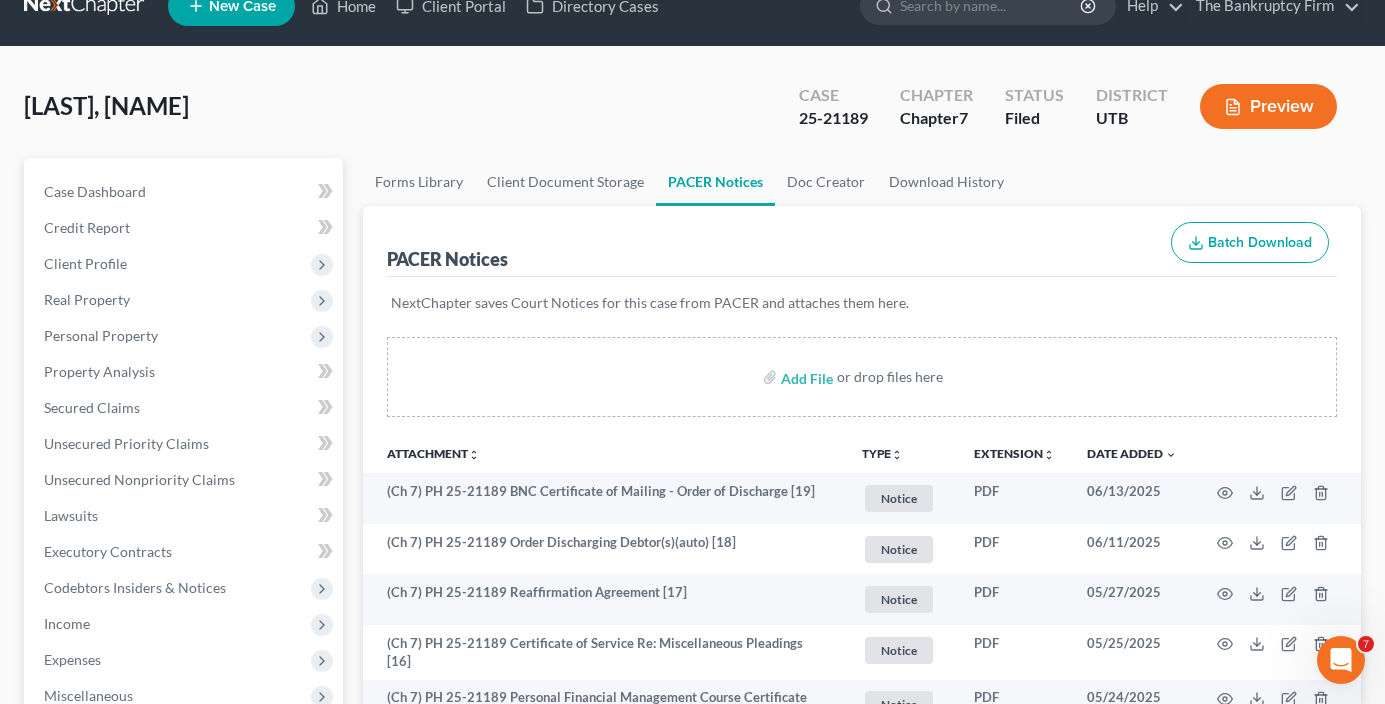 scroll, scrollTop: 0, scrollLeft: 0, axis: both 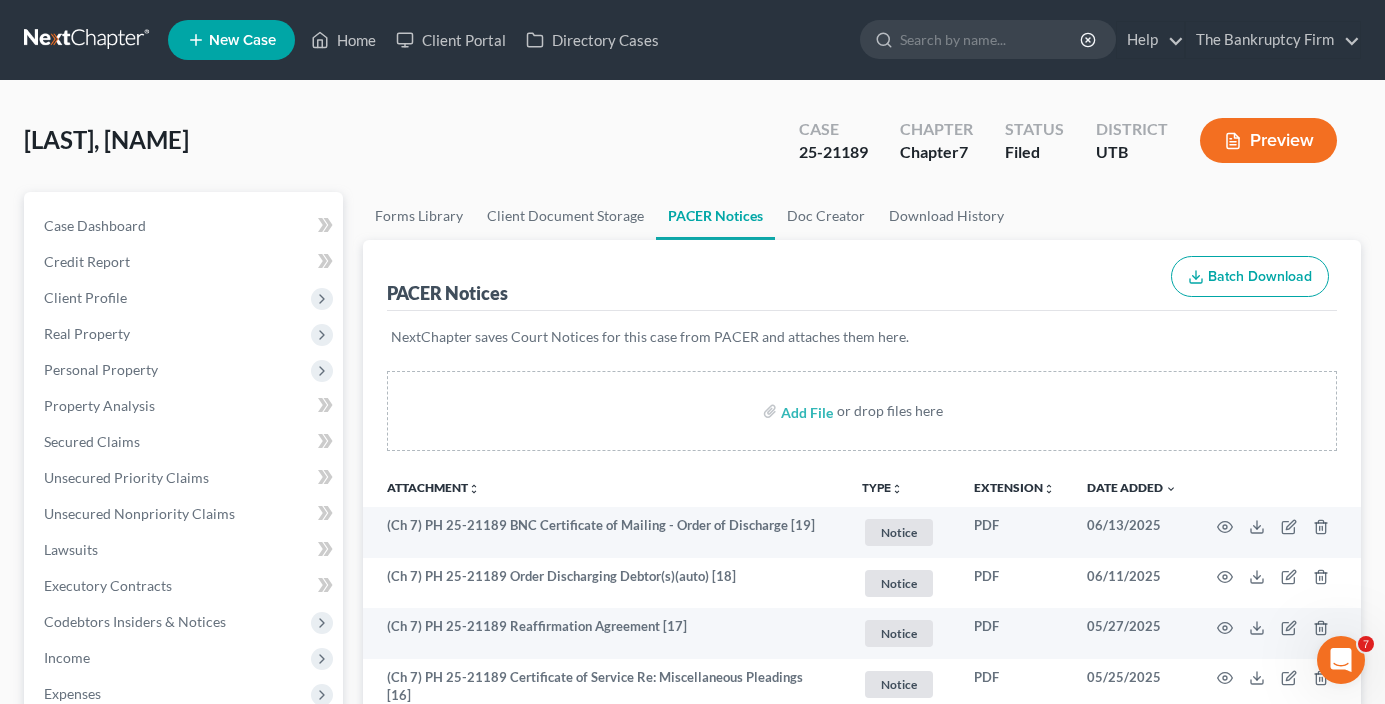click on "Case Dashboard
Payments
Invoices
Payments
Payments
Credit Report
Client Profile" at bounding box center (183, 1010) 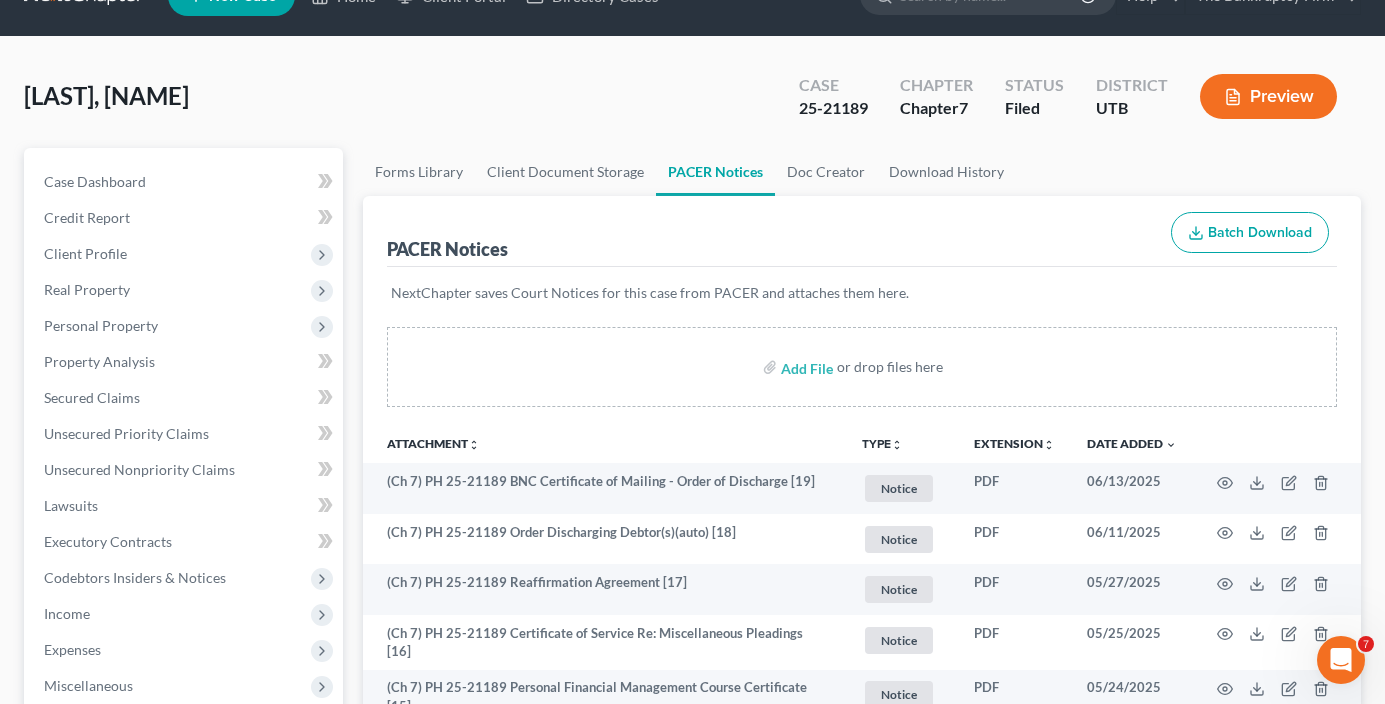 scroll, scrollTop: 0, scrollLeft: 0, axis: both 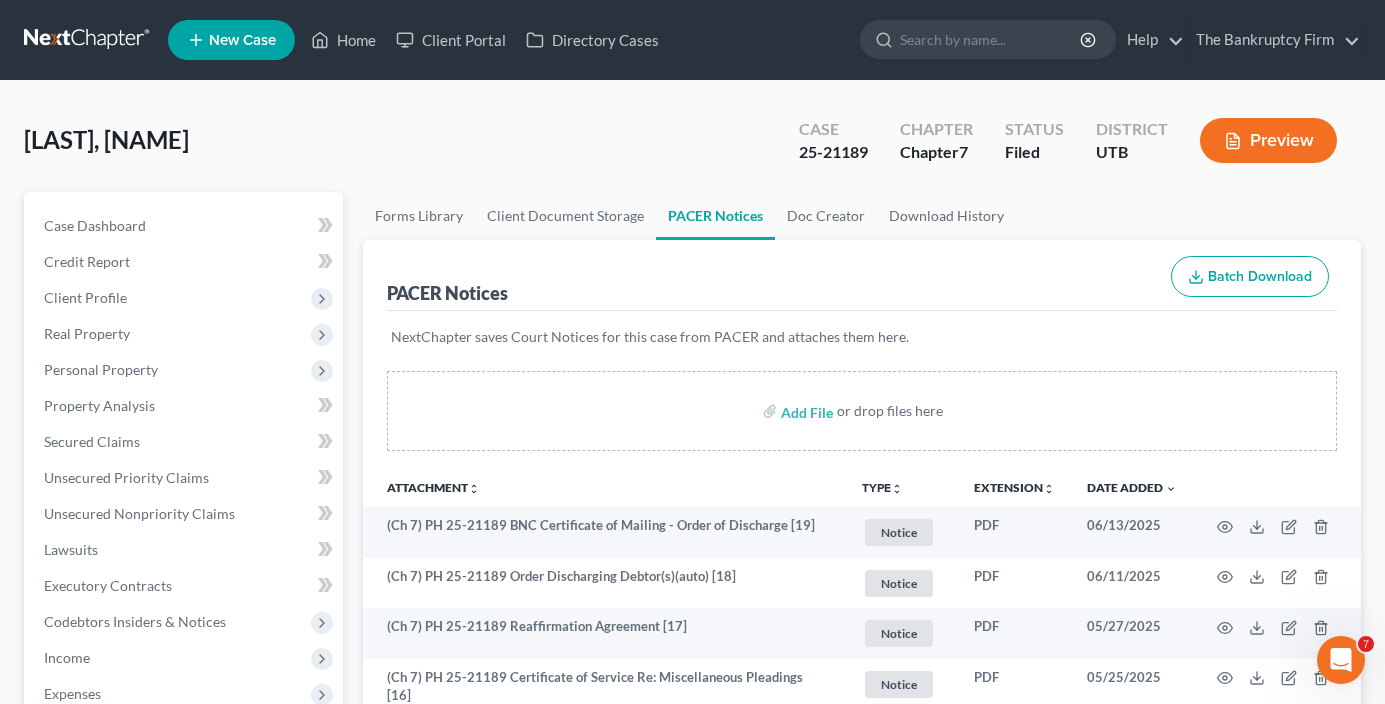 click on "Case Dashboard
Payments
Invoices
Payments
Payments
Credit Report
Client Profile" at bounding box center [183, 1010] 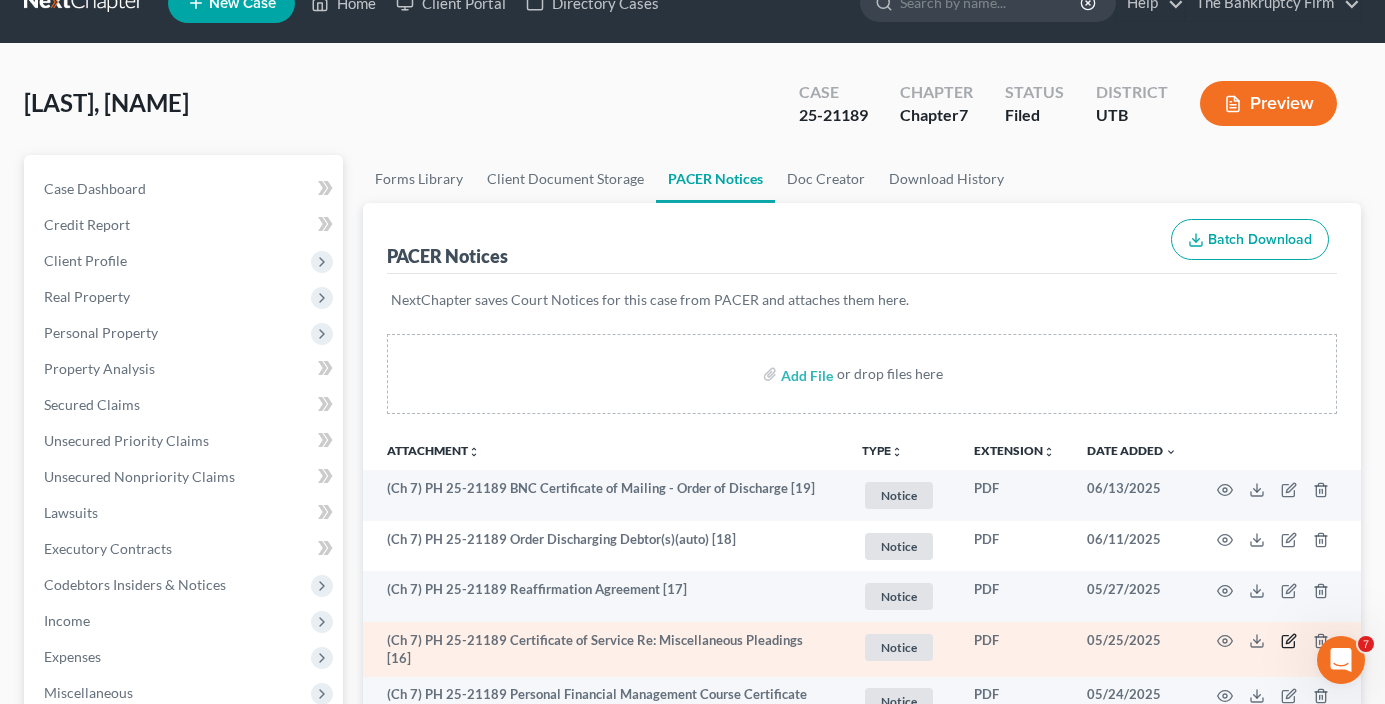 scroll, scrollTop: 100, scrollLeft: 0, axis: vertical 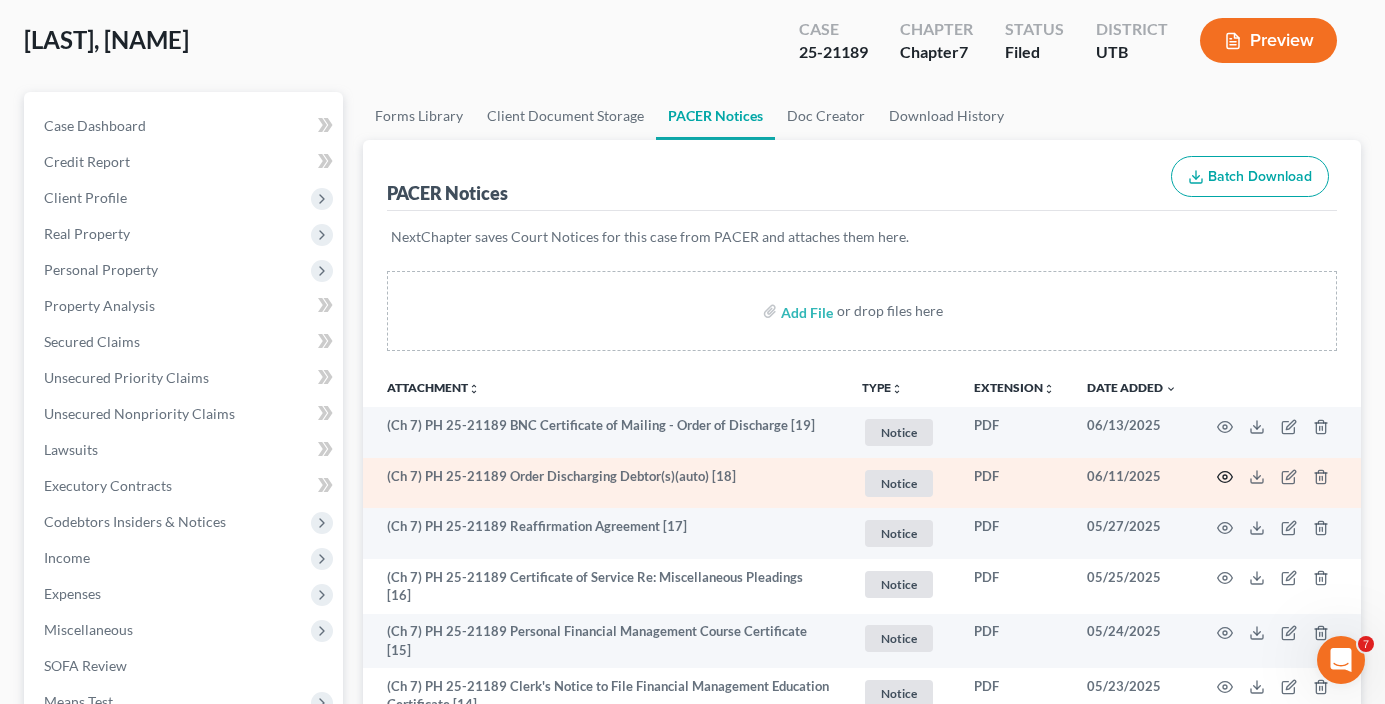 click 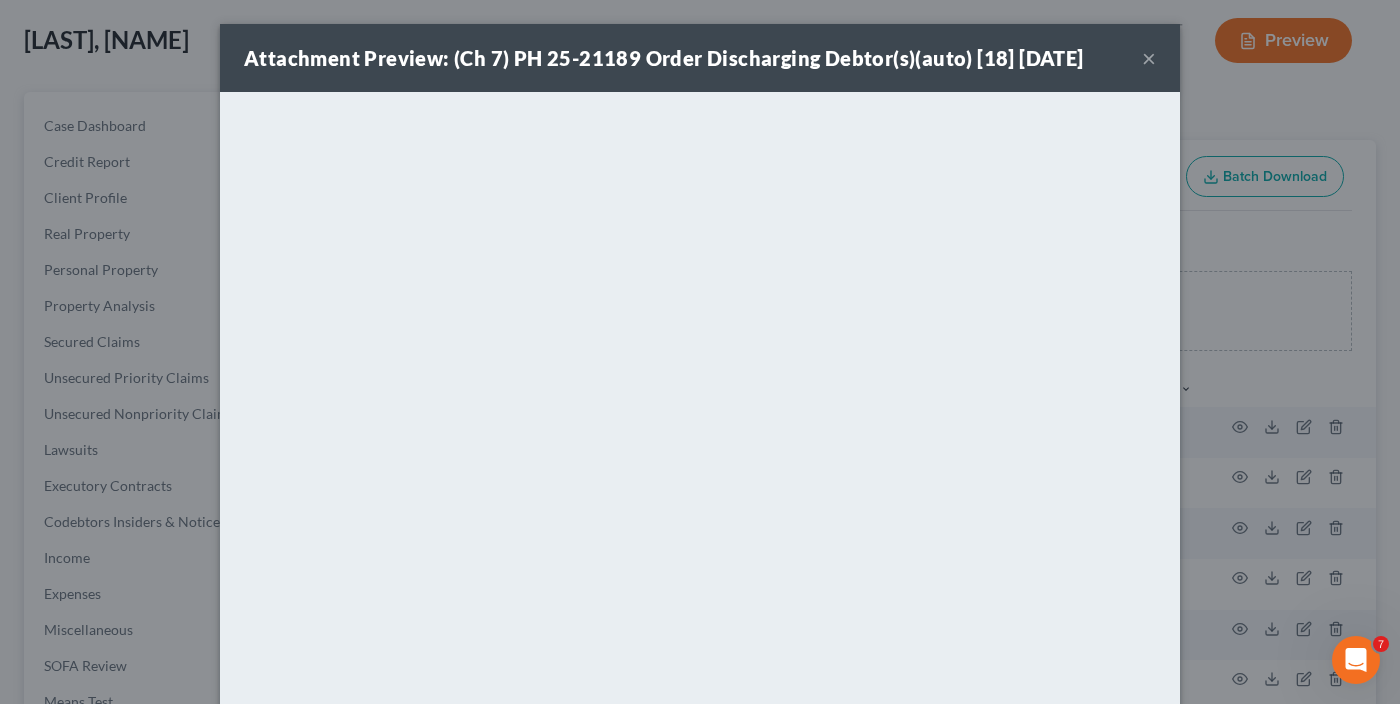 click on "×" at bounding box center [1149, 58] 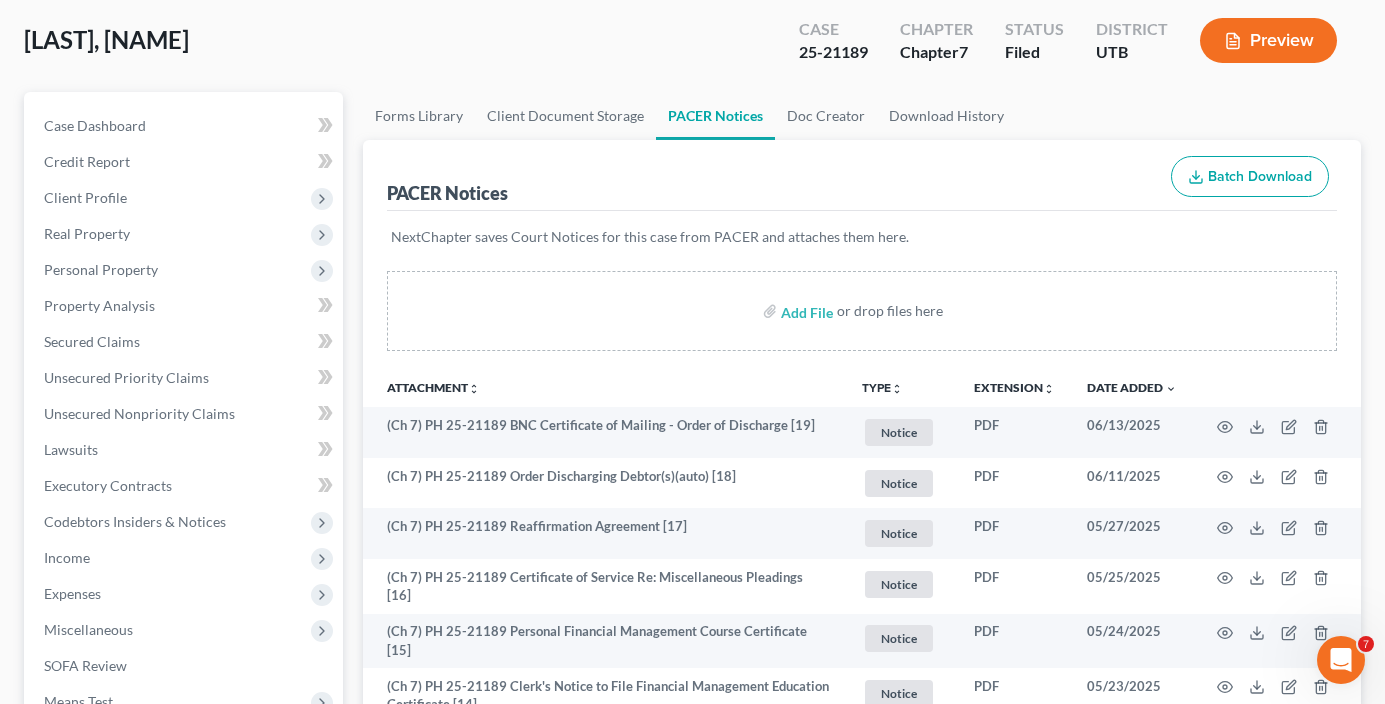 click on "Case Dashboard
Payments
Invoices
Payments
Payments
Credit Report
Client Profile" at bounding box center [183, 910] 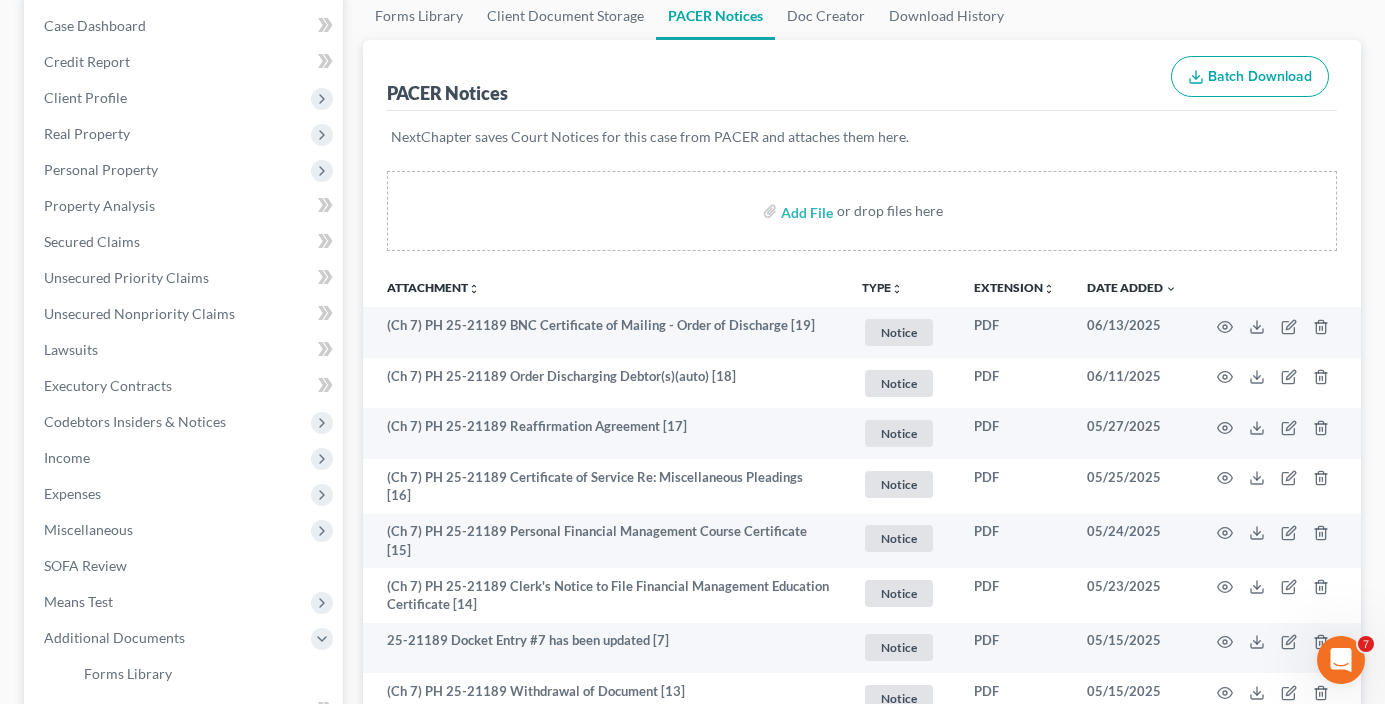 scroll, scrollTop: 100, scrollLeft: 0, axis: vertical 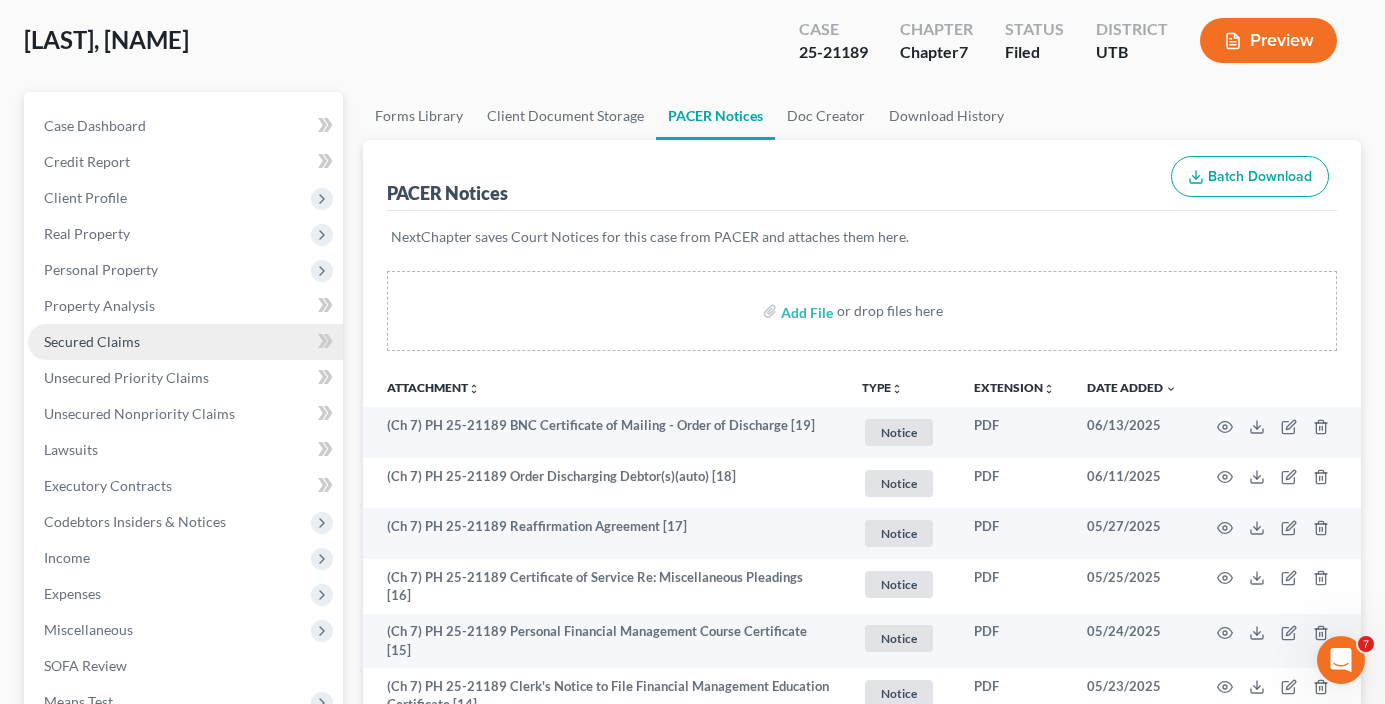 click on "Secured Claims" at bounding box center (92, 341) 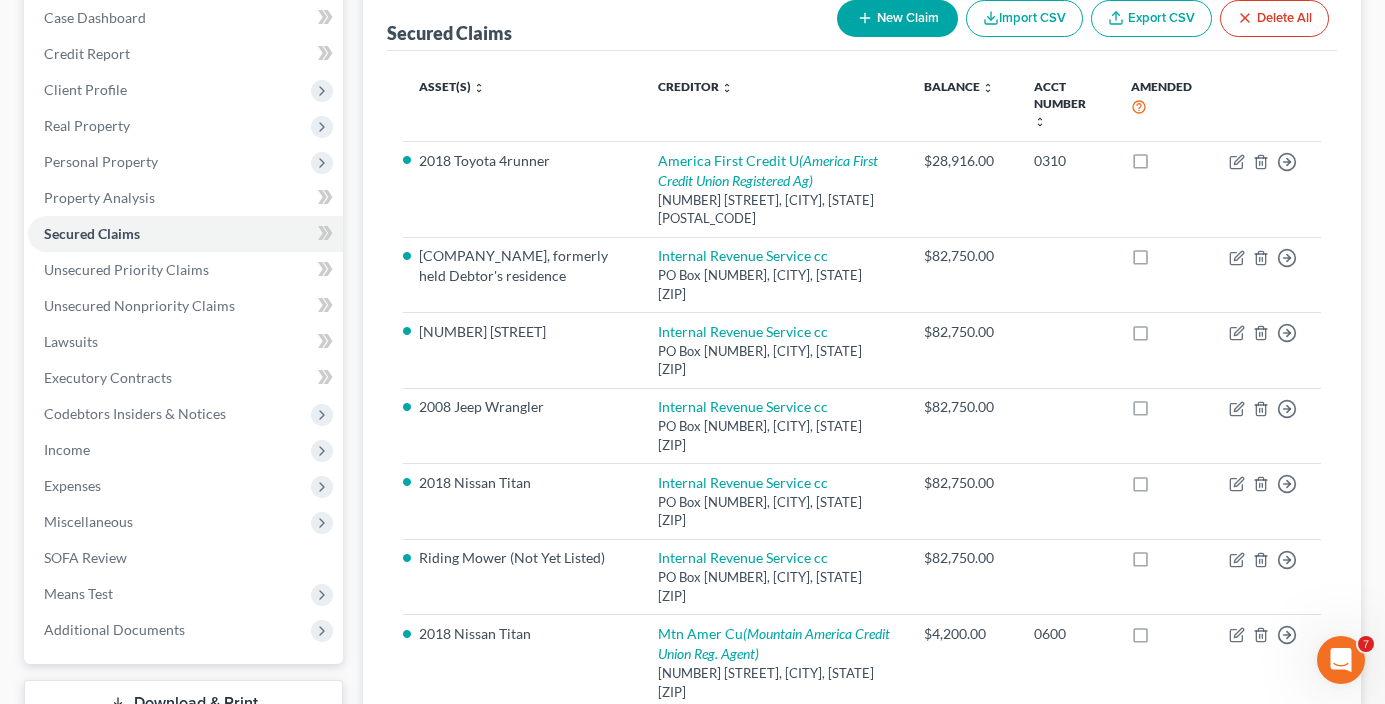scroll, scrollTop: 500, scrollLeft: 0, axis: vertical 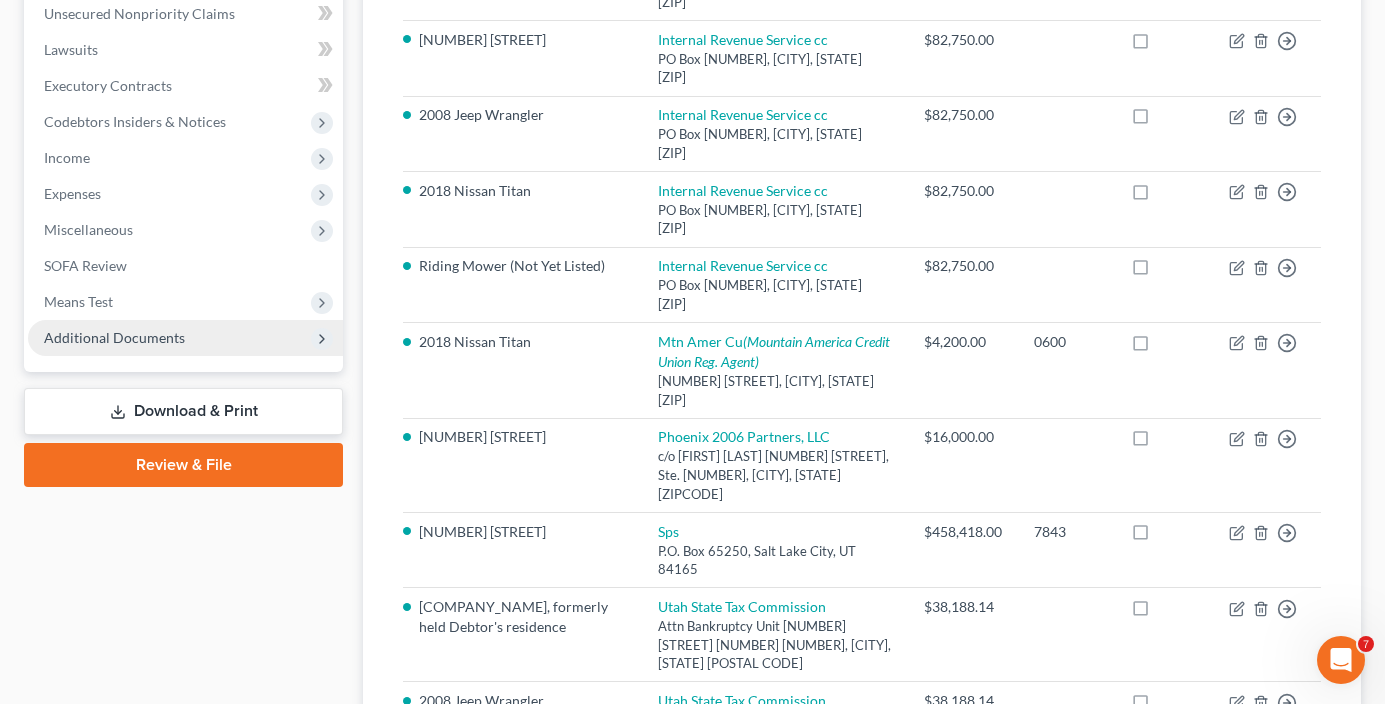 click on "Additional Documents" at bounding box center (114, 337) 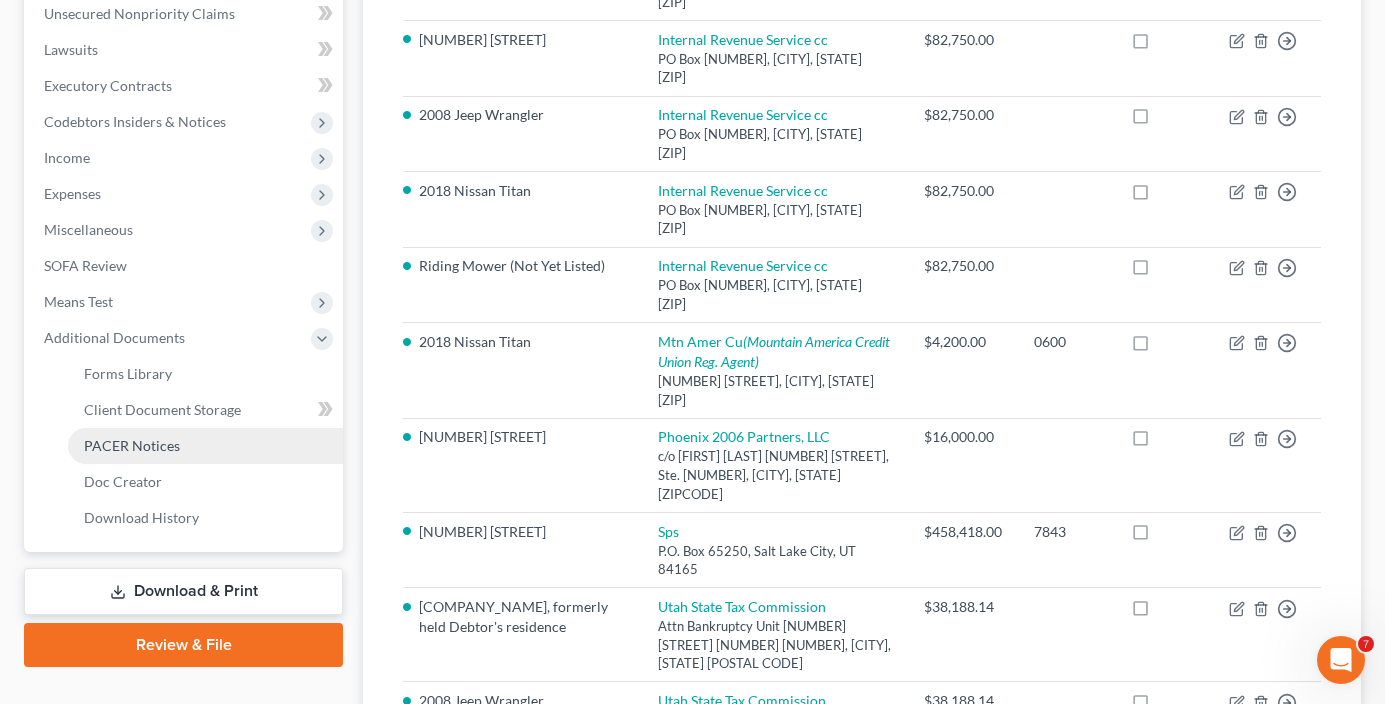 click on "PACER Notices" at bounding box center (205, 446) 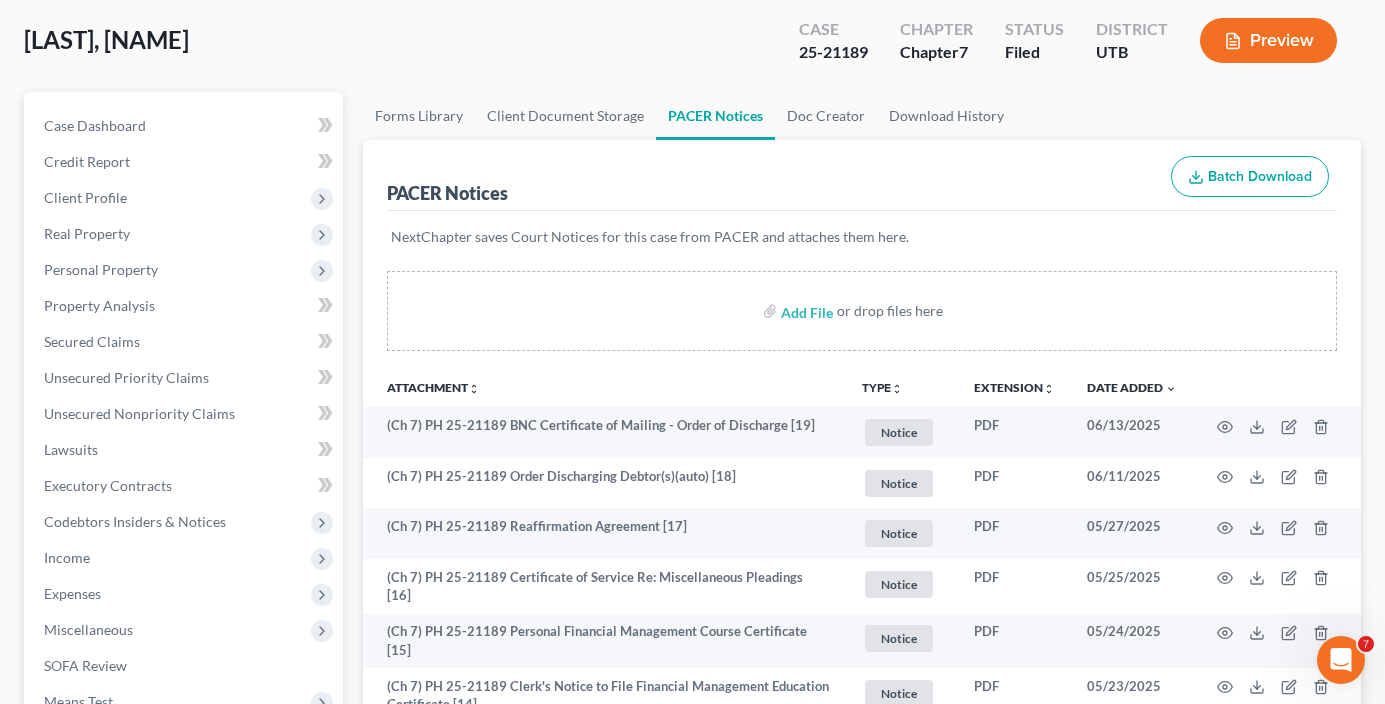 scroll, scrollTop: 0, scrollLeft: 0, axis: both 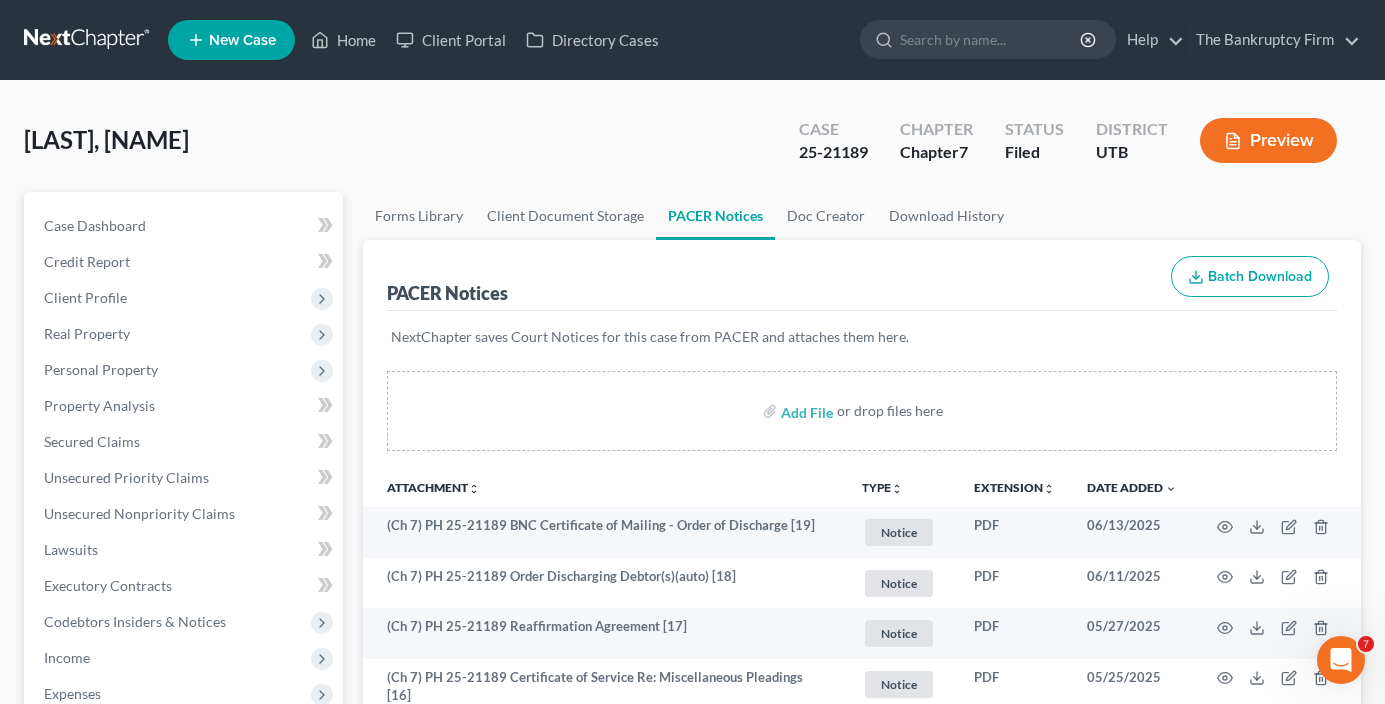 click on "[LAST], [FIRST] Upgraded Case 25-21189 Chapter Chapter  7 Status Filed District UTB Preview" at bounding box center (692, 148) 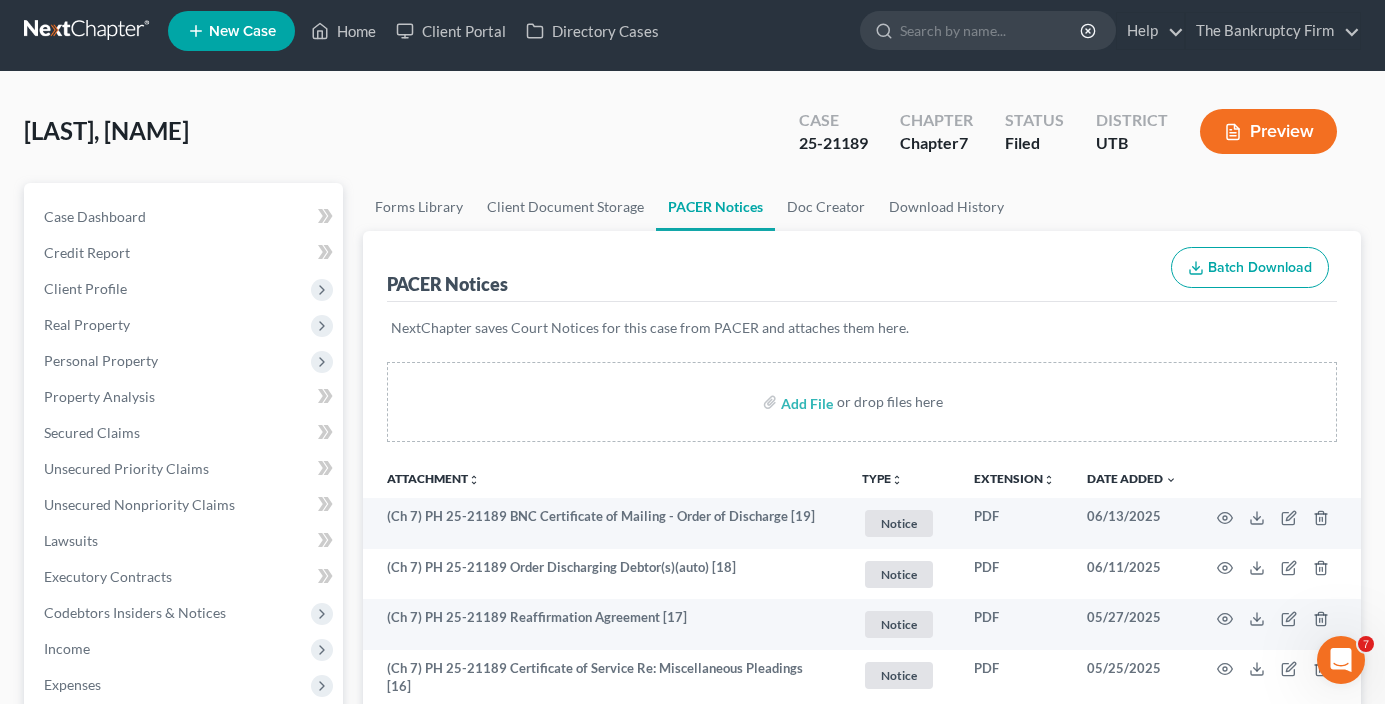 scroll, scrollTop: 0, scrollLeft: 0, axis: both 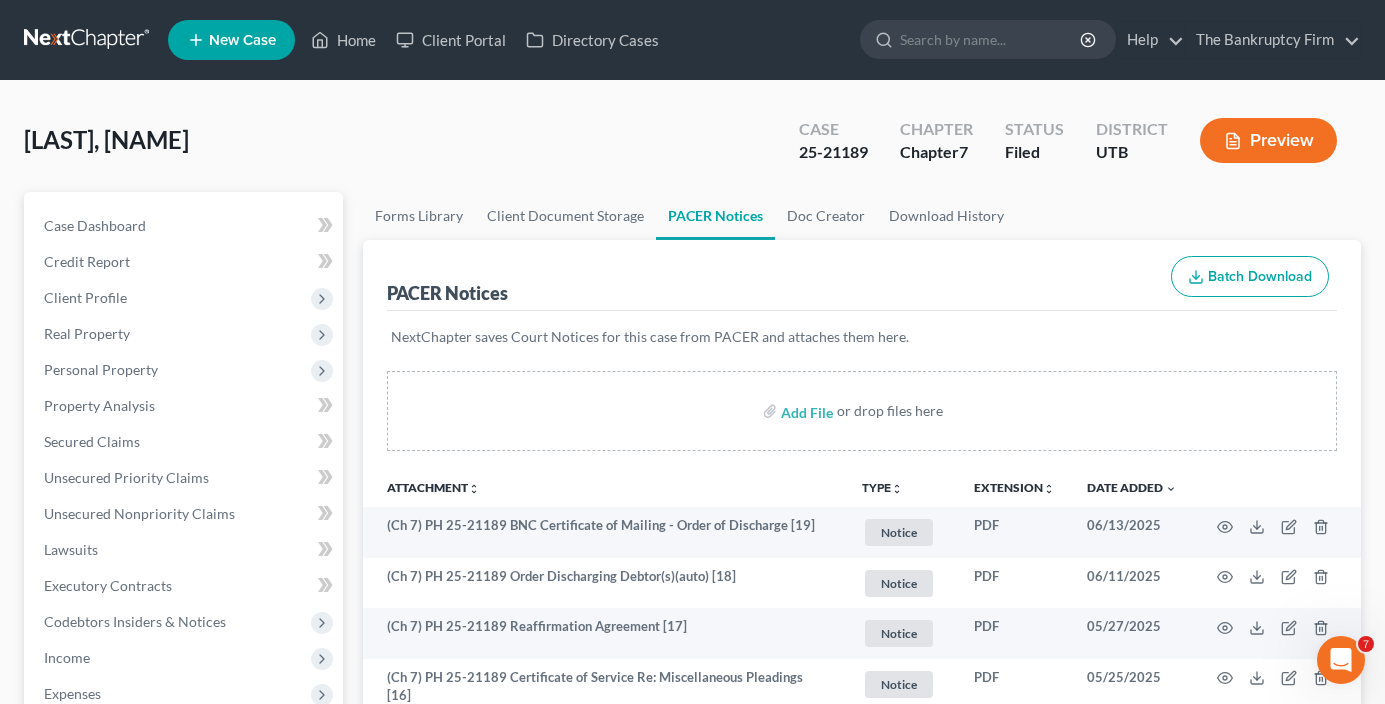click on "[LAST], [FIRST] Upgraded Case 25-21189 Chapter Chapter  7 Status Filed District UTB Preview Petition Navigation
Case Dashboard
Payments
Invoices
Payments
Payments
Credit Report
Income" at bounding box center (692, 974) 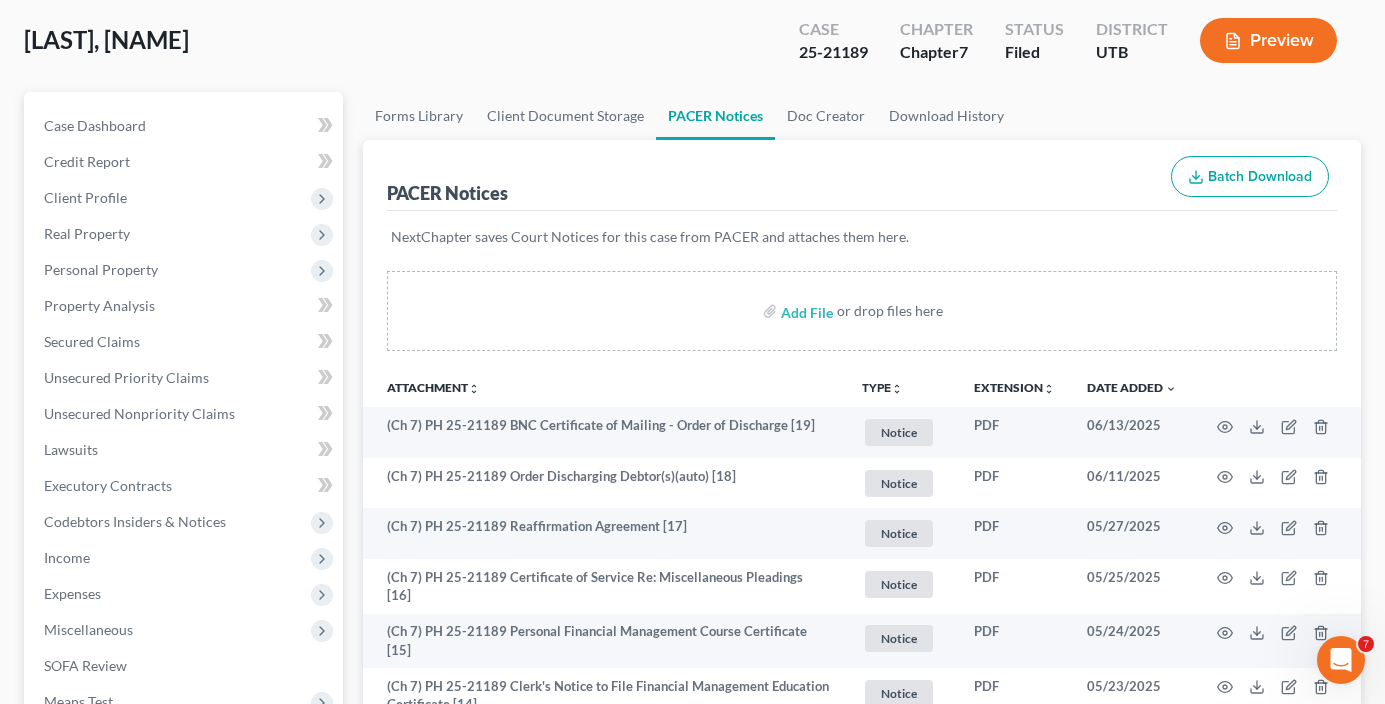 click on "Case Dashboard
Payments
Invoices
Payments
Payments
Credit Report
Client Profile" at bounding box center (183, 910) 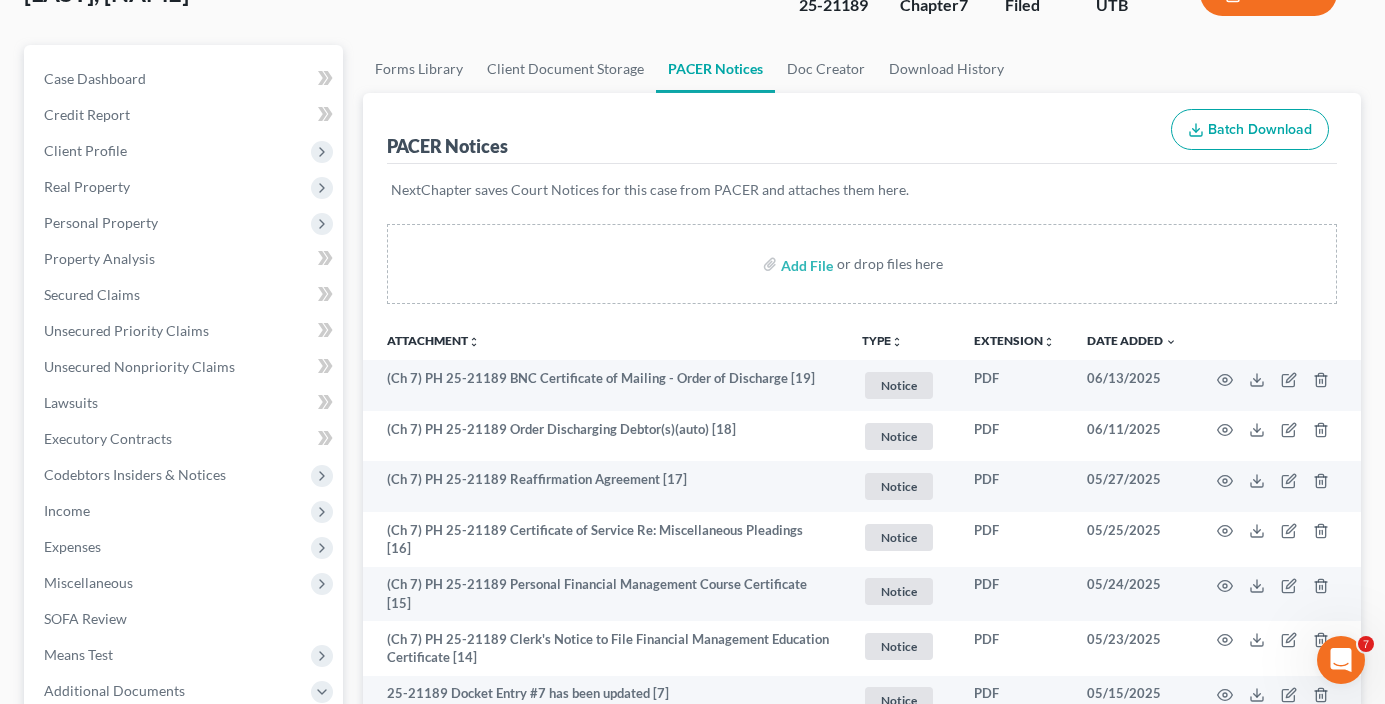 scroll, scrollTop: 100, scrollLeft: 0, axis: vertical 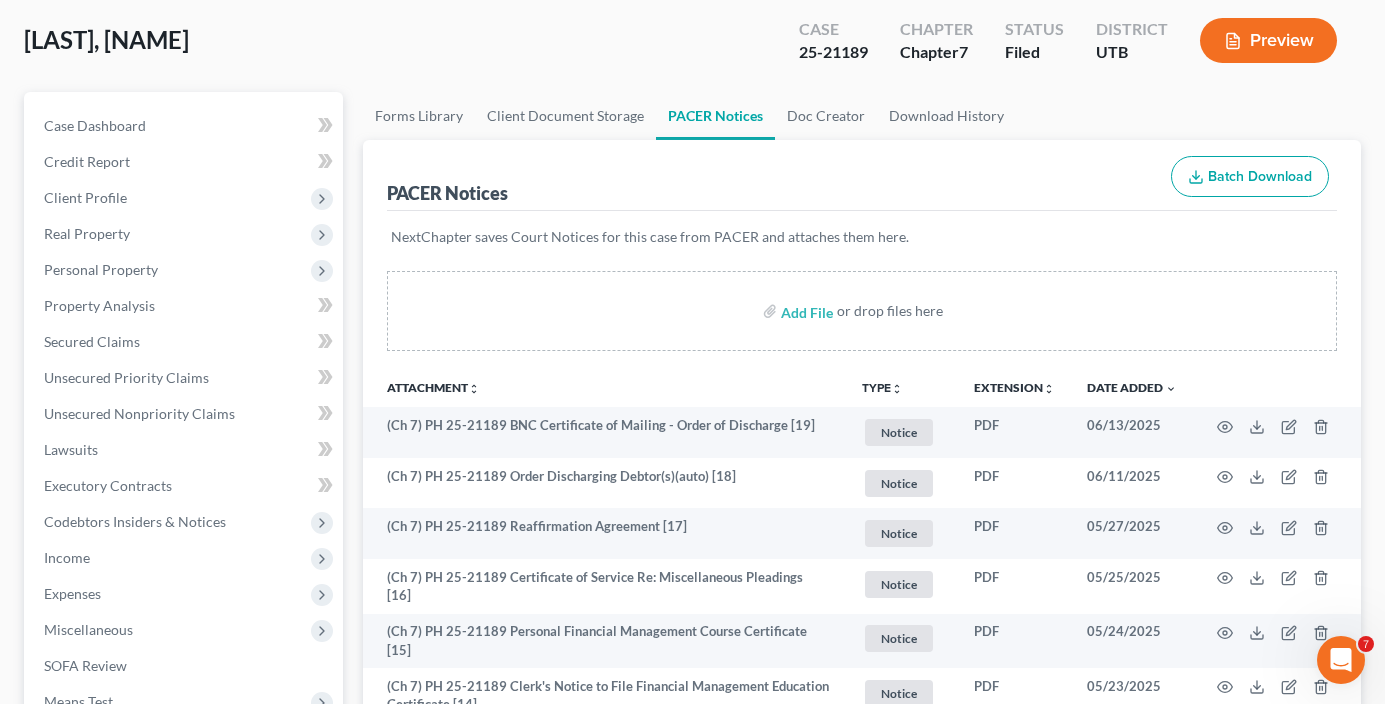 click on "Case Dashboard
Payments
Invoices
Payments
Payments
Credit Report
Client Profile" at bounding box center [183, 910] 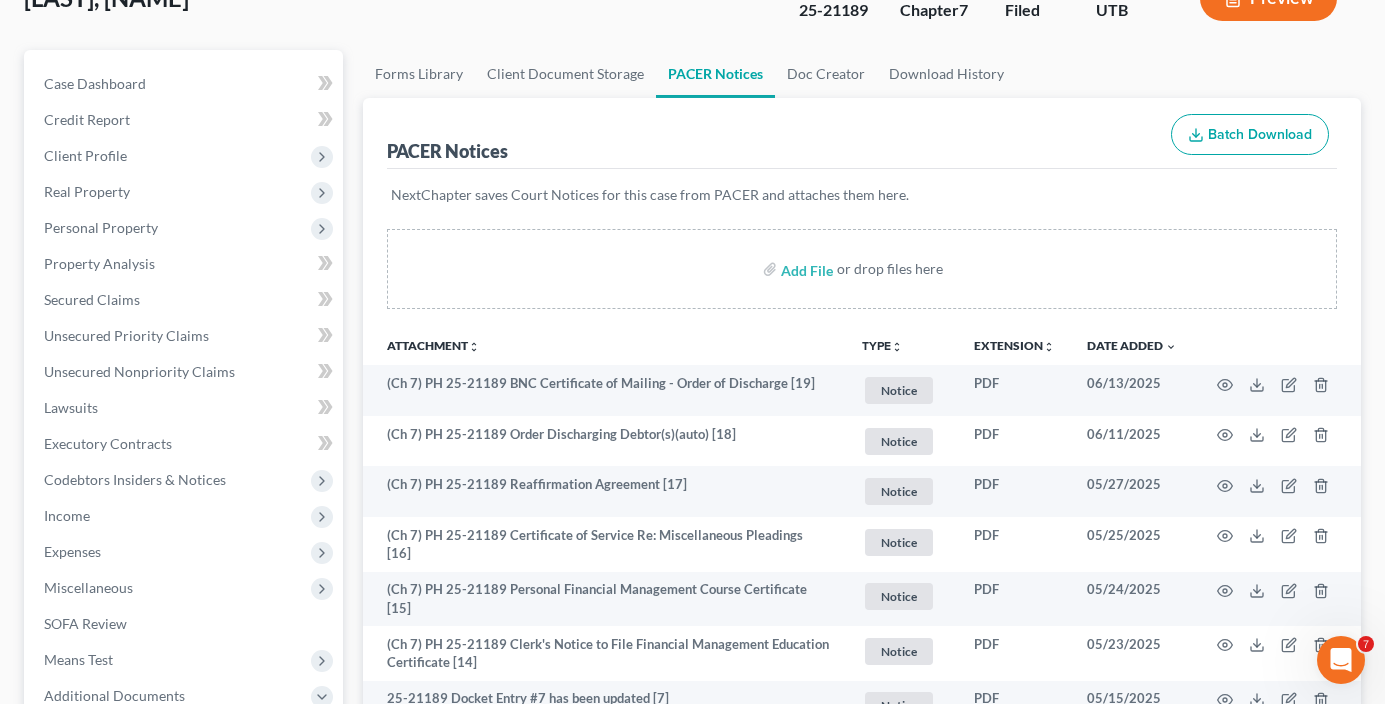scroll, scrollTop: 100, scrollLeft: 0, axis: vertical 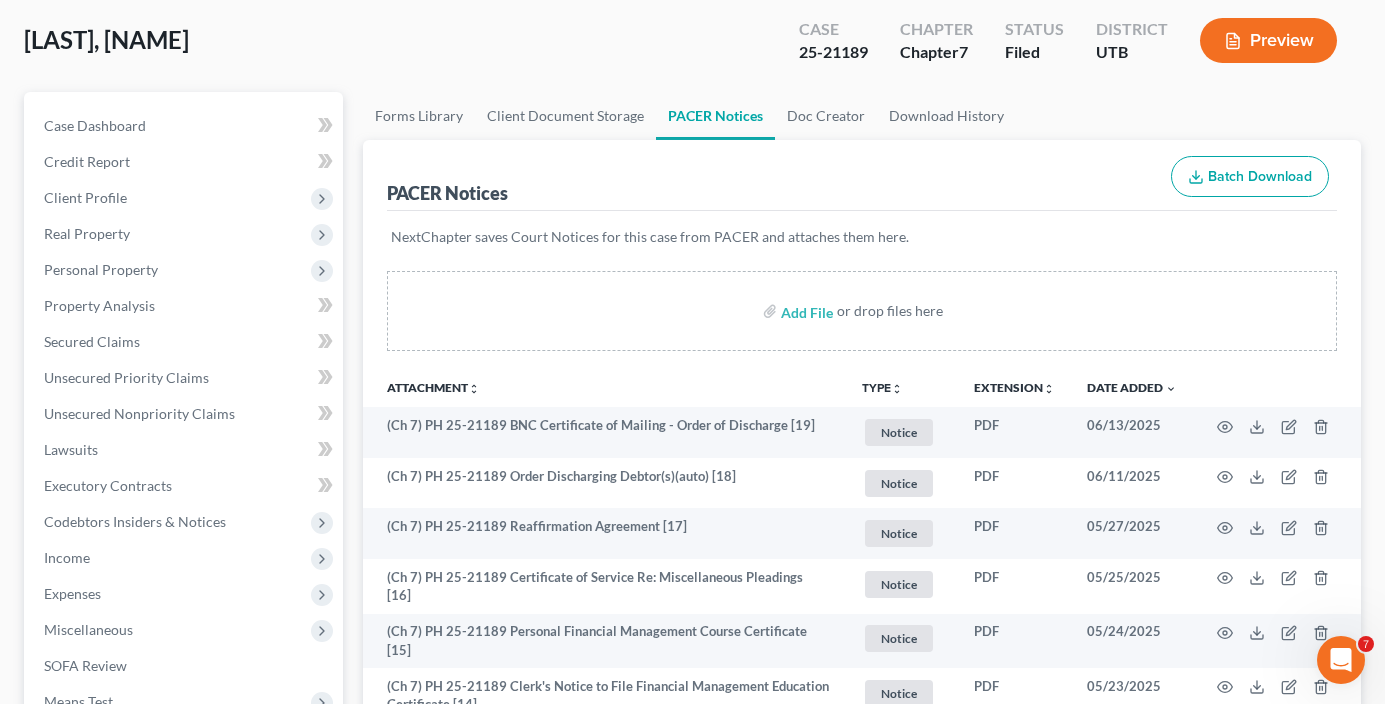 click on "Case Dashboard
Payments
Invoices
Payments
Payments
Credit Report
Client Profile" at bounding box center [183, 910] 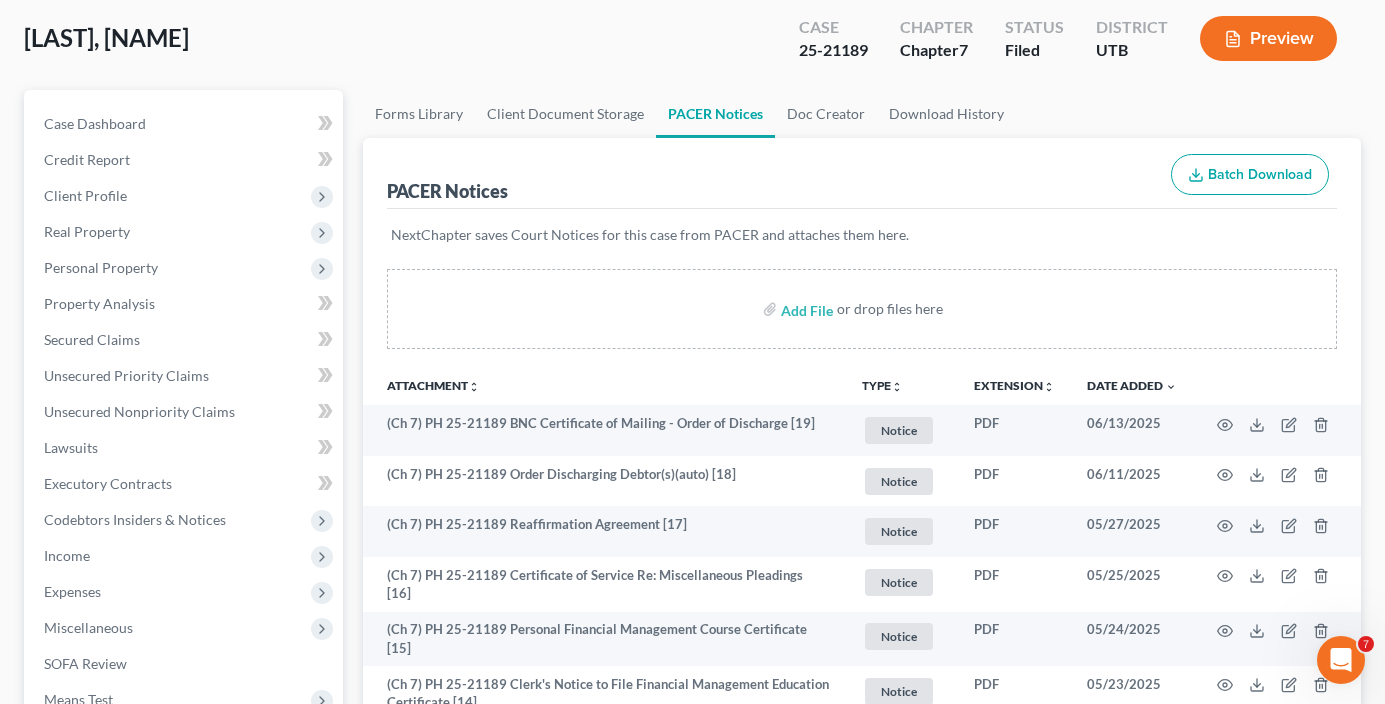 scroll, scrollTop: 100, scrollLeft: 0, axis: vertical 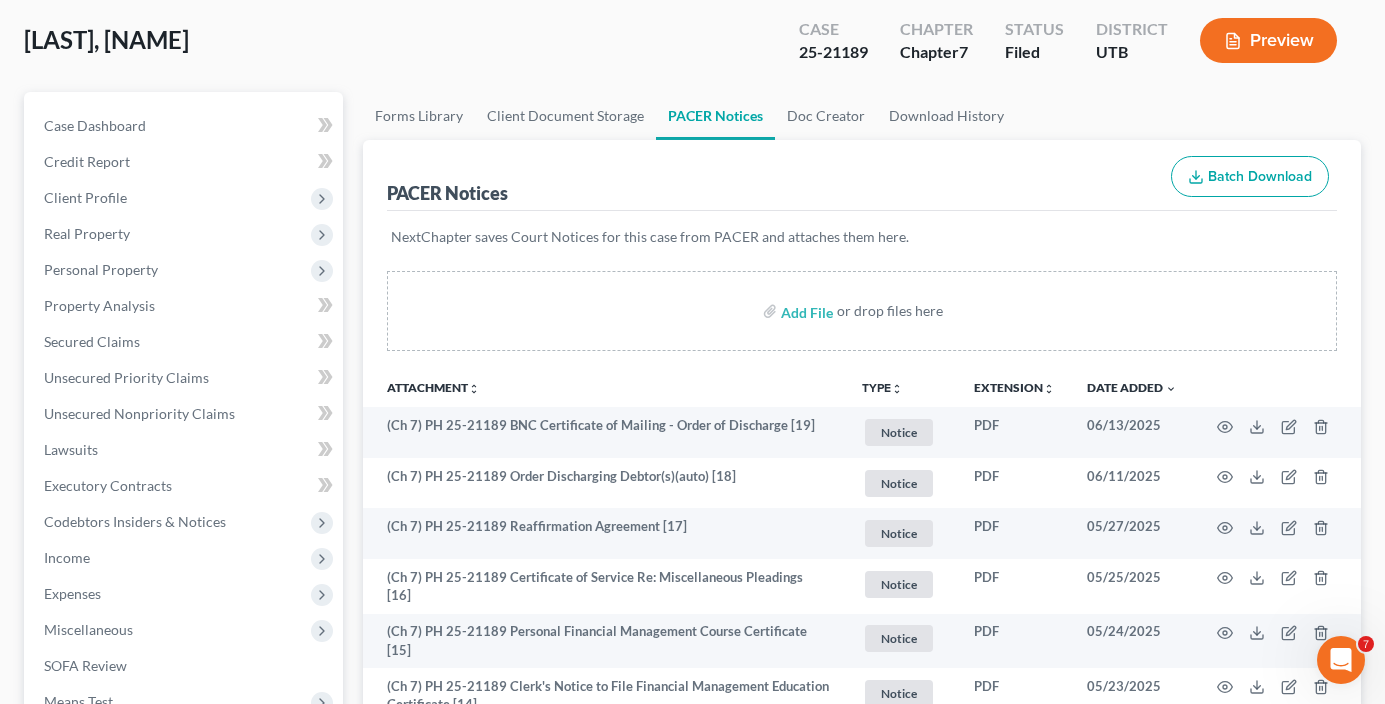 click on "Case Dashboard
Payments
Invoices
Payments
Payments
Credit Report
Client Profile" at bounding box center [183, 910] 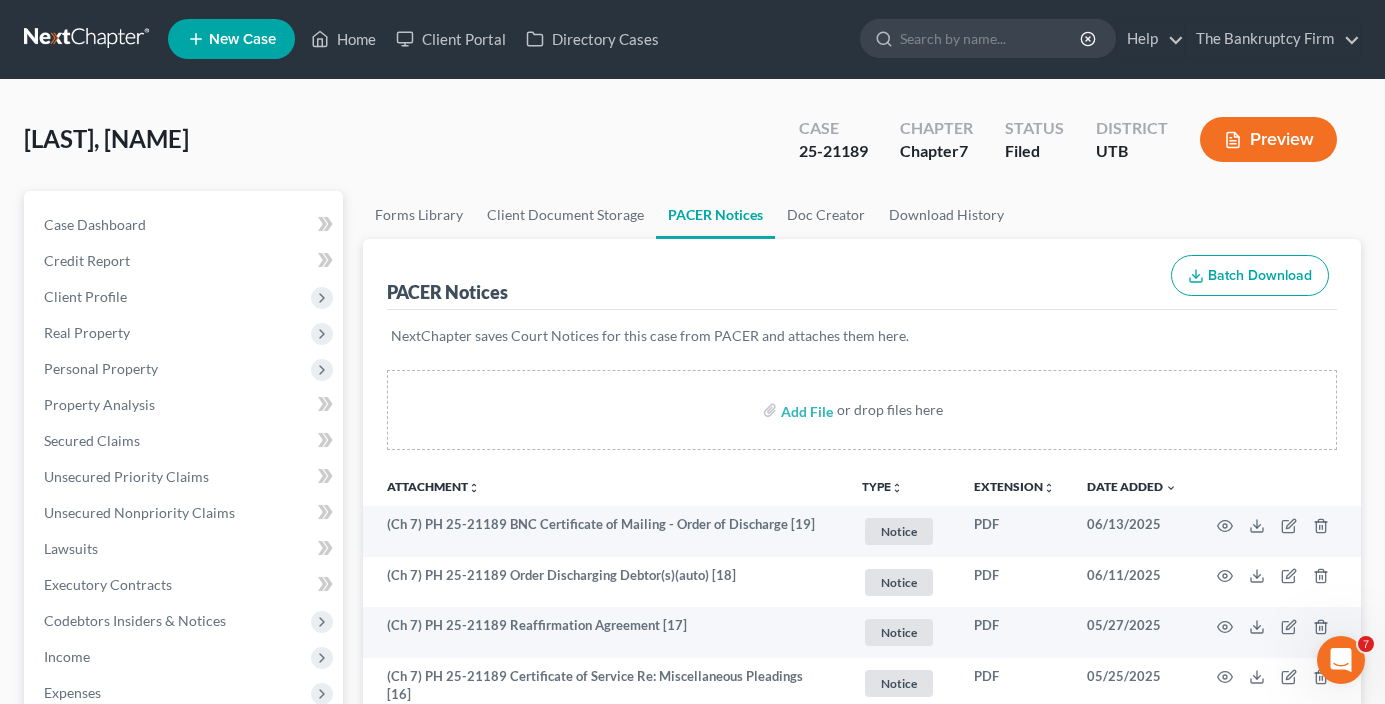 scroll, scrollTop: 0, scrollLeft: 0, axis: both 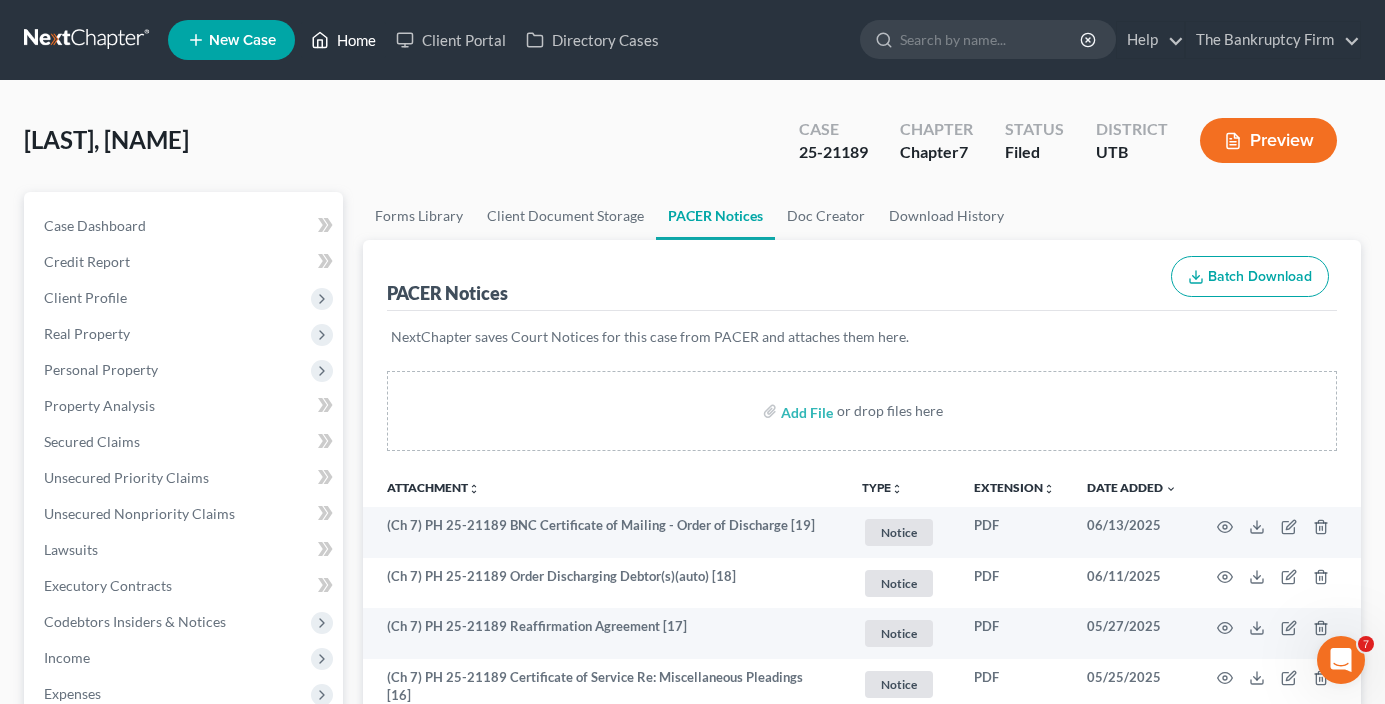 click 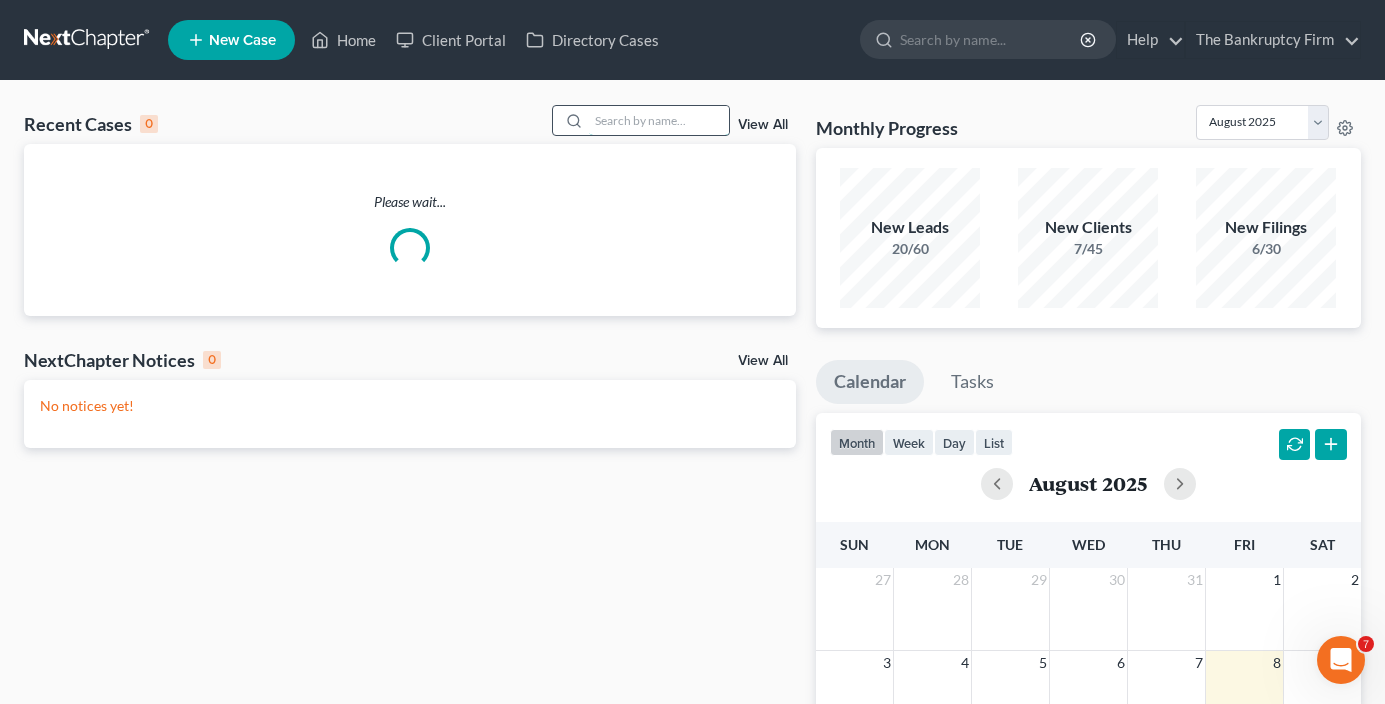click at bounding box center [659, 120] 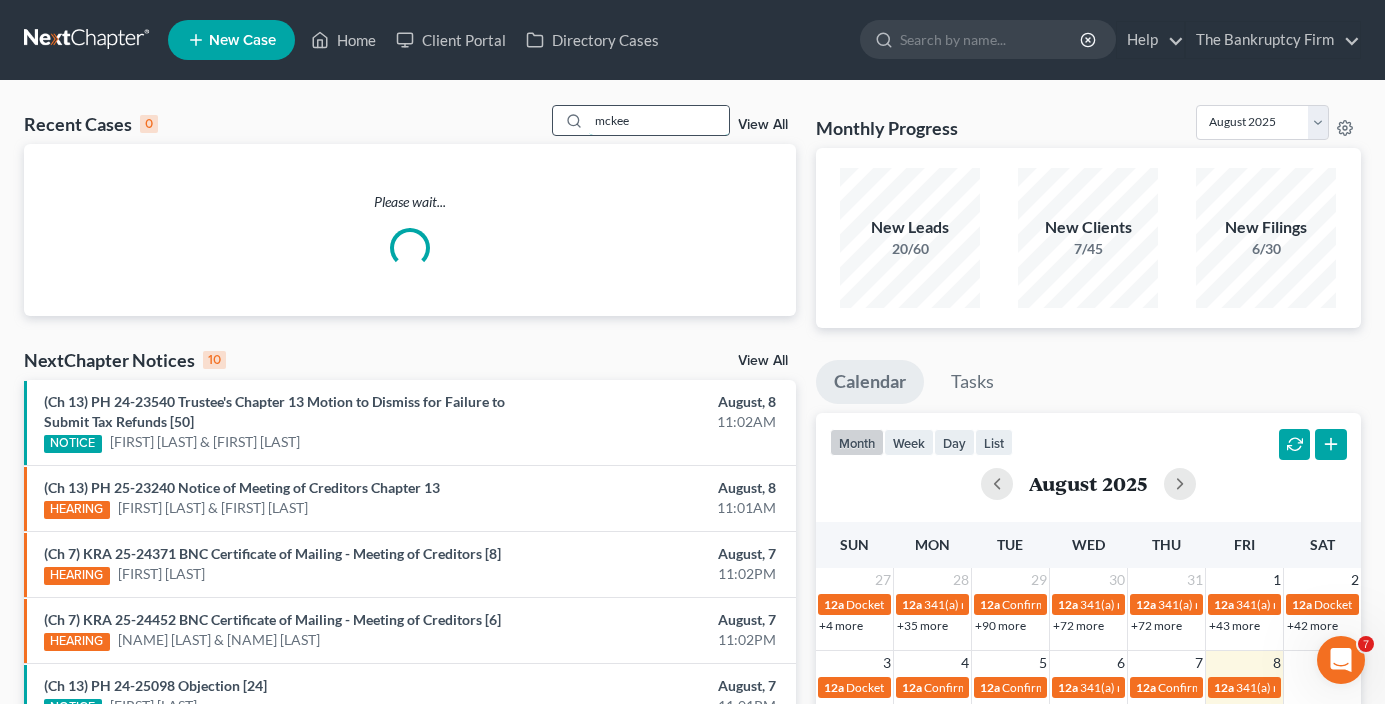 type on "mckee" 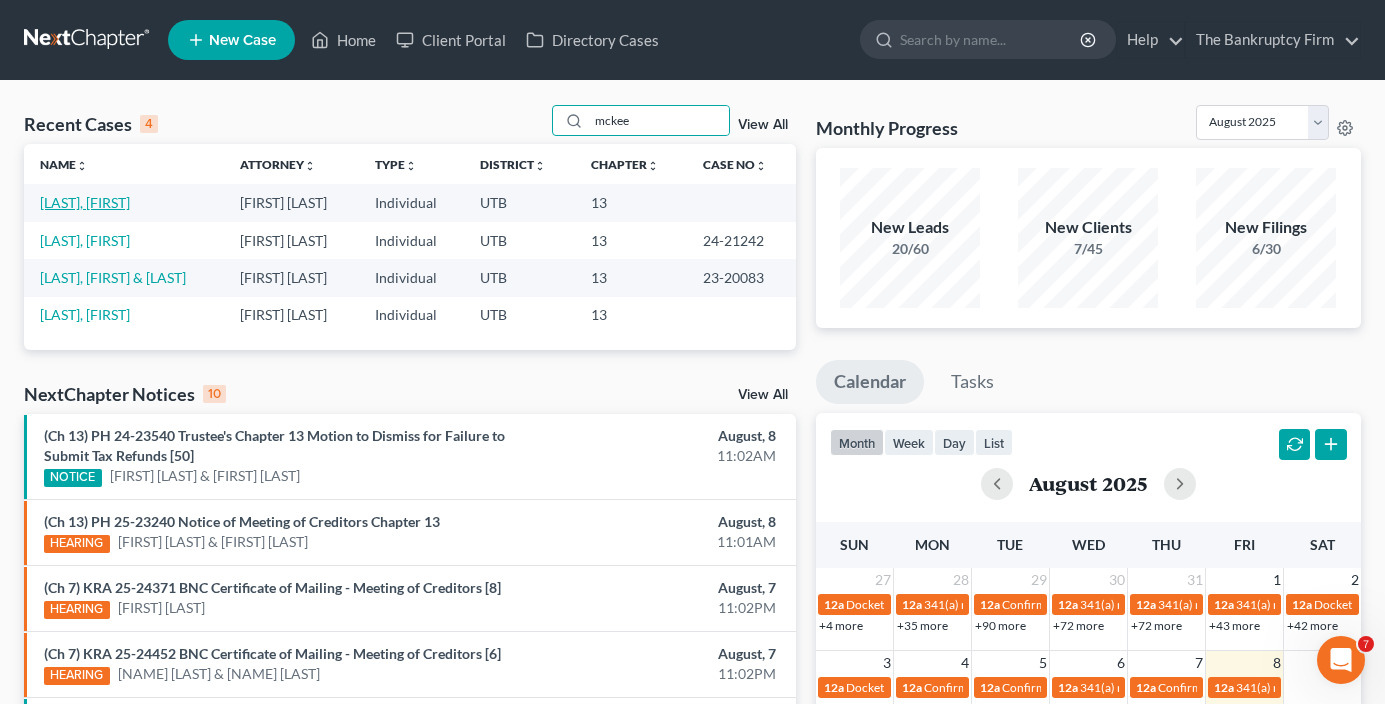 click on "[LAST], [FIRST]" at bounding box center (85, 202) 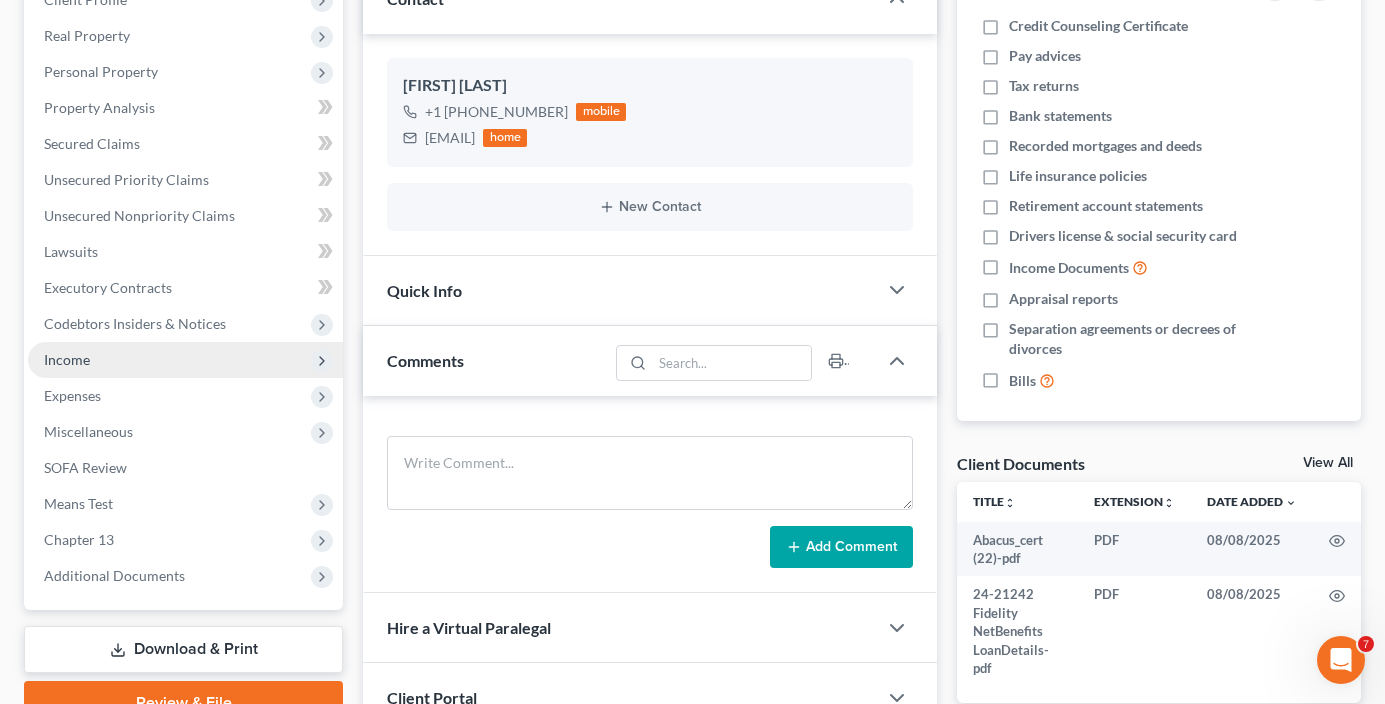 scroll, scrollTop: 300, scrollLeft: 0, axis: vertical 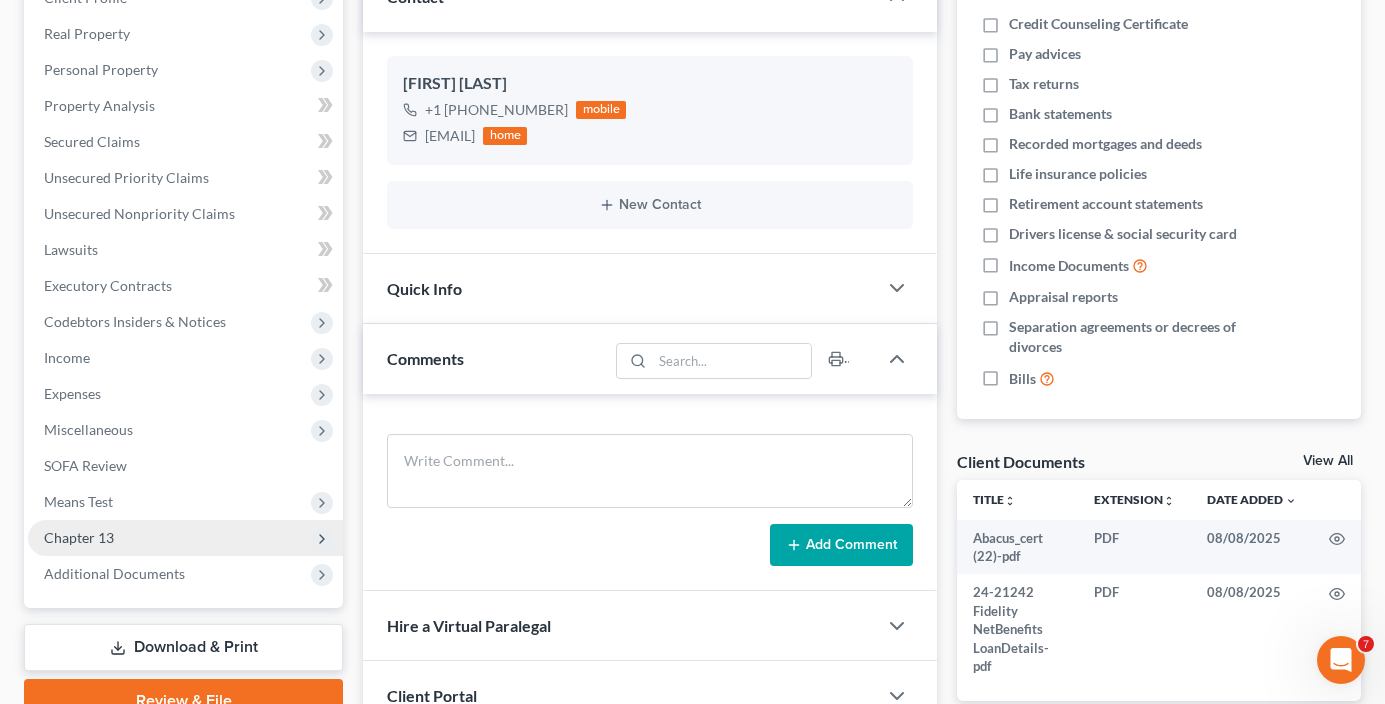 click on "Chapter 13" at bounding box center [79, 537] 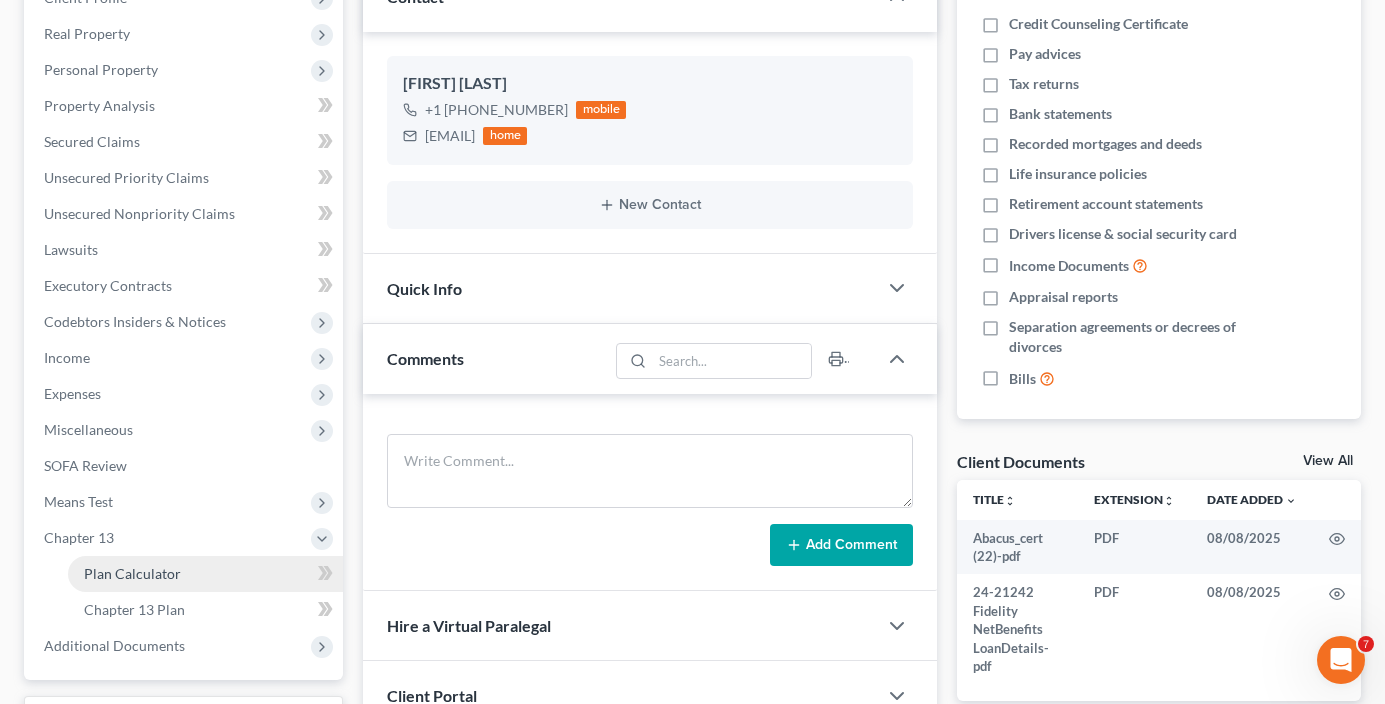 click on "Plan Calculator" at bounding box center (132, 573) 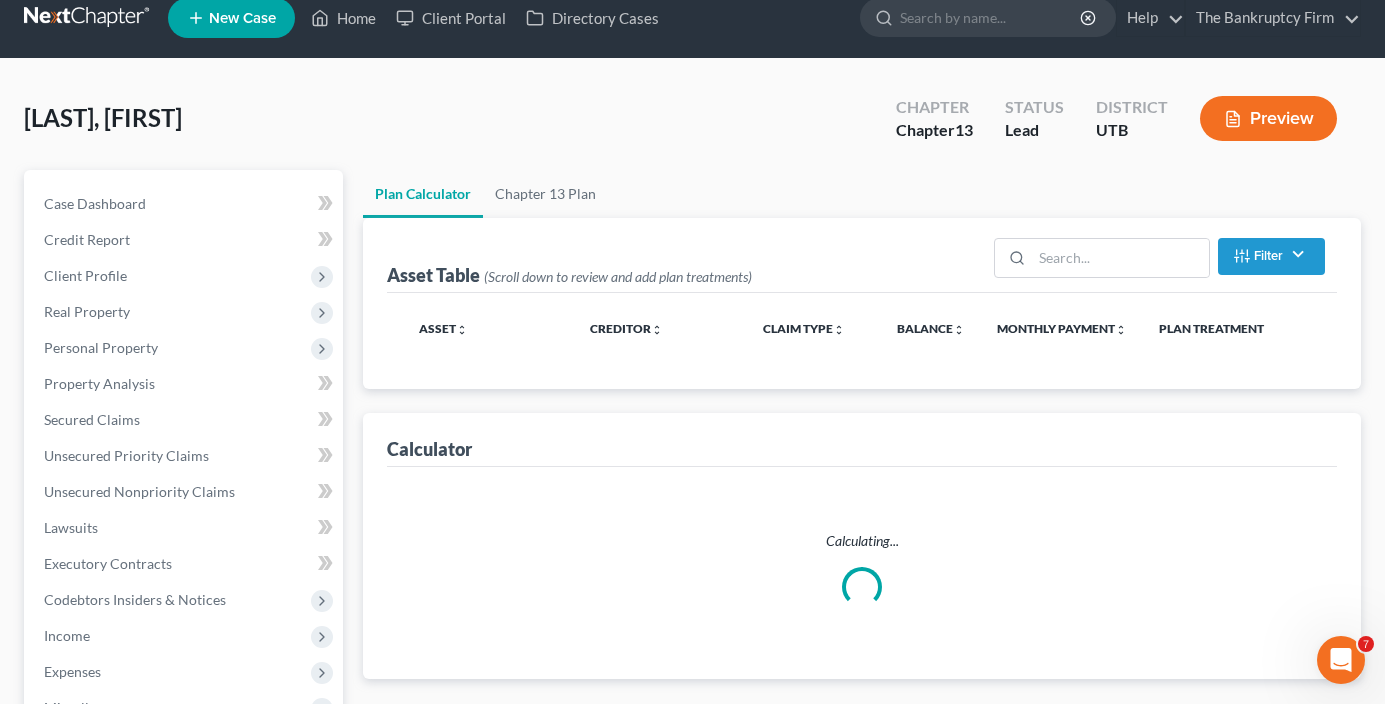 scroll, scrollTop: 0, scrollLeft: 0, axis: both 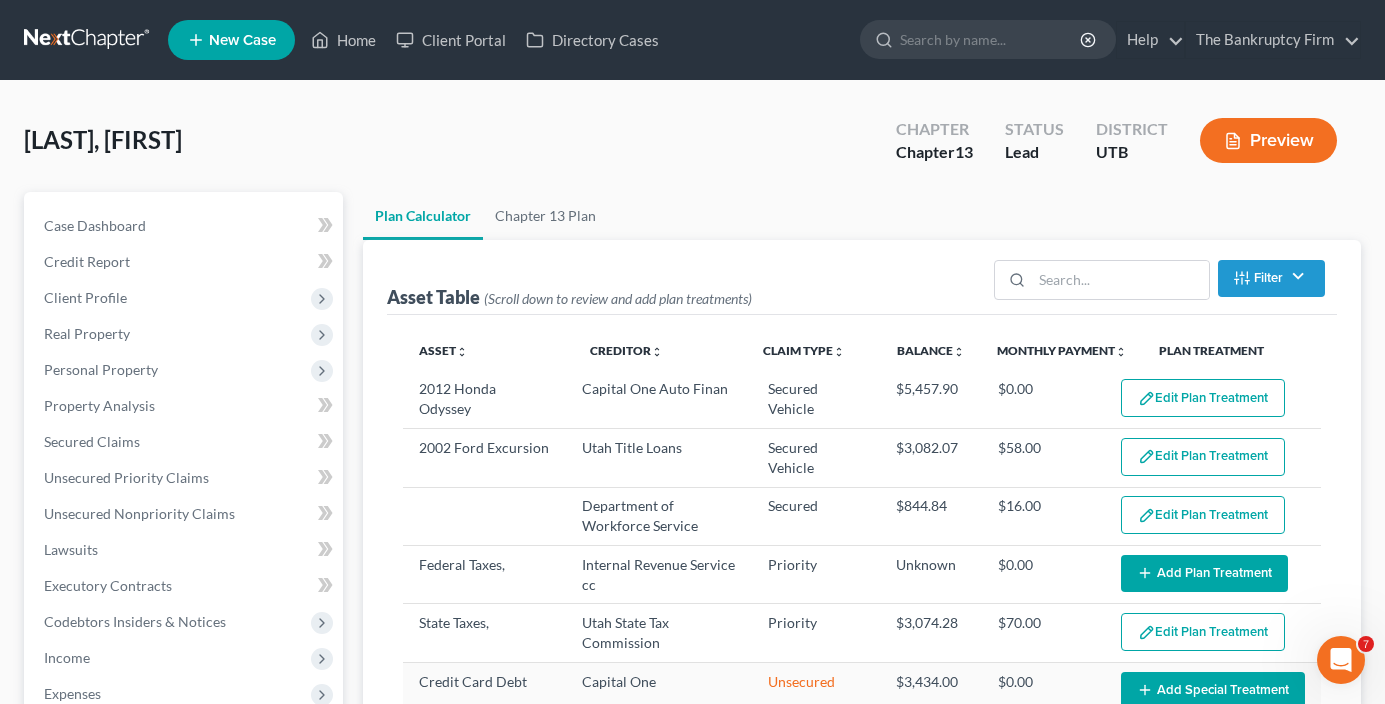 select on "59" 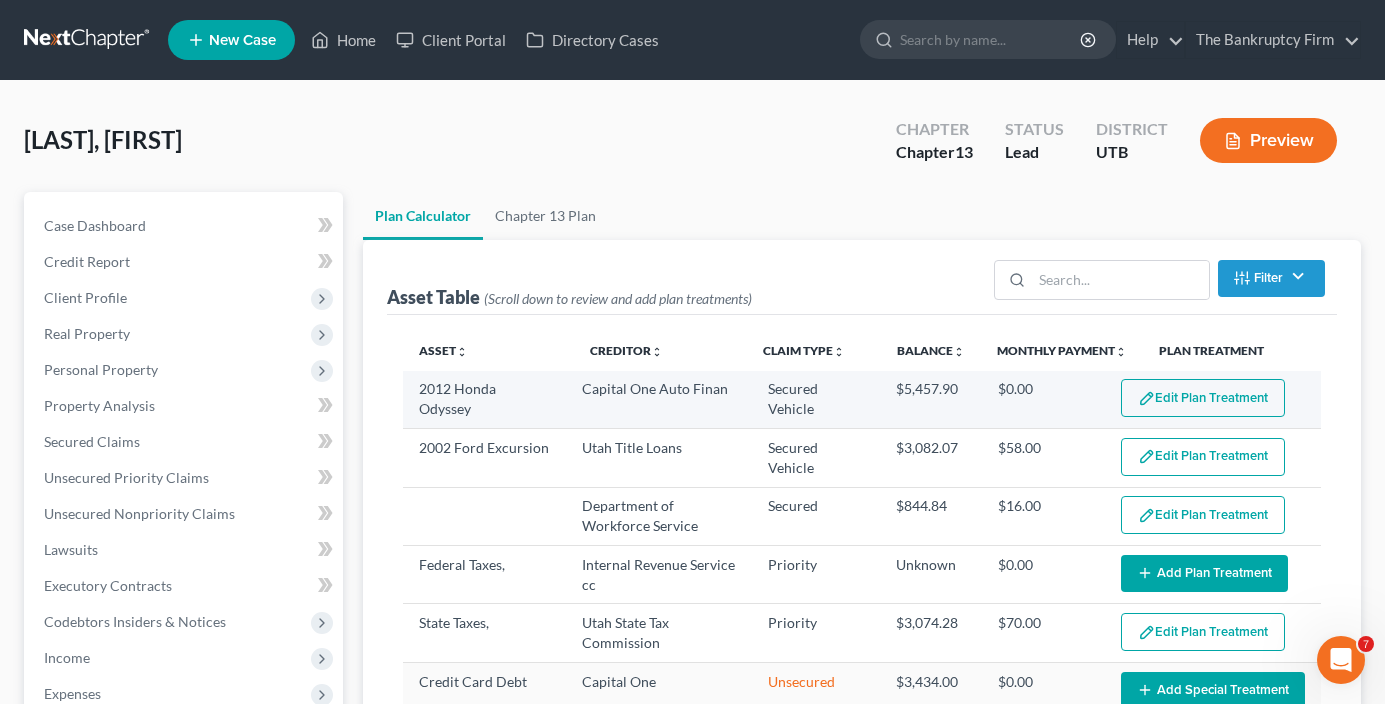 click on "Edit Plan Treatment" at bounding box center (1203, 398) 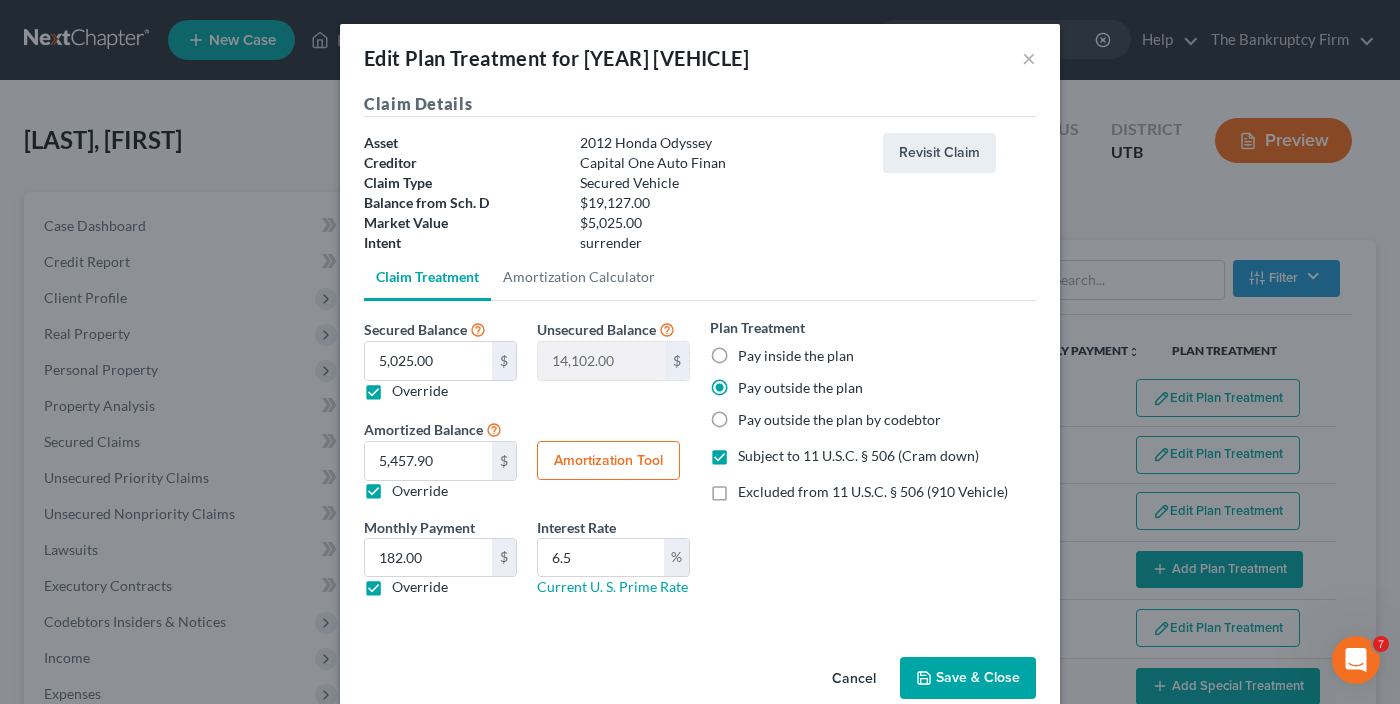 click on "Amortization Tool" at bounding box center (608, 461) 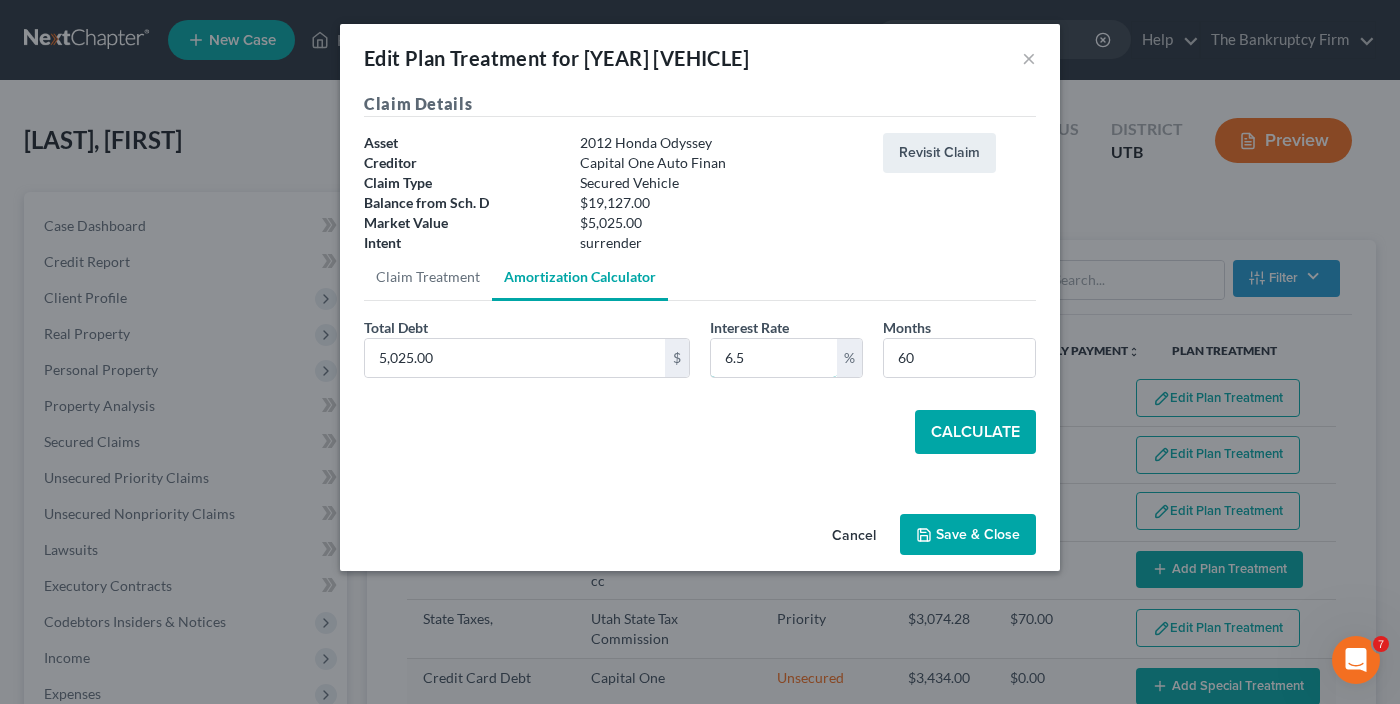drag, startPoint x: 802, startPoint y: 362, endPoint x: 699, endPoint y: 388, distance: 106.23088 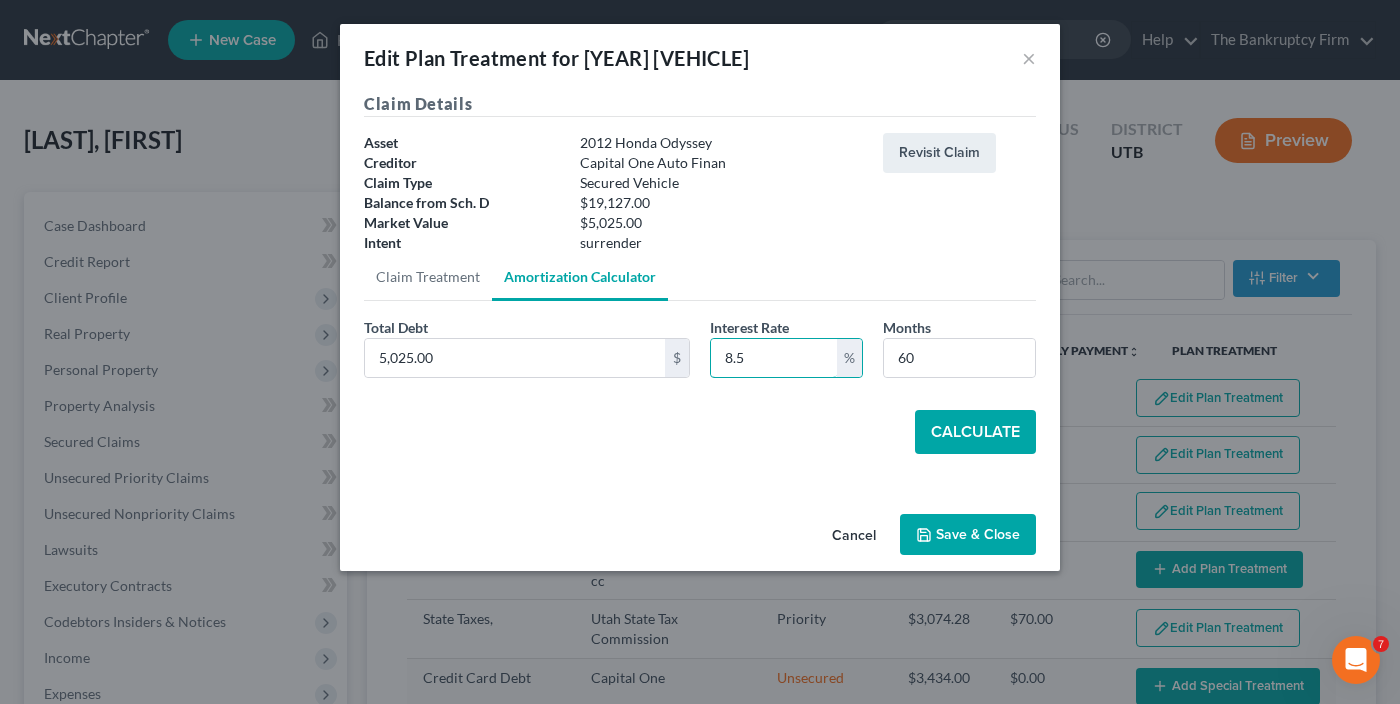 type on "8.5" 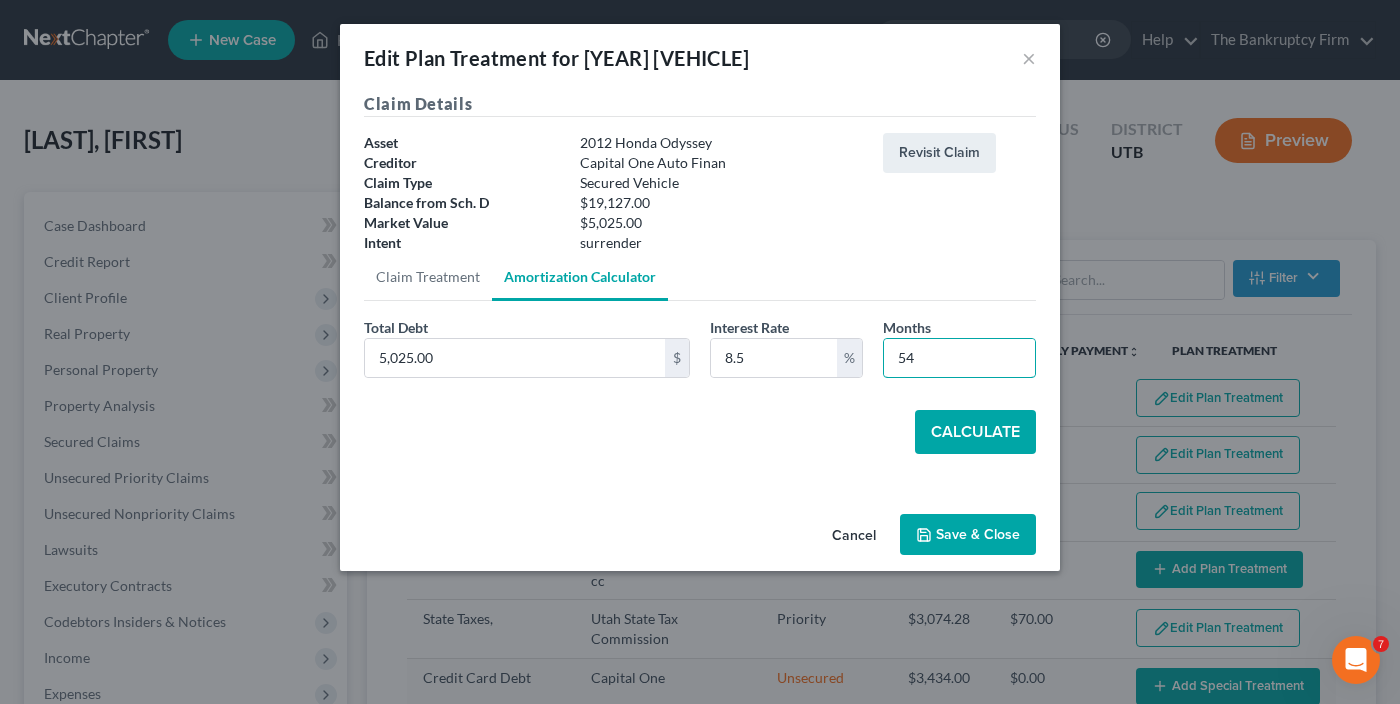 type on "54" 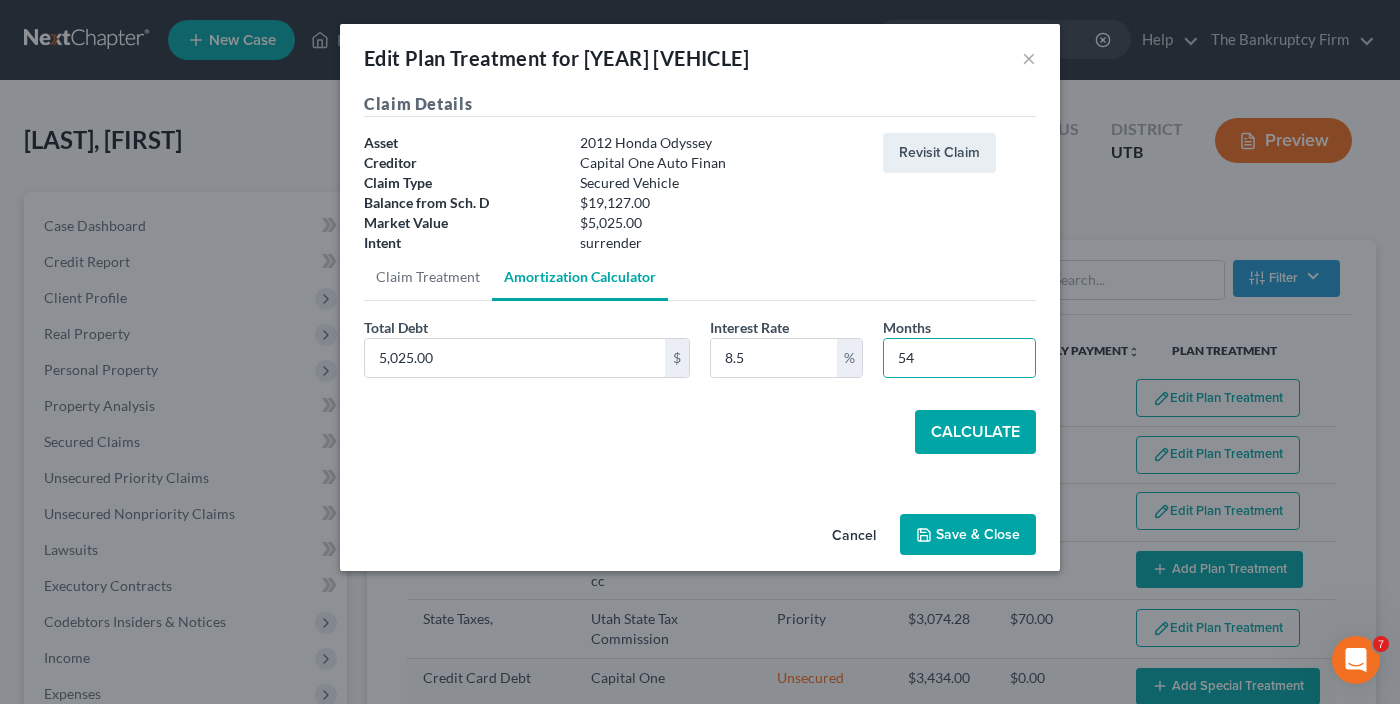 click on "Calculate" at bounding box center [975, 432] 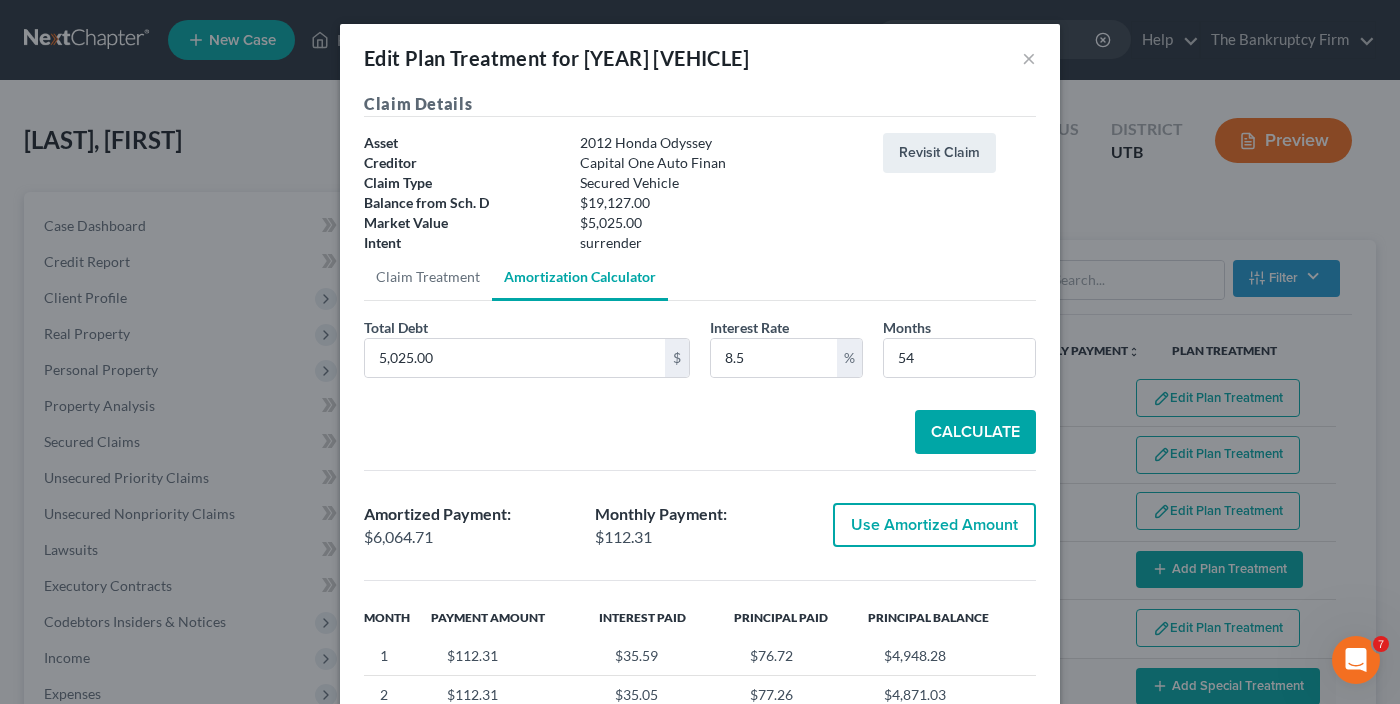 click on "Use Amortized Amount" at bounding box center (934, 525) 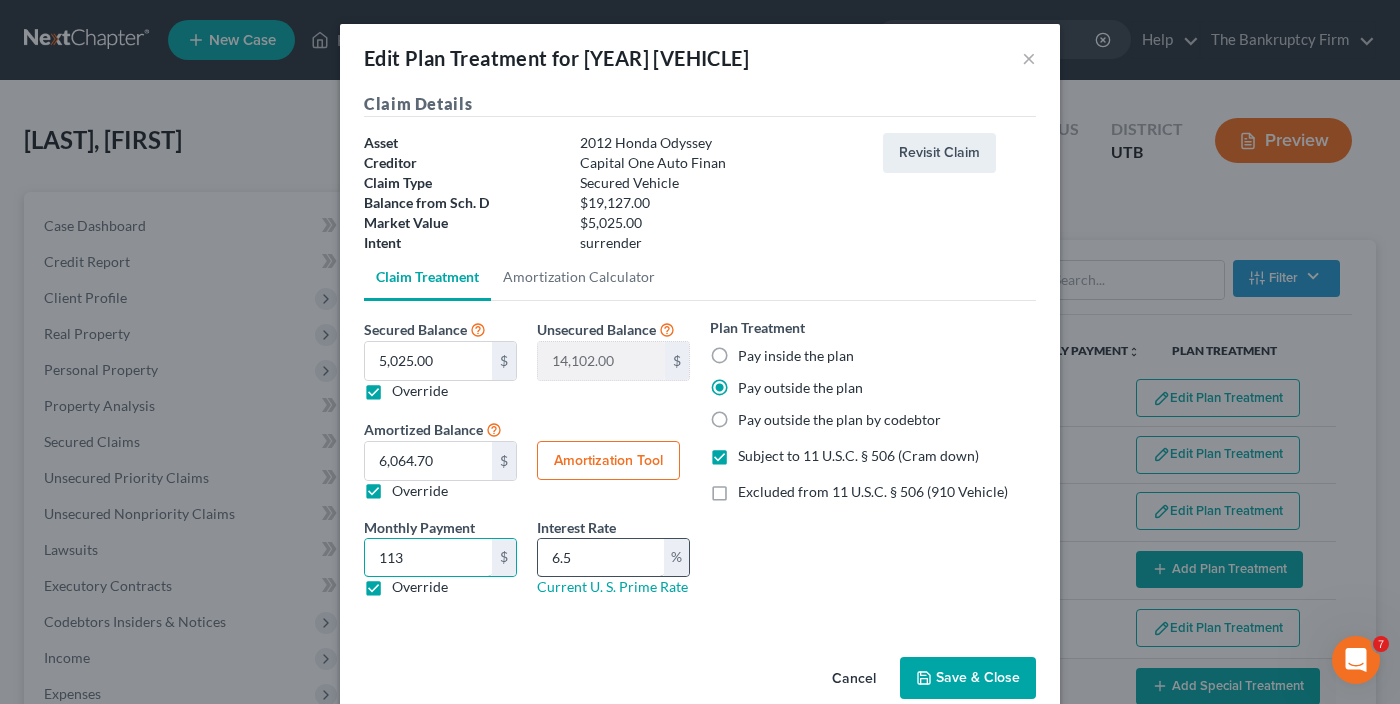 type on "113" 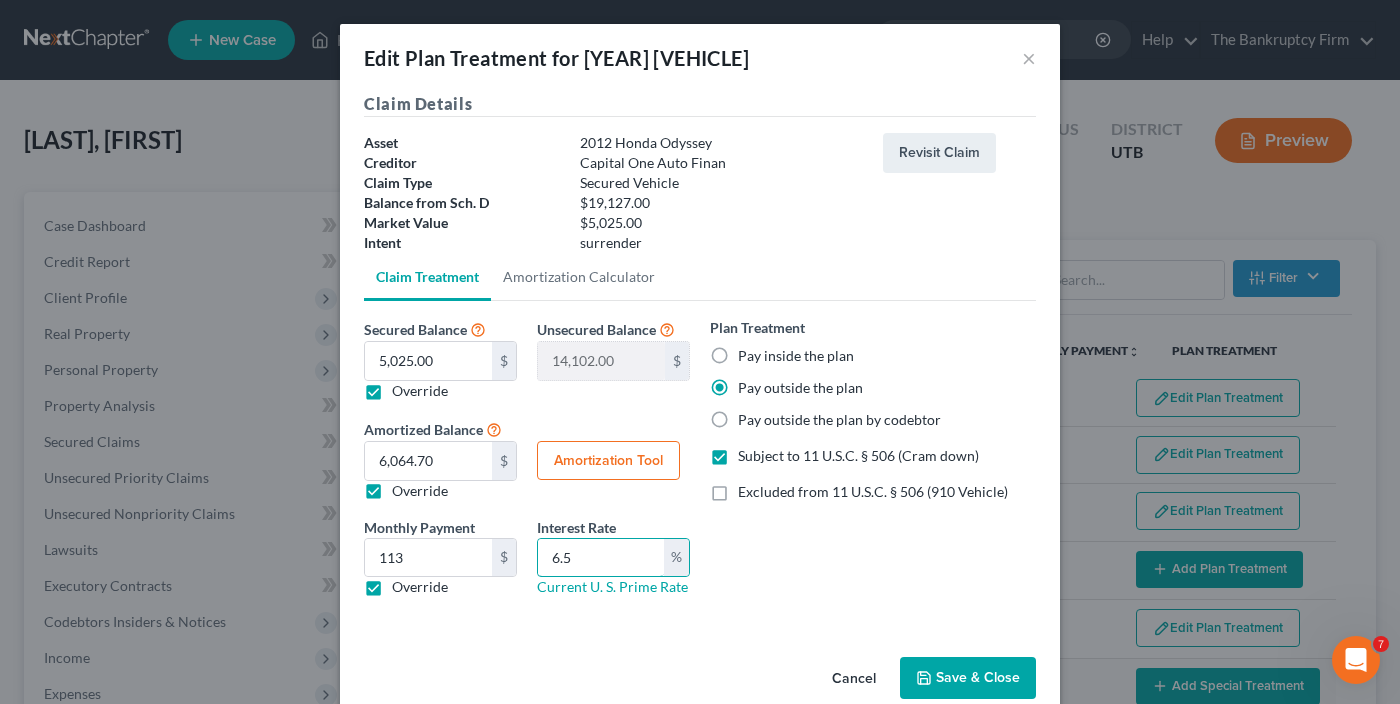drag, startPoint x: 598, startPoint y: 551, endPoint x: 424, endPoint y: 577, distance: 175.93181 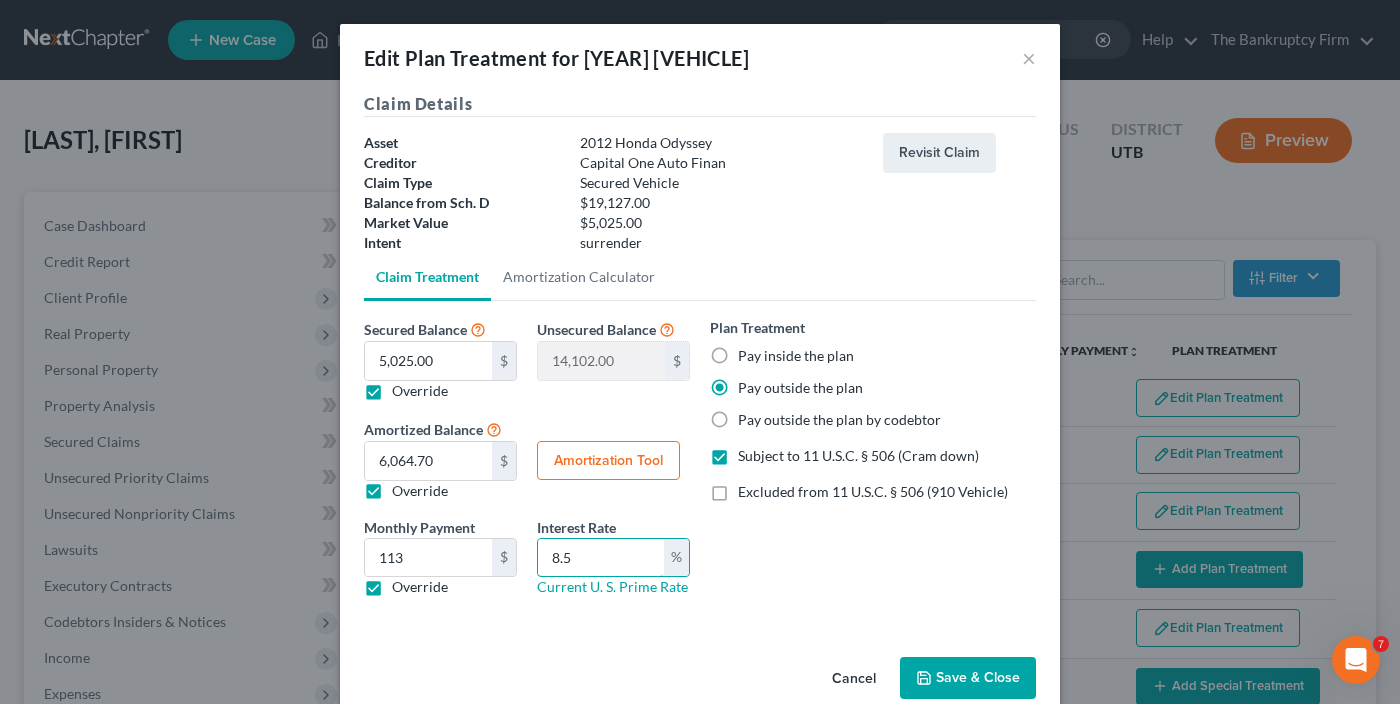 type on "8.5" 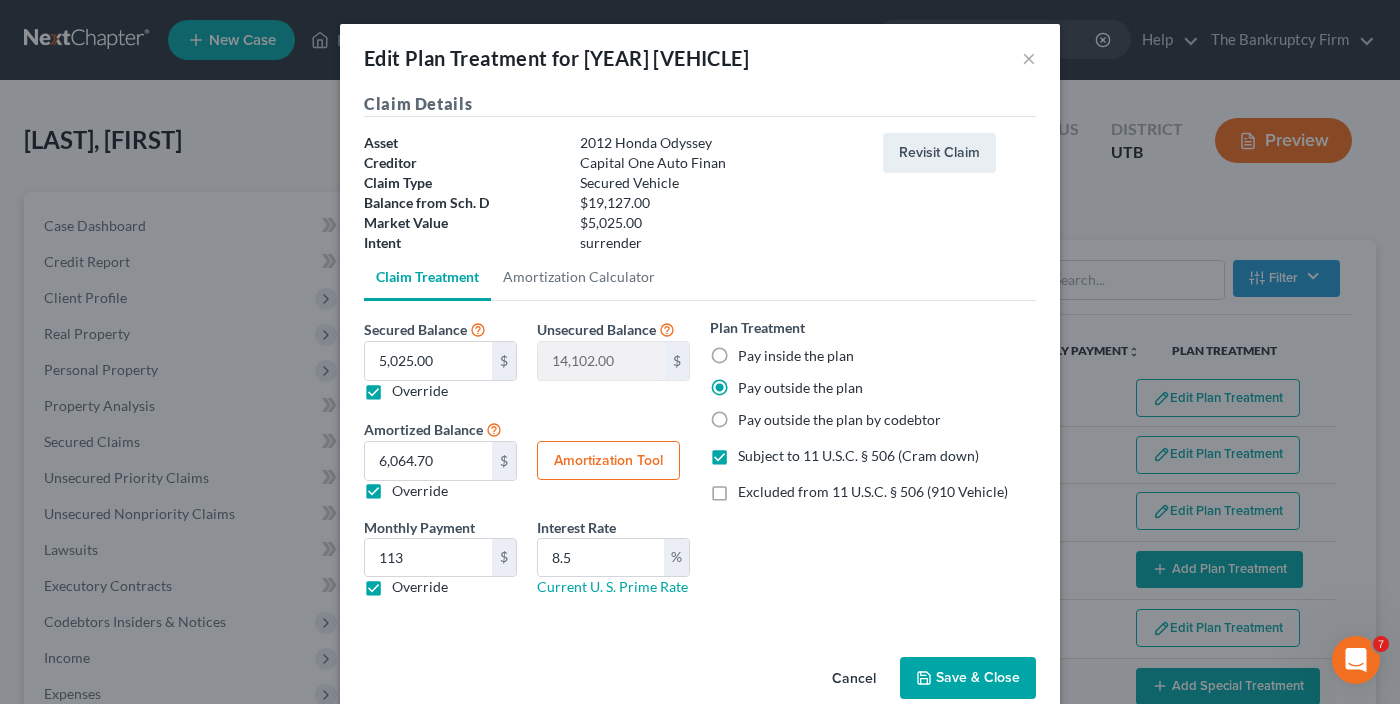 click on "Save & Close" at bounding box center (968, 678) 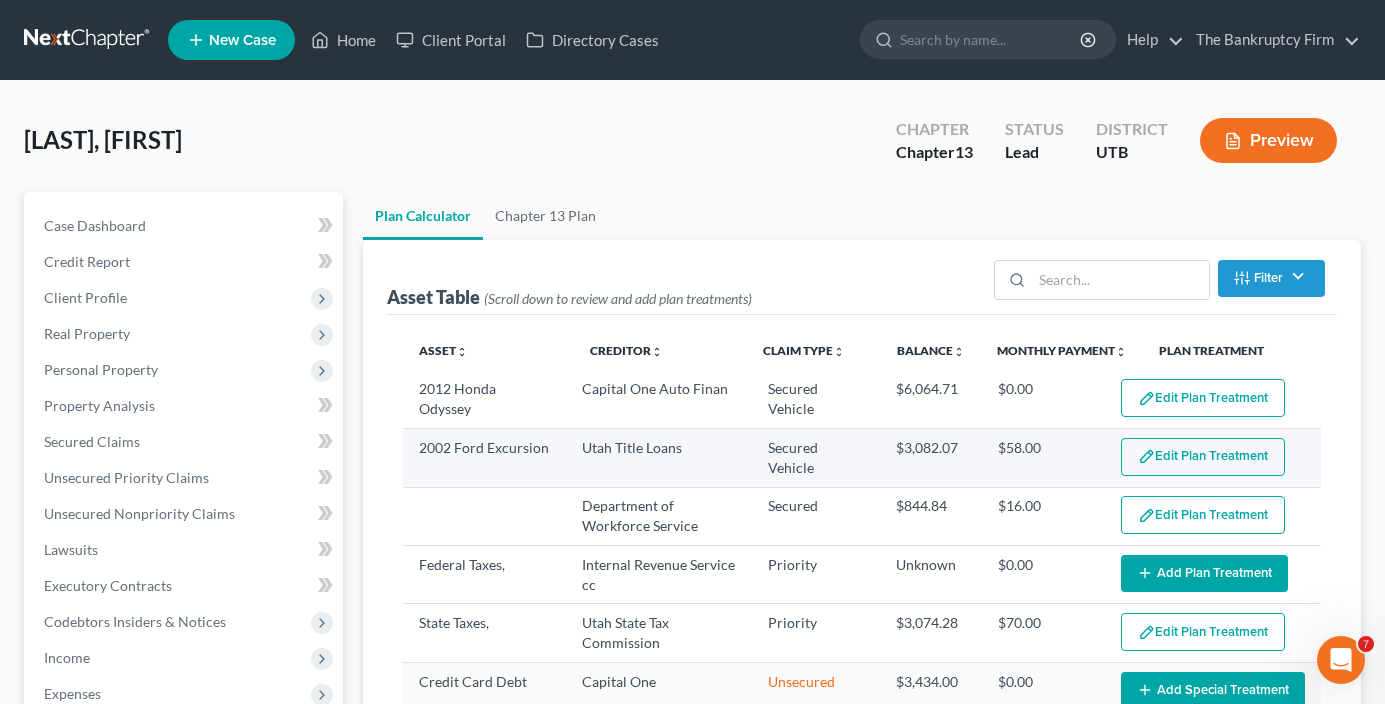 select on "59" 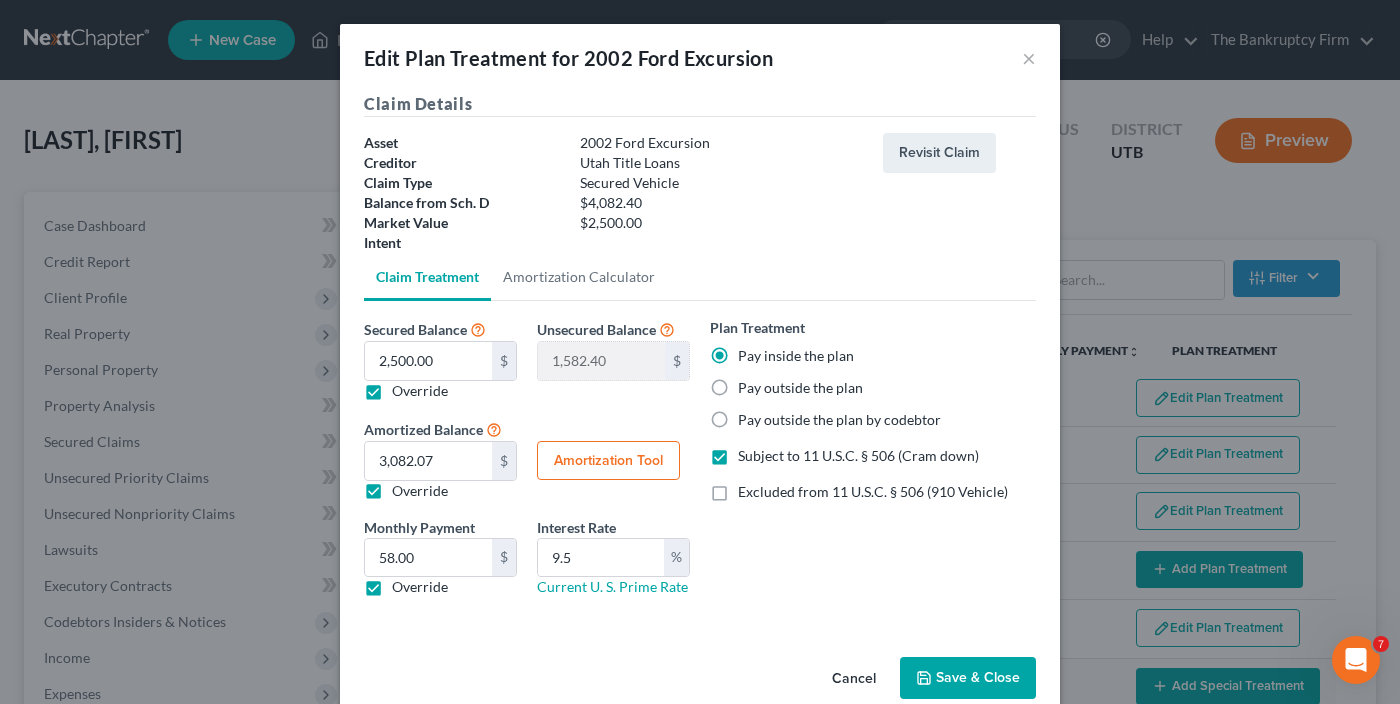 click on "Amortization Tool" at bounding box center [608, 461] 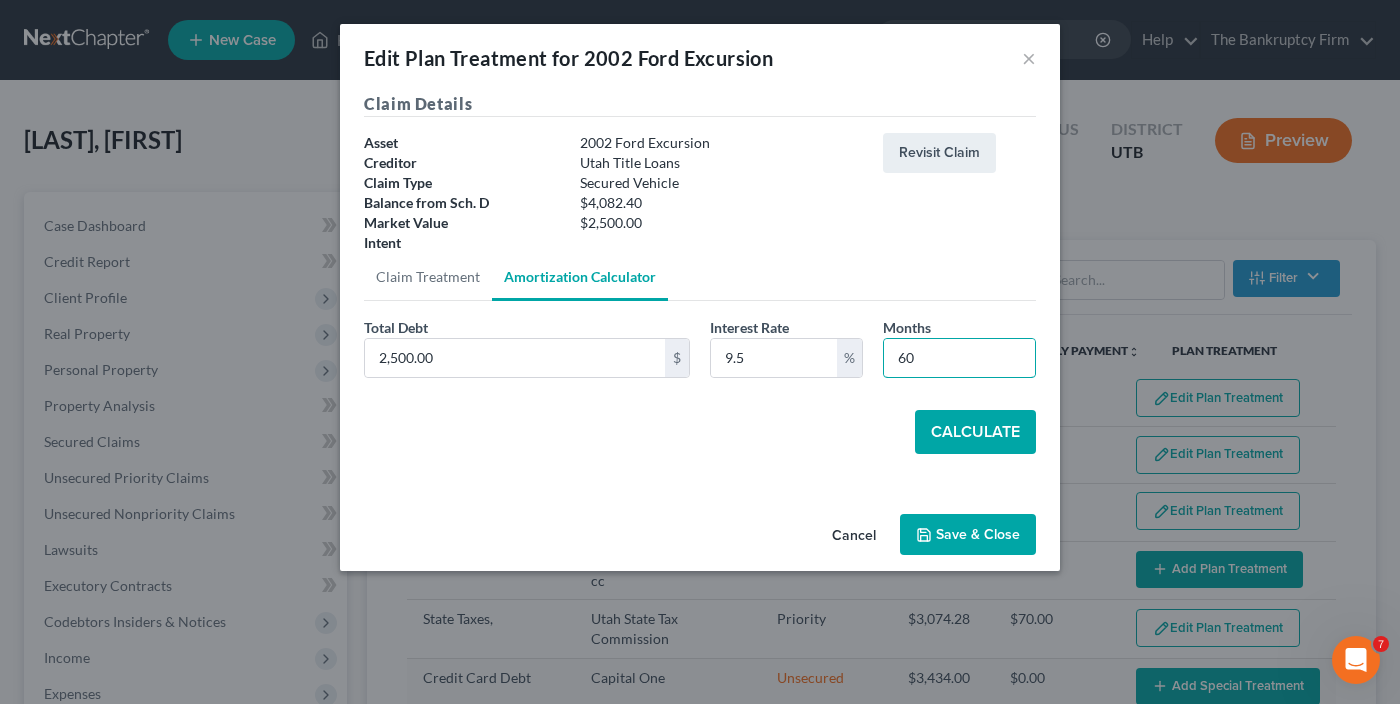 drag, startPoint x: 945, startPoint y: 370, endPoint x: 808, endPoint y: 400, distance: 140.24622 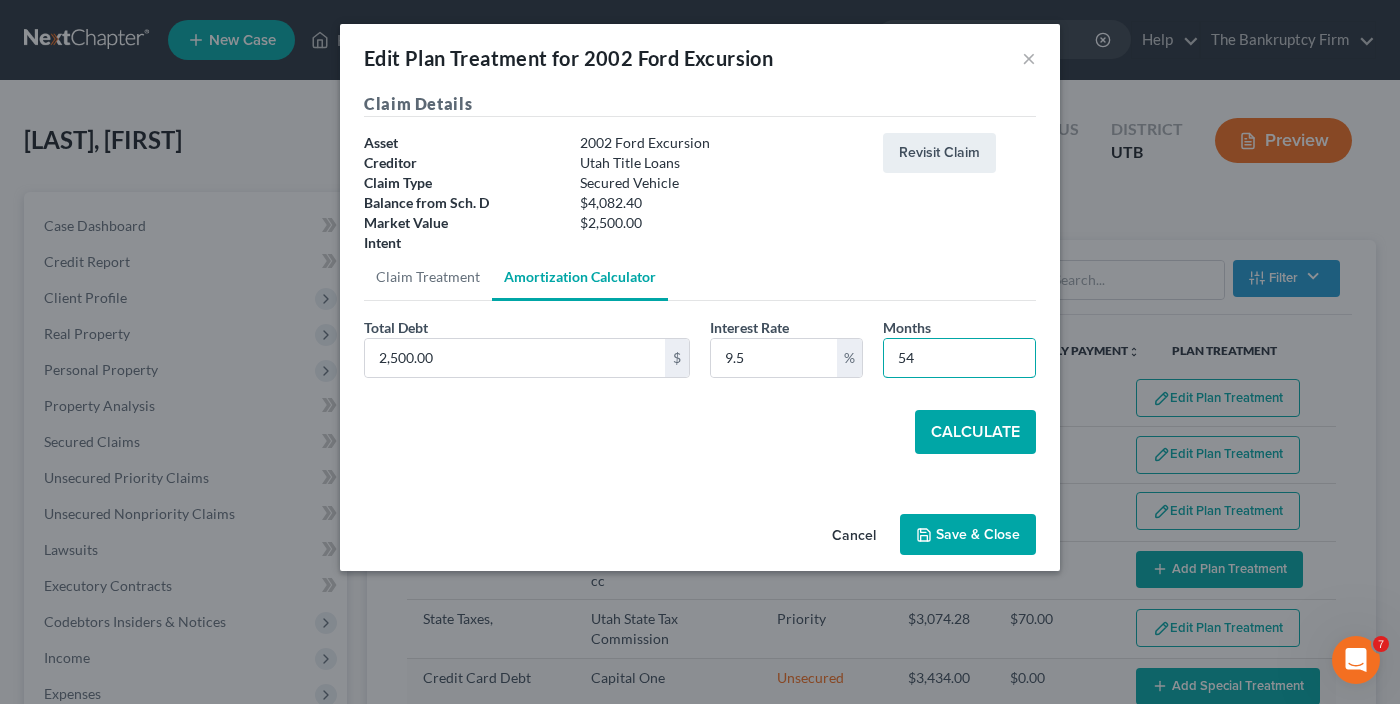 type on "54" 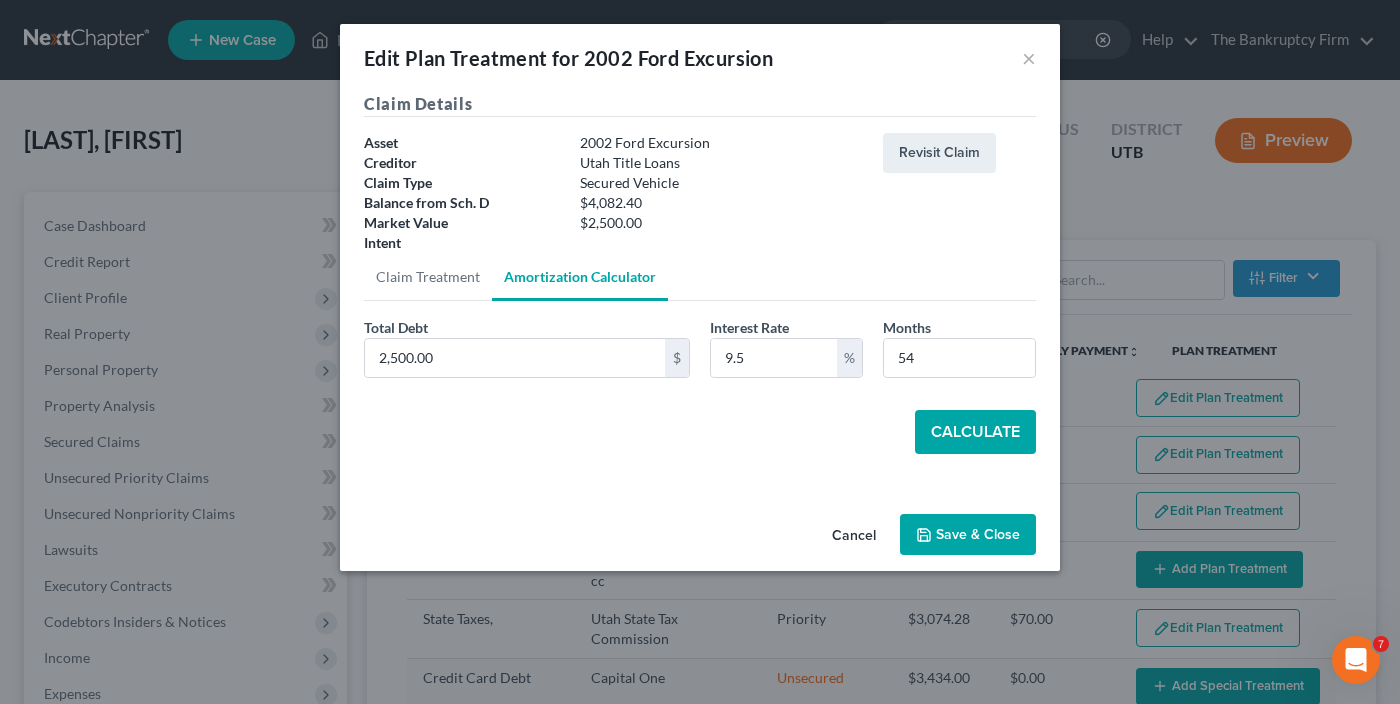 click on "Calculate" at bounding box center (975, 432) 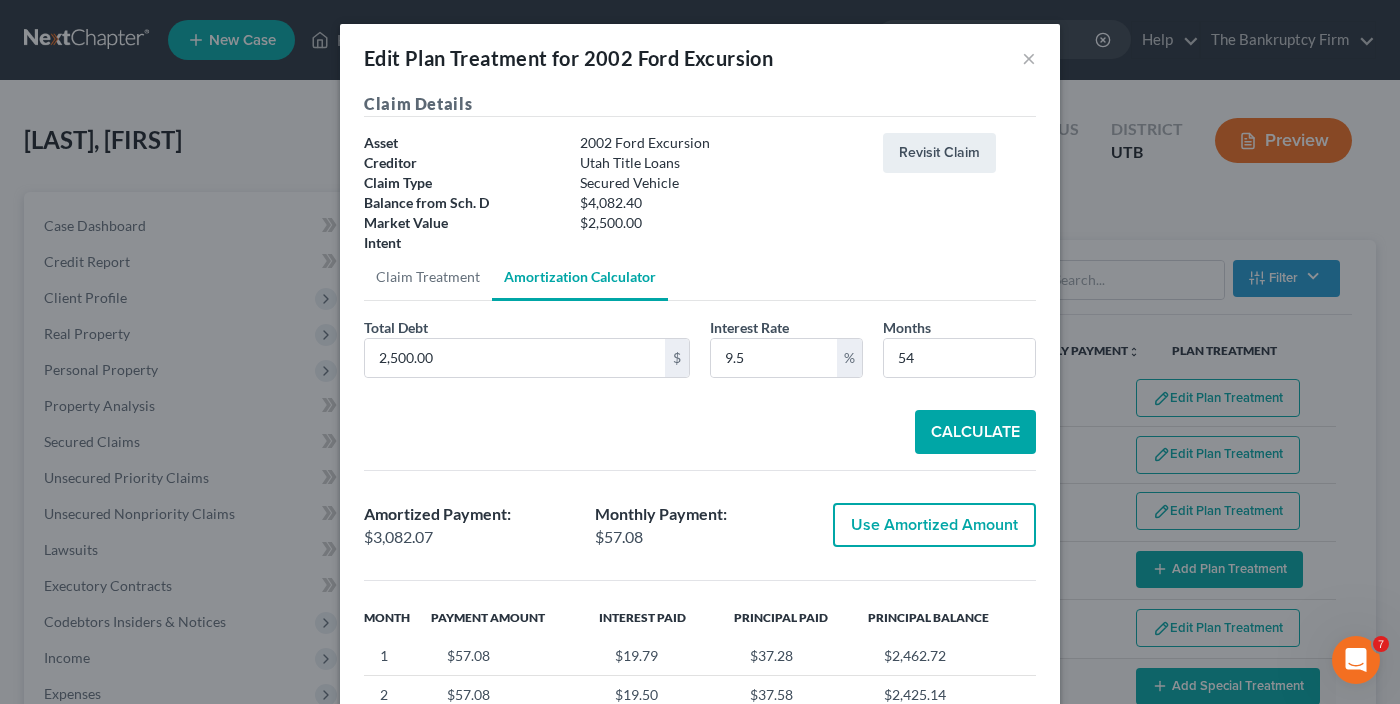 click on "Use Amortized Amount" at bounding box center (934, 525) 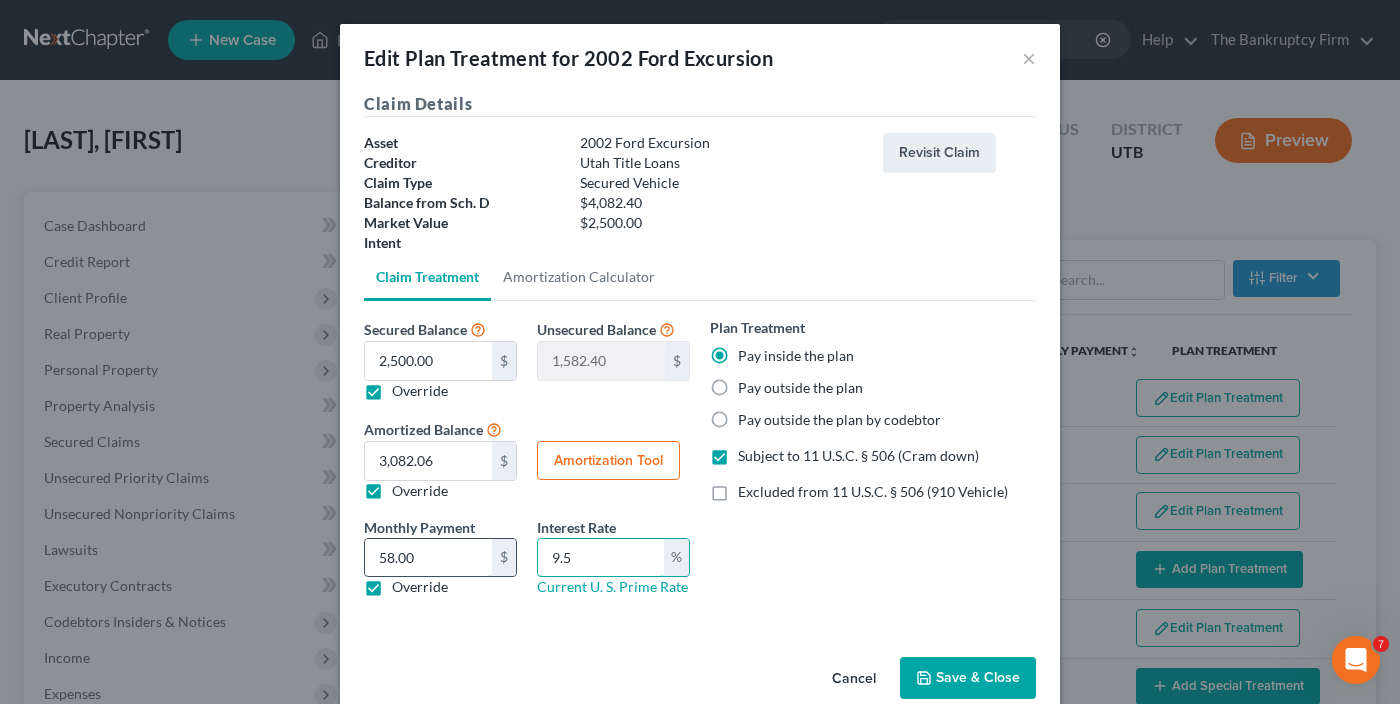 drag, startPoint x: 601, startPoint y: 562, endPoint x: 477, endPoint y: 560, distance: 124.01613 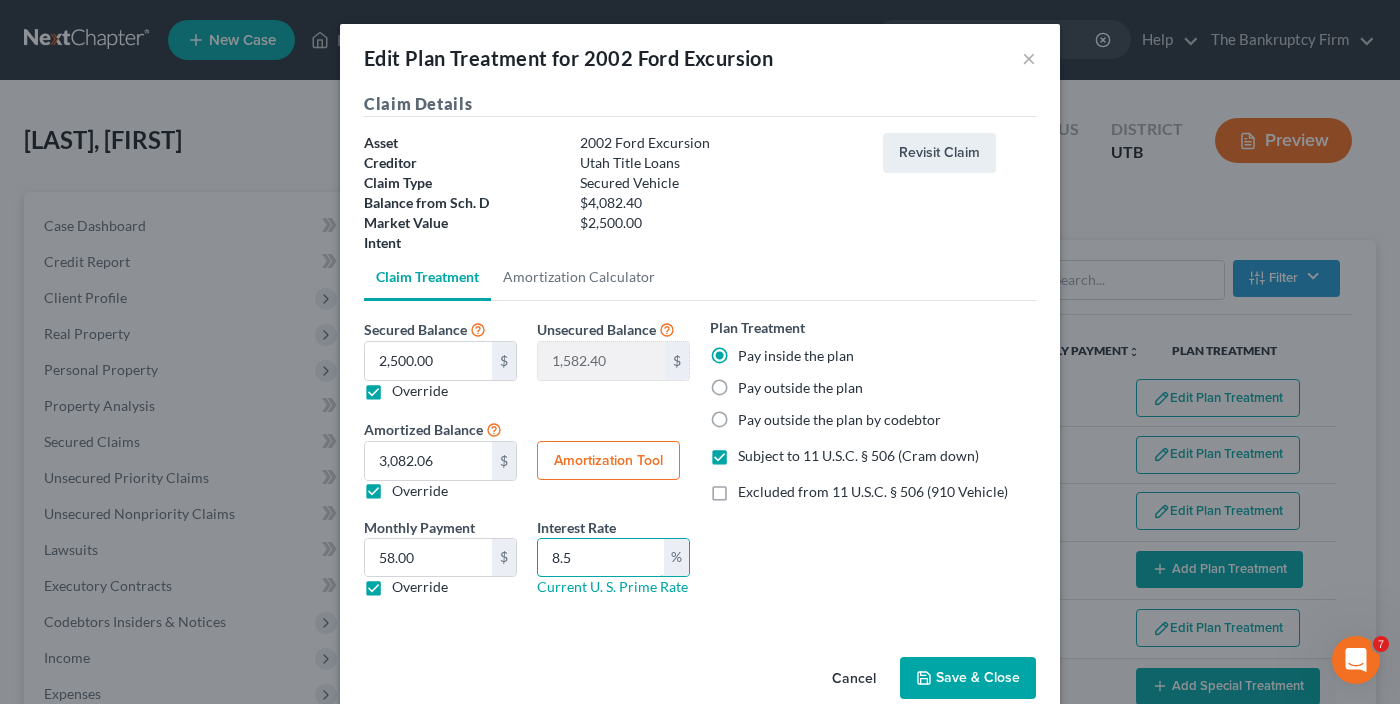 type on "8.5" 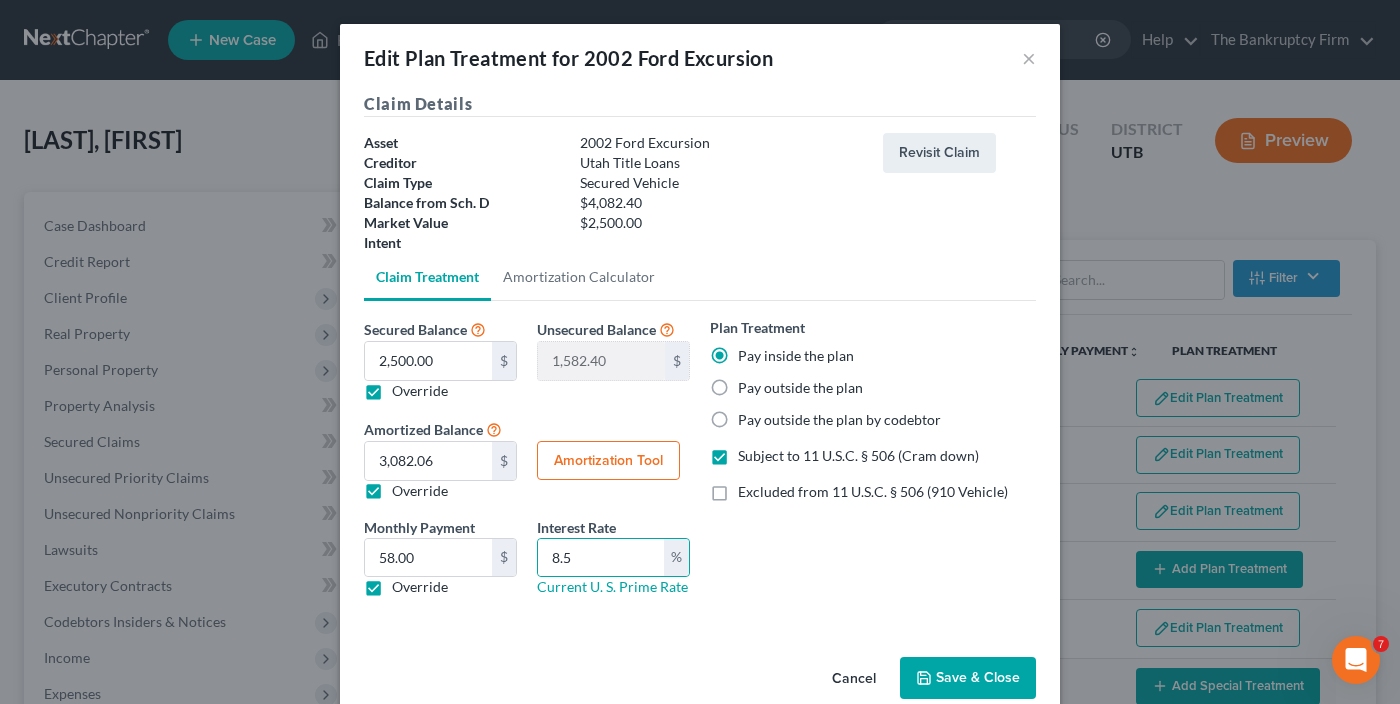 click on "Save & Close" at bounding box center [968, 678] 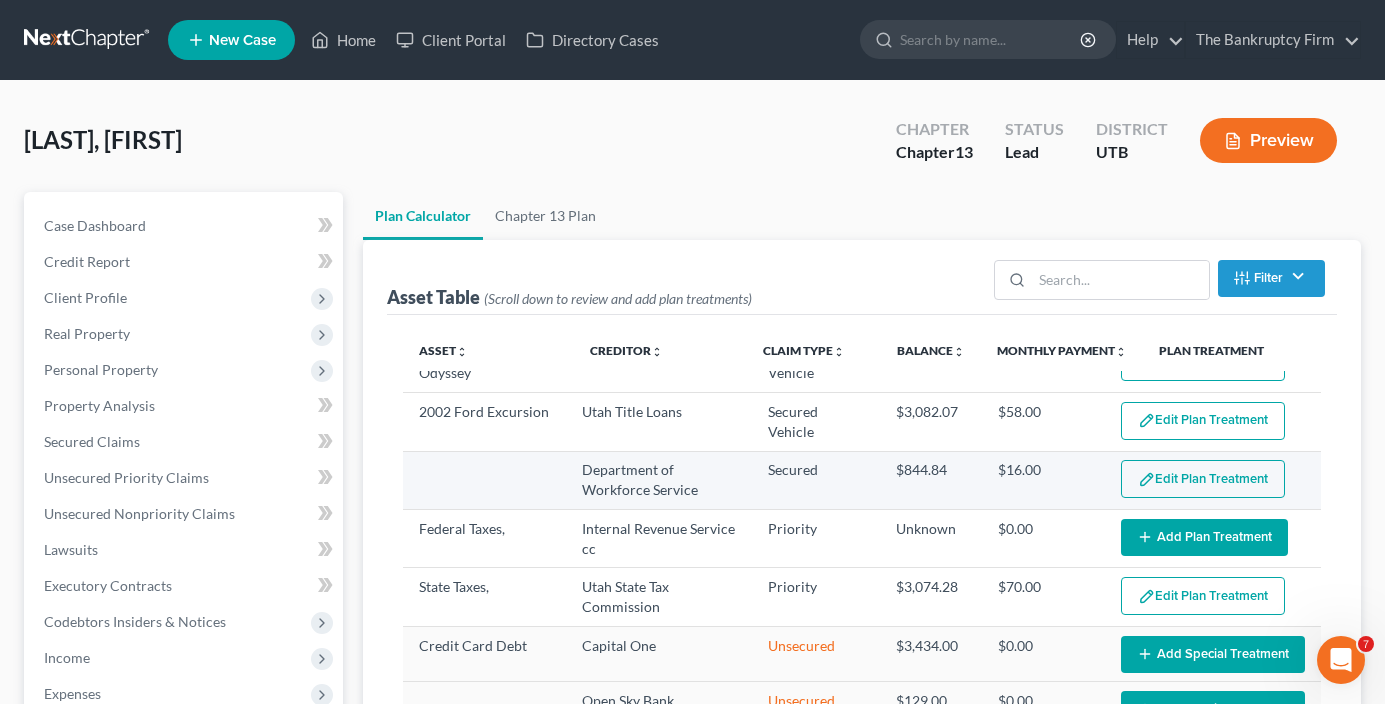 scroll, scrollTop: 100, scrollLeft: 0, axis: vertical 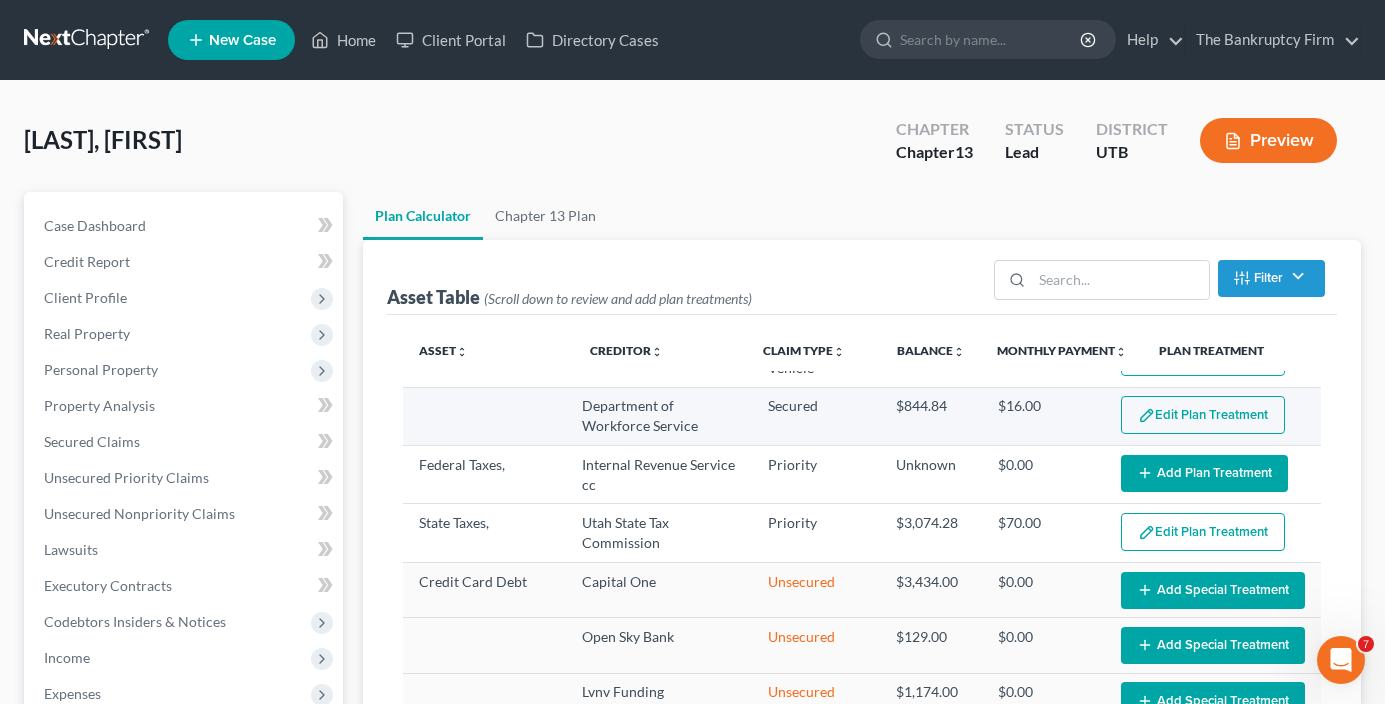 select on "59" 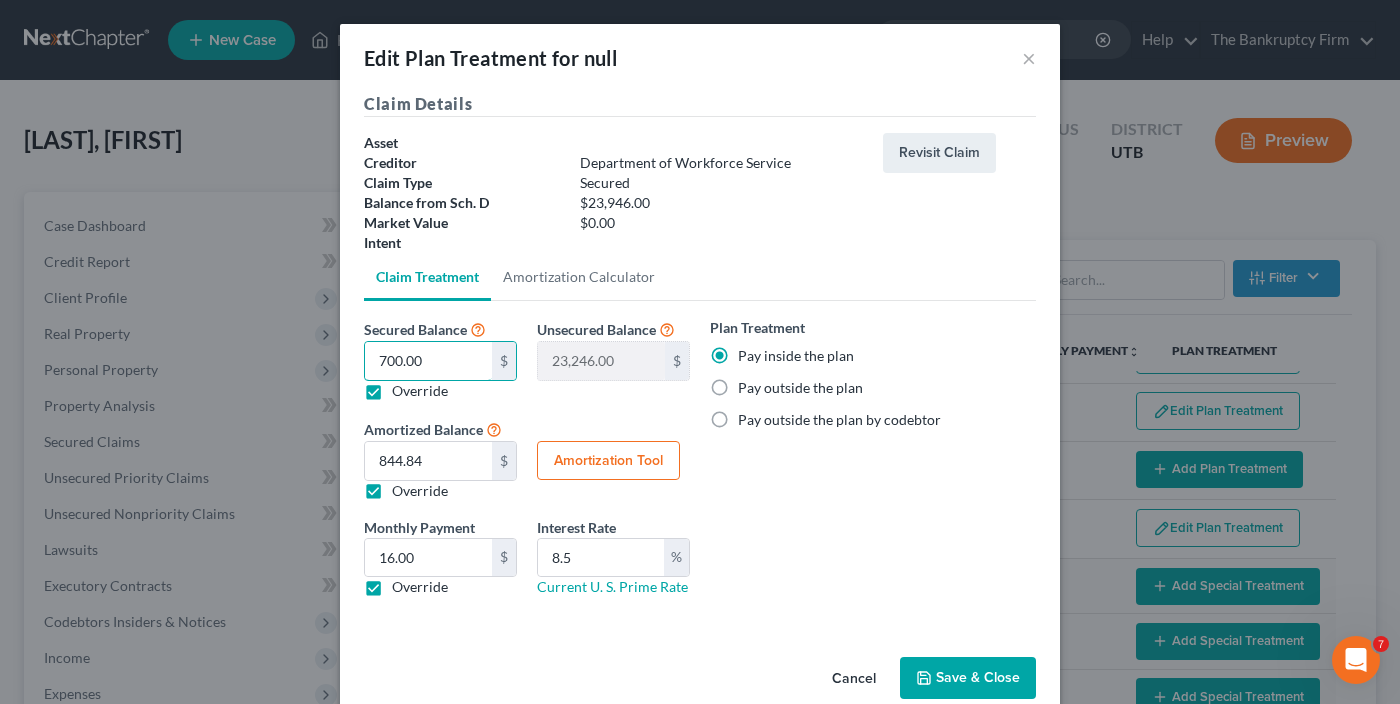 type on "1" 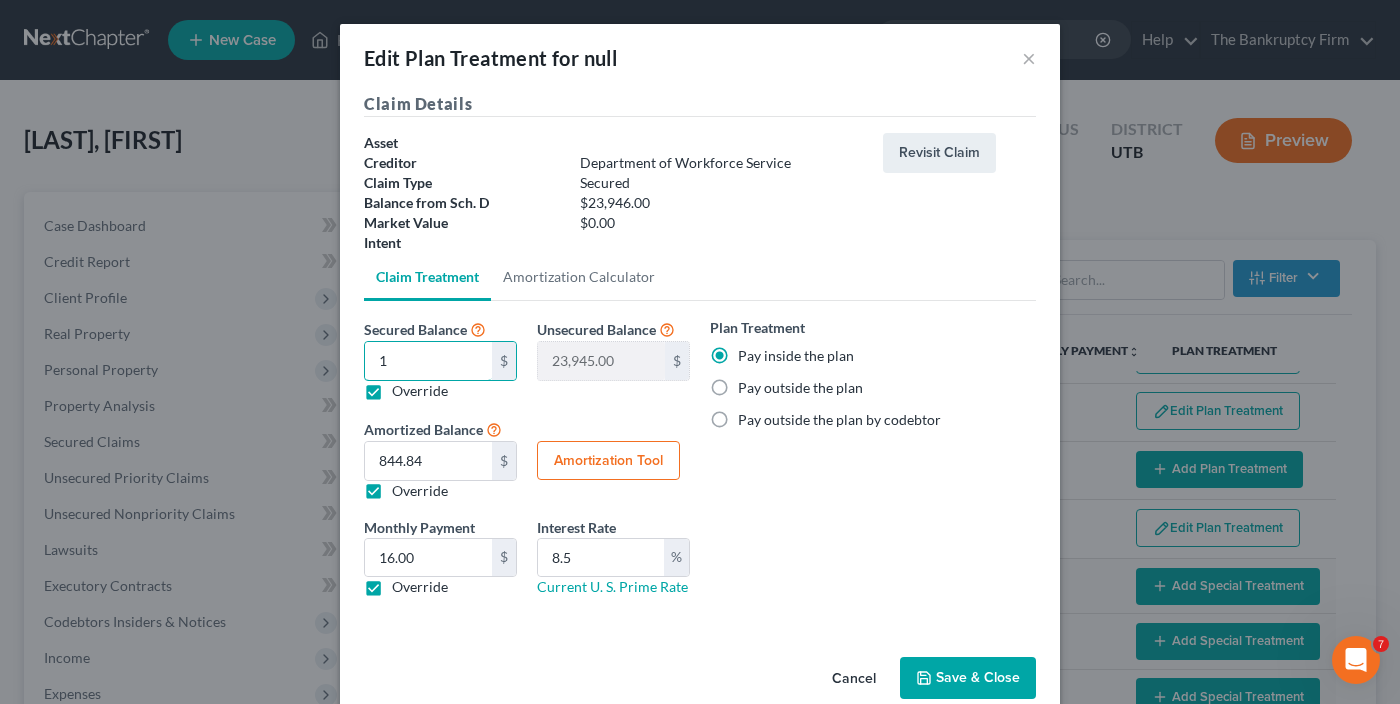 type on "12" 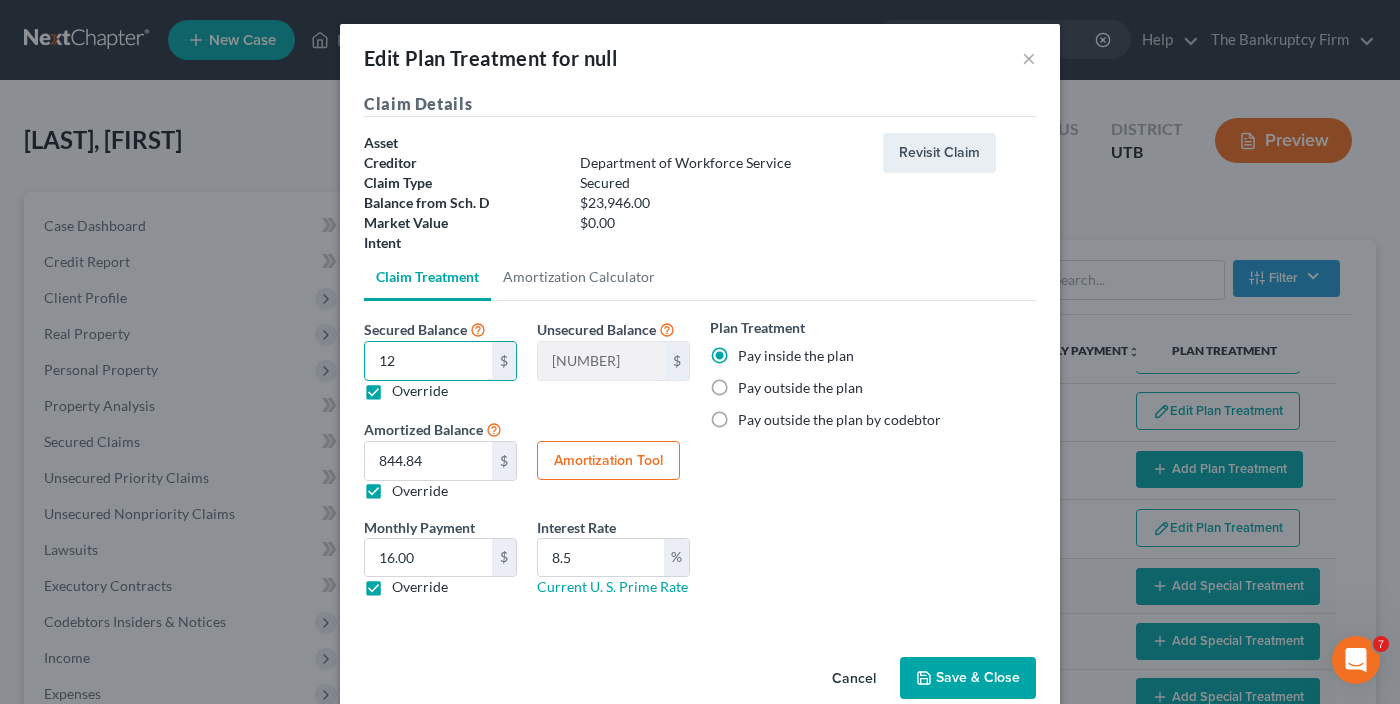 type on "126" 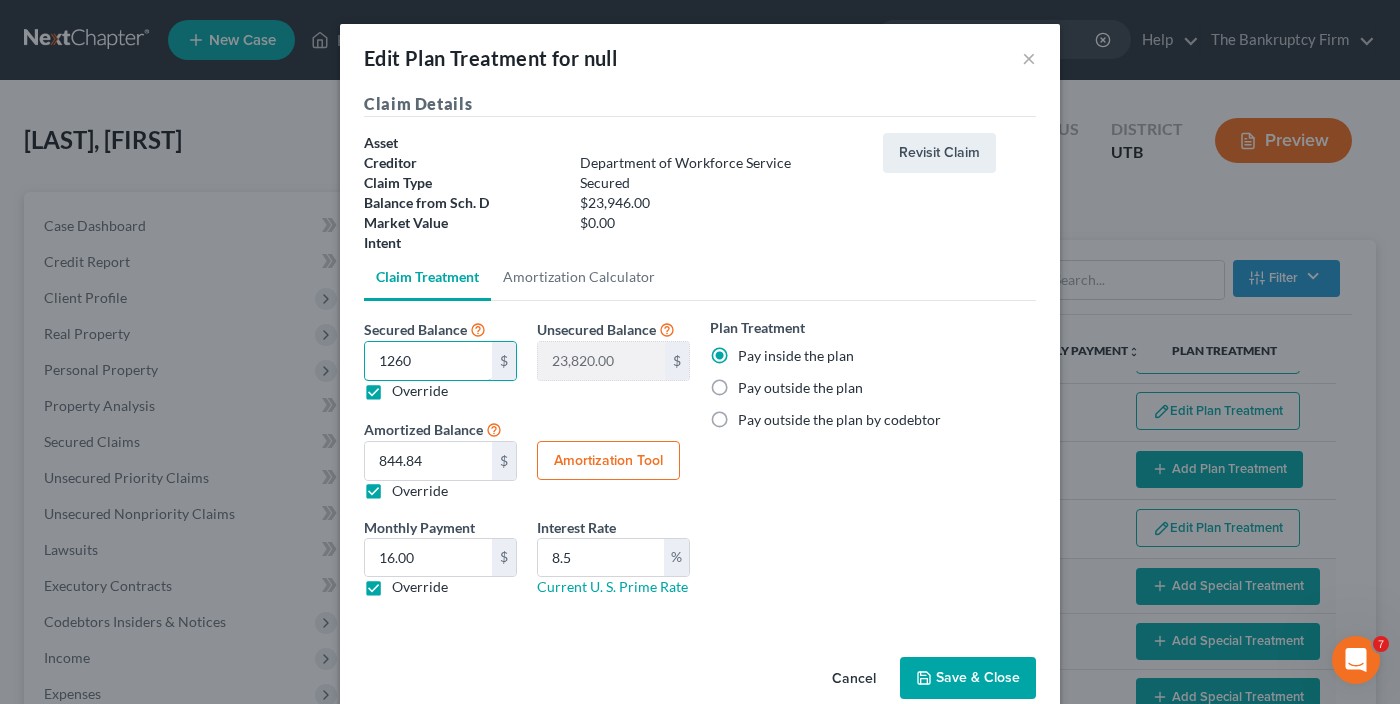 type on "1,260" 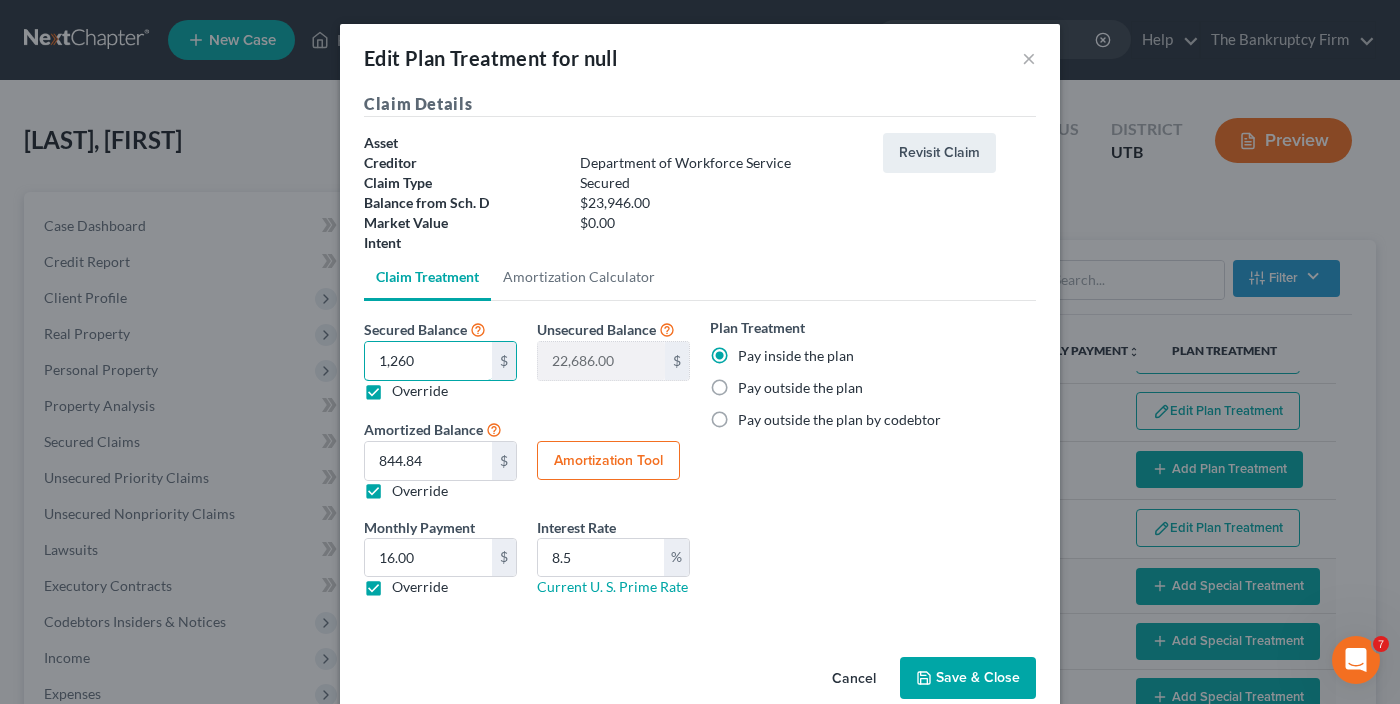 type on "1,260" 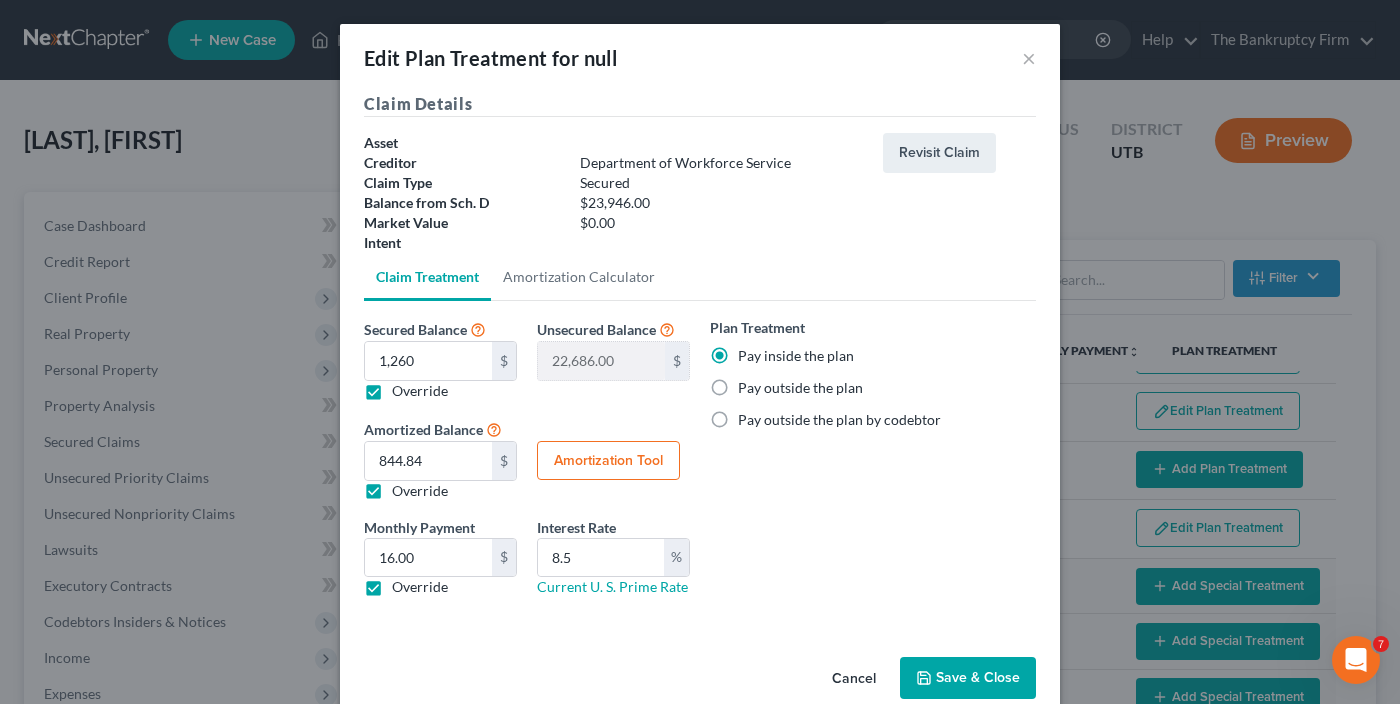 click on "Amortization Tool" at bounding box center [608, 461] 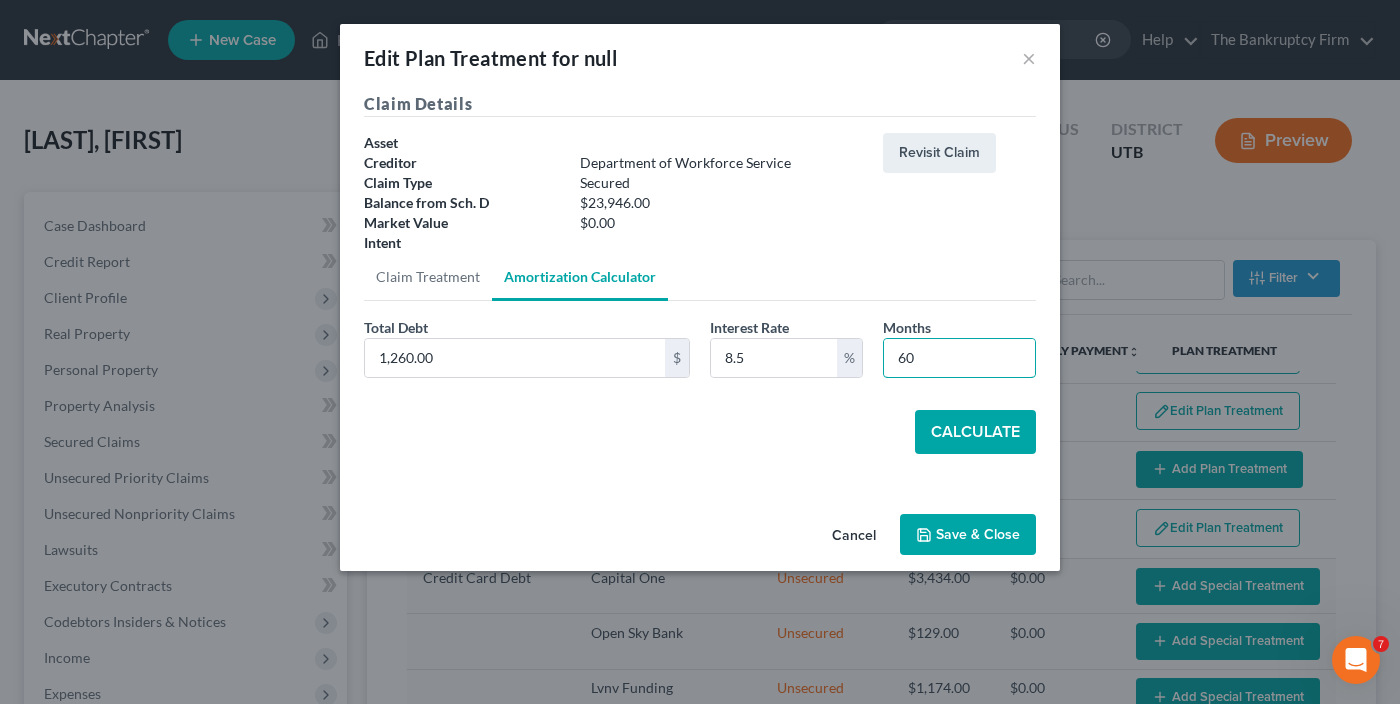 drag, startPoint x: 868, startPoint y: 369, endPoint x: 744, endPoint y: 381, distance: 124.57929 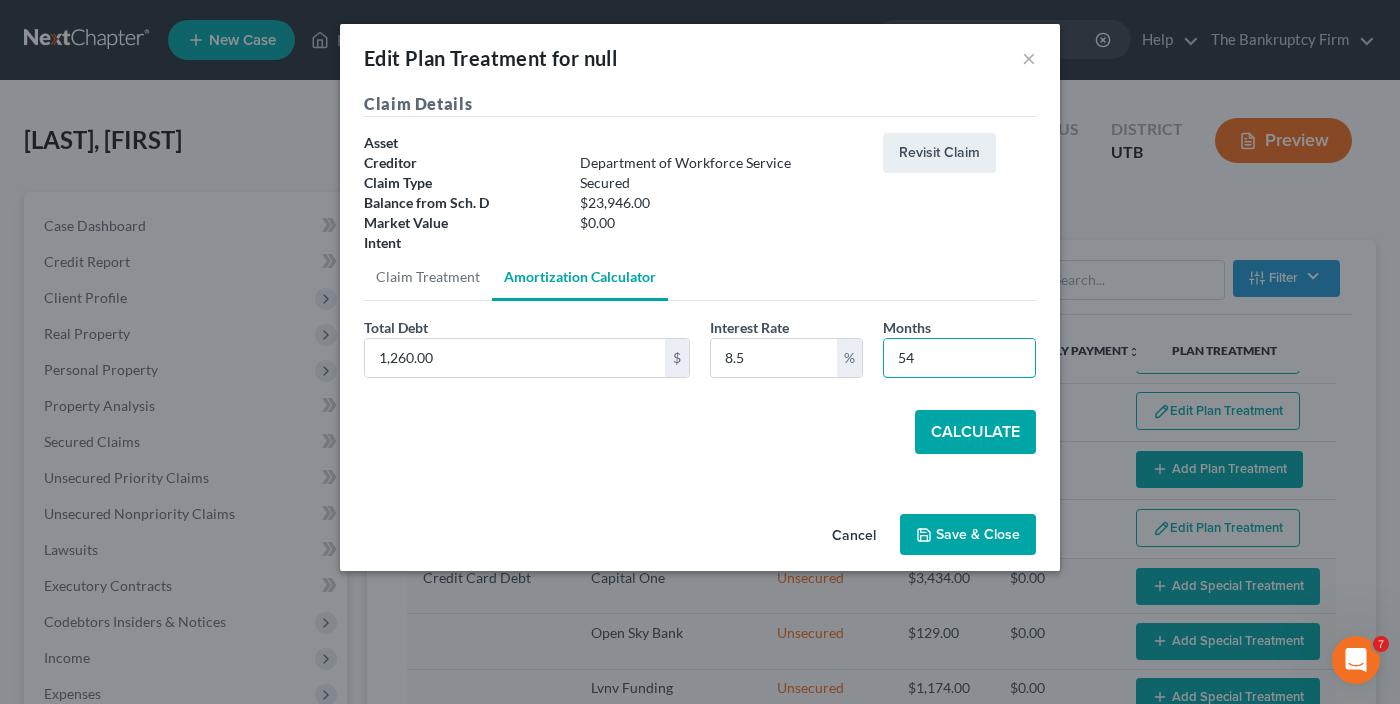 drag, startPoint x: 926, startPoint y: 364, endPoint x: 836, endPoint y: 393, distance: 94.55686 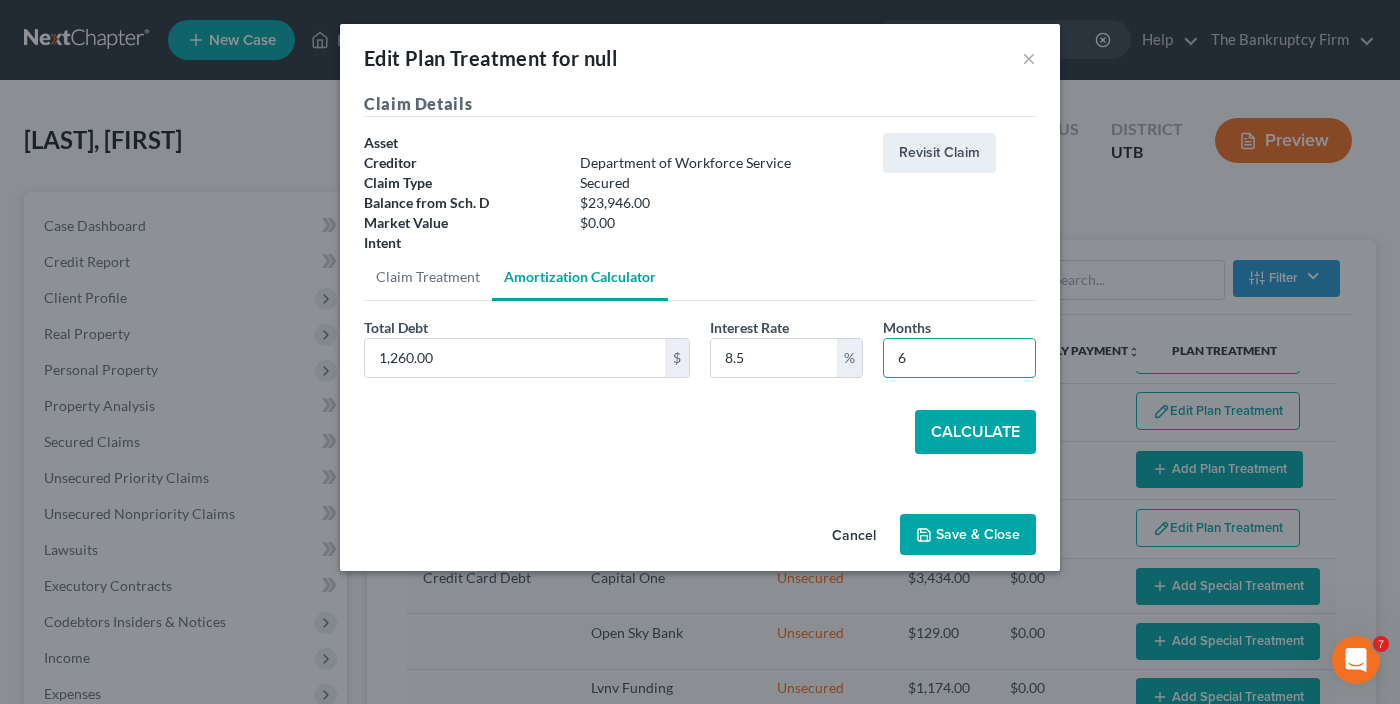 type on "60" 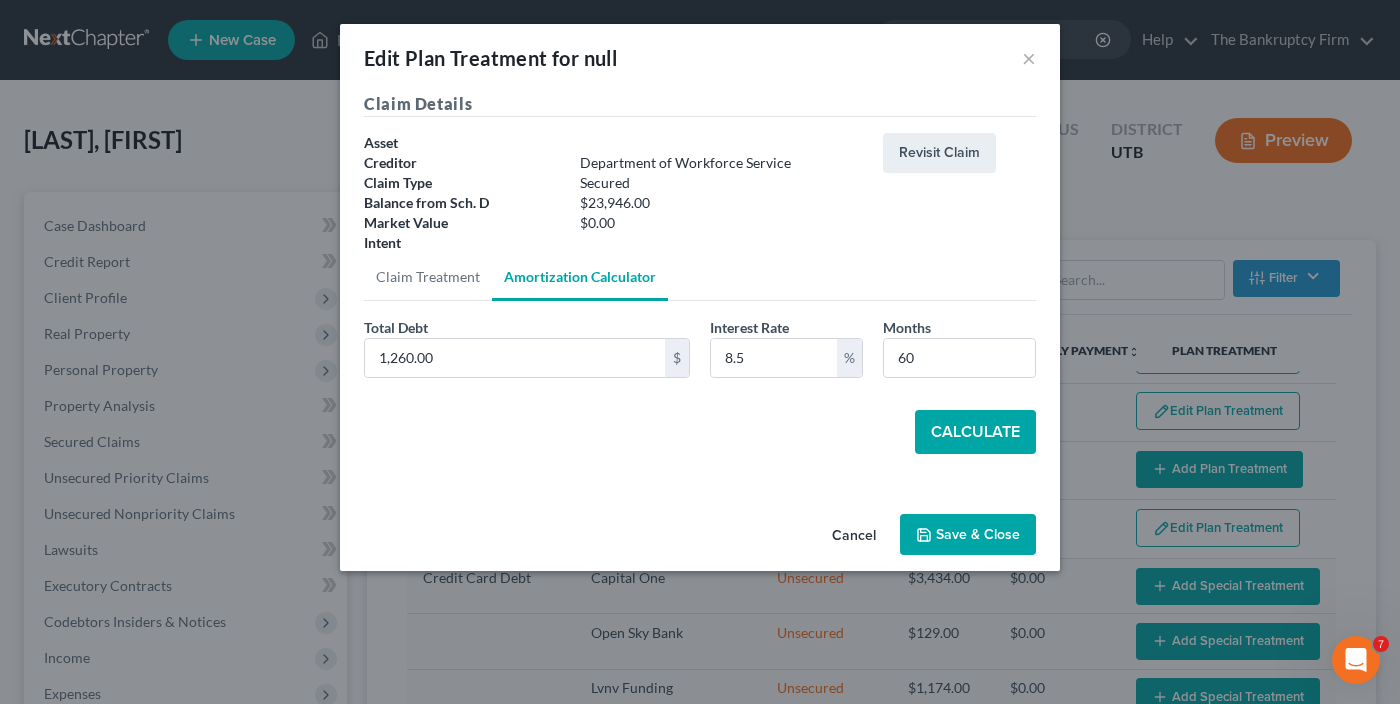 click on "Calculate" at bounding box center (975, 432) 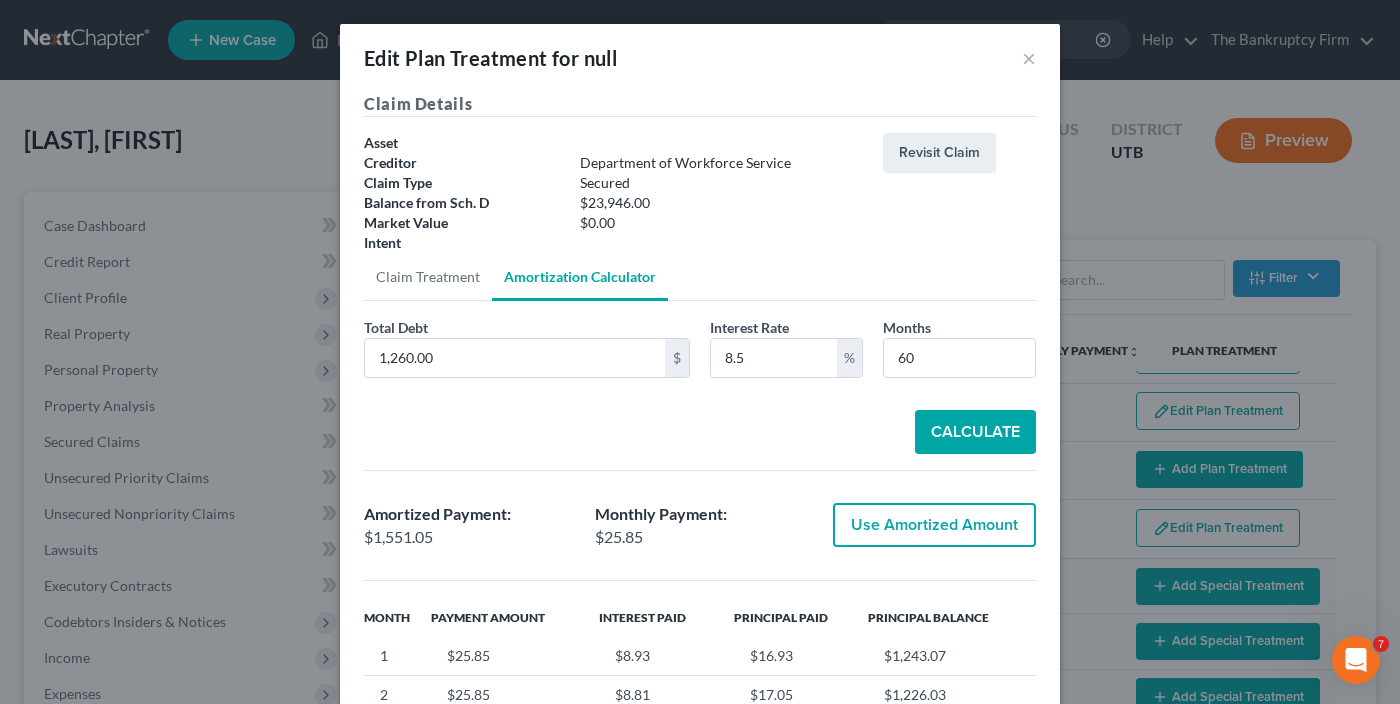 click on "Use Amortized Amount" at bounding box center (934, 525) 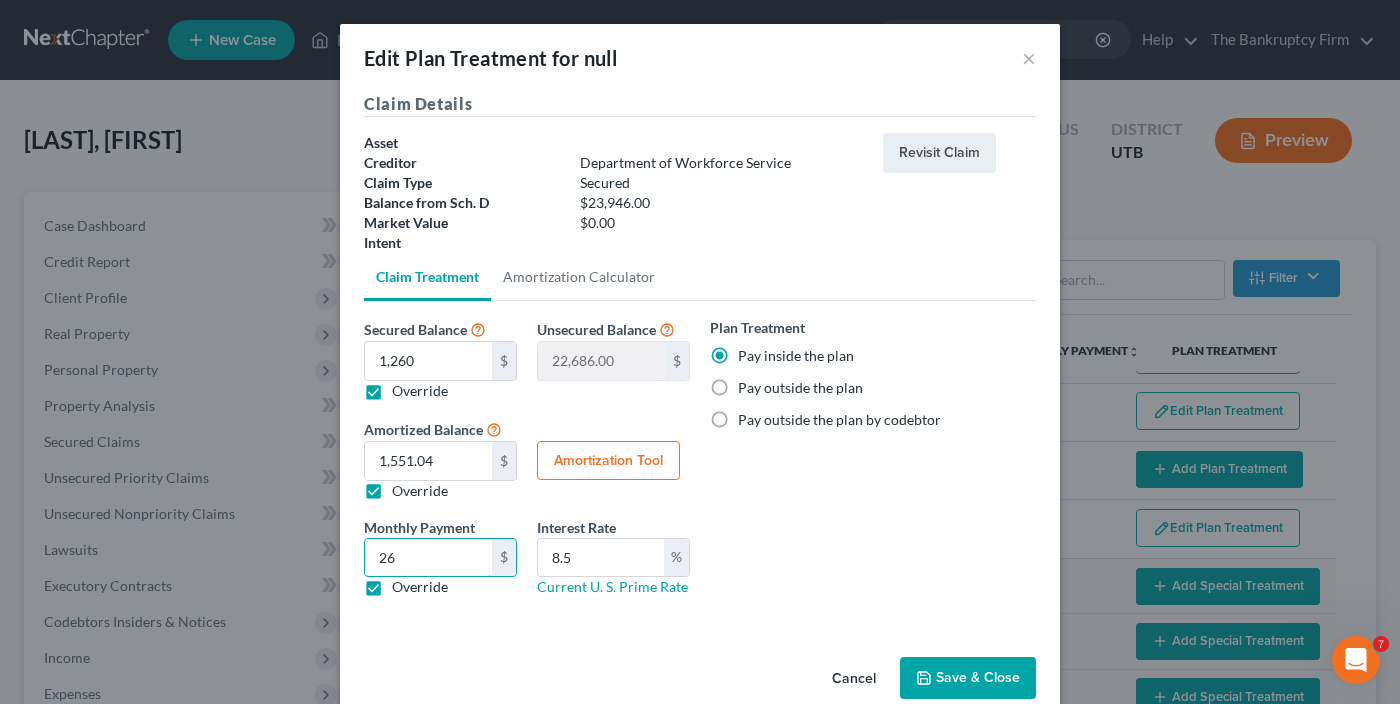 type on "26" 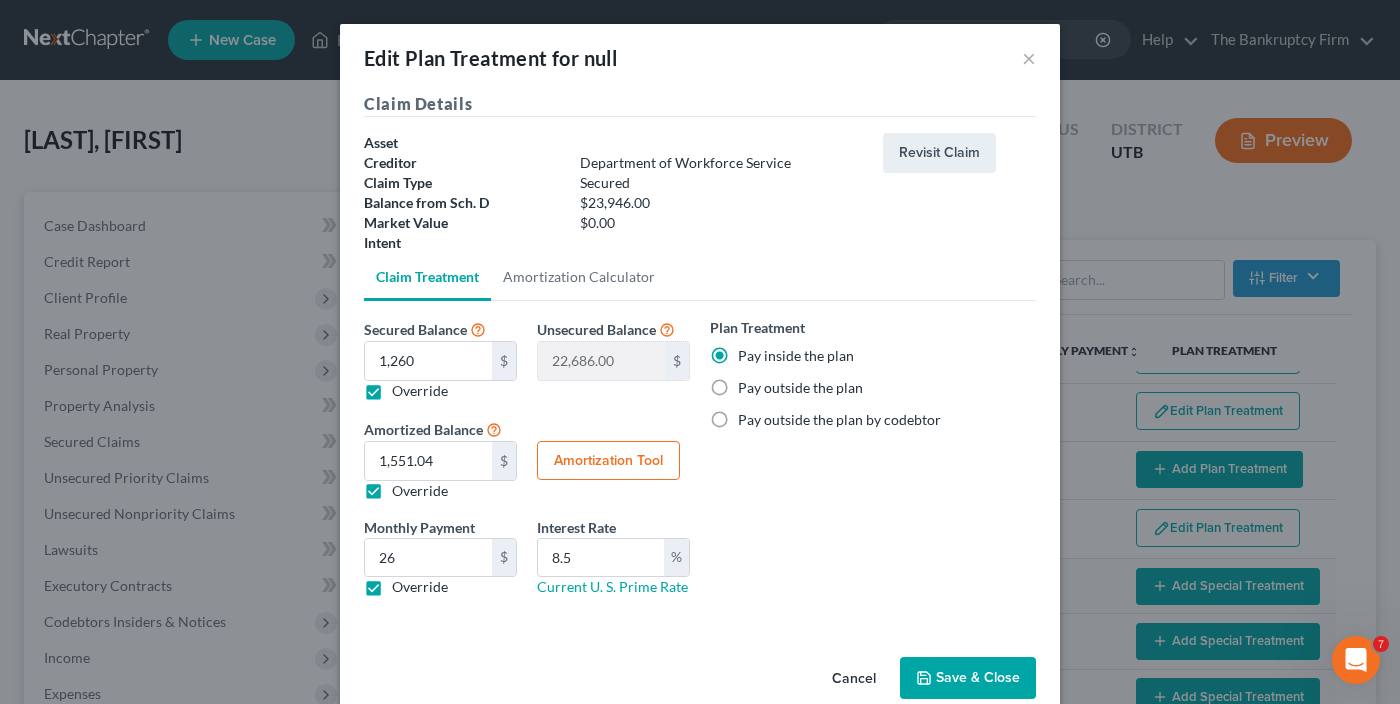 click on "Save & Close" at bounding box center (968, 678) 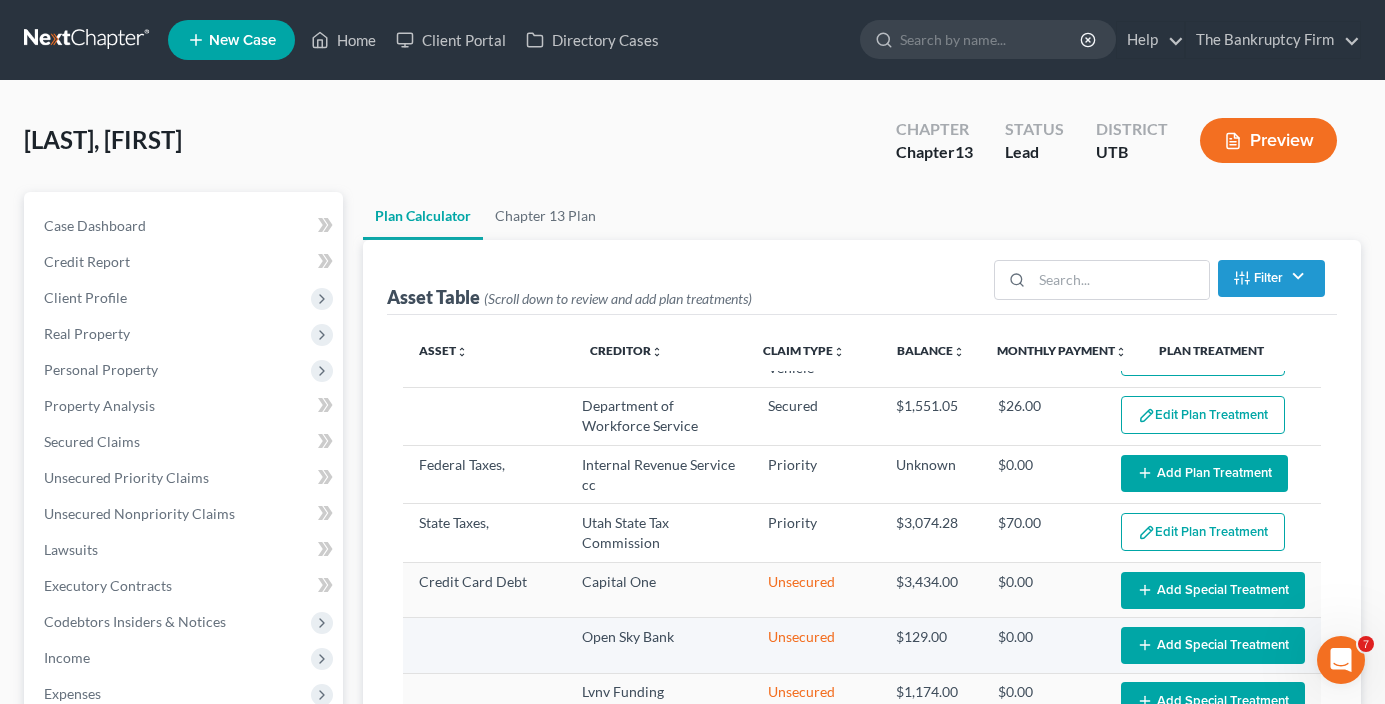select on "59" 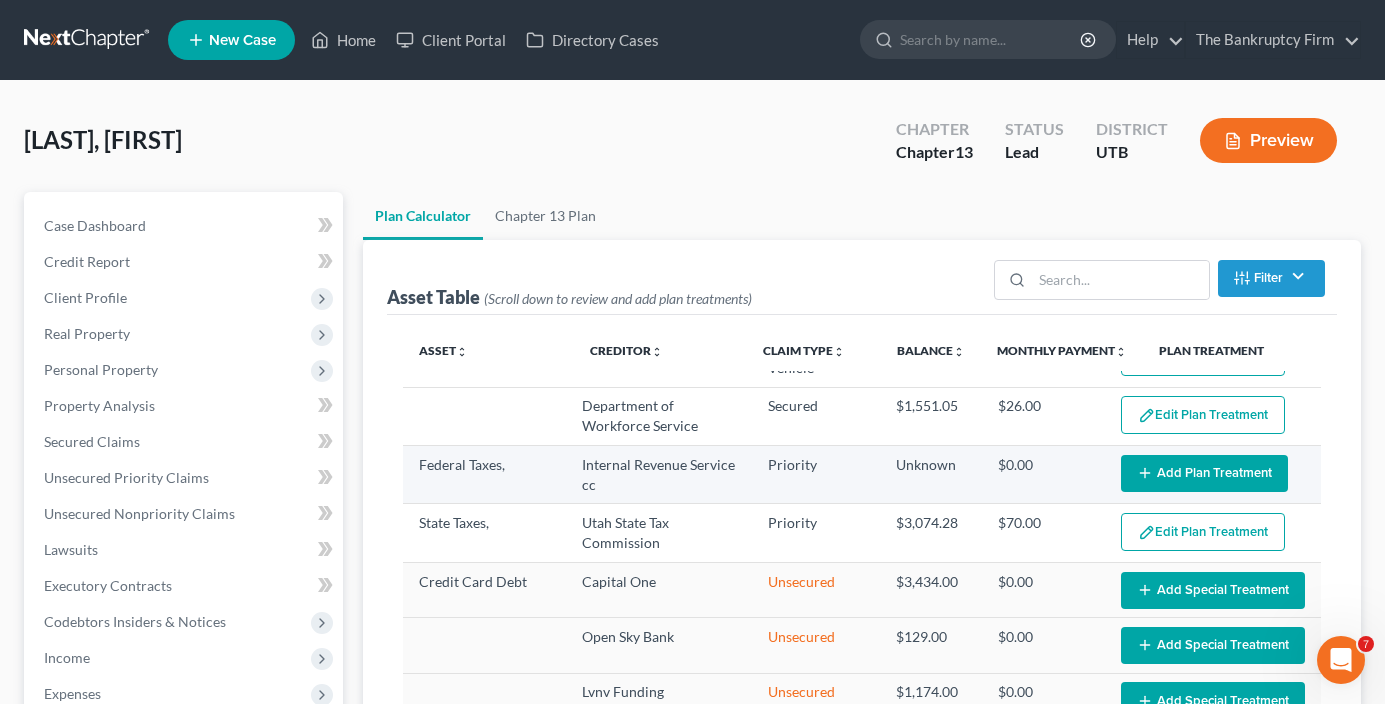 click on "Add Plan Treatment" at bounding box center [1204, 473] 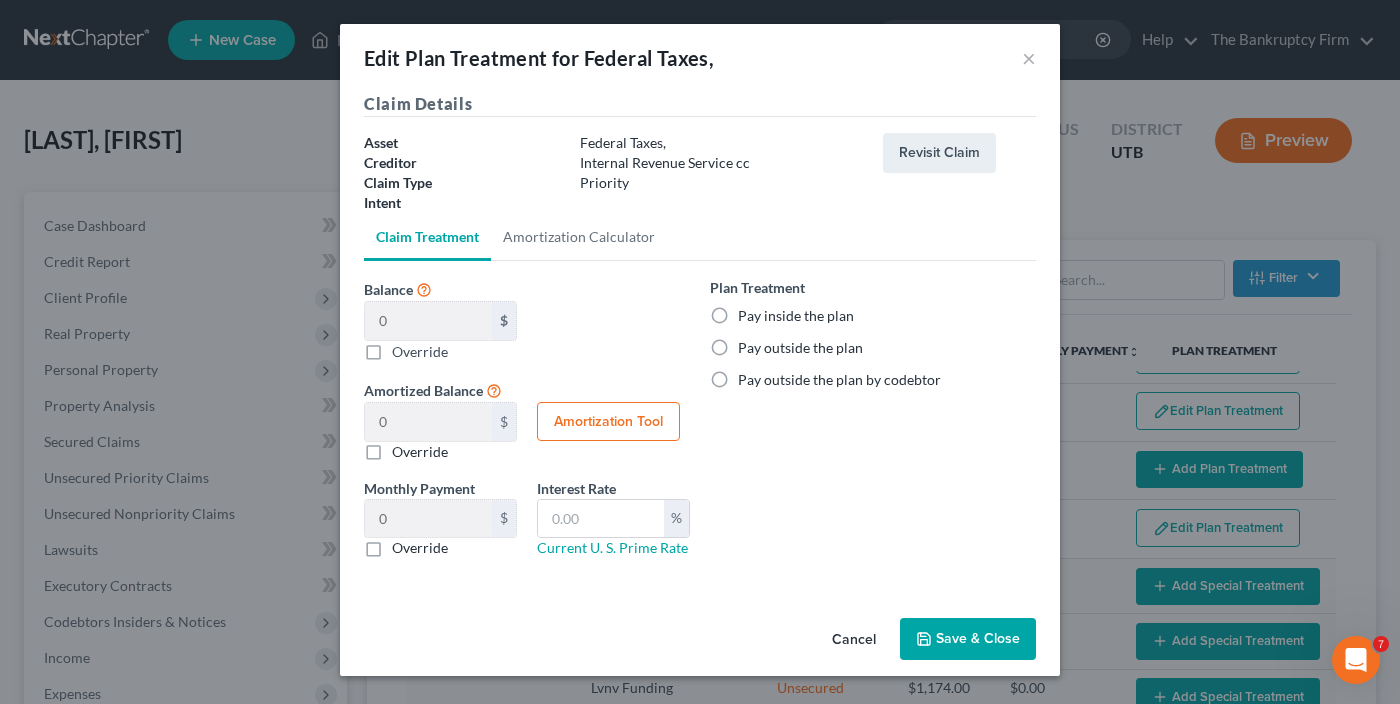 click on "Pay inside the plan" at bounding box center [796, 316] 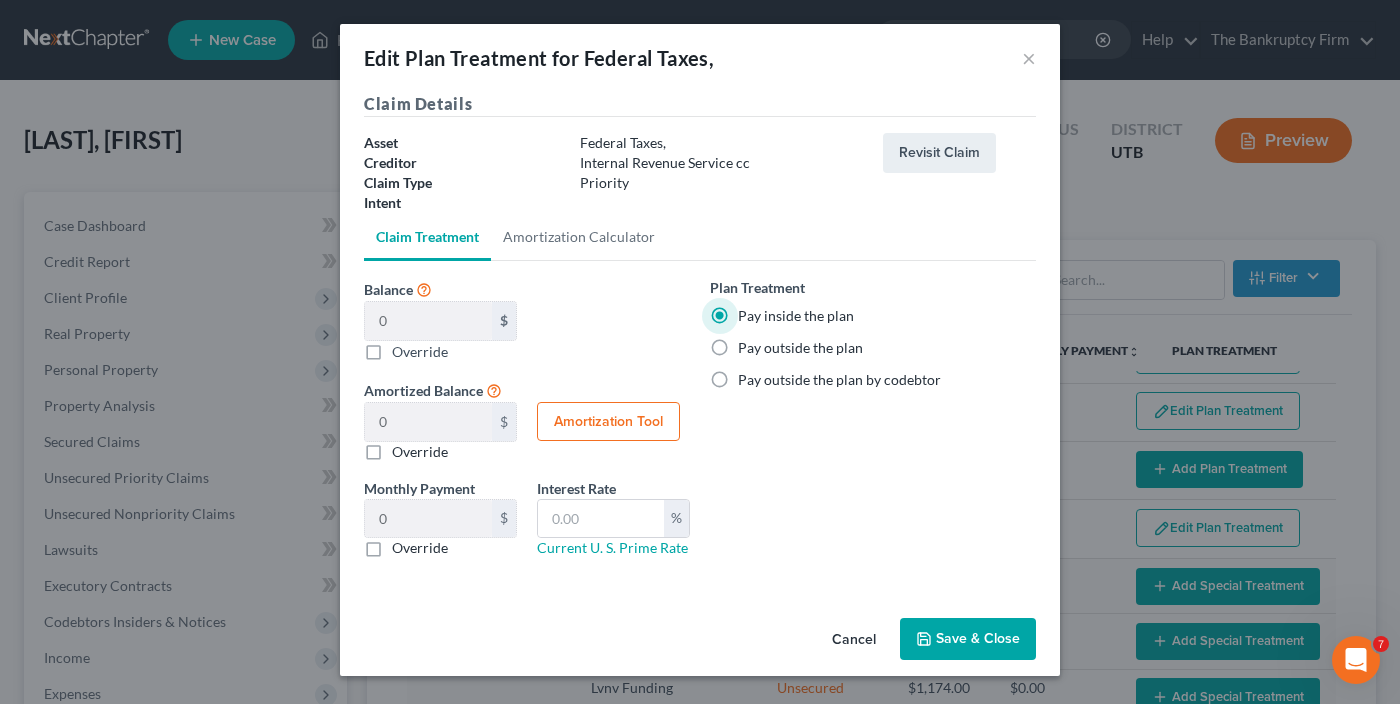 click on "Save & Close" at bounding box center [968, 639] 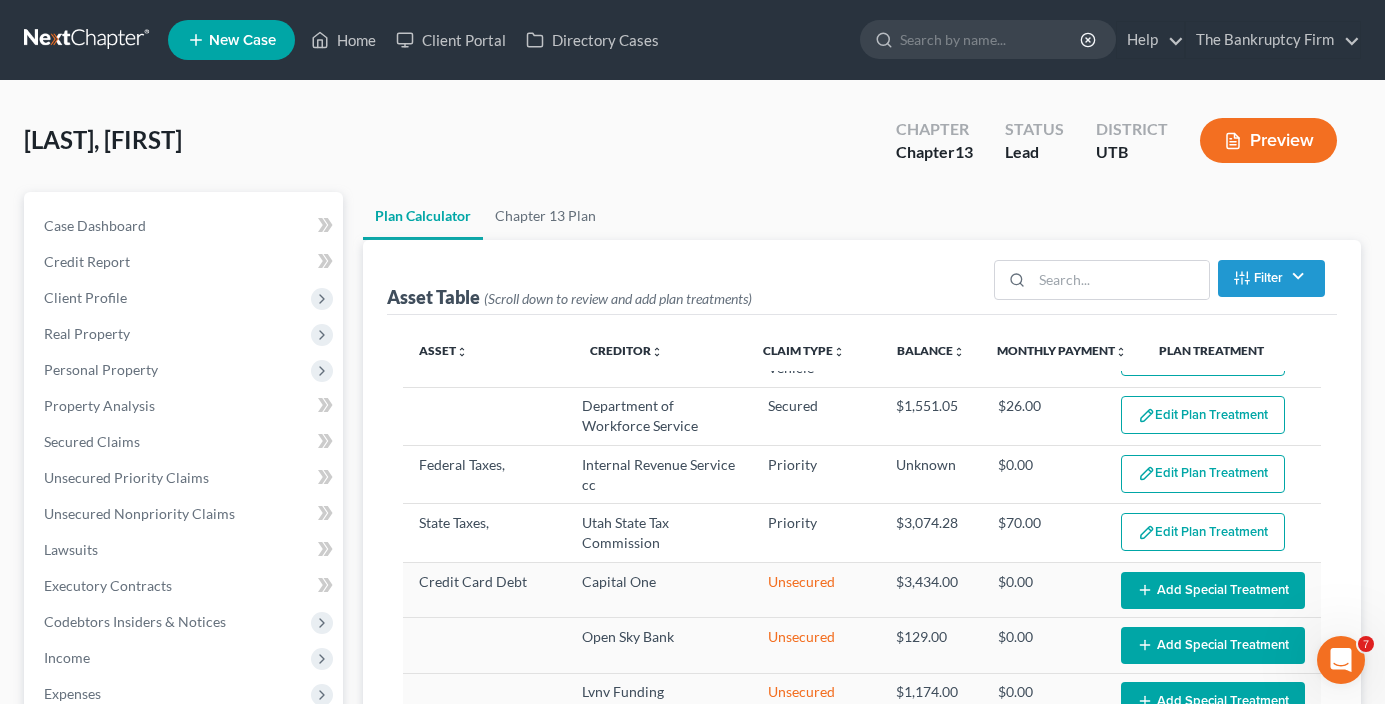 select on "59" 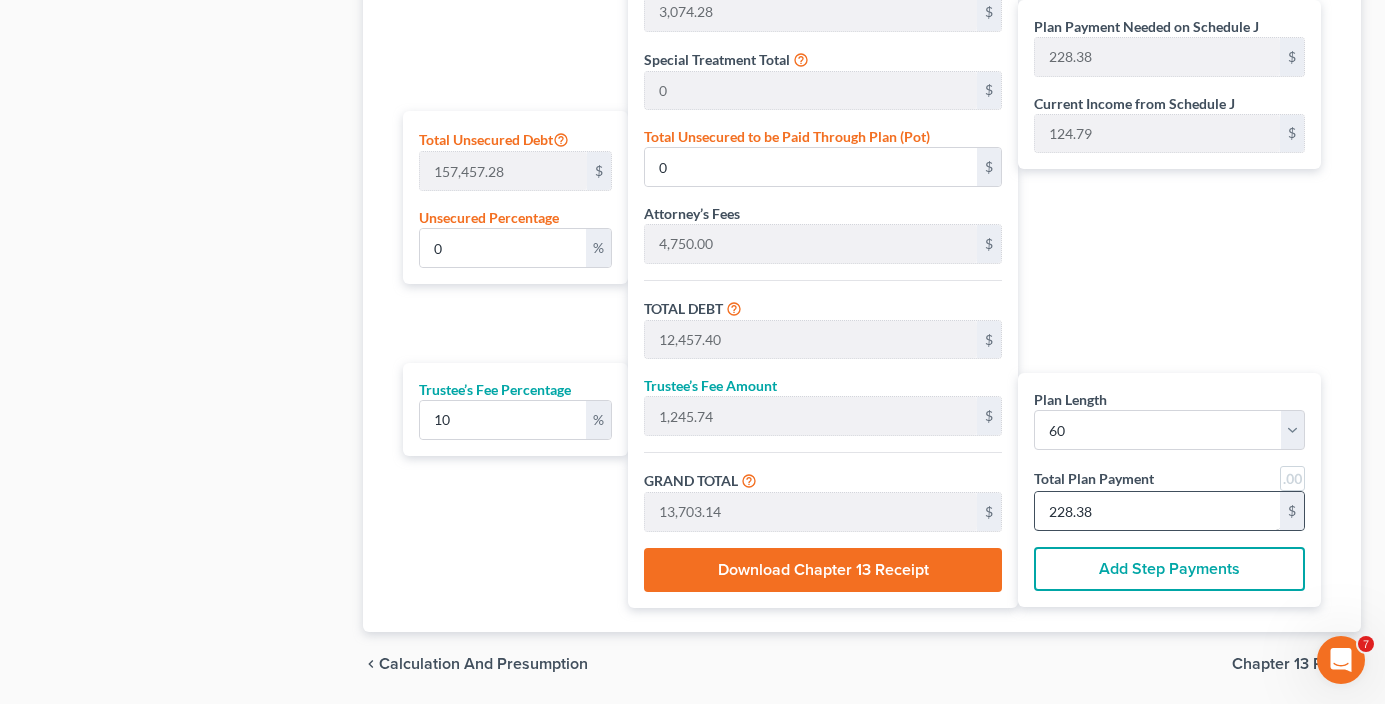 scroll, scrollTop: 1200, scrollLeft: 0, axis: vertical 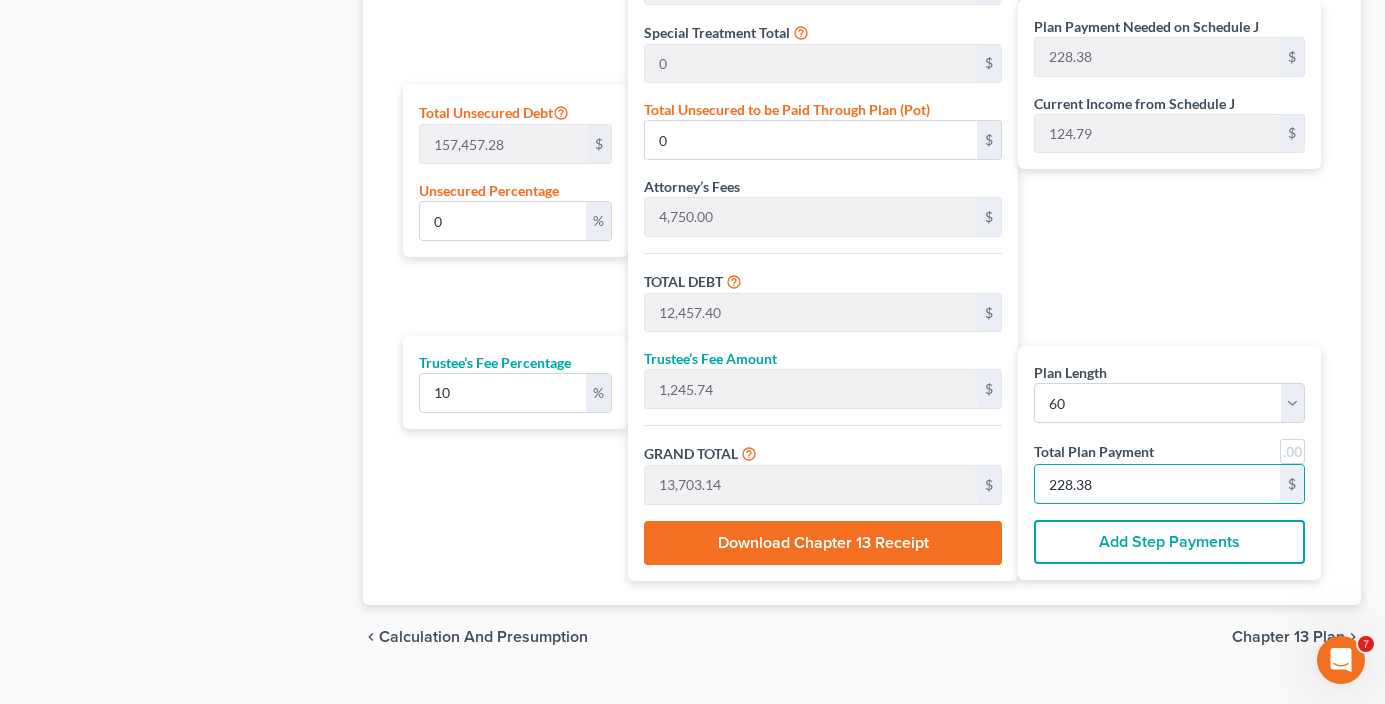 type on "109.09" 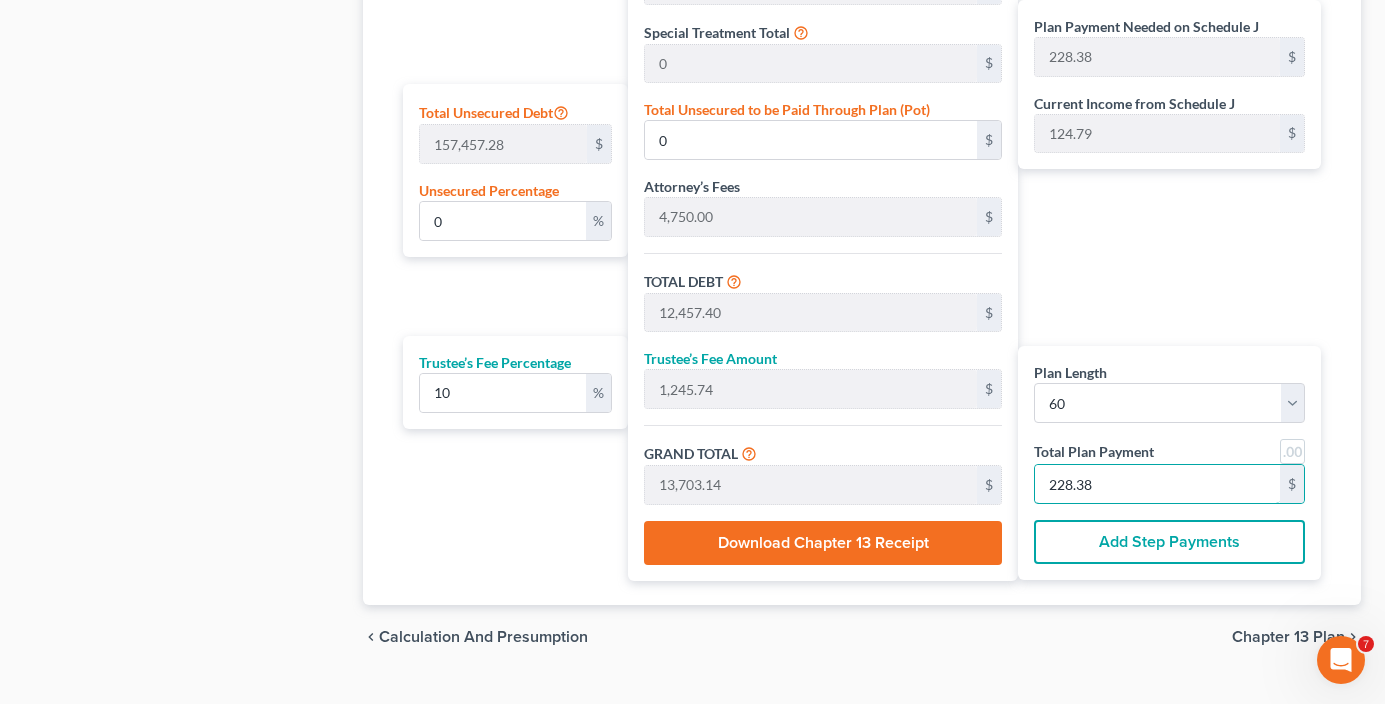 type on "10.90" 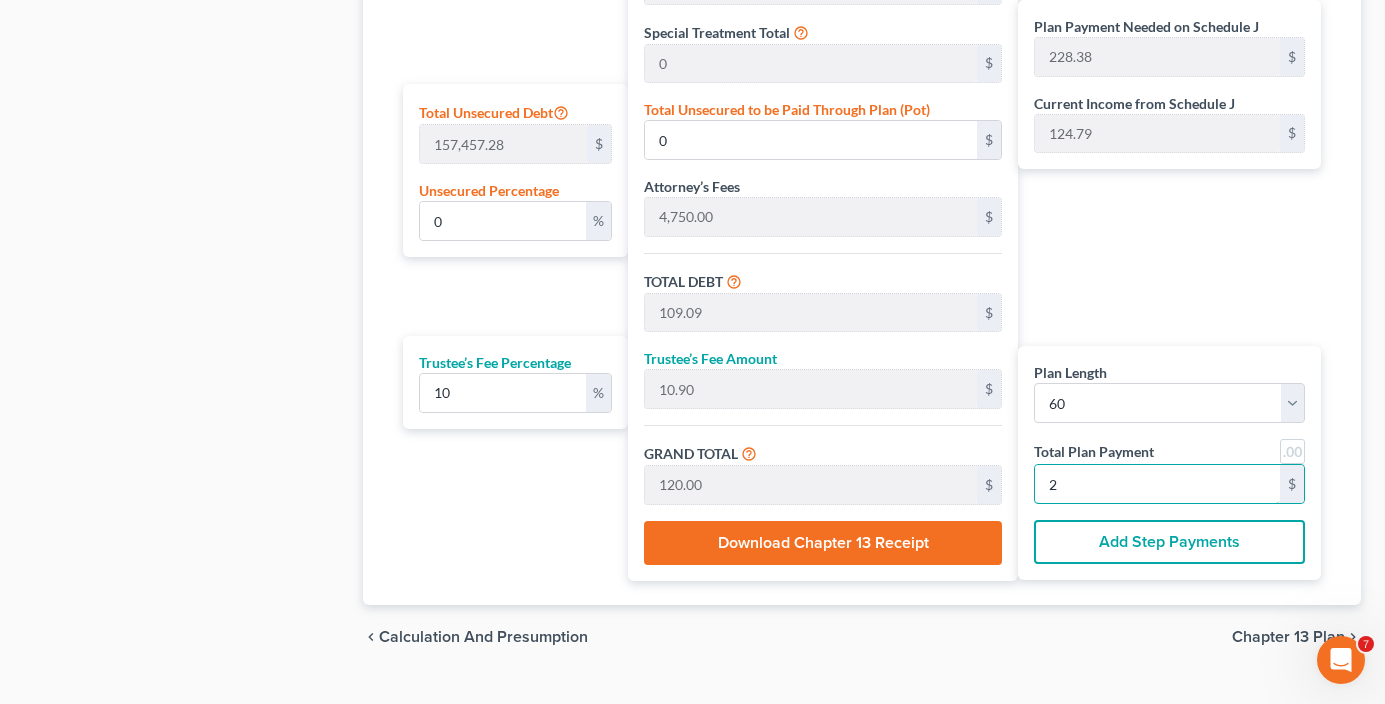 type on "1,254.54" 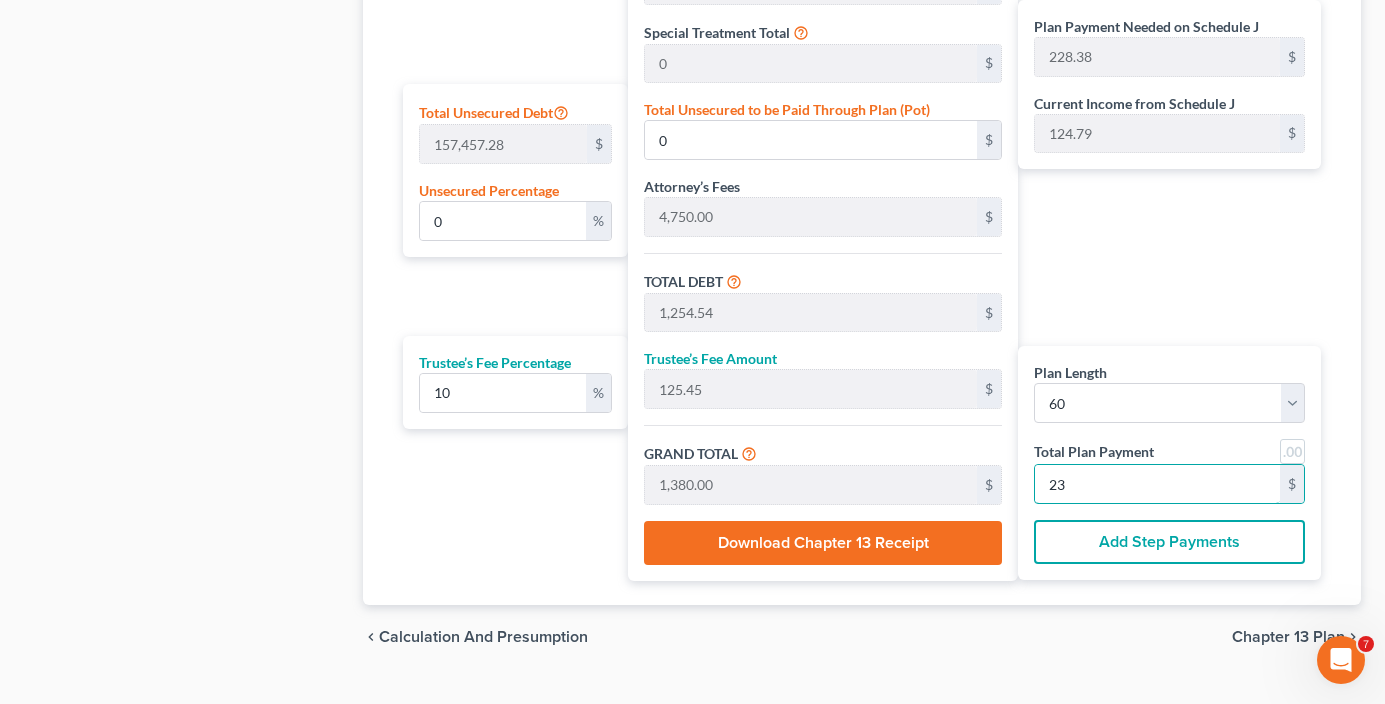type on "0.06" 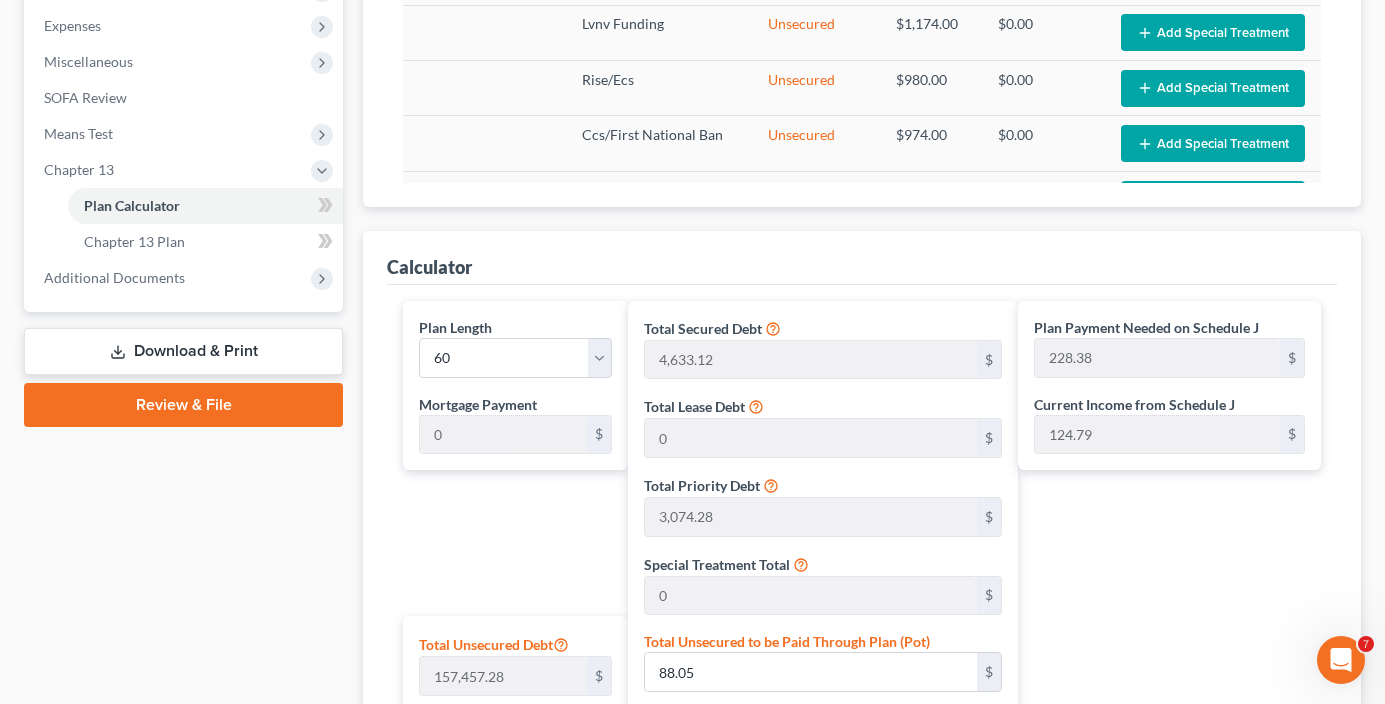 scroll, scrollTop: 100, scrollLeft: 0, axis: vertical 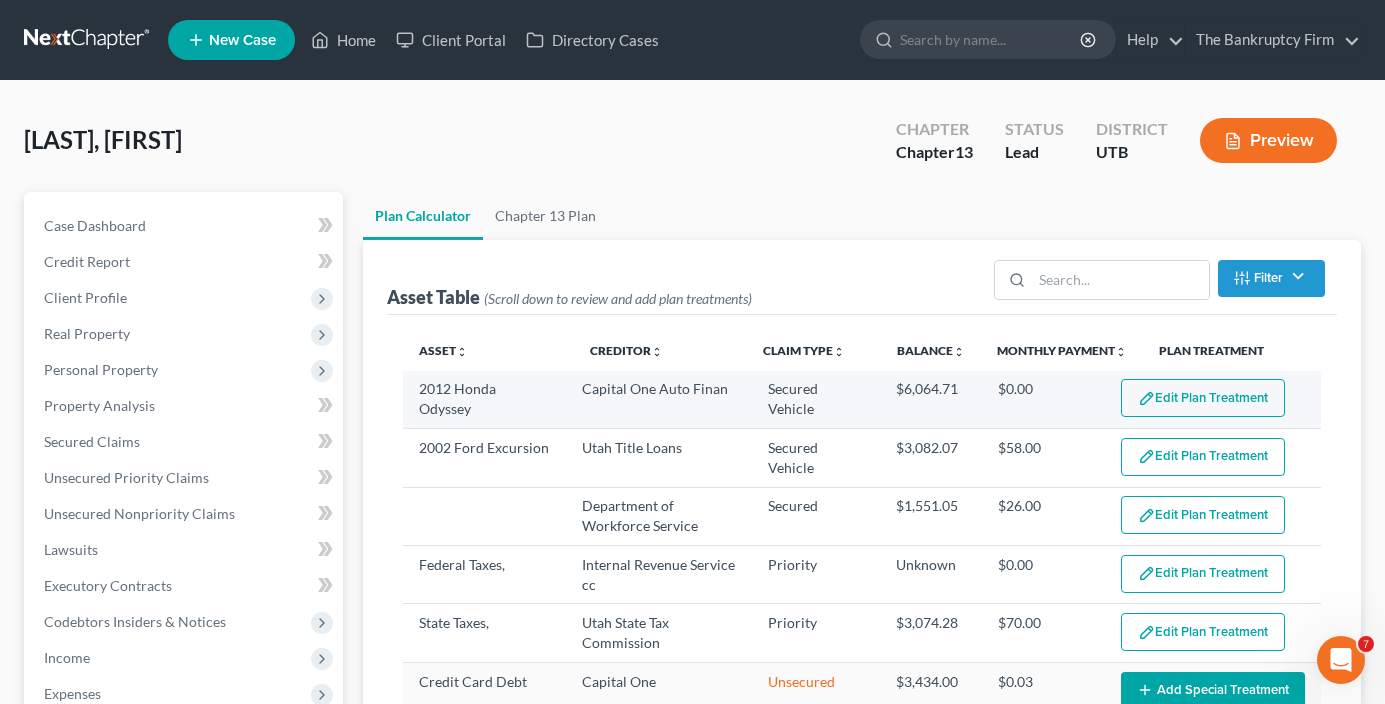 type on "230" 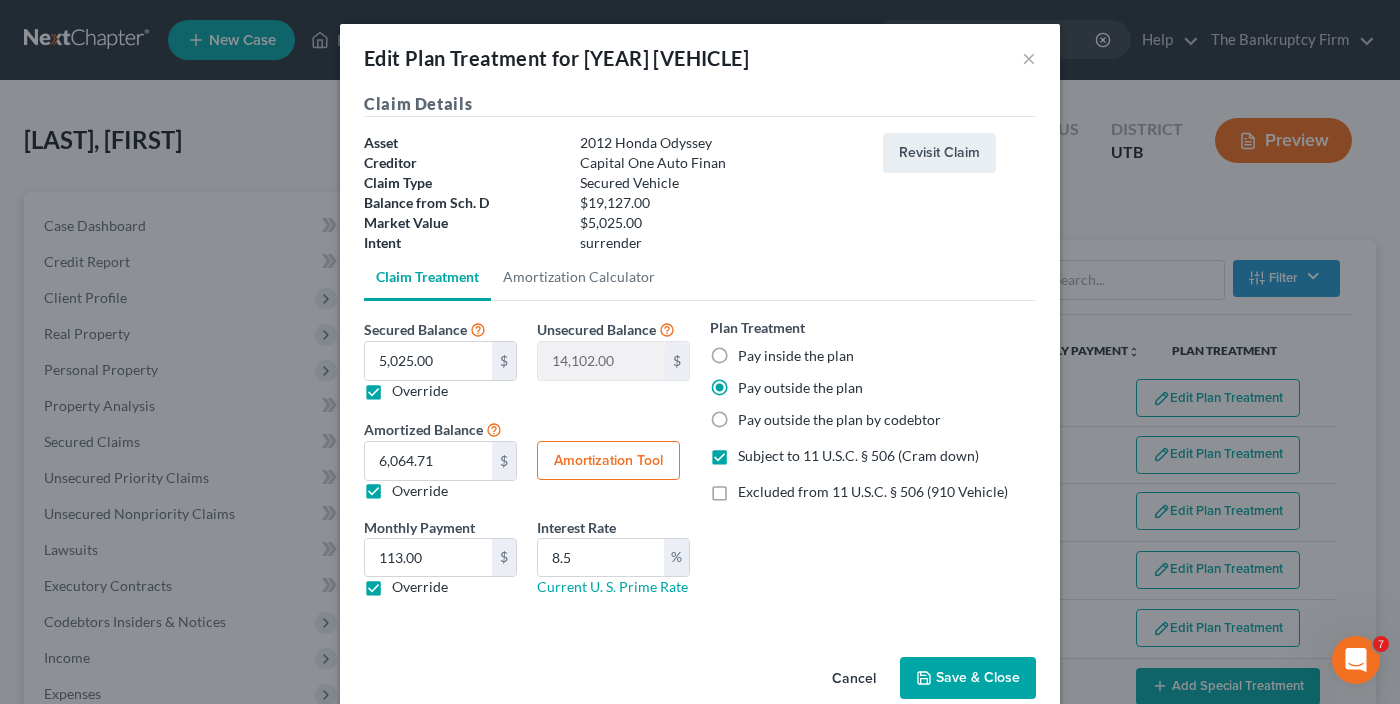 click on "Pay inside the plan" at bounding box center [796, 356] 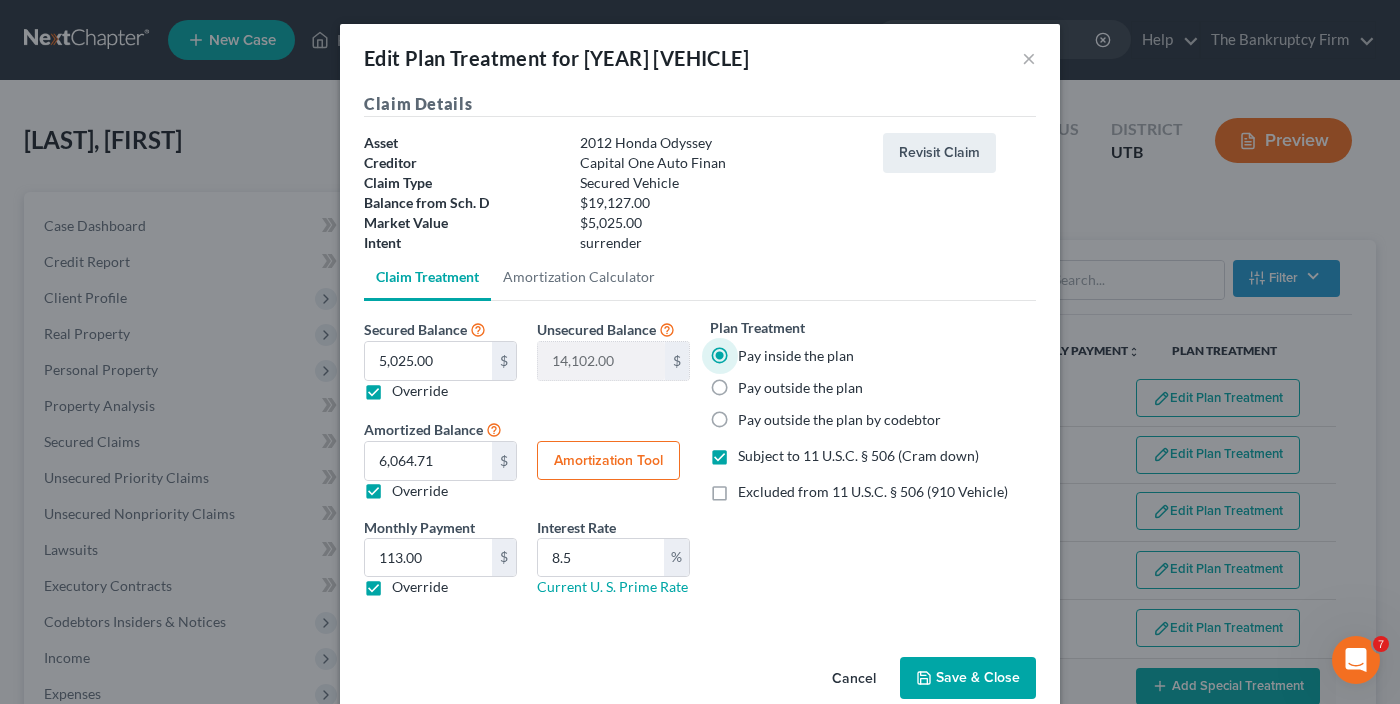 click on "Save & Close" at bounding box center (968, 678) 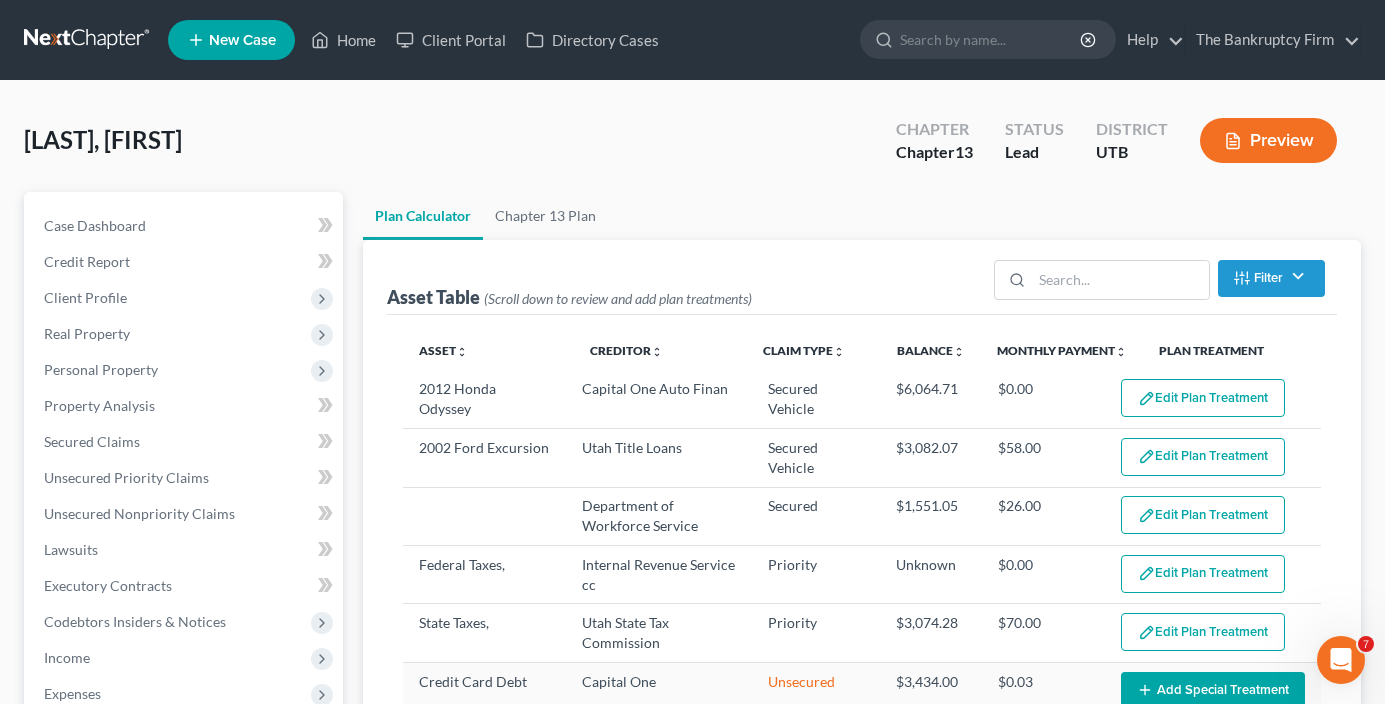 select on "59" 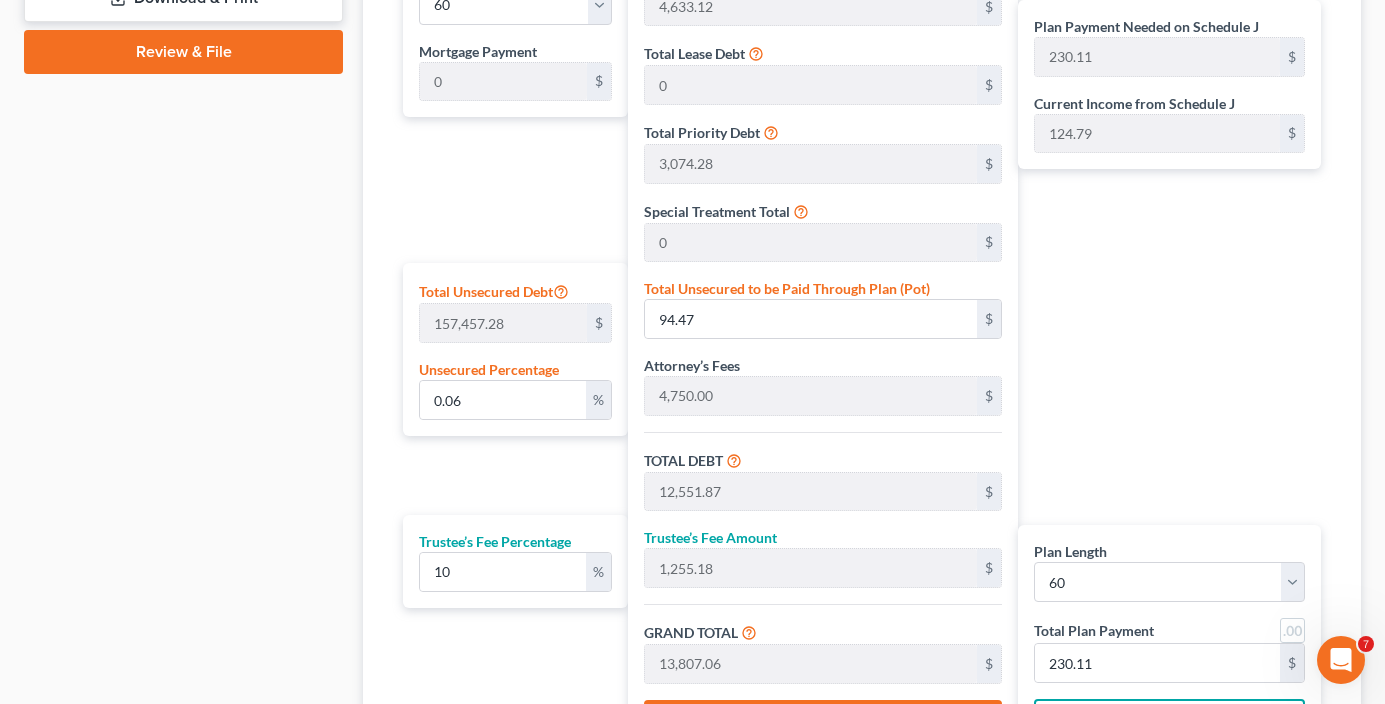 scroll, scrollTop: 1241, scrollLeft: 0, axis: vertical 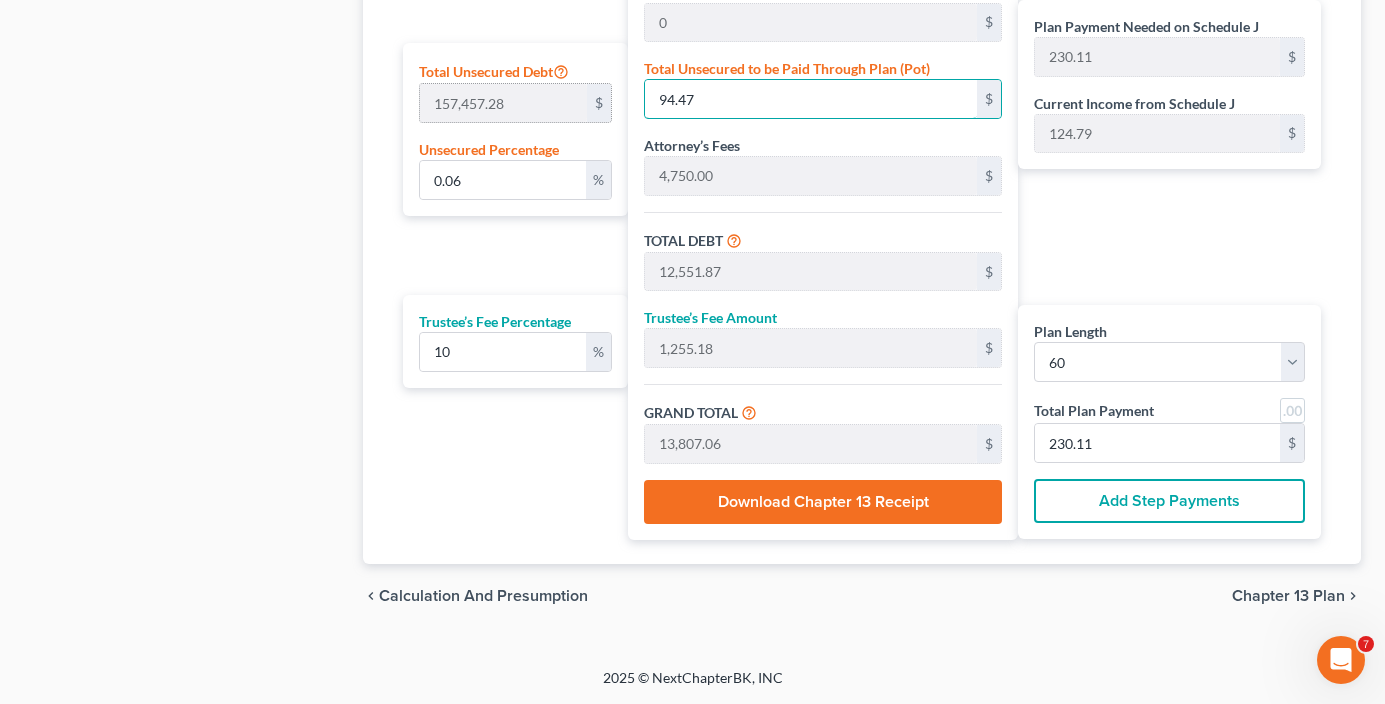 type on "0" 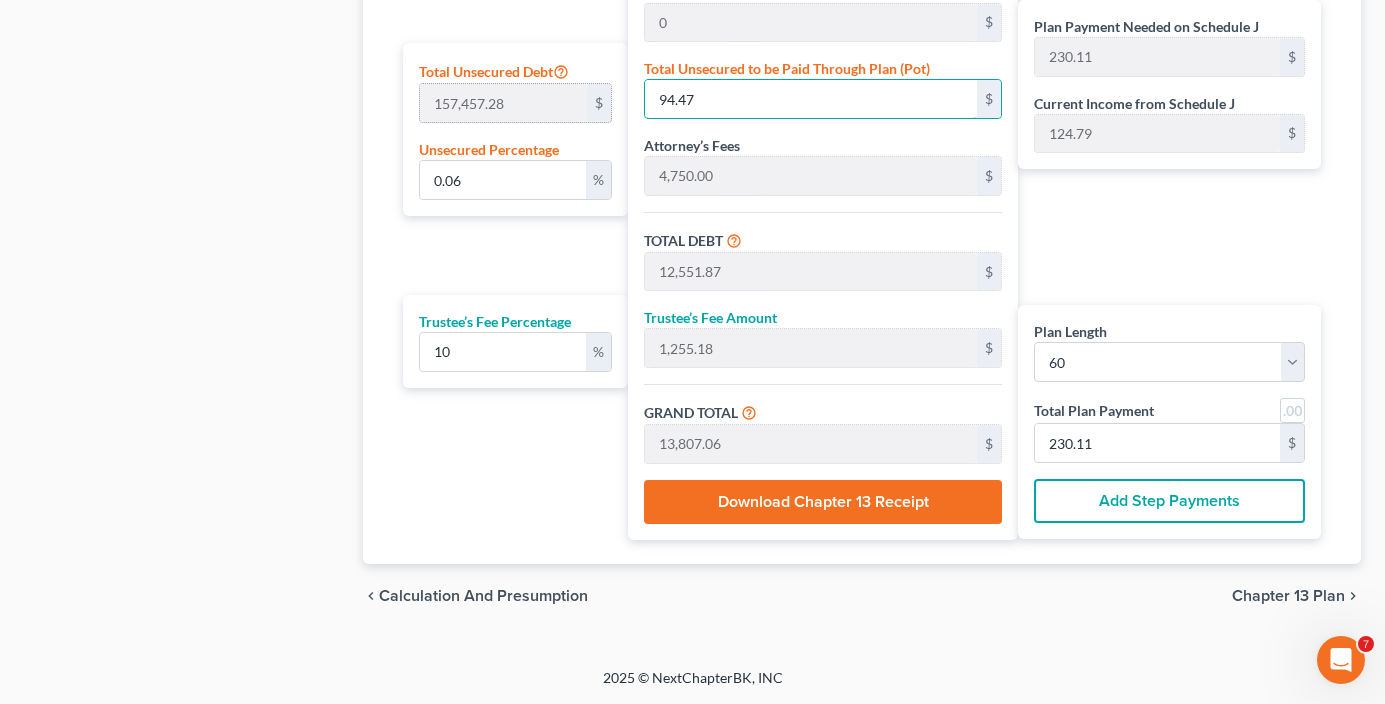type on "0" 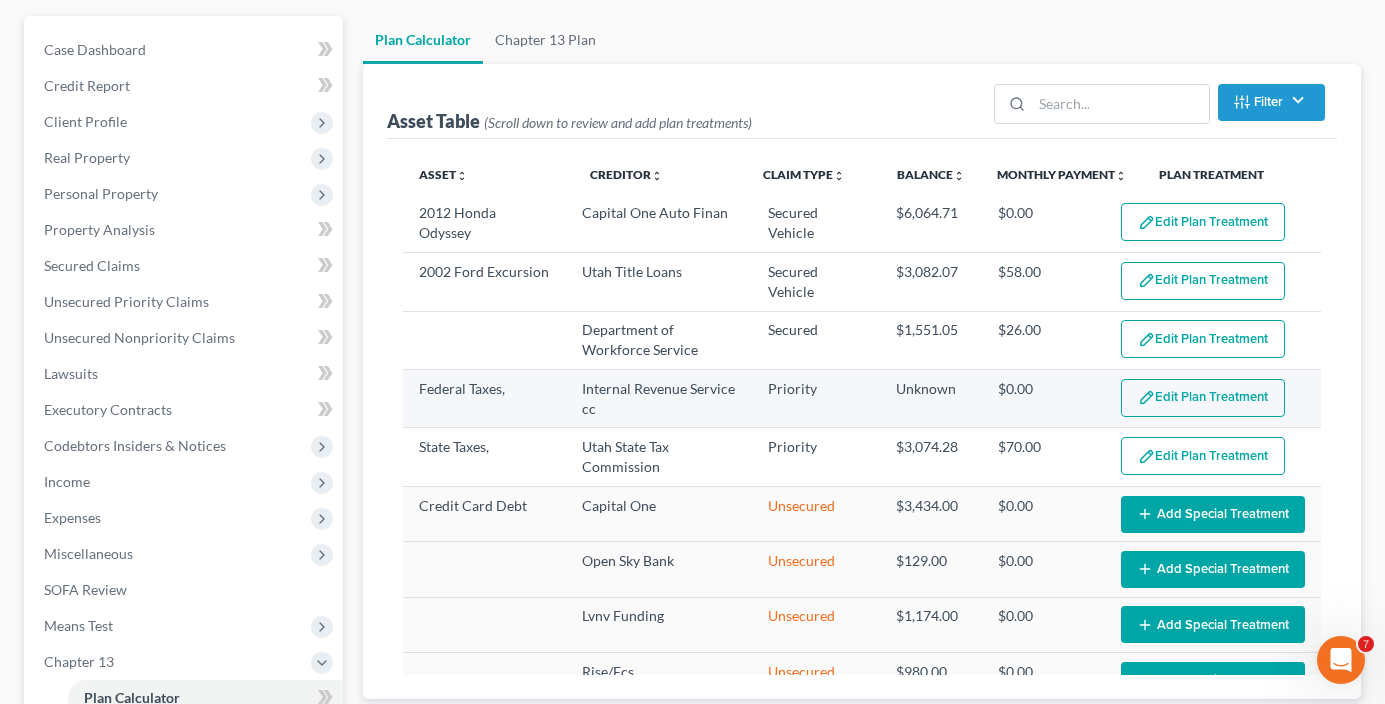 scroll, scrollTop: 141, scrollLeft: 0, axis: vertical 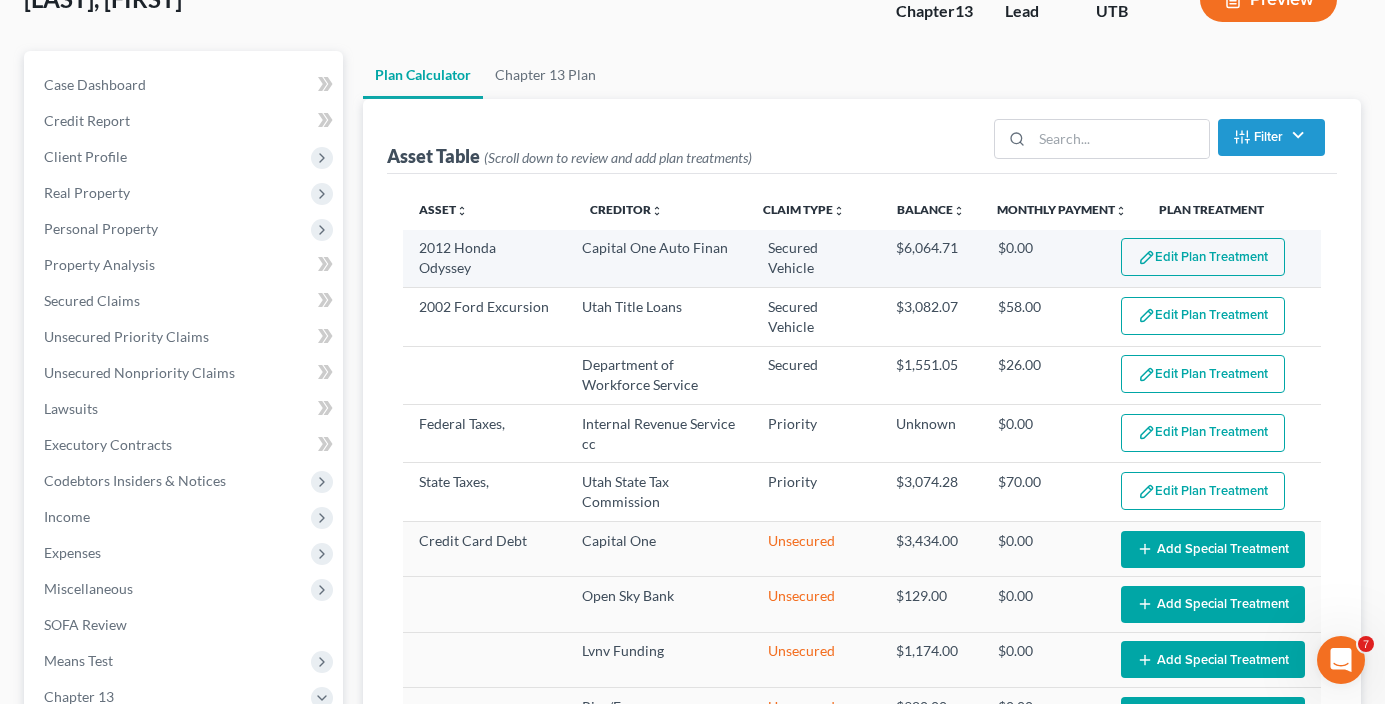 type on "0" 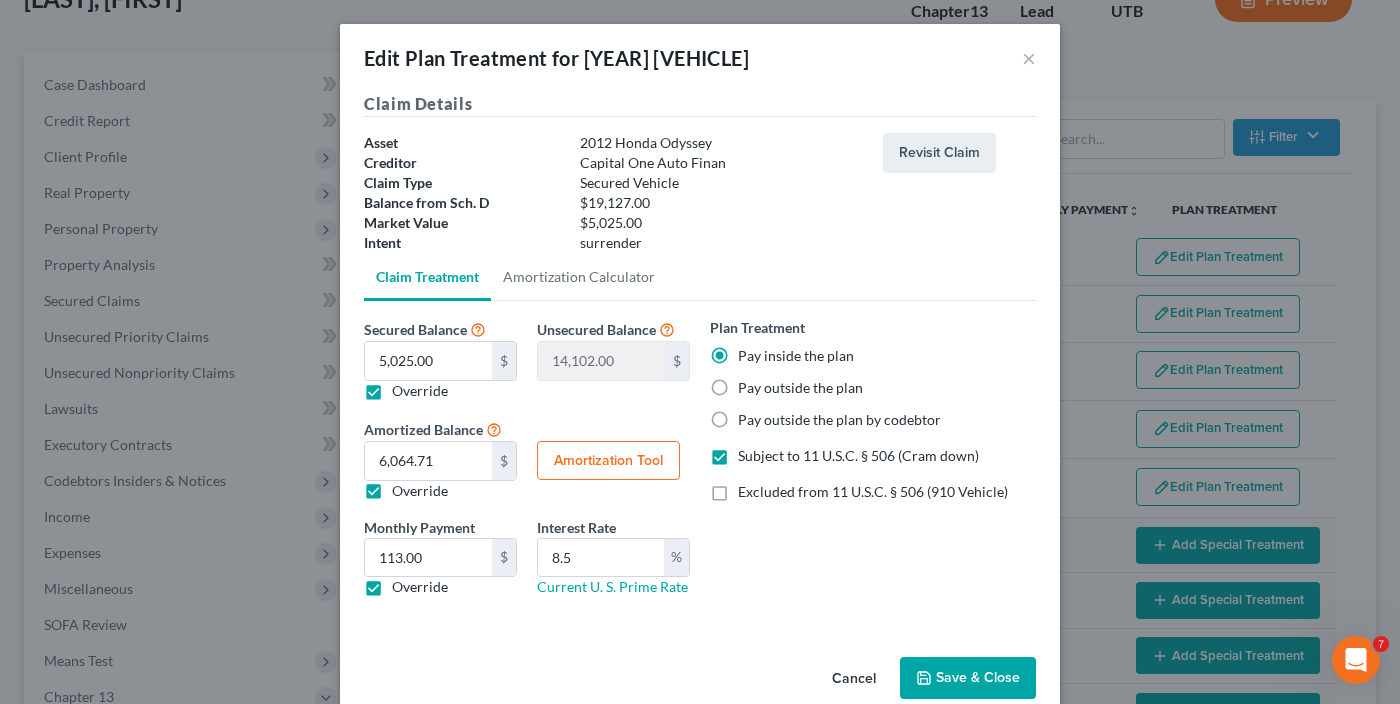 click on "Save & Close" at bounding box center (968, 678) 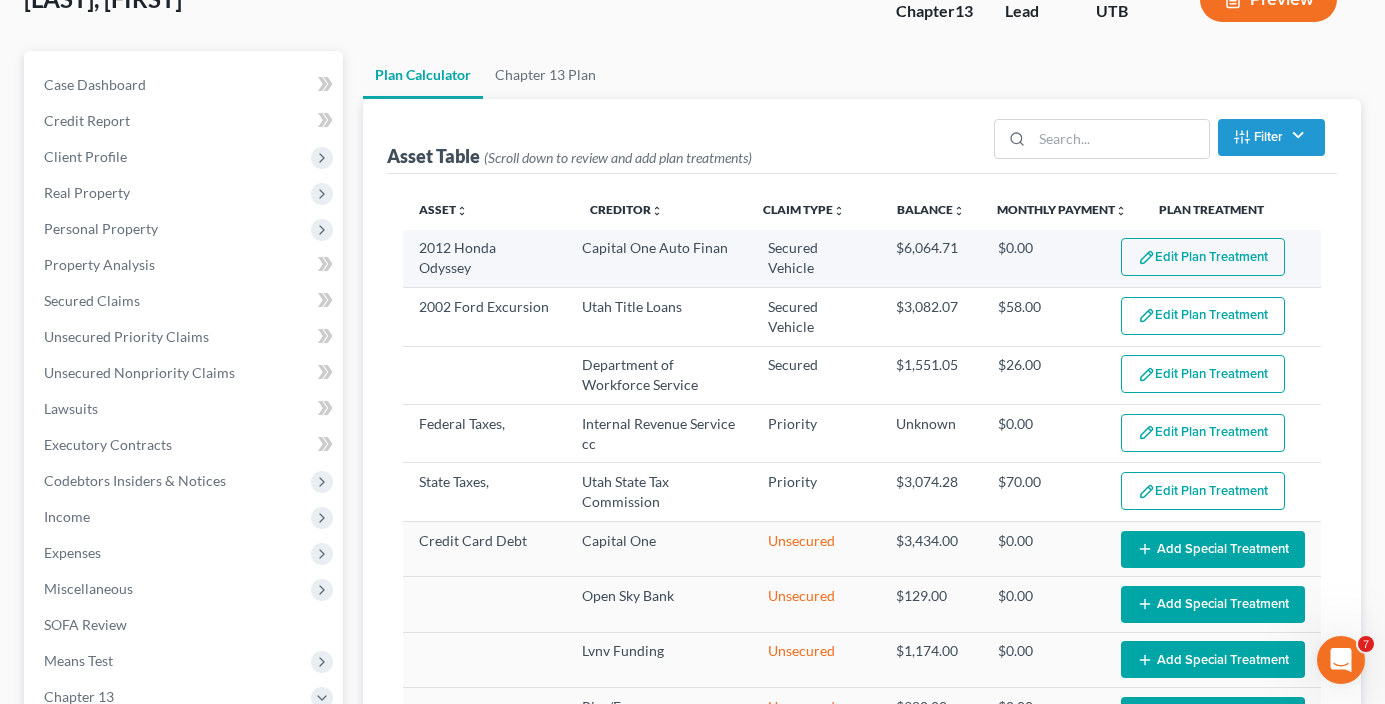 select on "59" 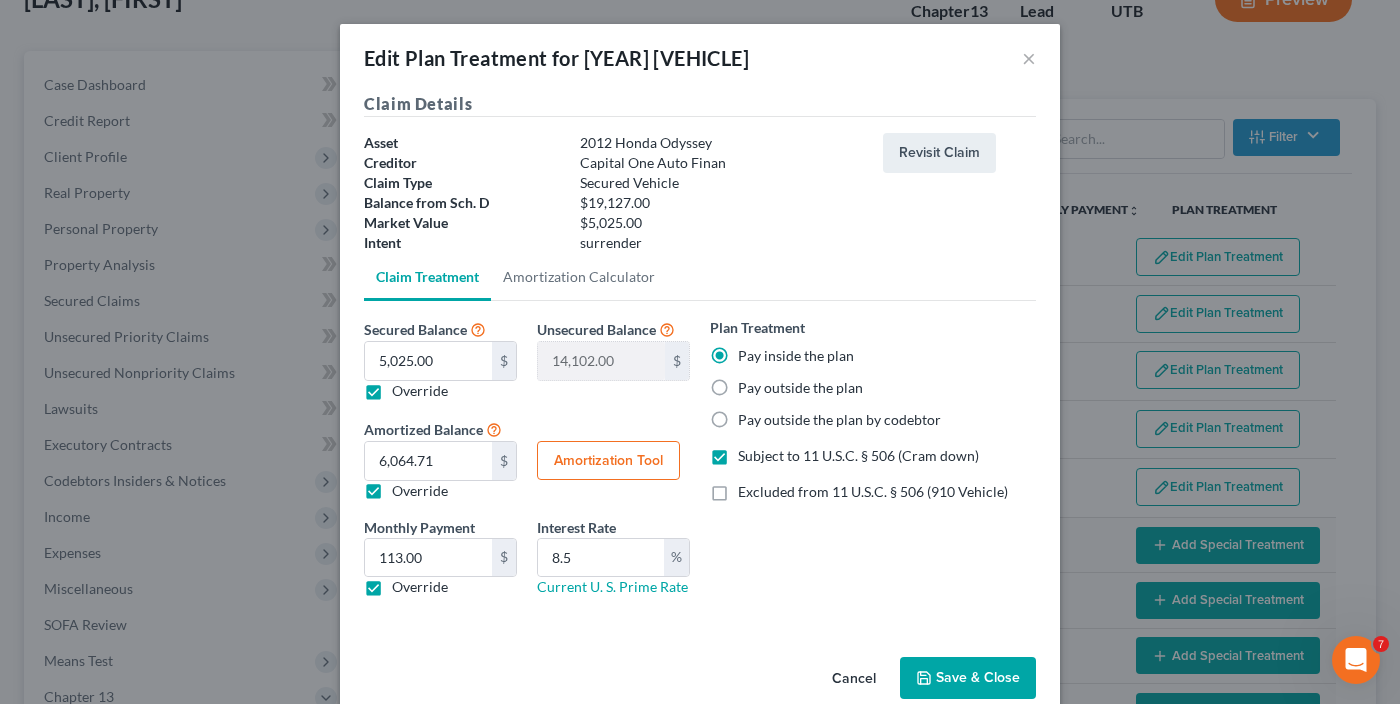 click on "Pay outside the plan" at bounding box center [800, 388] 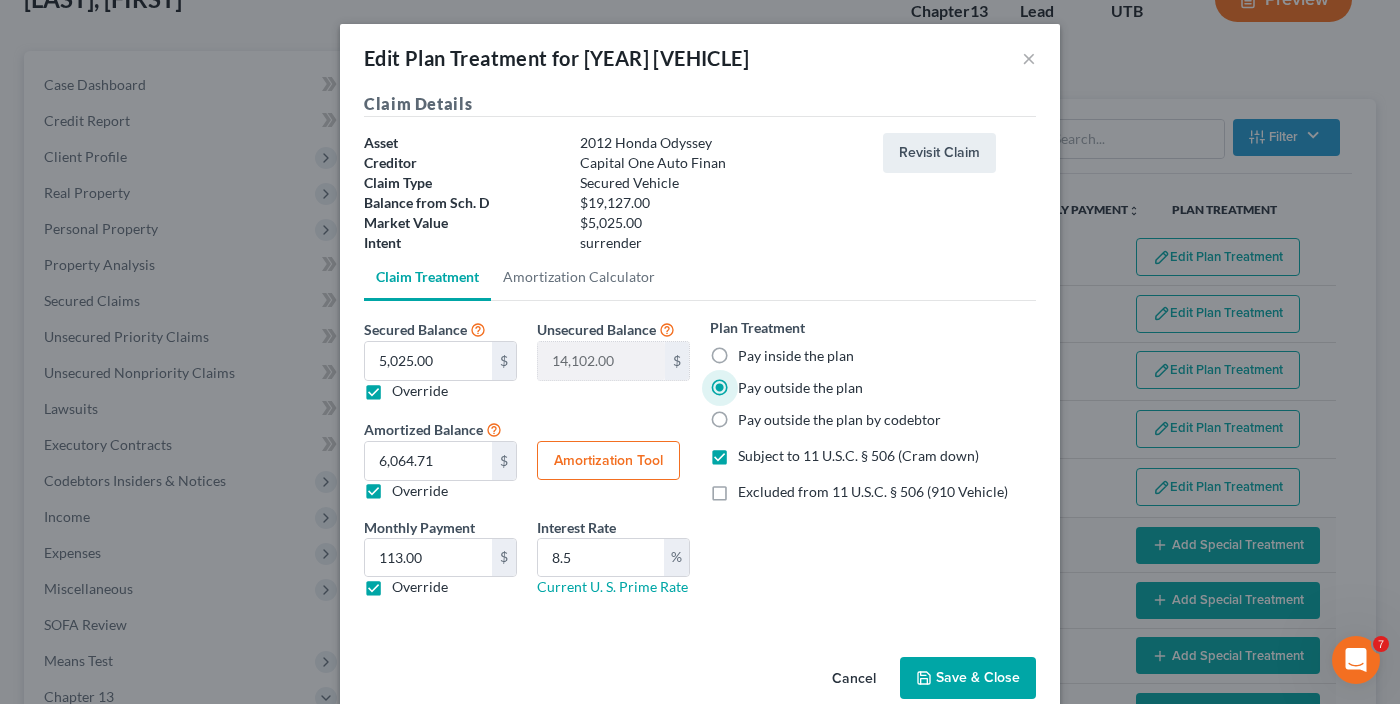 click on "Save & Close" at bounding box center [968, 678] 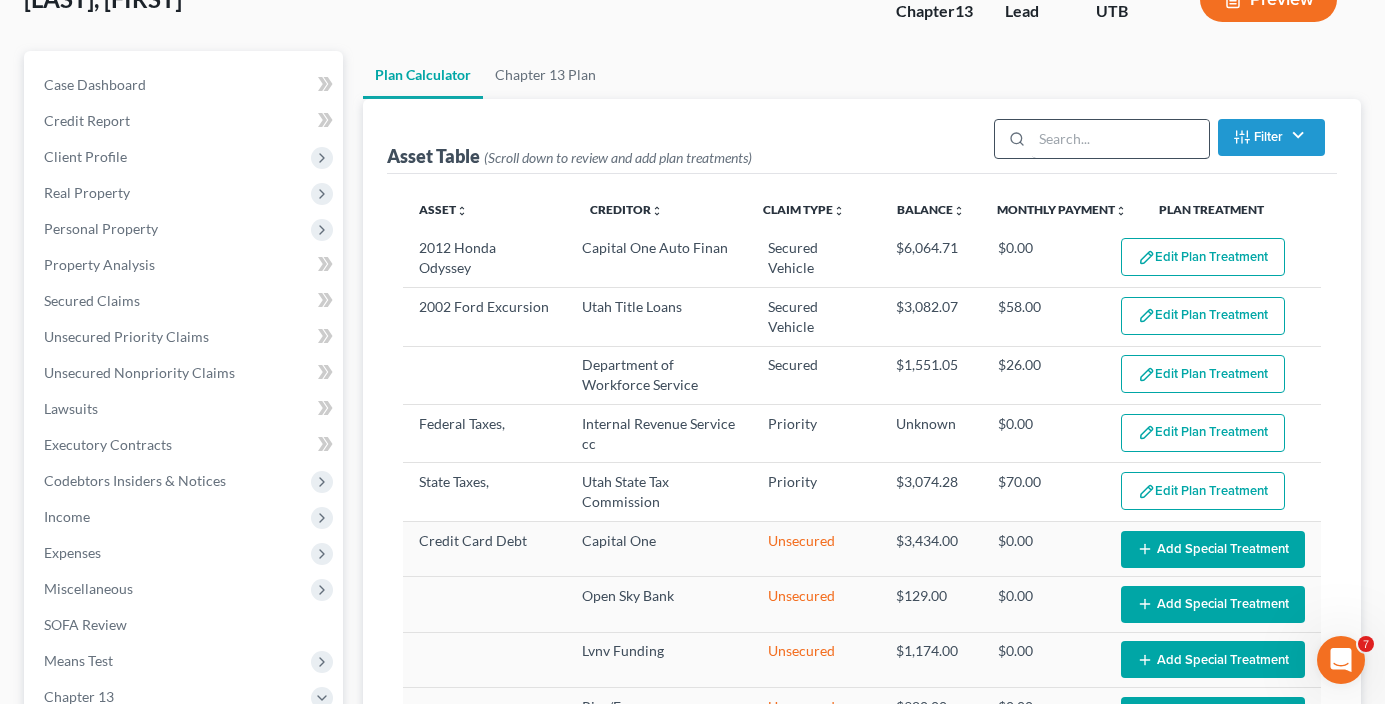 select on "59" 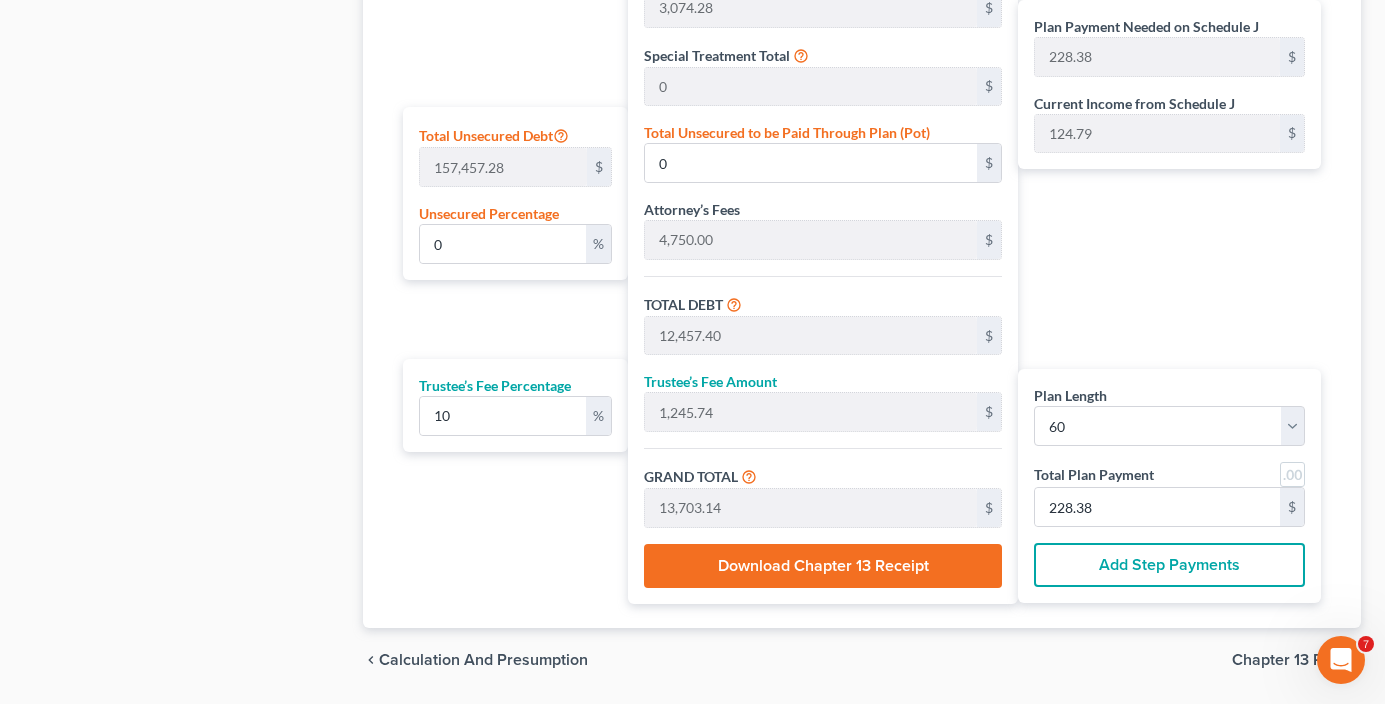 scroll, scrollTop: 1241, scrollLeft: 0, axis: vertical 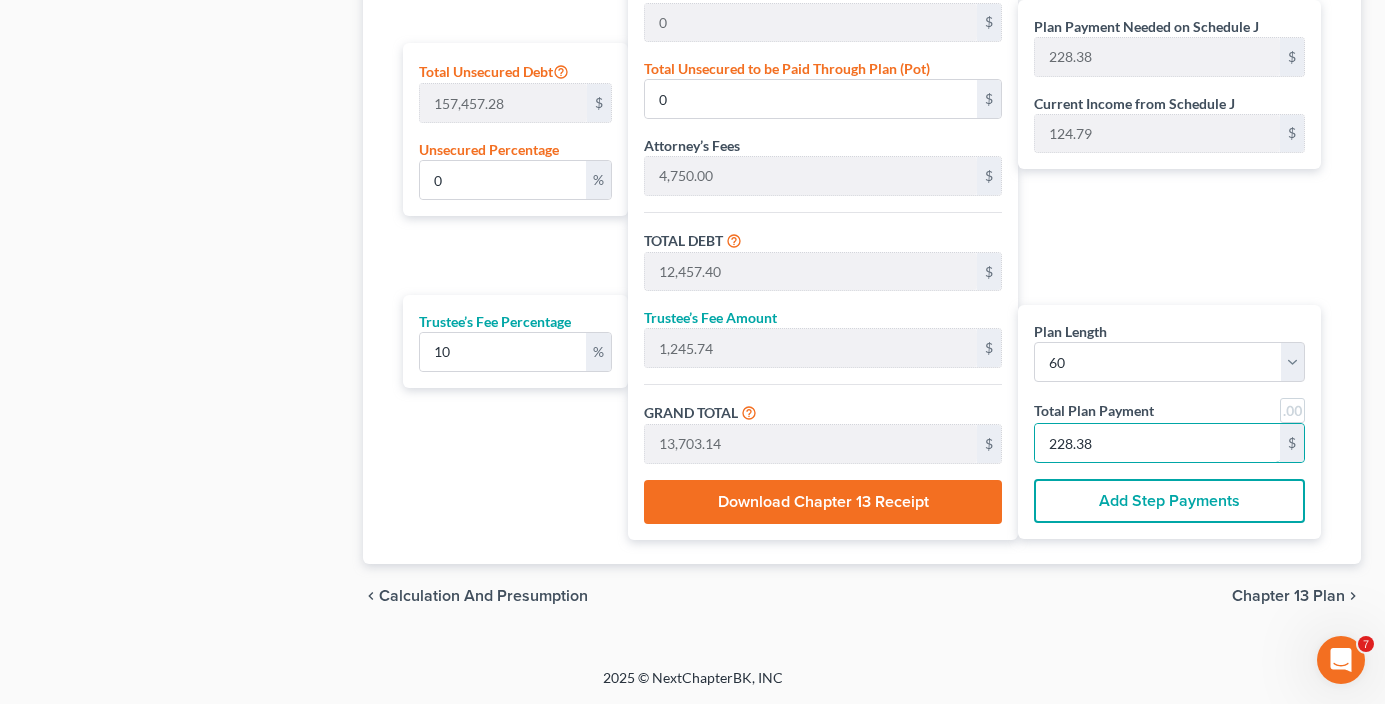 type on "109.09" 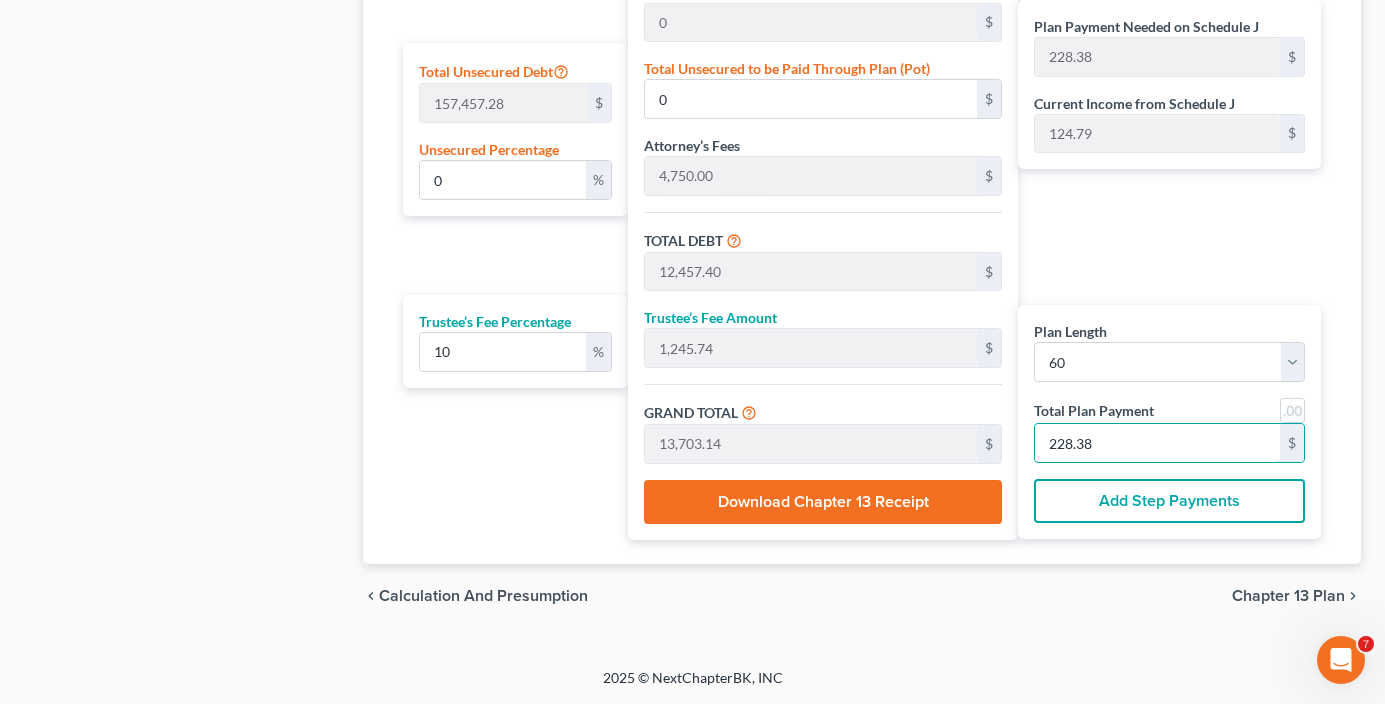 type on "10.90" 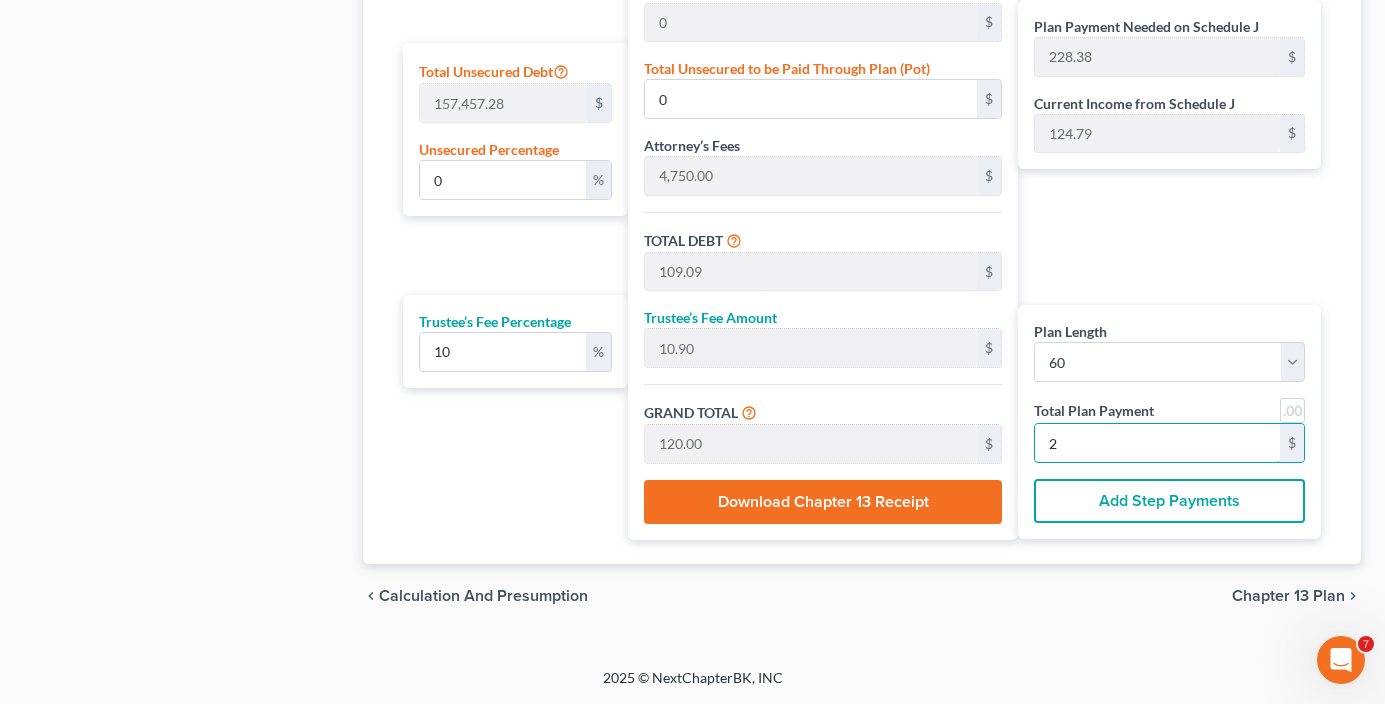 type on "1,254.54" 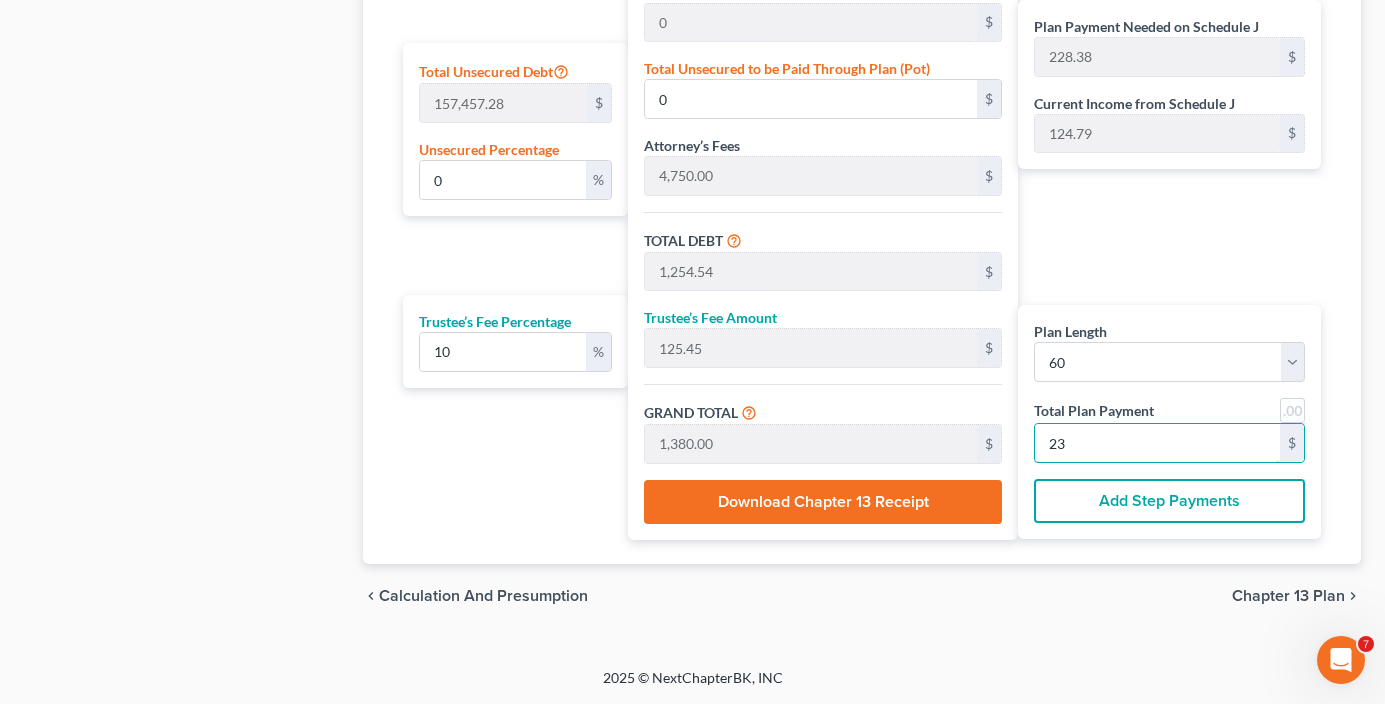 type on "0.06" 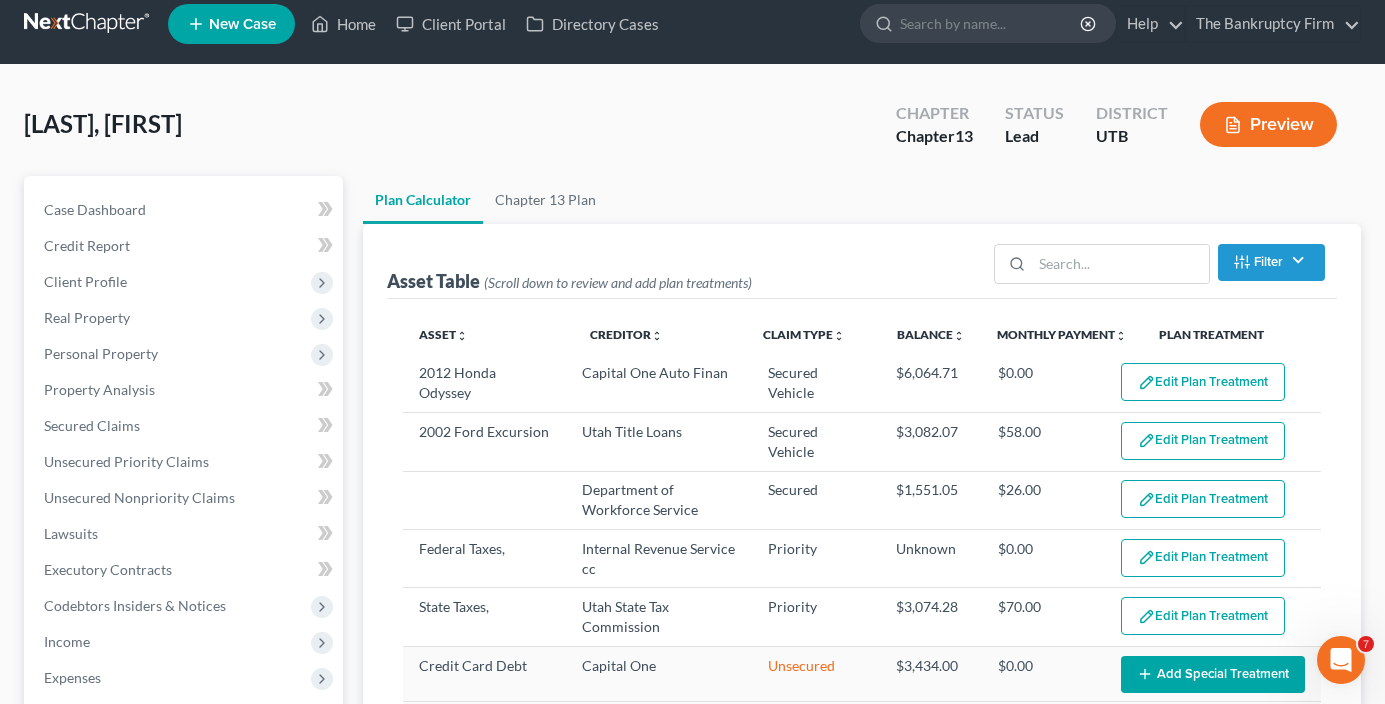 scroll, scrollTop: 0, scrollLeft: 0, axis: both 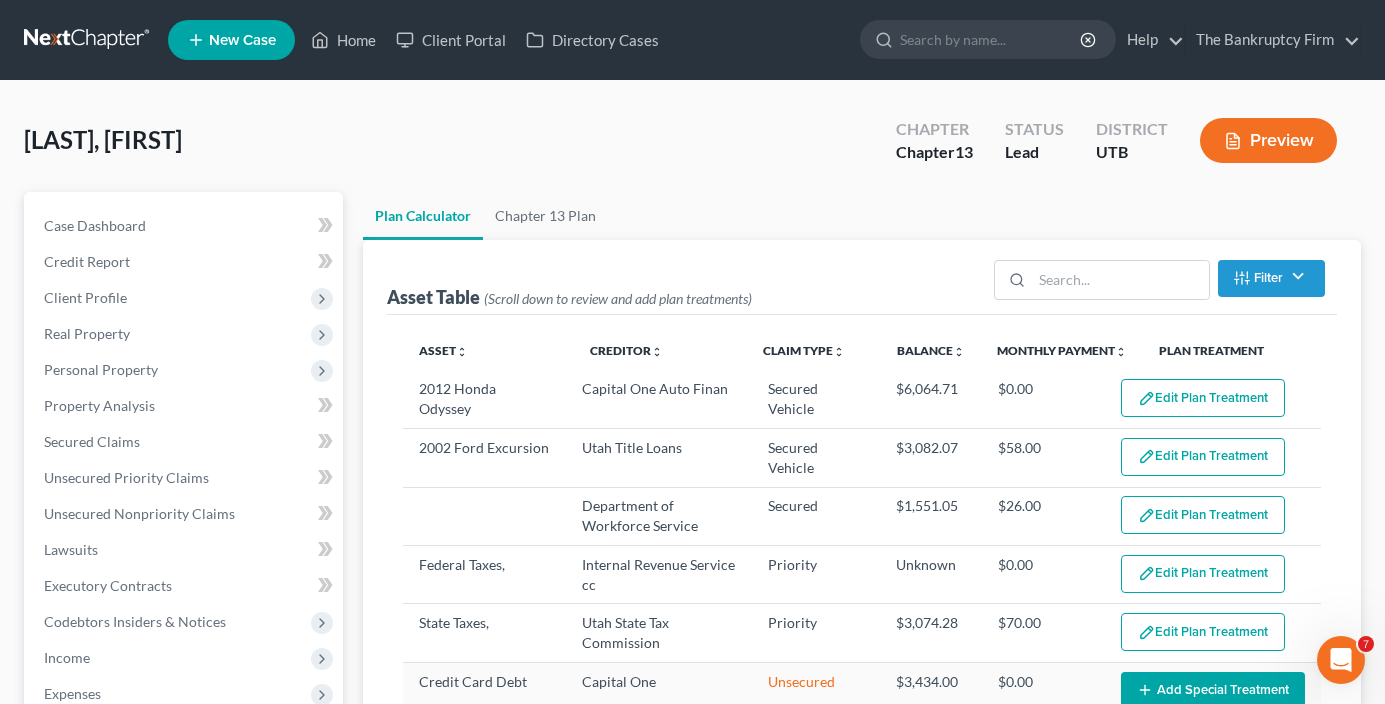 type on "230" 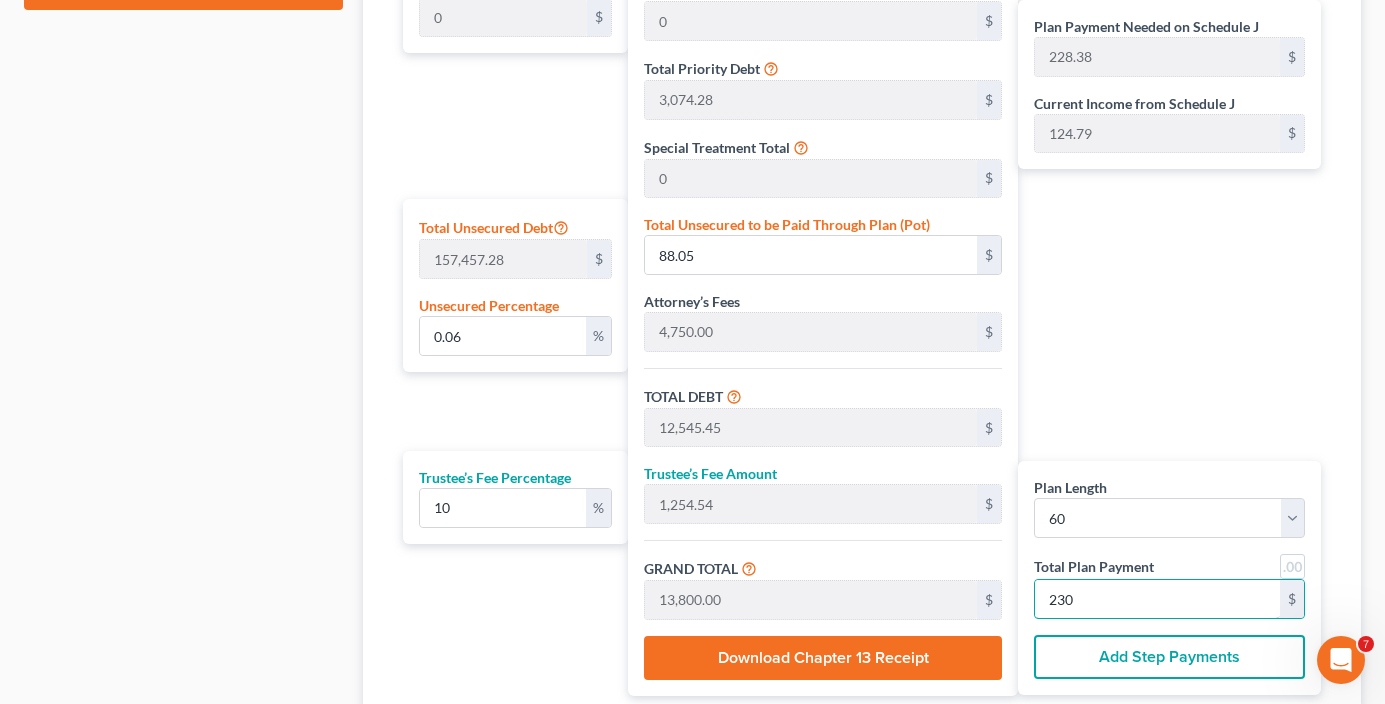 scroll, scrollTop: 1200, scrollLeft: 0, axis: vertical 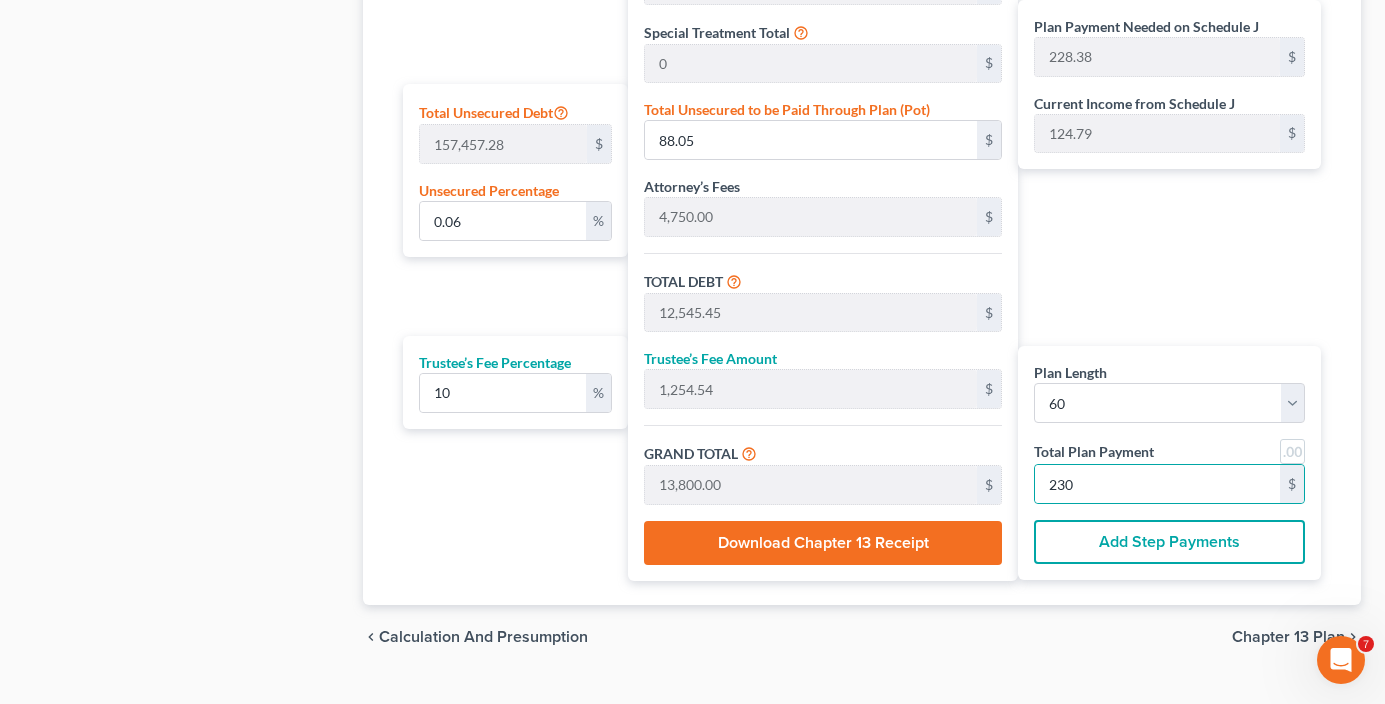 click on "Add Step Payments" at bounding box center (1169, 542) 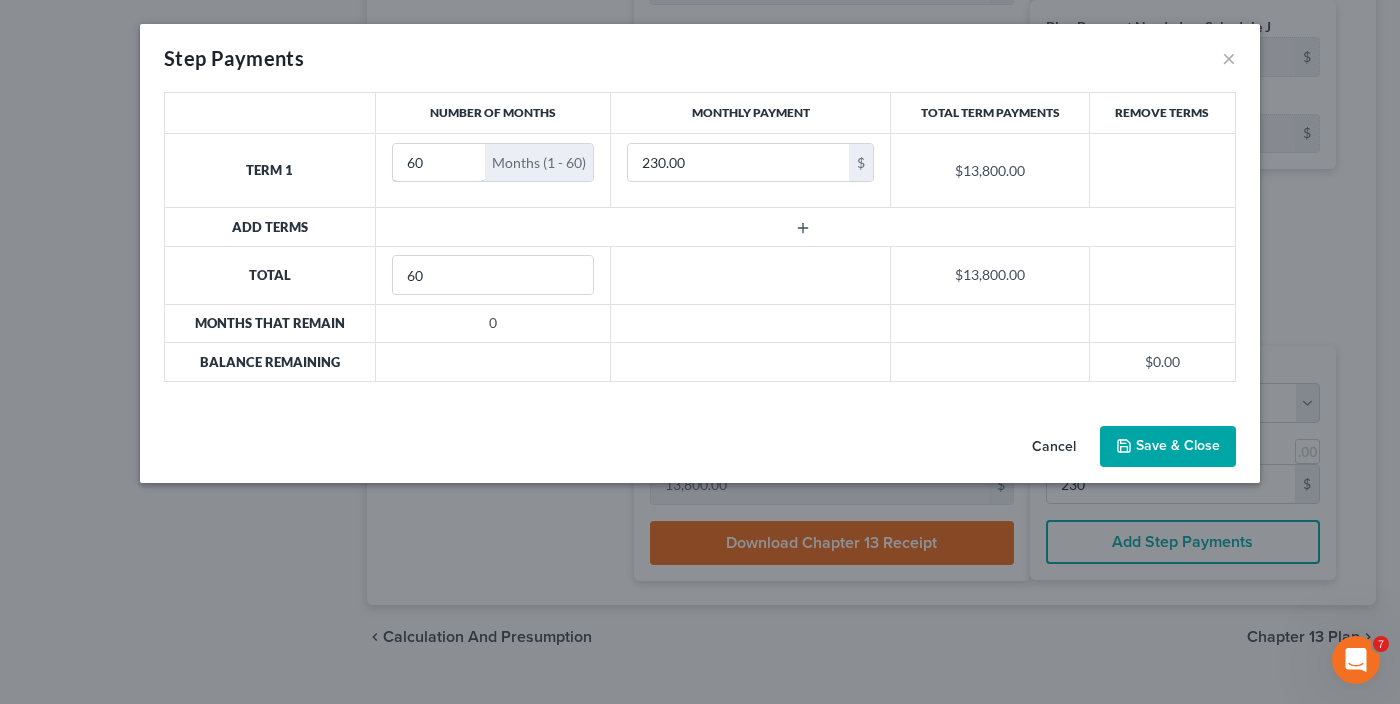drag, startPoint x: 432, startPoint y: 169, endPoint x: 380, endPoint y: 185, distance: 54.405884 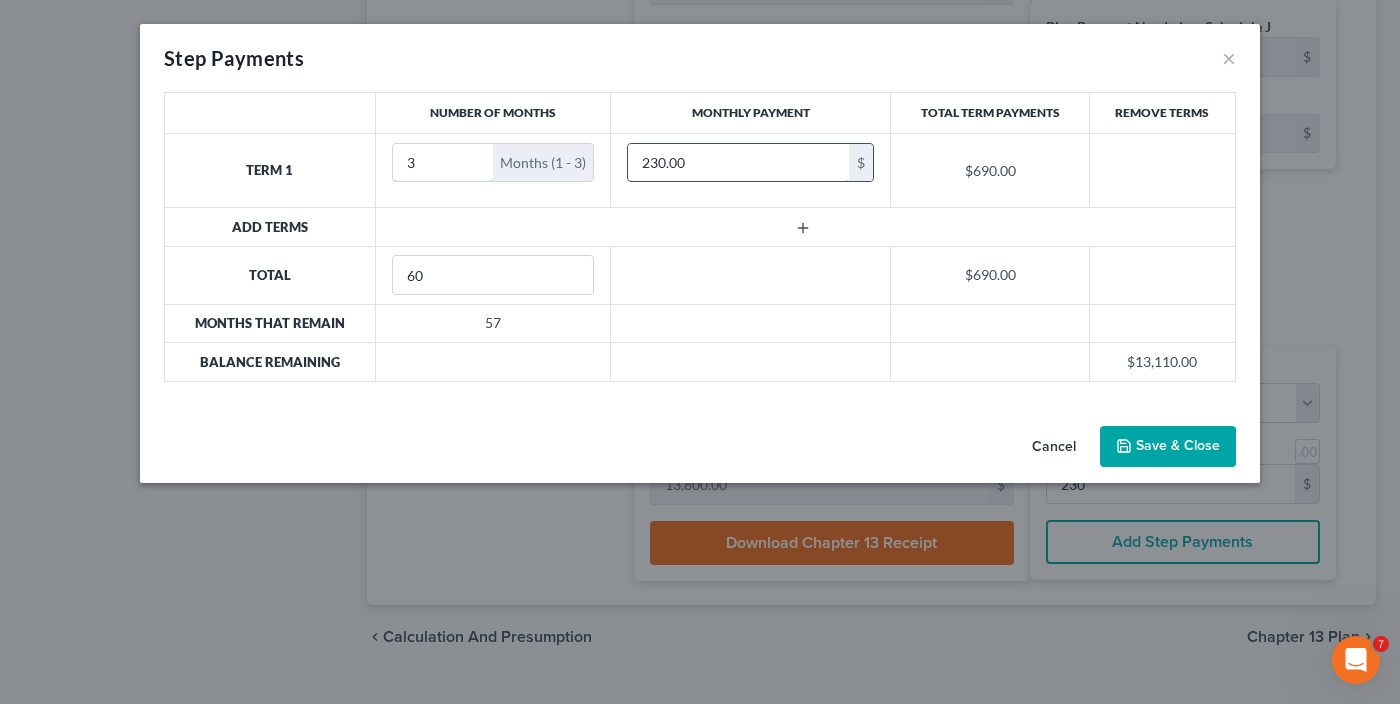 type on "3" 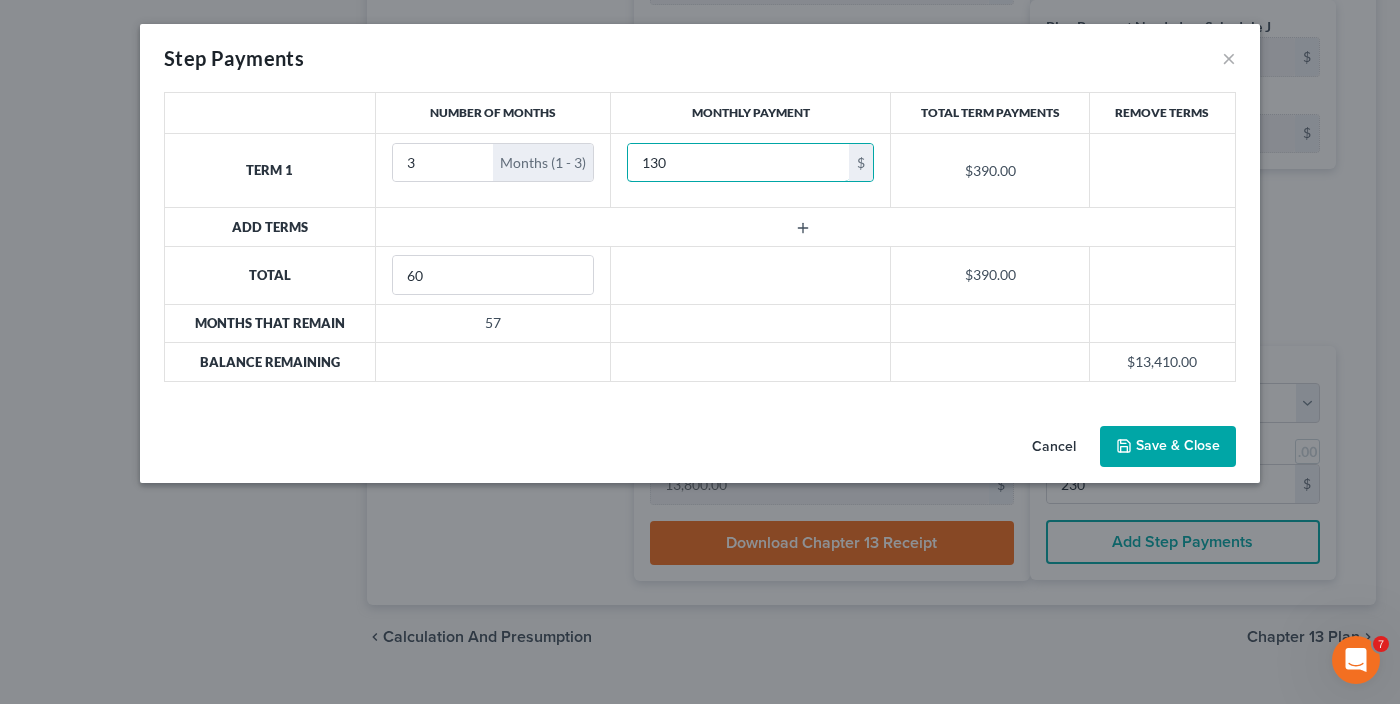 type on "130" 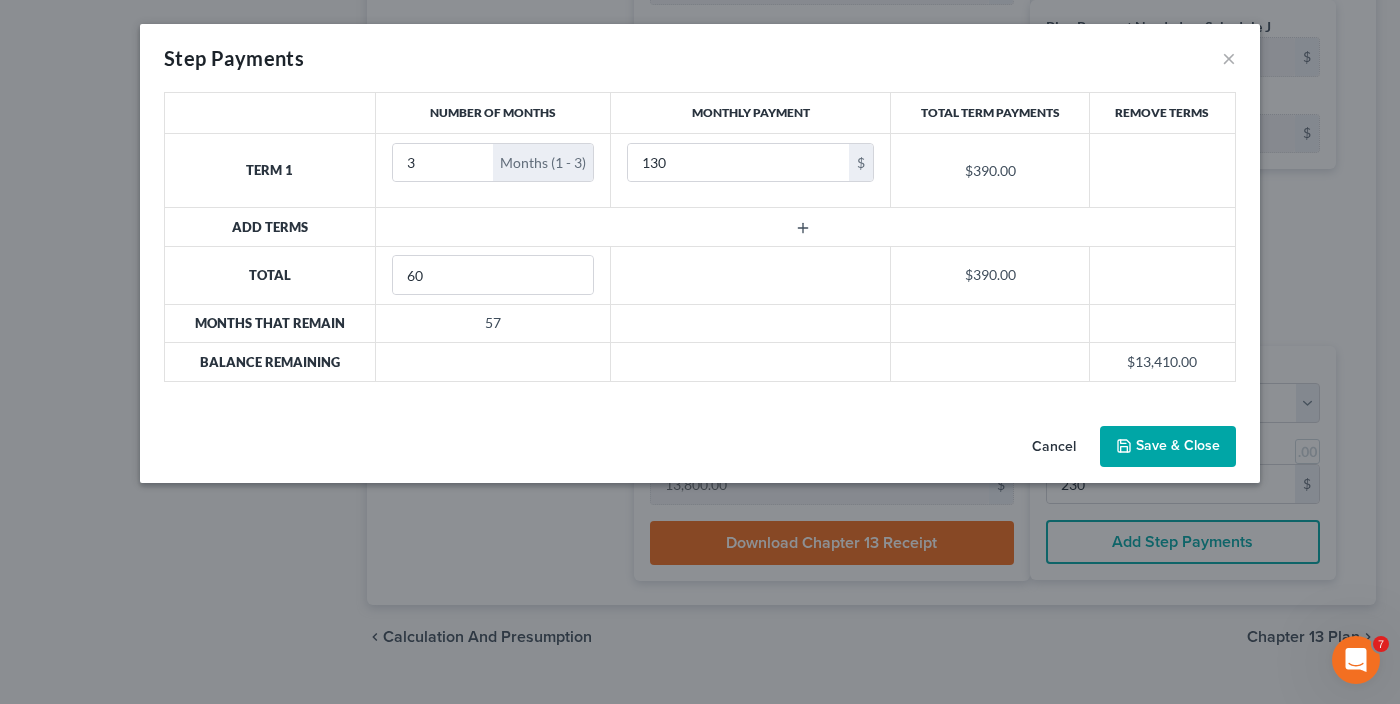 click 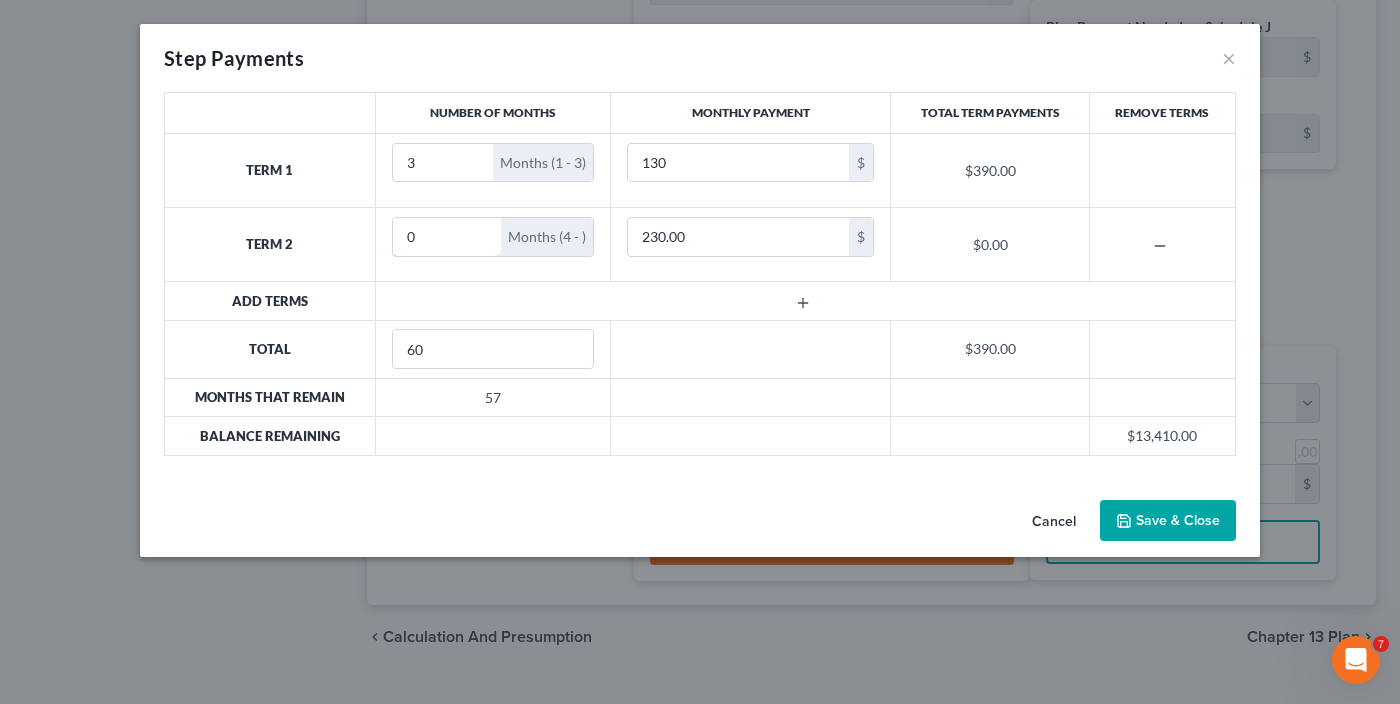 drag, startPoint x: 414, startPoint y: 248, endPoint x: 361, endPoint y: 259, distance: 54.129475 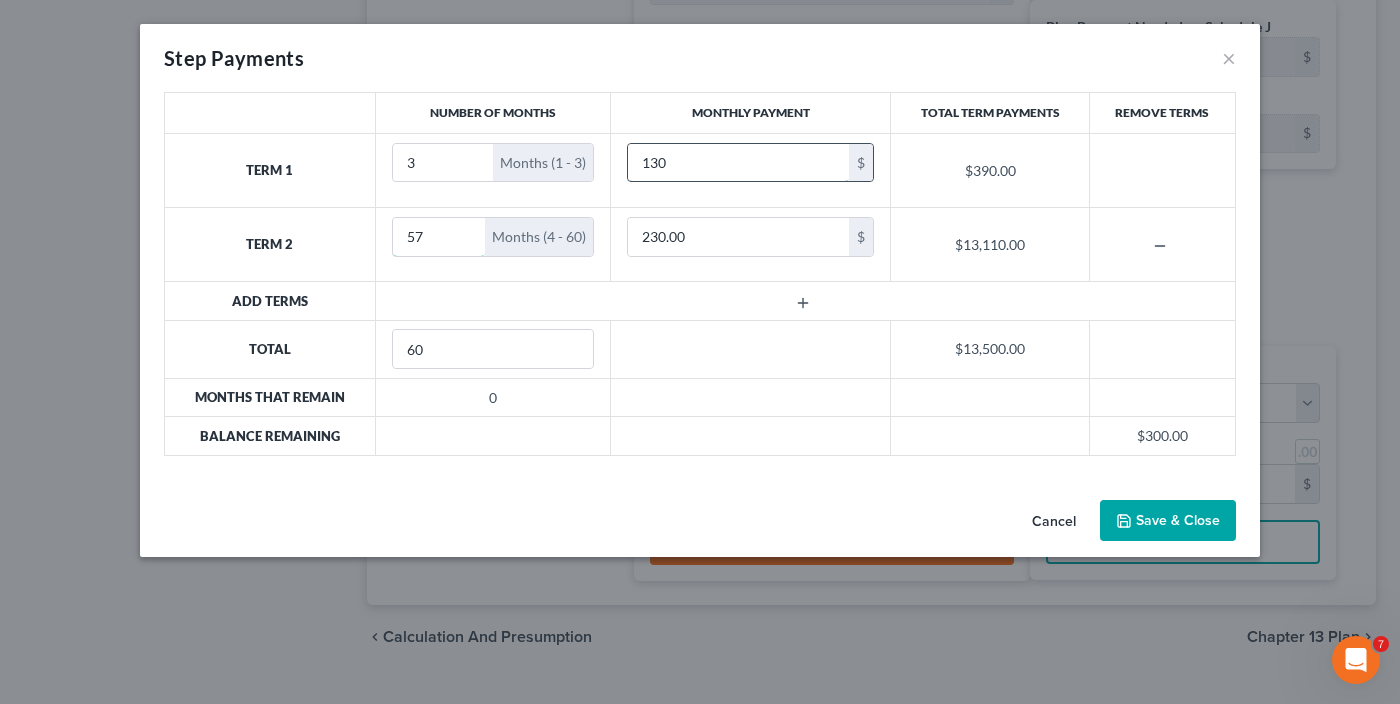 type on "57" 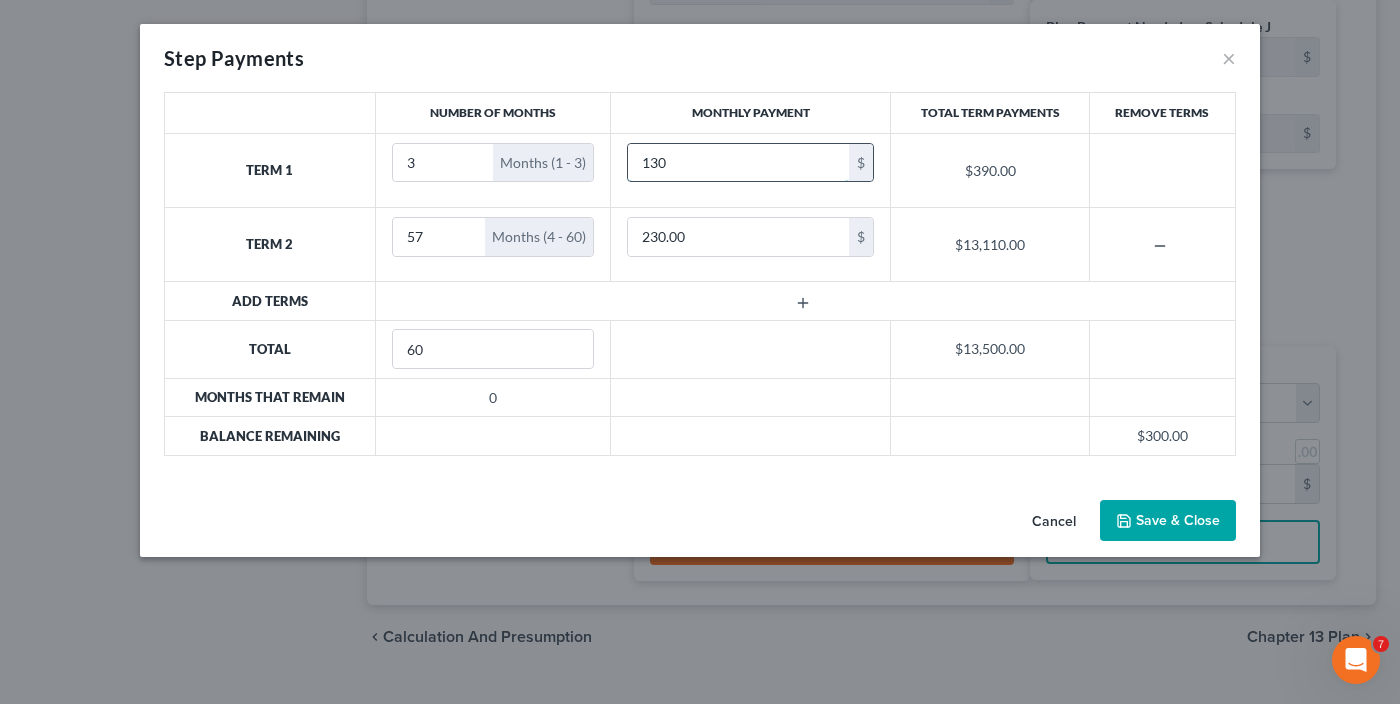 click on "130" at bounding box center (738, 163) 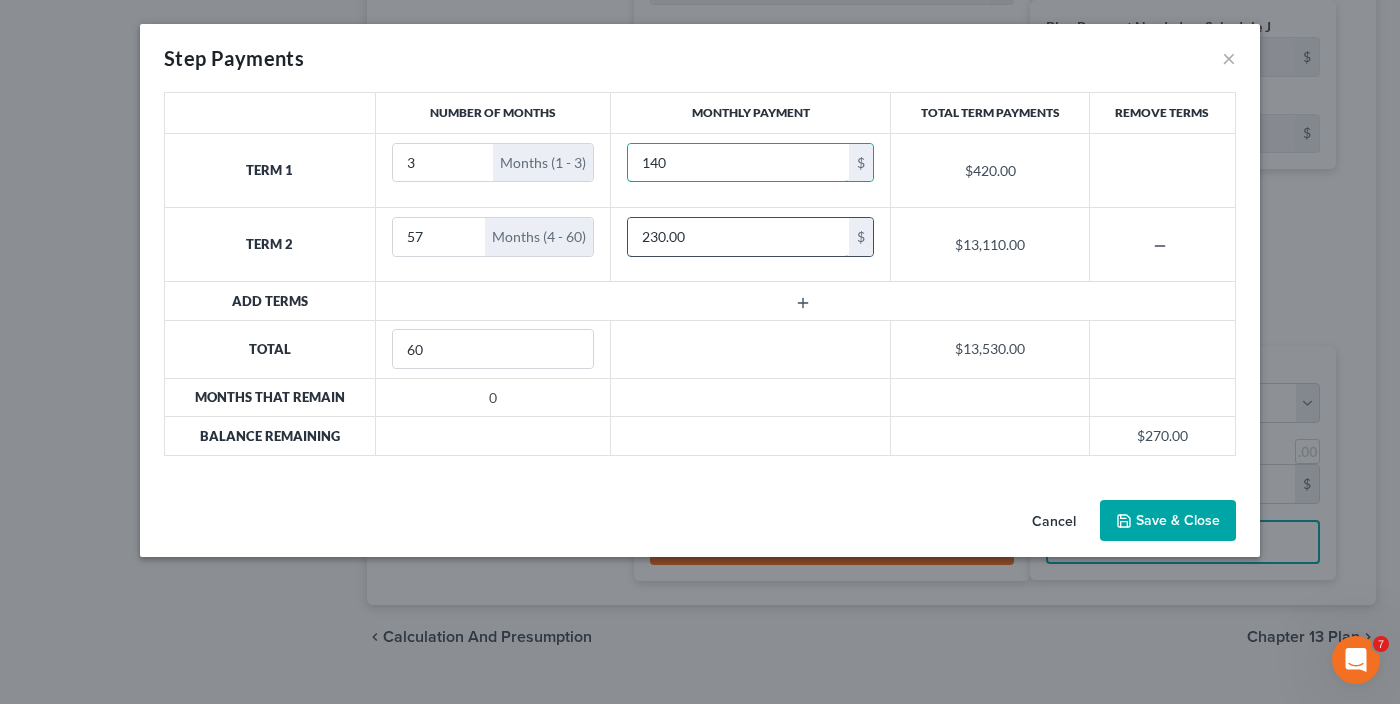 type on "140" 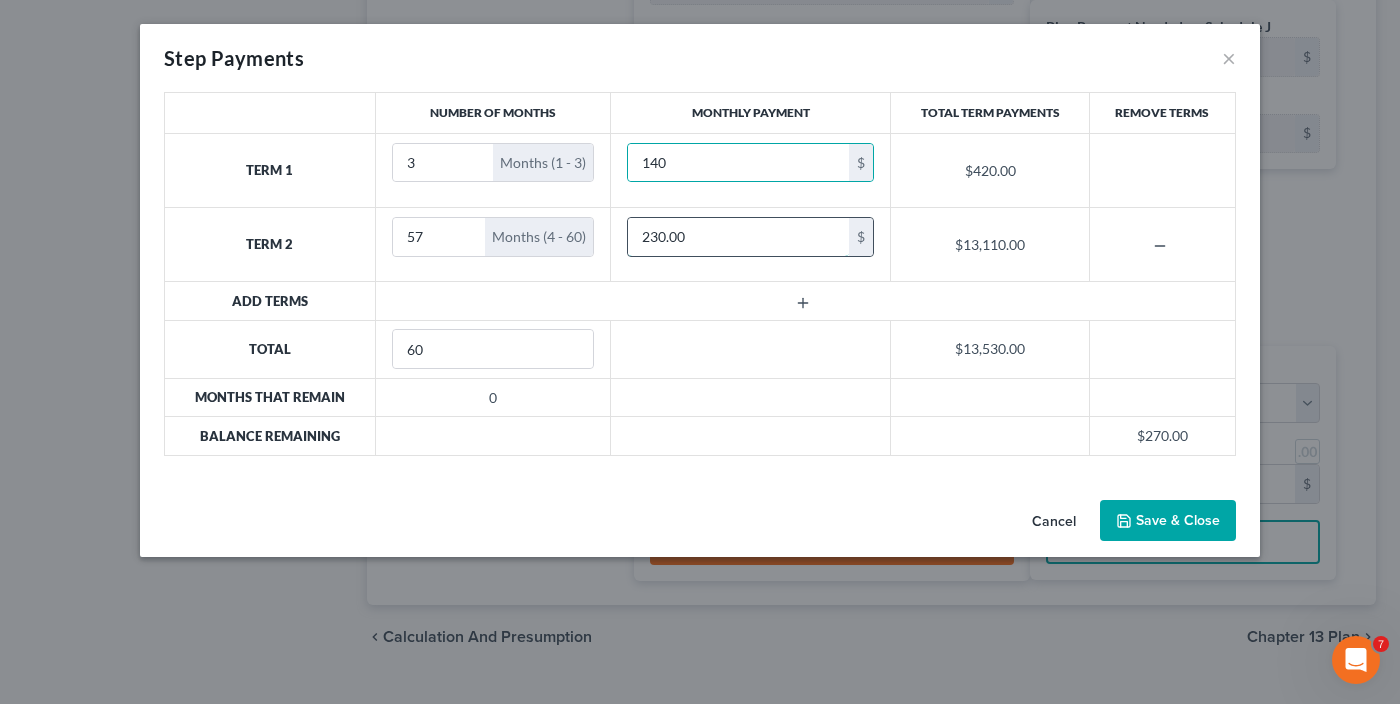 click on "230.00" at bounding box center (738, 237) 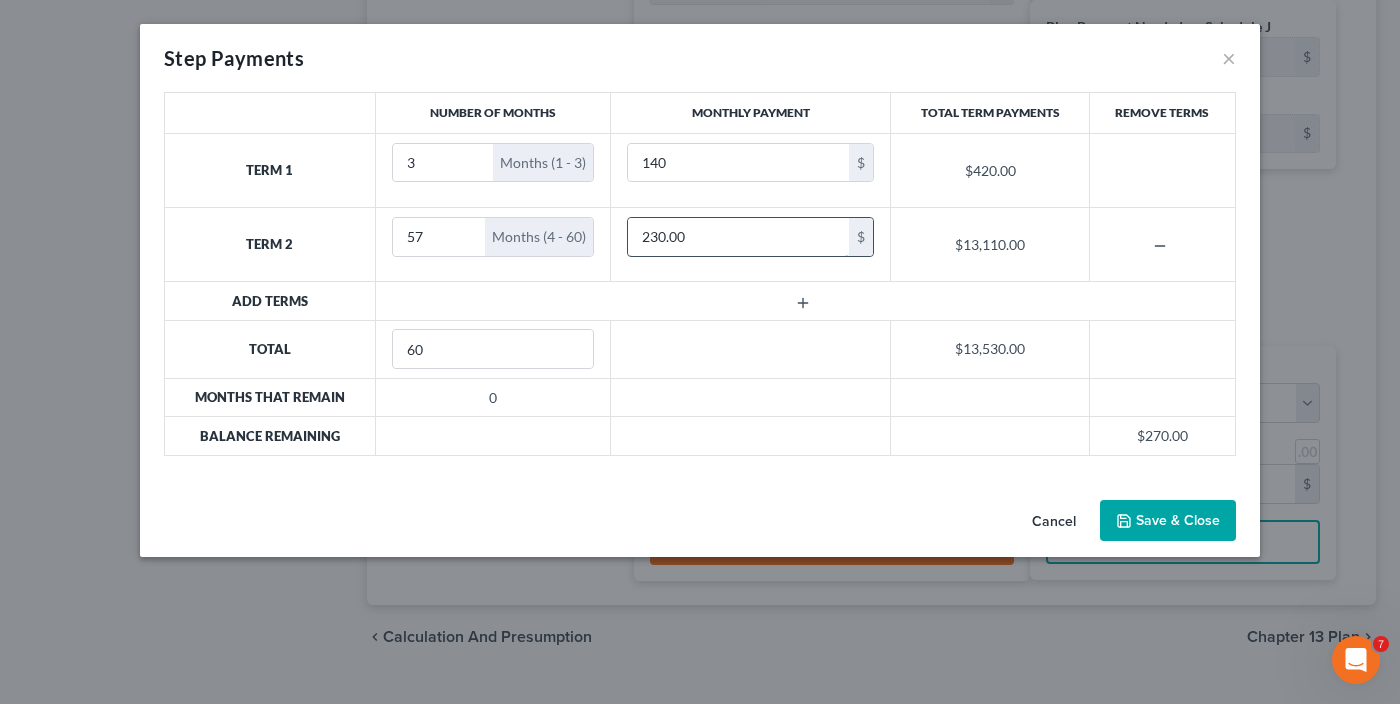 click on "230.00" at bounding box center (738, 237) 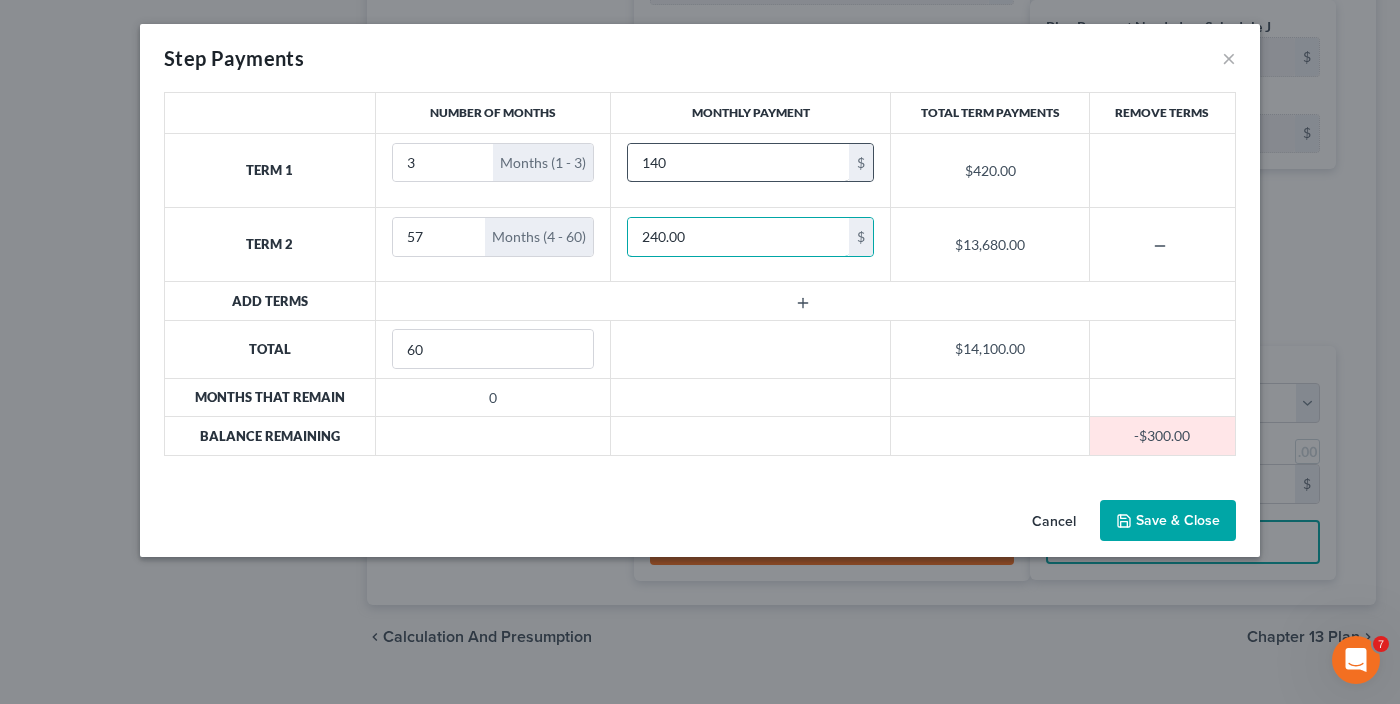 type on "240.00" 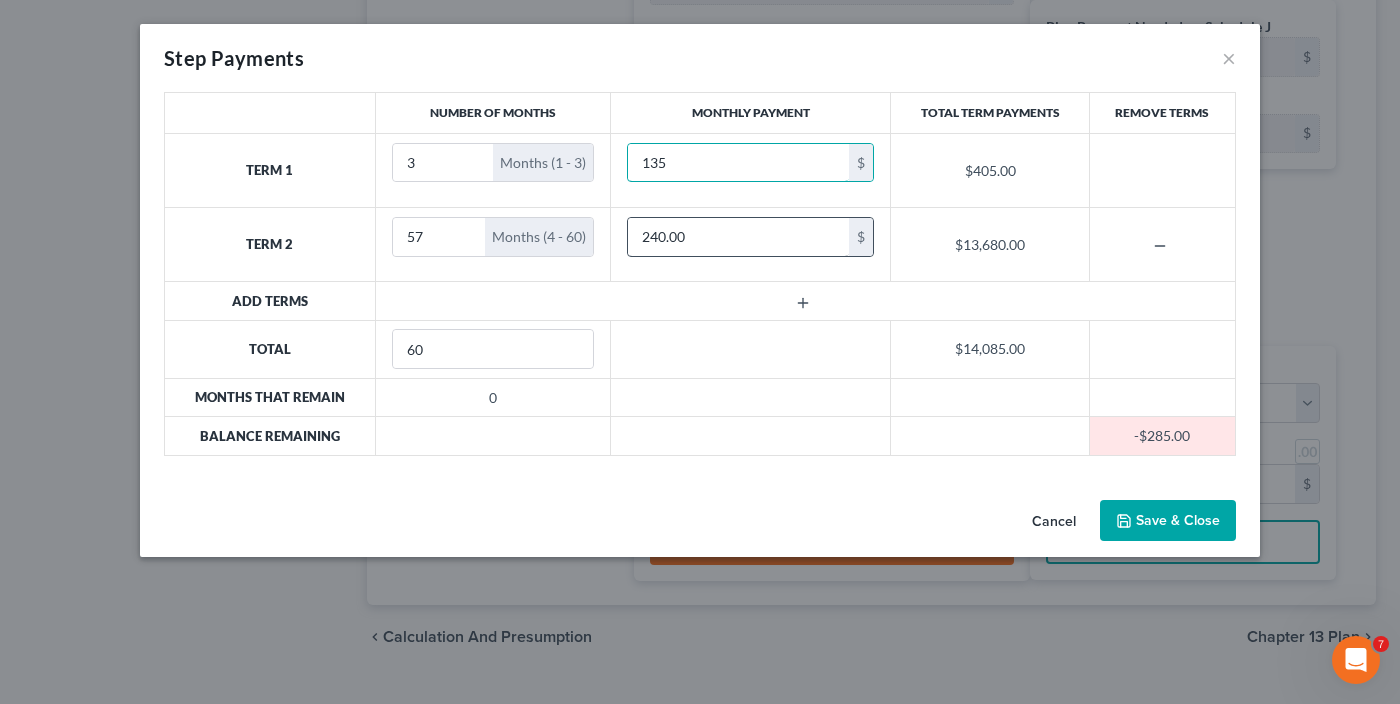 type on "135" 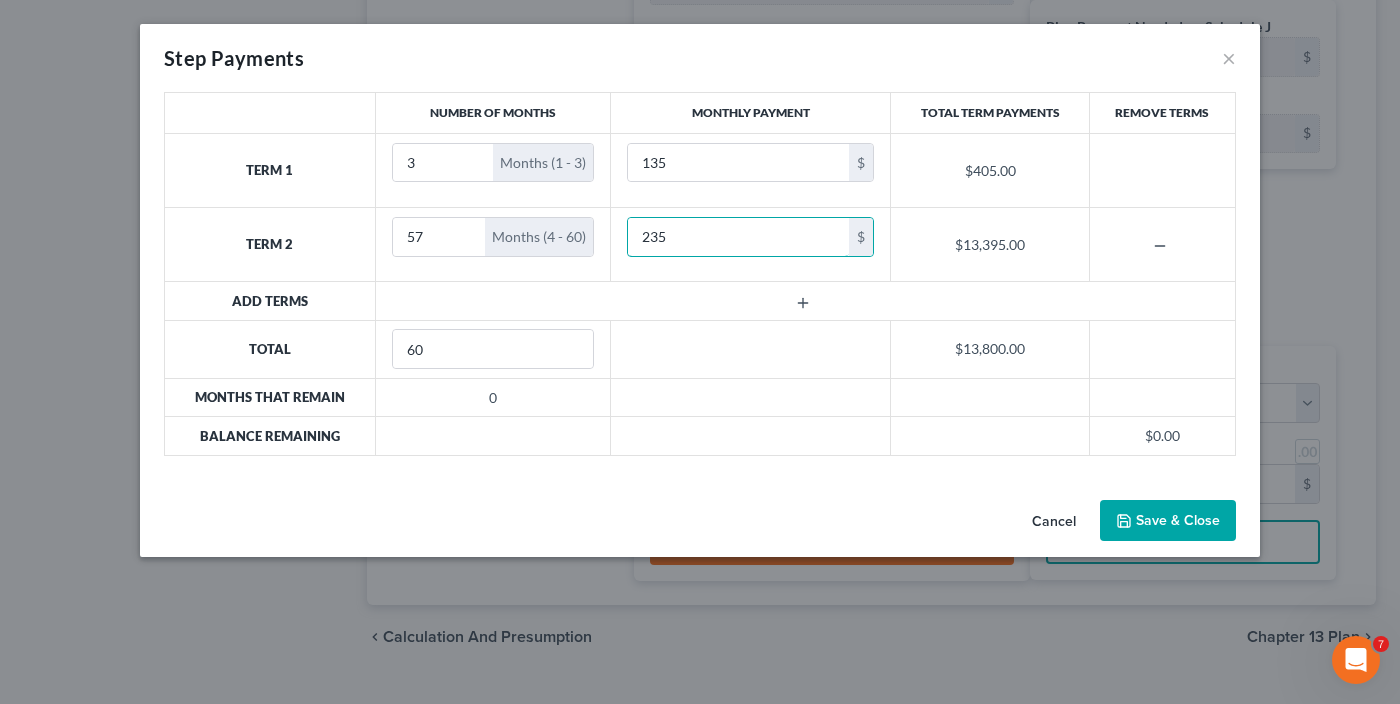 type on "235" 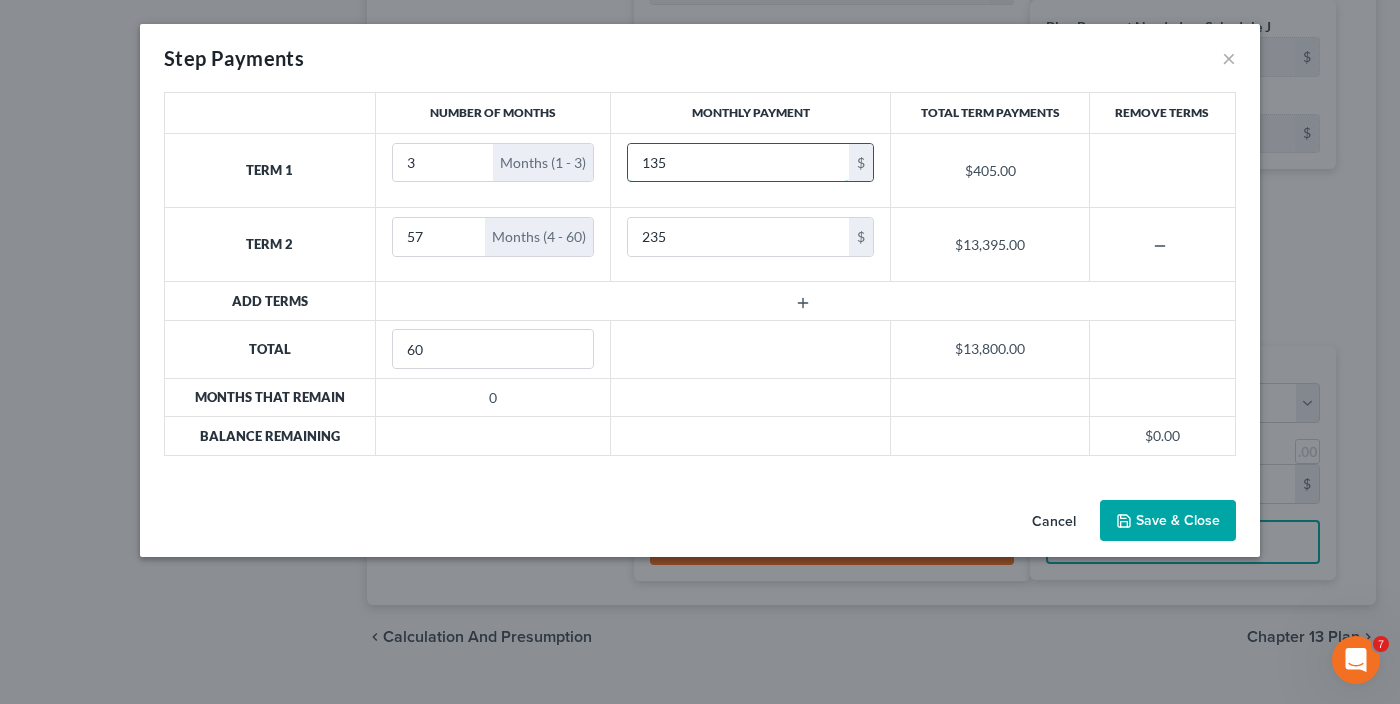 click on "135" at bounding box center [738, 163] 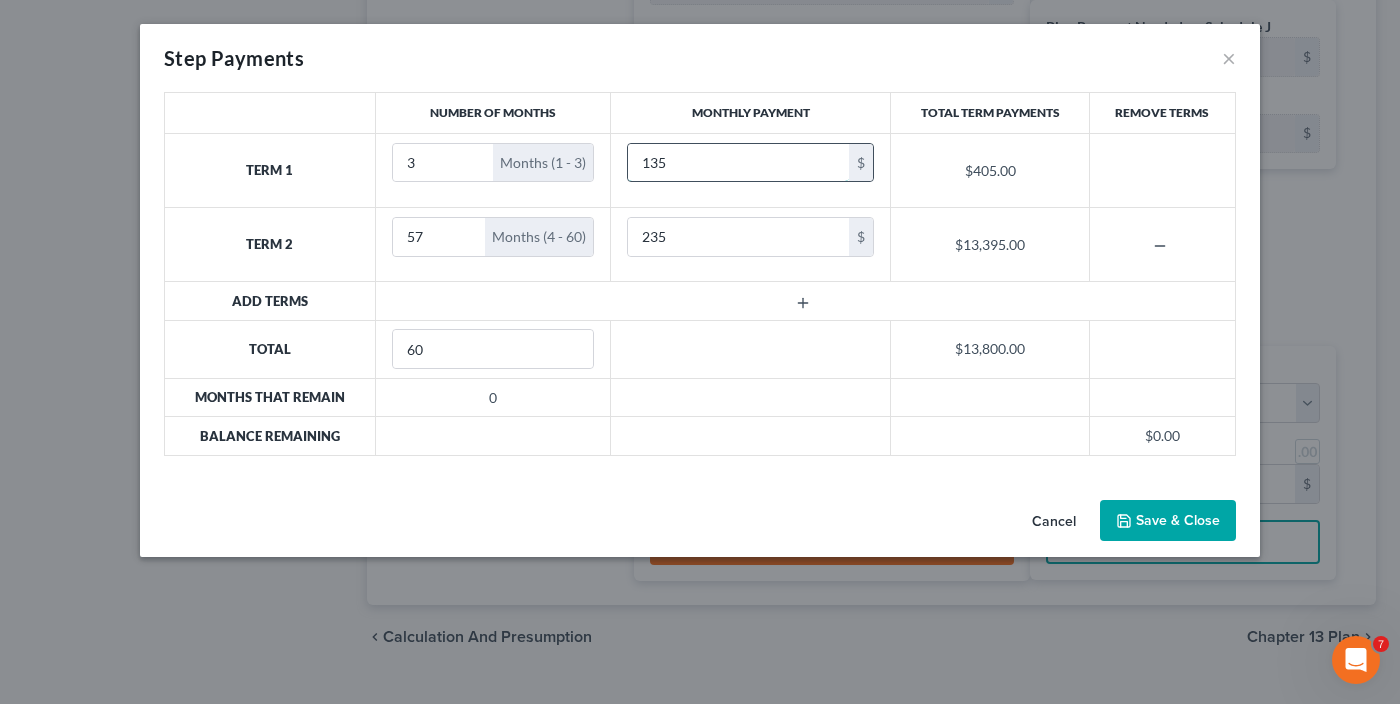 click on "135" at bounding box center [738, 163] 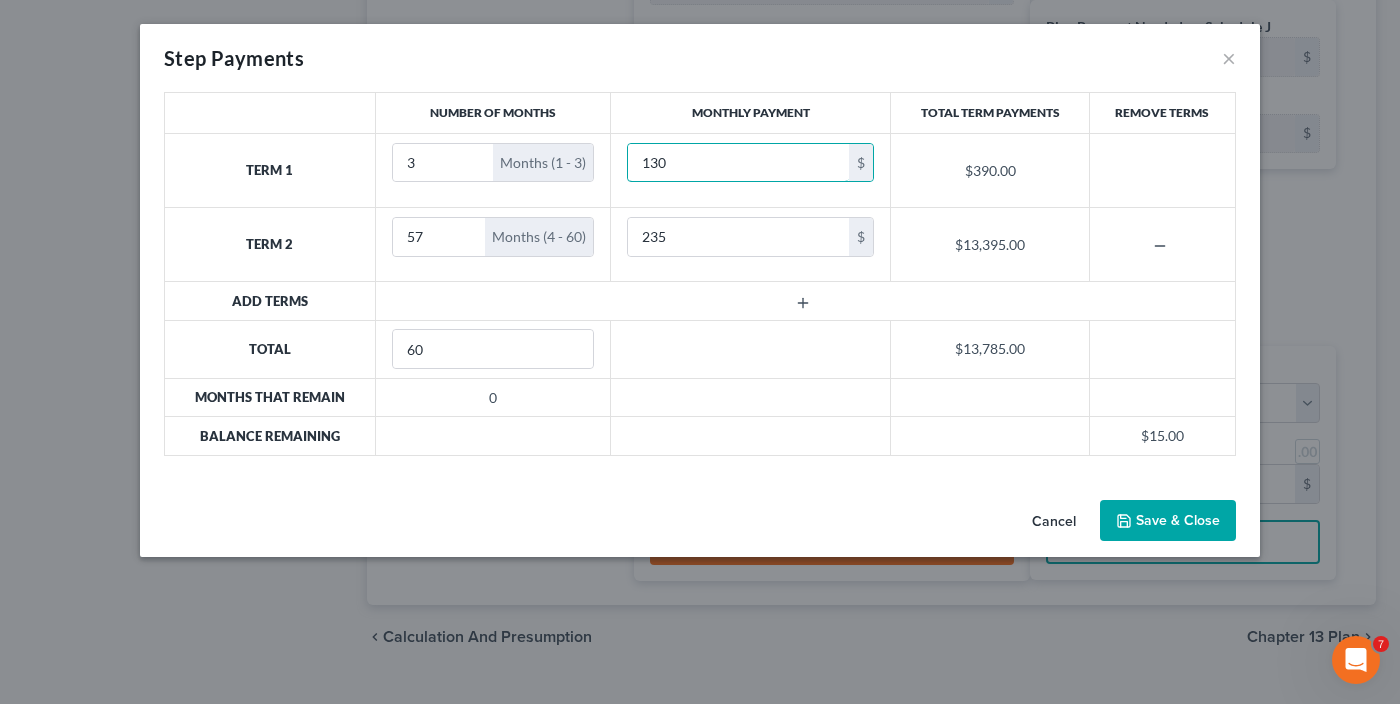 type on "130" 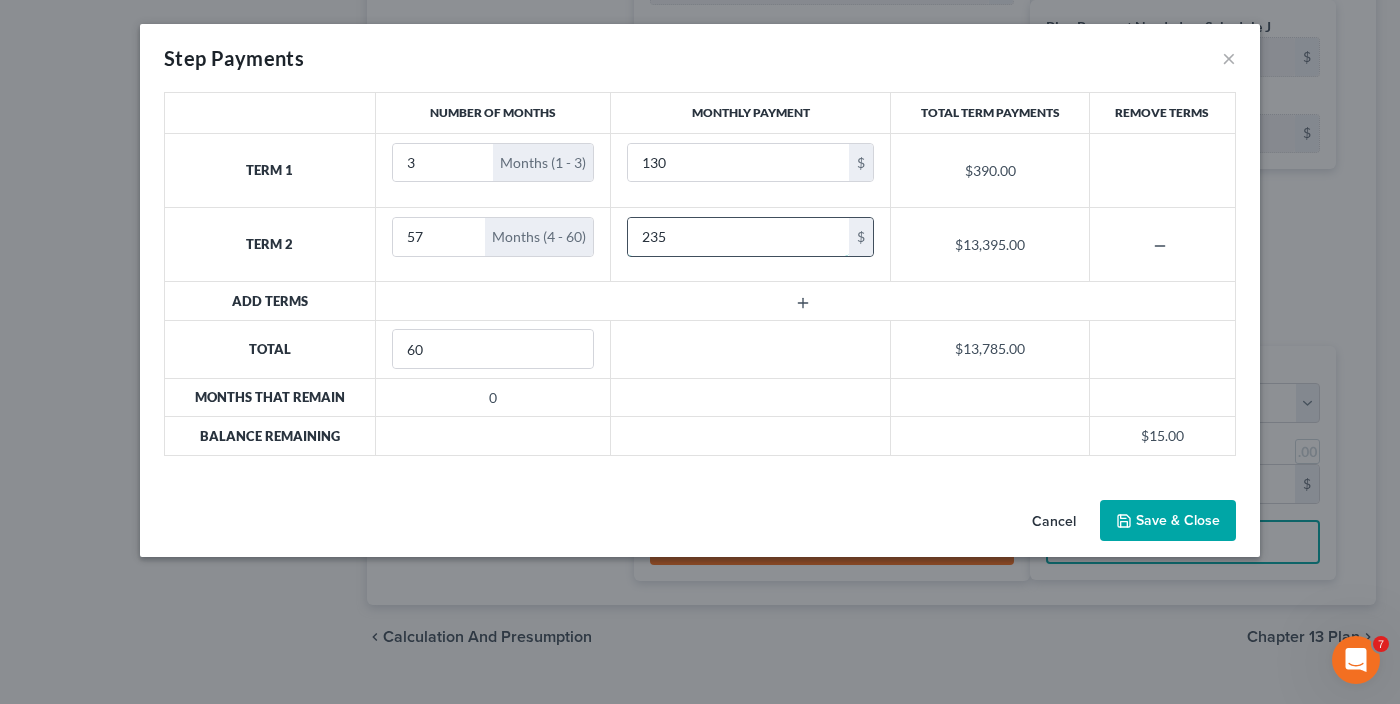 click on "235" at bounding box center [738, 237] 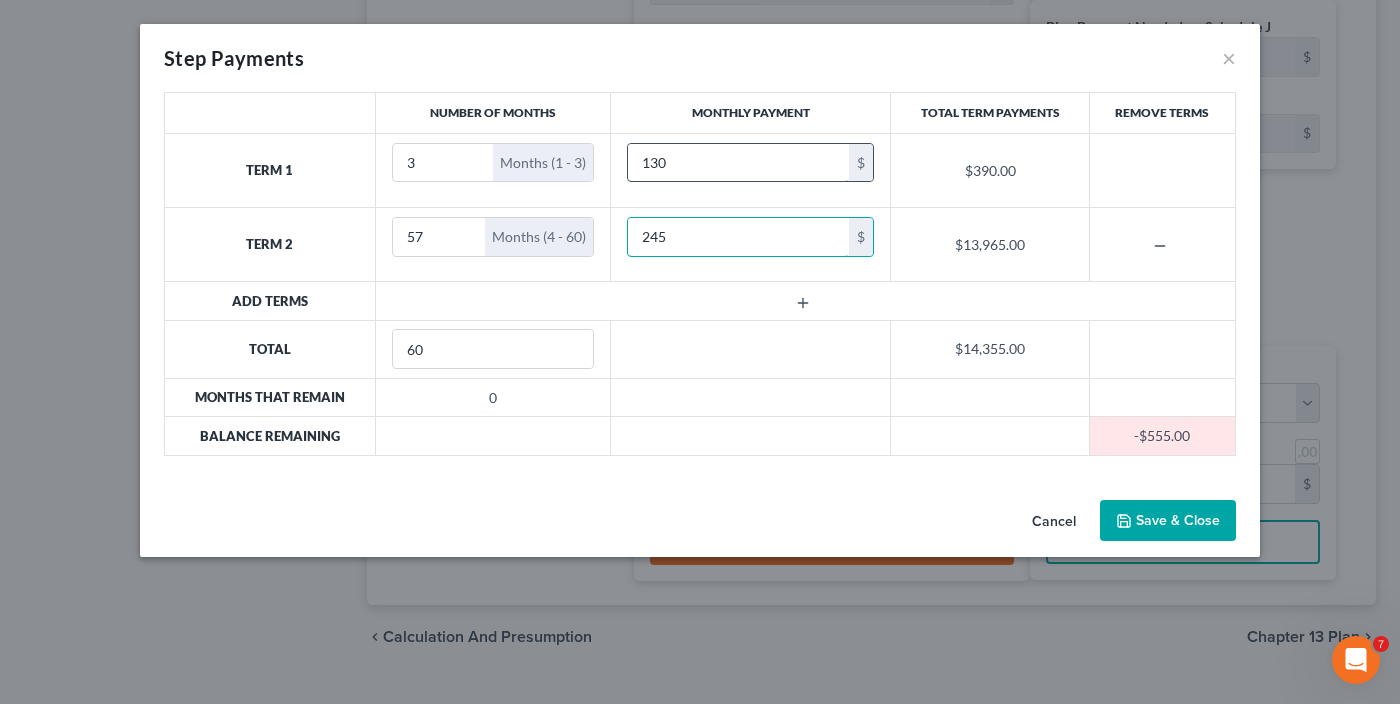 type on "245" 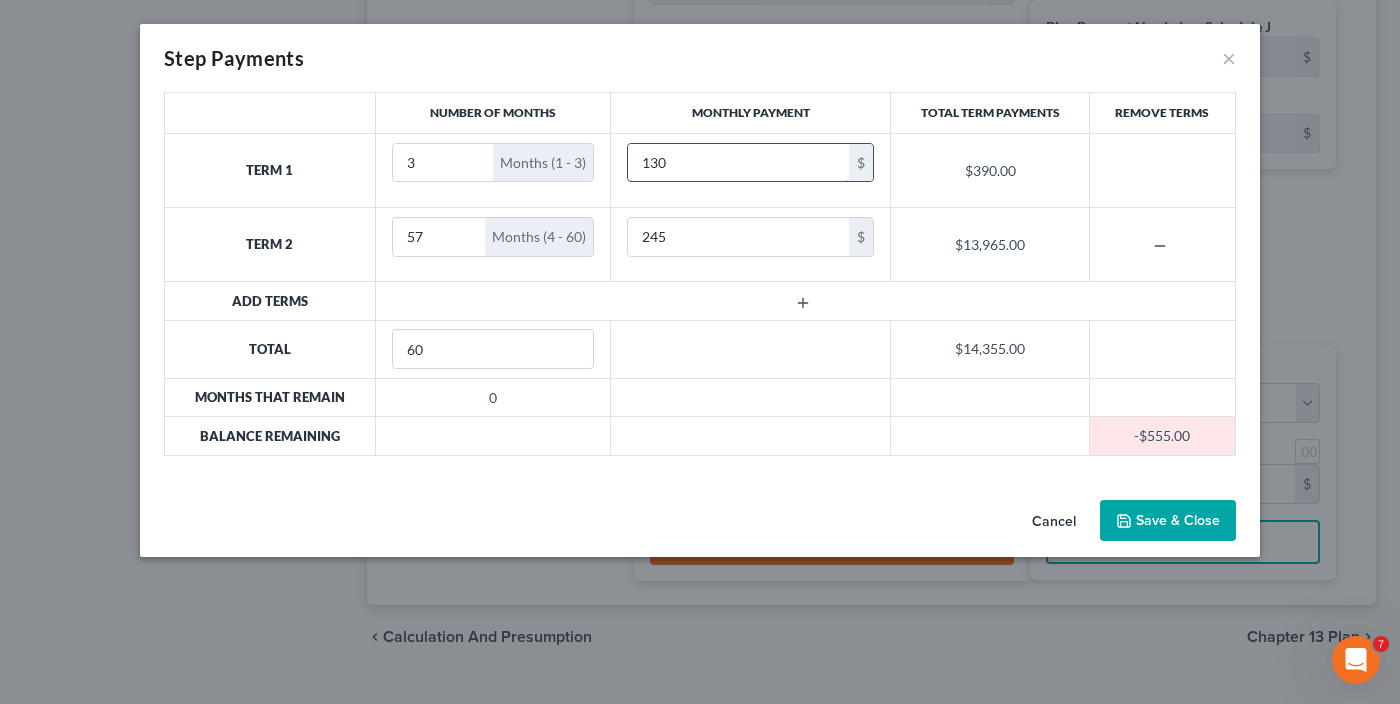 click on "130" at bounding box center [738, 163] 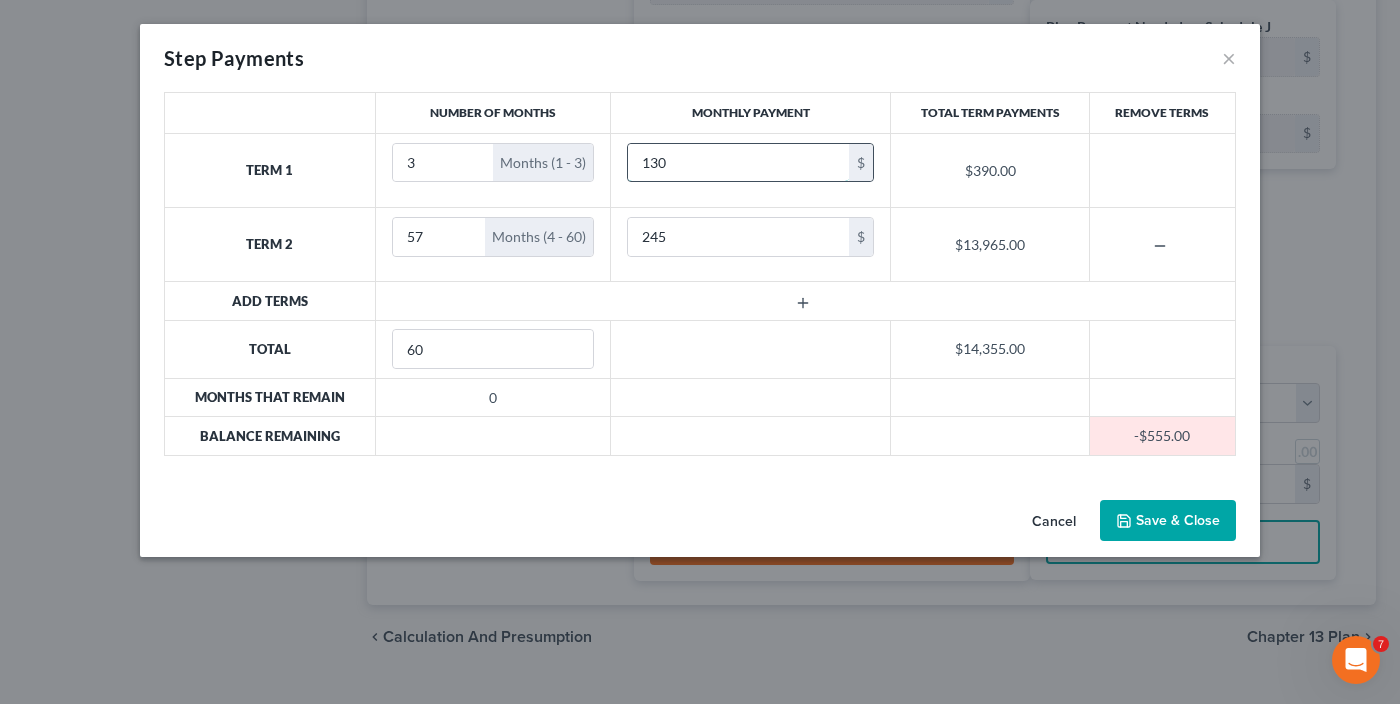 drag, startPoint x: 664, startPoint y: 160, endPoint x: 653, endPoint y: 166, distance: 12.529964 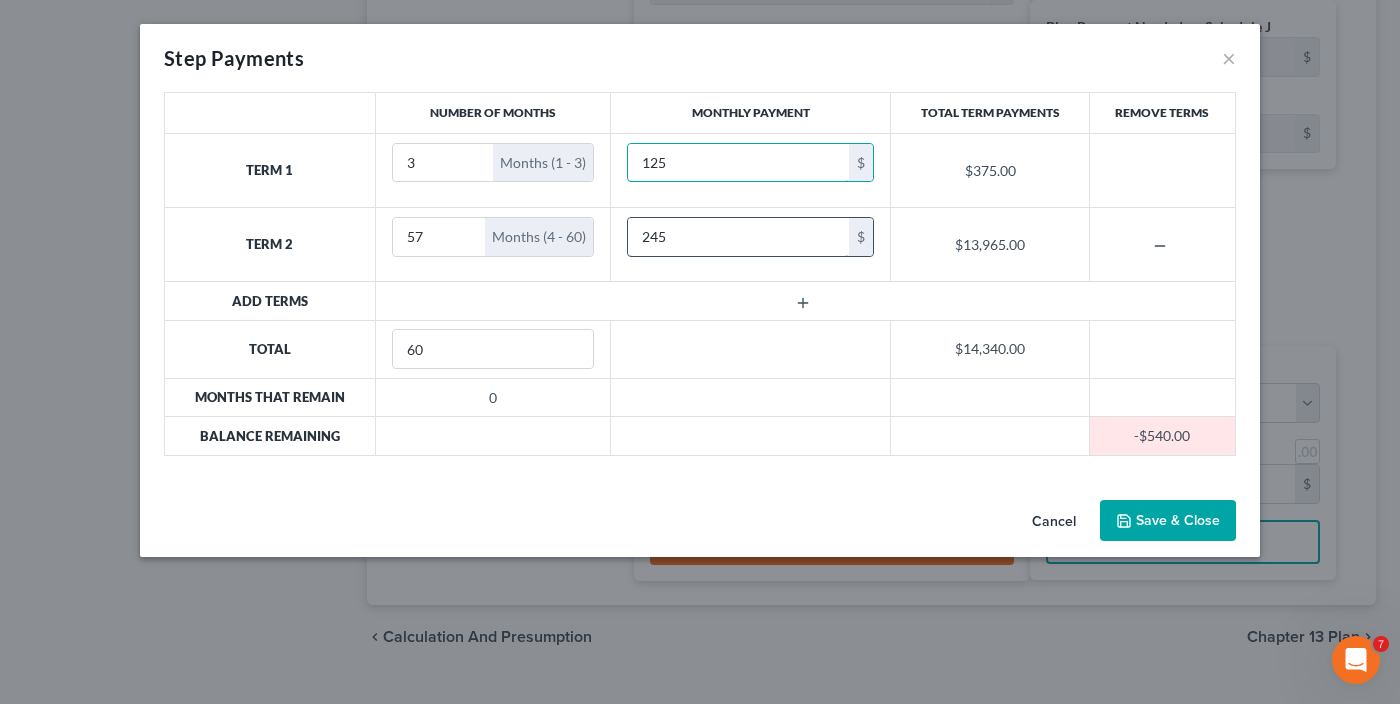 type on "125" 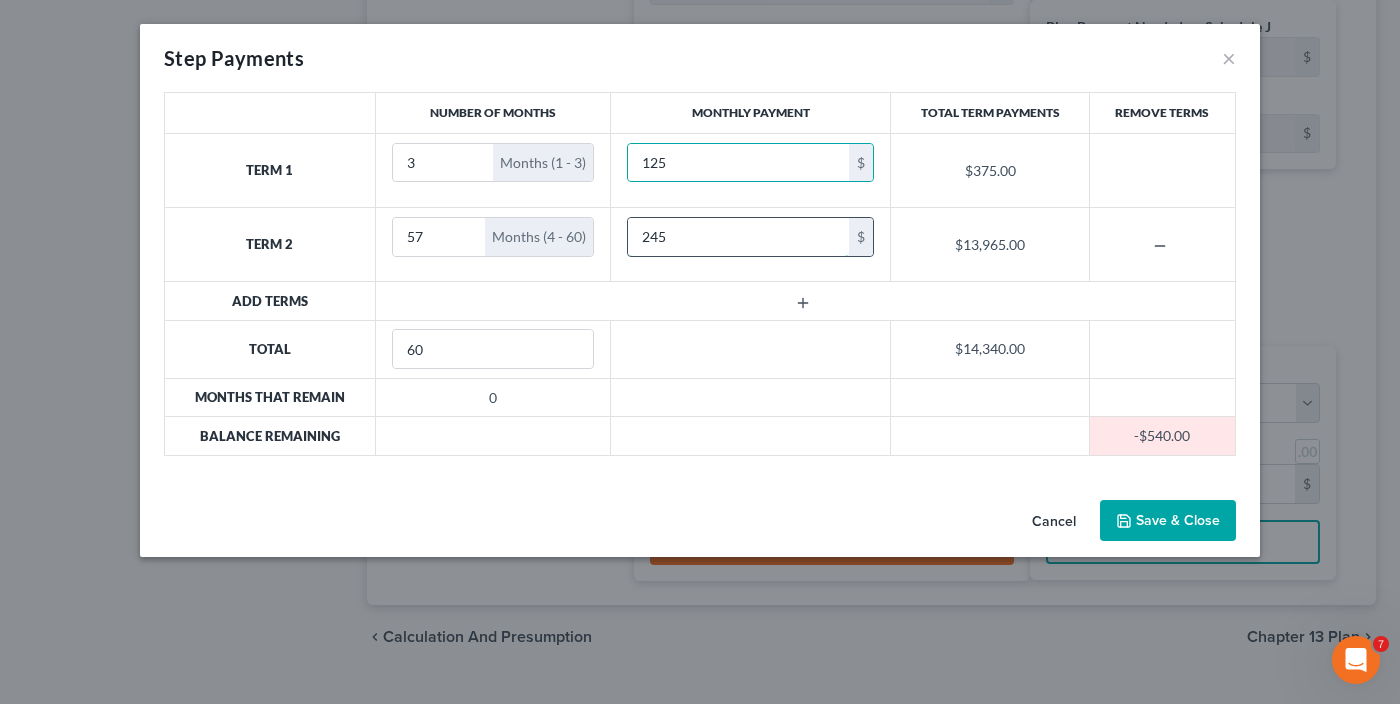 click on "245" at bounding box center (738, 237) 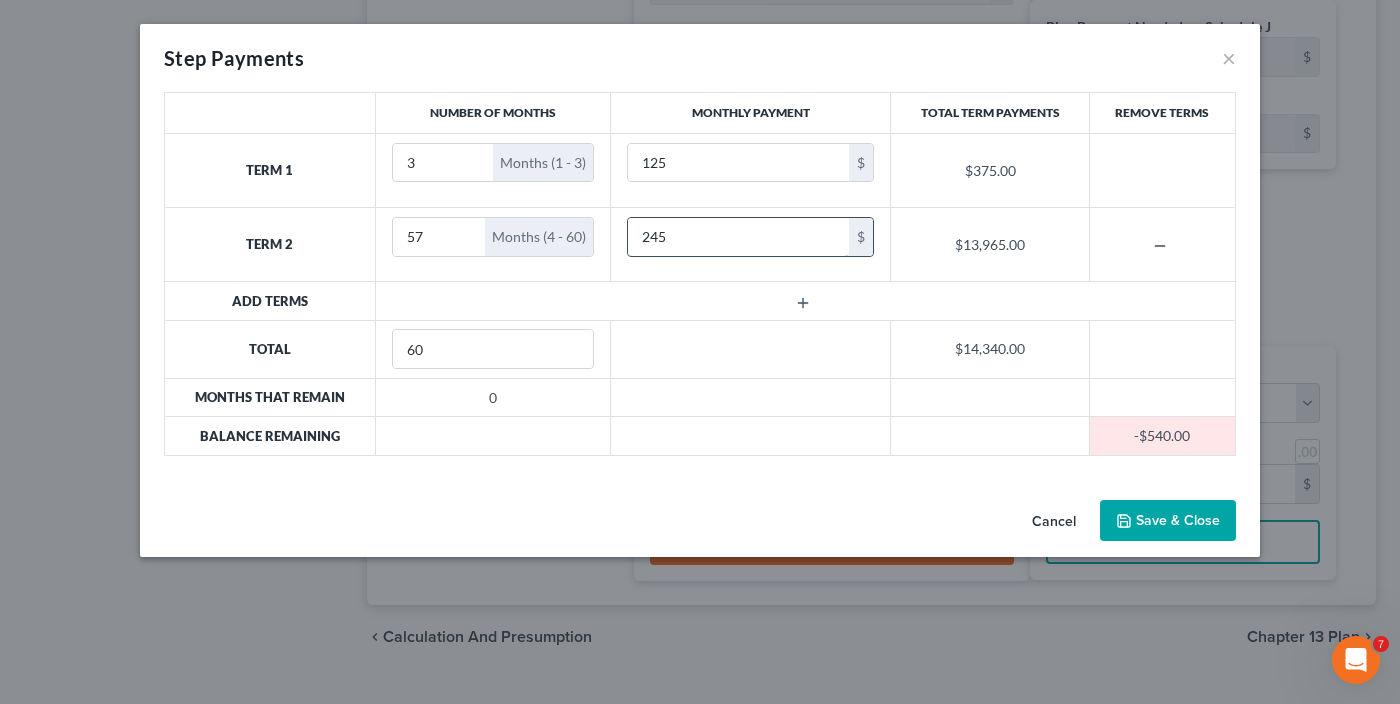 click on "245" at bounding box center (738, 237) 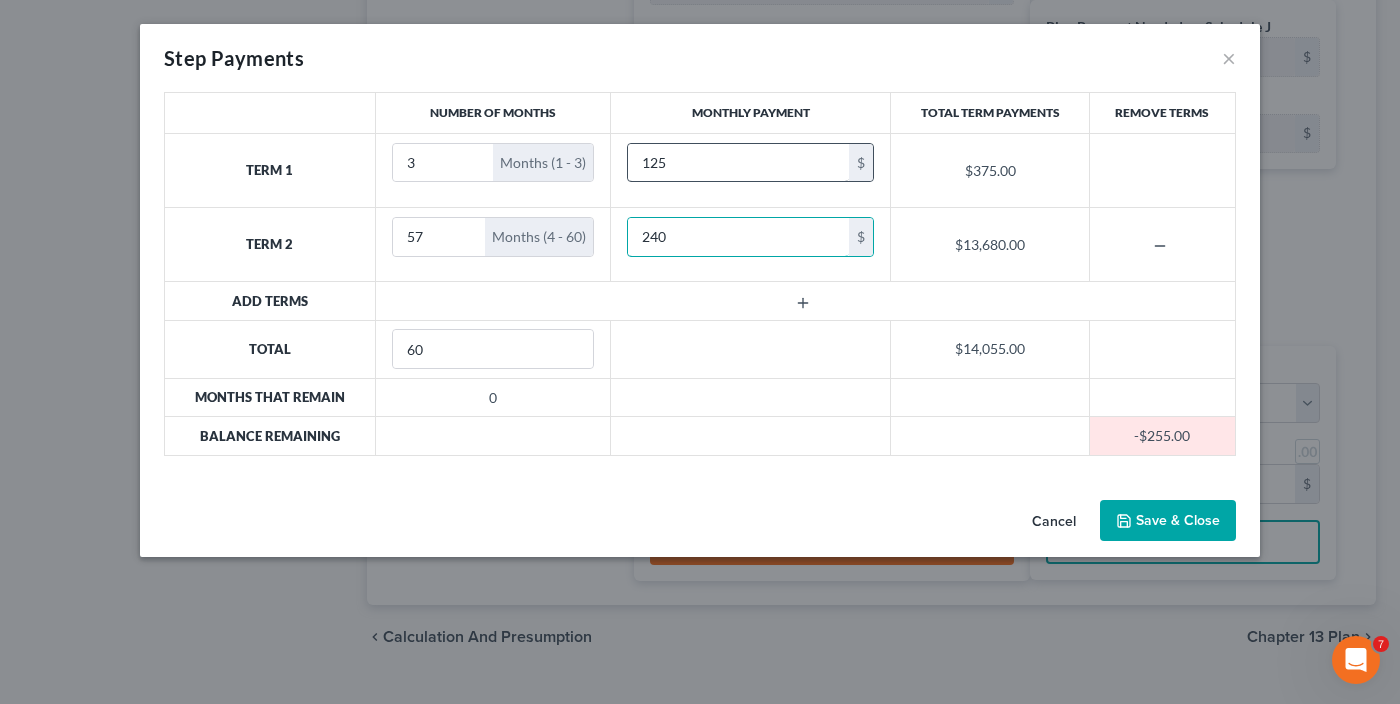 type on "240" 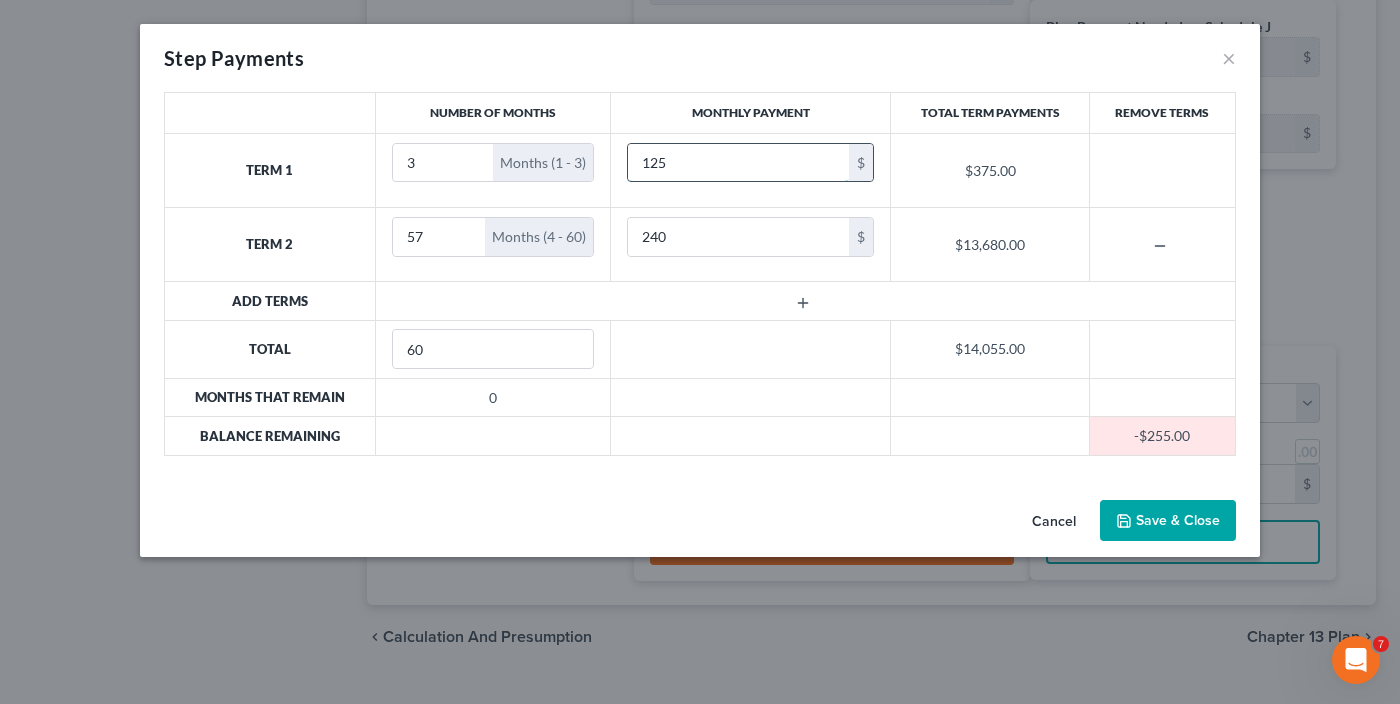 click on "125" at bounding box center [738, 163] 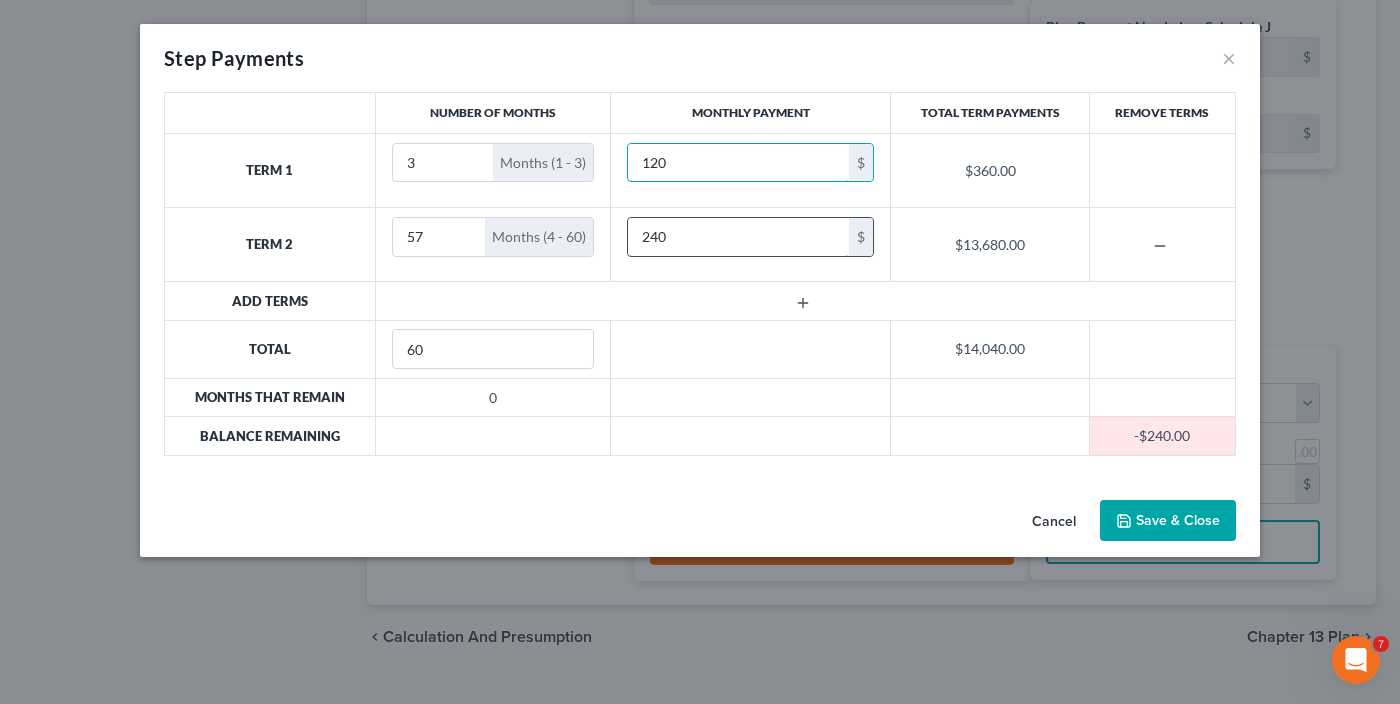 type on "120" 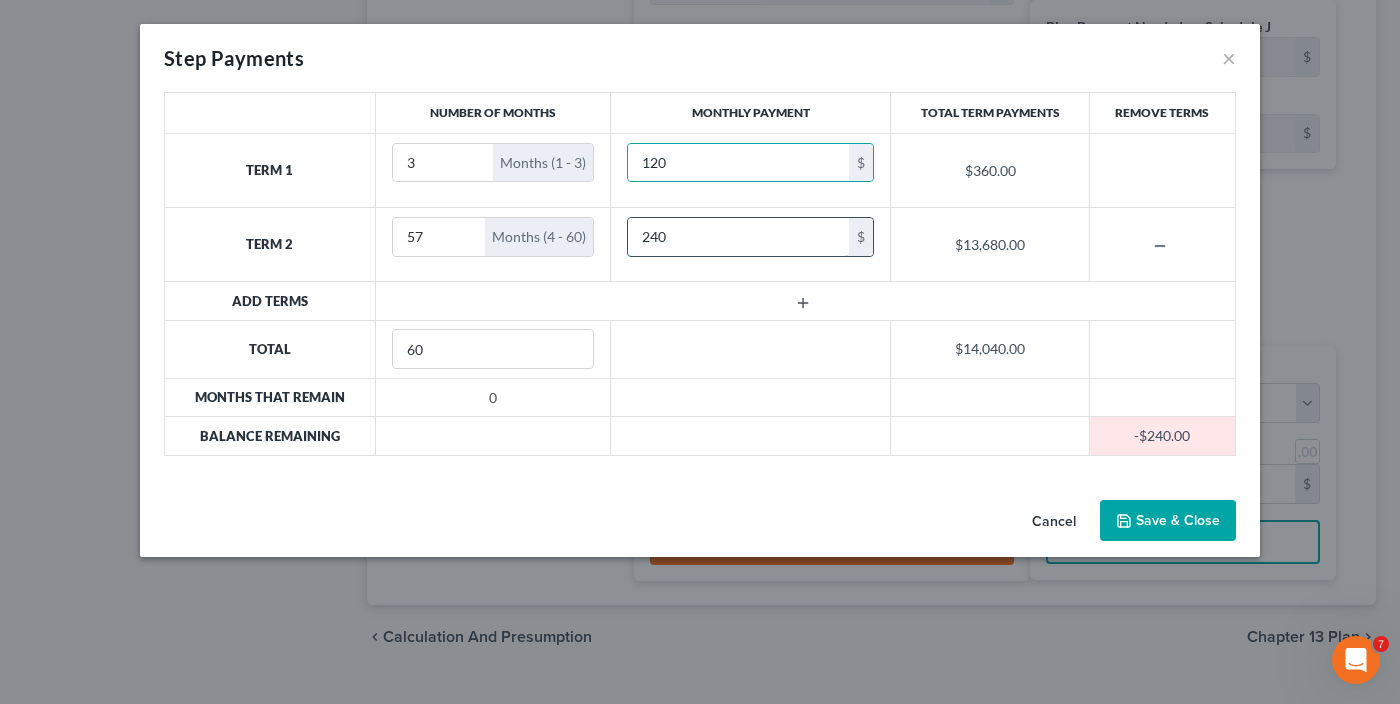 click on "240" at bounding box center (738, 237) 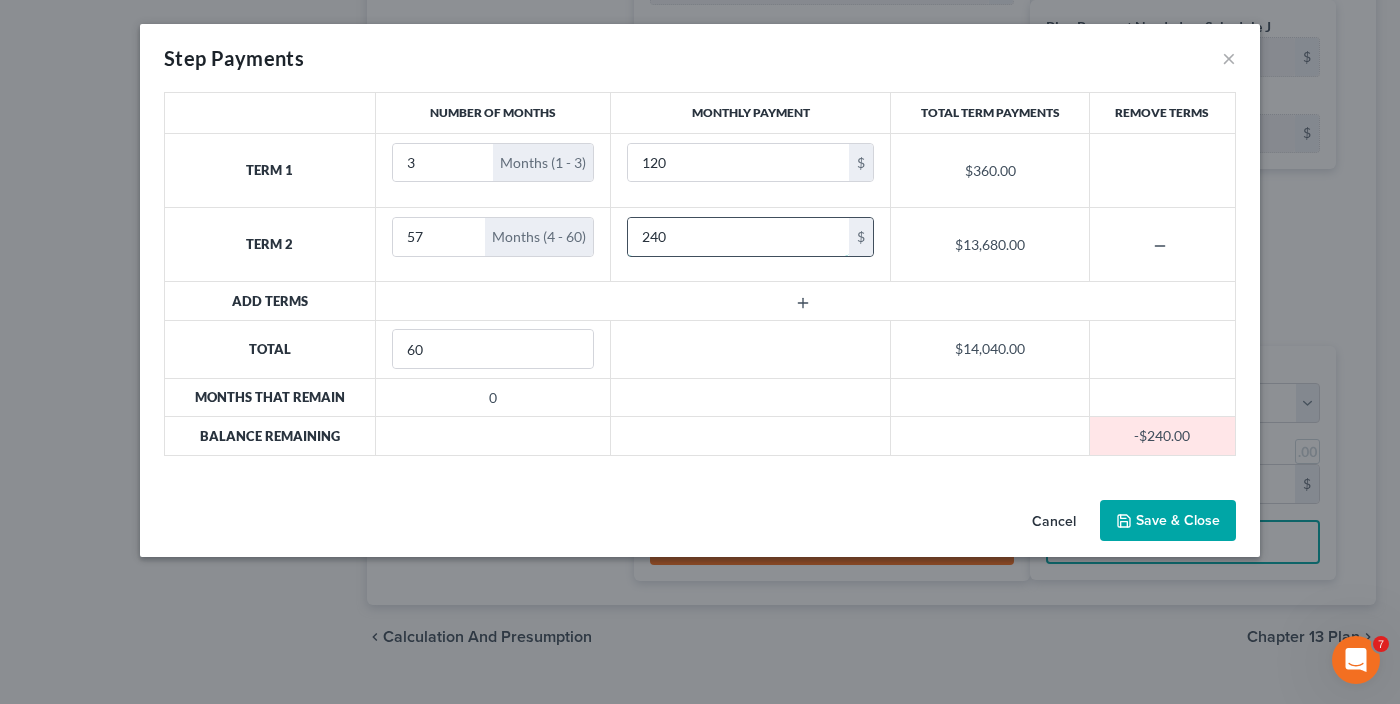 click on "240" at bounding box center [738, 237] 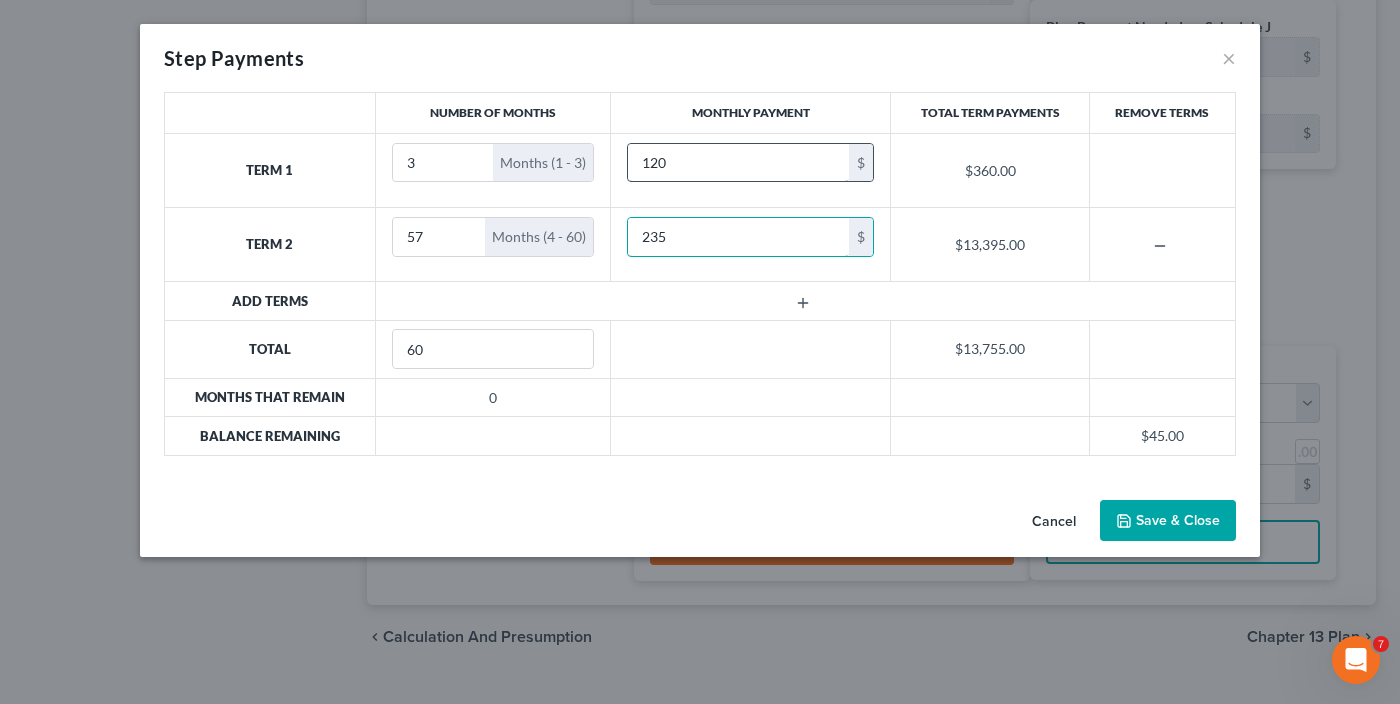 type on "235" 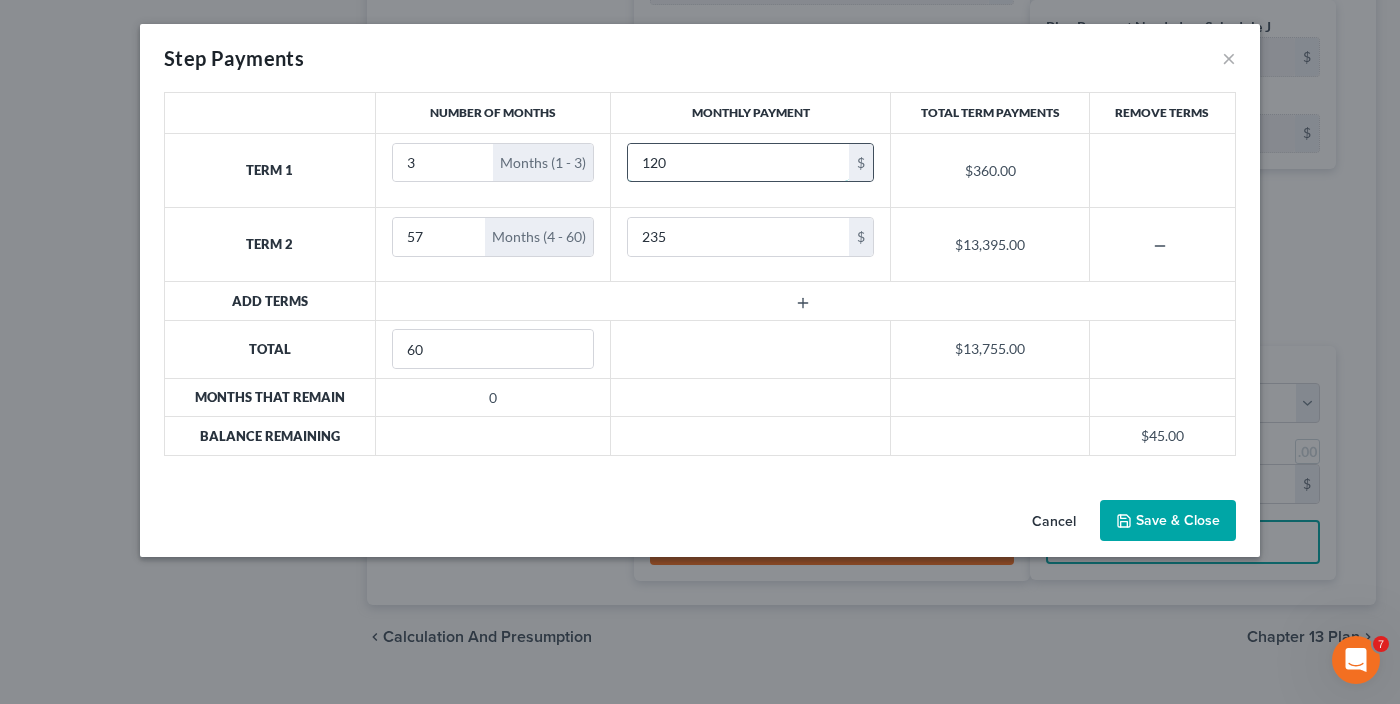 click on "120" at bounding box center [738, 163] 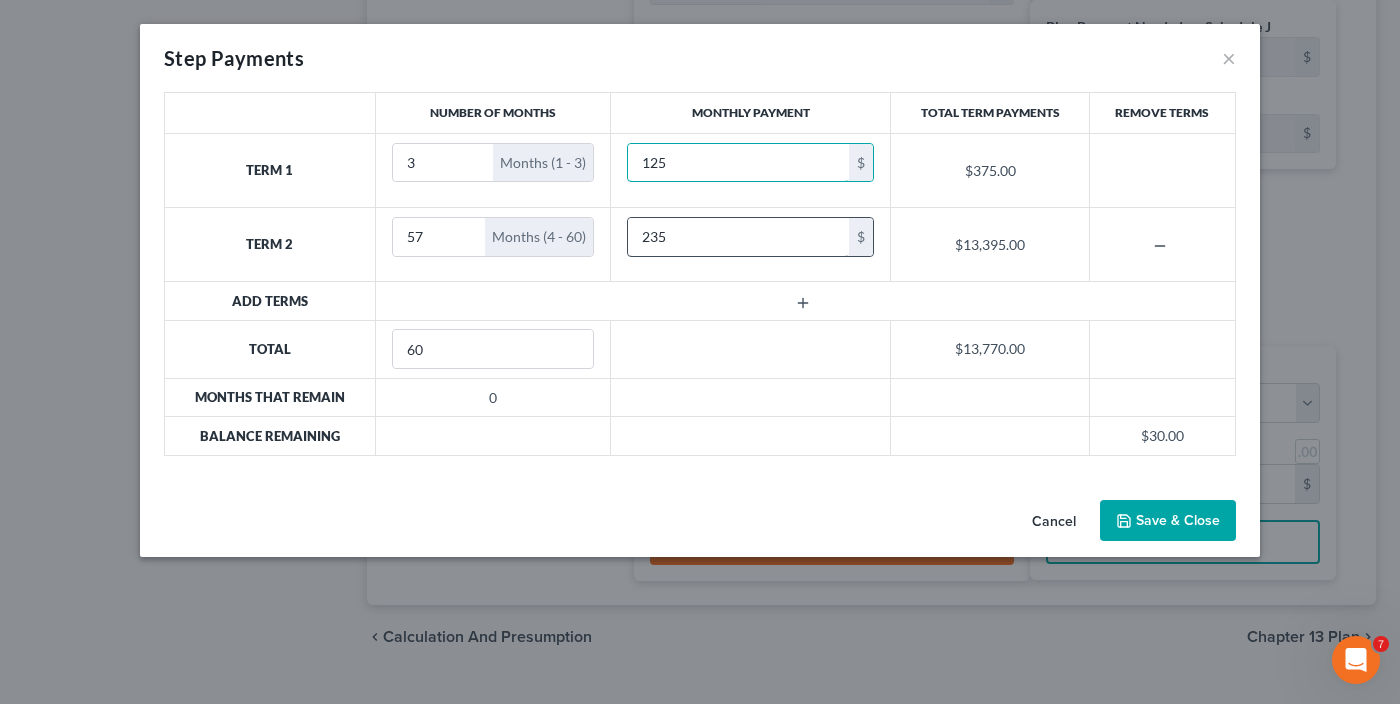 type on "125" 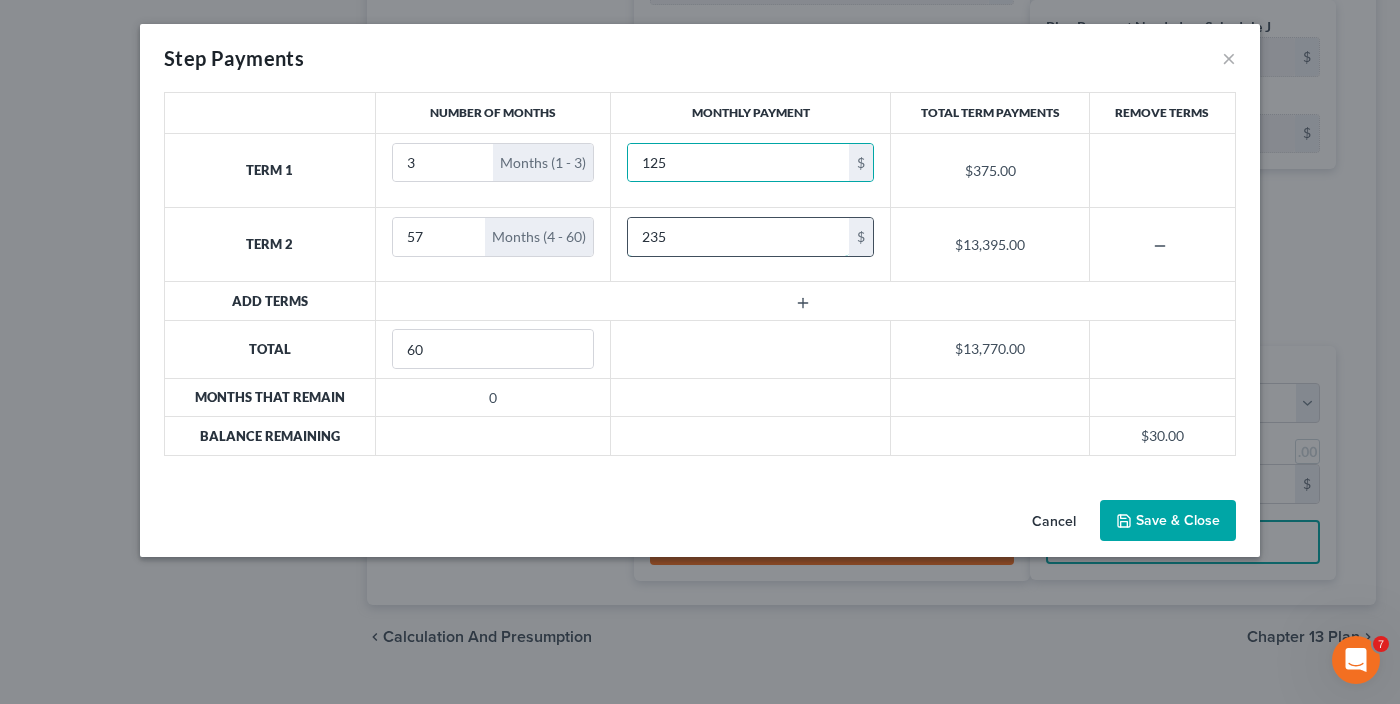 click on "235" at bounding box center (738, 237) 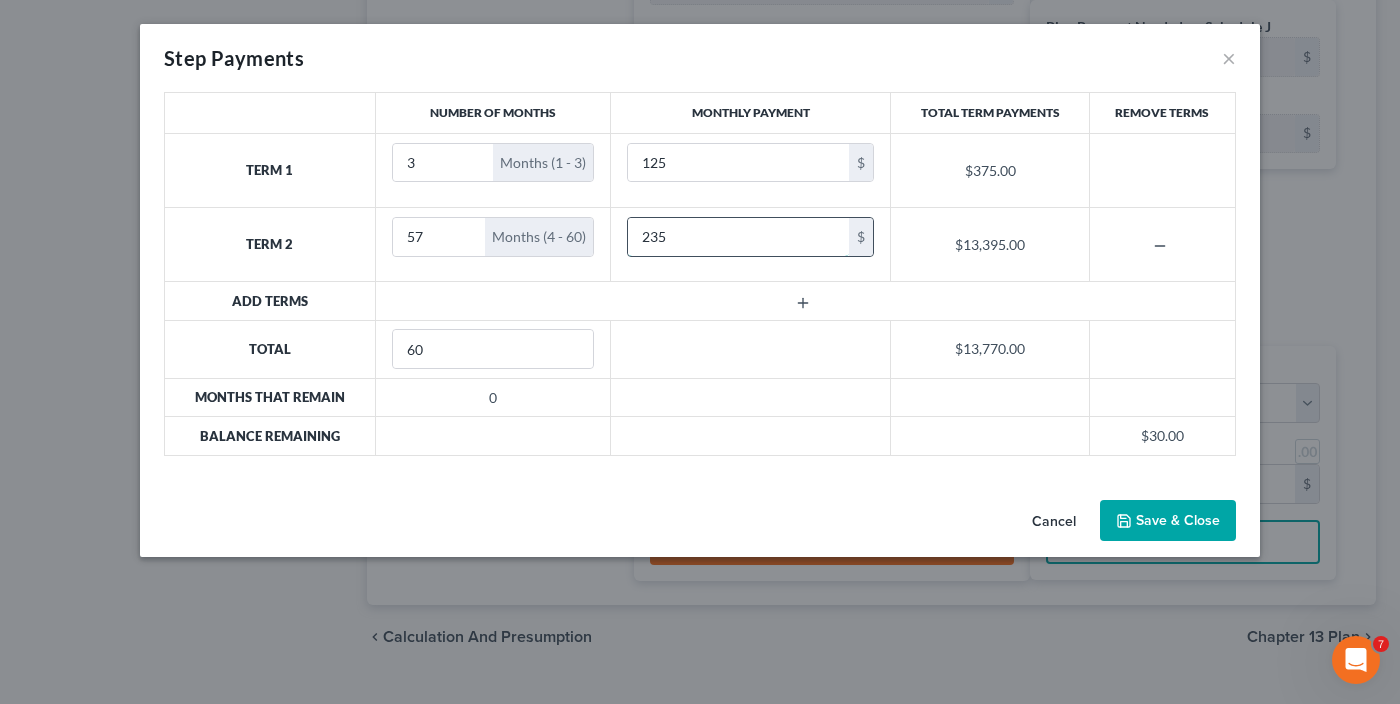 click on "235" at bounding box center (738, 237) 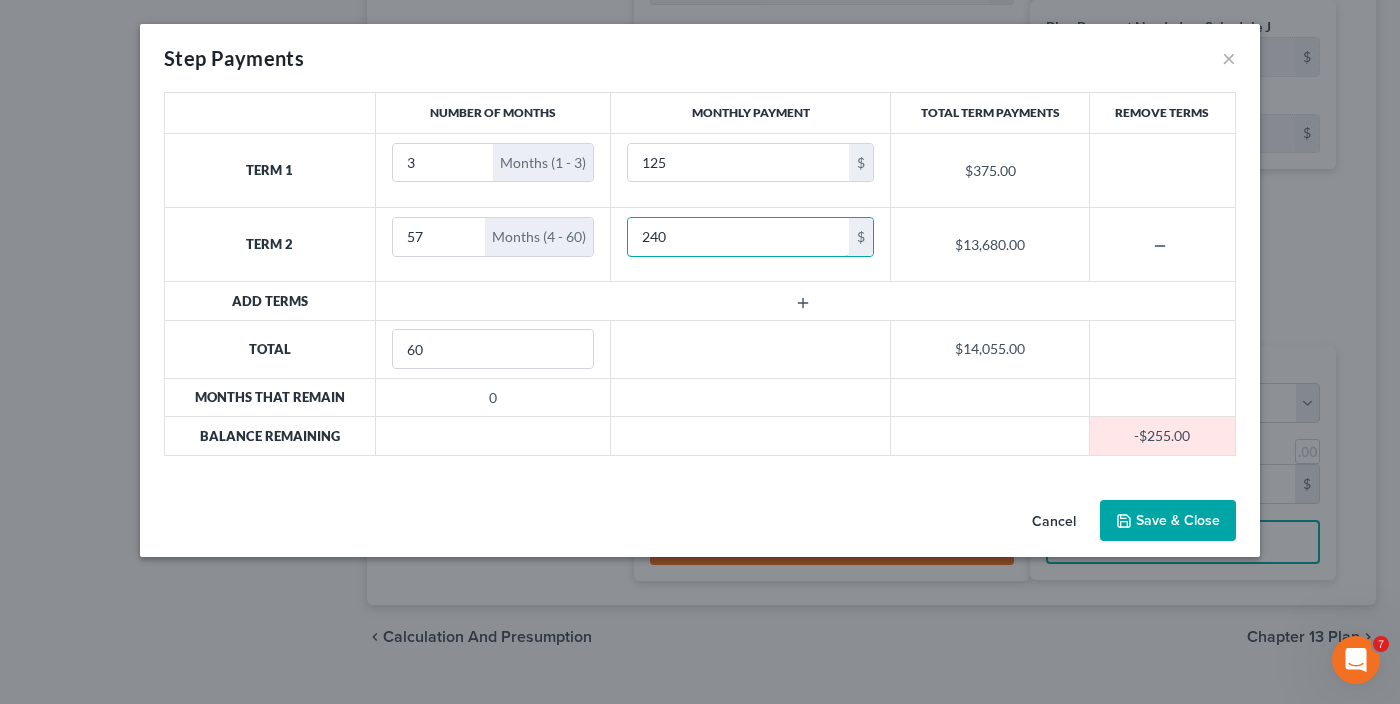 type on "240" 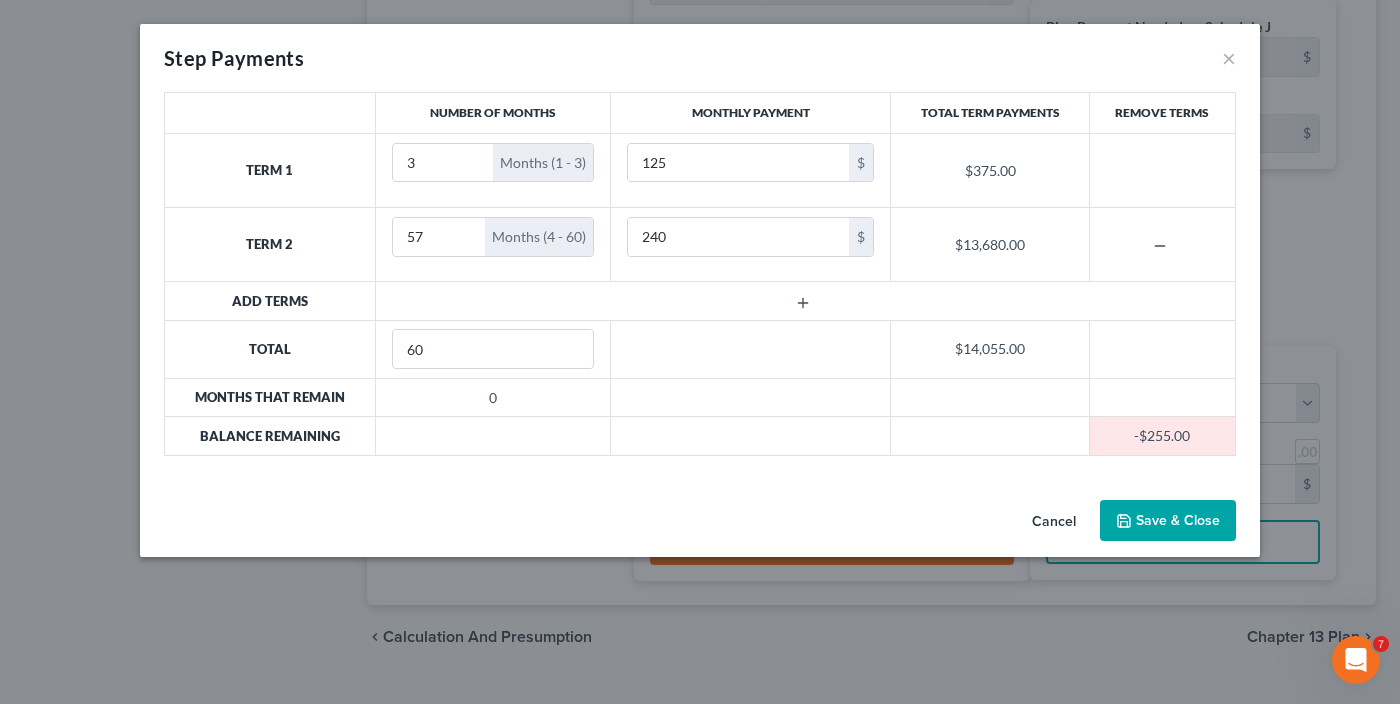 click on "Save & Close" at bounding box center (1168, 521) 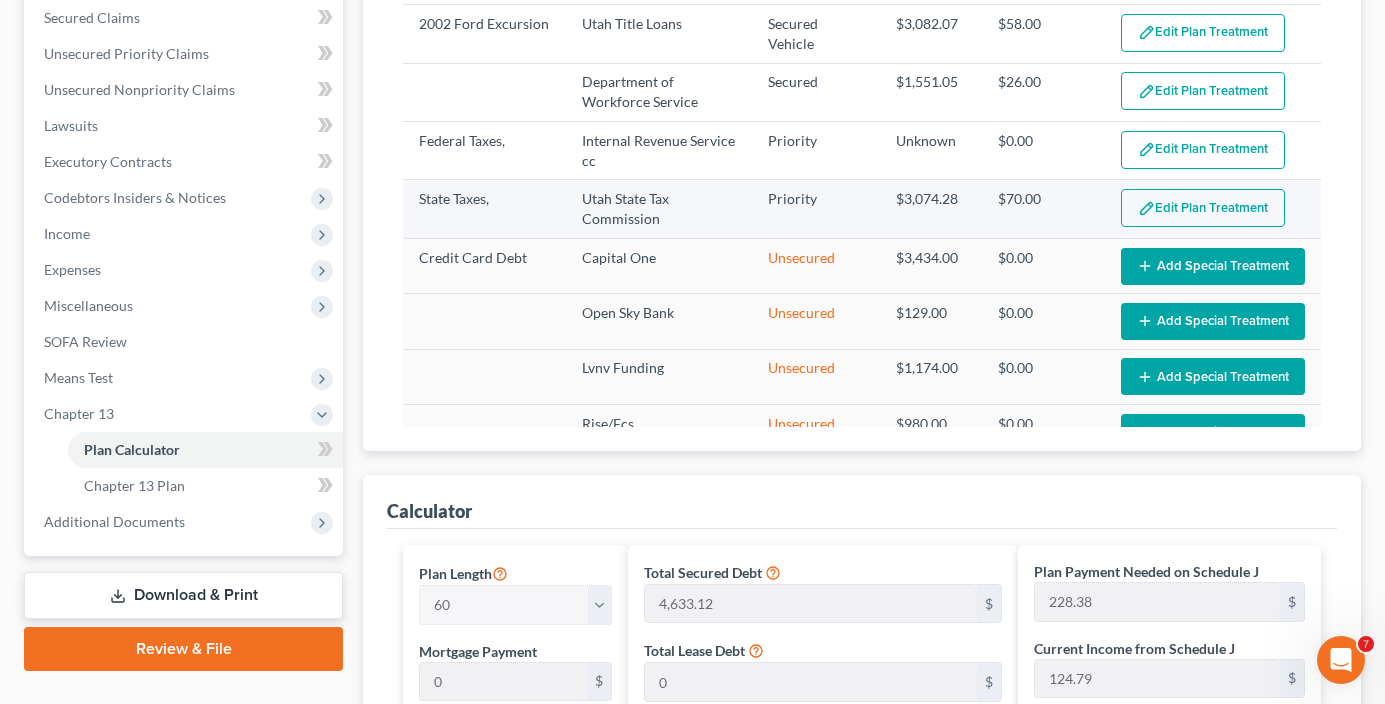 scroll, scrollTop: 300, scrollLeft: 0, axis: vertical 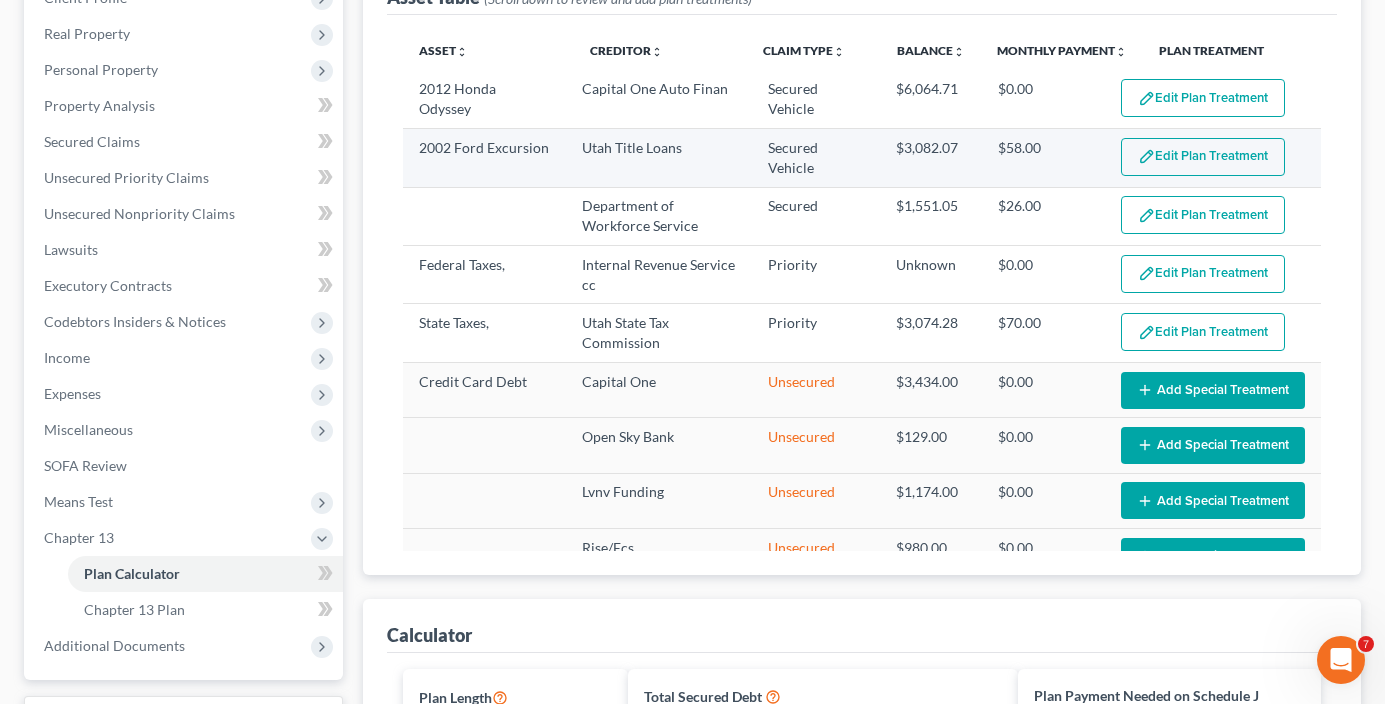 click on "Edit Plan Treatment" at bounding box center (1203, 157) 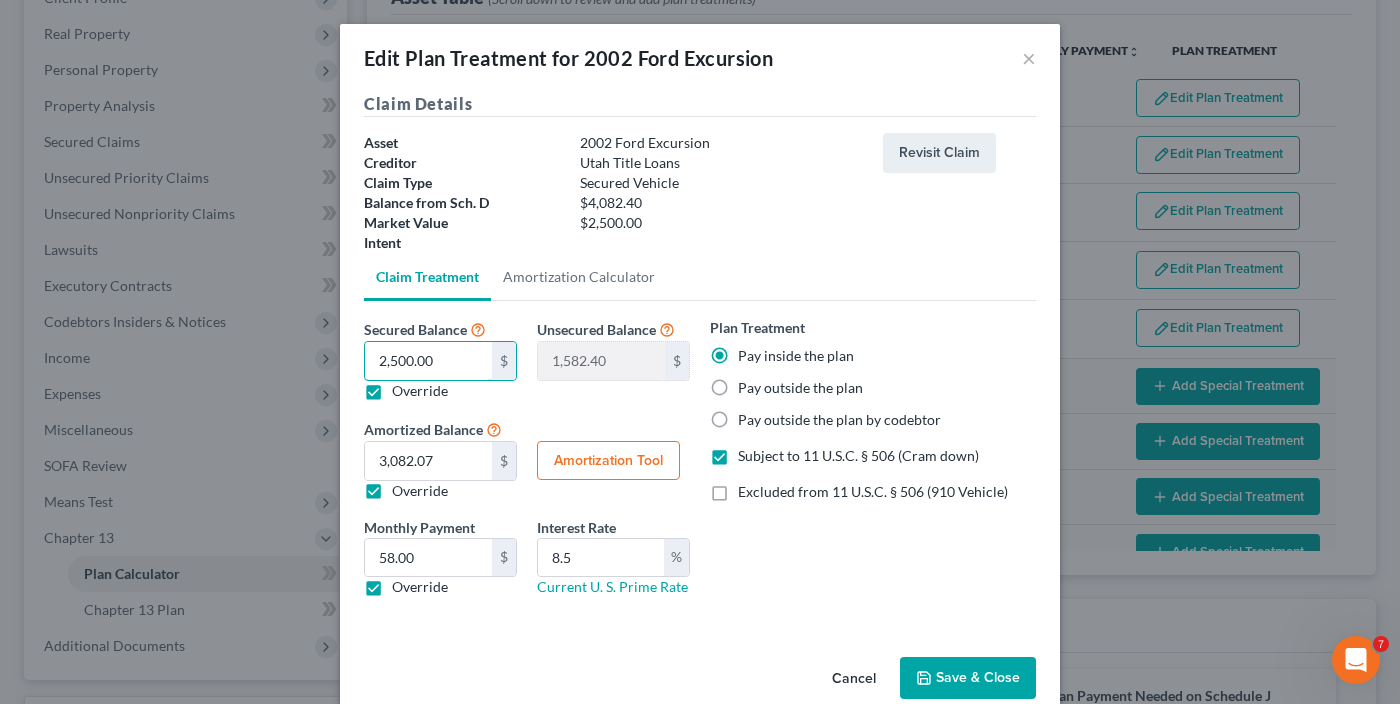 type on "2" 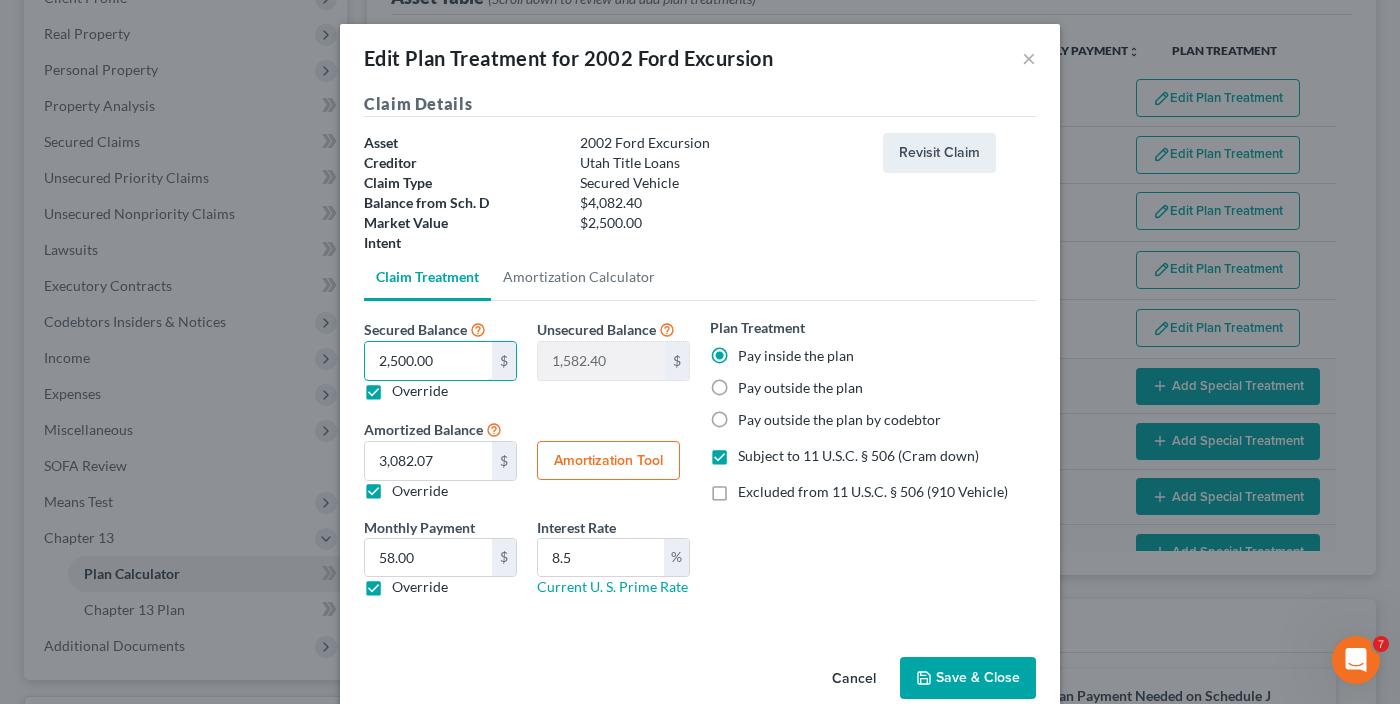 type on "4,080.40" 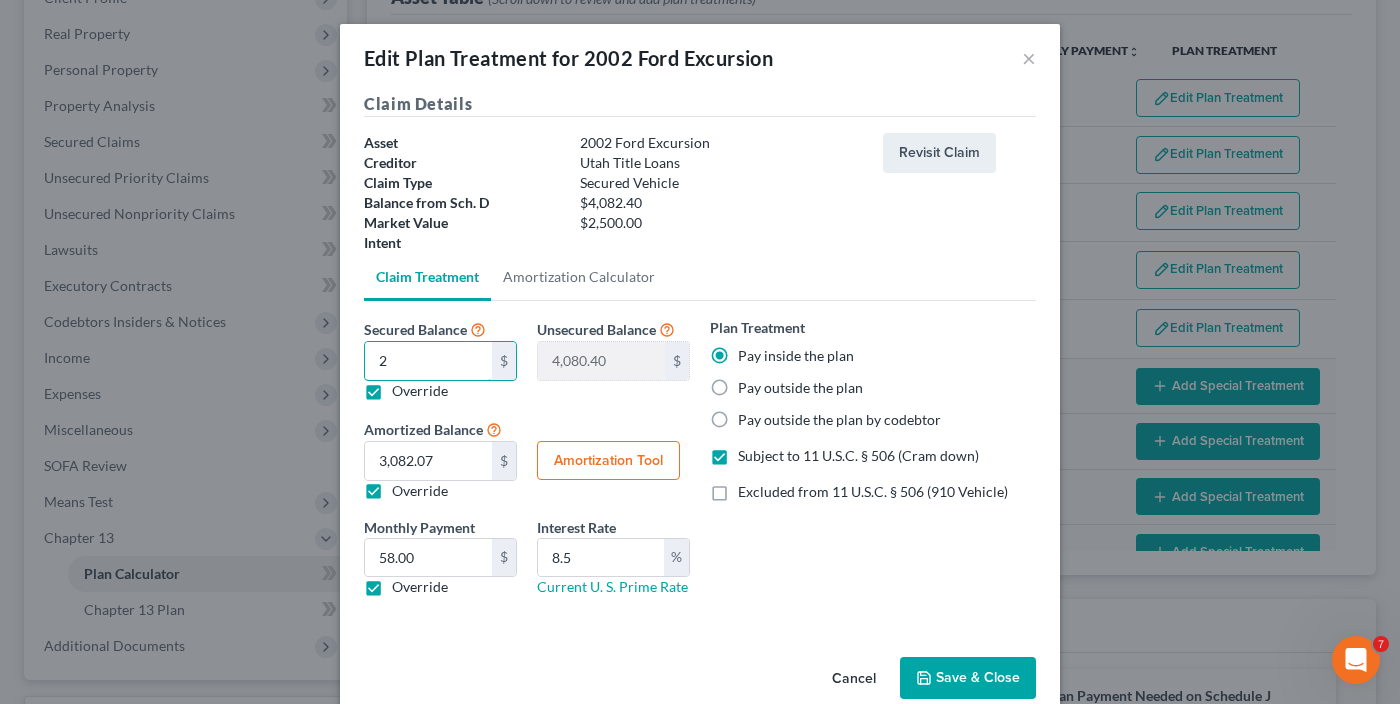 type on "20" 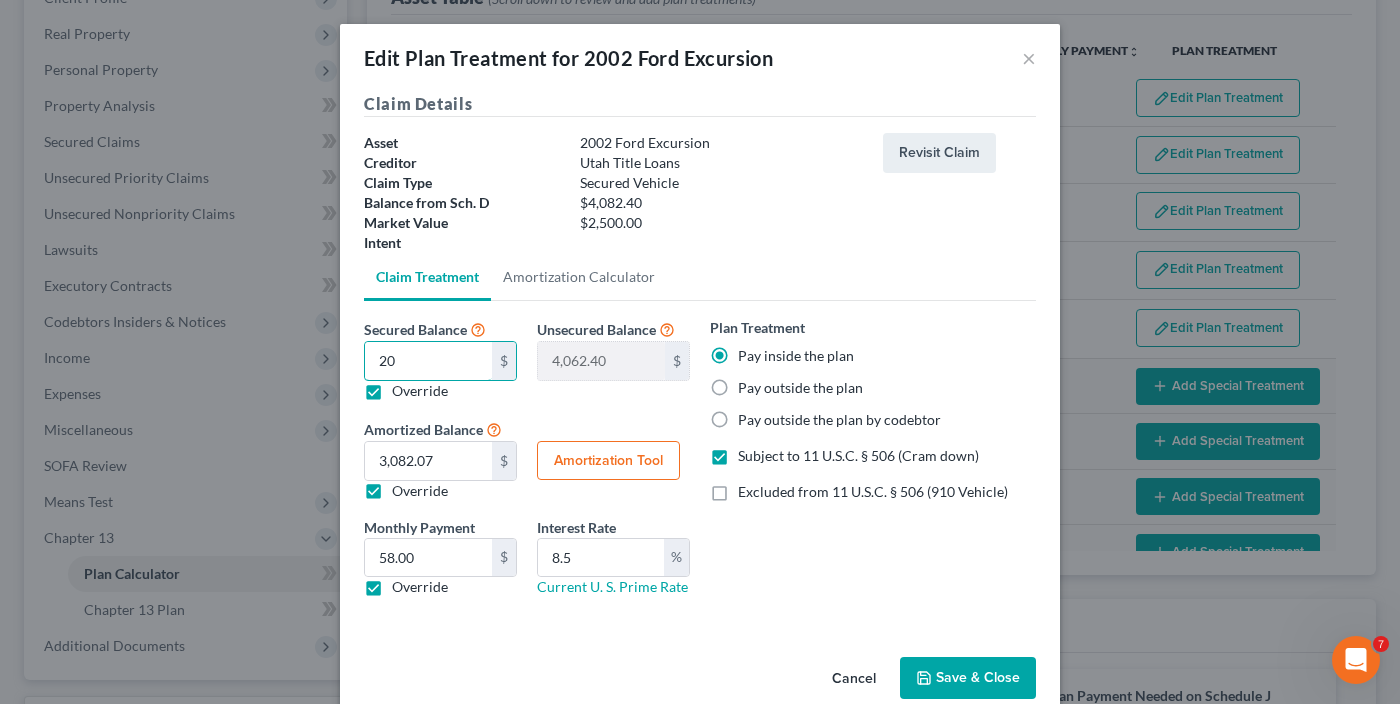 type on "200" 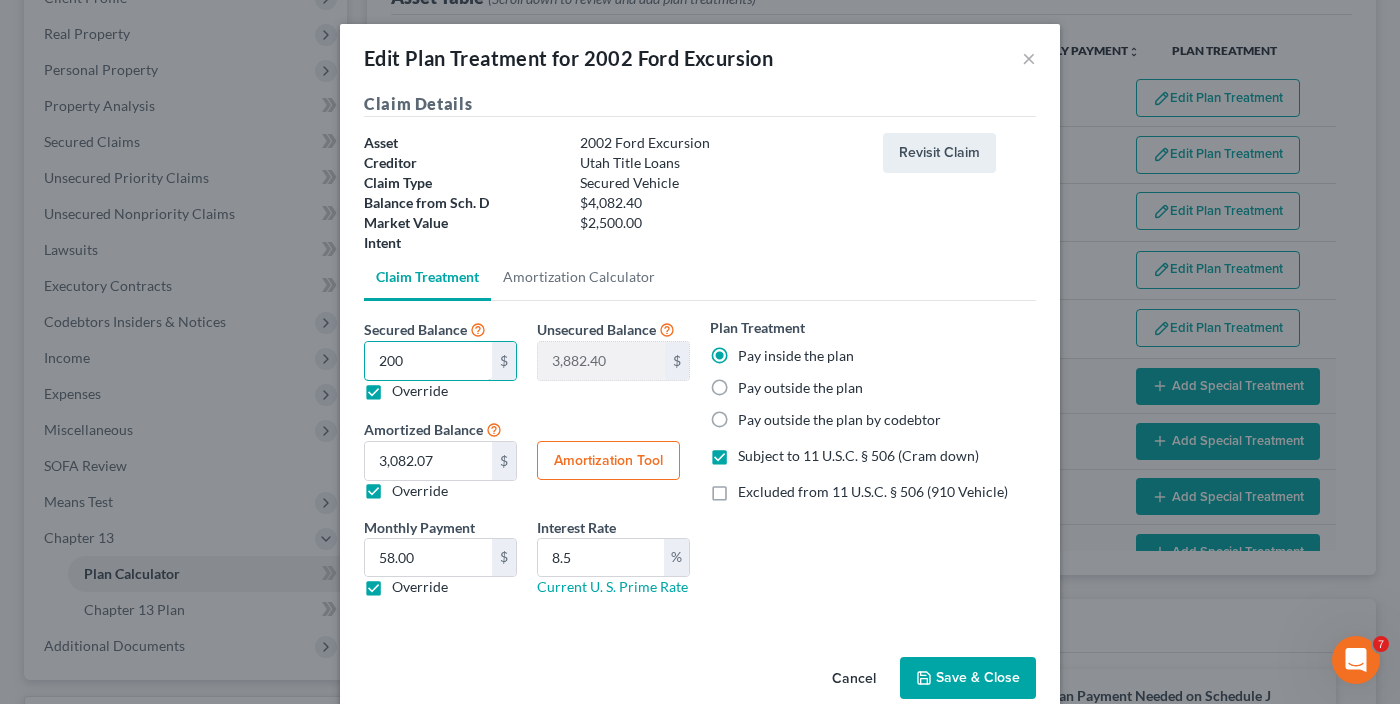 type on "2000" 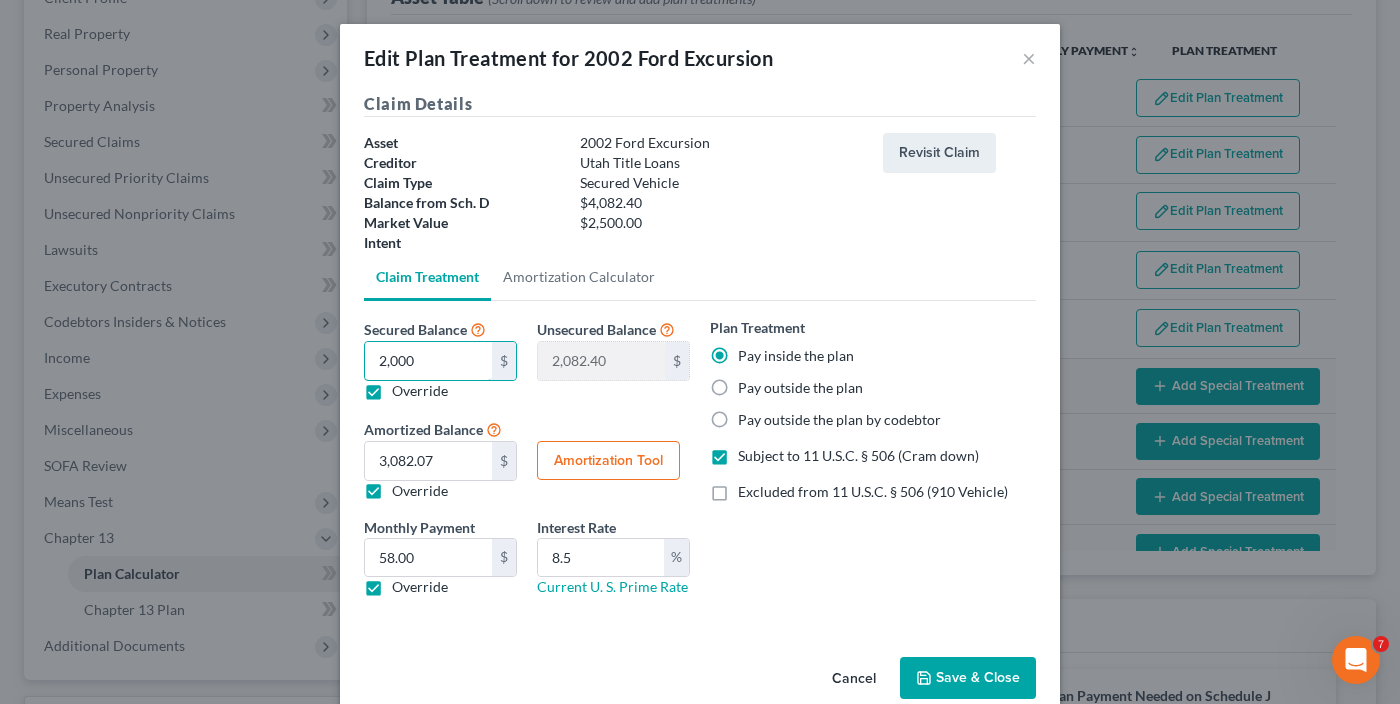 type on "2,000" 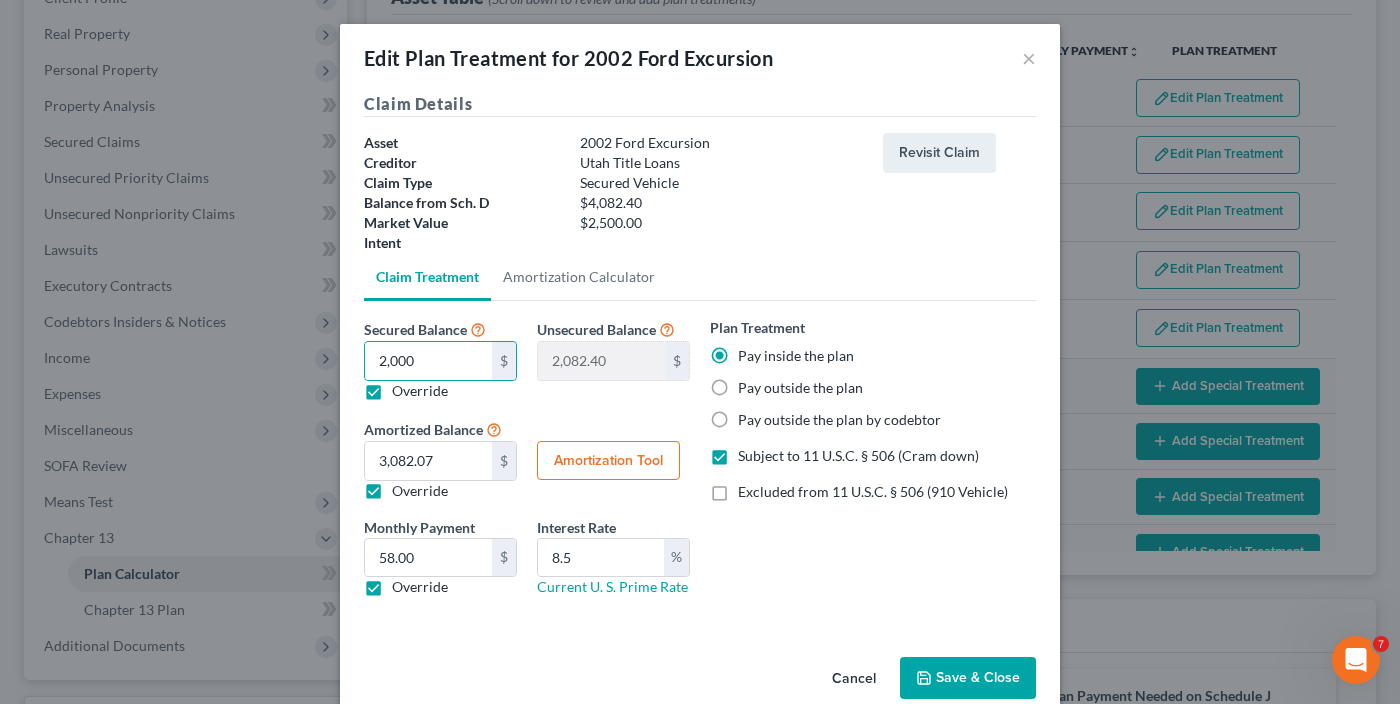 click on "Amortization Tool" at bounding box center [608, 461] 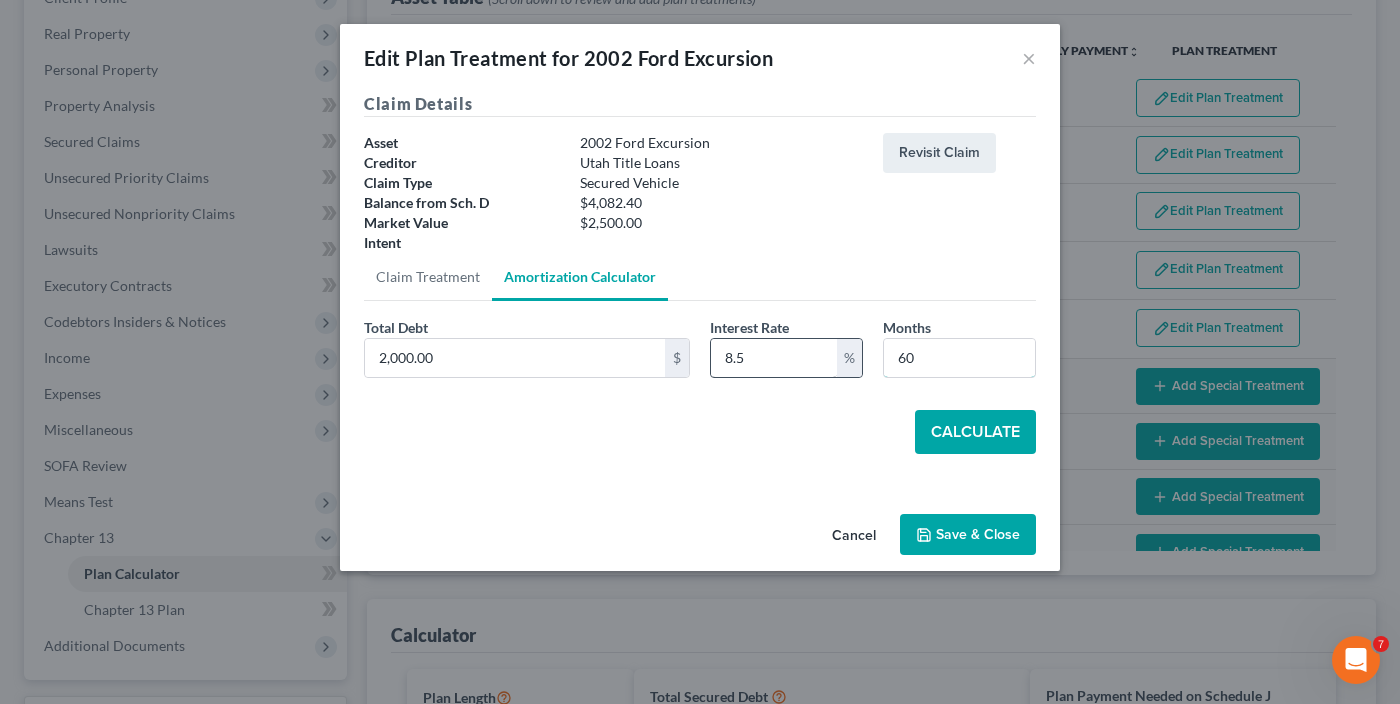 drag, startPoint x: 953, startPoint y: 358, endPoint x: 813, endPoint y: 370, distance: 140.51335 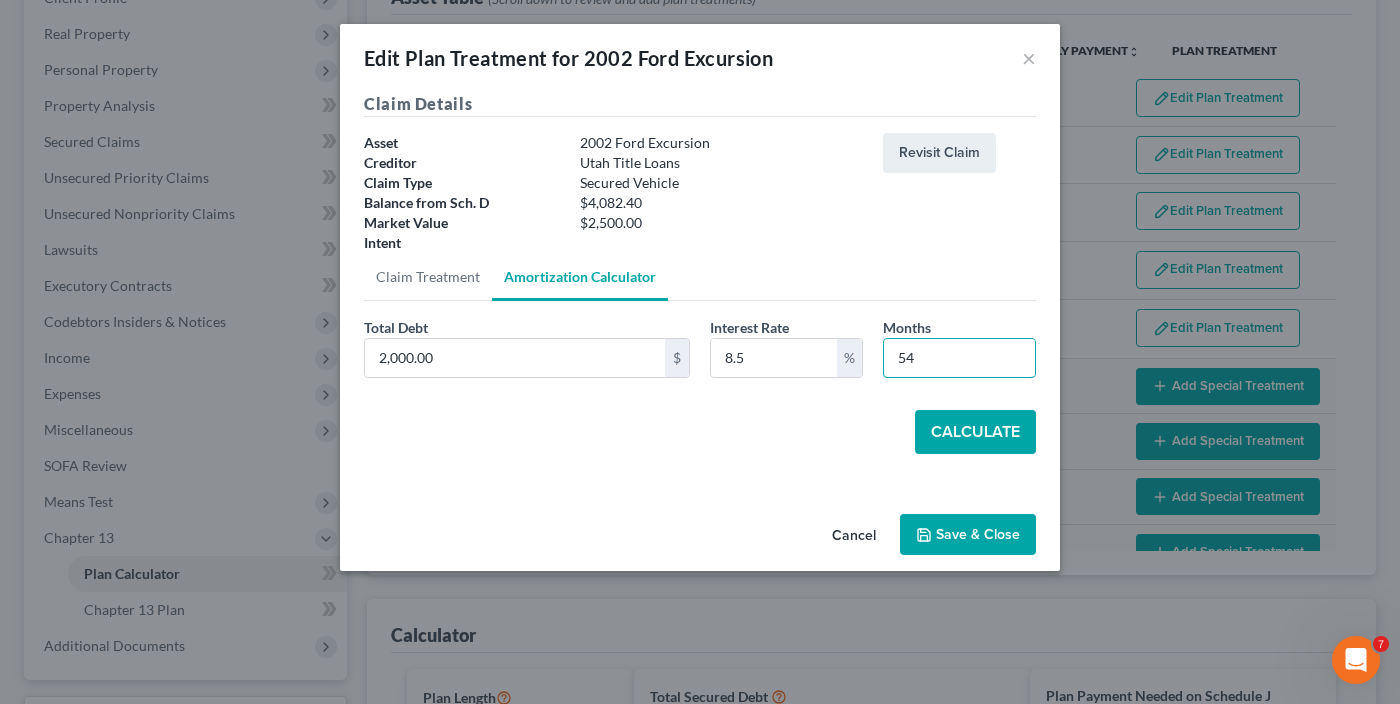 type on "54" 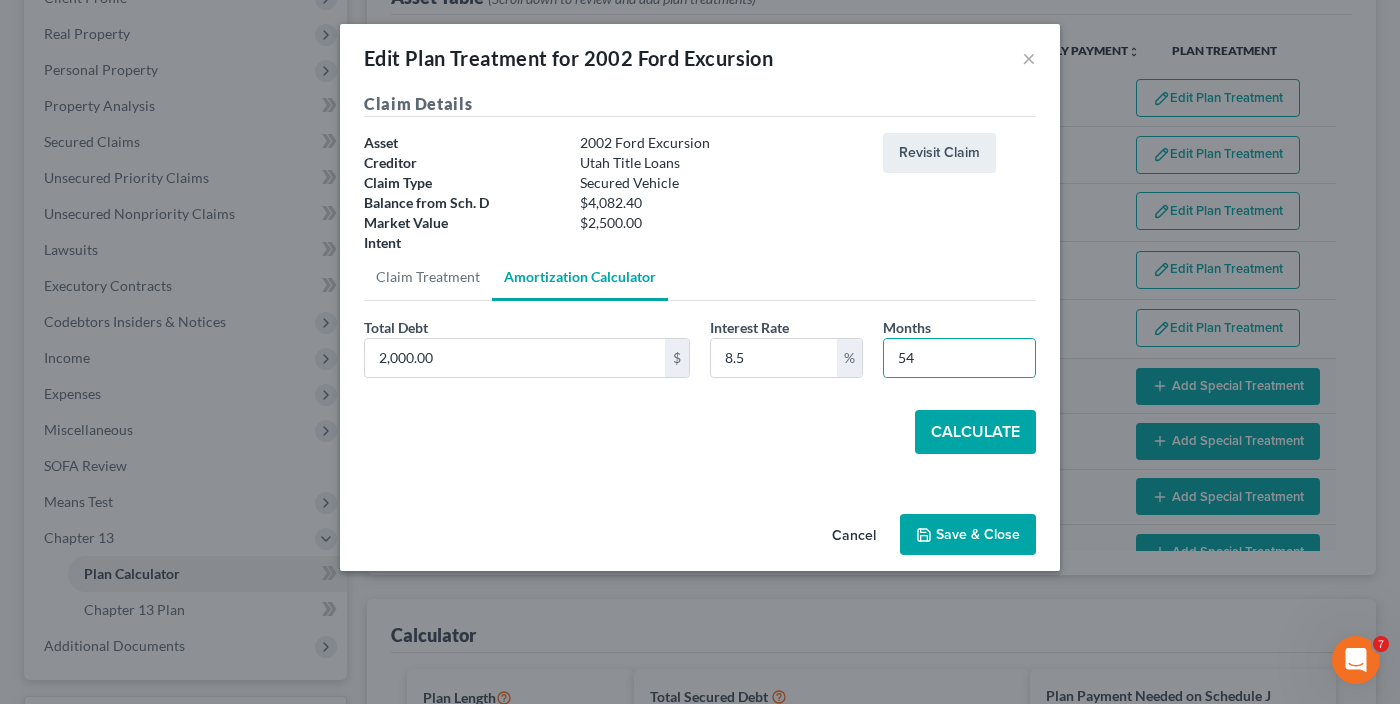 click on "Calculate" at bounding box center (975, 432) 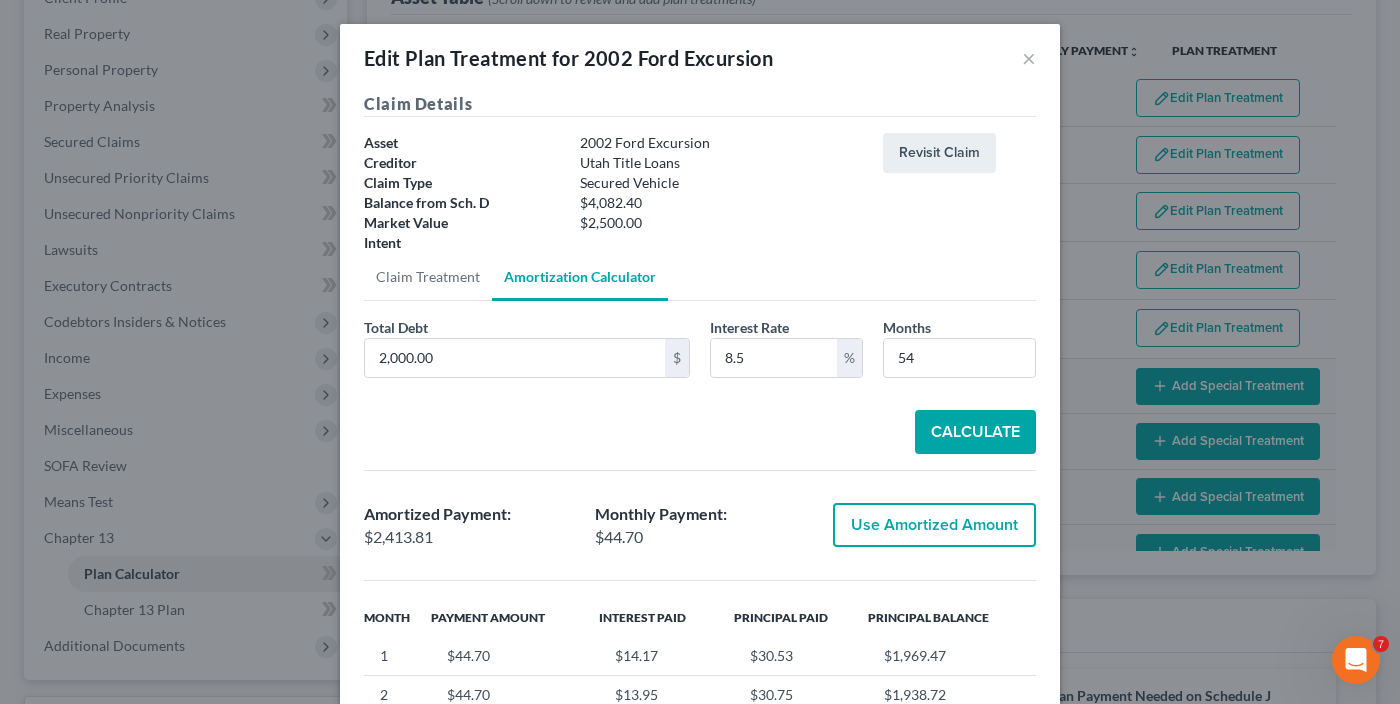 click on "Use Amortized Amount" at bounding box center [934, 525] 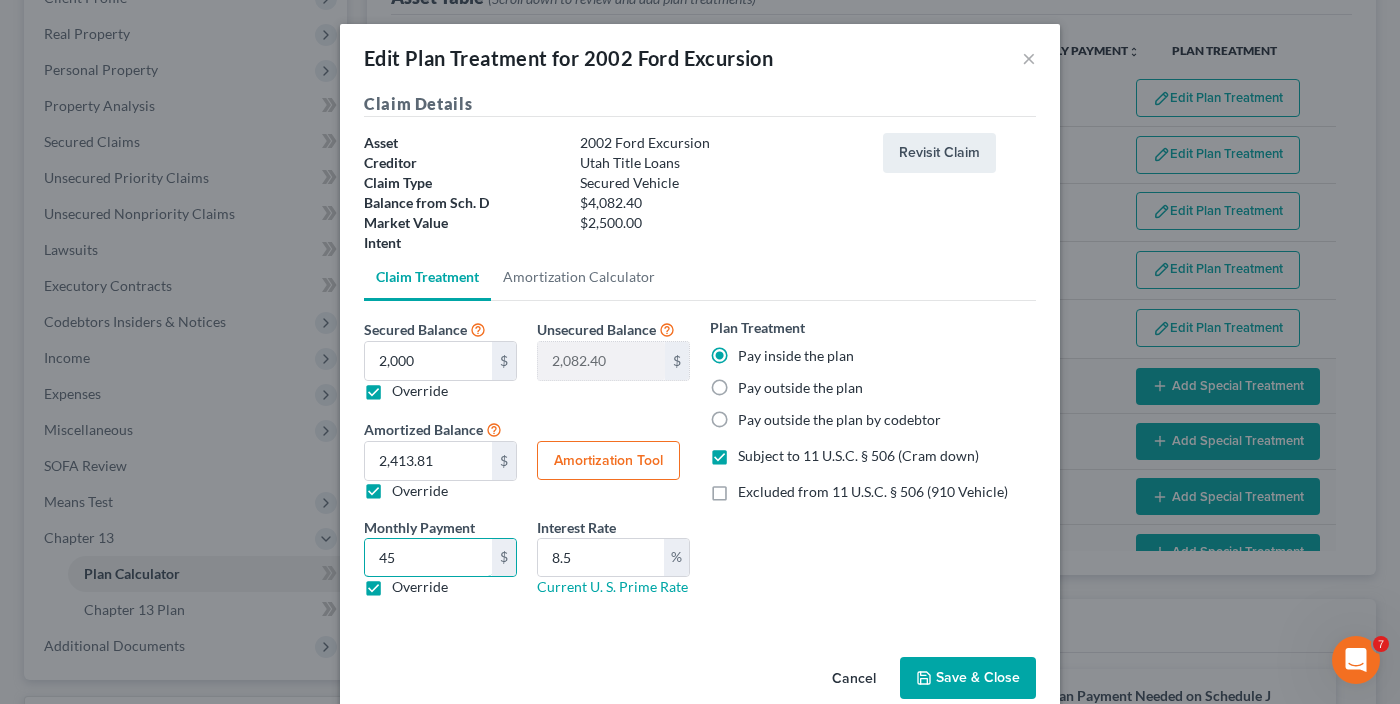 type on "45" 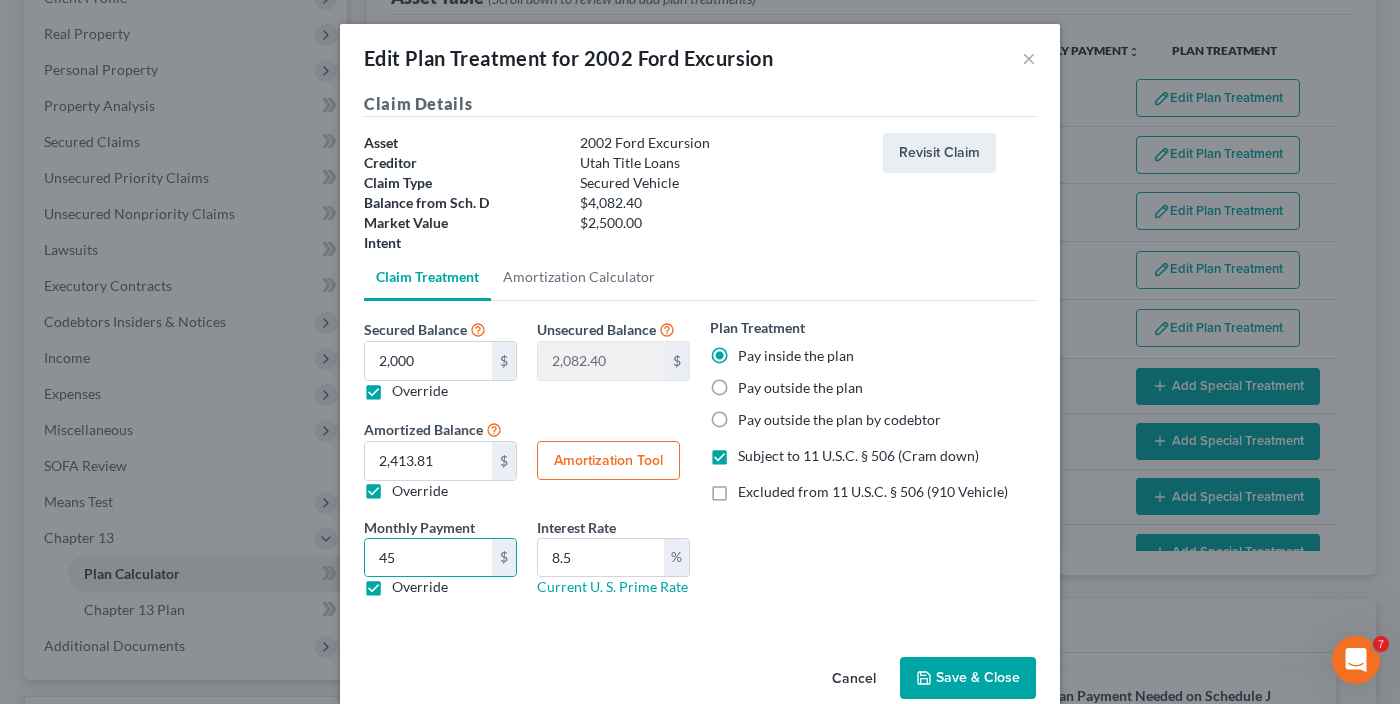 click on "Save & Close" at bounding box center [968, 678] 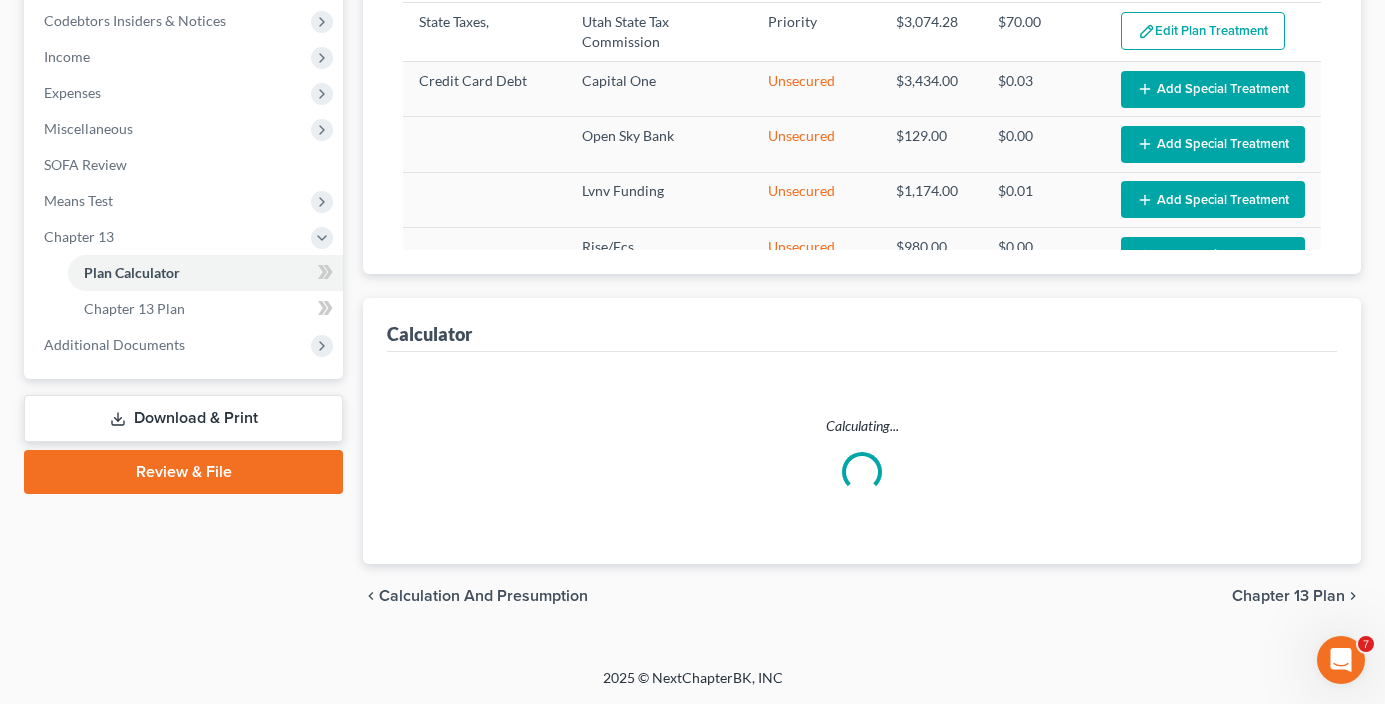 select on "59" 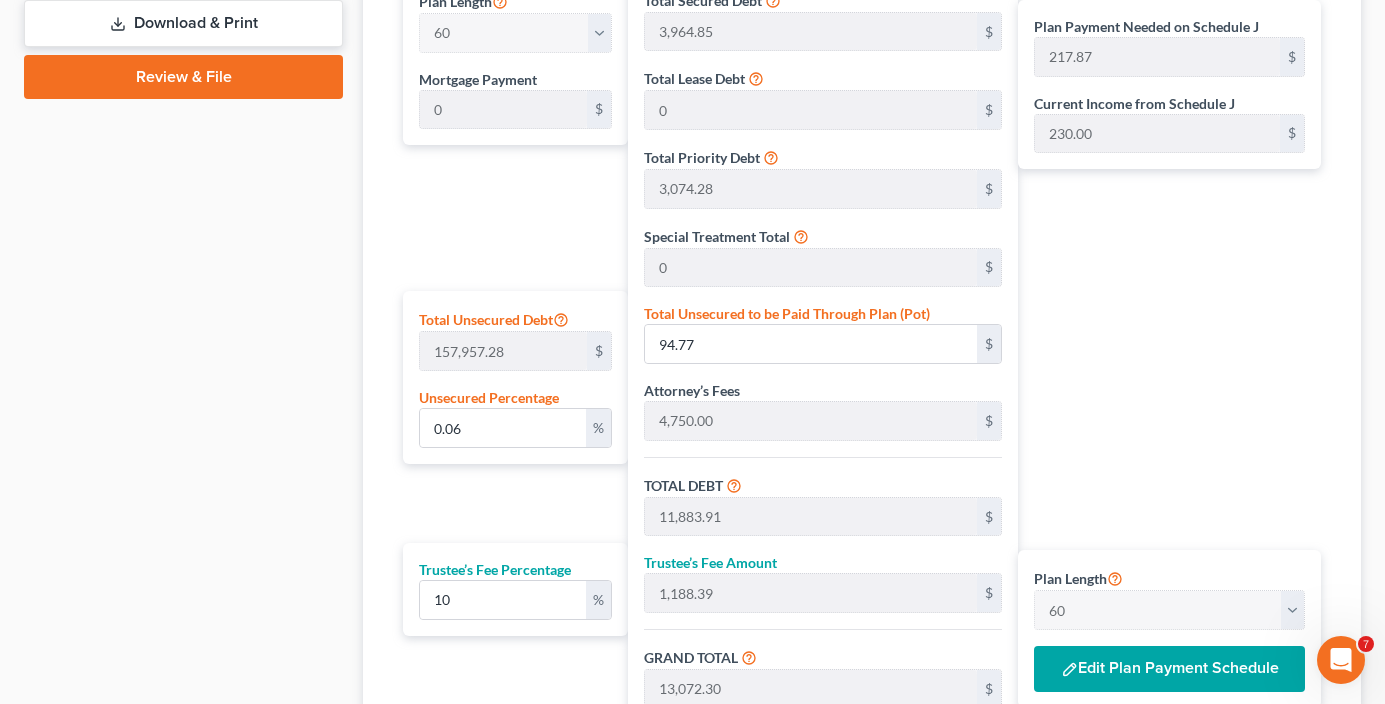 scroll, scrollTop: 1241, scrollLeft: 0, axis: vertical 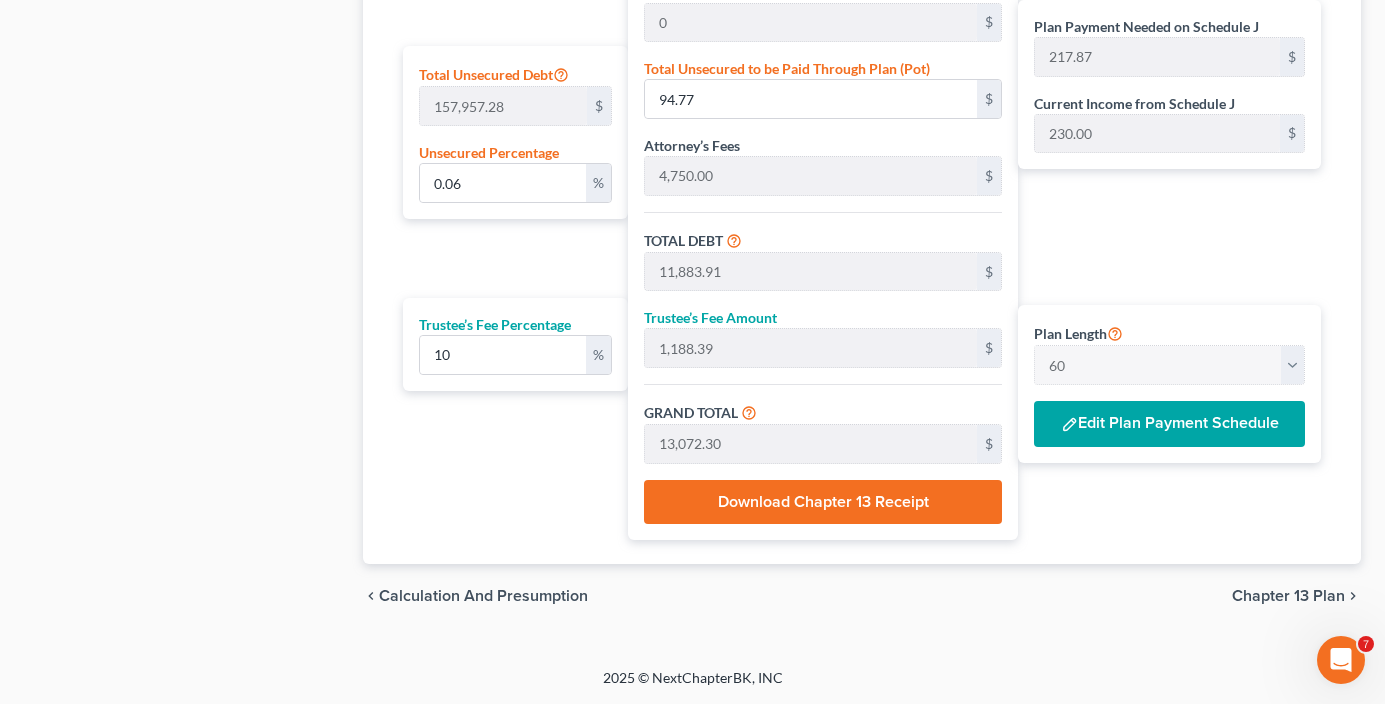 click on "Edit Plan Payment Schedule" at bounding box center (1169, 424) 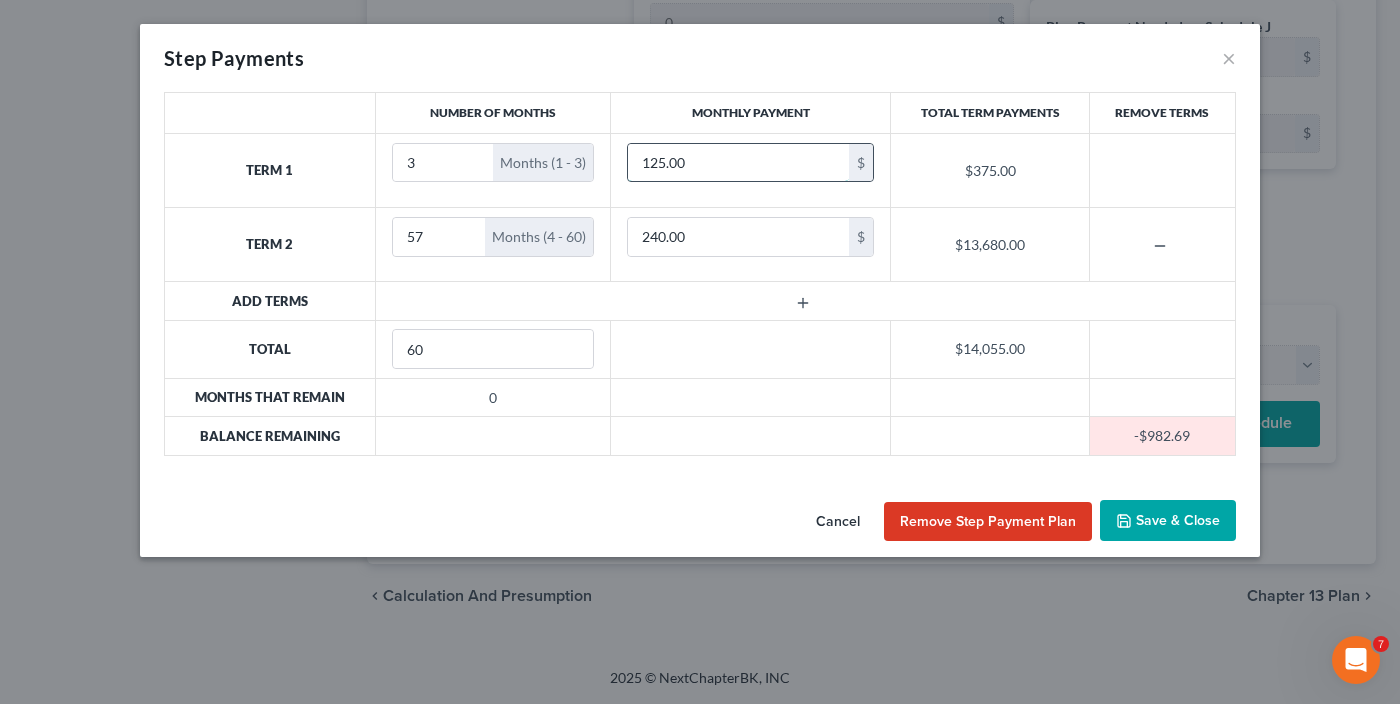 click on "125.00" at bounding box center (738, 163) 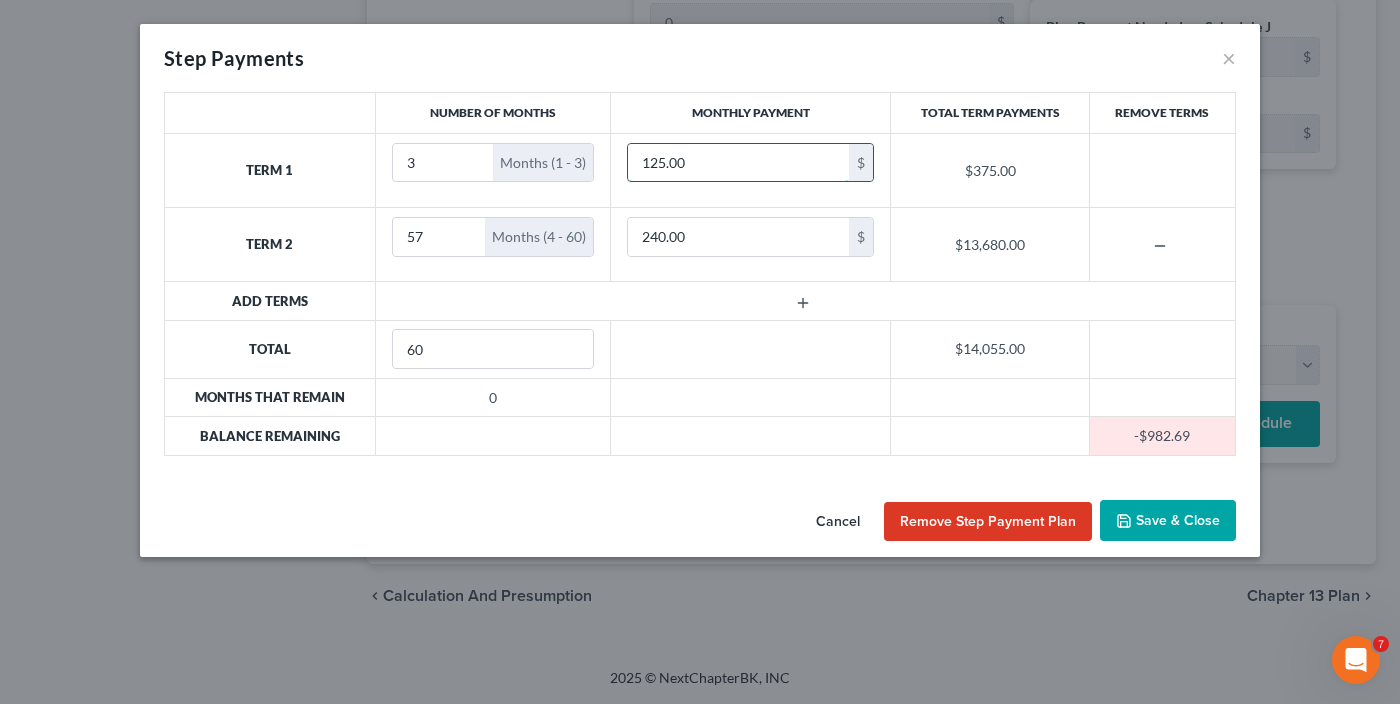 click on "125.00" at bounding box center [738, 163] 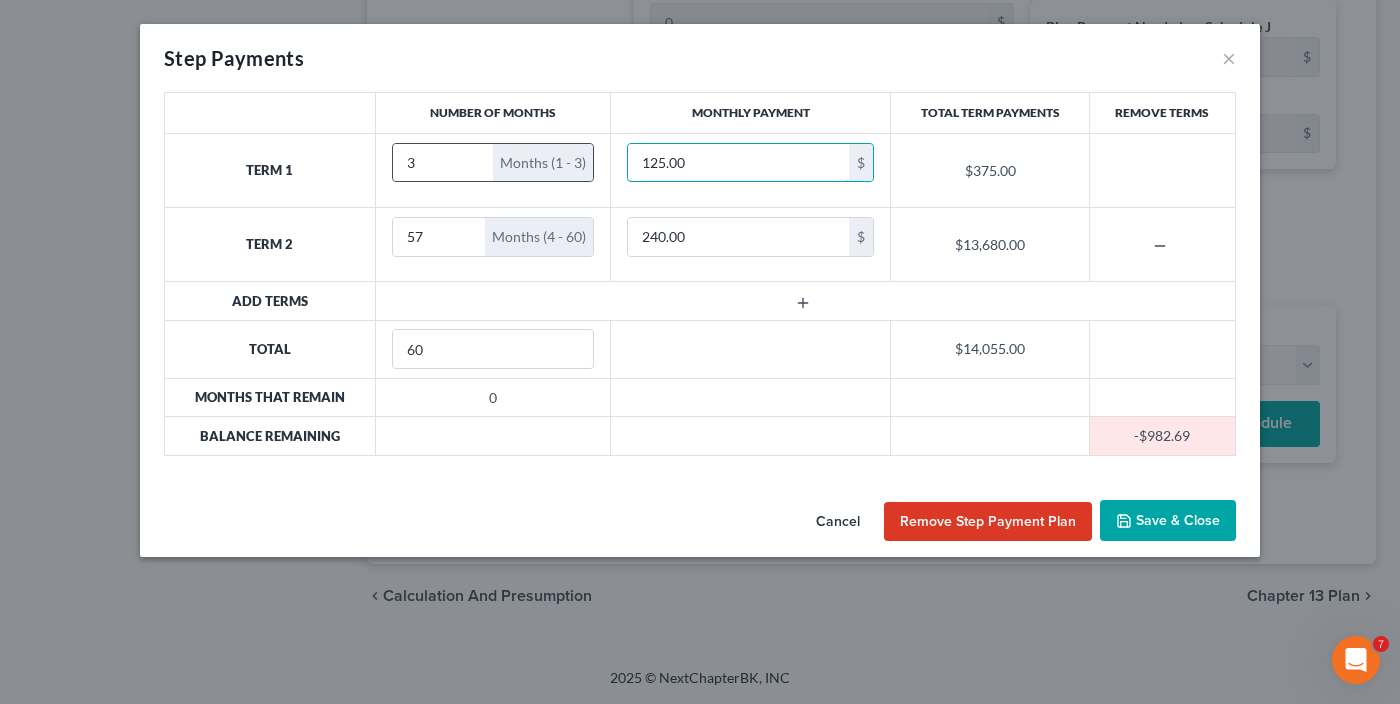 drag, startPoint x: 692, startPoint y: 160, endPoint x: 575, endPoint y: 175, distance: 117.95762 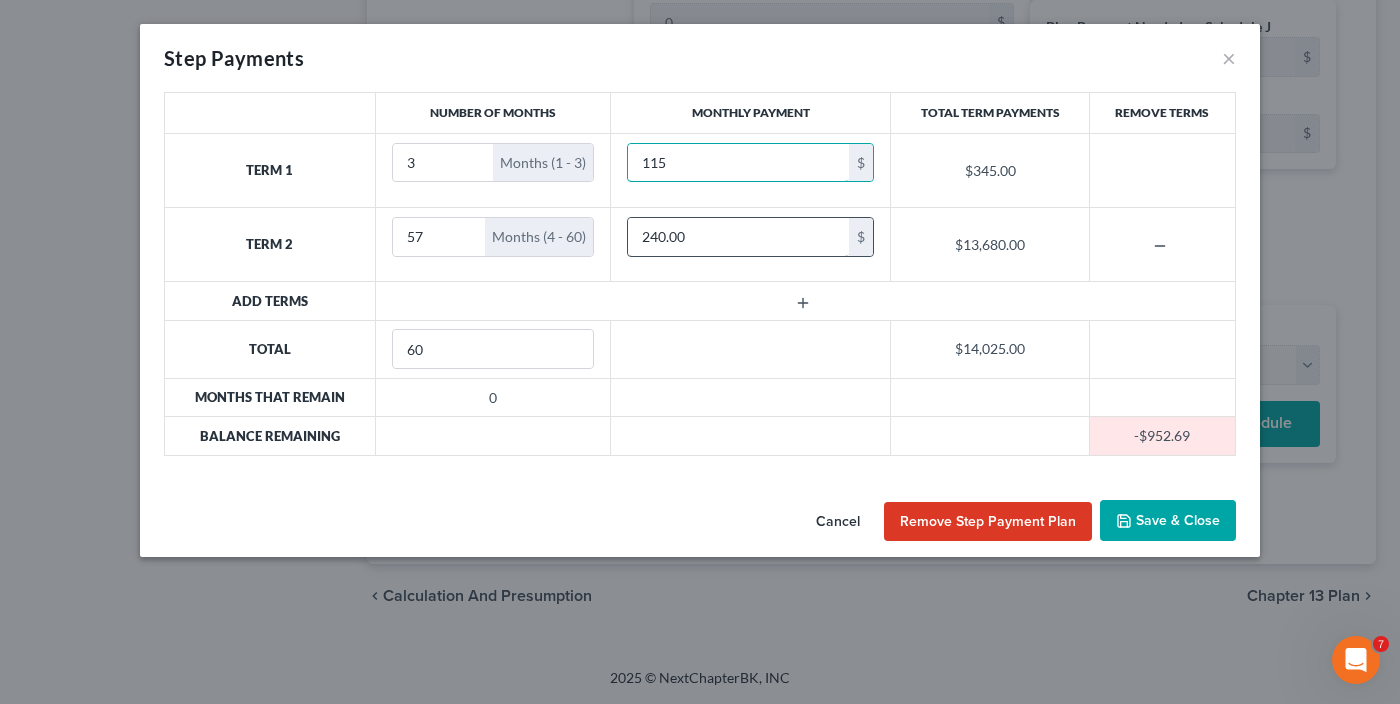 type on "115" 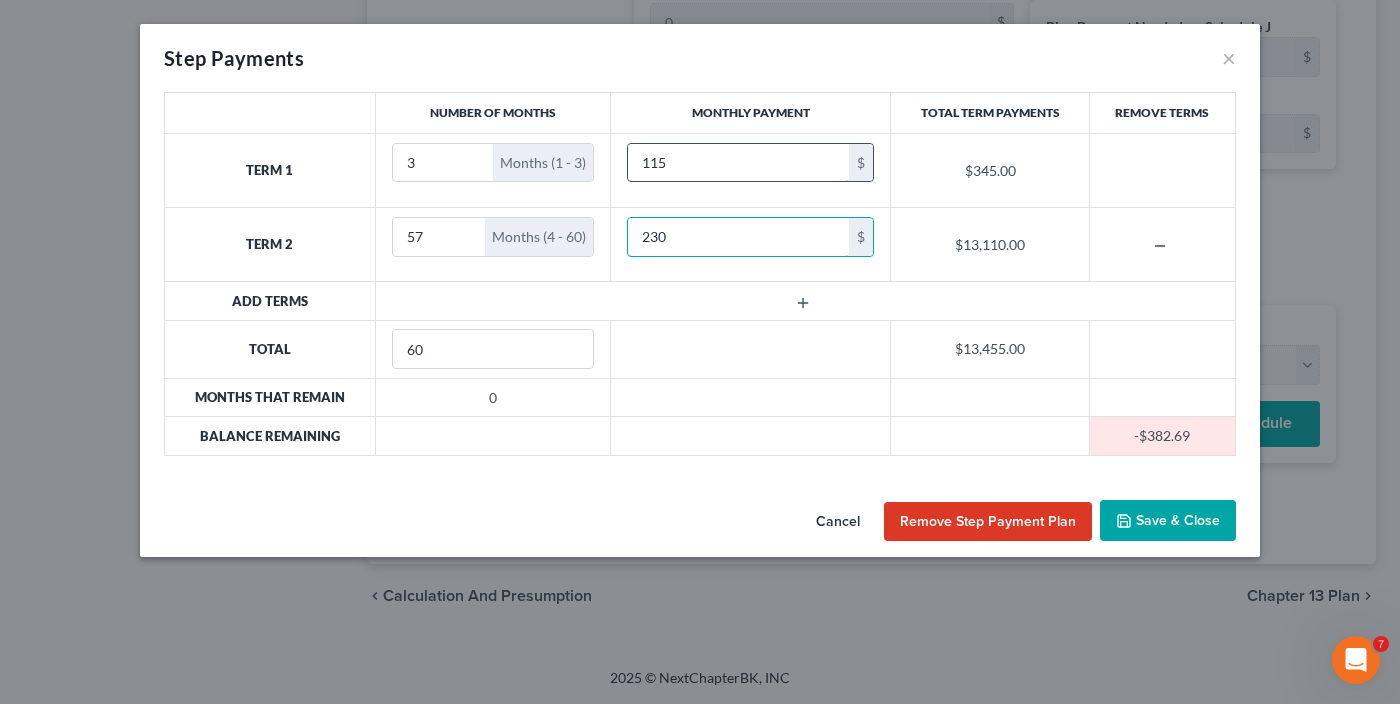 type on "230" 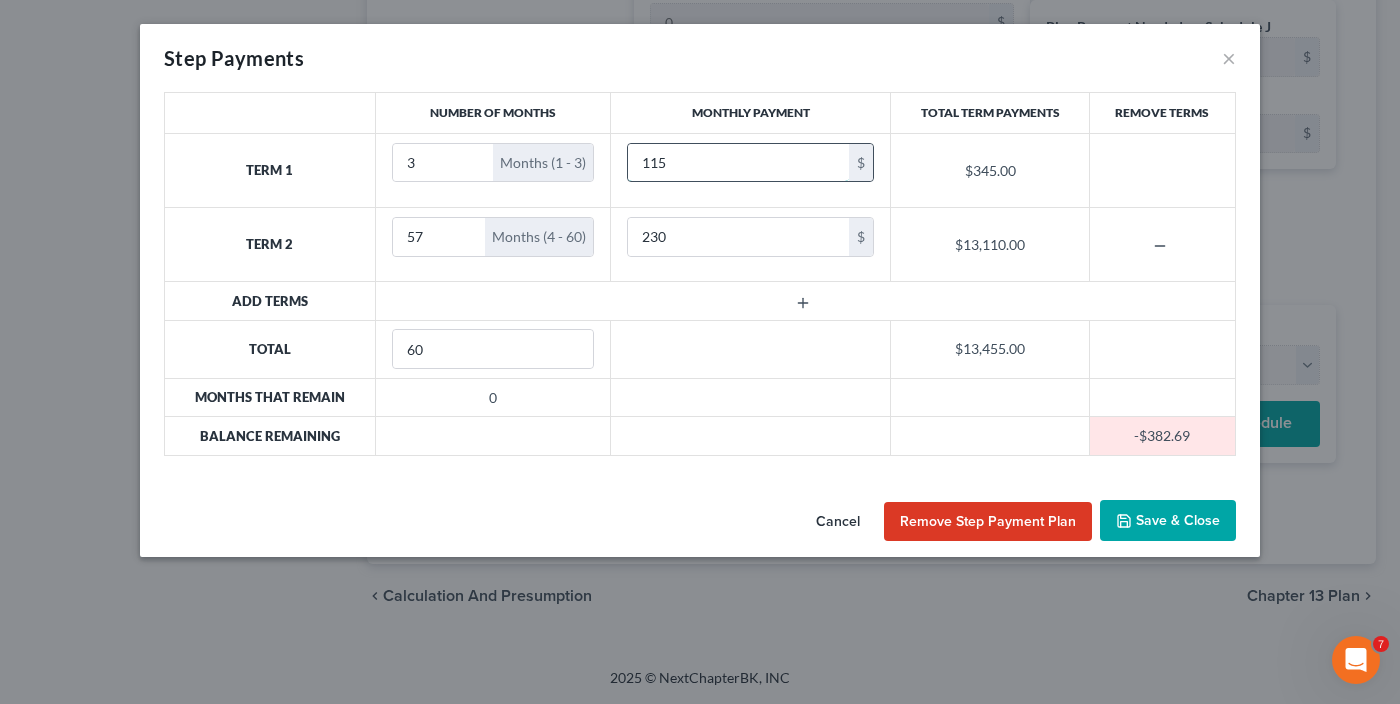 click on "115" at bounding box center [738, 163] 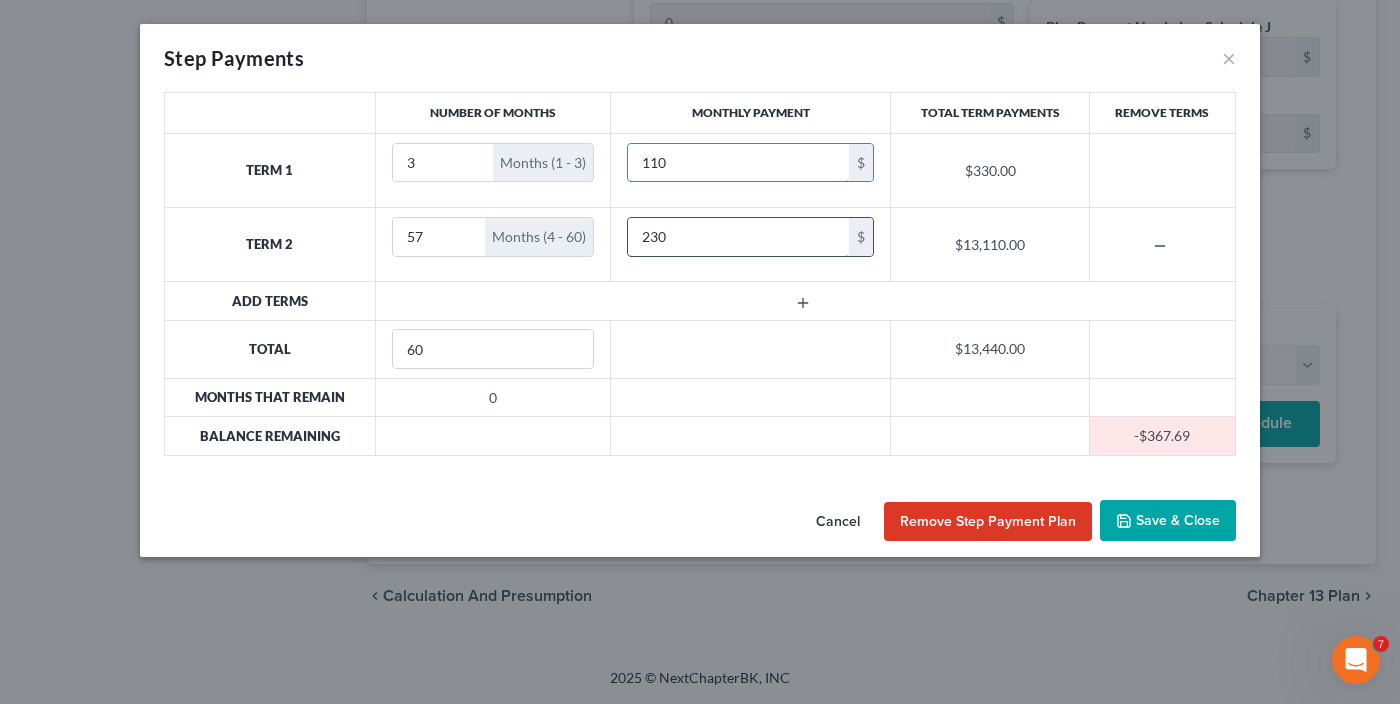 type on "110" 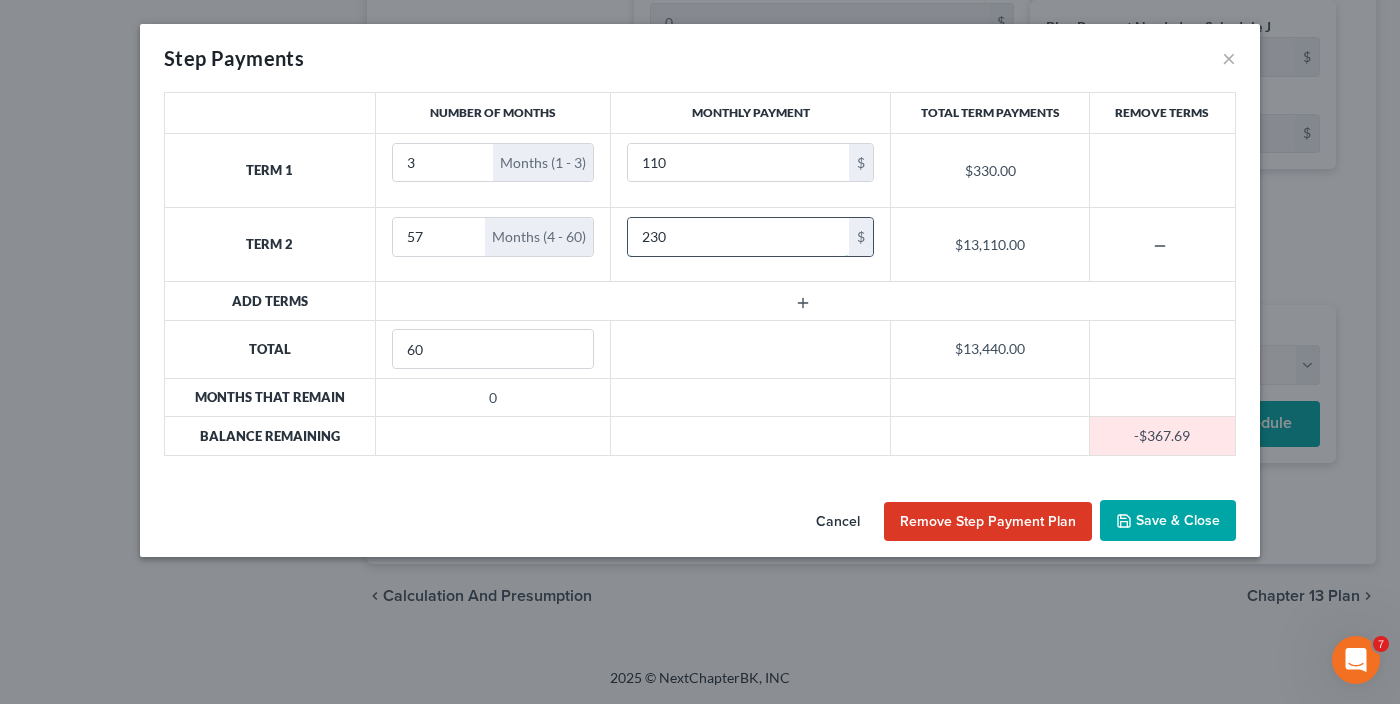click on "230" at bounding box center [738, 237] 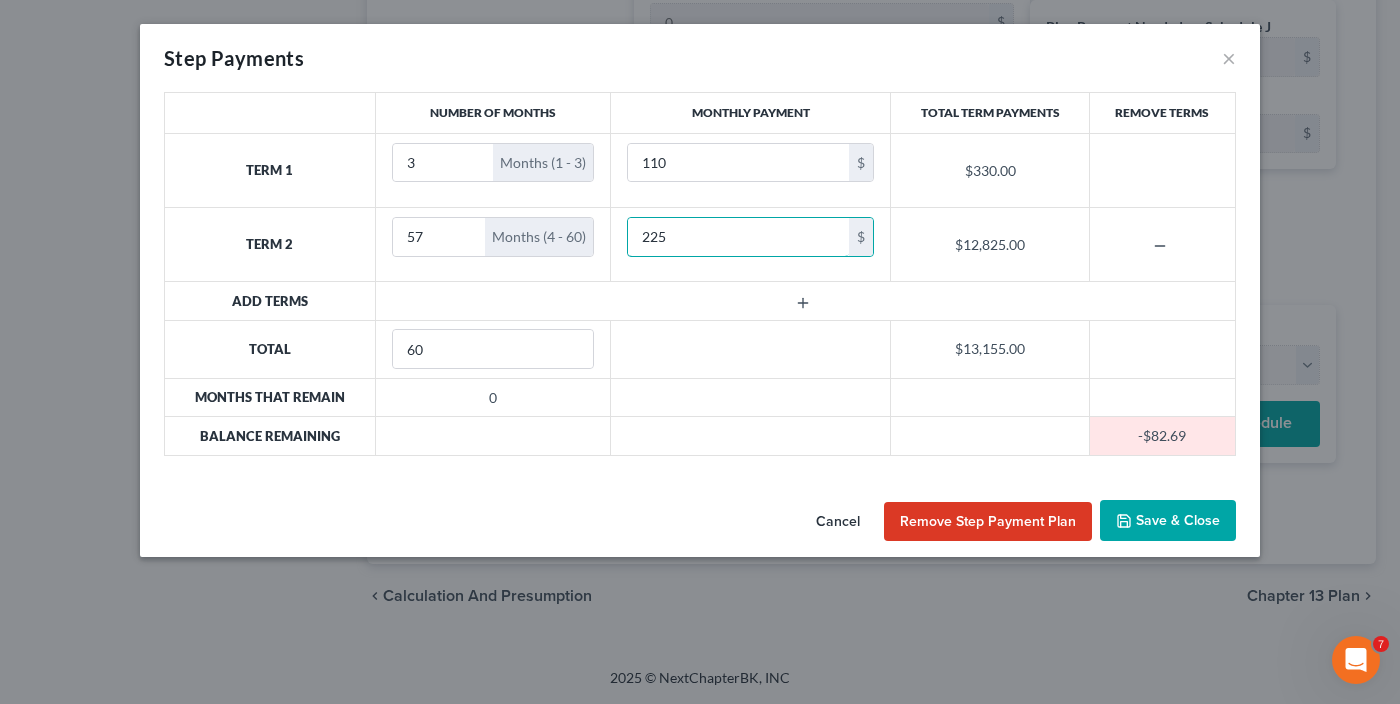 type on "225" 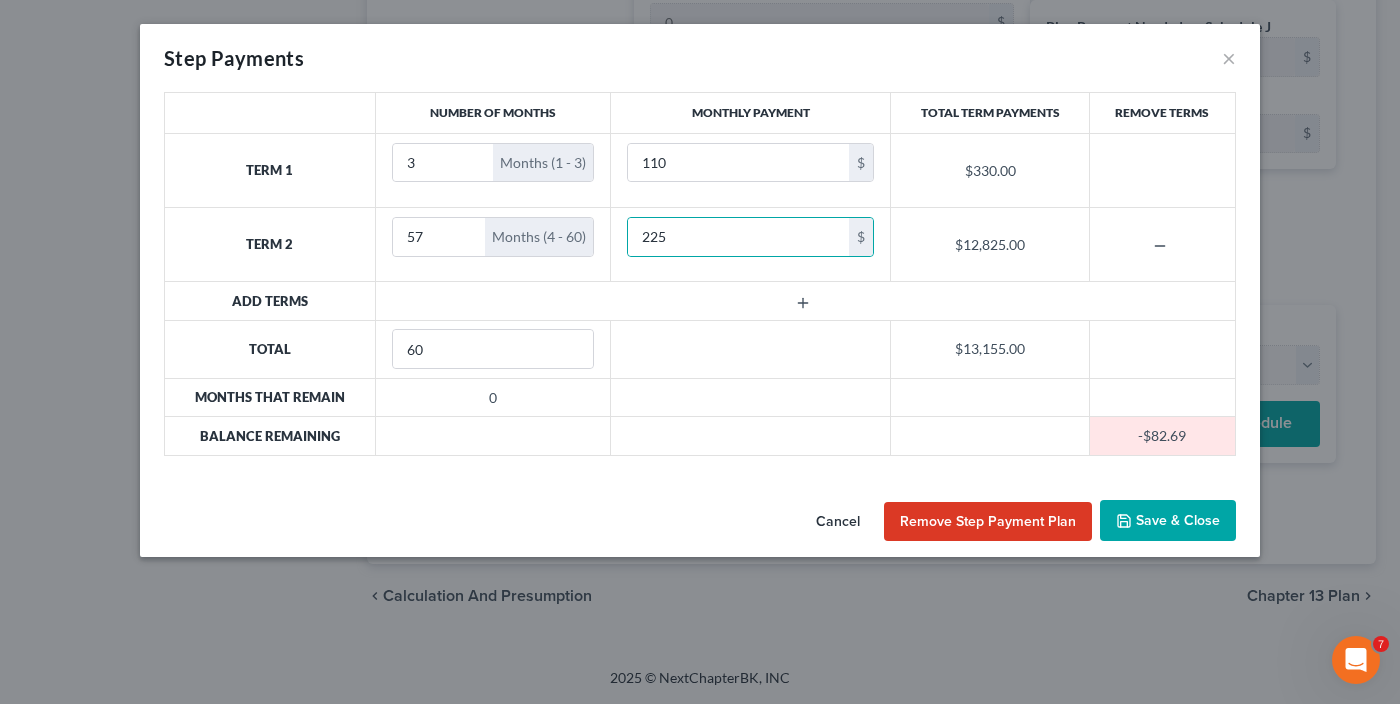 click on "Save & Close" at bounding box center (1168, 521) 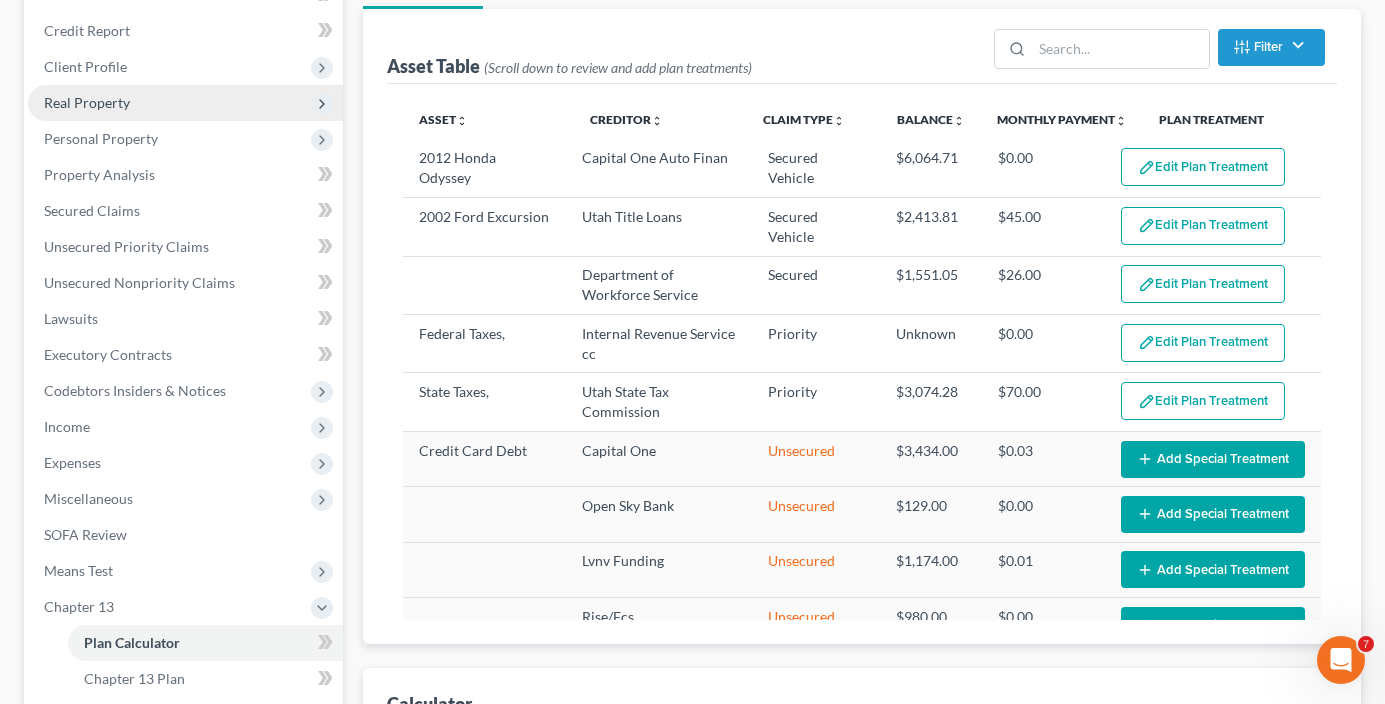 scroll, scrollTop: 41, scrollLeft: 0, axis: vertical 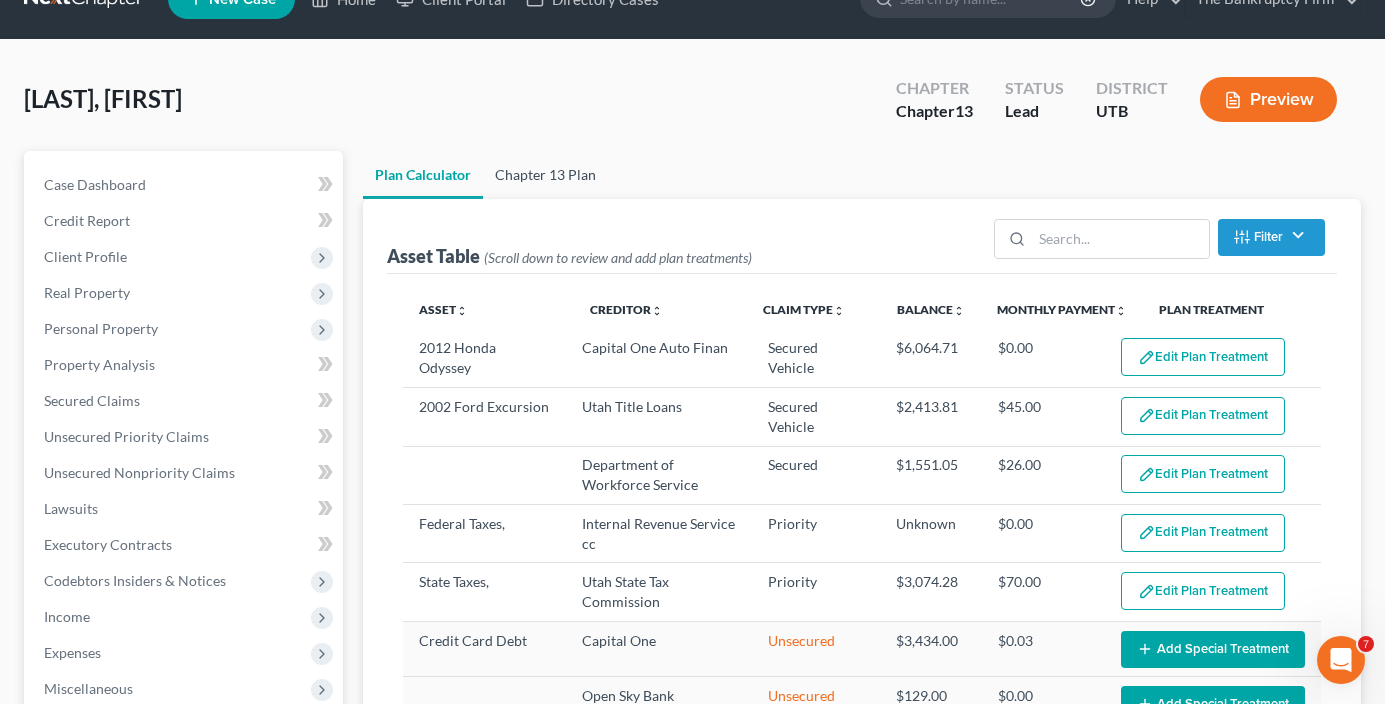 click on "Chapter 13 Plan" at bounding box center (545, 175) 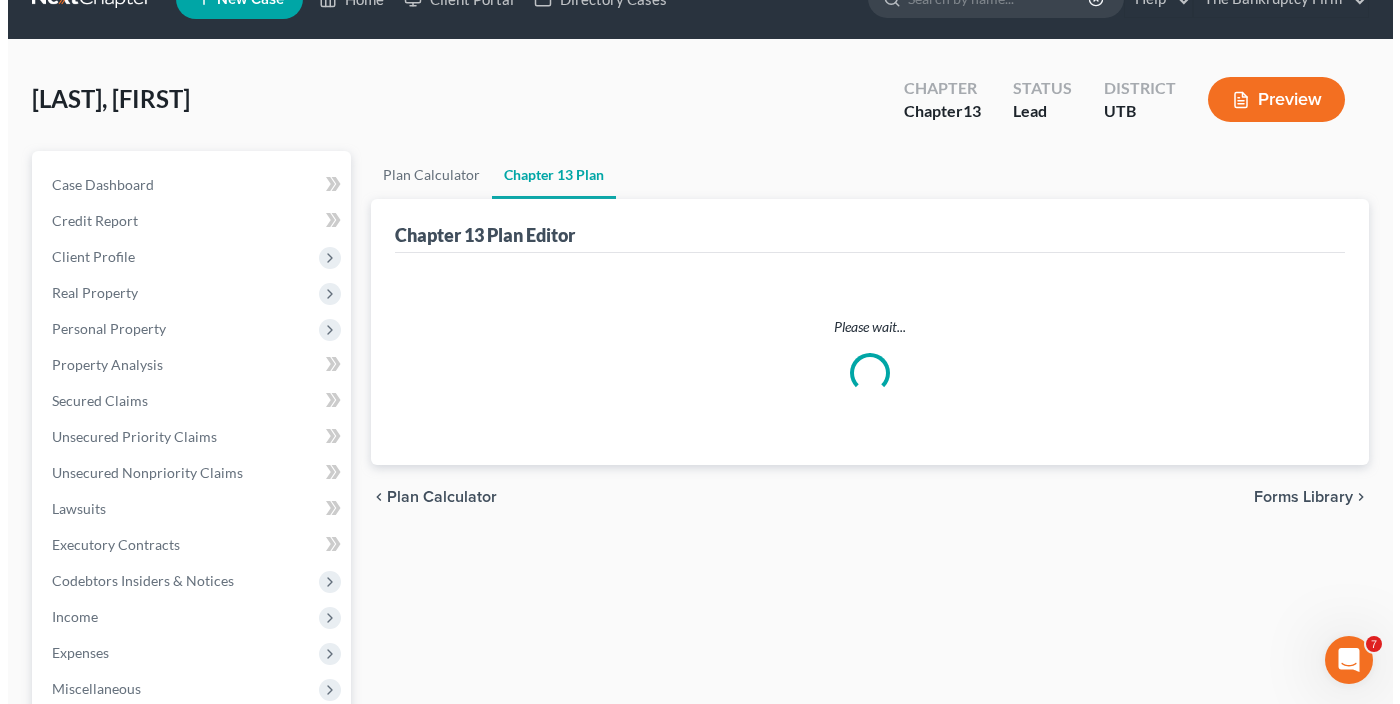 scroll, scrollTop: 0, scrollLeft: 0, axis: both 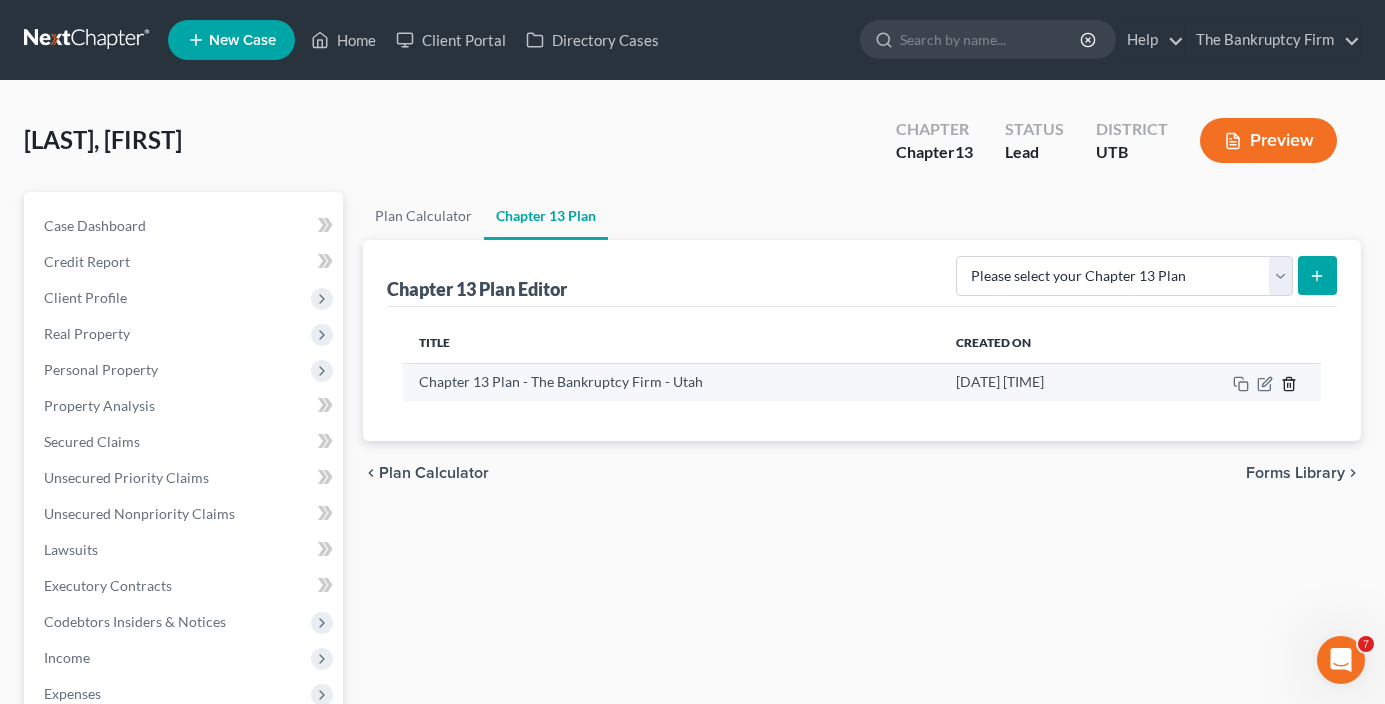 click 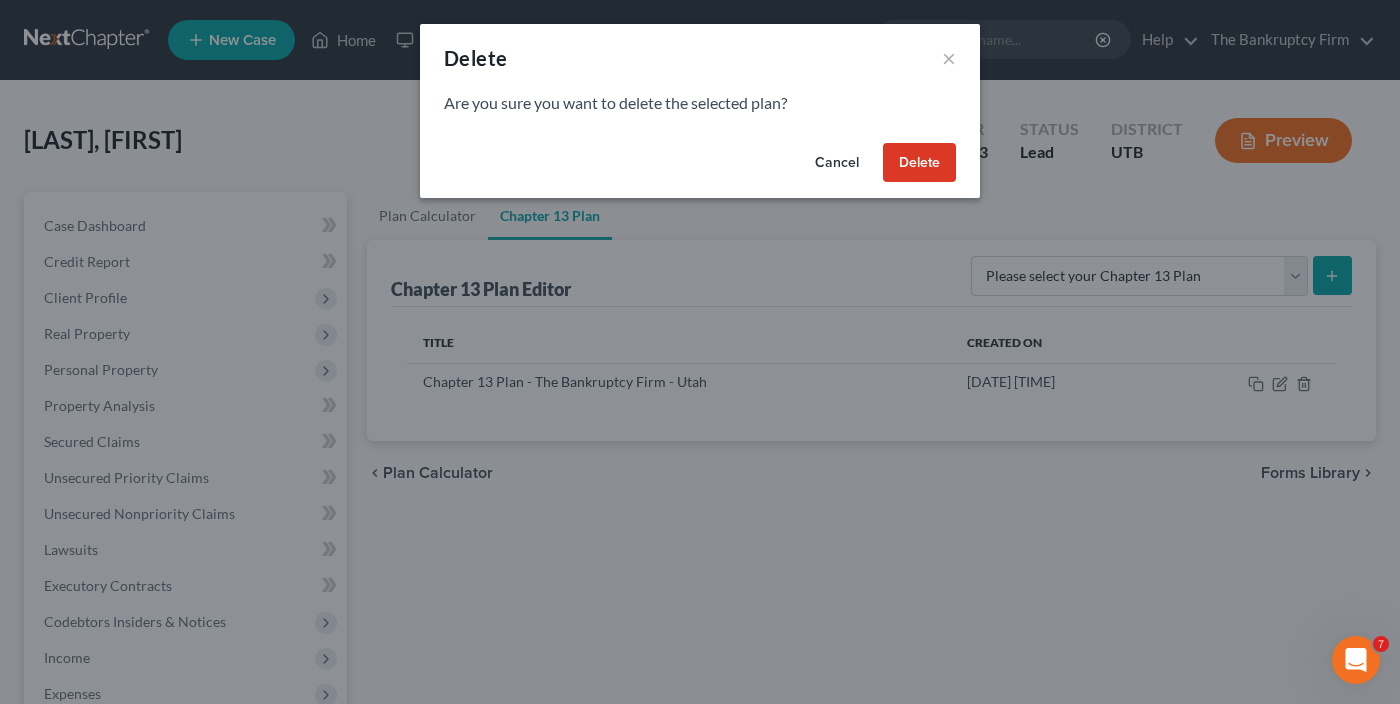 click on "Delete" at bounding box center [919, 163] 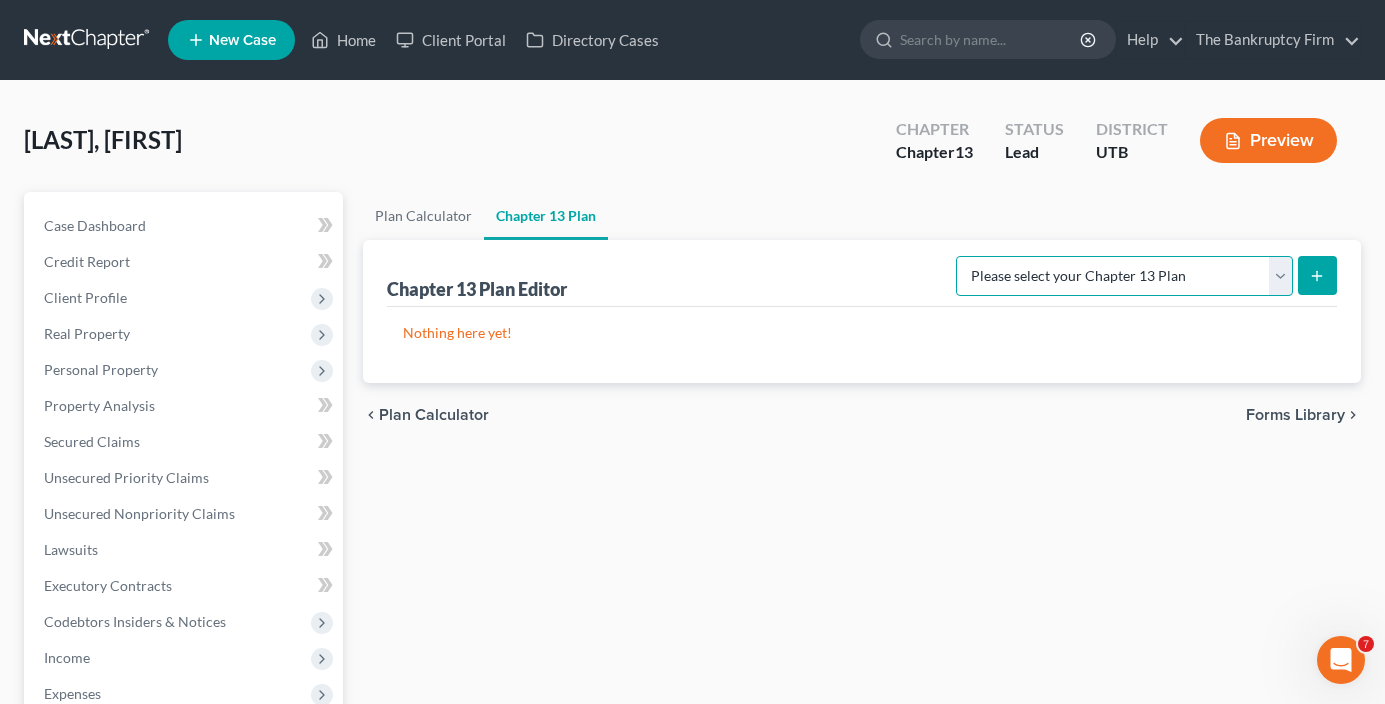 click on "Please select your Chapter 13 Plan Chapter 13 Plan - The Bankruptcy Firm - Utah  National Form Plan - Official Form 113" at bounding box center (1124, 276) 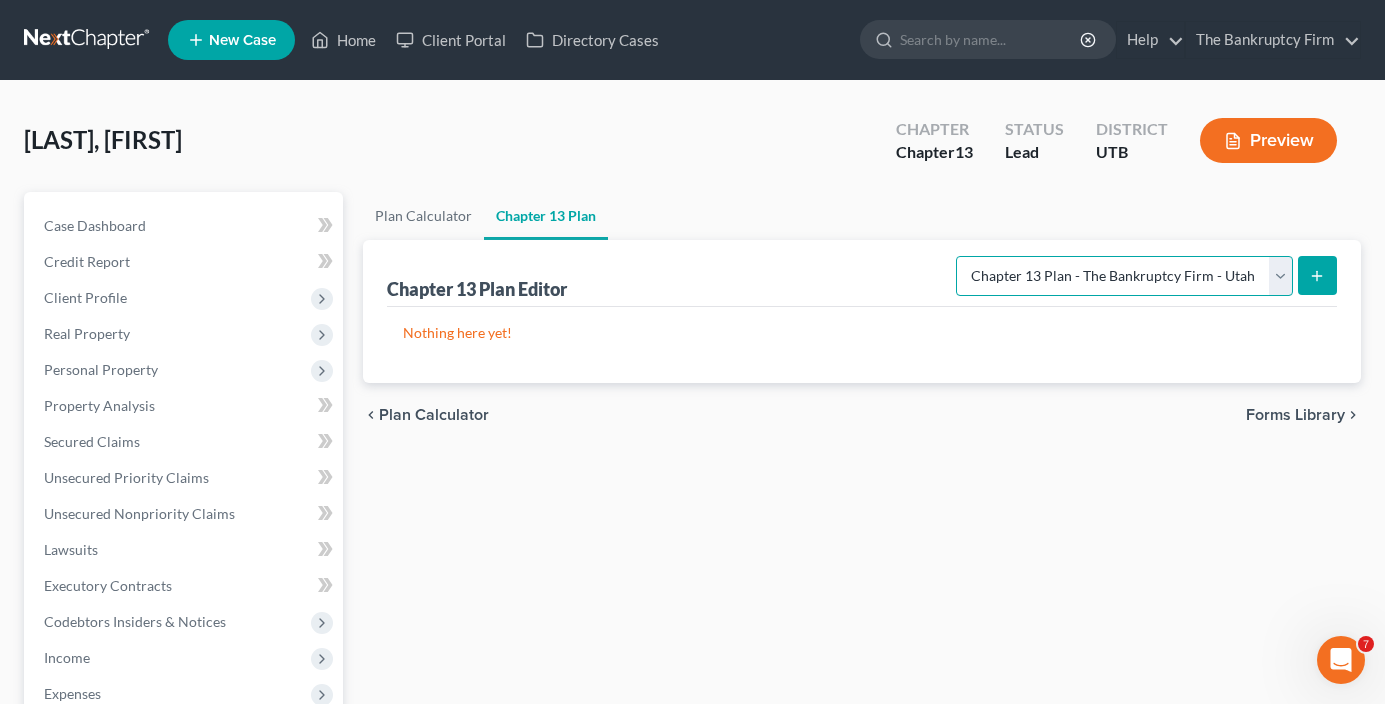 click on "Please select your Chapter 13 Plan Chapter 13 Plan - The Bankruptcy Firm - Utah  National Form Plan - Official Form 113" at bounding box center (1124, 276) 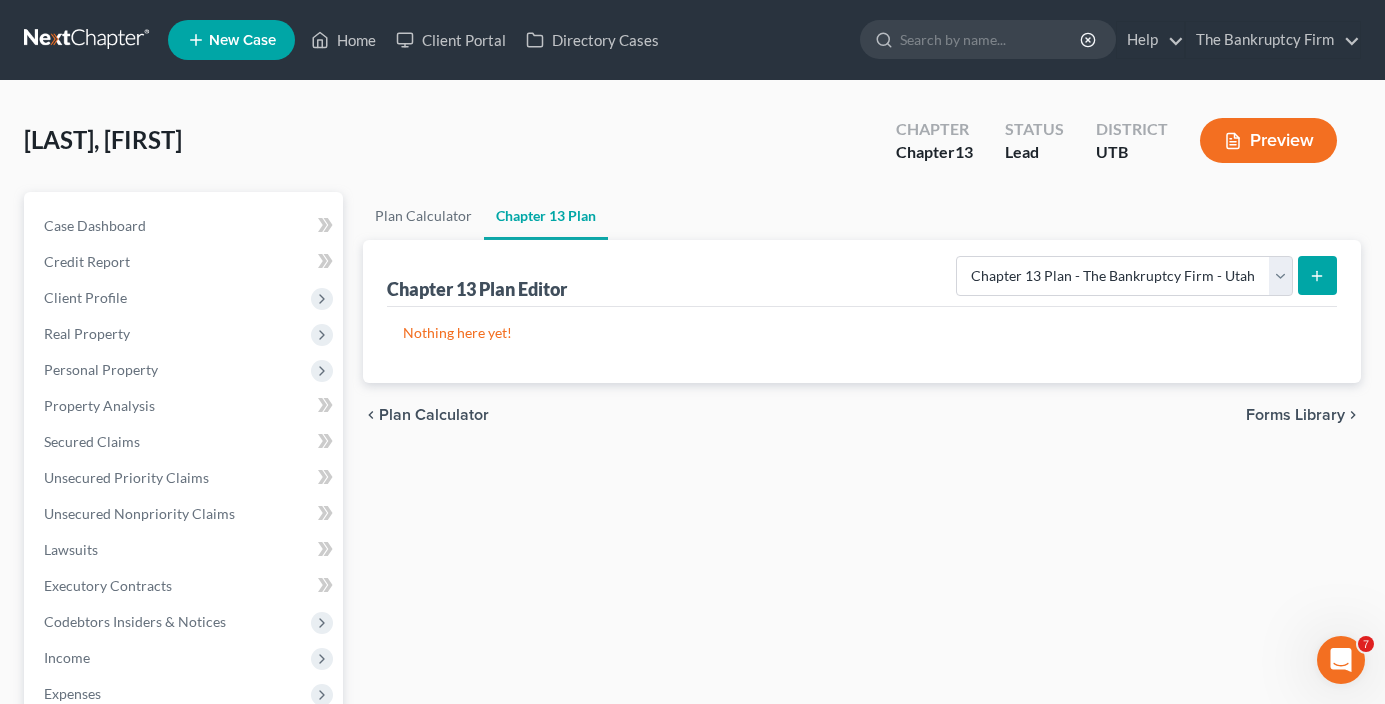click 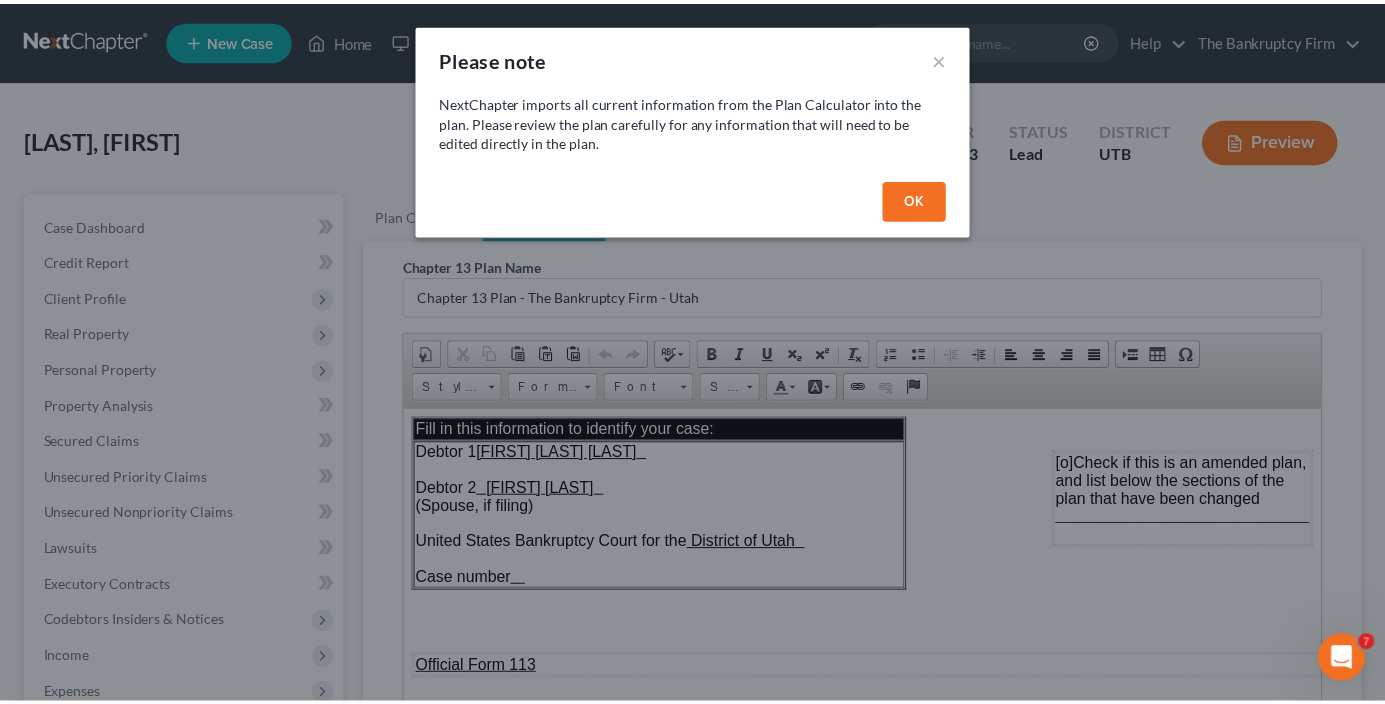 scroll, scrollTop: 0, scrollLeft: 0, axis: both 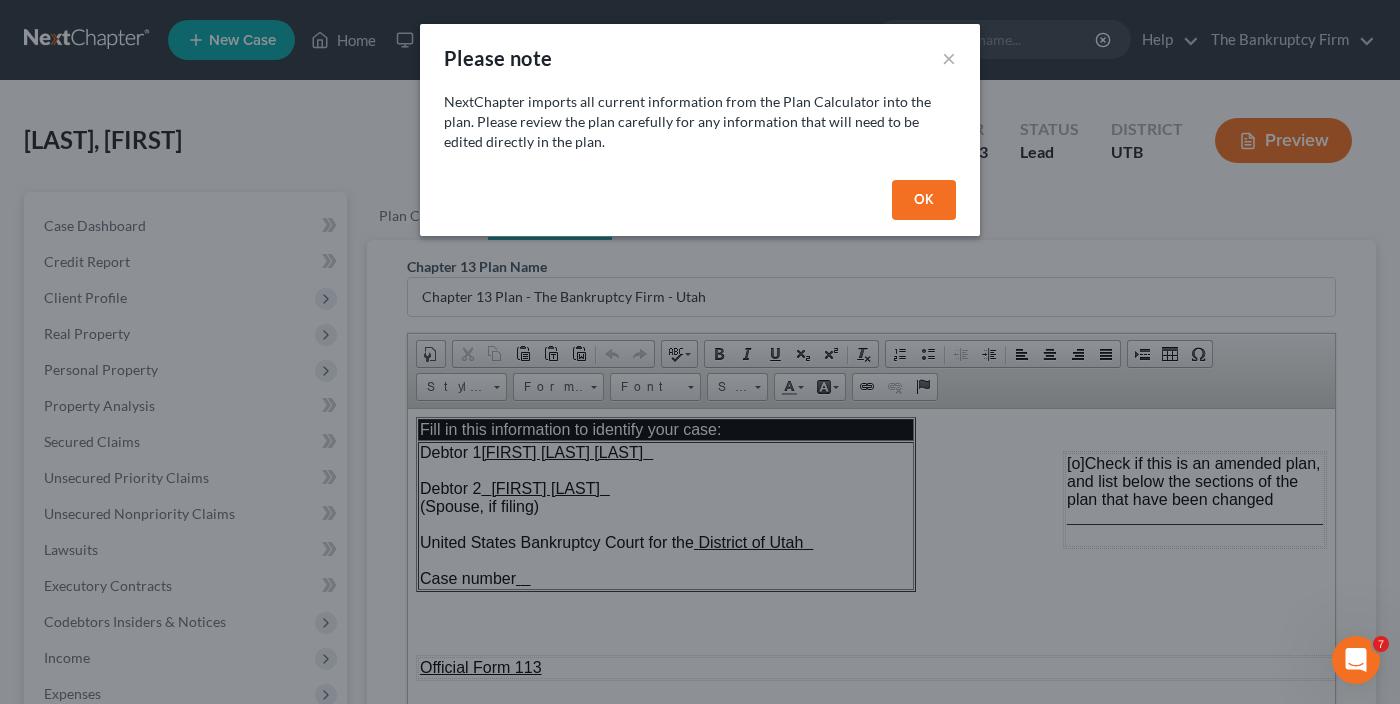 click on "OK" at bounding box center (924, 200) 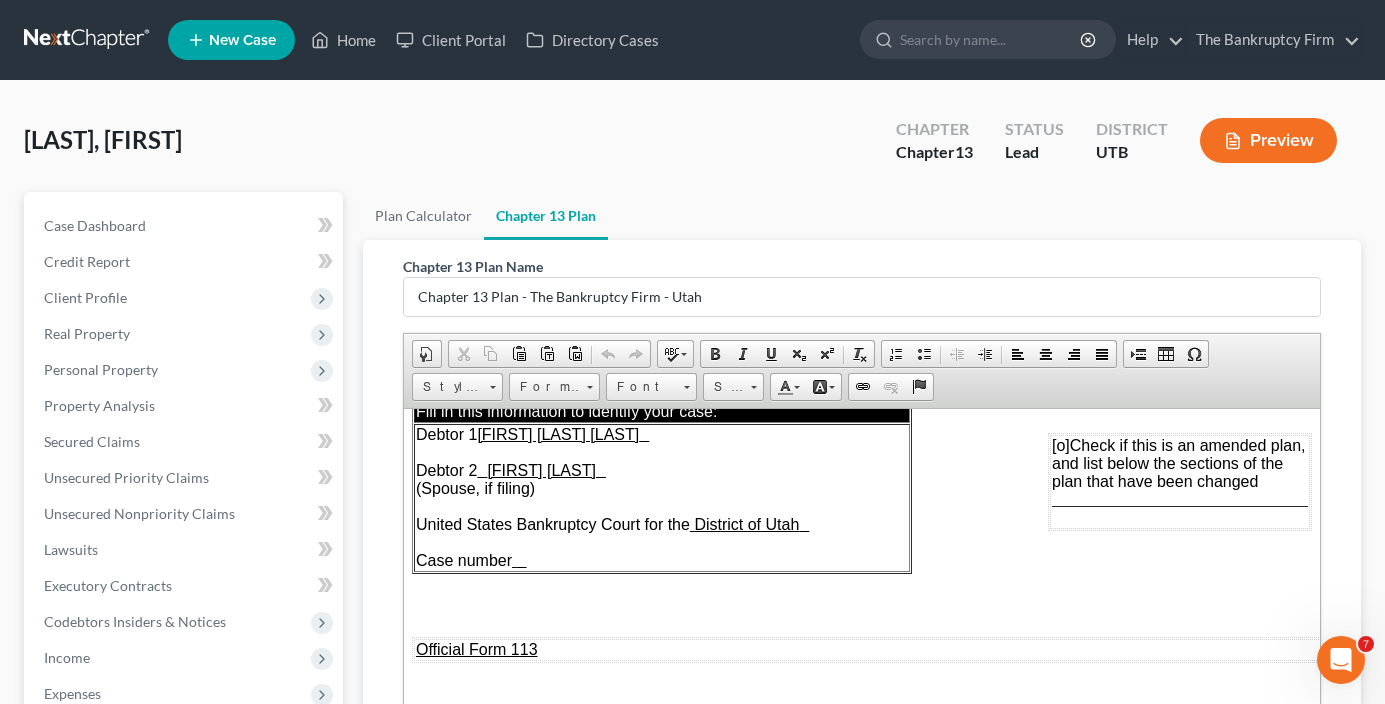 scroll, scrollTop: 0, scrollLeft: 0, axis: both 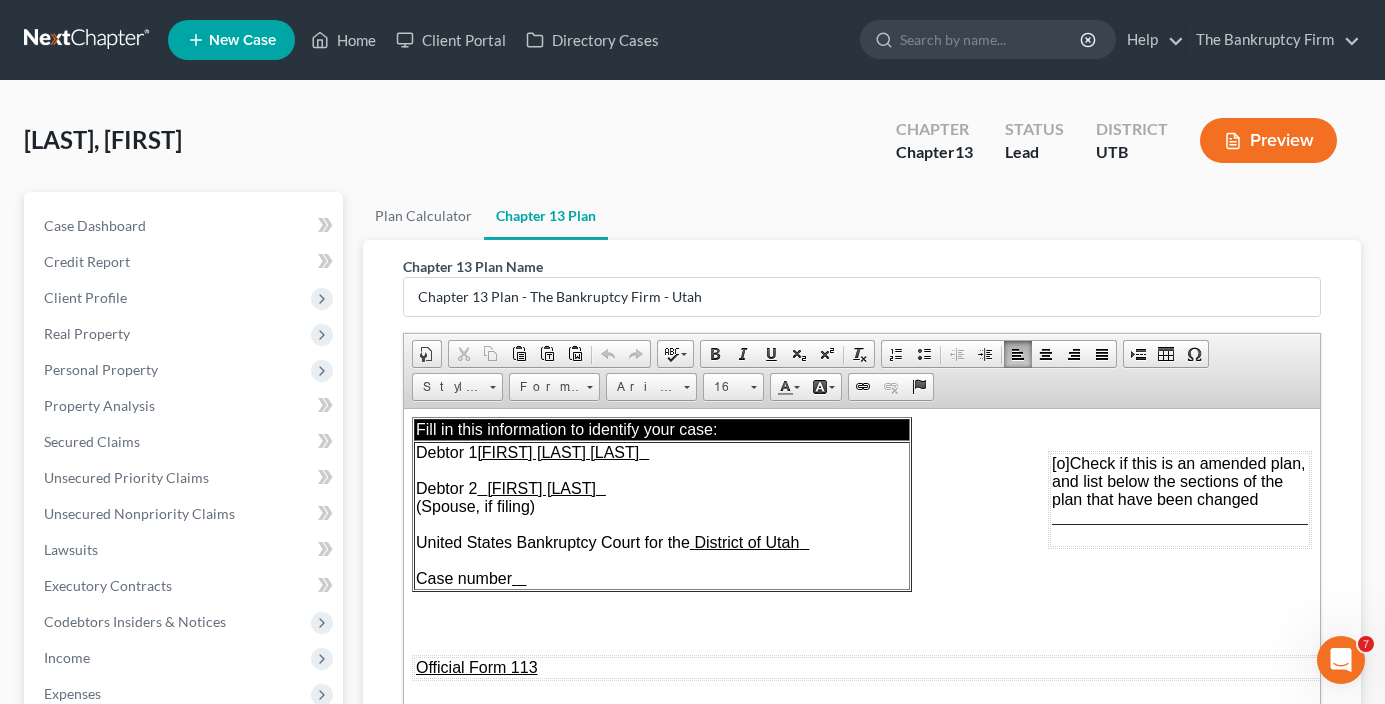 drag, startPoint x: 665, startPoint y: 485, endPoint x: 508, endPoint y: 486, distance: 157.00319 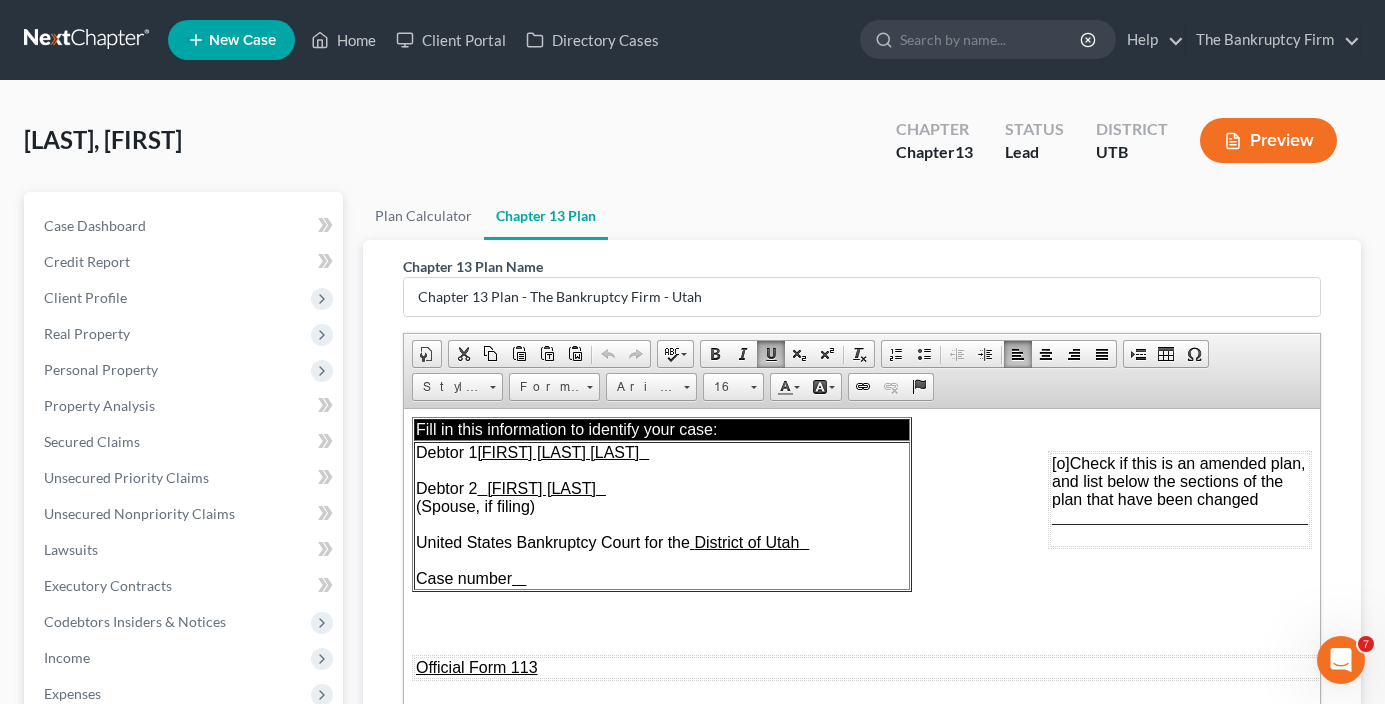 type 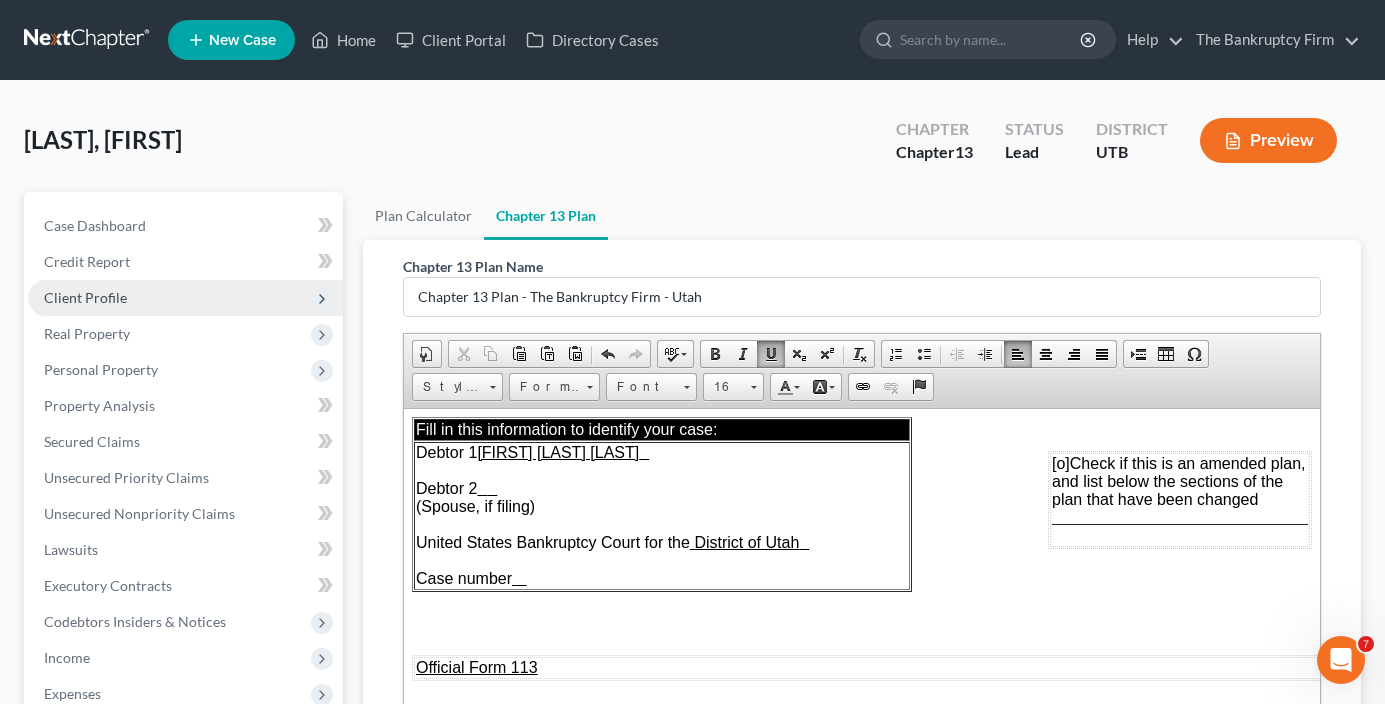 click on "Client Profile" at bounding box center (185, 298) 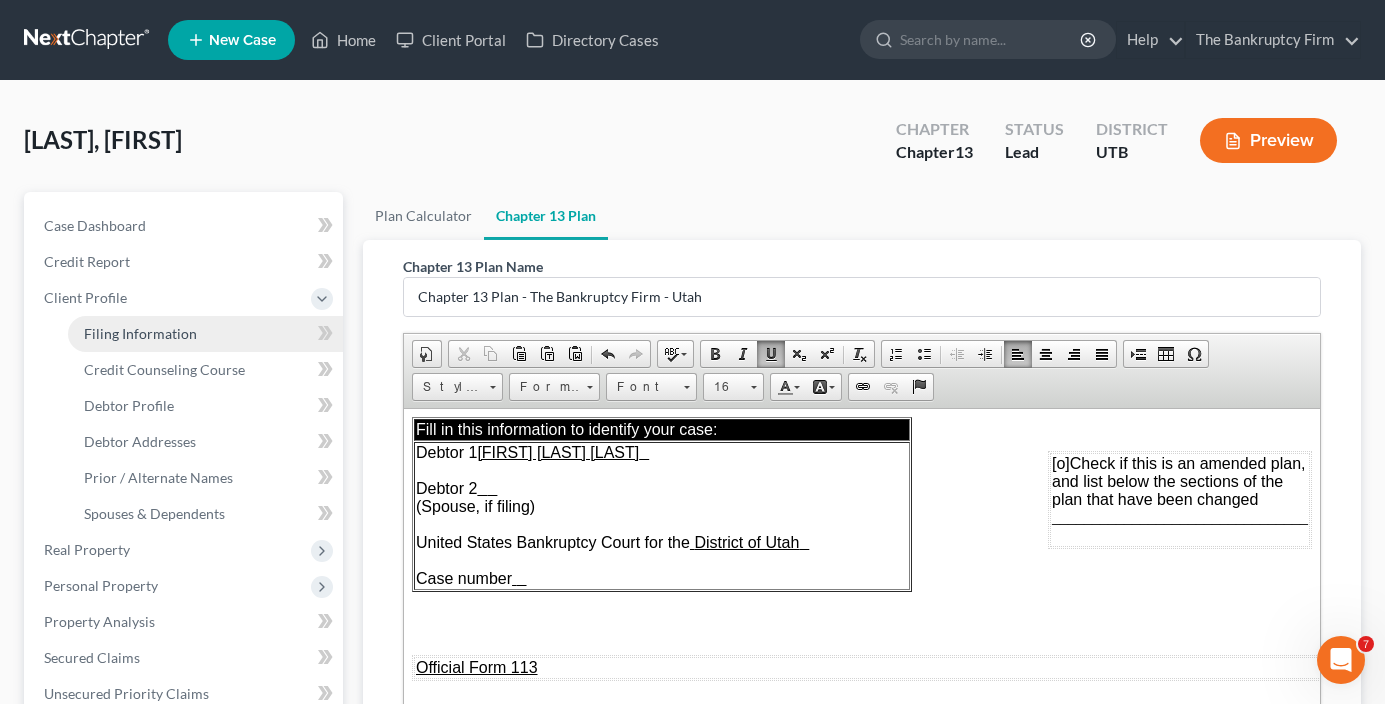 click on "Filing Information" at bounding box center (140, 333) 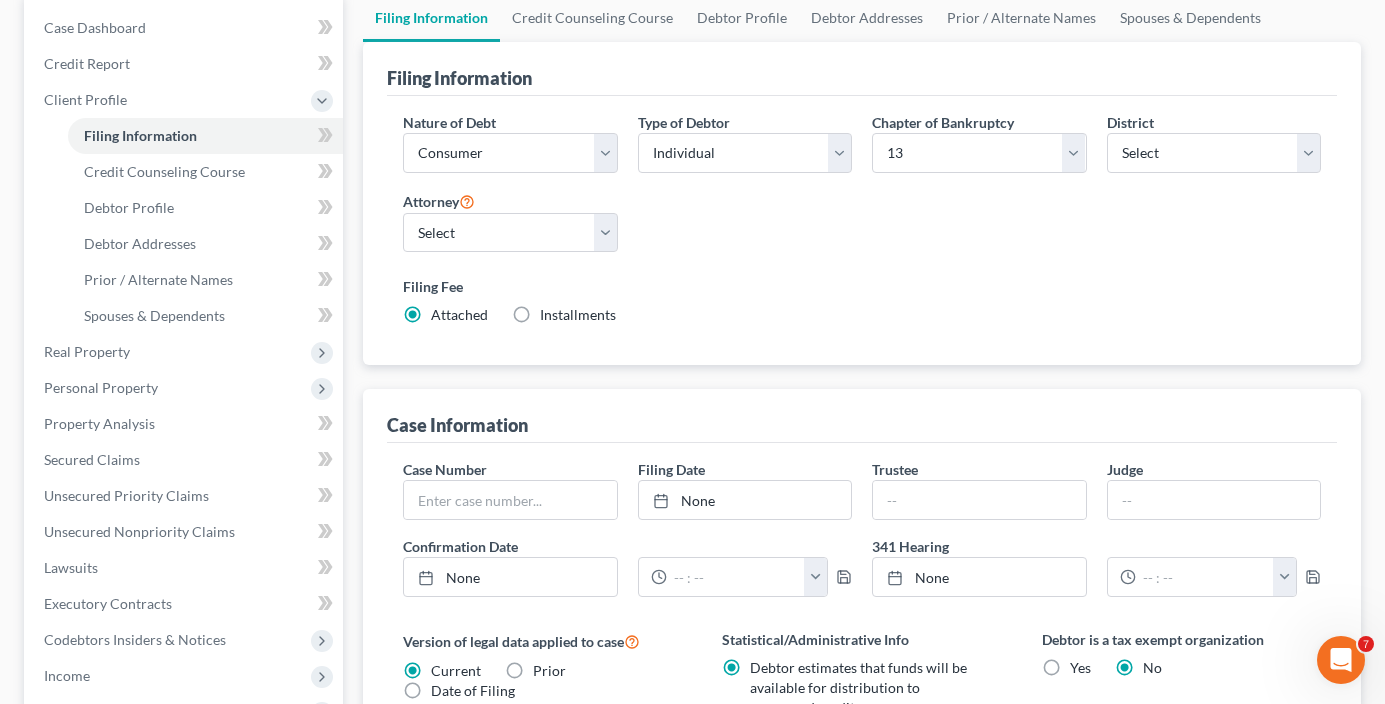 scroll, scrollTop: 0, scrollLeft: 0, axis: both 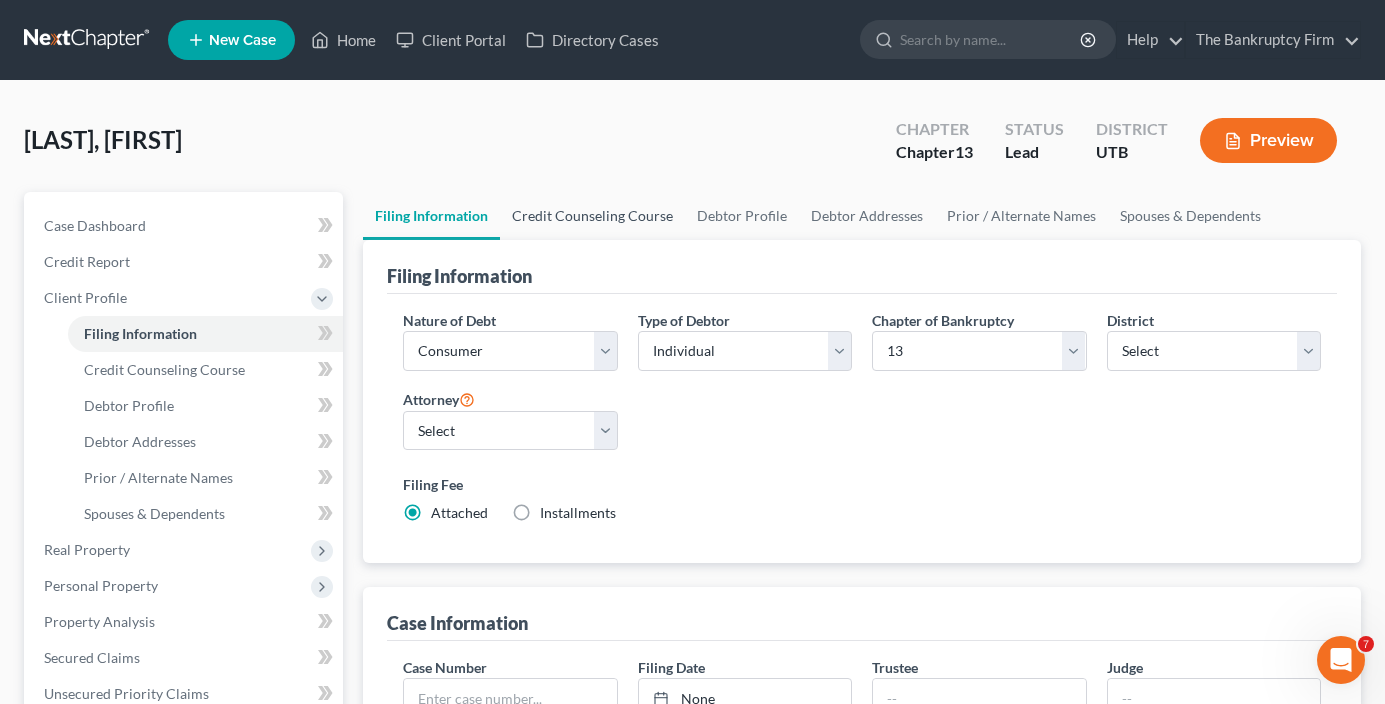 click on "Credit Counseling Course" at bounding box center (592, 216) 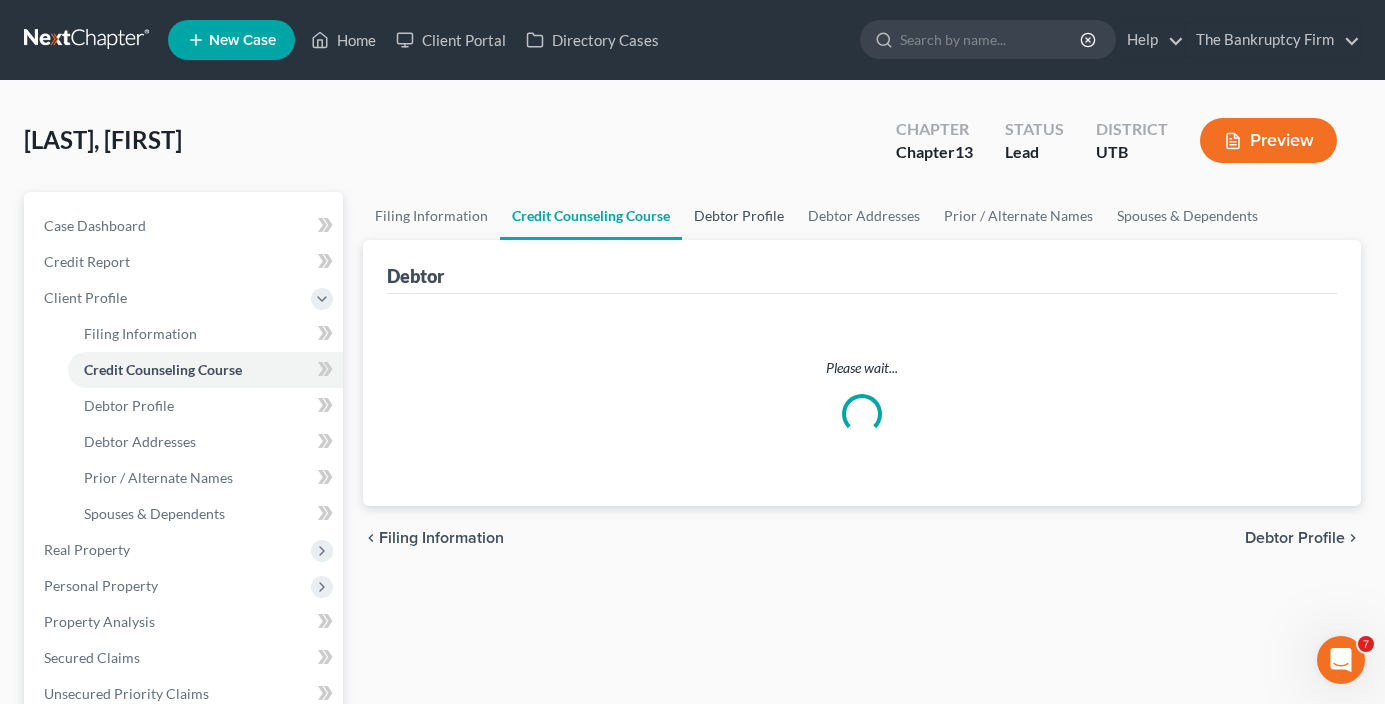 click on "Debtor Profile" at bounding box center [739, 216] 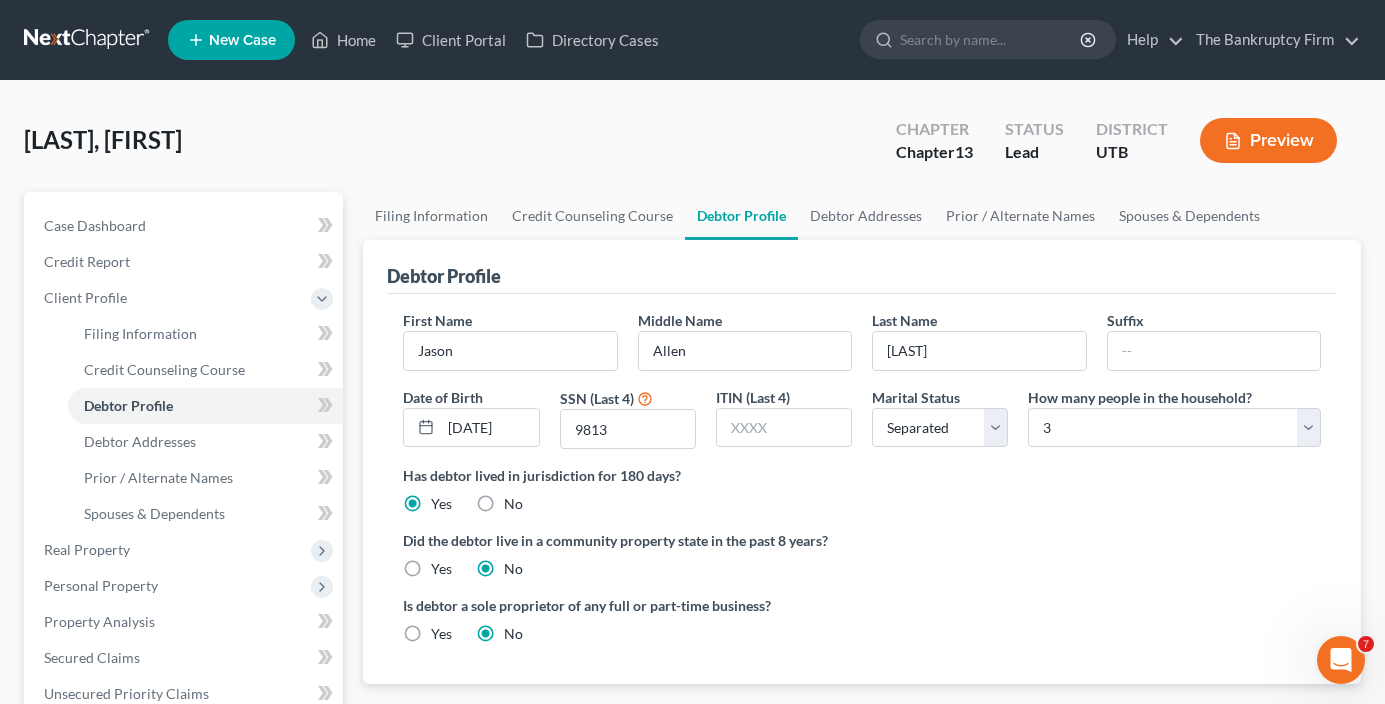 radio on "true" 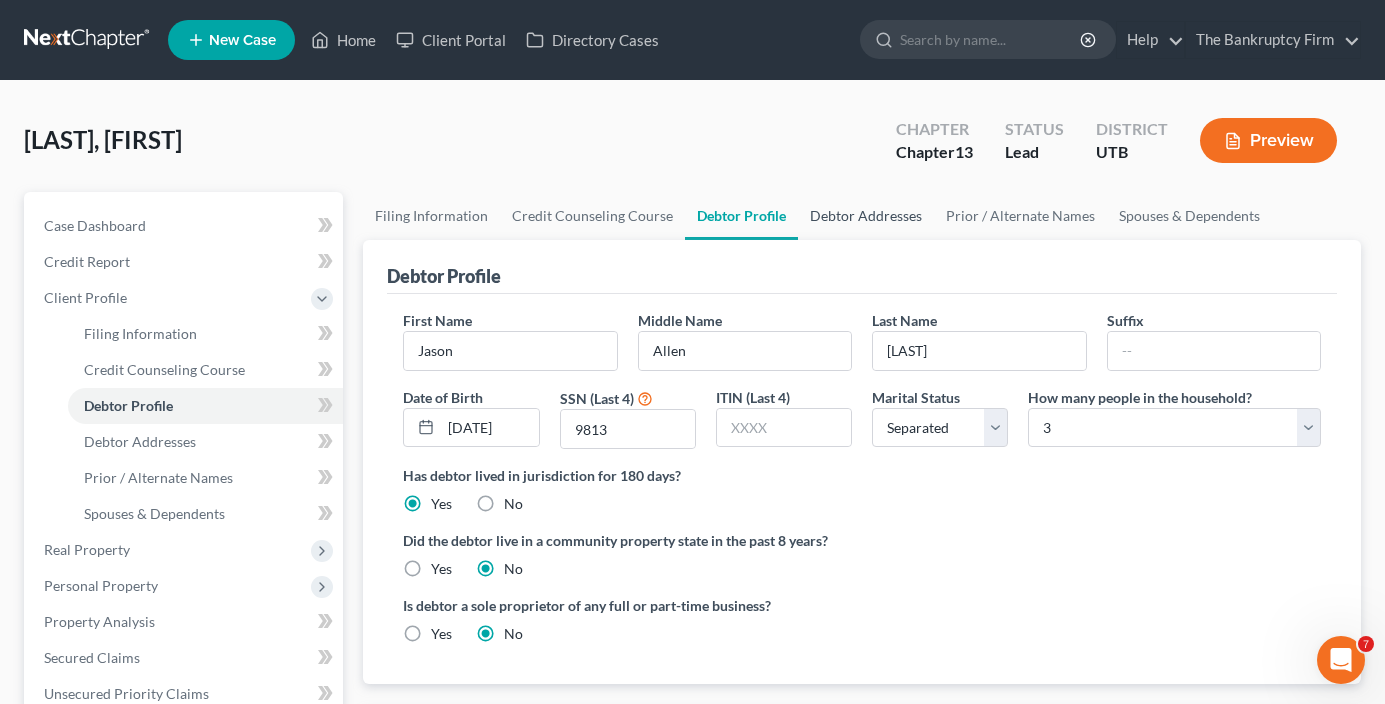 click on "Debtor Addresses" at bounding box center [866, 216] 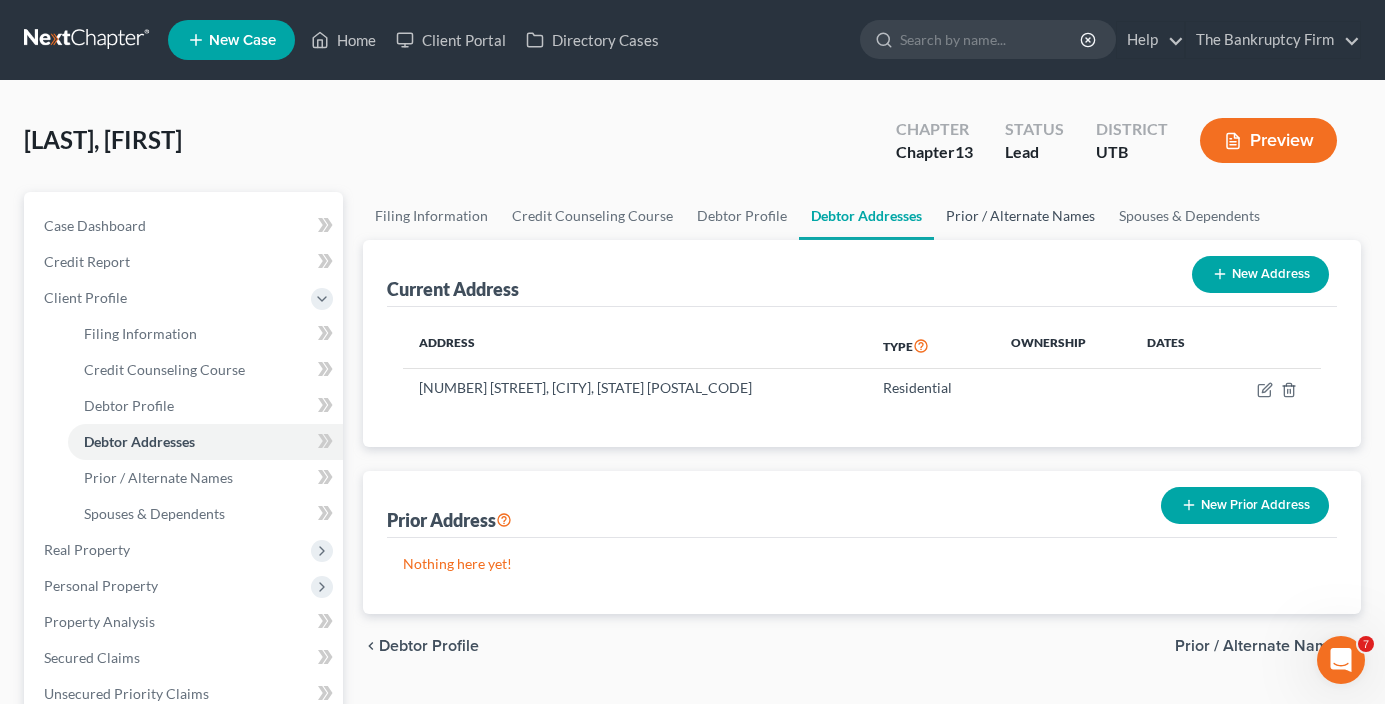 click on "Prior / Alternate Names" at bounding box center [1020, 216] 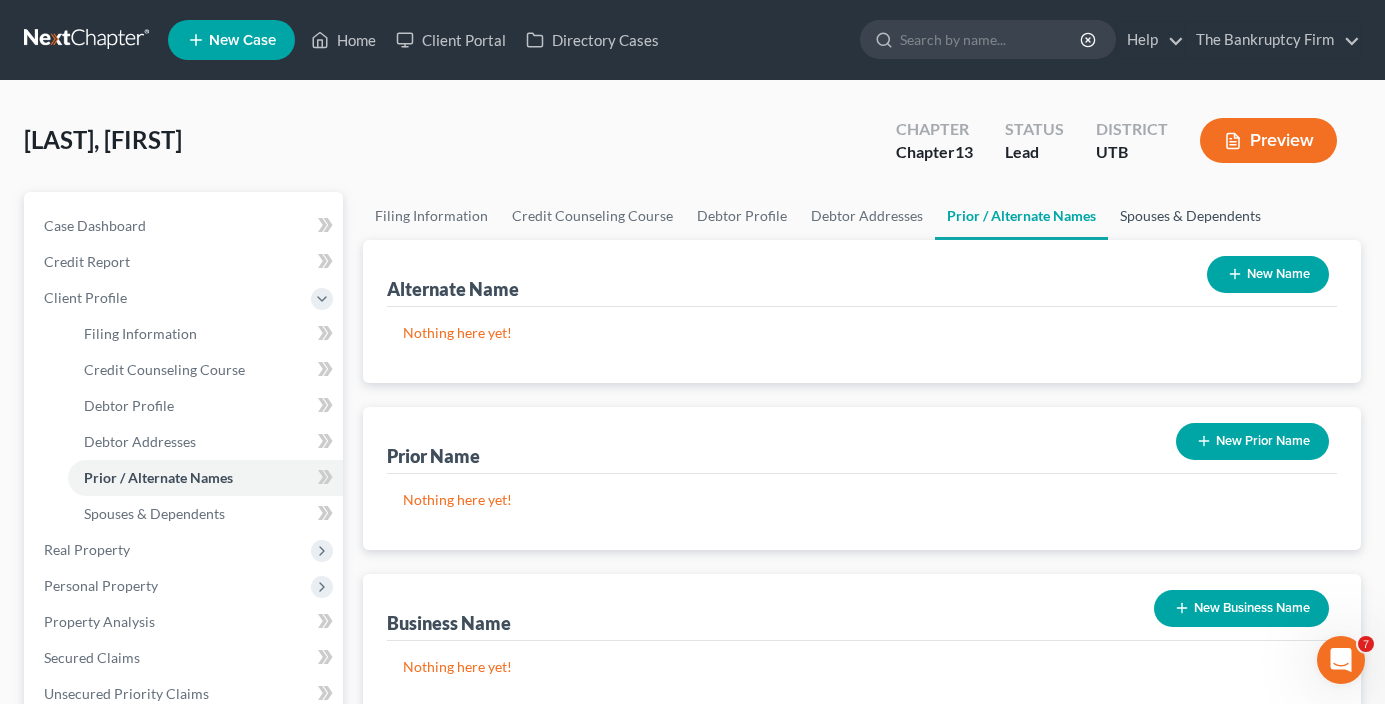click on "Spouses & Dependents" at bounding box center [1190, 216] 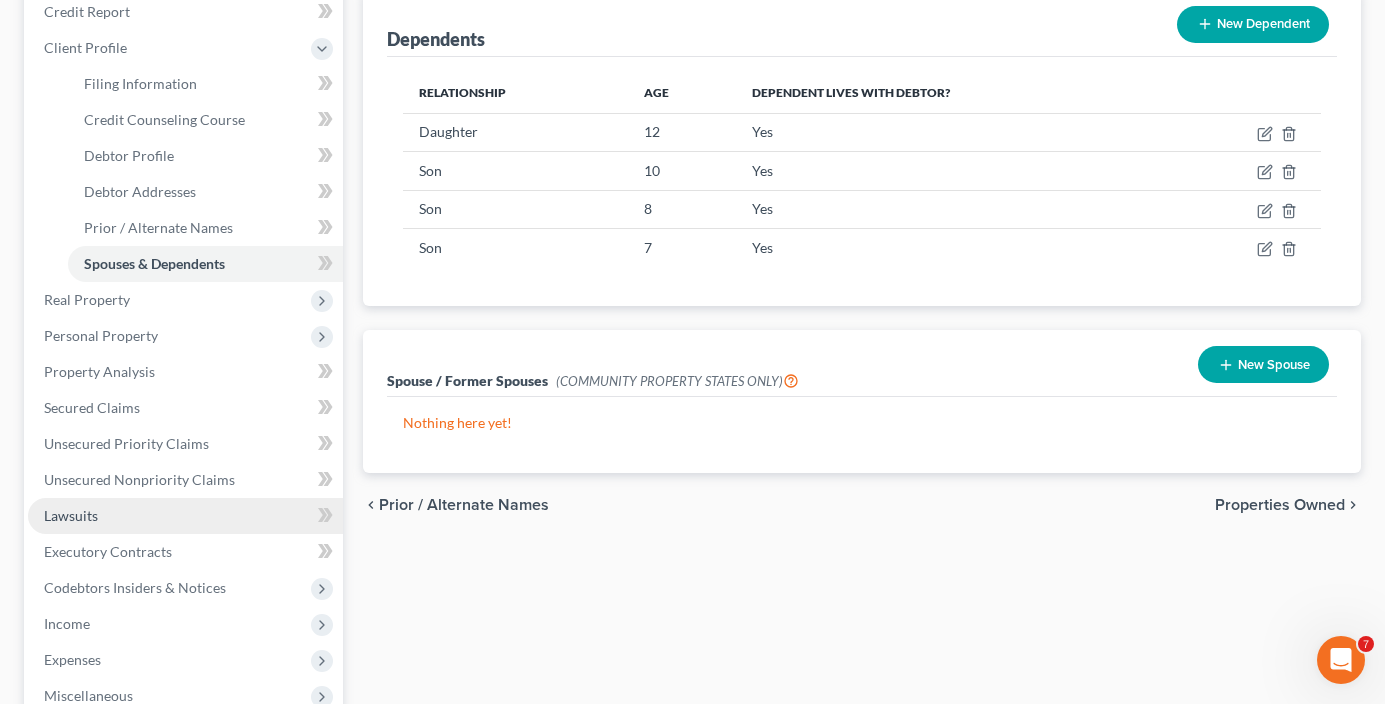 scroll, scrollTop: 300, scrollLeft: 0, axis: vertical 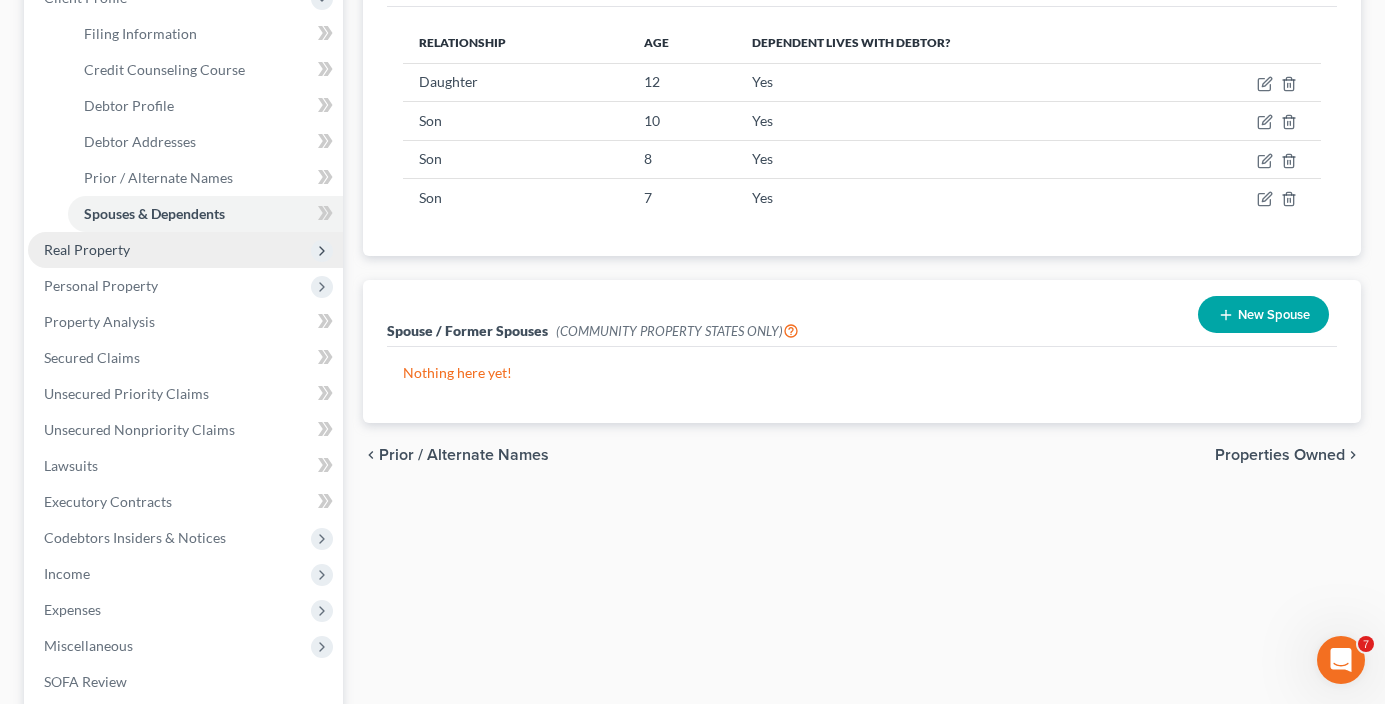 click on "Real Property" at bounding box center [87, 249] 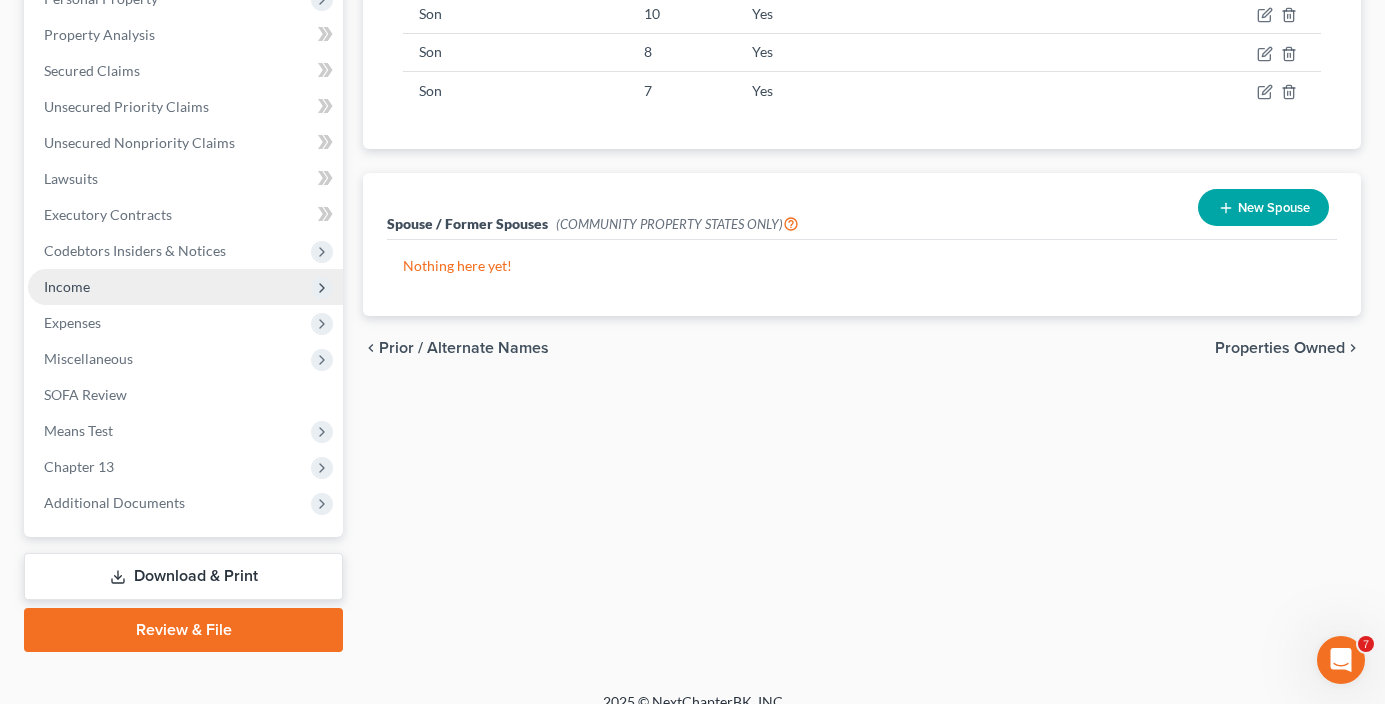 scroll, scrollTop: 431, scrollLeft: 0, axis: vertical 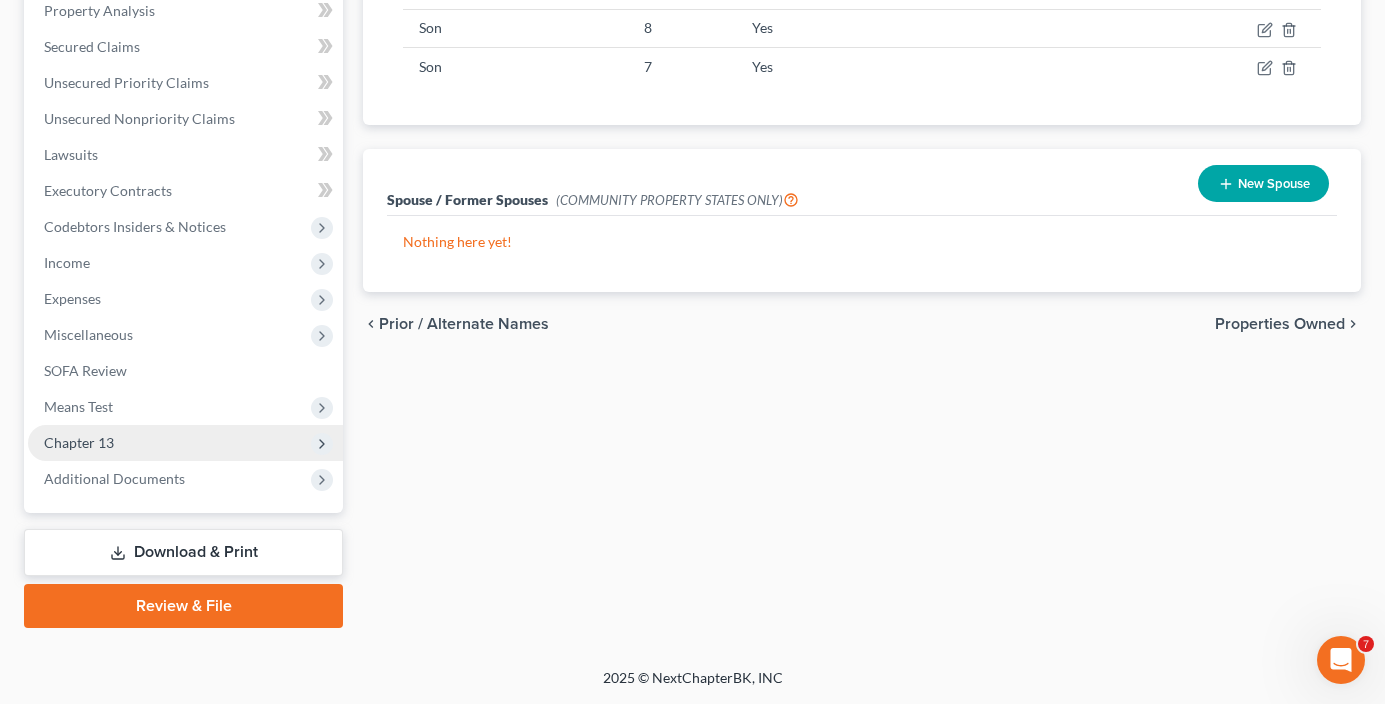 click on "Chapter 13" at bounding box center [79, 442] 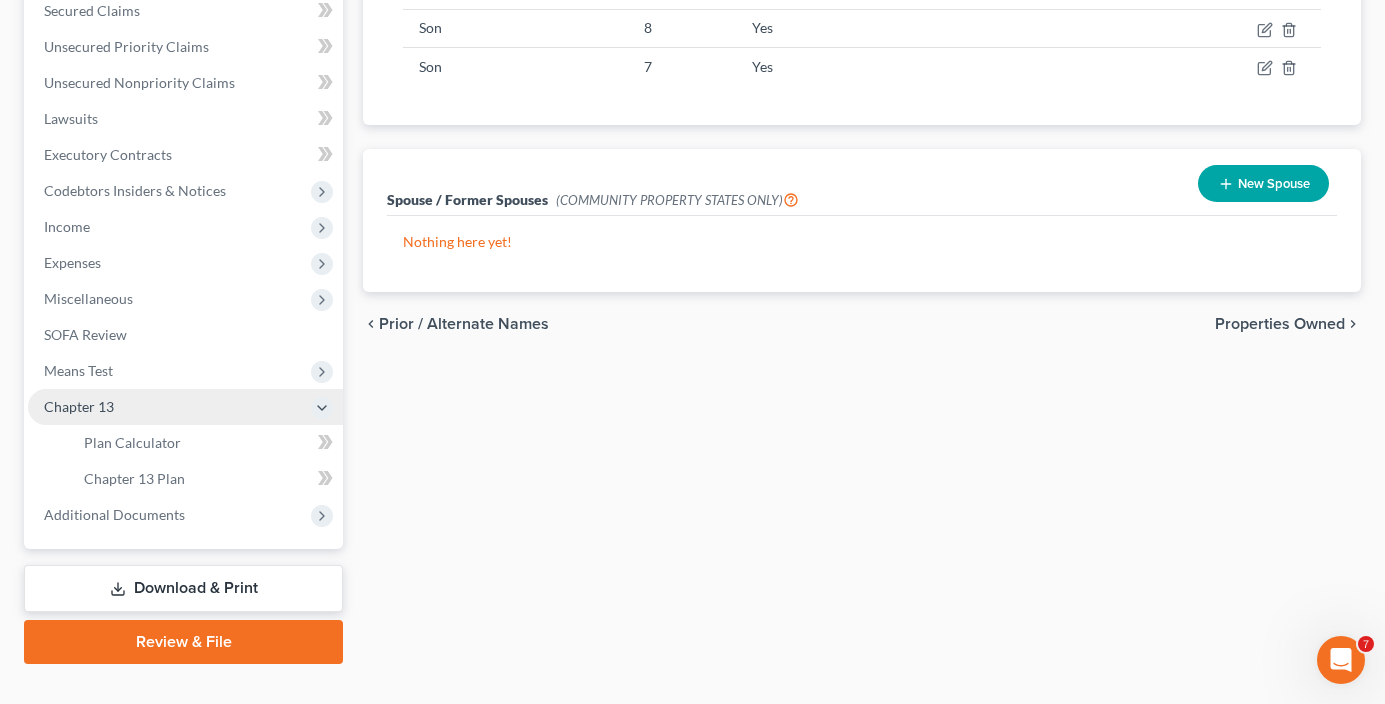 scroll, scrollTop: 395, scrollLeft: 0, axis: vertical 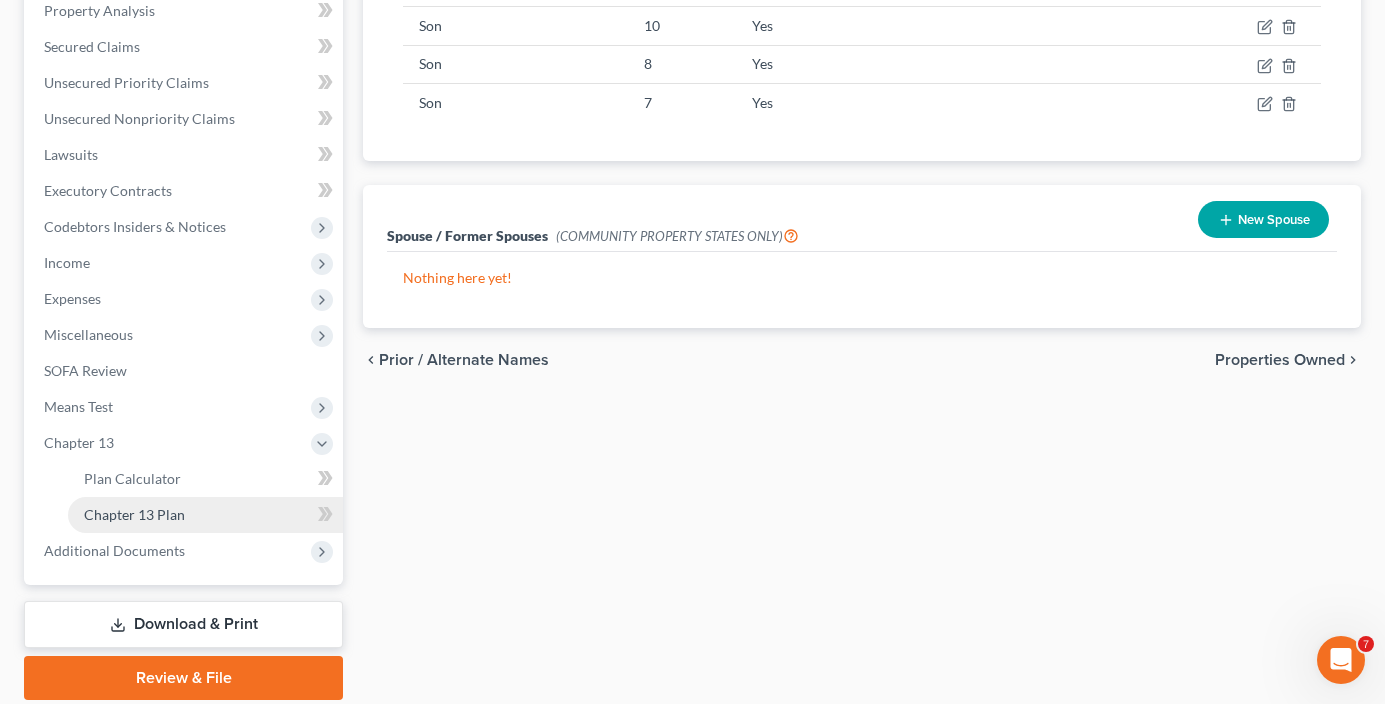 click on "Chapter 13 Plan" at bounding box center (134, 514) 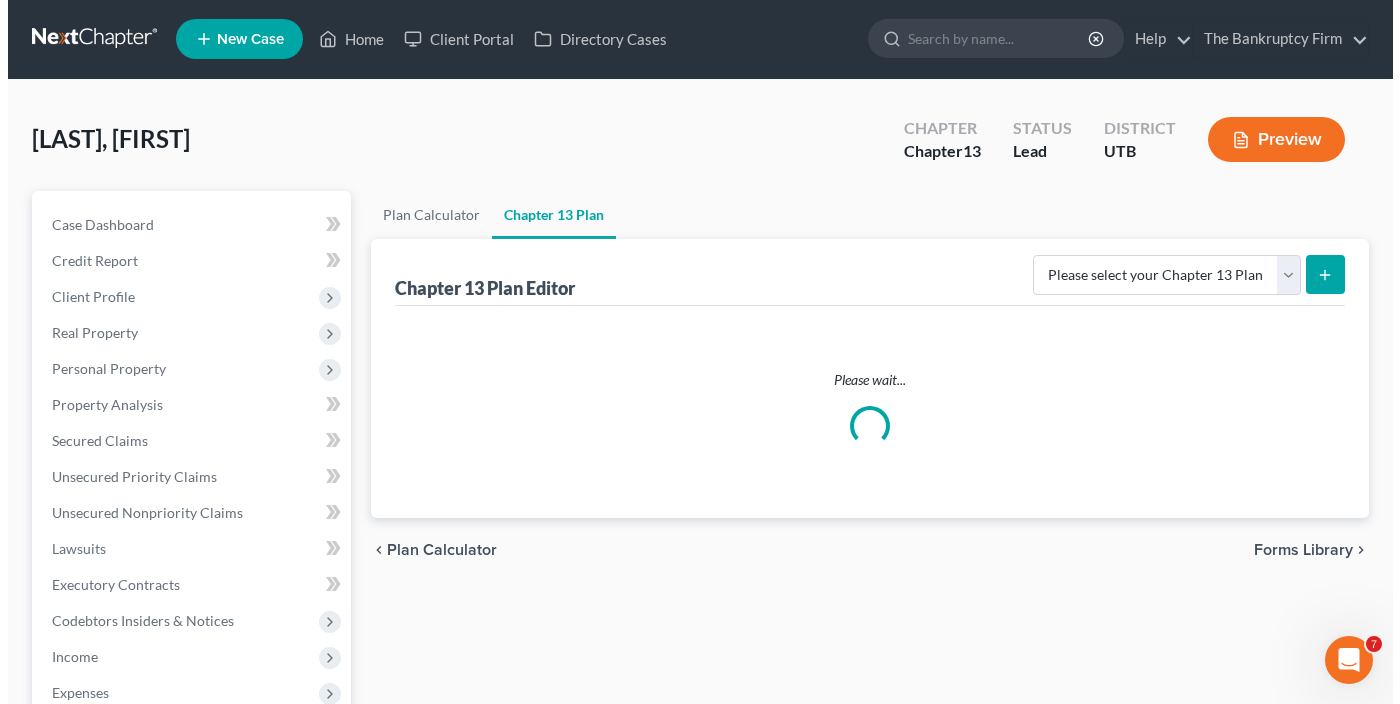 scroll, scrollTop: 0, scrollLeft: 0, axis: both 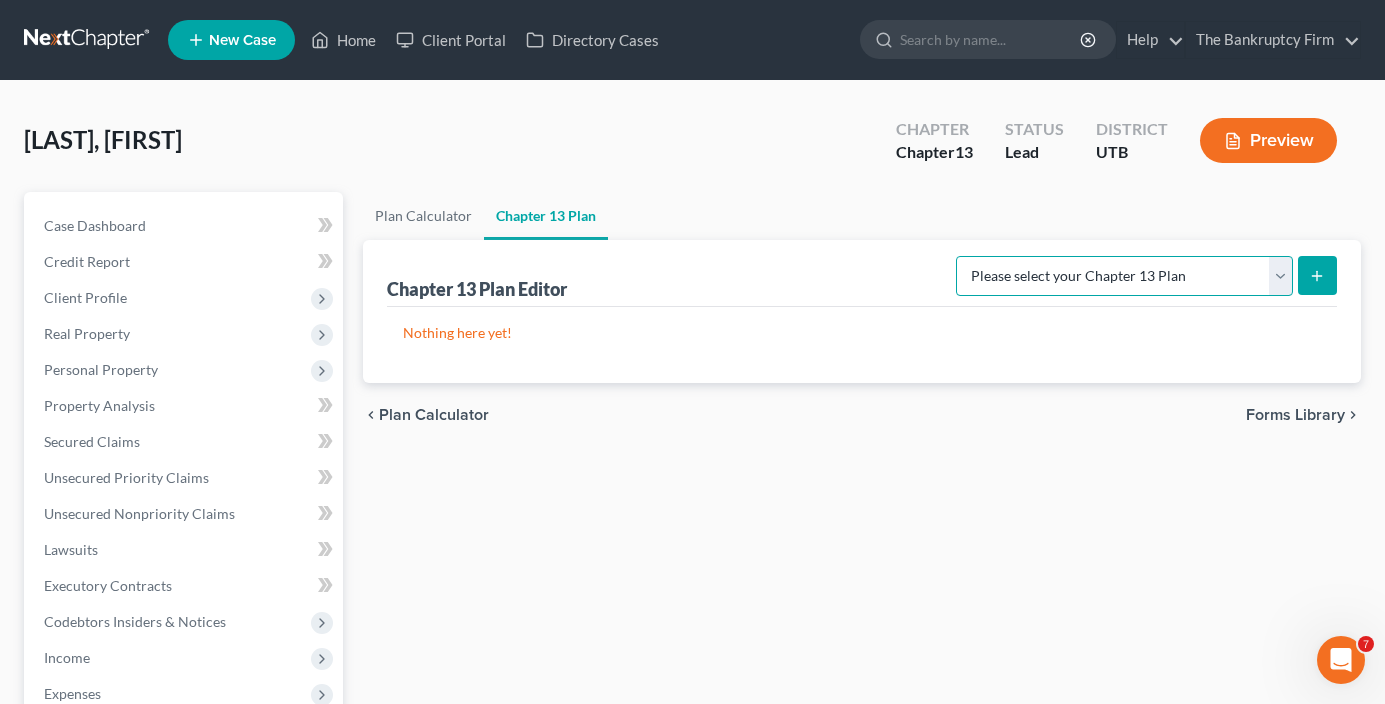 click on "Please select your Chapter 13 Plan Chapter 13 Plan - The Bankruptcy Firm - Utah  National Form Plan - Official Form 113" at bounding box center (1124, 276) 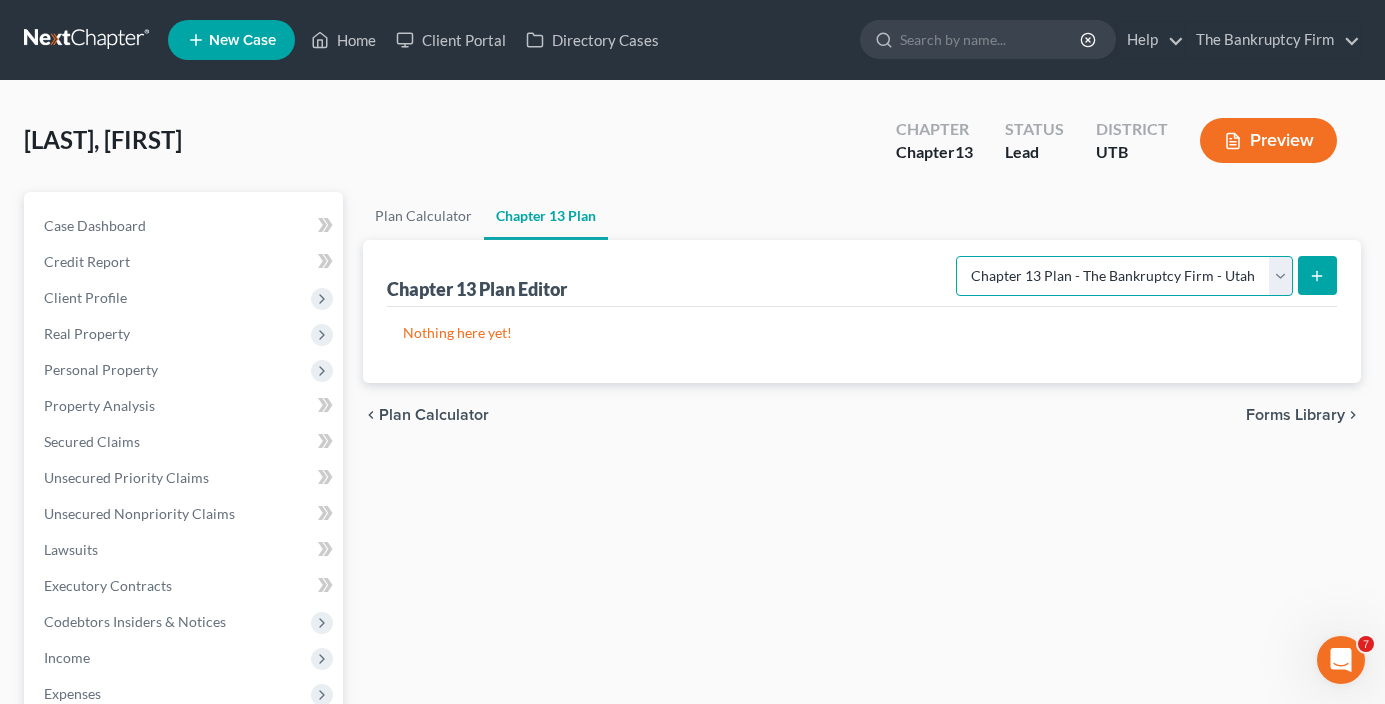 click on "Please select your Chapter 13 Plan Chapter 13 Plan - The Bankruptcy Firm - Utah  National Form Plan - Official Form 113" at bounding box center (1124, 276) 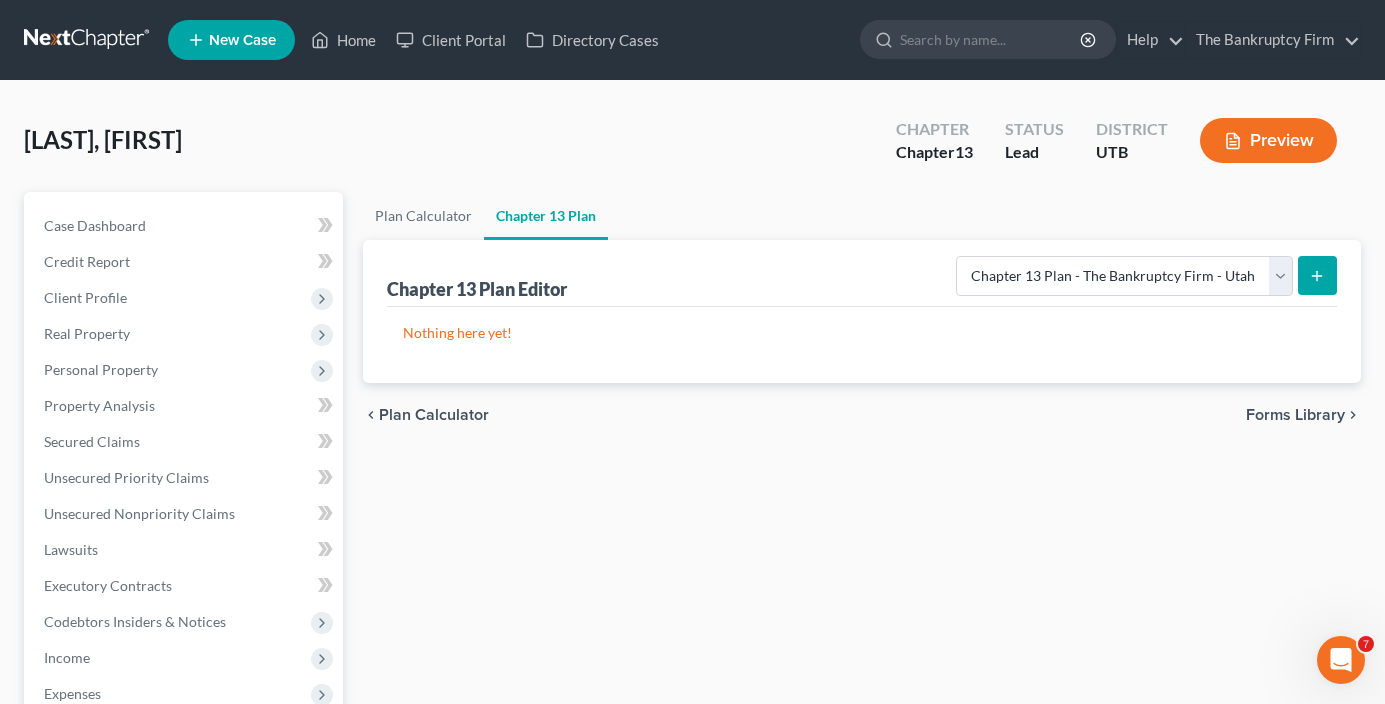click 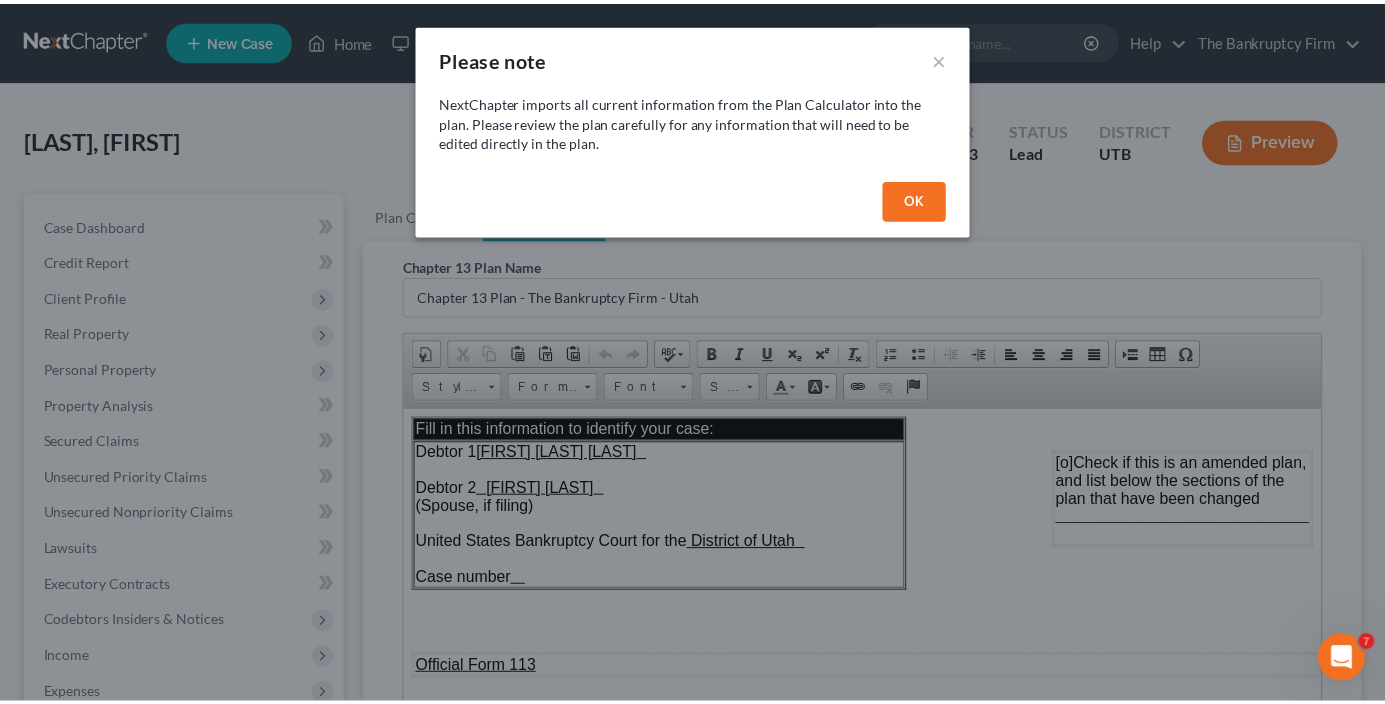 scroll, scrollTop: 0, scrollLeft: 0, axis: both 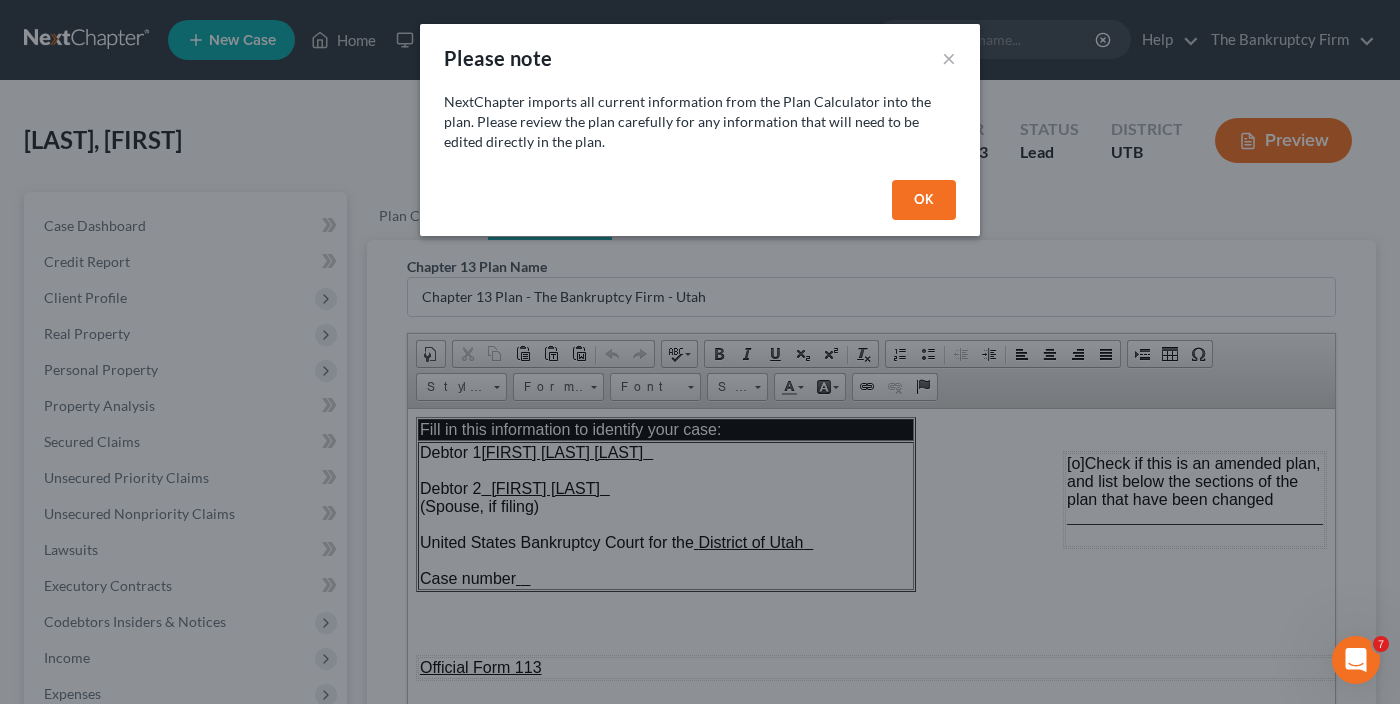 click on "OK" at bounding box center [924, 200] 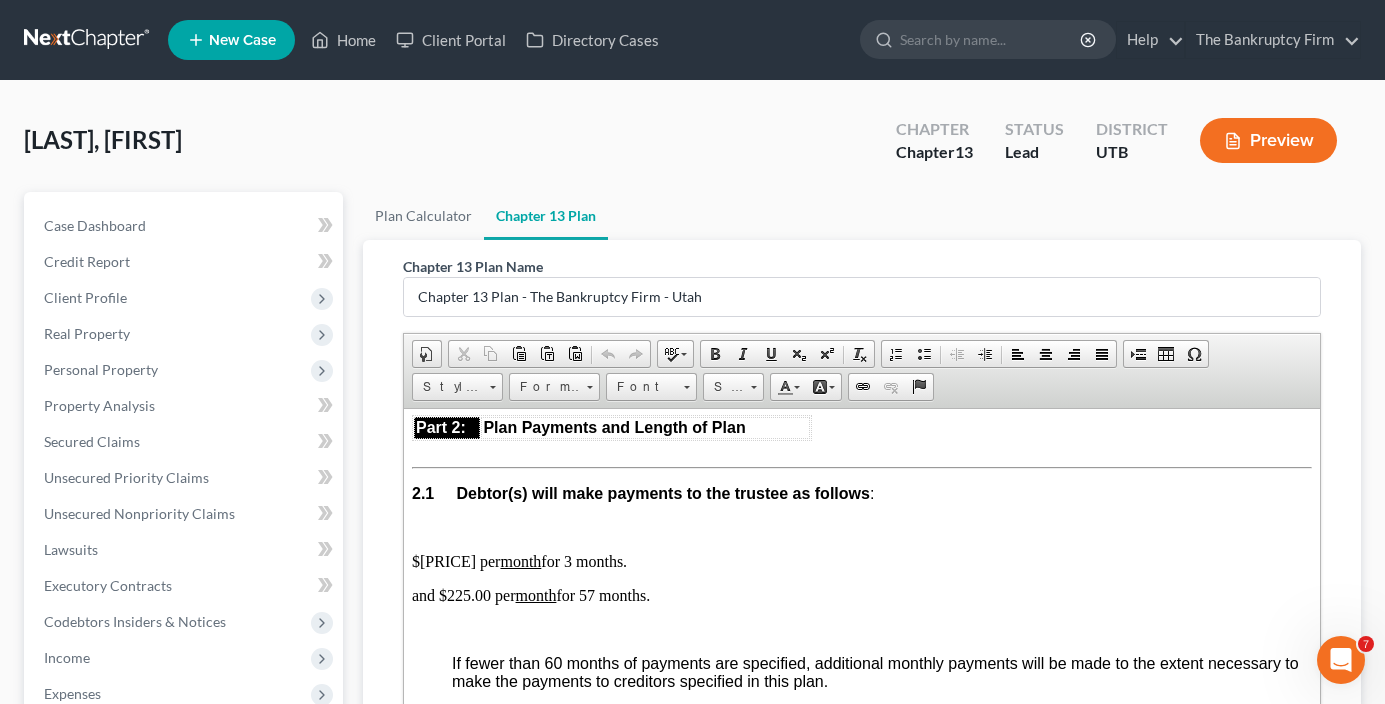 scroll, scrollTop: 1100, scrollLeft: 0, axis: vertical 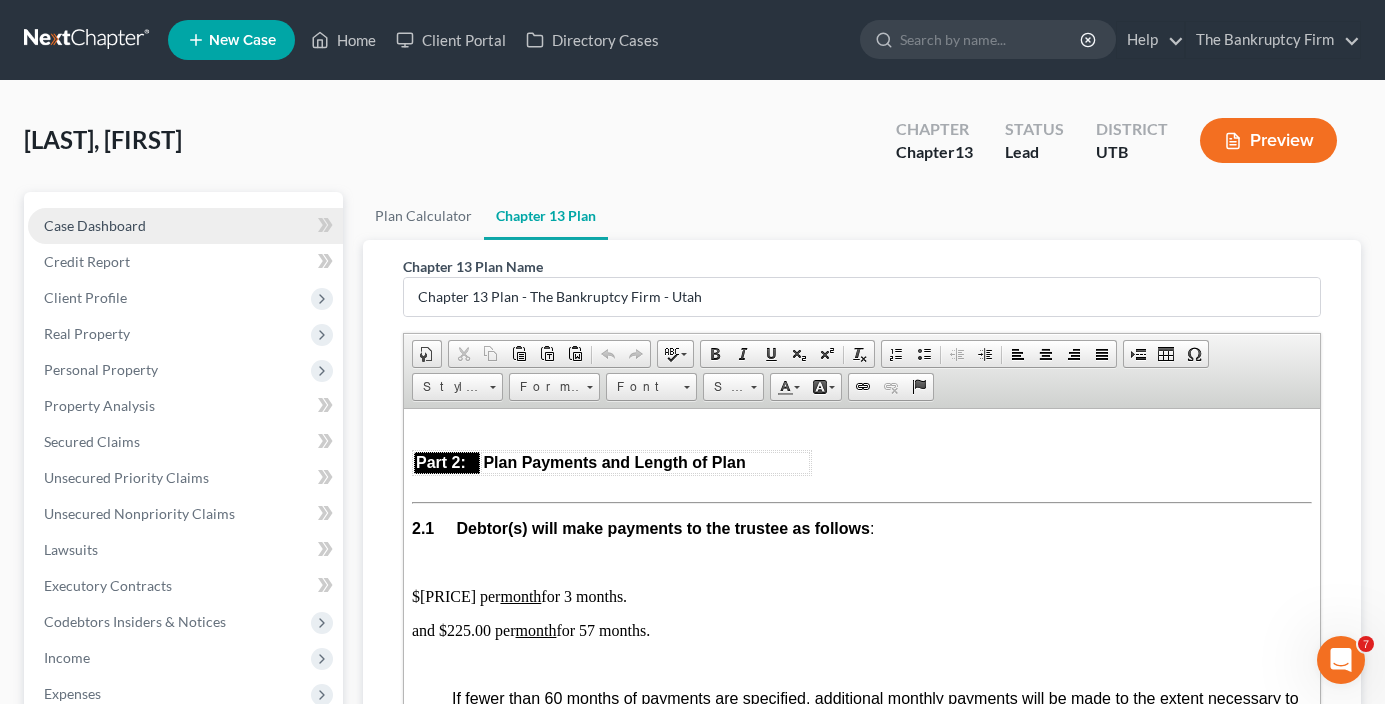 click on "Case Dashboard" at bounding box center (95, 225) 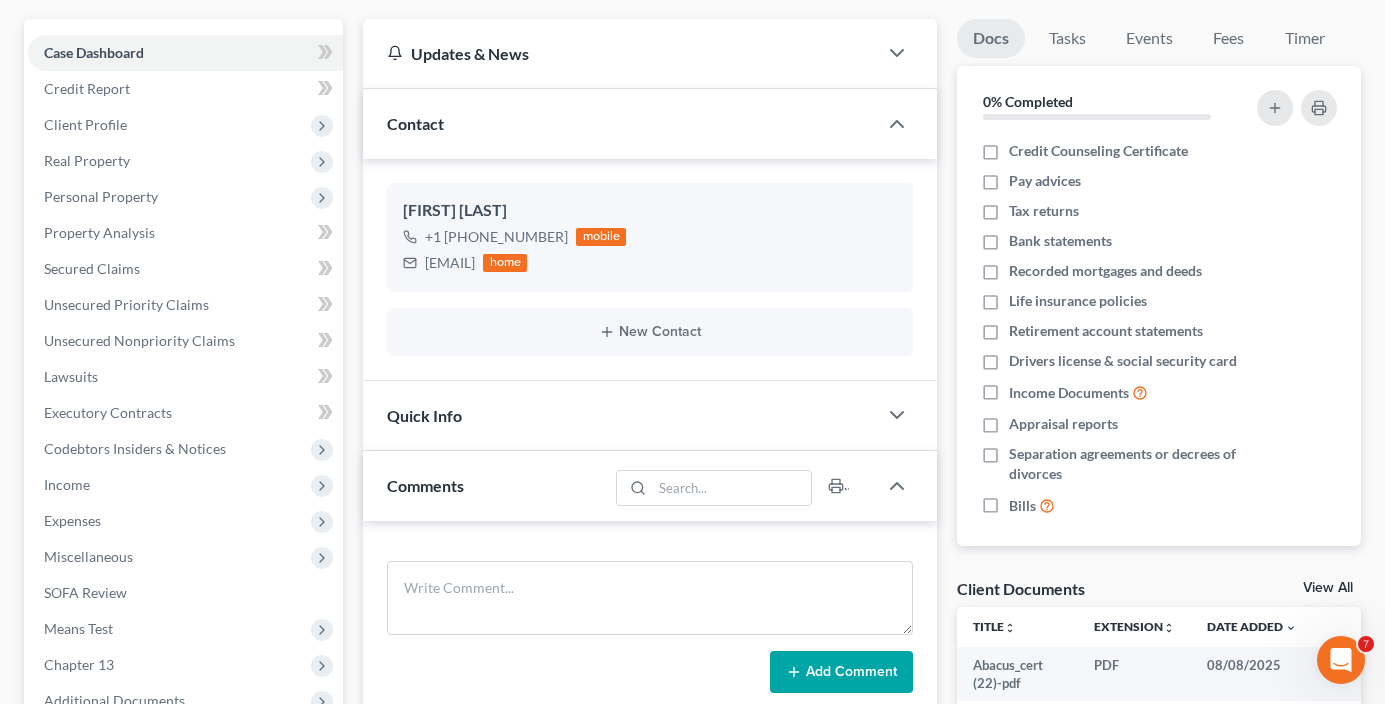 scroll, scrollTop: 0, scrollLeft: 0, axis: both 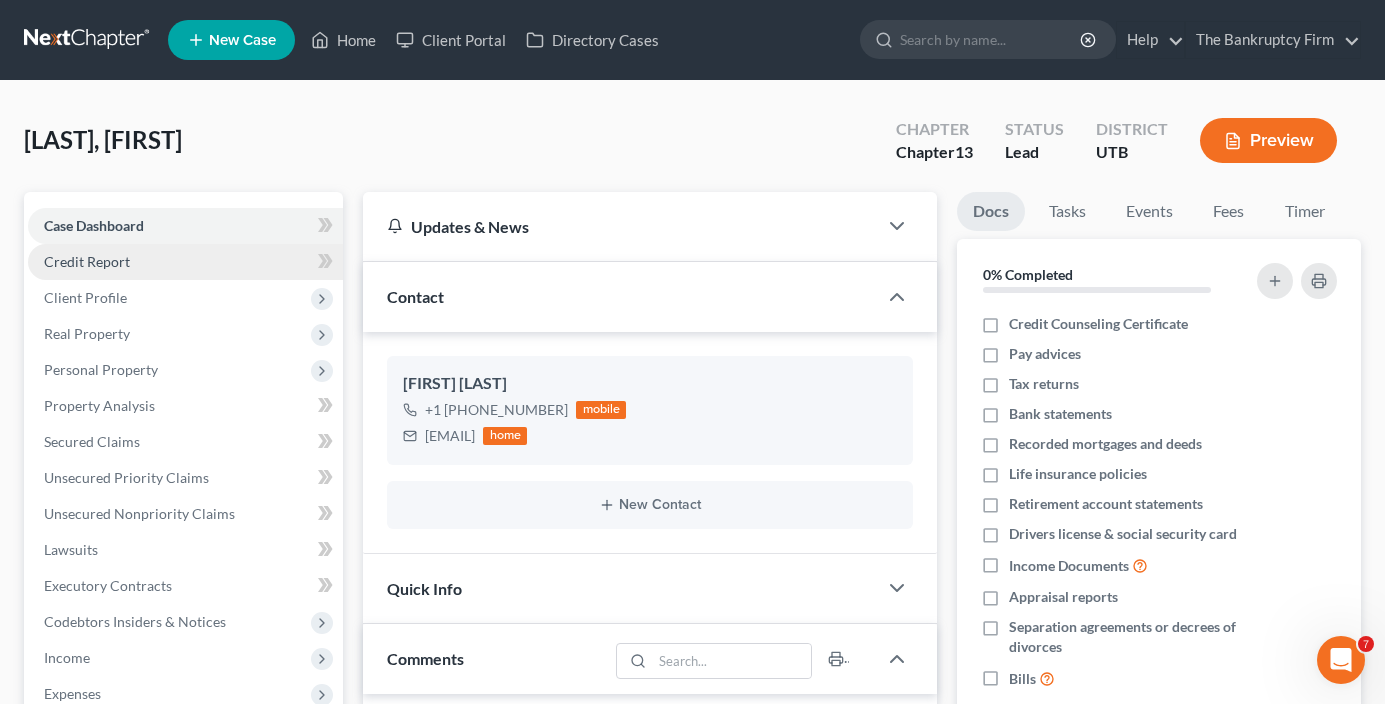 click on "Credit Report" at bounding box center (87, 261) 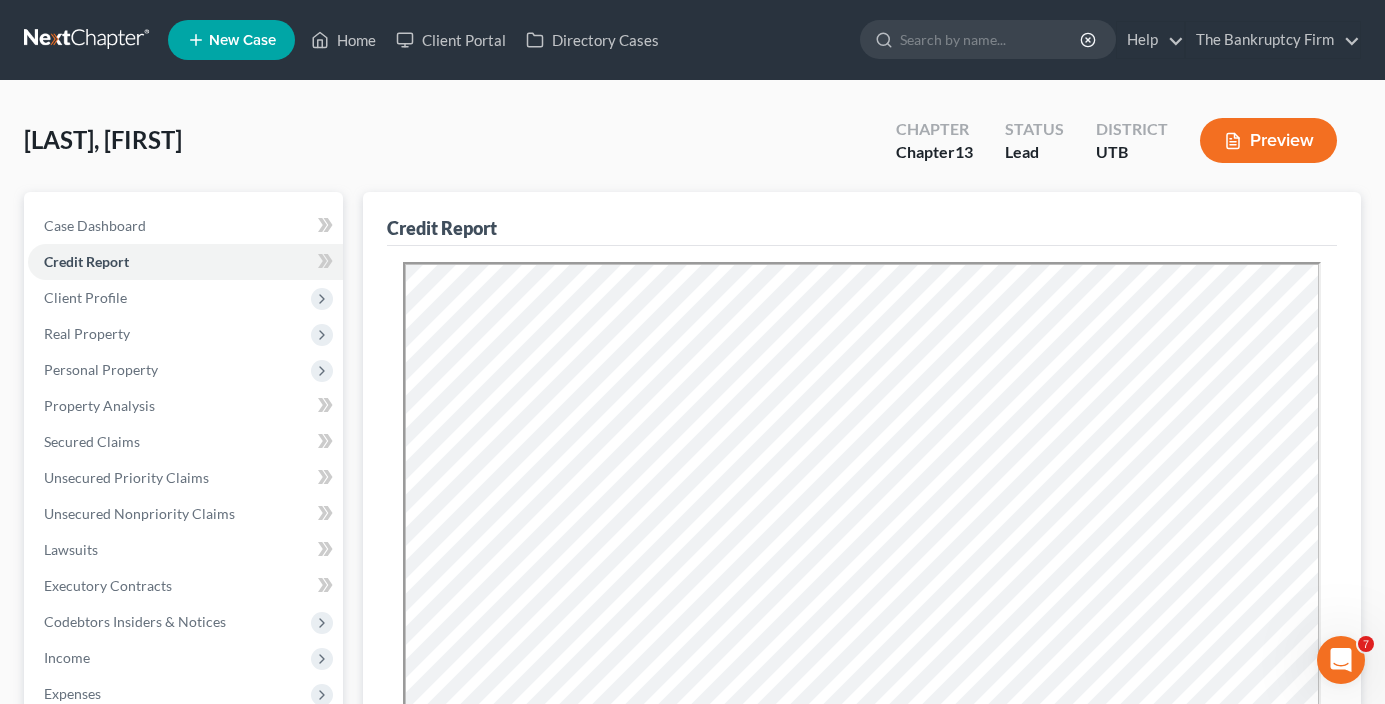 scroll, scrollTop: 0, scrollLeft: 0, axis: both 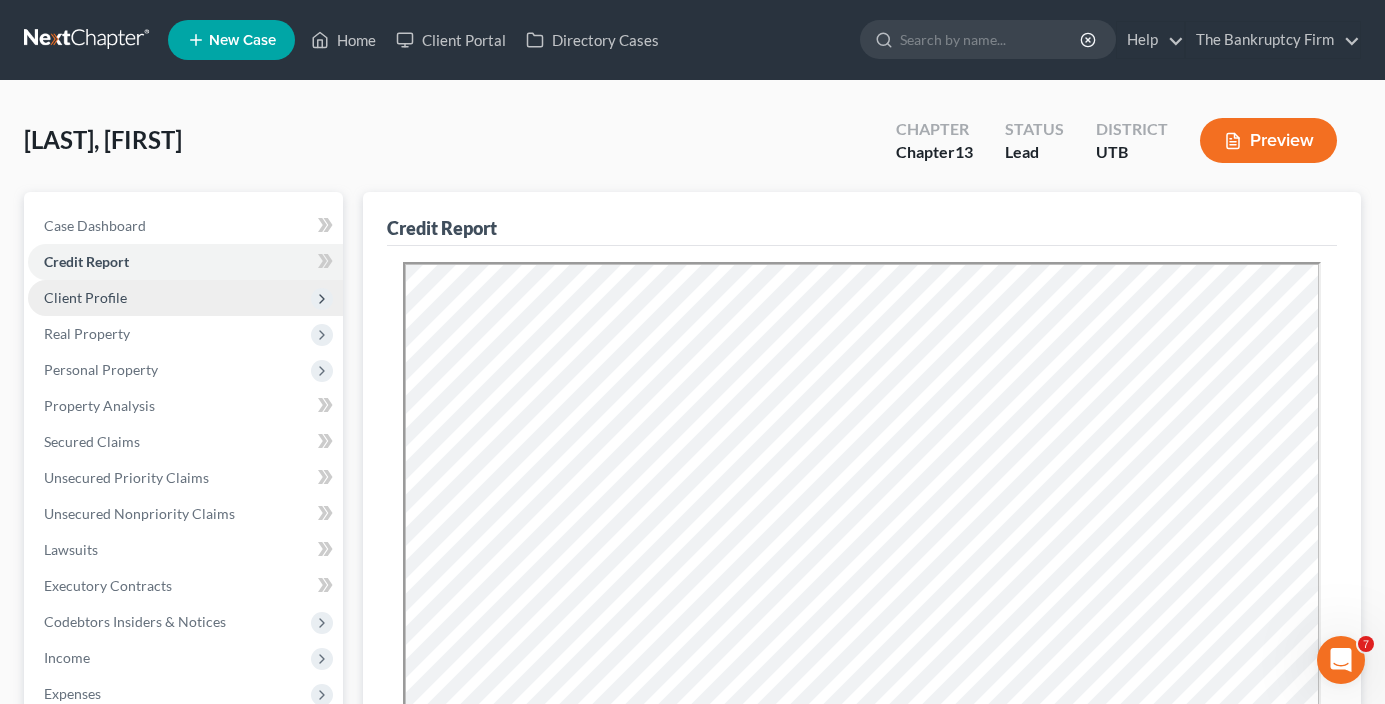 click on "Client Profile" at bounding box center [85, 297] 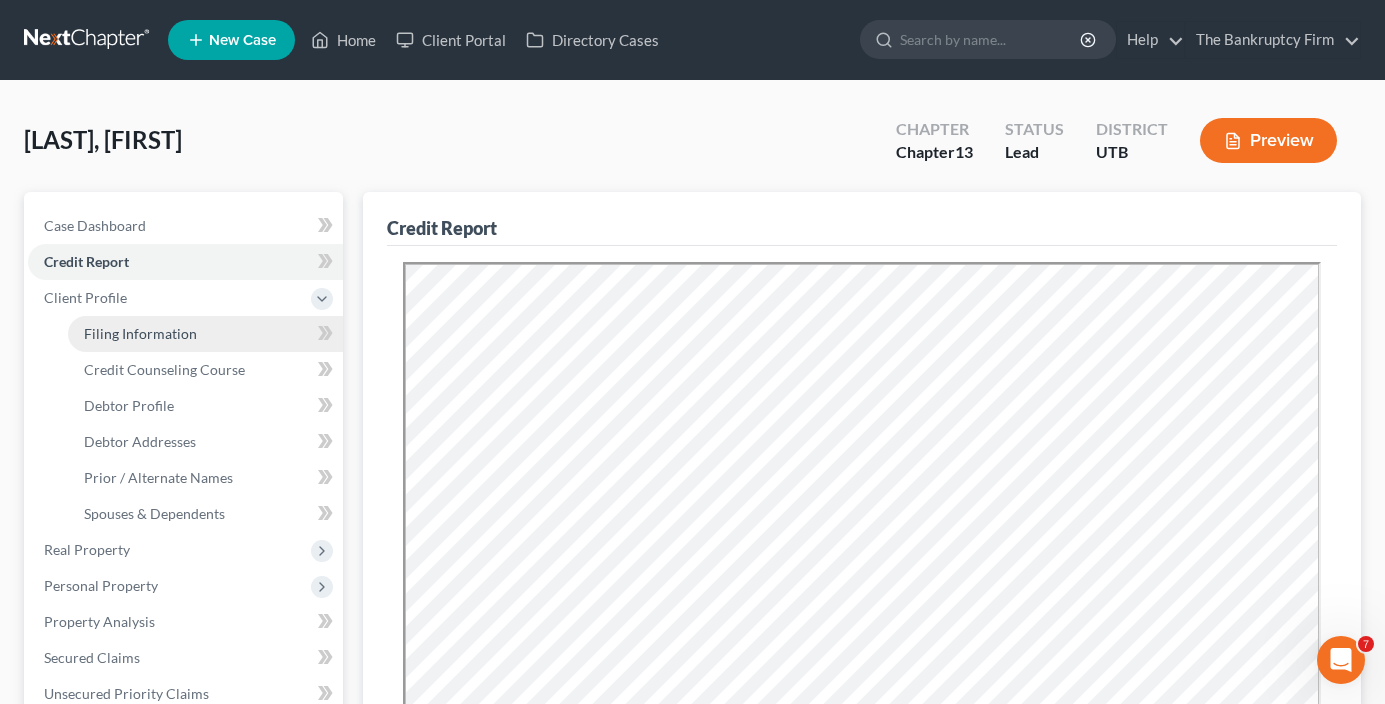 click on "Filing Information" at bounding box center [205, 334] 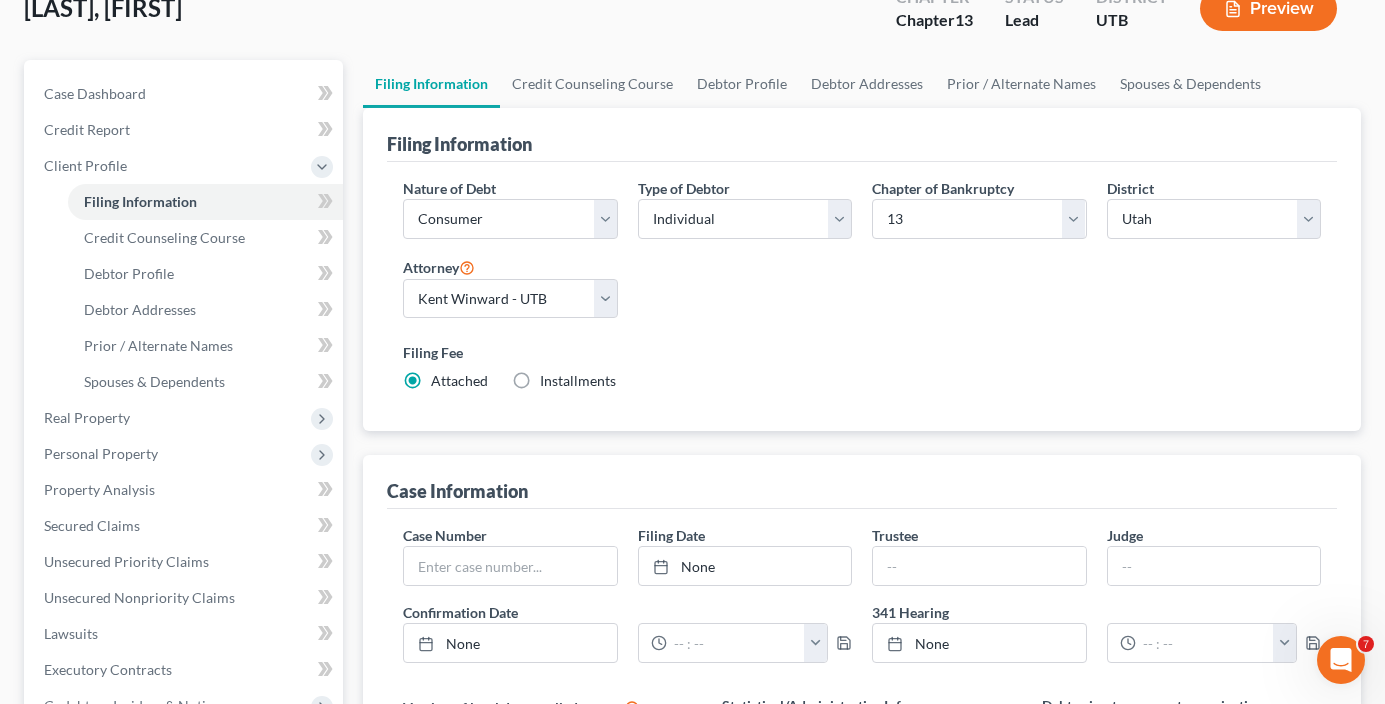 scroll, scrollTop: 95, scrollLeft: 0, axis: vertical 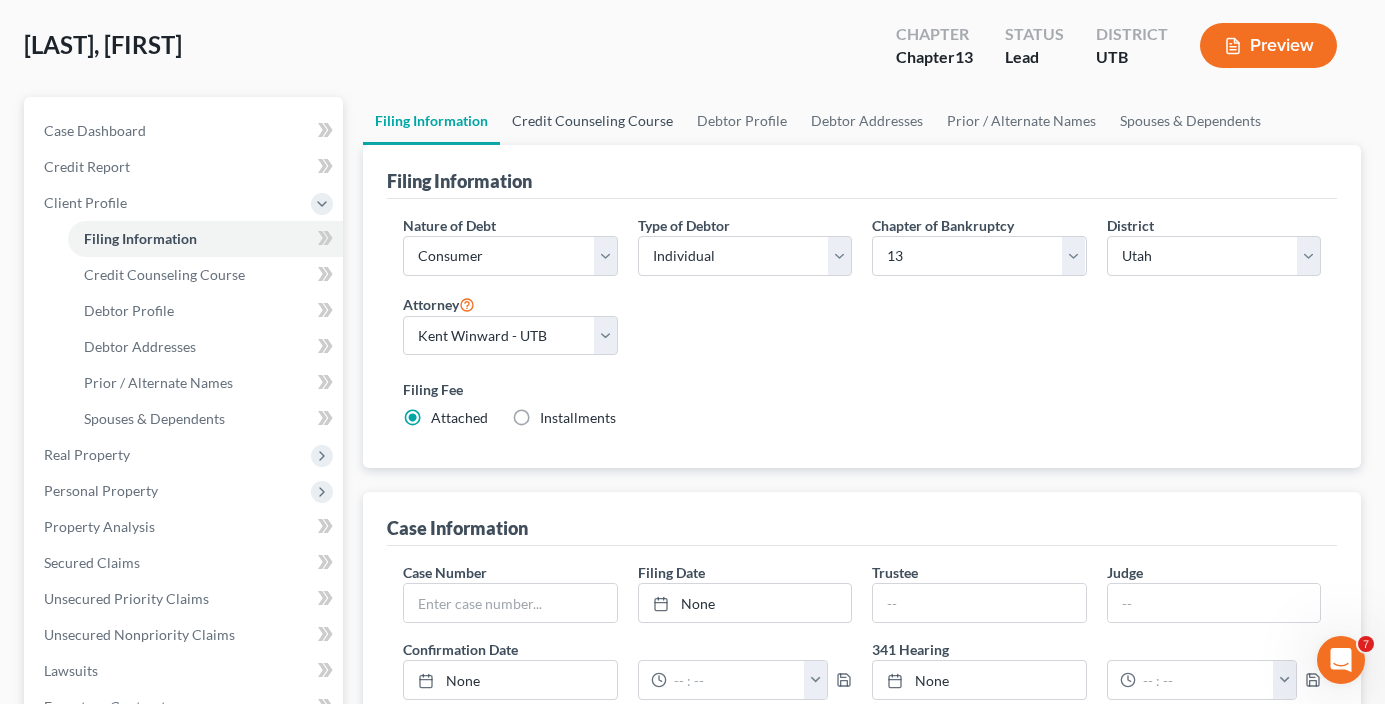click on "Credit Counseling Course" at bounding box center [592, 121] 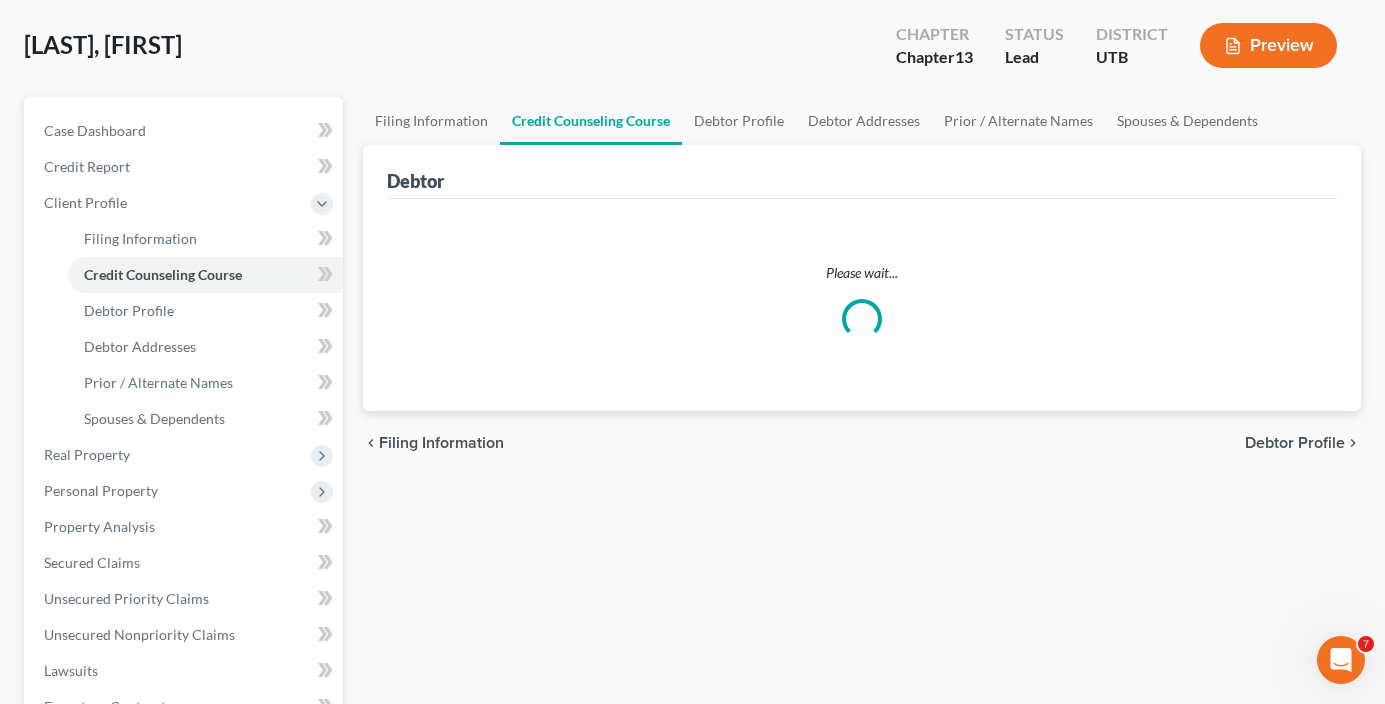 scroll, scrollTop: 0, scrollLeft: 0, axis: both 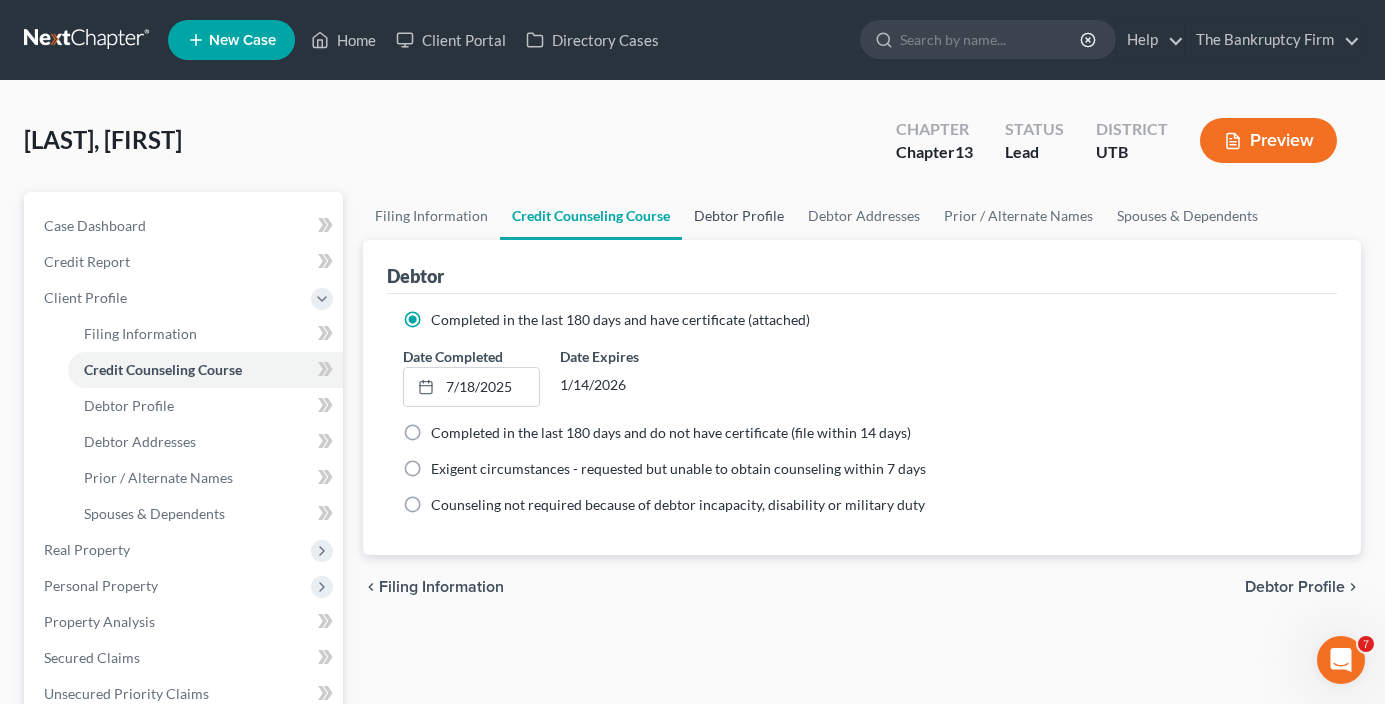 click on "Debtor Profile" at bounding box center [739, 216] 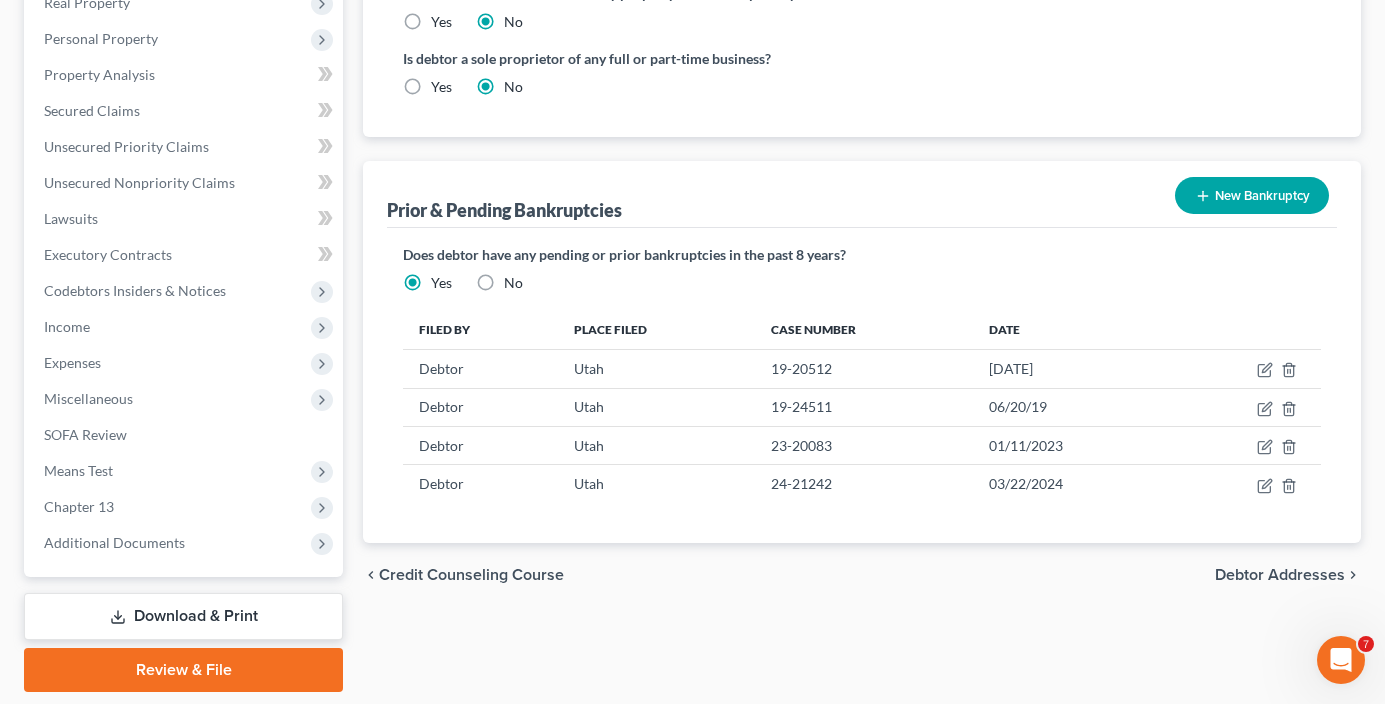 scroll, scrollTop: 0, scrollLeft: 0, axis: both 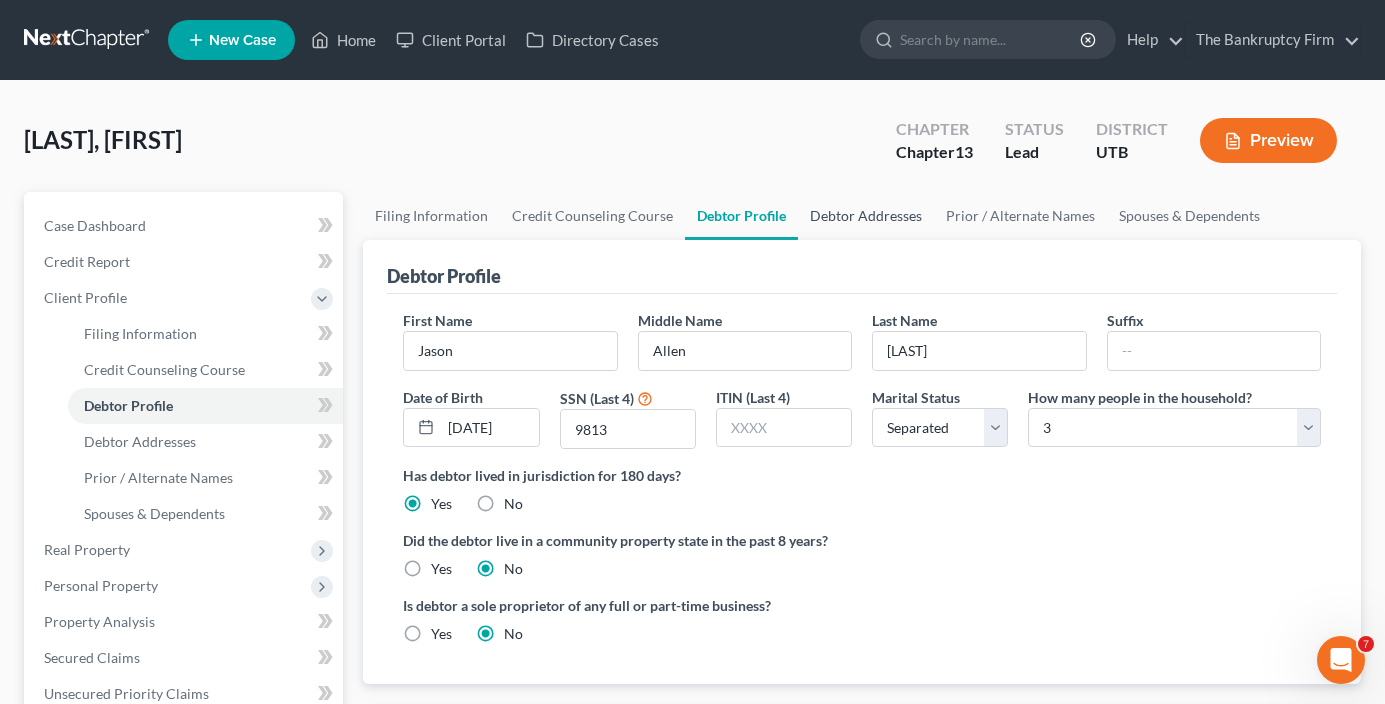click on "Debtor Addresses" at bounding box center (866, 216) 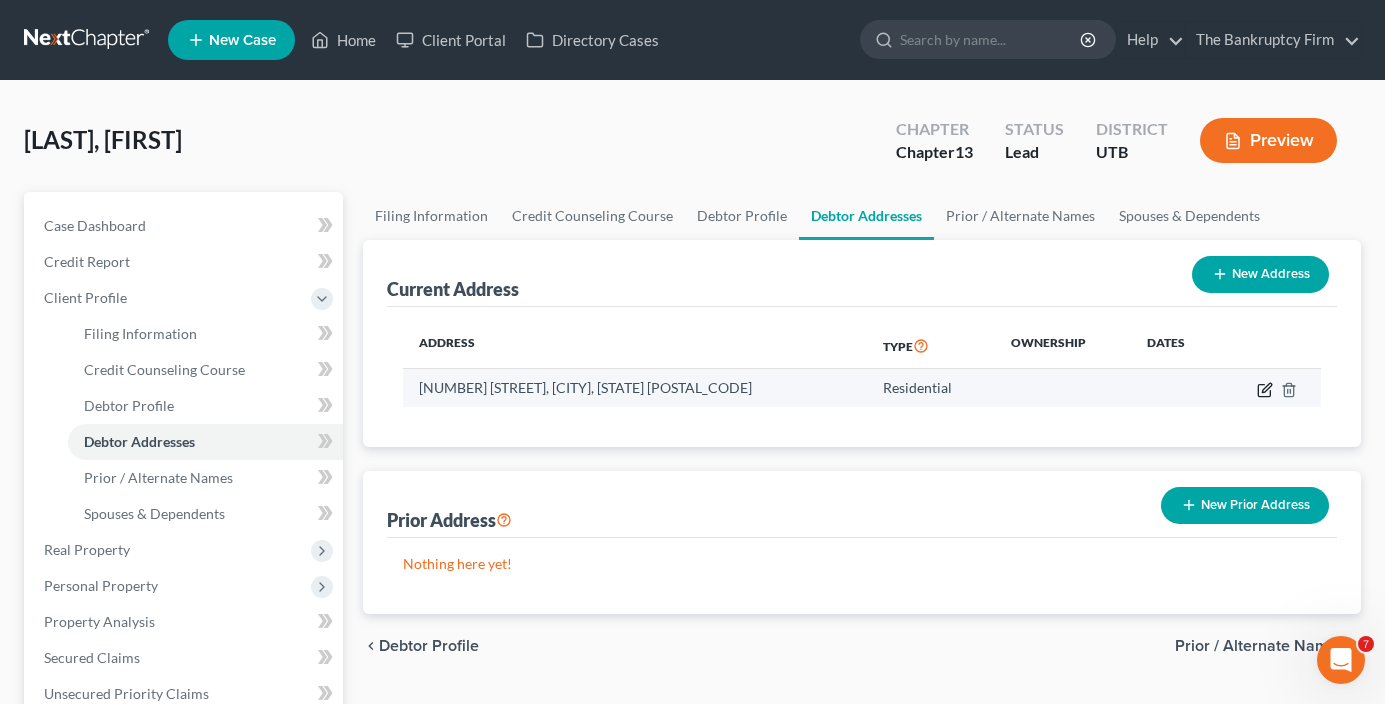 click 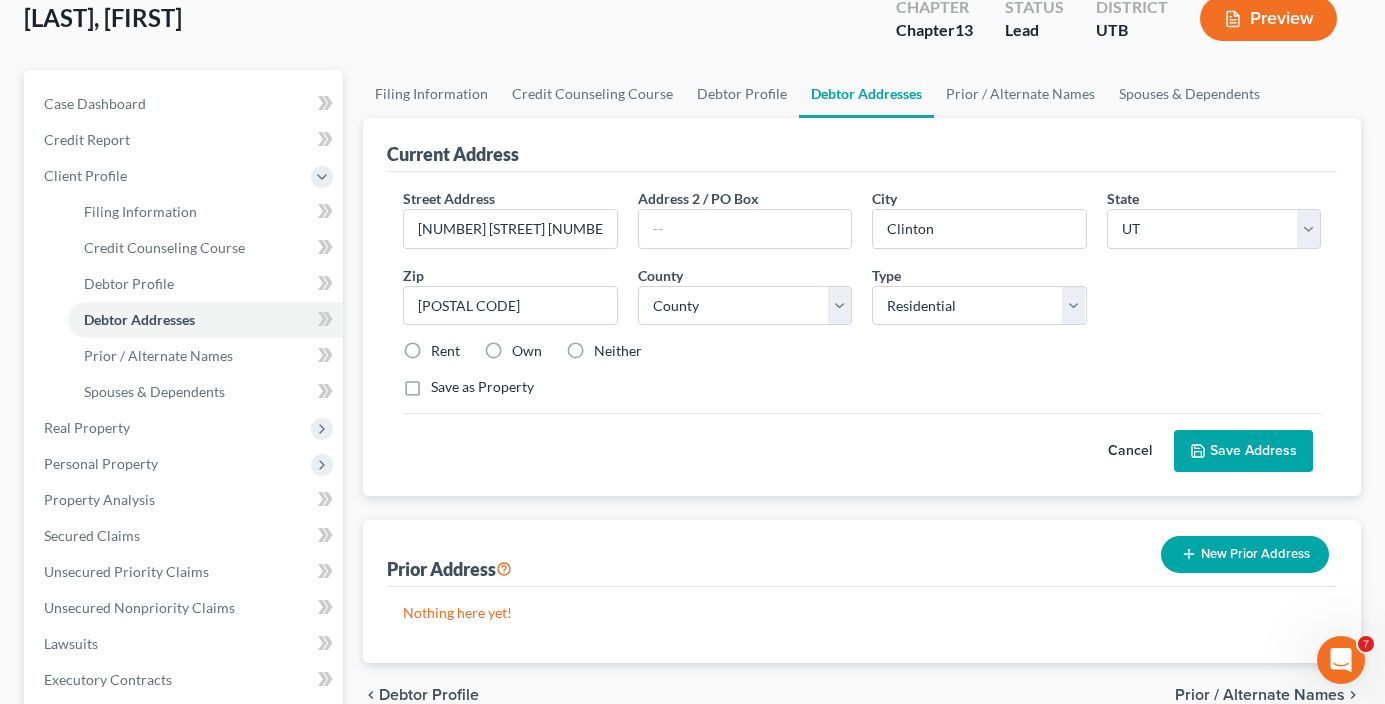 scroll, scrollTop: 0, scrollLeft: 0, axis: both 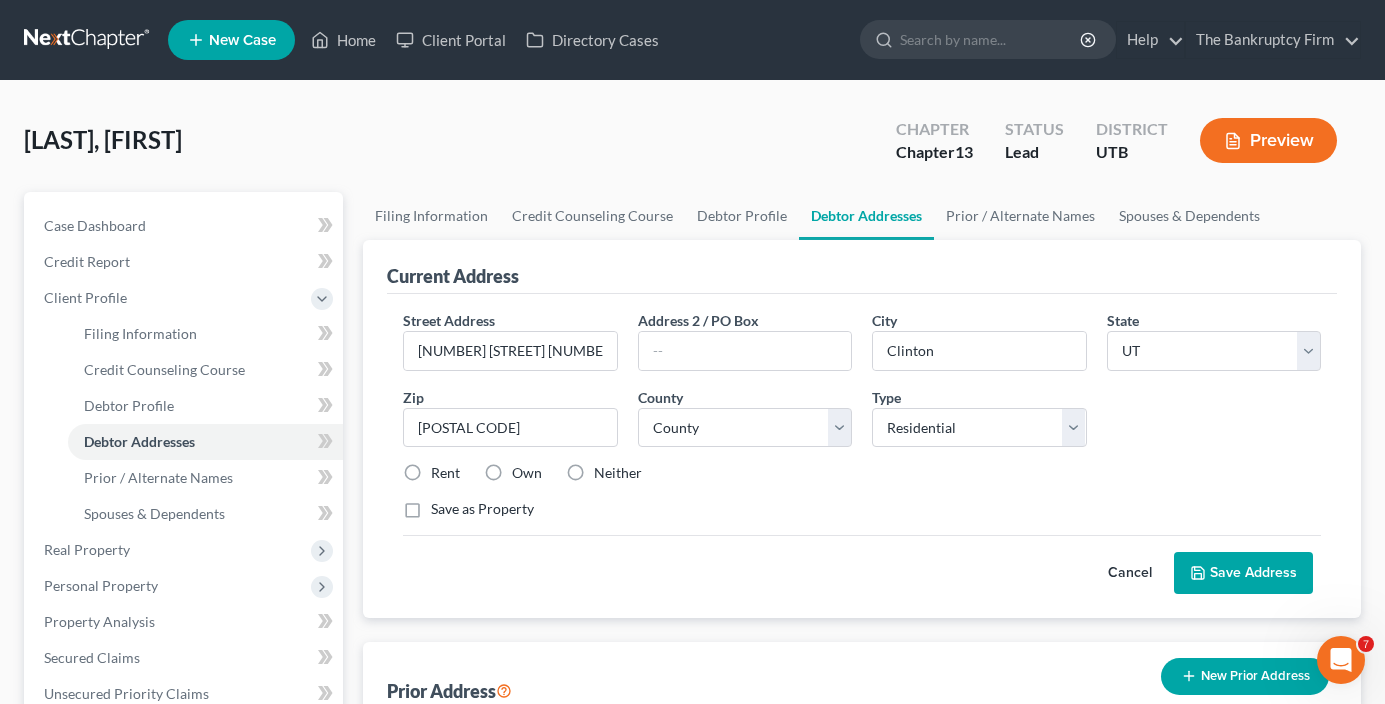 click on "Cancel" at bounding box center [1130, 573] 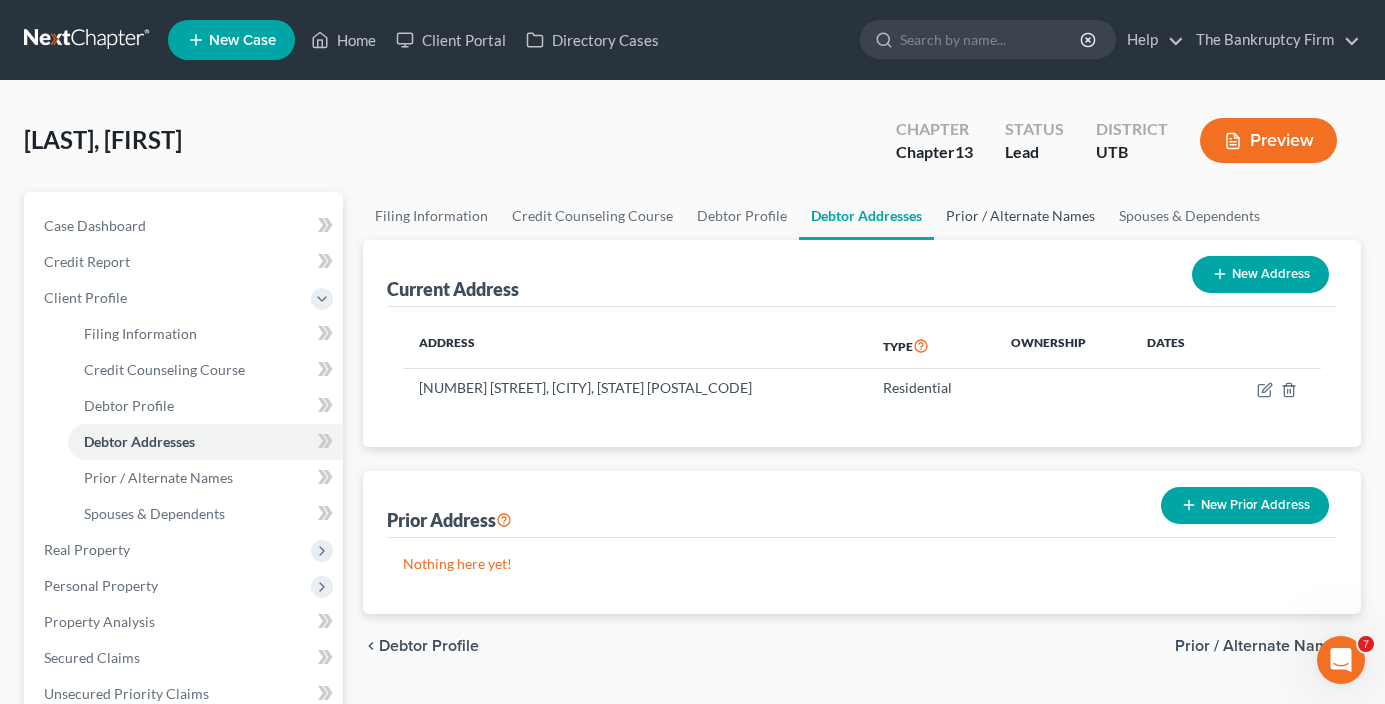 click on "Prior / Alternate Names" at bounding box center (1020, 216) 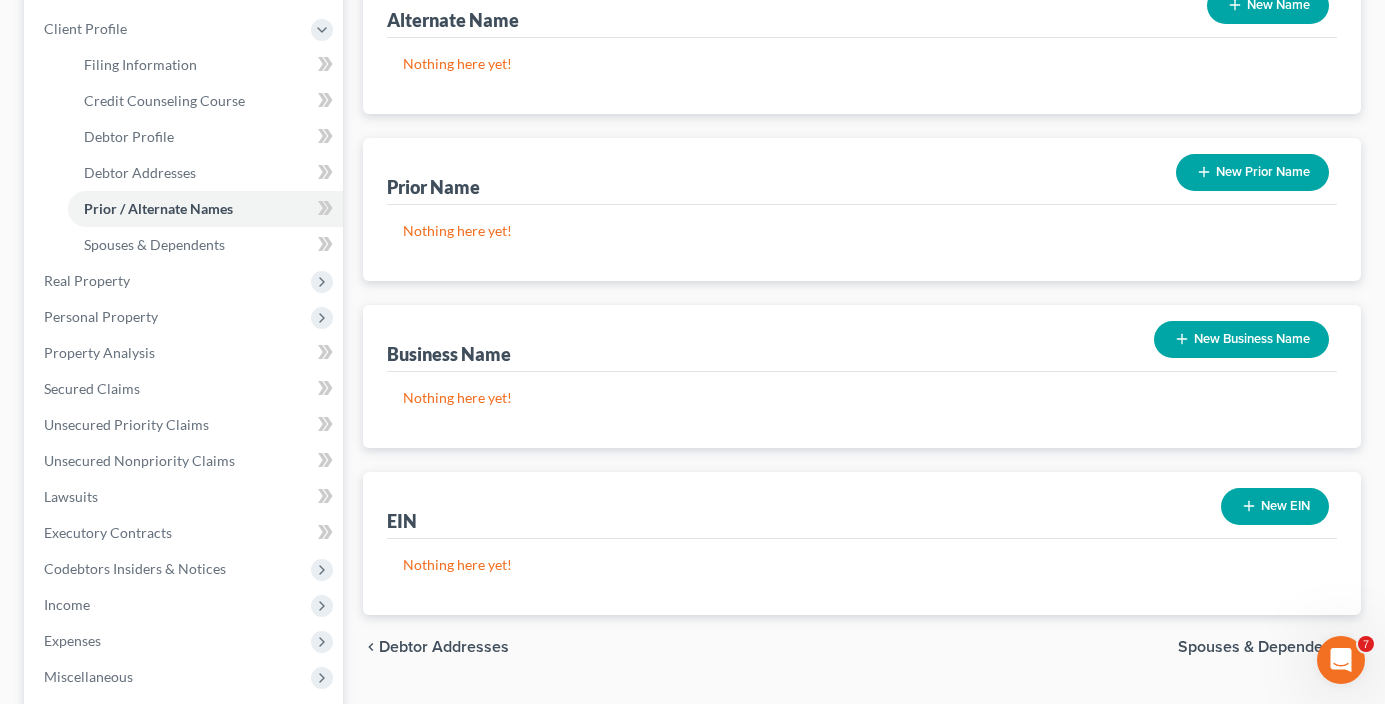 scroll, scrollTop: 0, scrollLeft: 0, axis: both 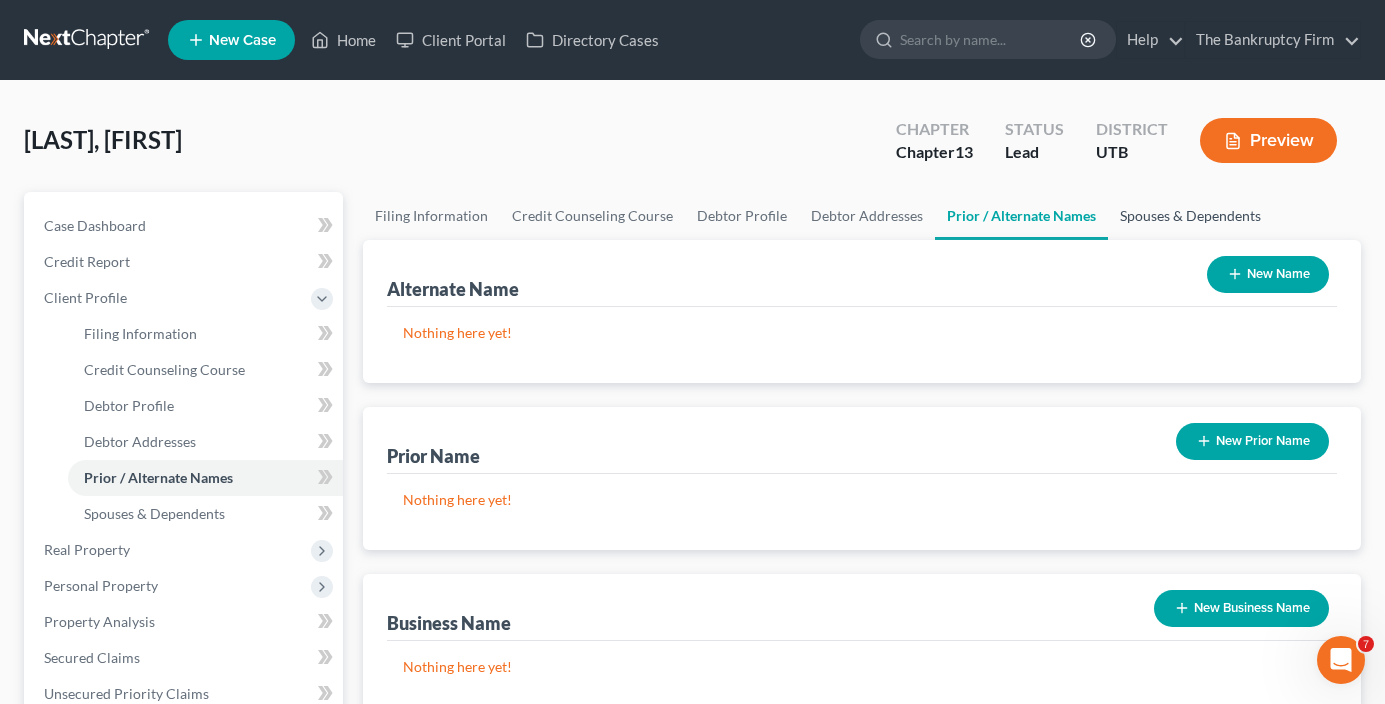 click on "Spouses & Dependents" at bounding box center (1190, 216) 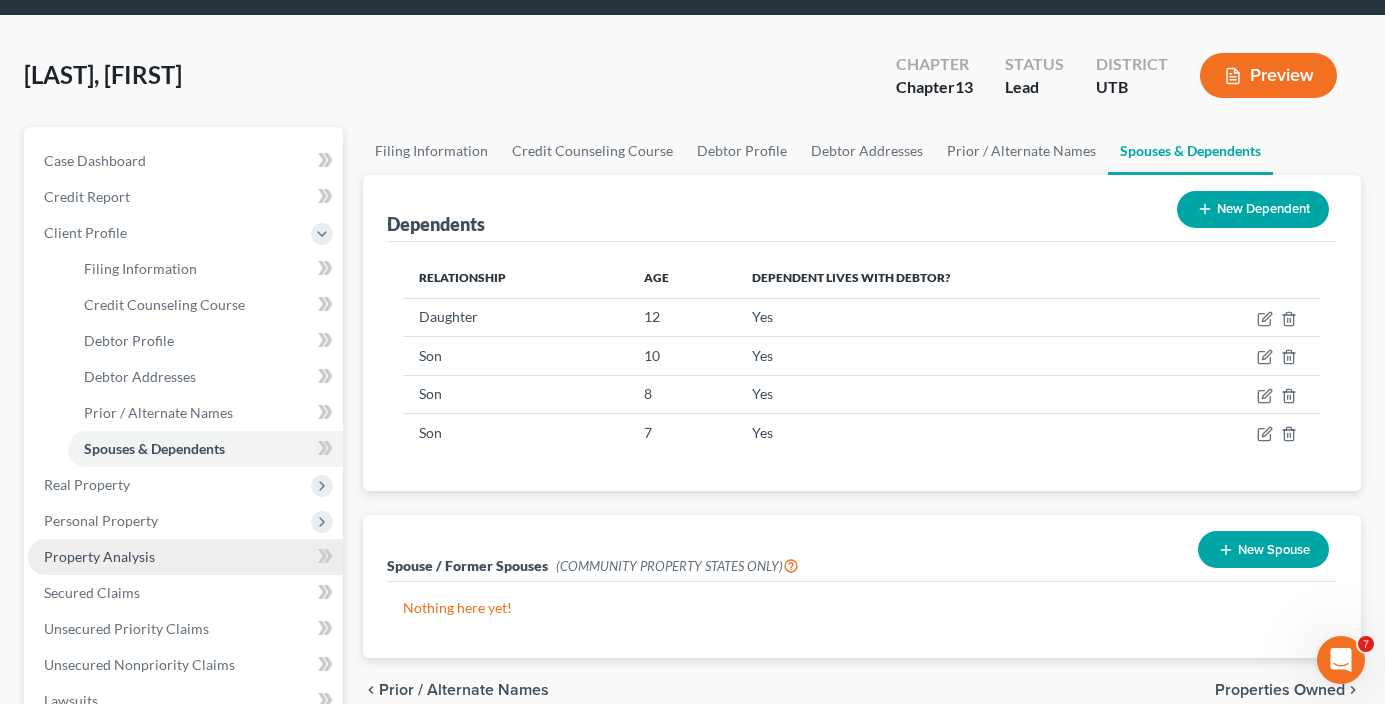 scroll, scrollTop: 100, scrollLeft: 0, axis: vertical 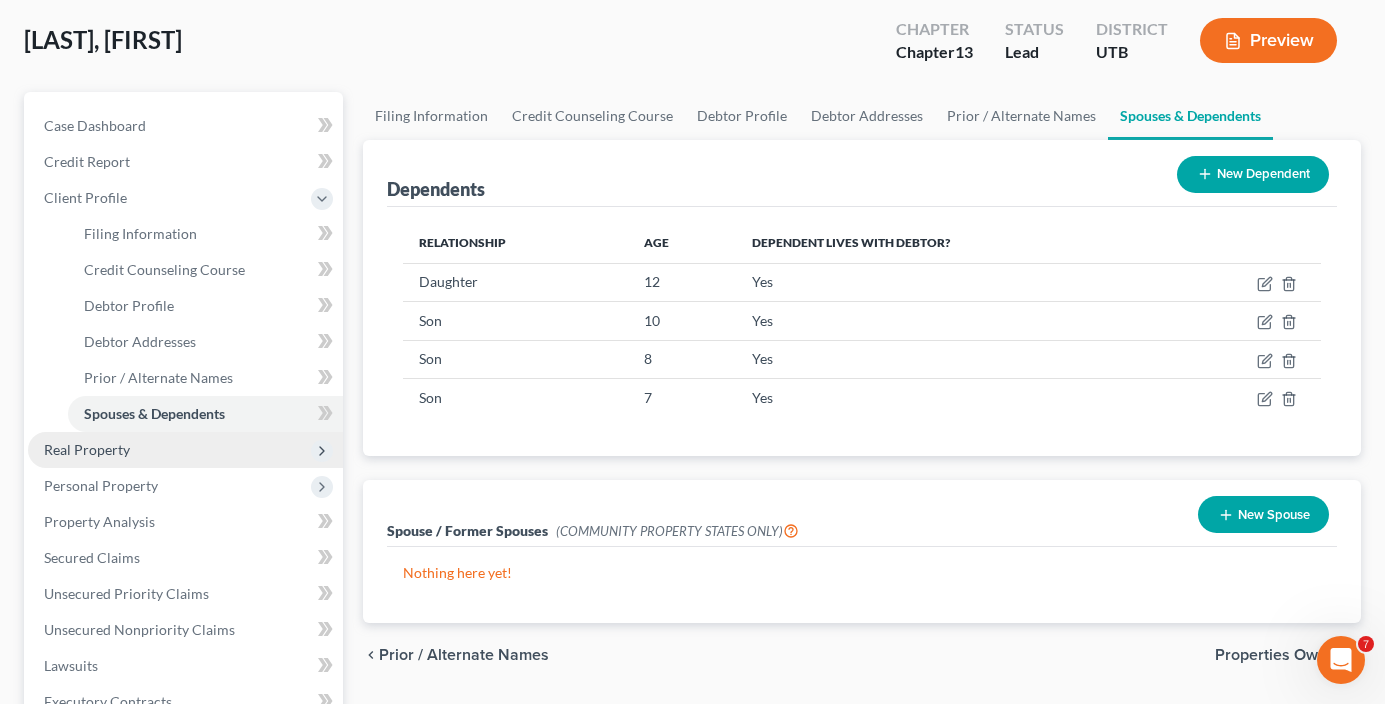 click on "Real Property" at bounding box center (185, 450) 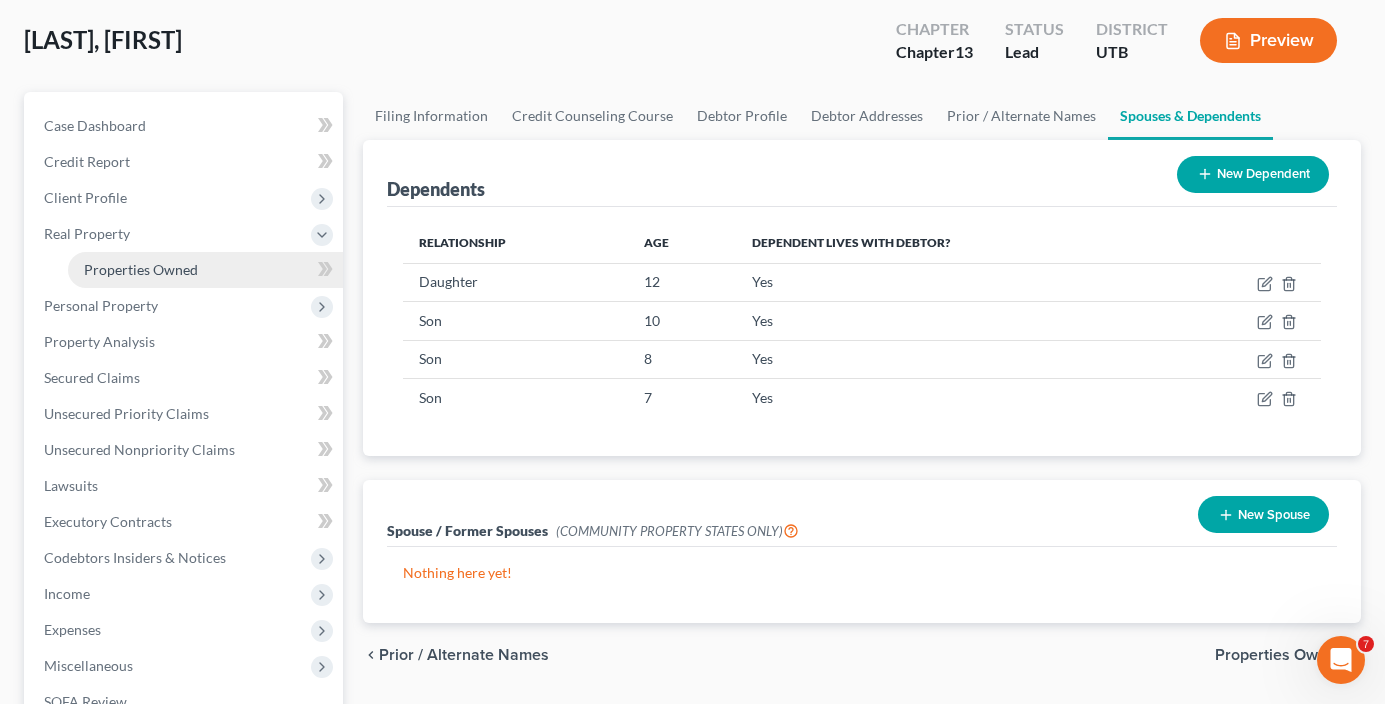 click on "Properties Owned" at bounding box center [141, 269] 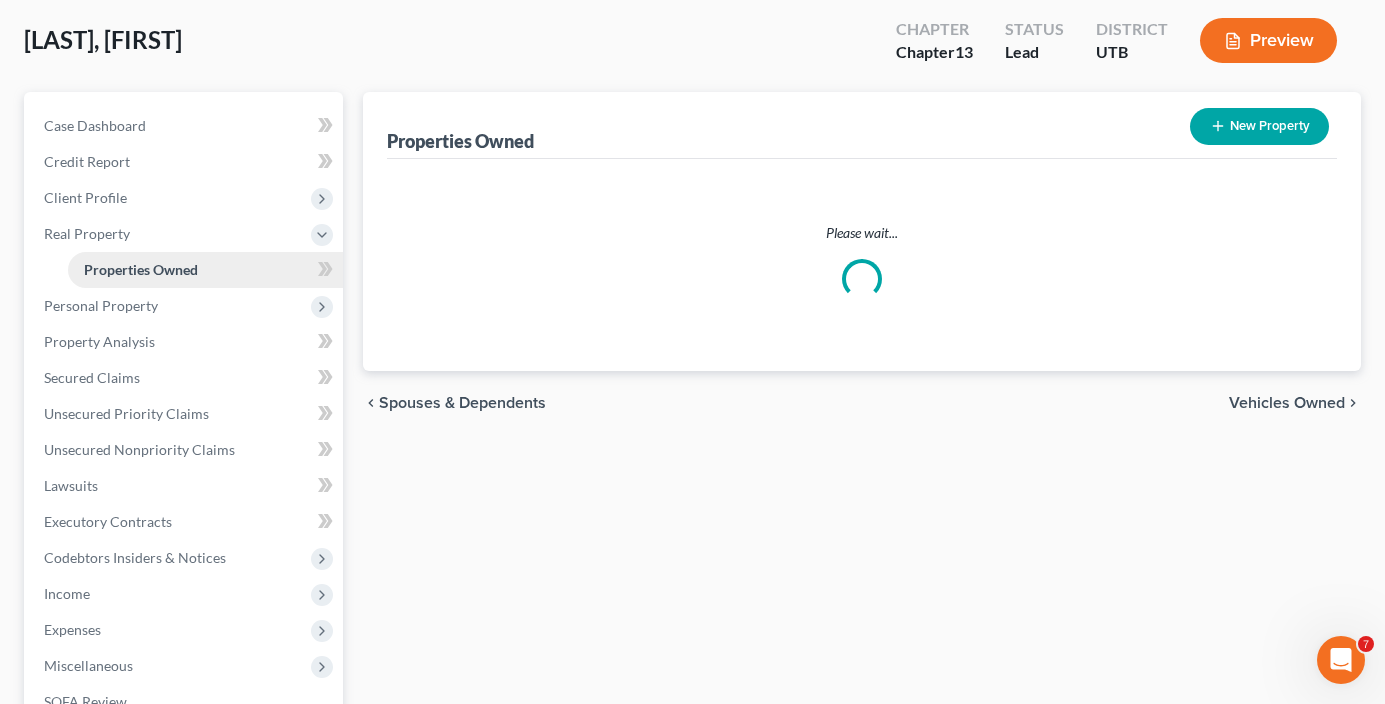 scroll, scrollTop: 0, scrollLeft: 0, axis: both 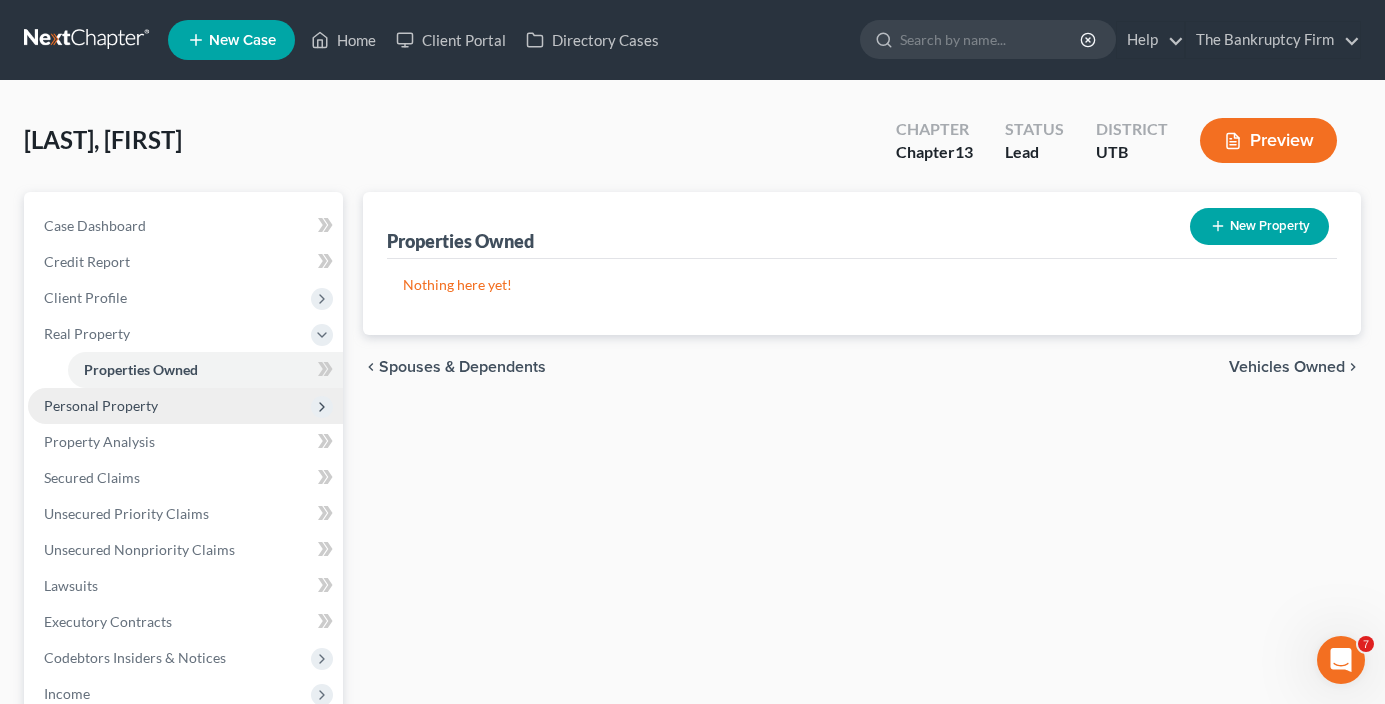 click on "Personal Property" at bounding box center [101, 405] 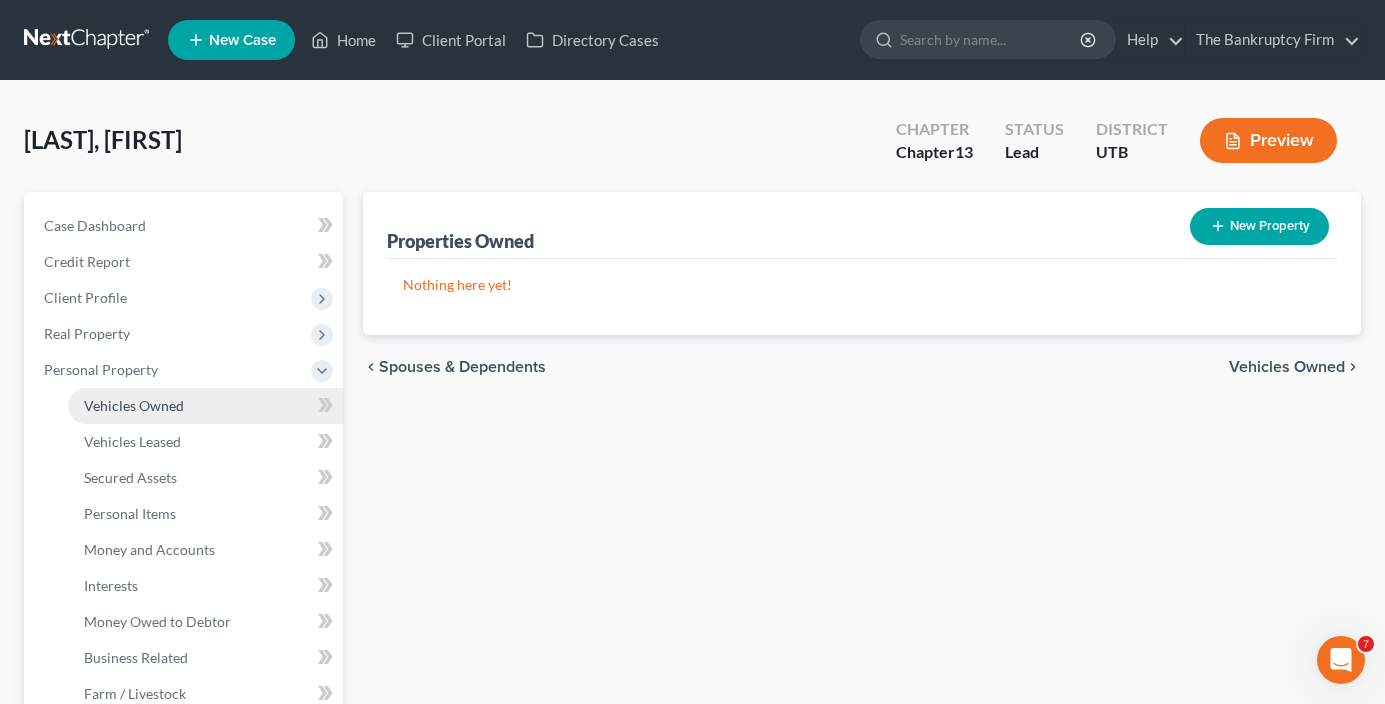 click on "Vehicles Owned" at bounding box center [134, 405] 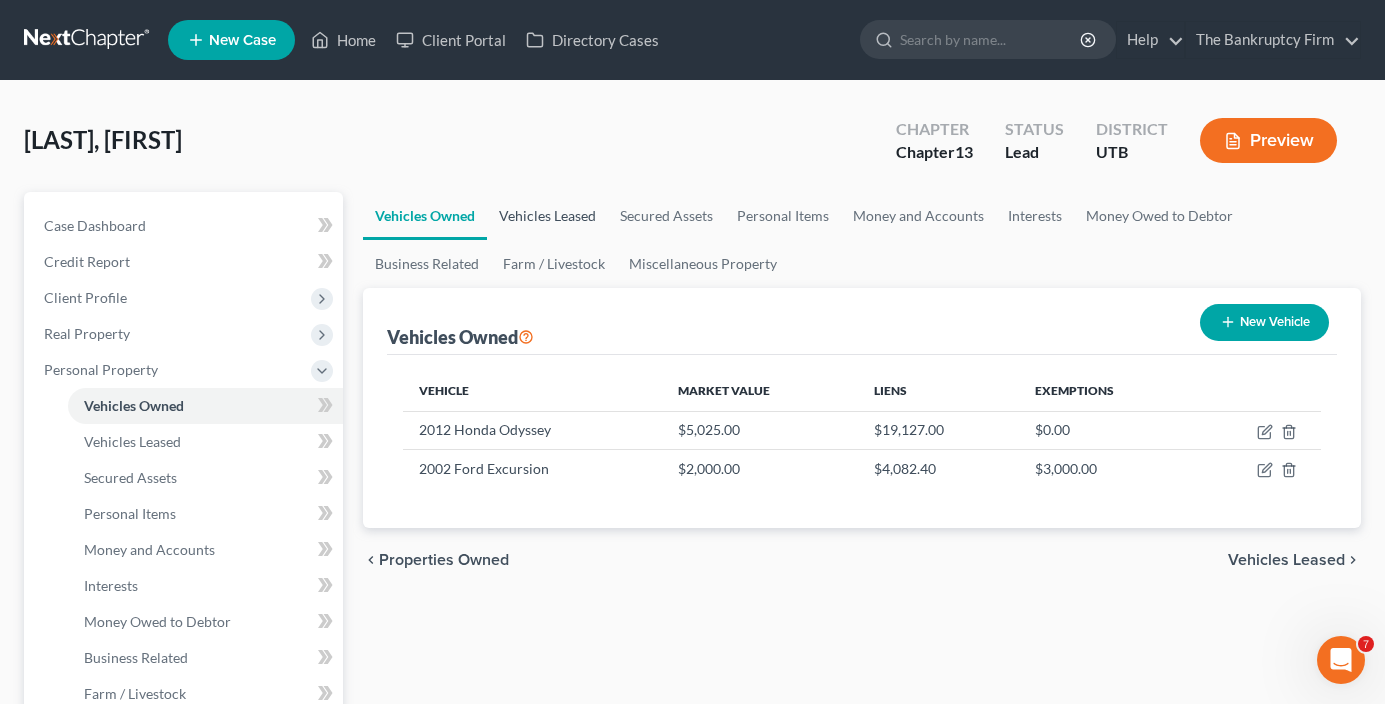 click on "Vehicles Leased" at bounding box center [547, 216] 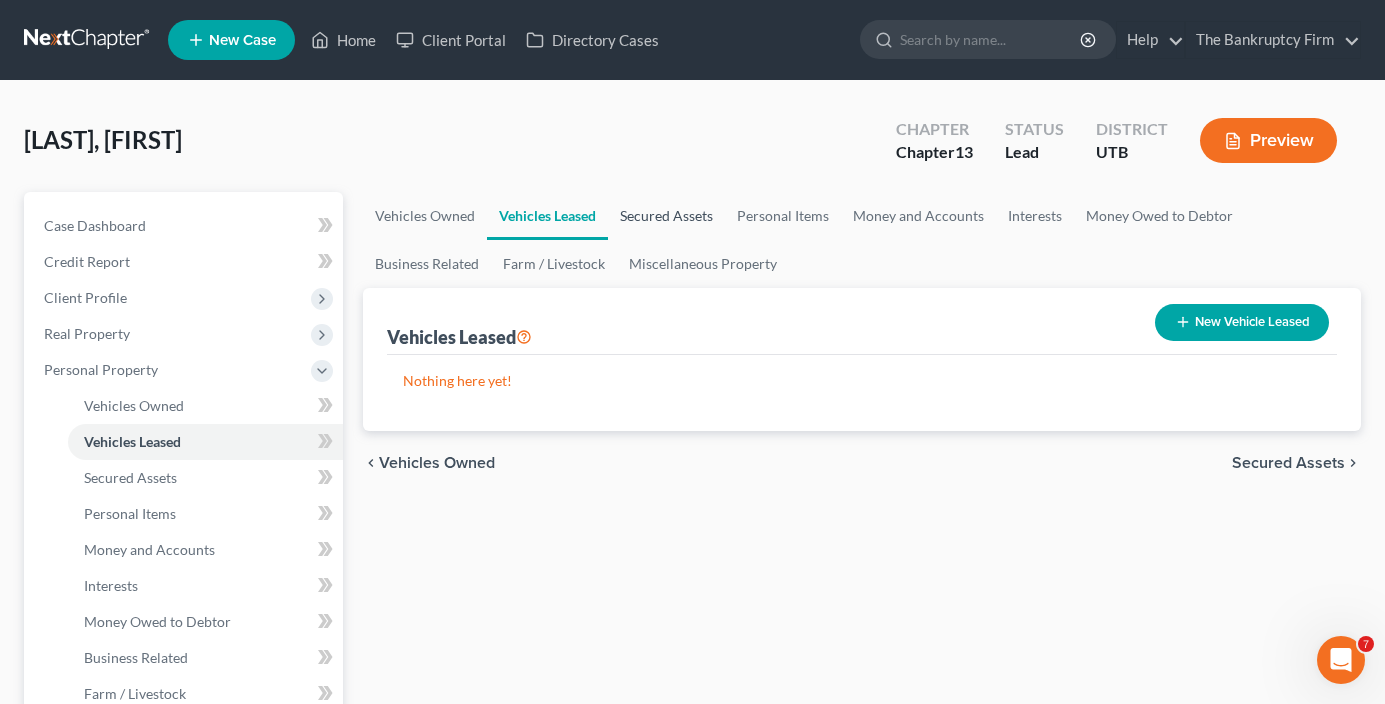click on "Secured Assets" at bounding box center (666, 216) 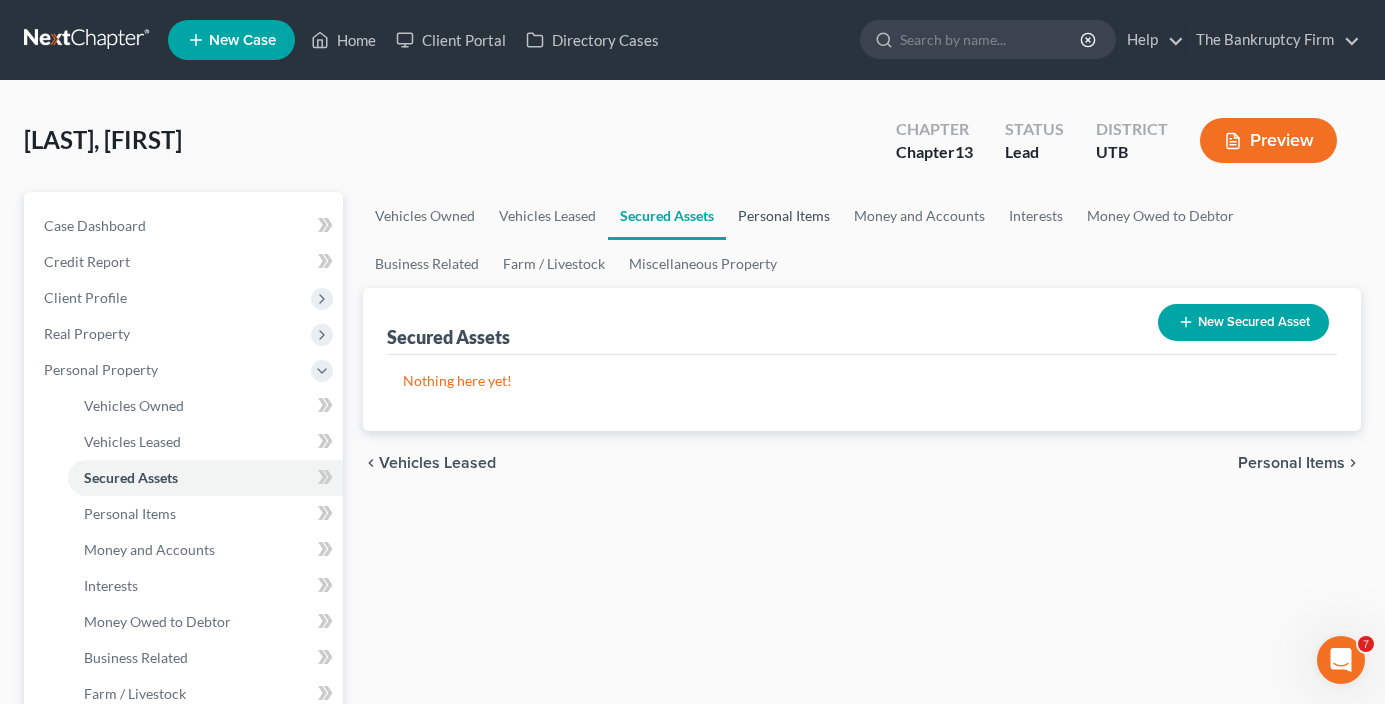 click on "Personal Items" at bounding box center (784, 216) 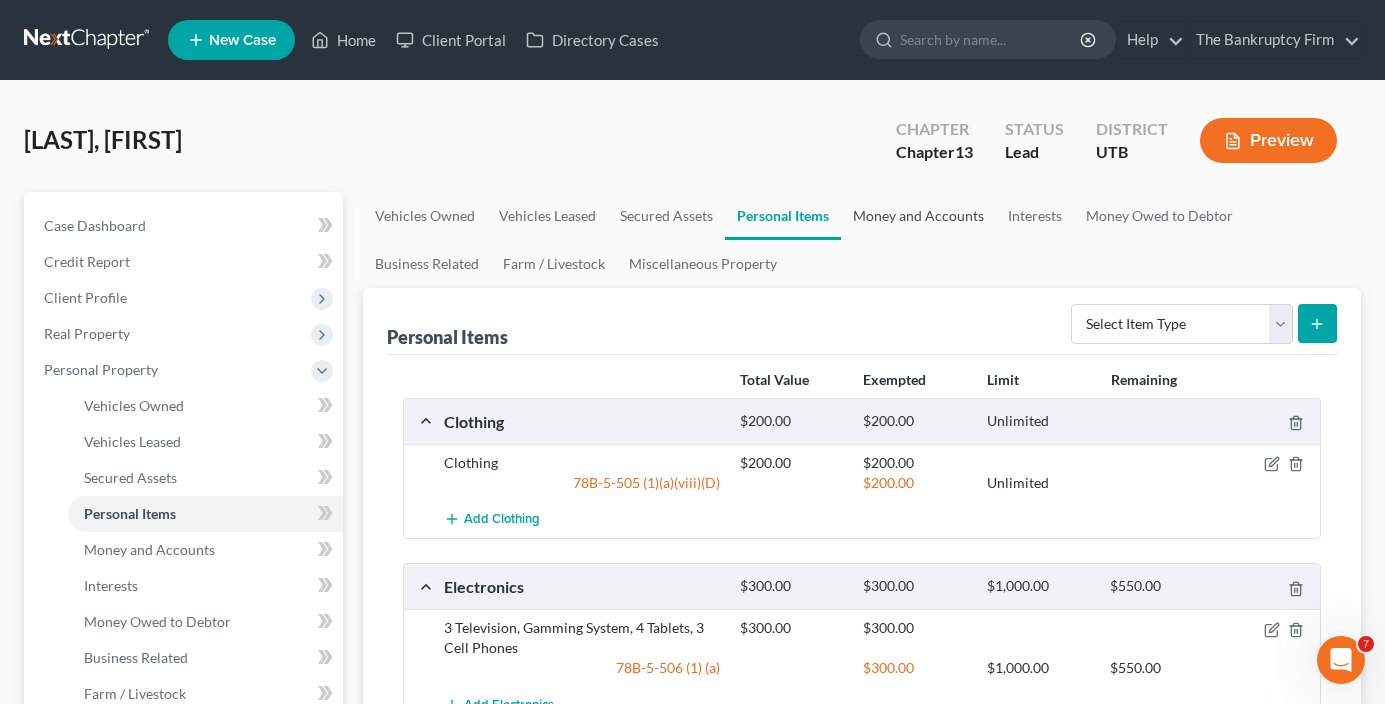 click on "Money and Accounts" at bounding box center [918, 216] 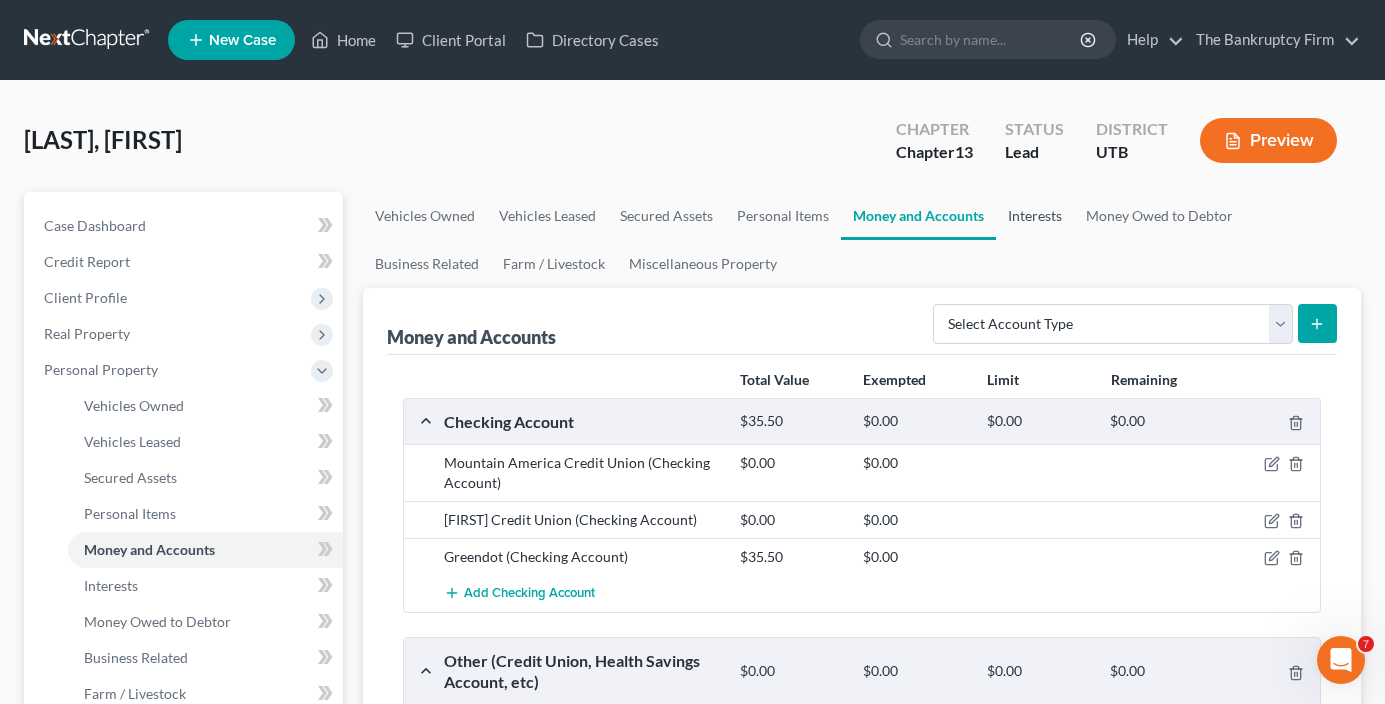 click on "Interests" at bounding box center (1035, 216) 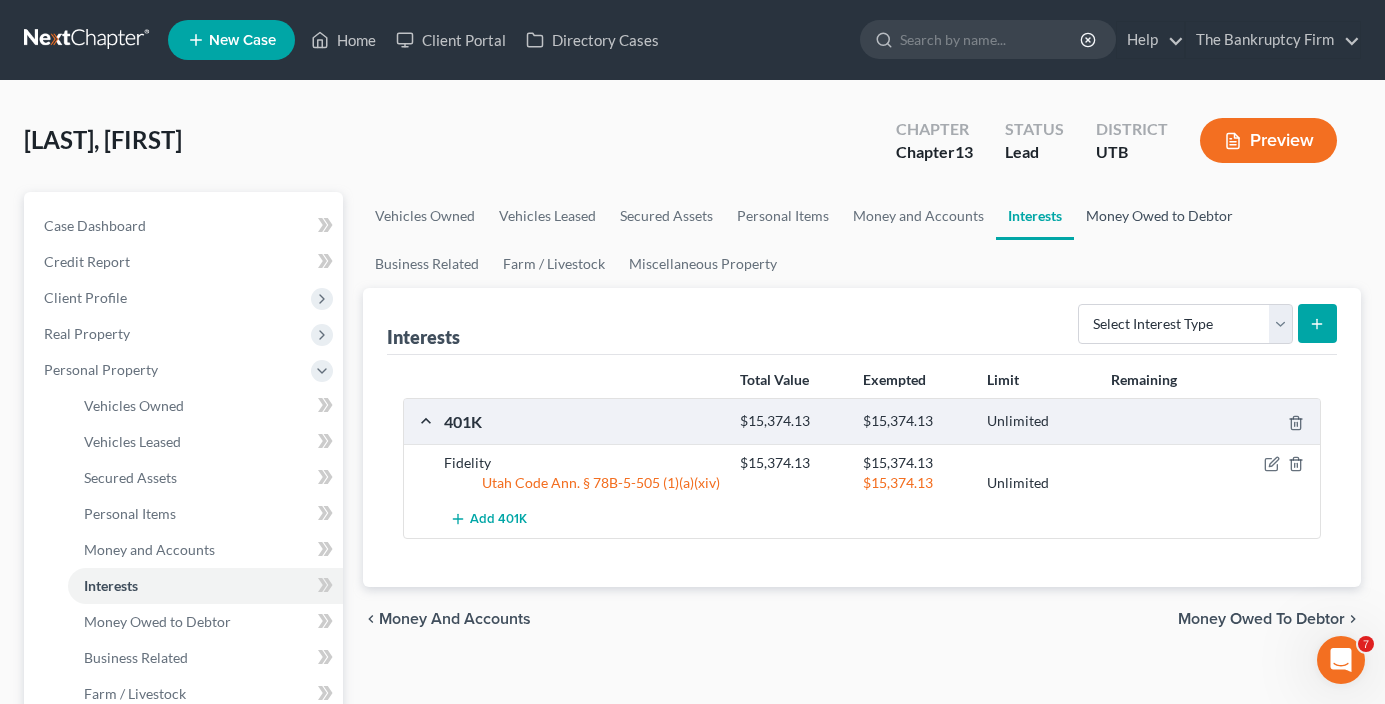 click on "Money Owed to Debtor" at bounding box center (1159, 216) 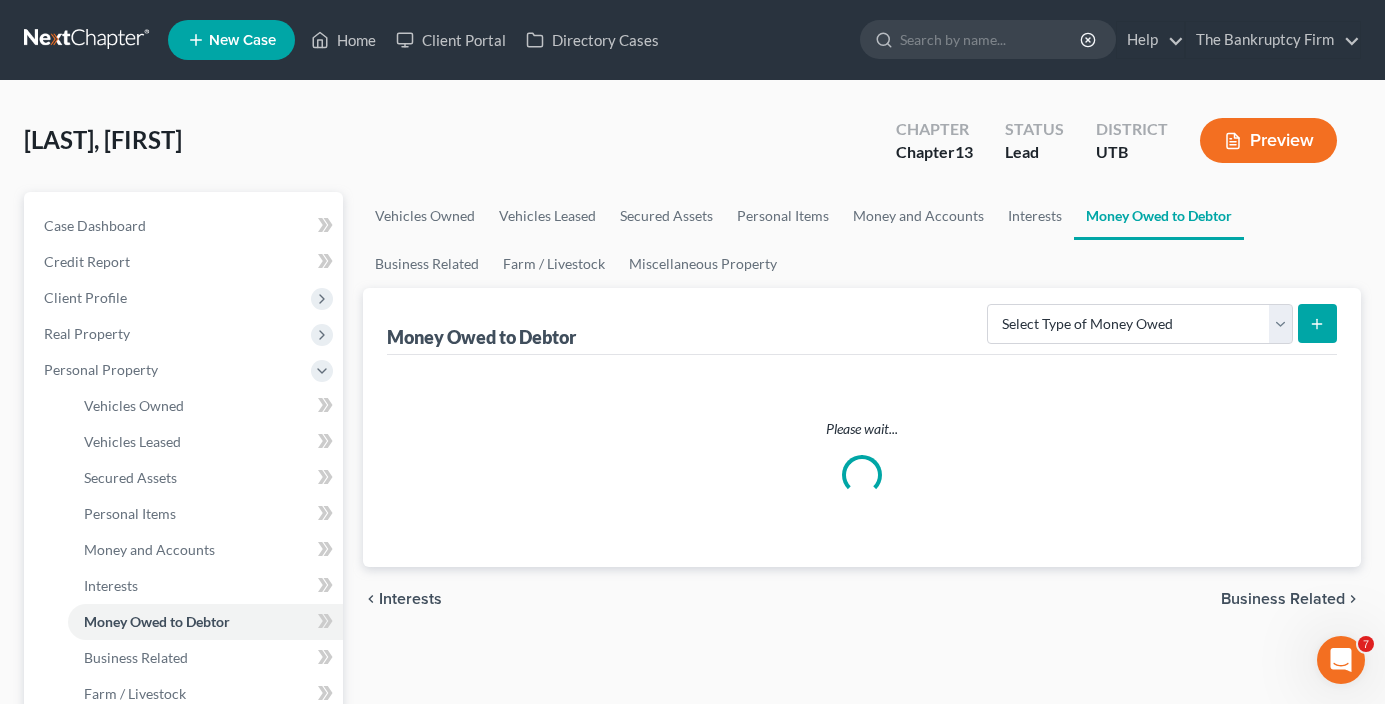 click on "Preview" at bounding box center (1268, 140) 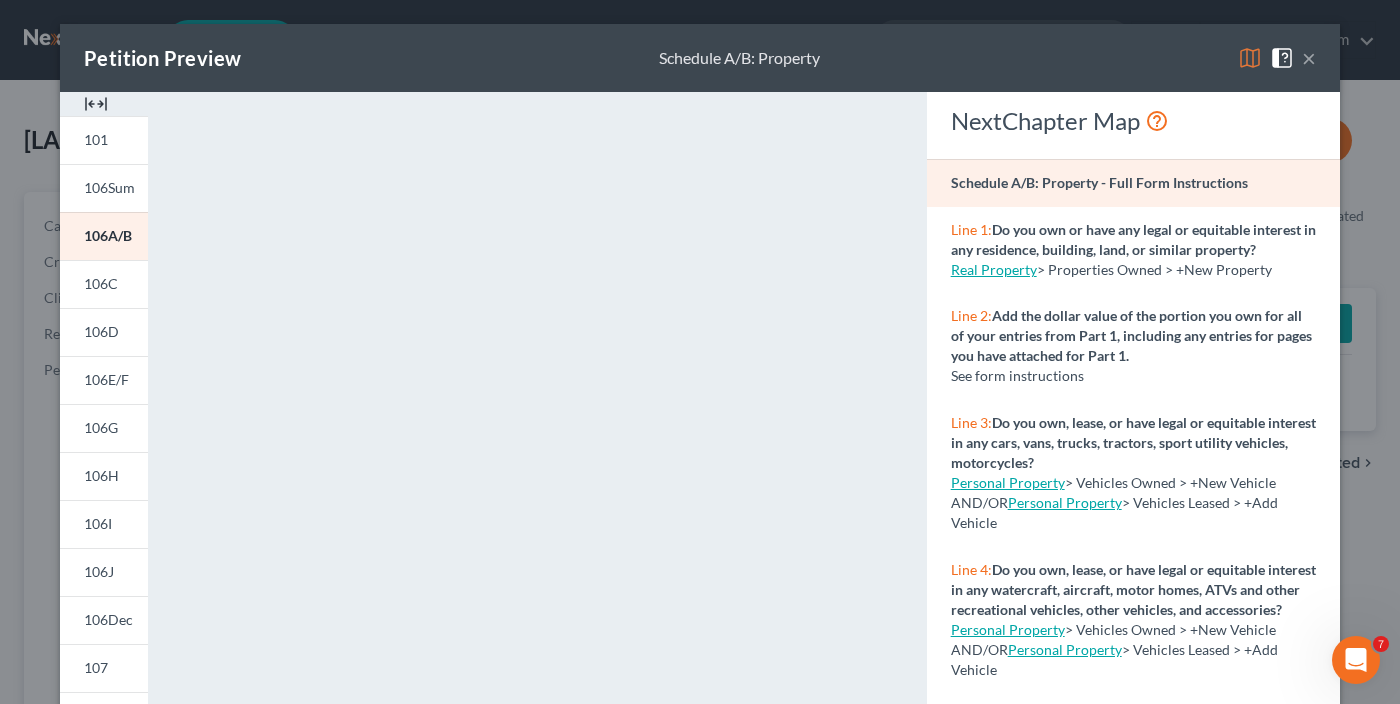 click on "×" at bounding box center [1309, 58] 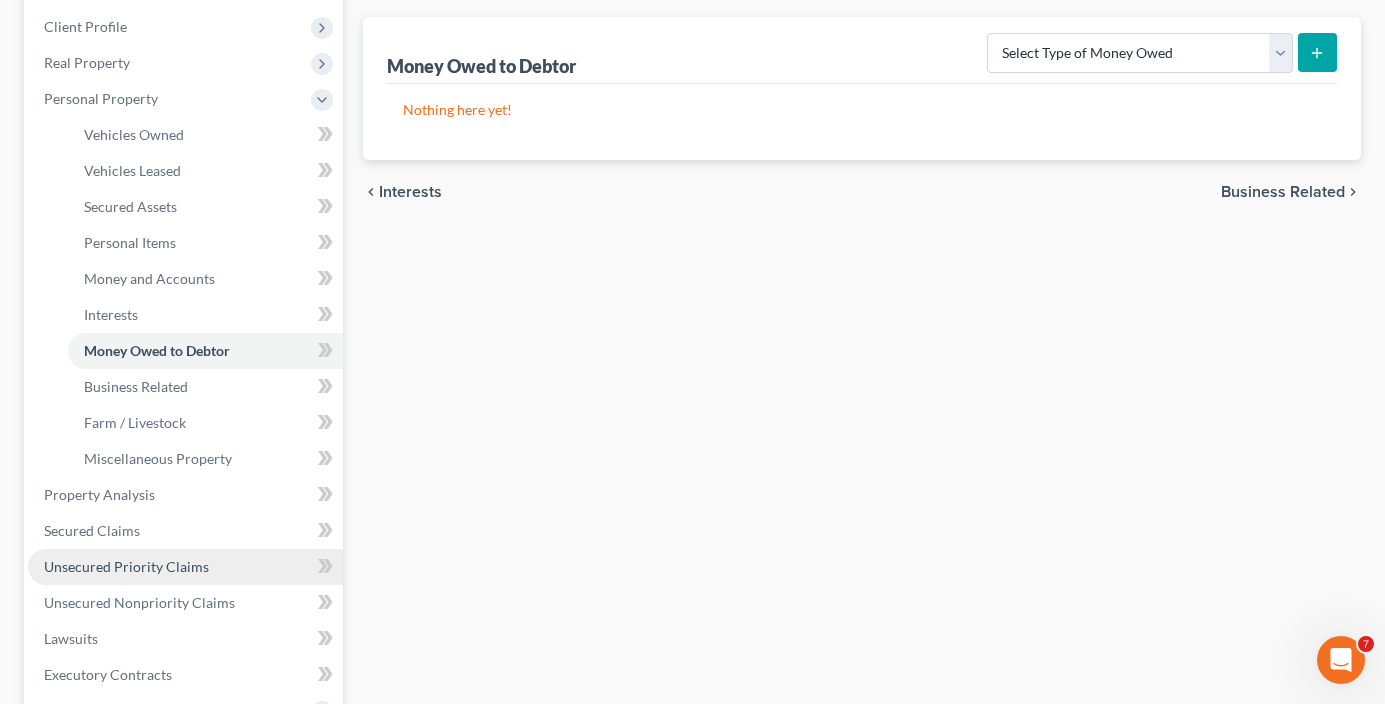 scroll, scrollTop: 300, scrollLeft: 0, axis: vertical 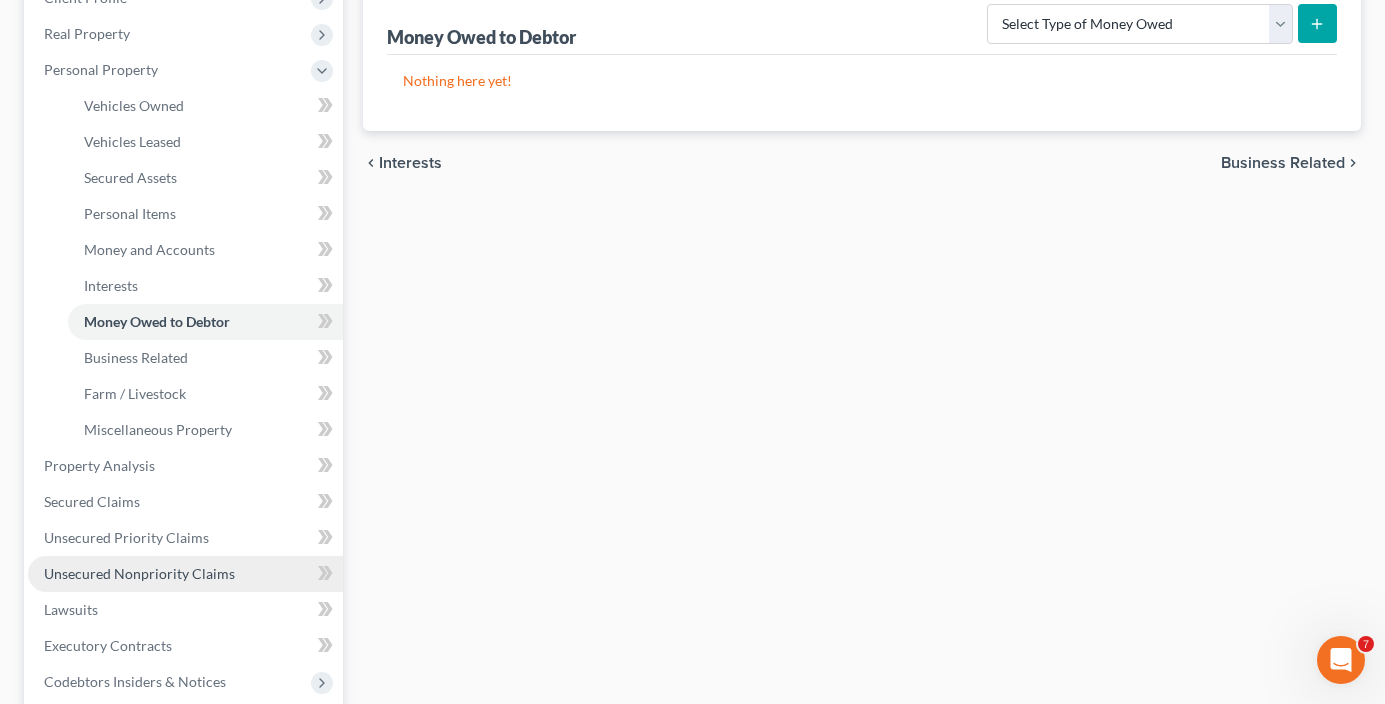 click on "Unsecured Nonpriority Claims" at bounding box center [185, 574] 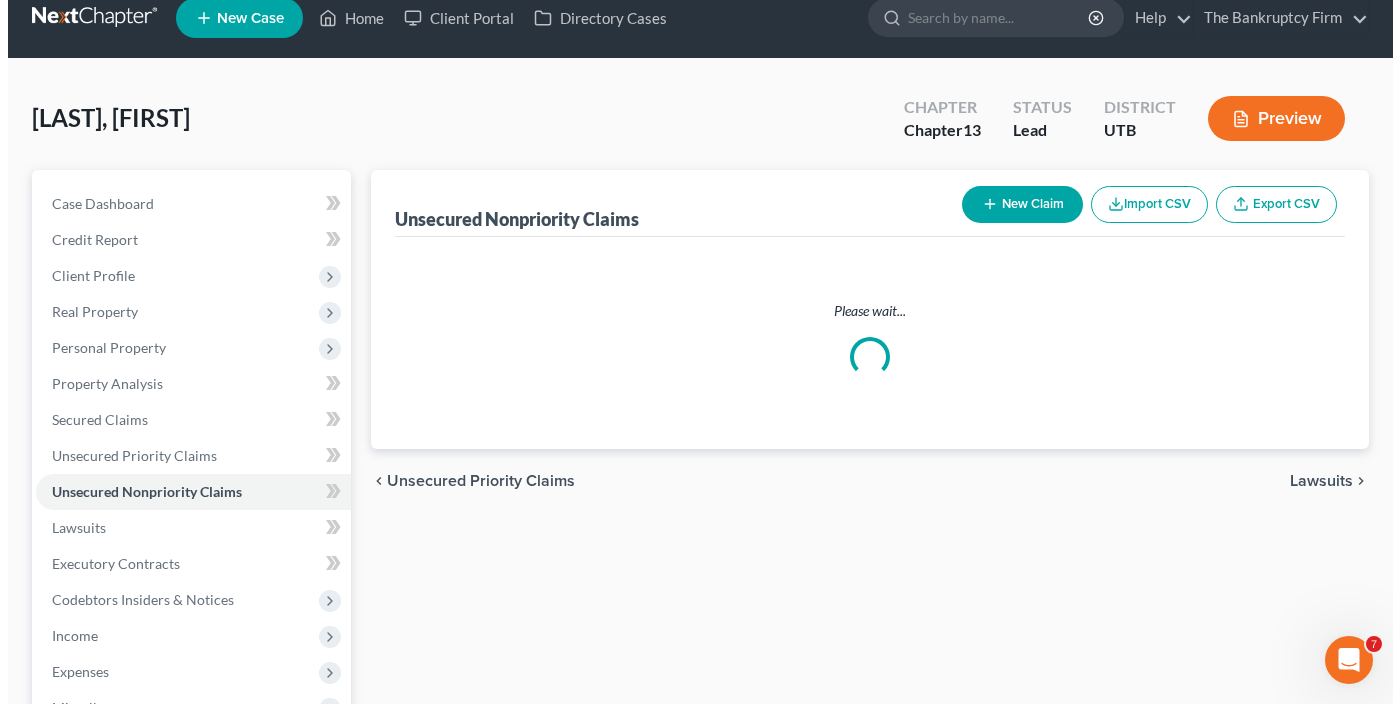 scroll, scrollTop: 0, scrollLeft: 0, axis: both 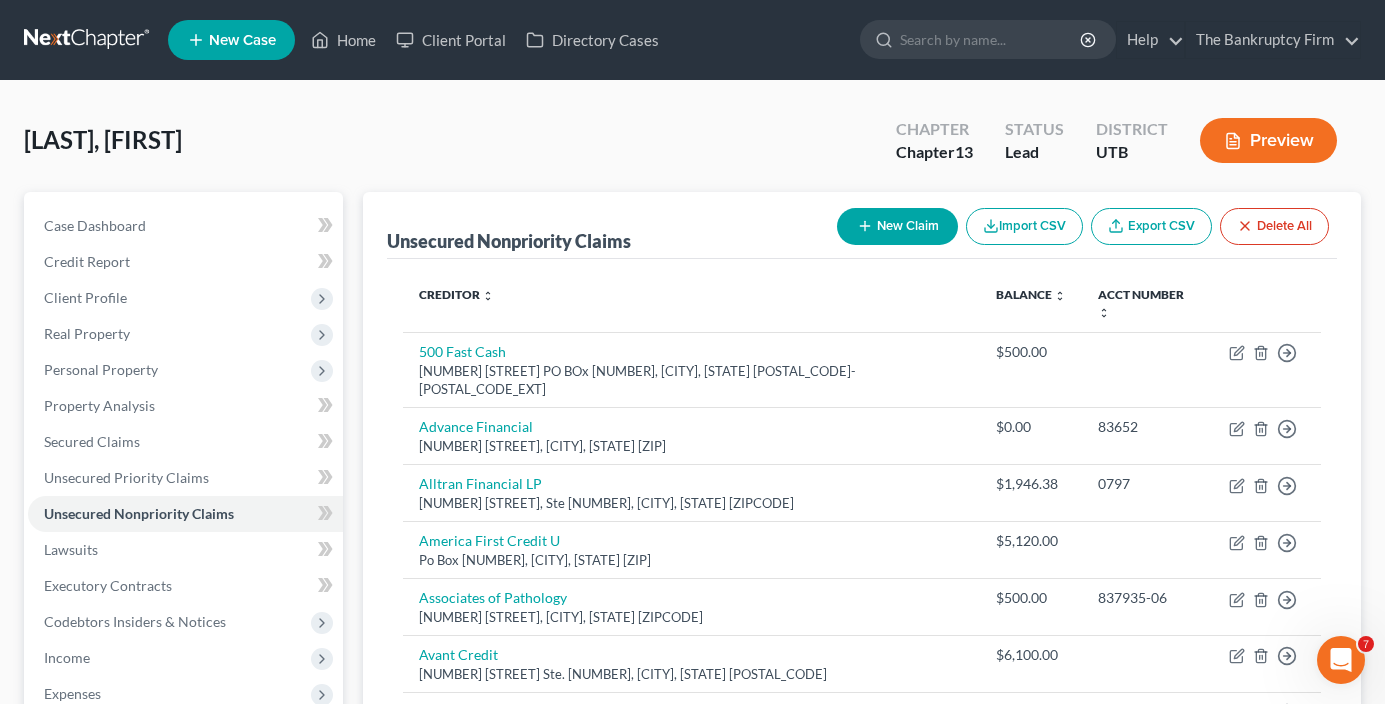 click on "Preview" at bounding box center [1268, 140] 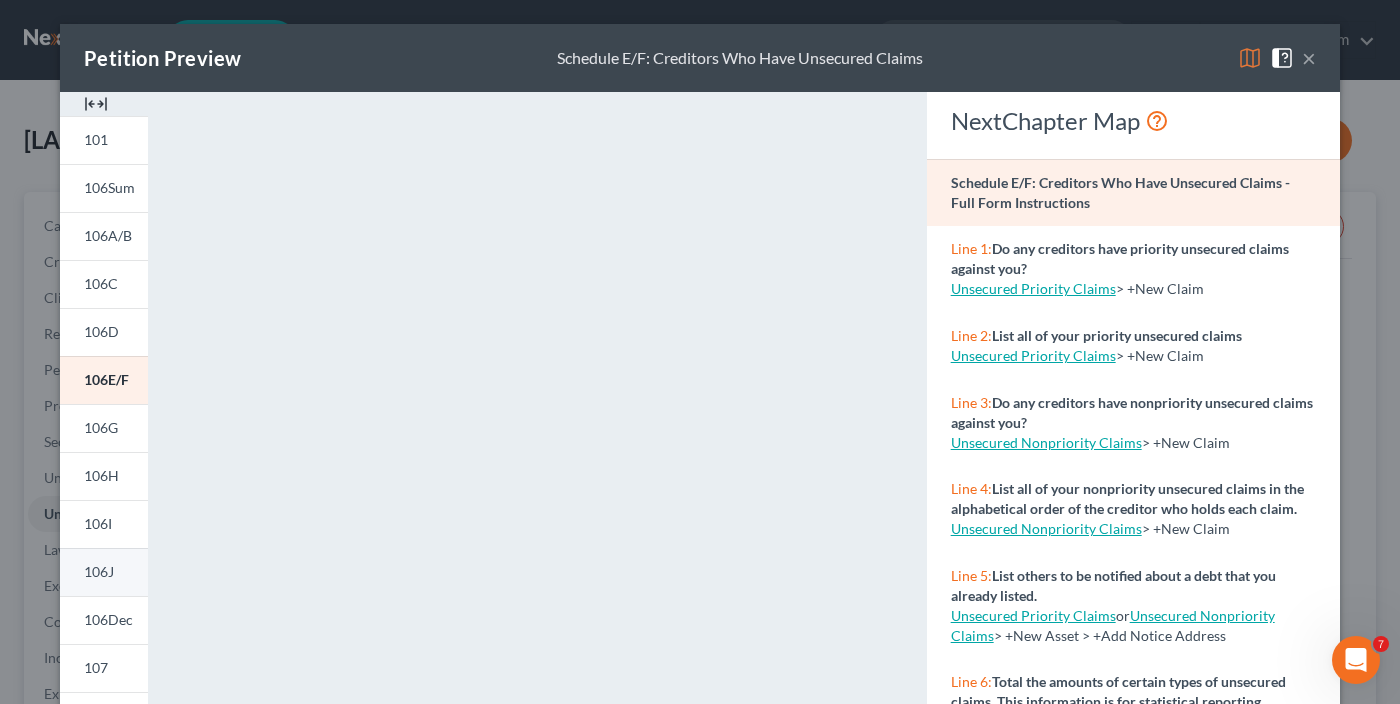 click on "106J" at bounding box center [99, 571] 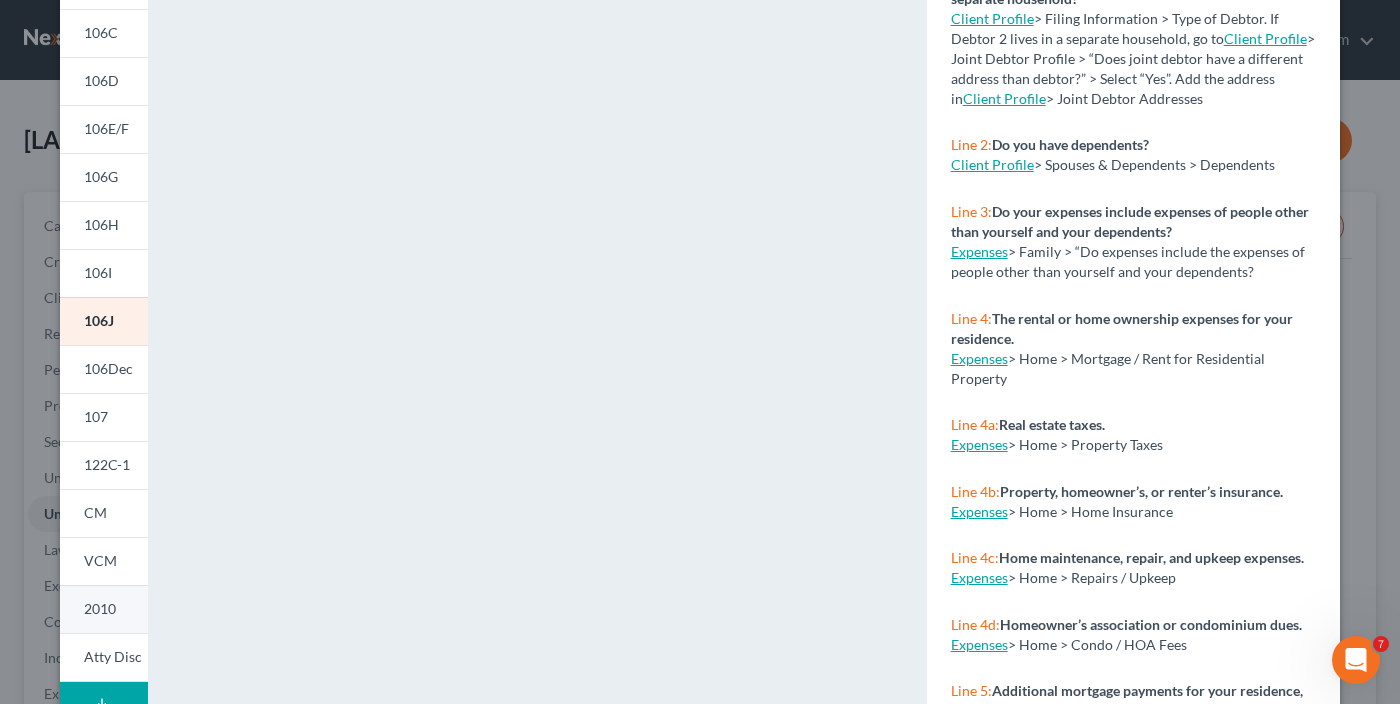scroll, scrollTop: 300, scrollLeft: 0, axis: vertical 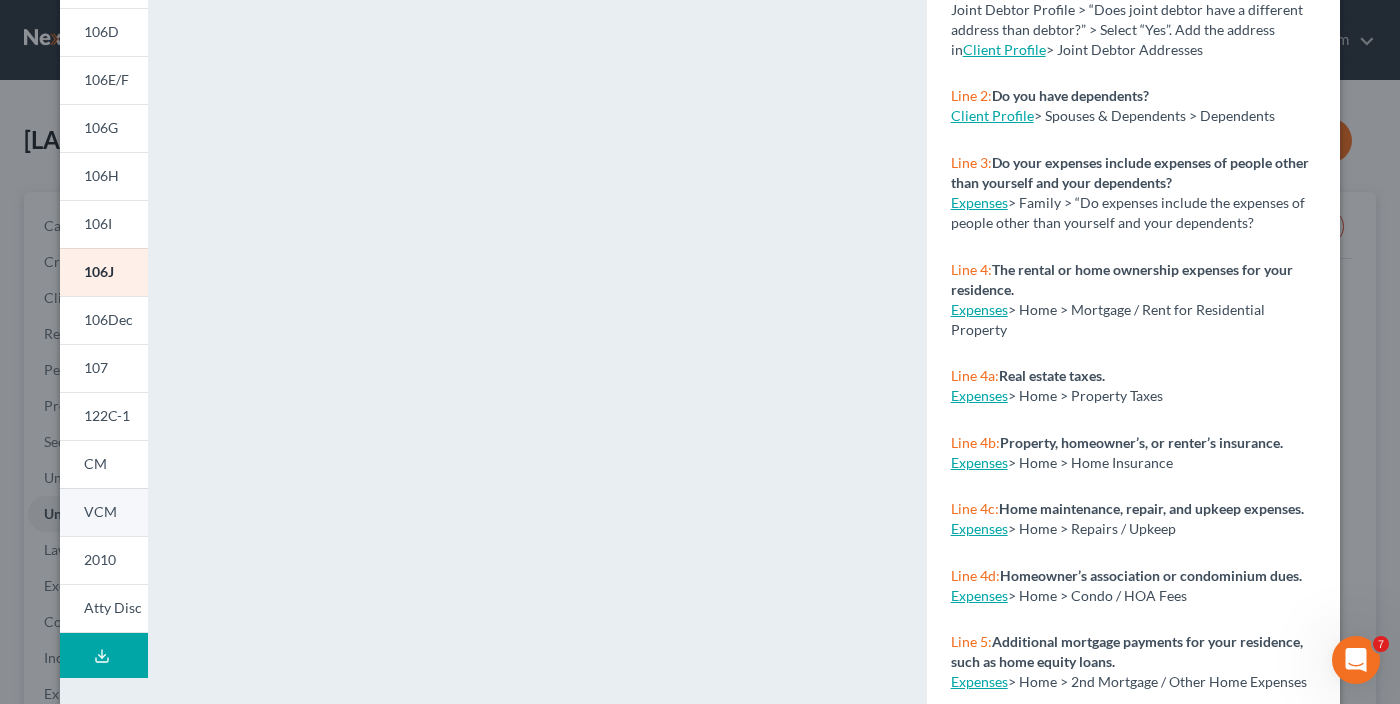 click on "VCM" at bounding box center (100, 511) 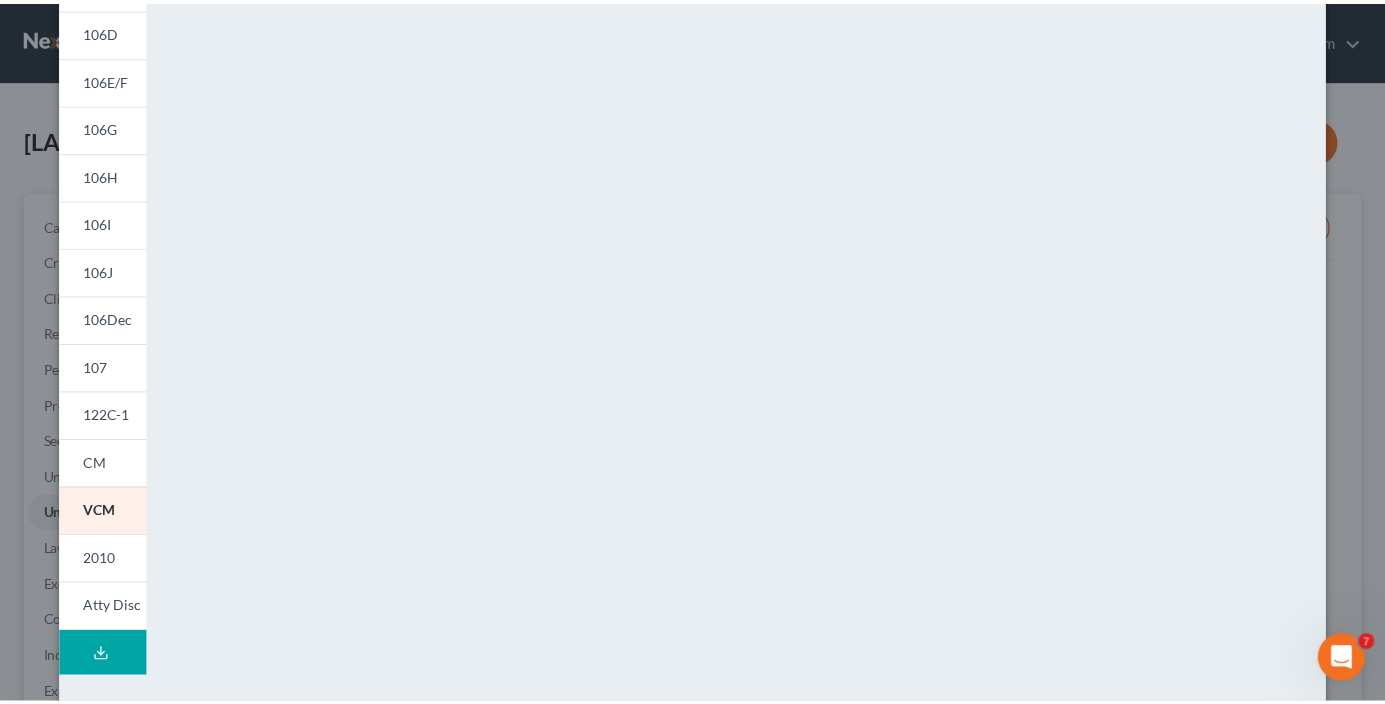 scroll, scrollTop: 0, scrollLeft: 0, axis: both 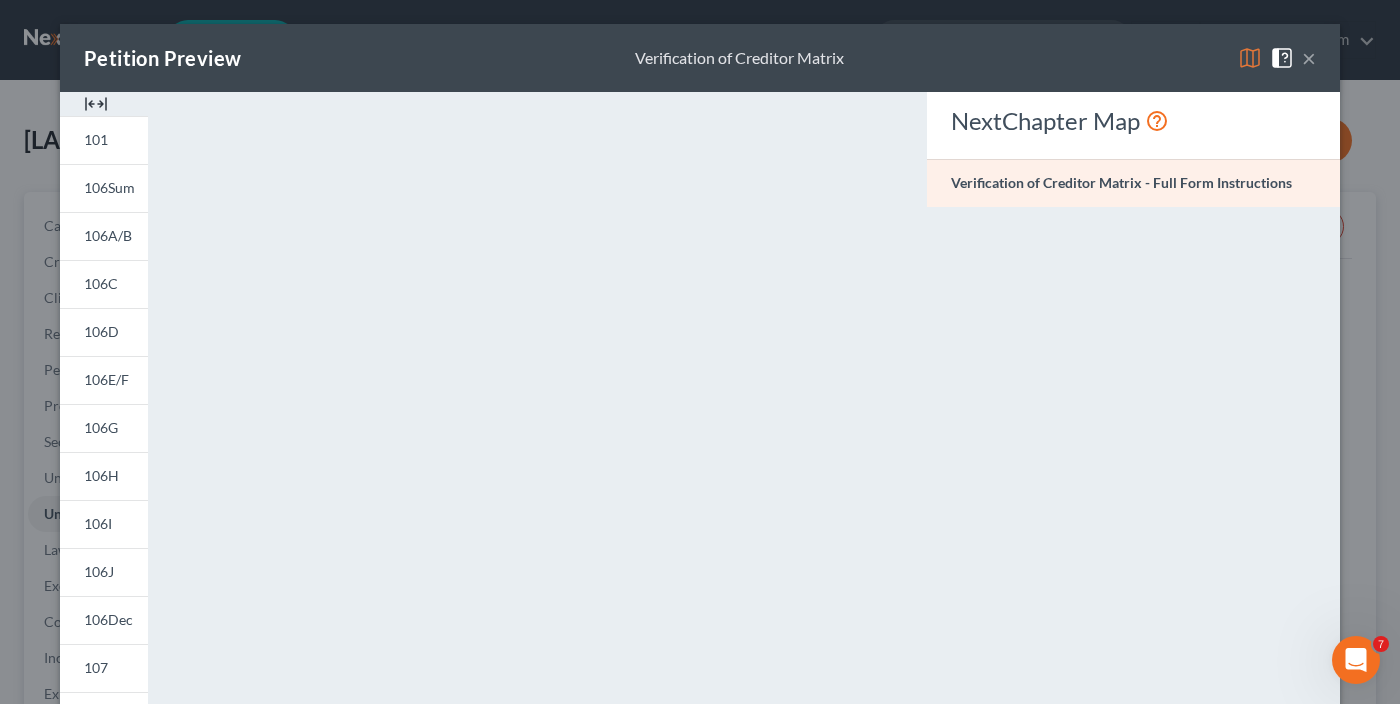 click on "×" at bounding box center (1309, 58) 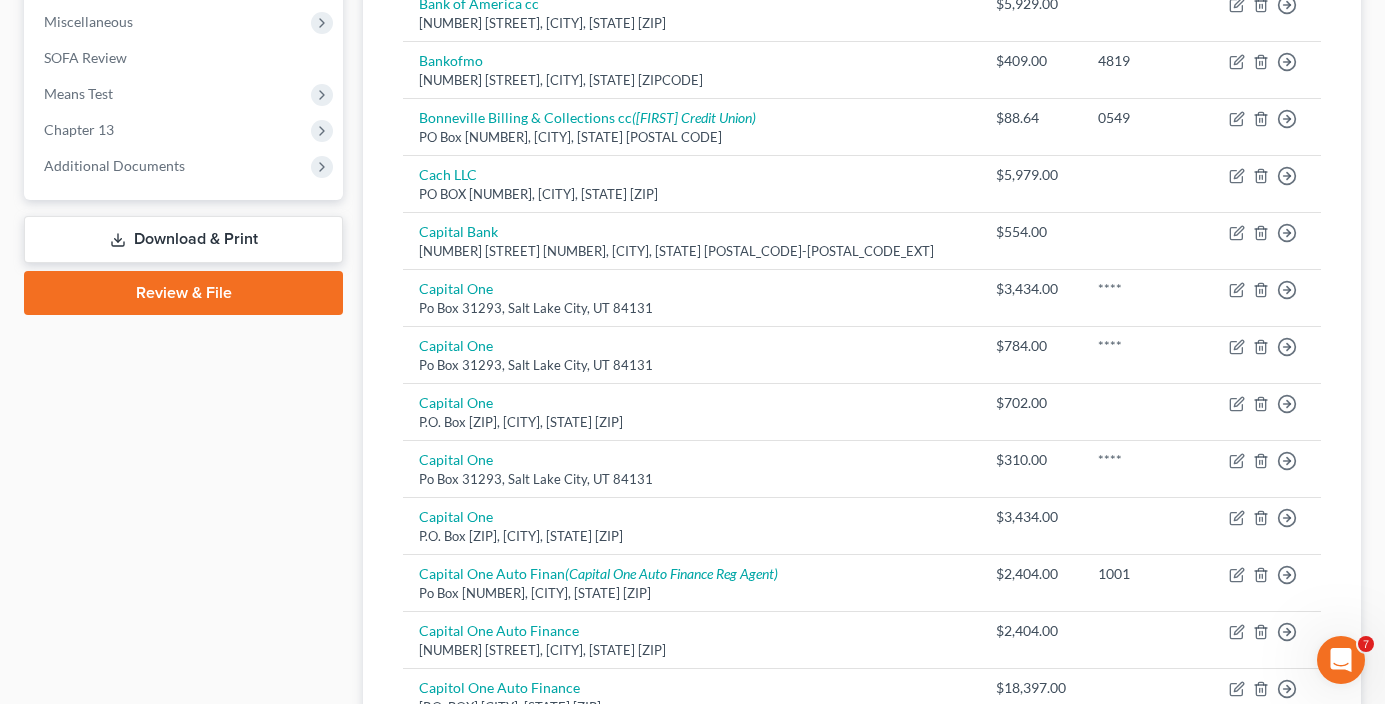 scroll, scrollTop: 600, scrollLeft: 0, axis: vertical 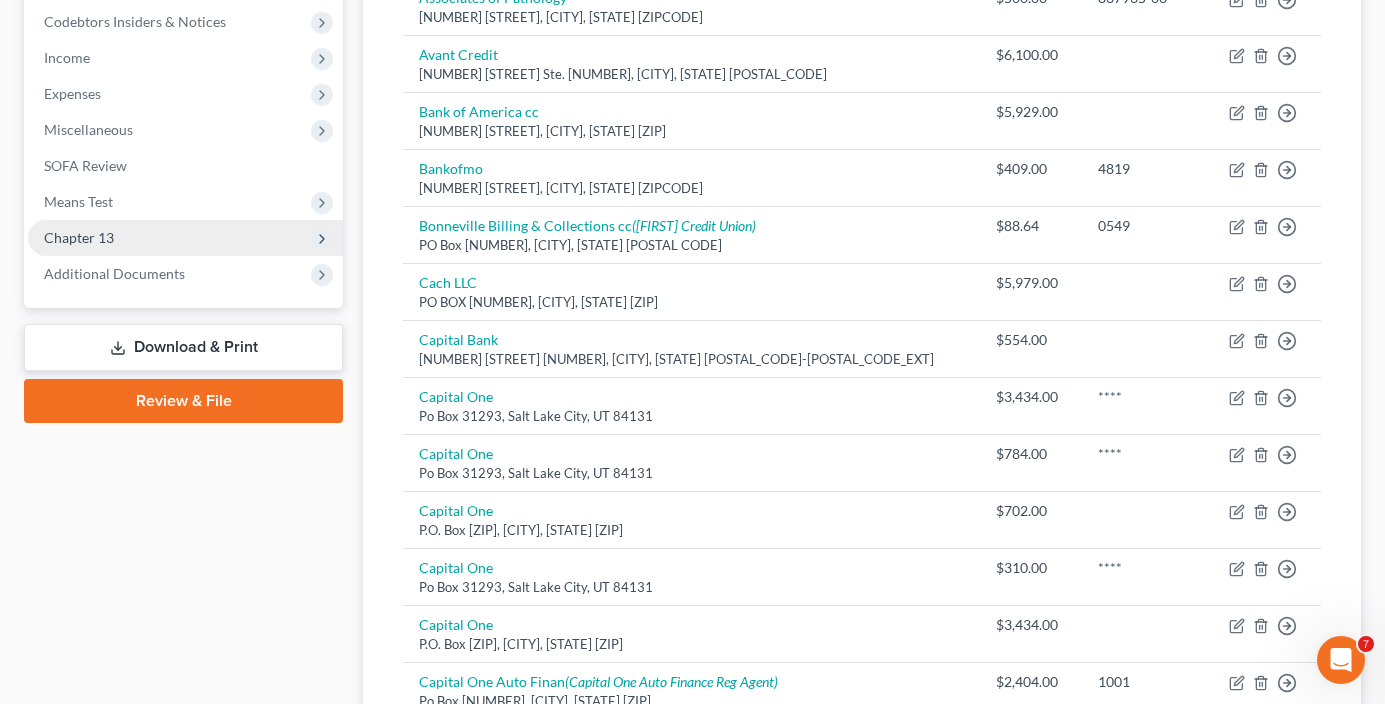 click on "Chapter 13" at bounding box center [79, 237] 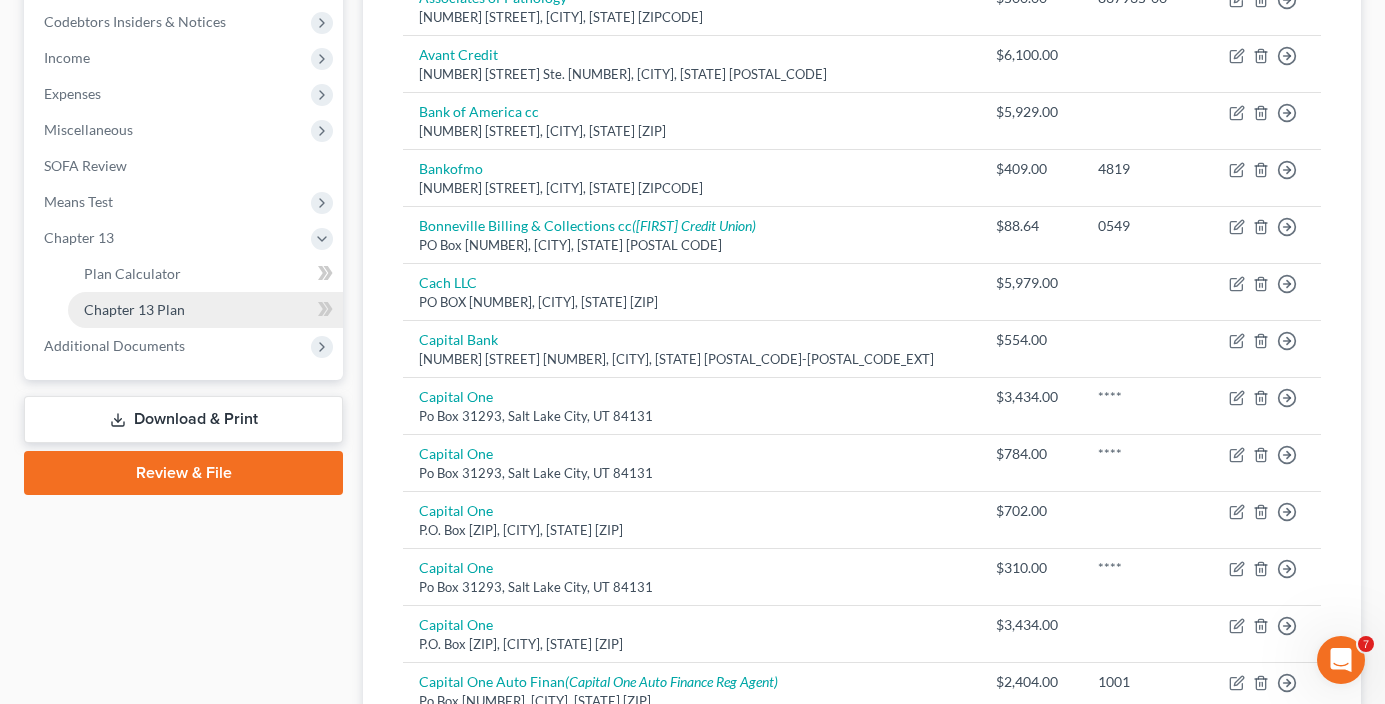 click on "Chapter 13 Plan" at bounding box center (134, 309) 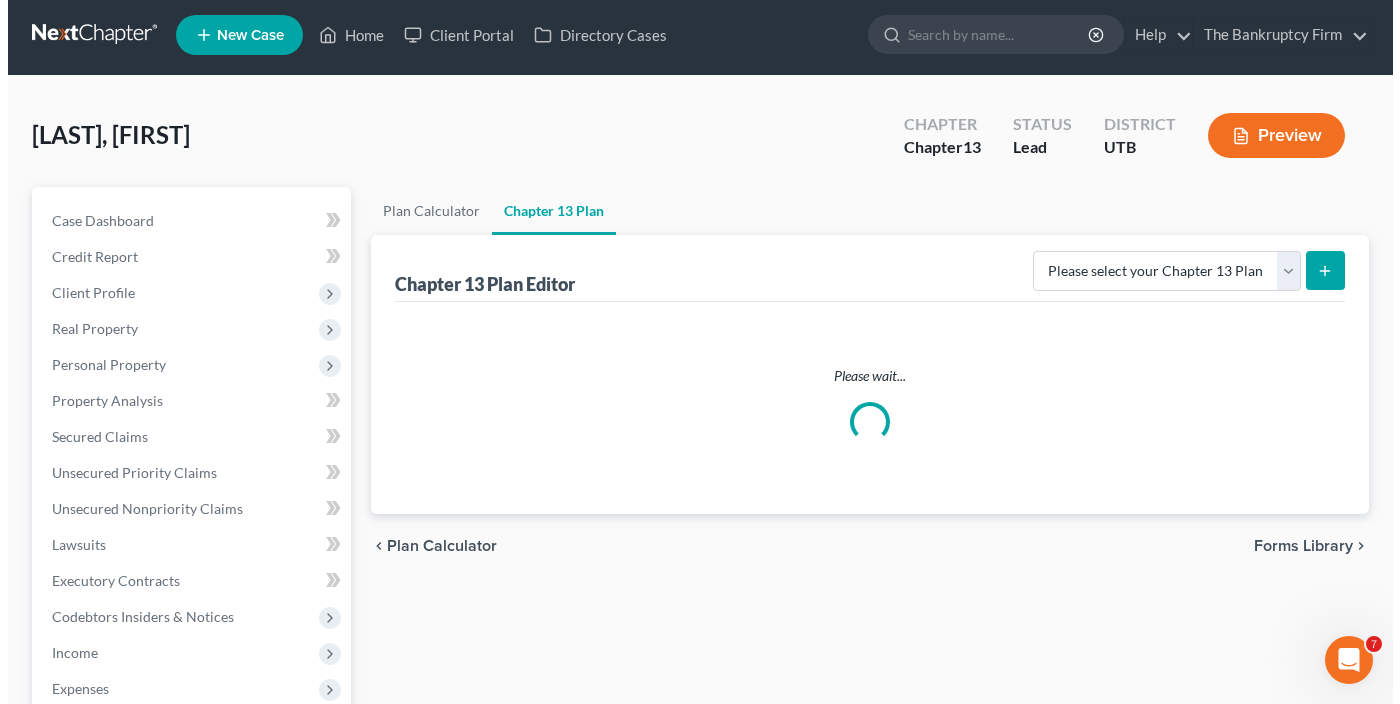 scroll, scrollTop: 0, scrollLeft: 0, axis: both 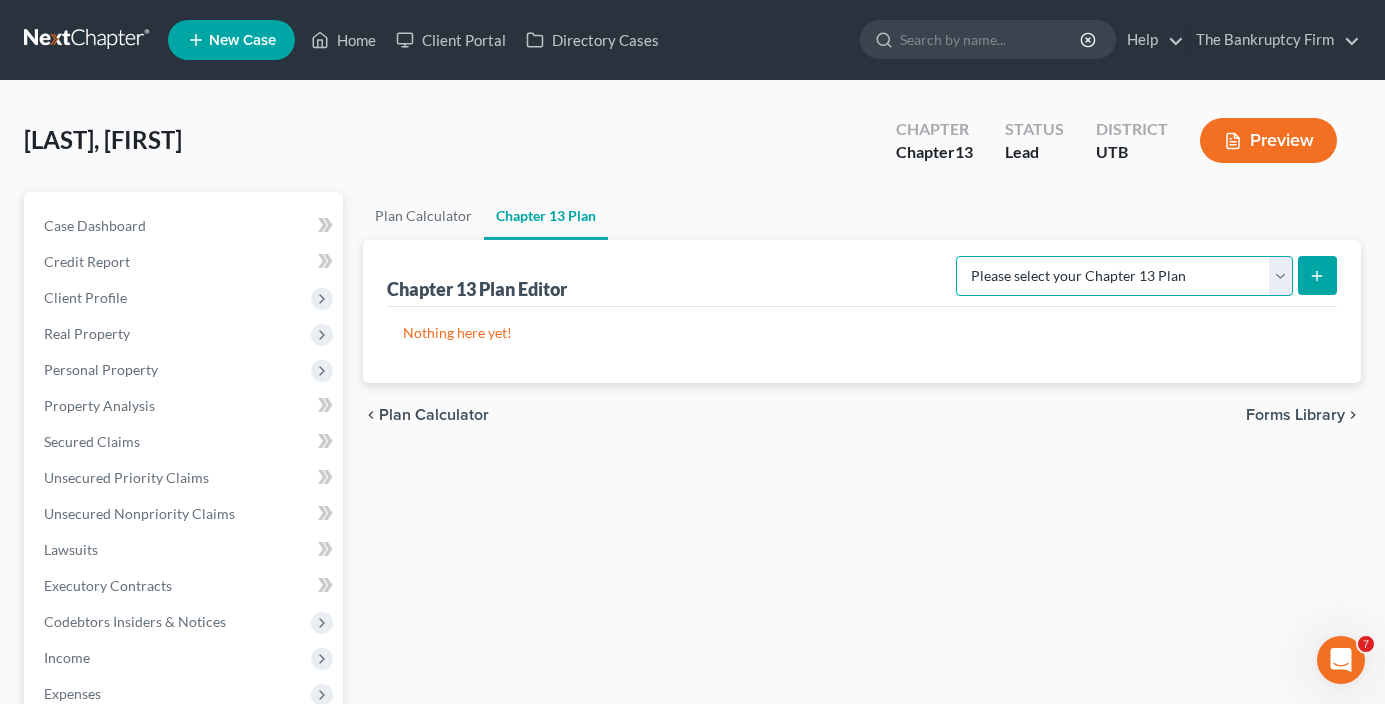 click on "Please select your Chapter 13 Plan Chapter 13 Plan - The Bankruptcy Firm - Utah  National Form Plan - Official Form 113" at bounding box center [1124, 276] 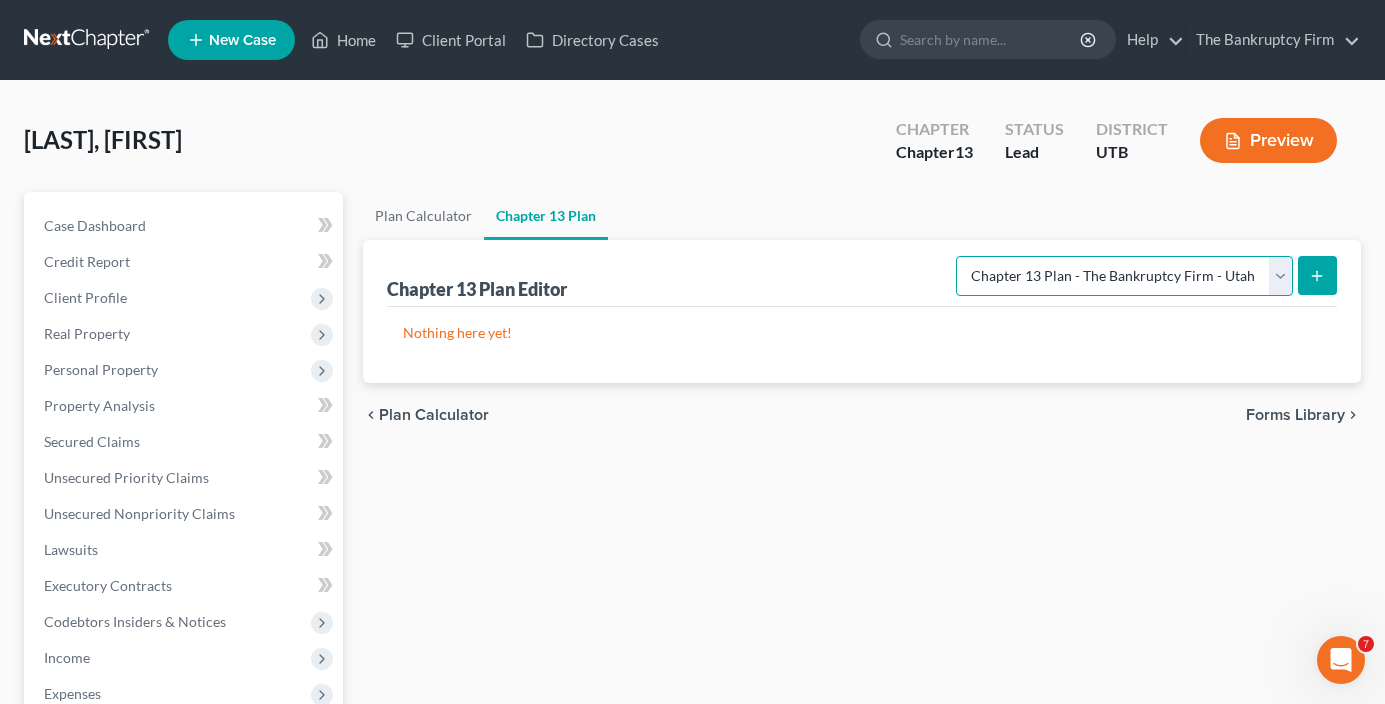 click on "Please select your Chapter 13 Plan Chapter 13 Plan - The Bankruptcy Firm - Utah  National Form Plan - Official Form 113" at bounding box center (1124, 276) 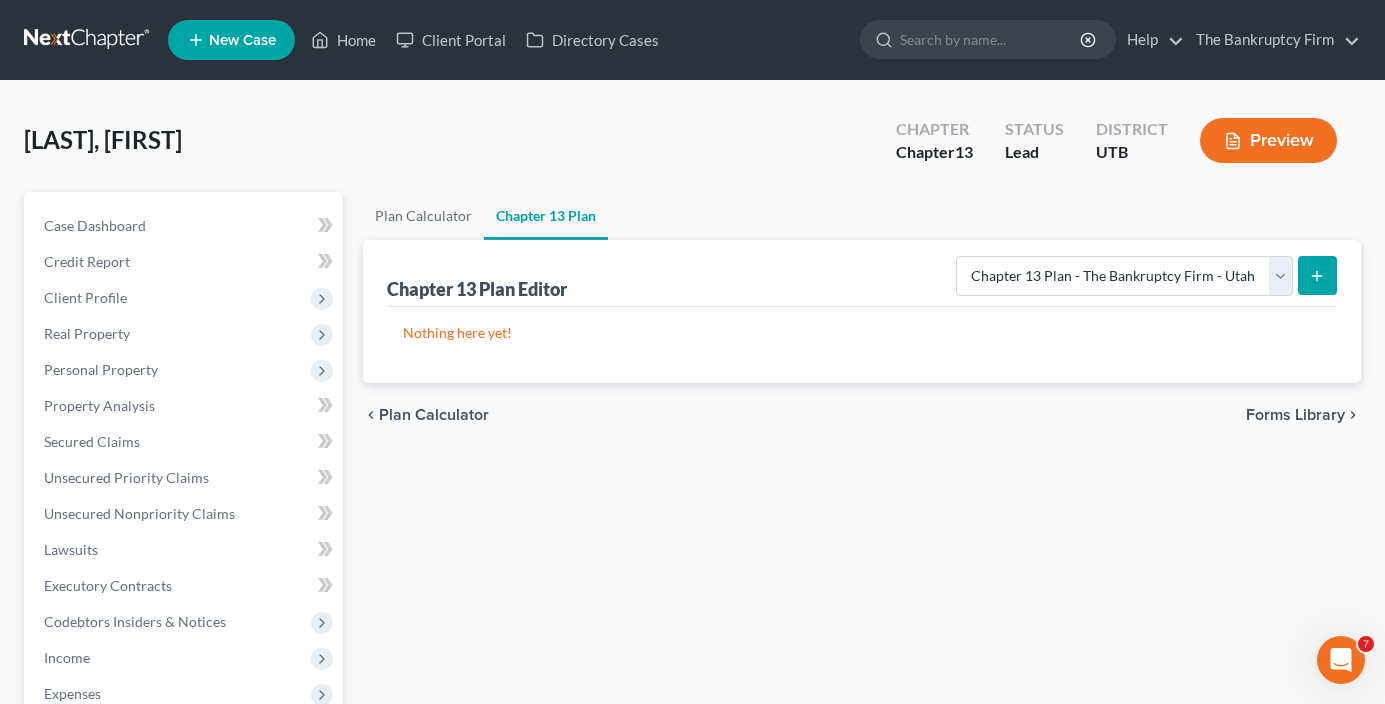 click 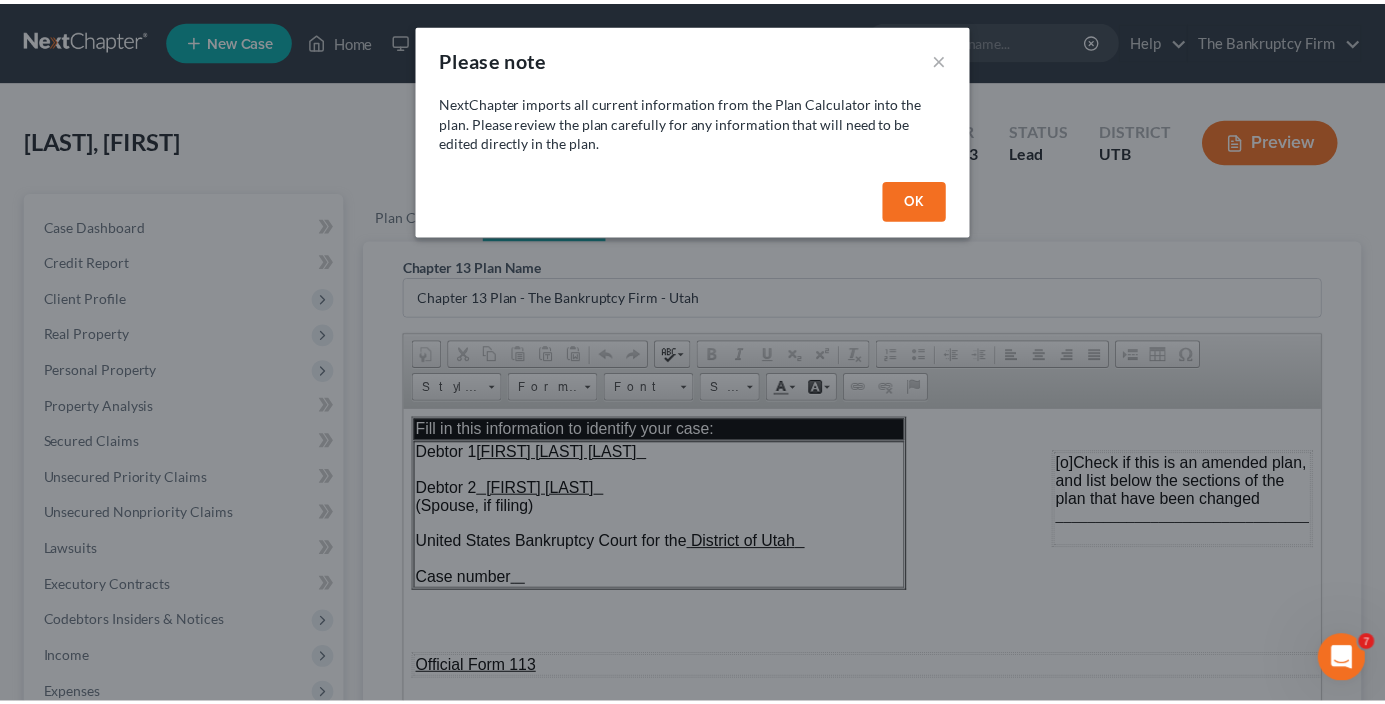 scroll, scrollTop: 0, scrollLeft: 0, axis: both 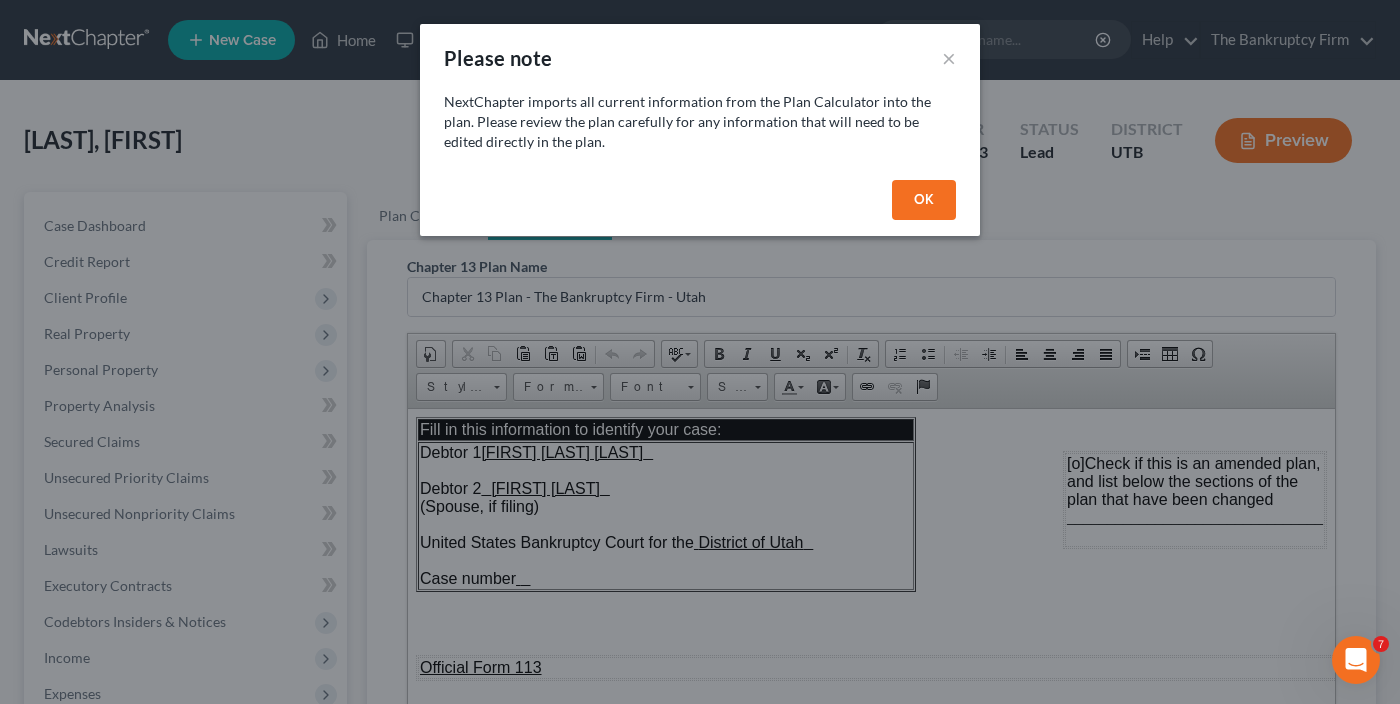 click on "OK" at bounding box center [924, 200] 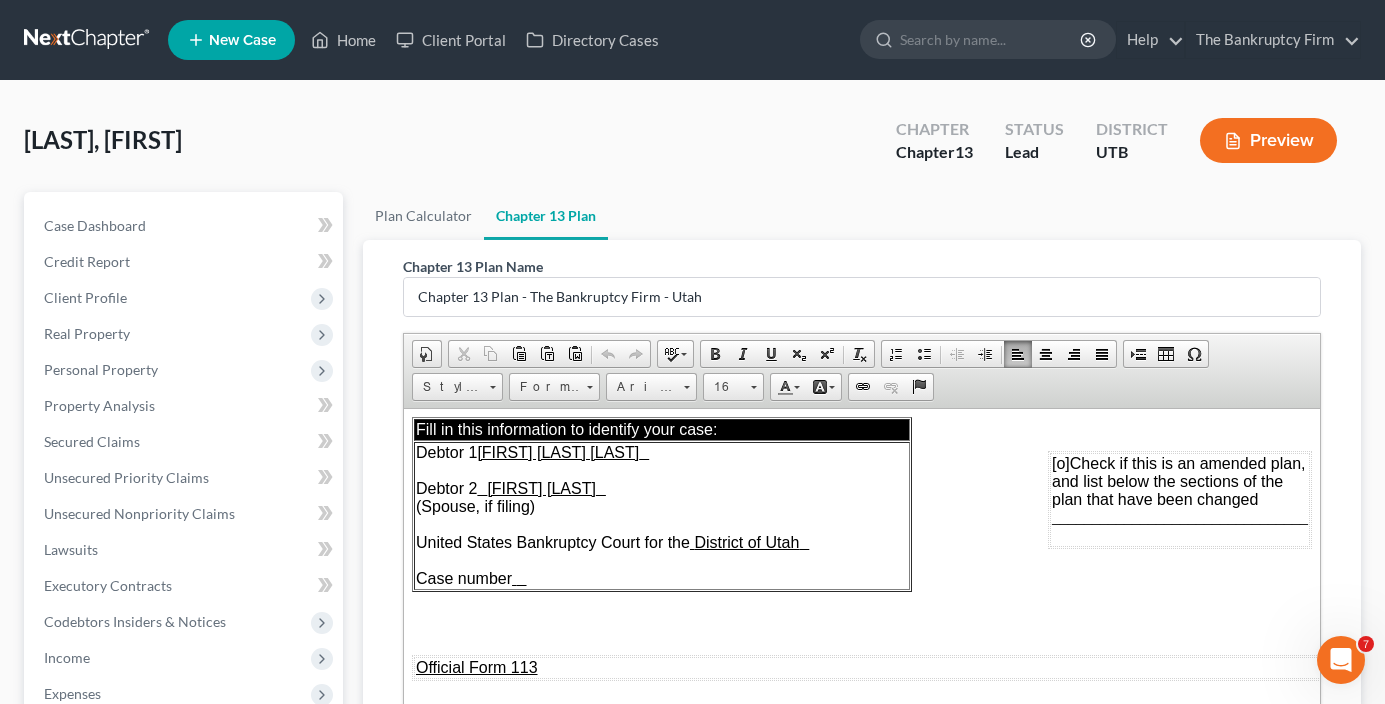drag, startPoint x: 504, startPoint y: 491, endPoint x: 667, endPoint y: 493, distance: 163.01227 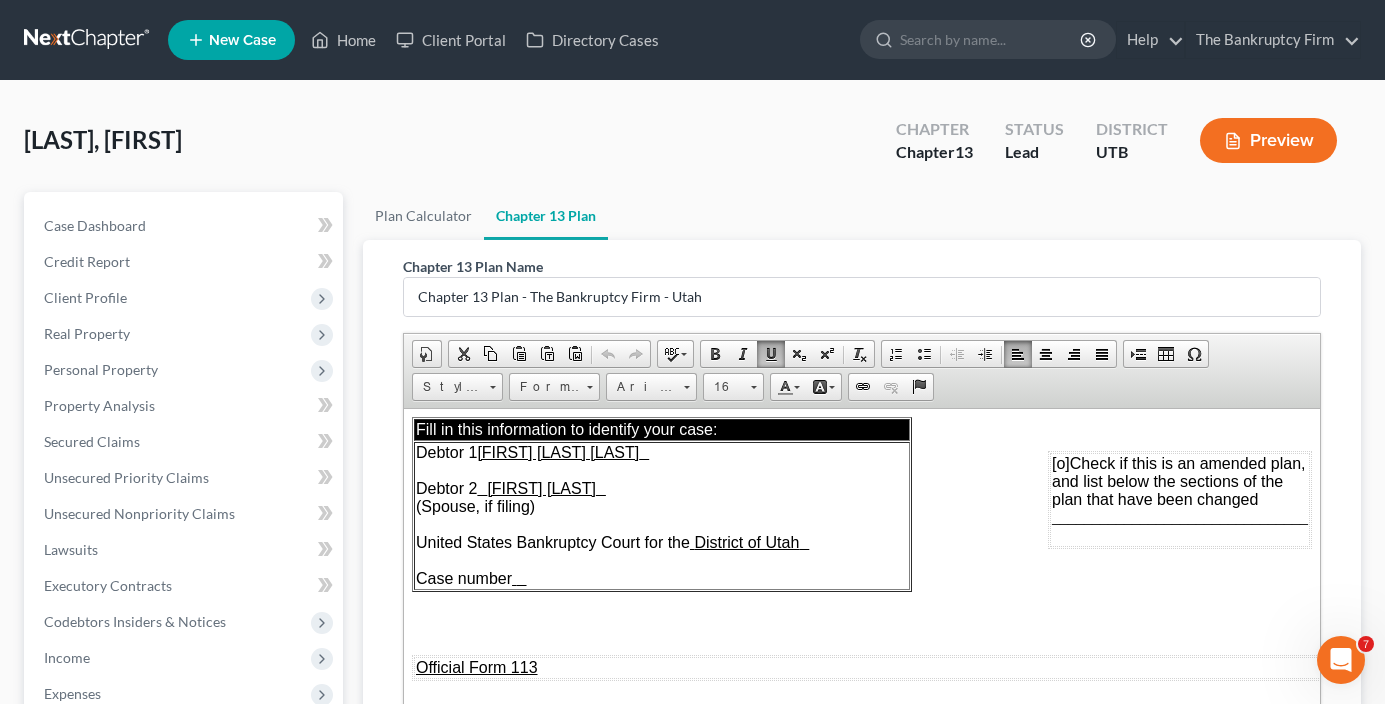 type 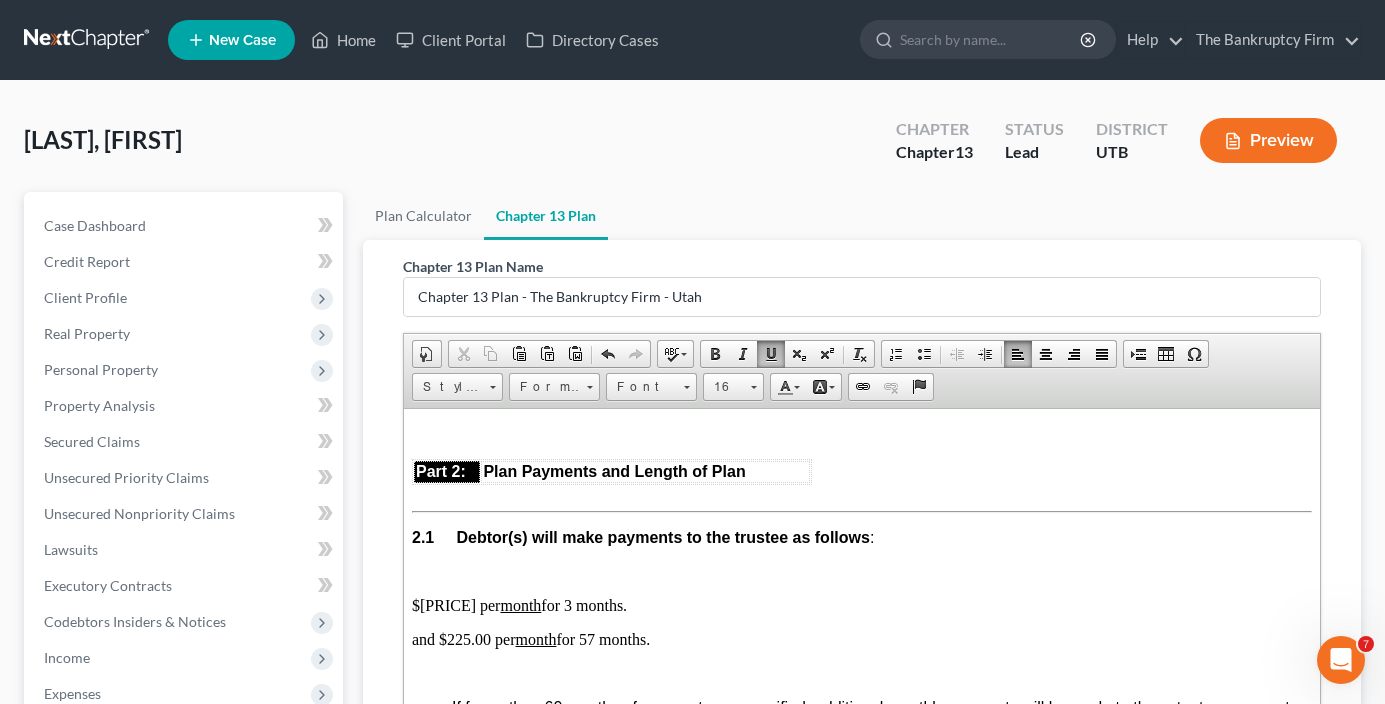 scroll, scrollTop: 1200, scrollLeft: 0, axis: vertical 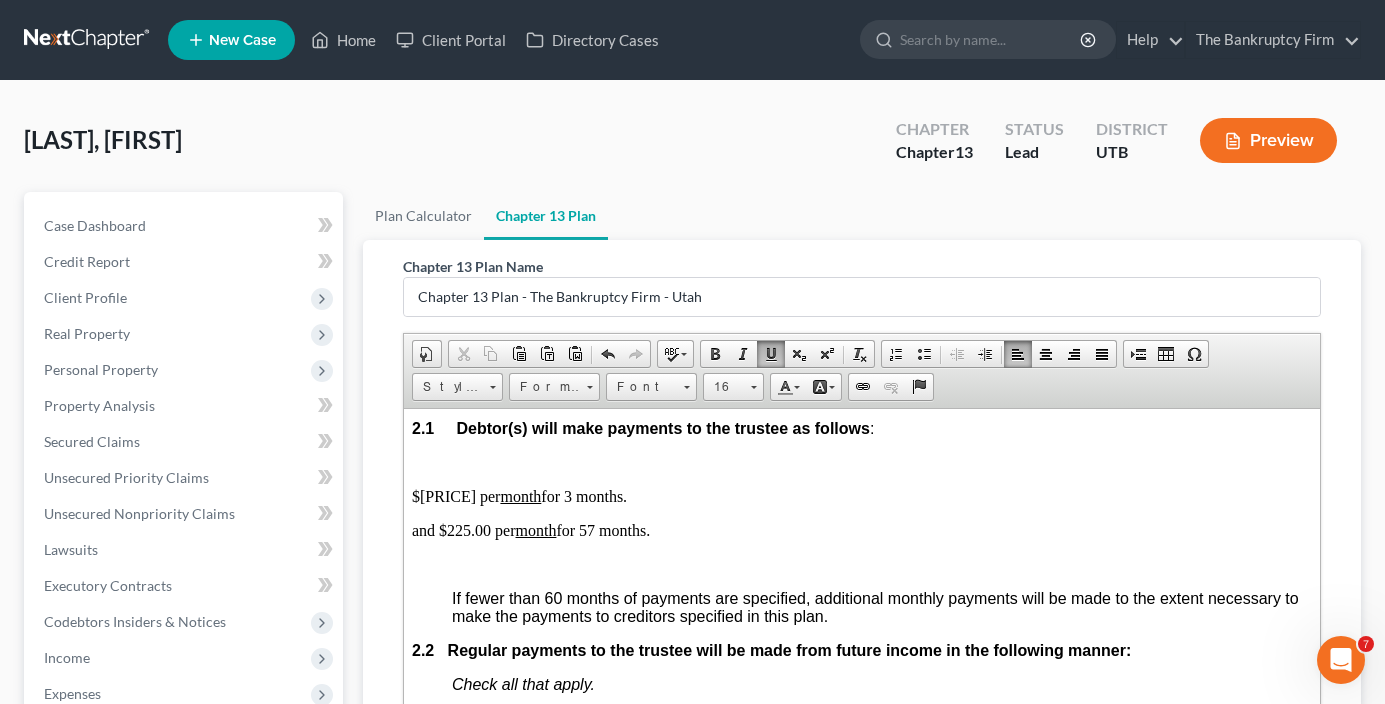 click on "and $225.00 per  month  for 57 months." at bounding box center (862, 530) 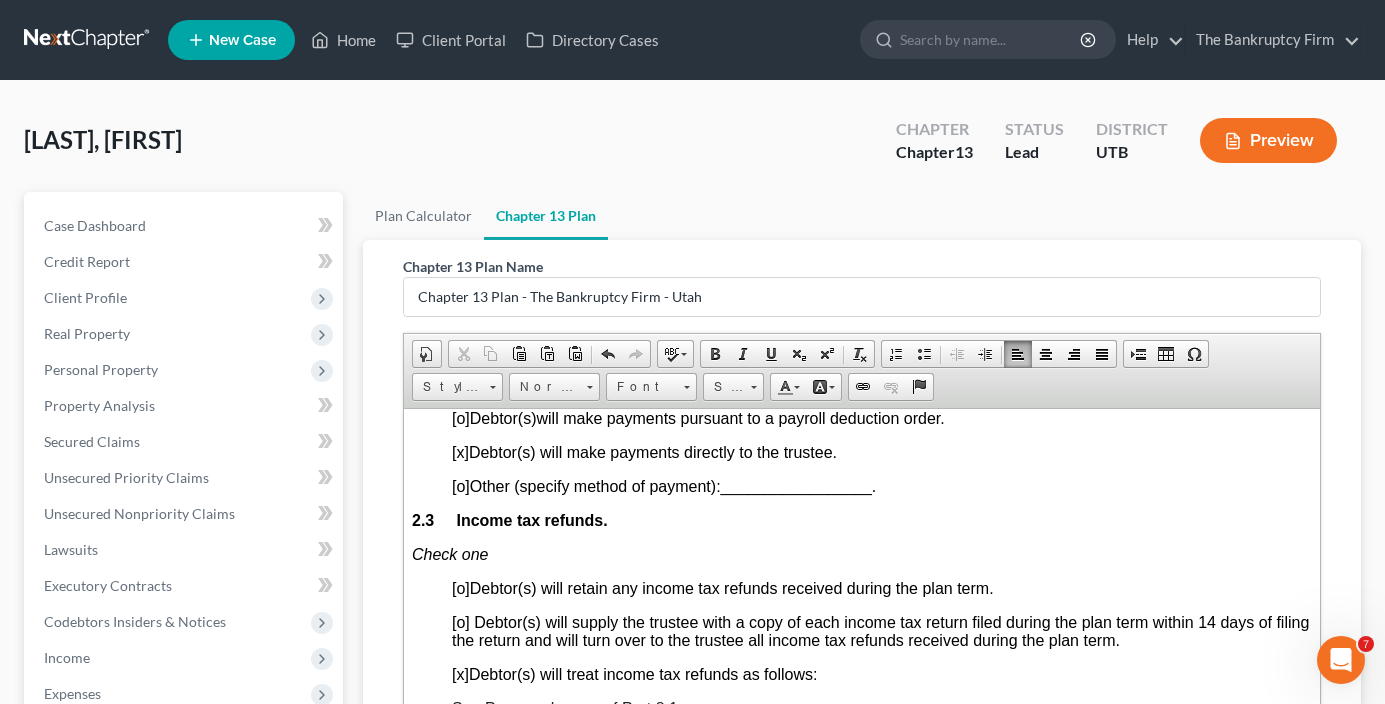 scroll, scrollTop: 1600, scrollLeft: 0, axis: vertical 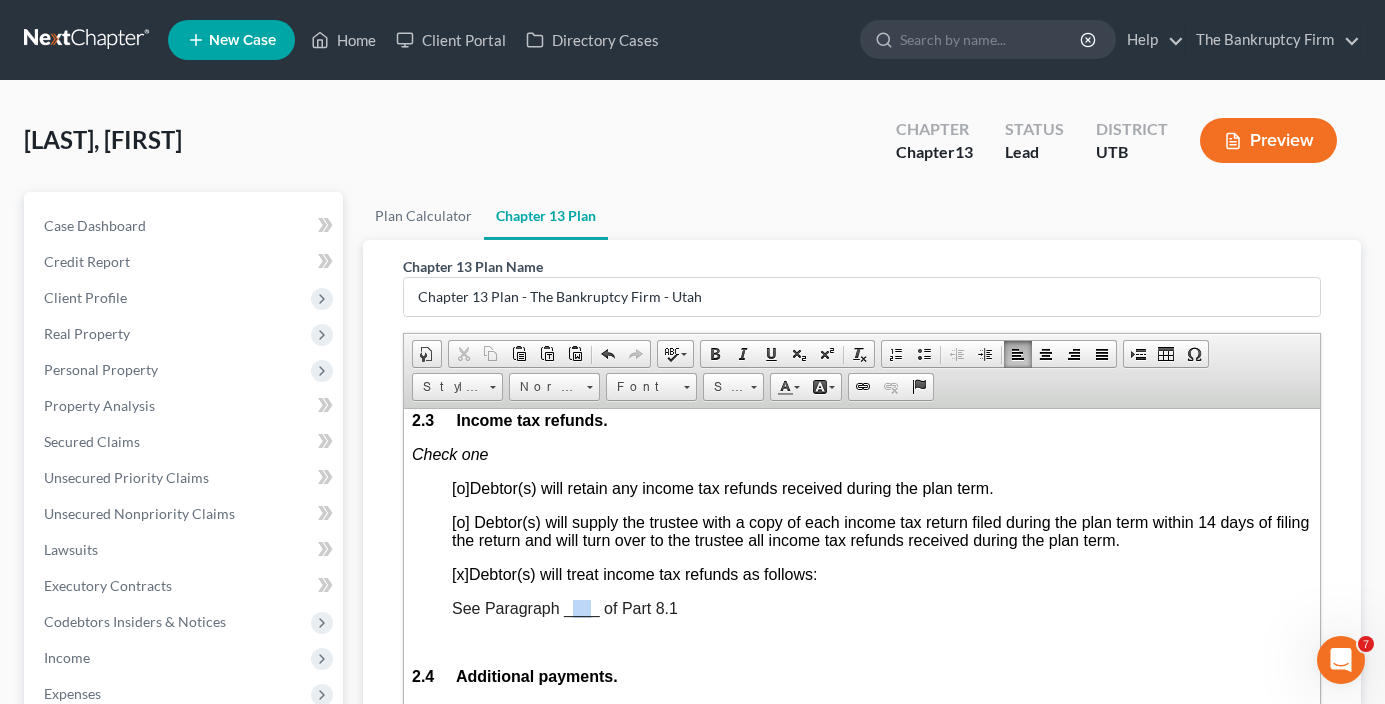 drag, startPoint x: 572, startPoint y: 609, endPoint x: 590, endPoint y: 608, distance: 18.027756 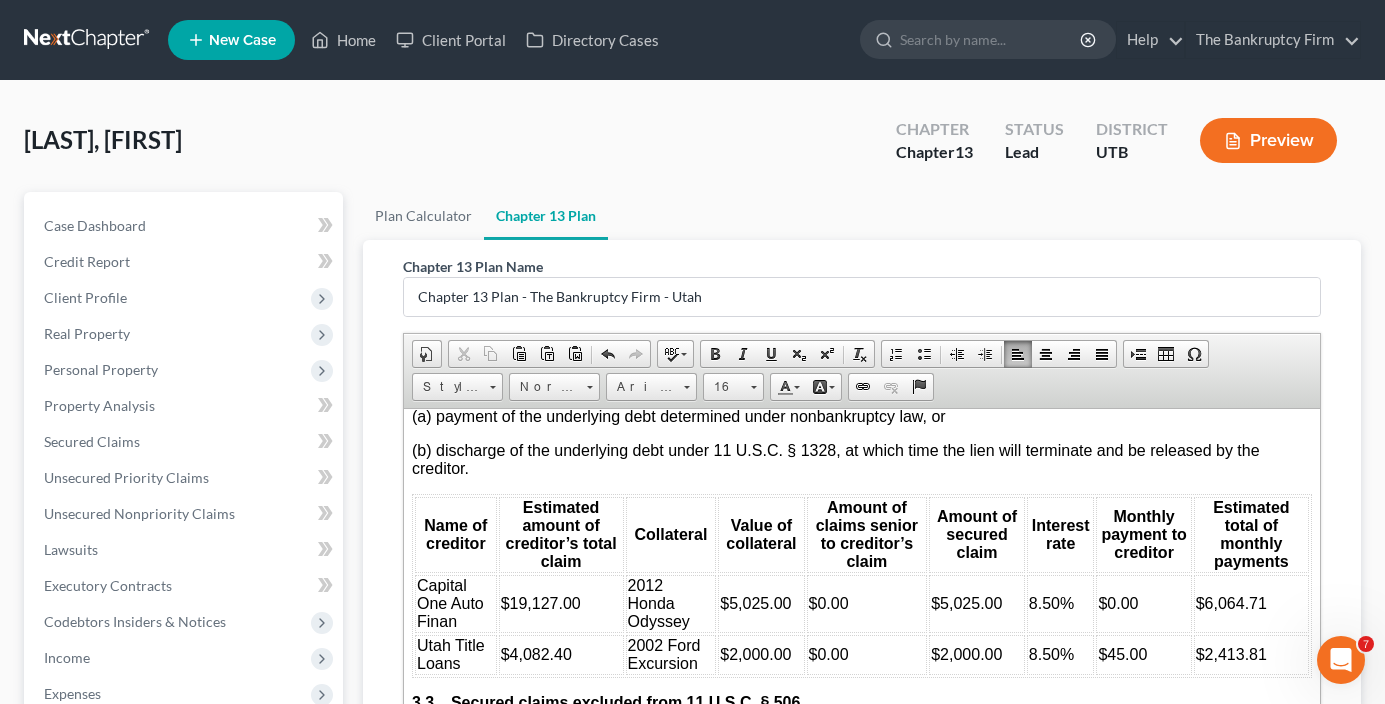 scroll, scrollTop: 2800, scrollLeft: 0, axis: vertical 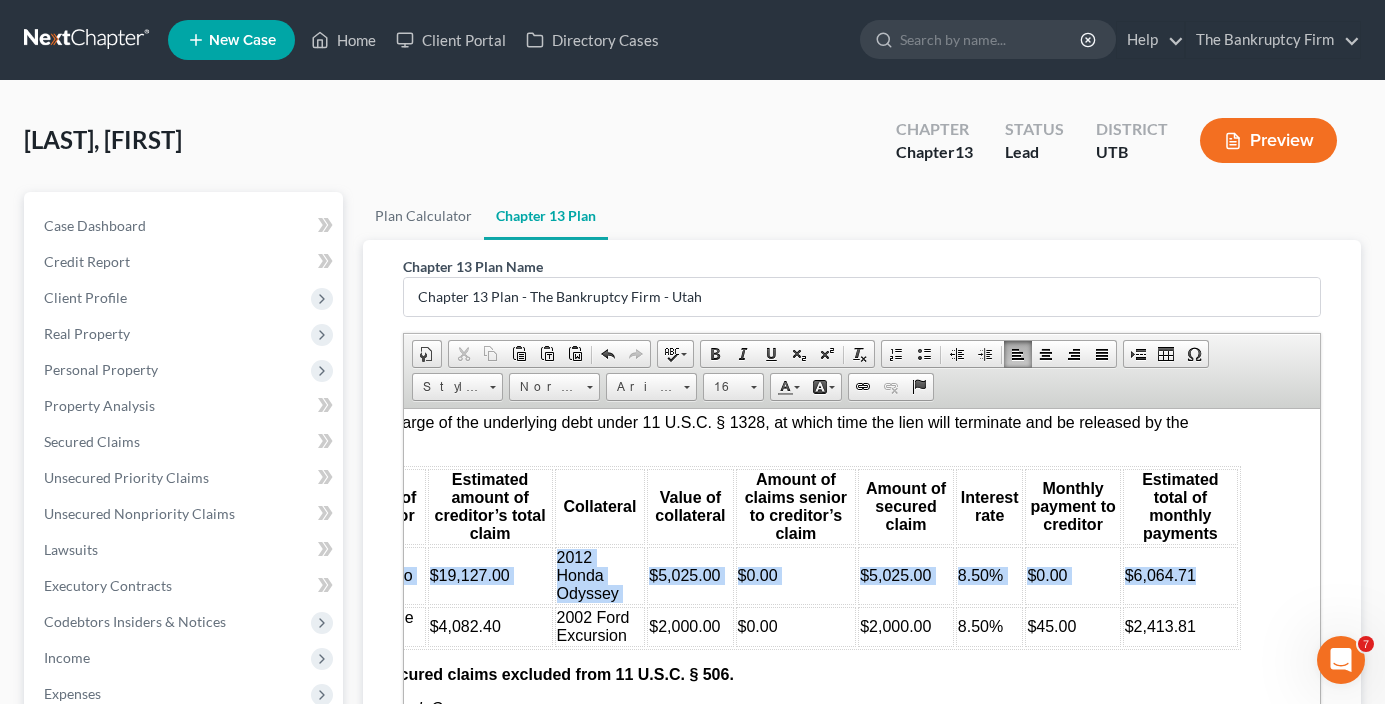drag, startPoint x: 418, startPoint y: 557, endPoint x: 1184, endPoint y: 573, distance: 766.16705 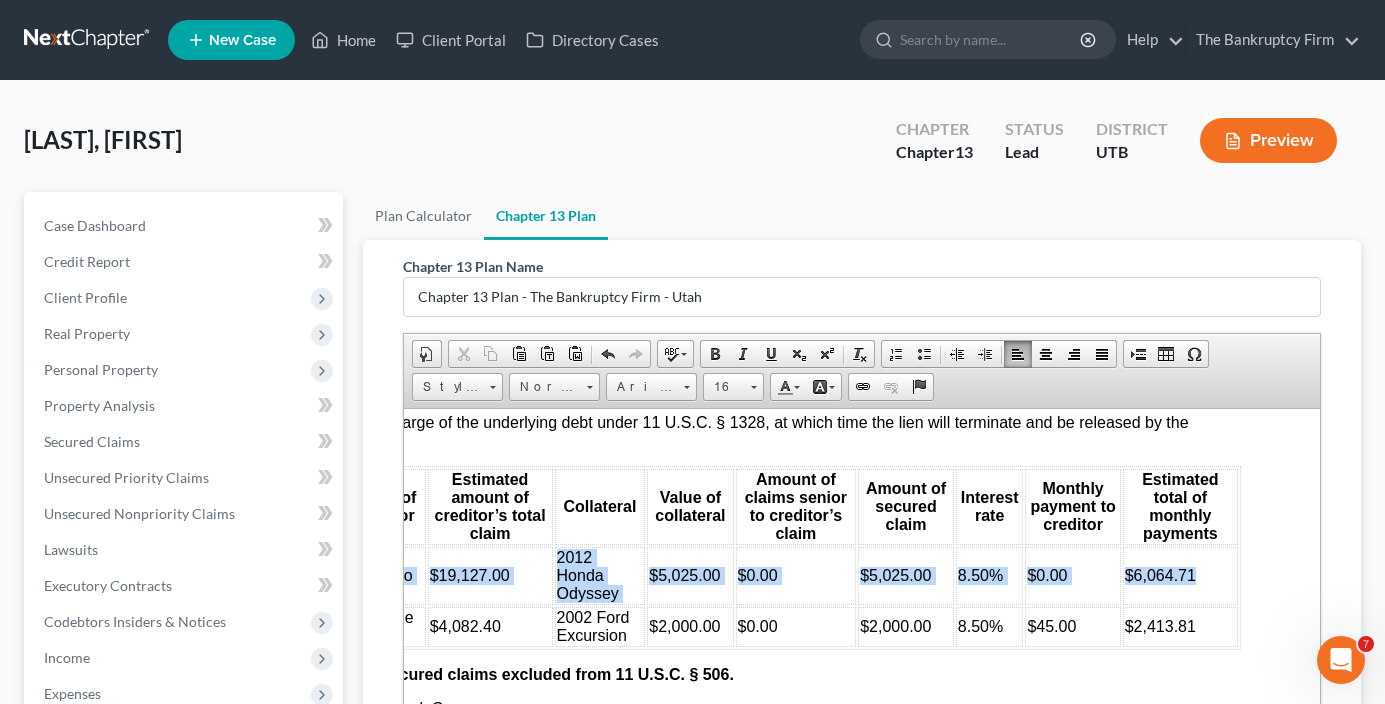 click on "Capital One Auto Finan $19,127.00 2012 Ford Odyssey $5,025.00 $0.00 $5,025.00 8.50% $0.00 $6,064.71" at bounding box center (791, 575) 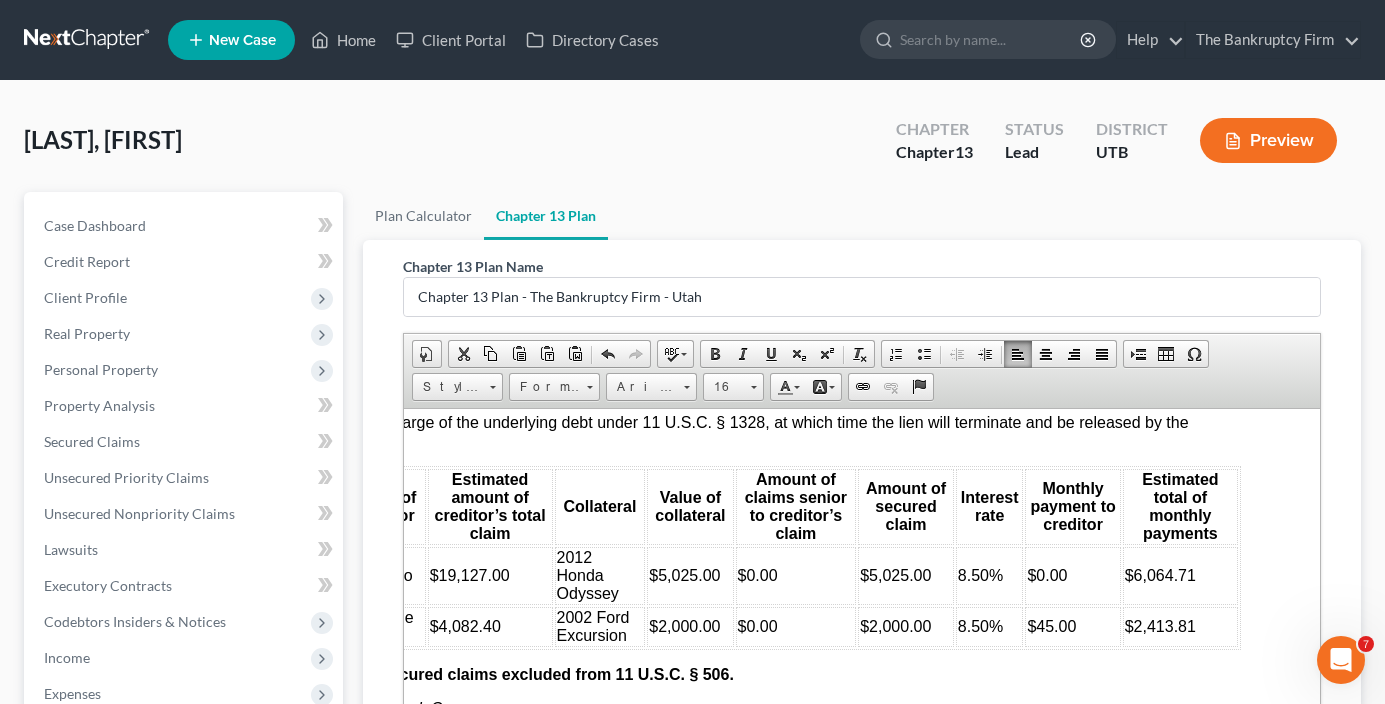 scroll, scrollTop: 2800, scrollLeft: 13, axis: both 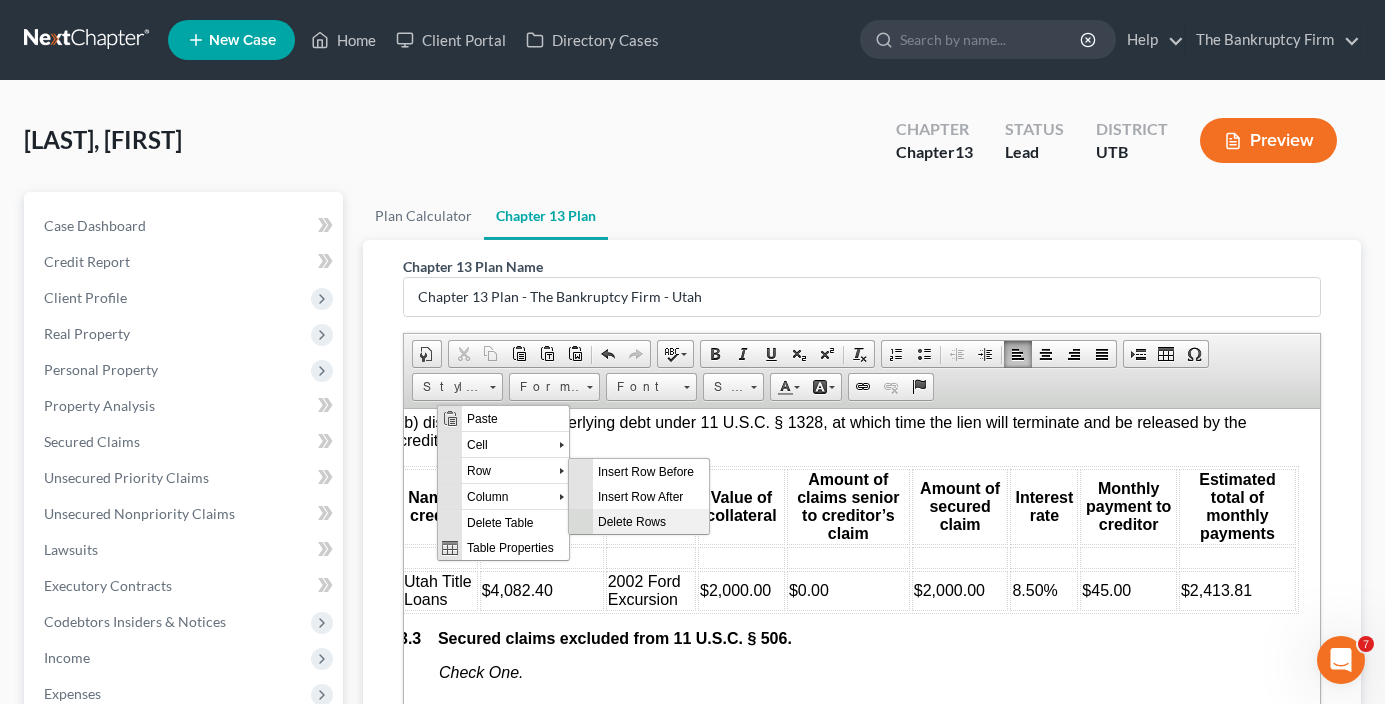 drag, startPoint x: 632, startPoint y: 521, endPoint x: 790, endPoint y: 590, distance: 172.4094 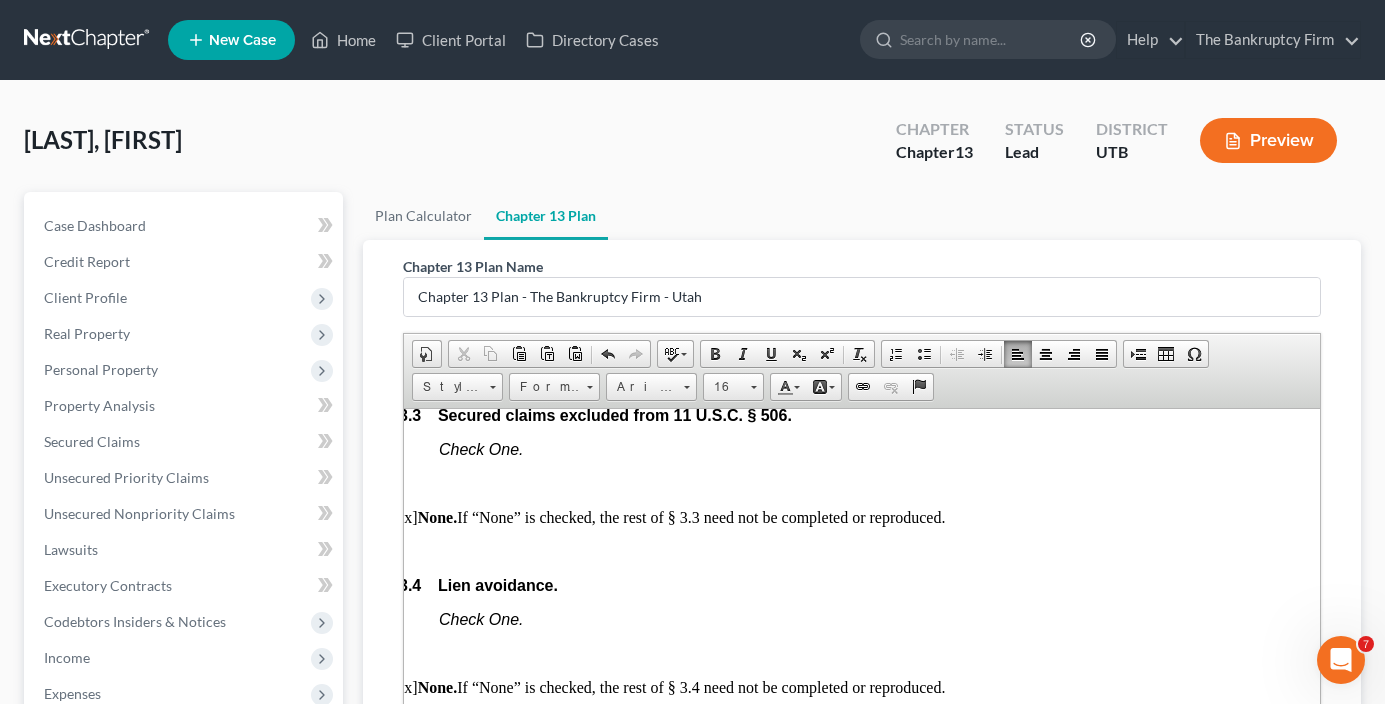 scroll, scrollTop: 3000, scrollLeft: 13, axis: both 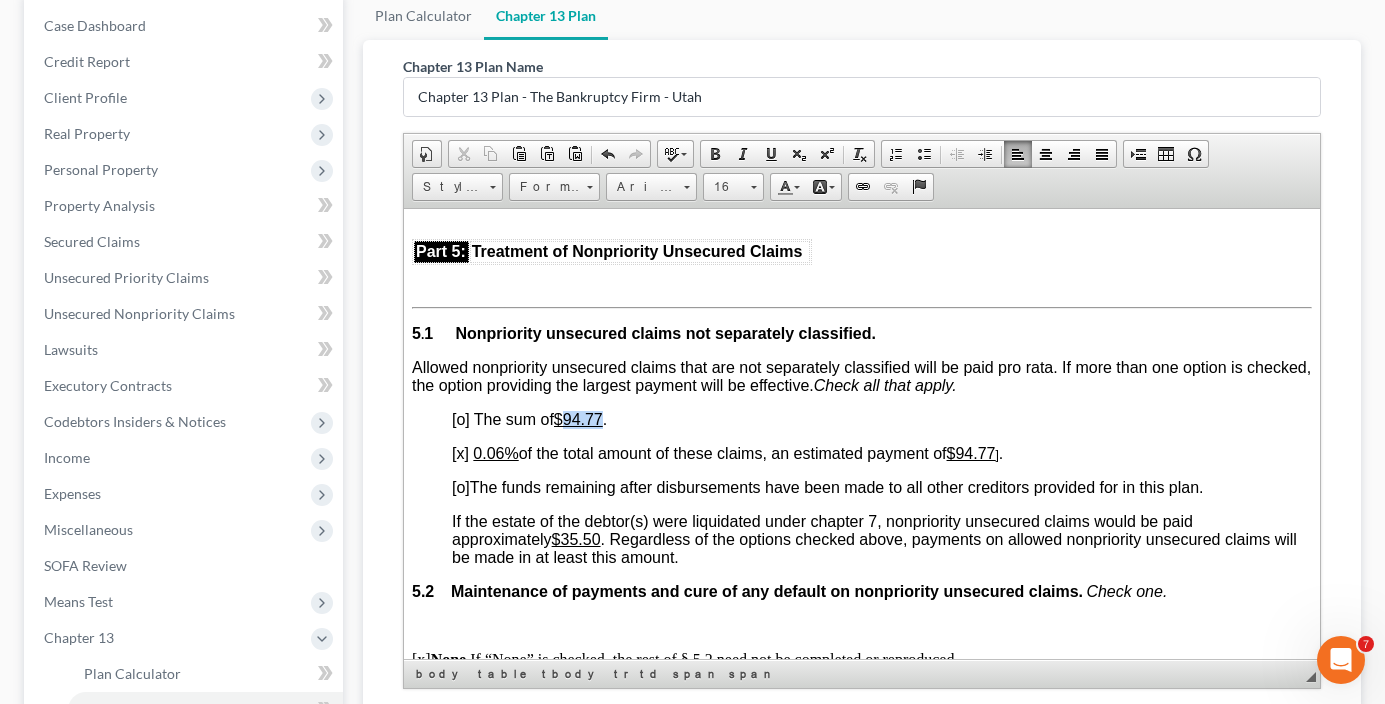 drag, startPoint x: 565, startPoint y: 415, endPoint x: 605, endPoint y: 415, distance: 40 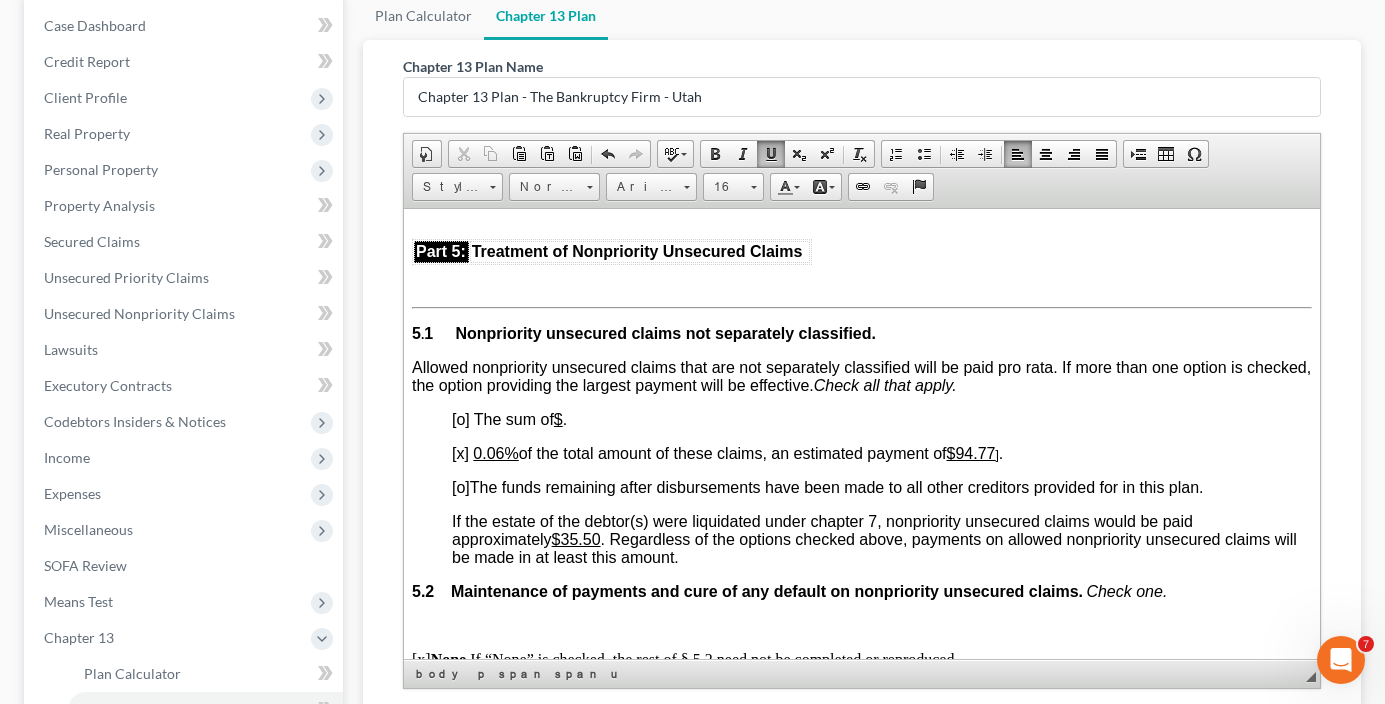 click on "0.06%" at bounding box center (495, 452) 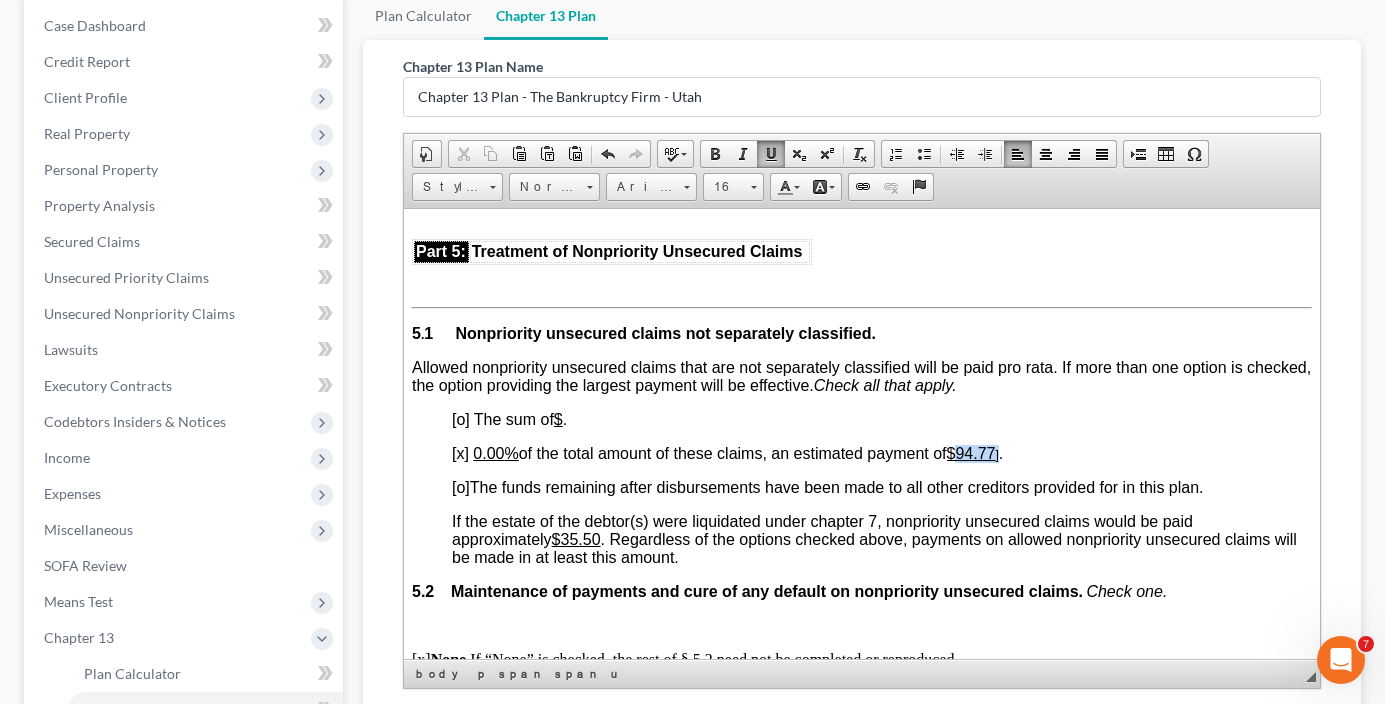 drag, startPoint x: 969, startPoint y: 452, endPoint x: 1013, endPoint y: 453, distance: 44.011364 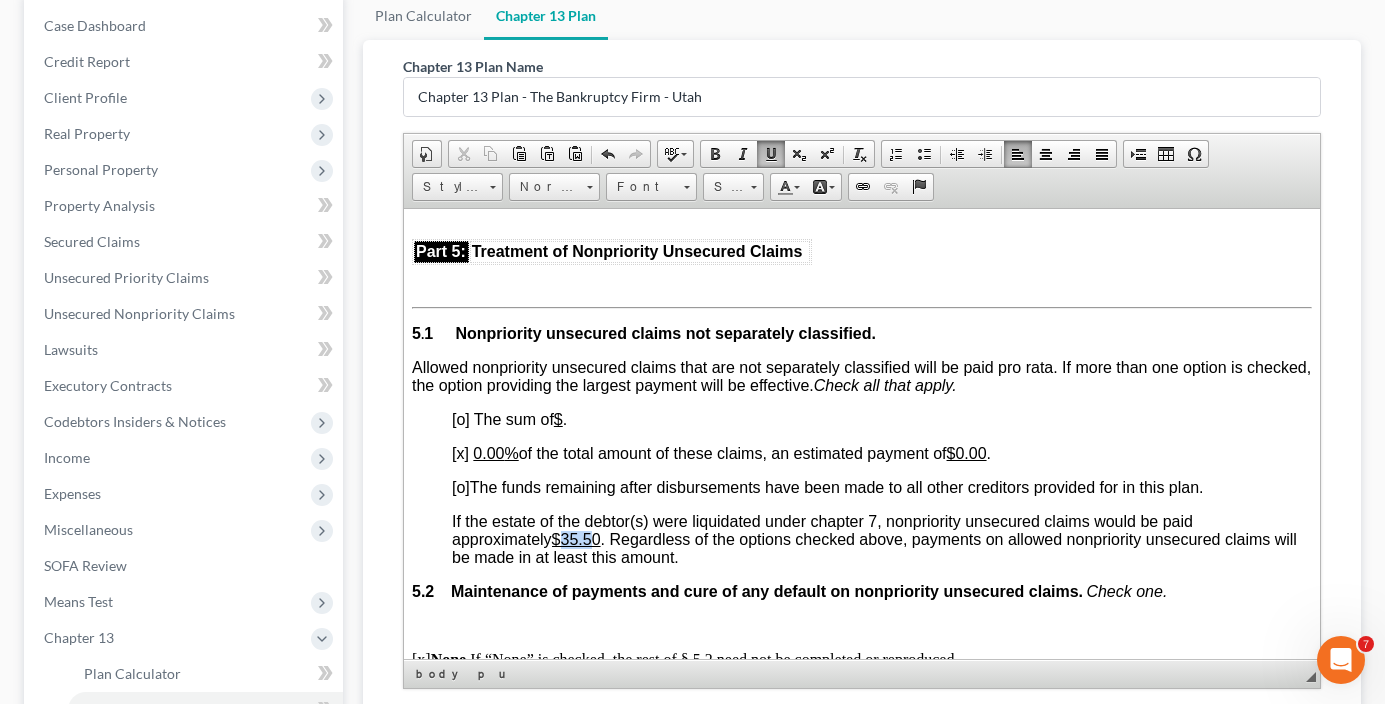 drag, startPoint x: 566, startPoint y: 536, endPoint x: 600, endPoint y: 536, distance: 34 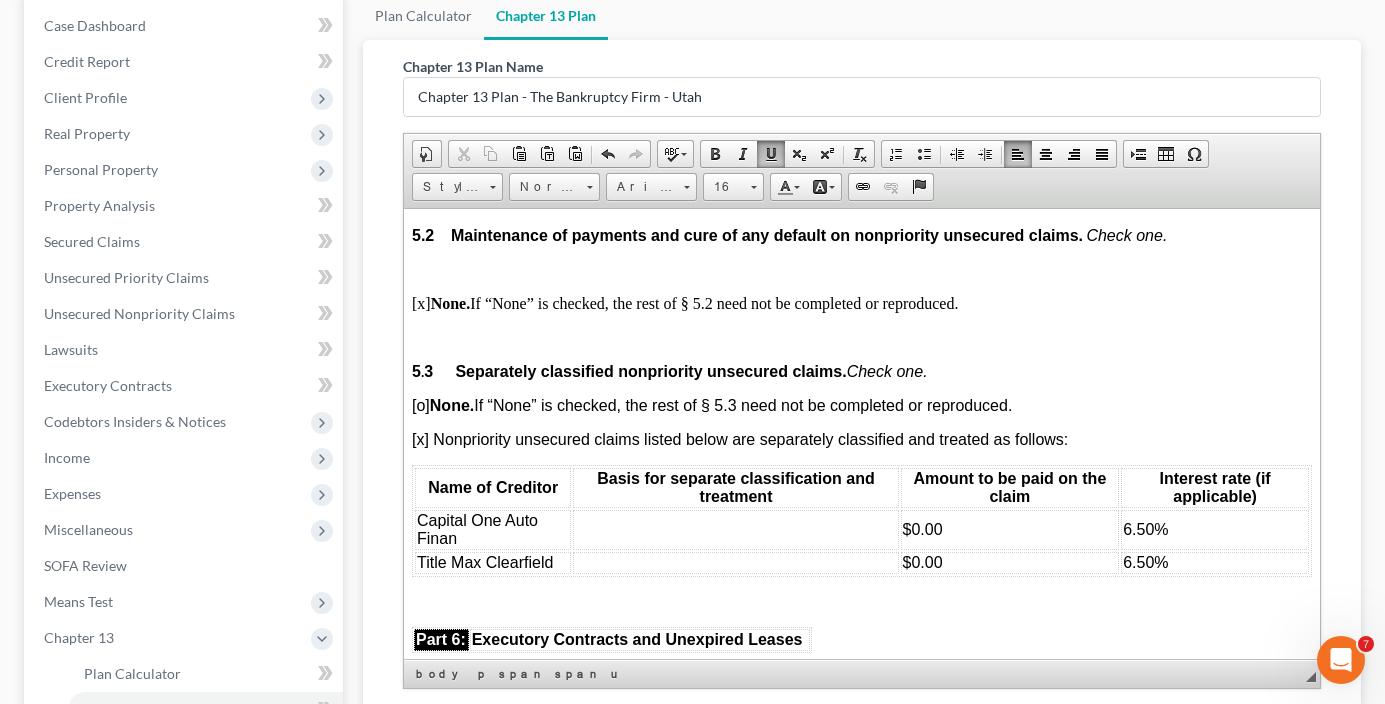 scroll, scrollTop: 4800, scrollLeft: 0, axis: vertical 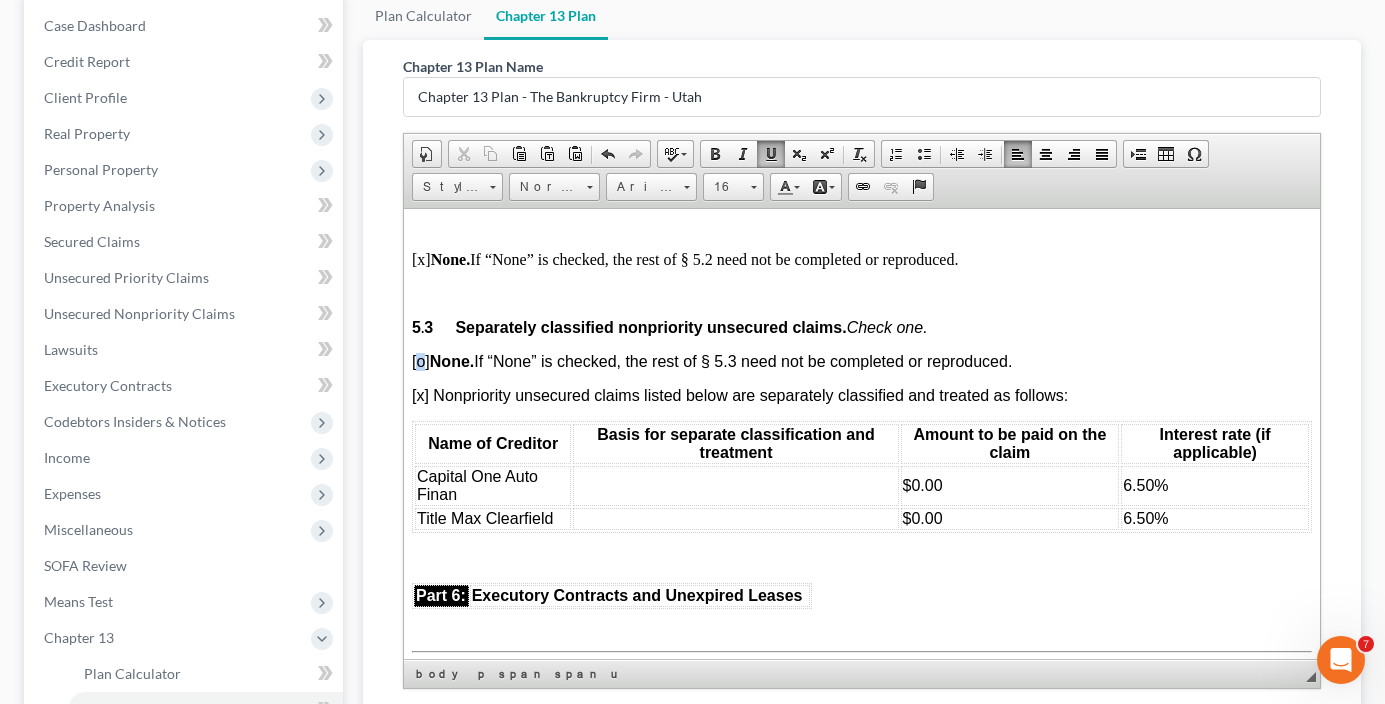 click on "[o]  None.  If “None” is checked, the rest of § 5.3 need not be completed or reproduced." at bounding box center [712, 360] 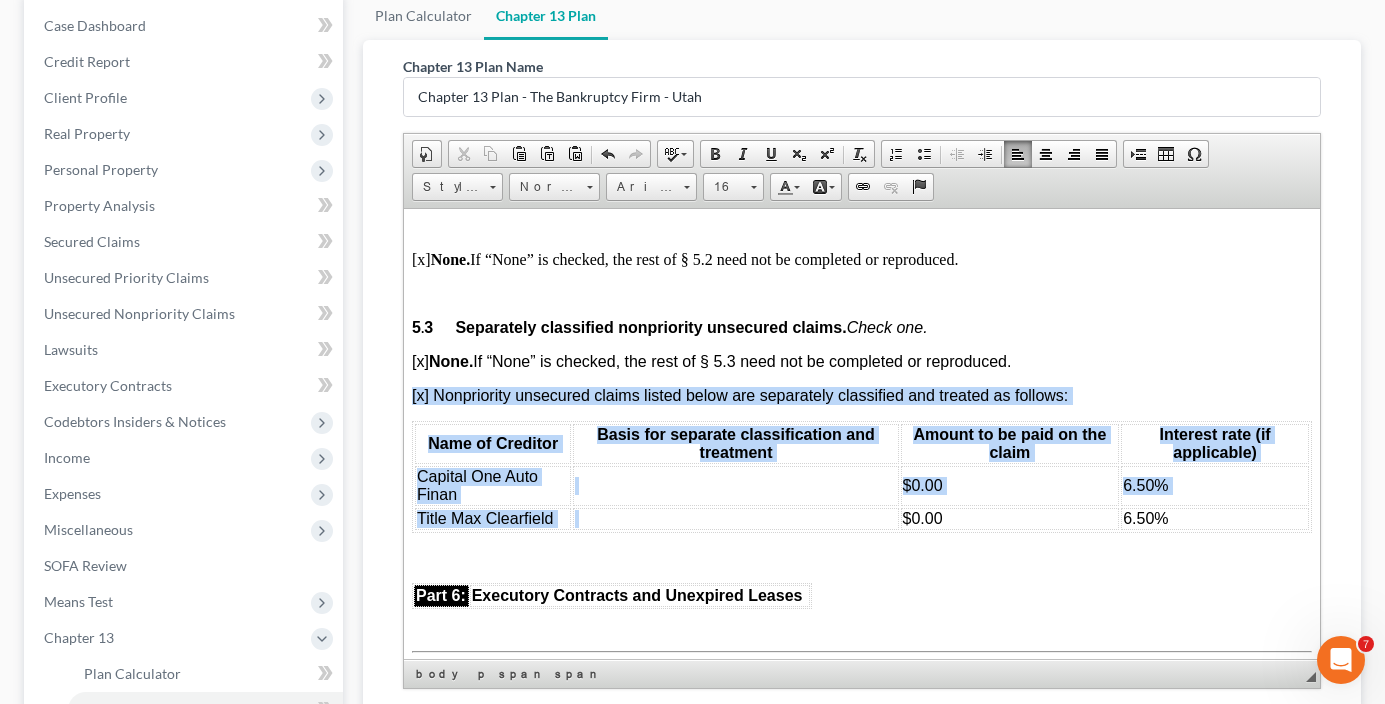 drag, startPoint x: 409, startPoint y: 395, endPoint x: 604, endPoint y: 527, distance: 235.47612 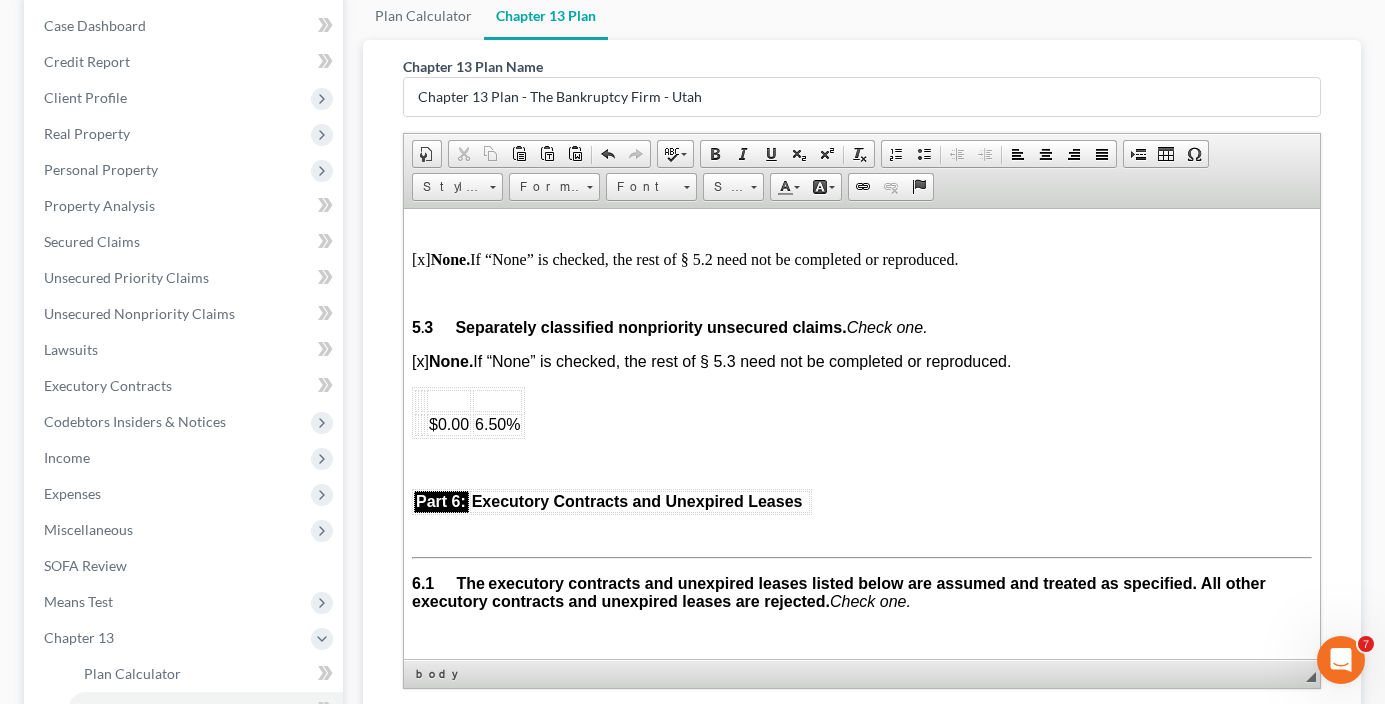 drag, startPoint x: 549, startPoint y: 431, endPoint x: 804, endPoint y: 609, distance: 310.9807 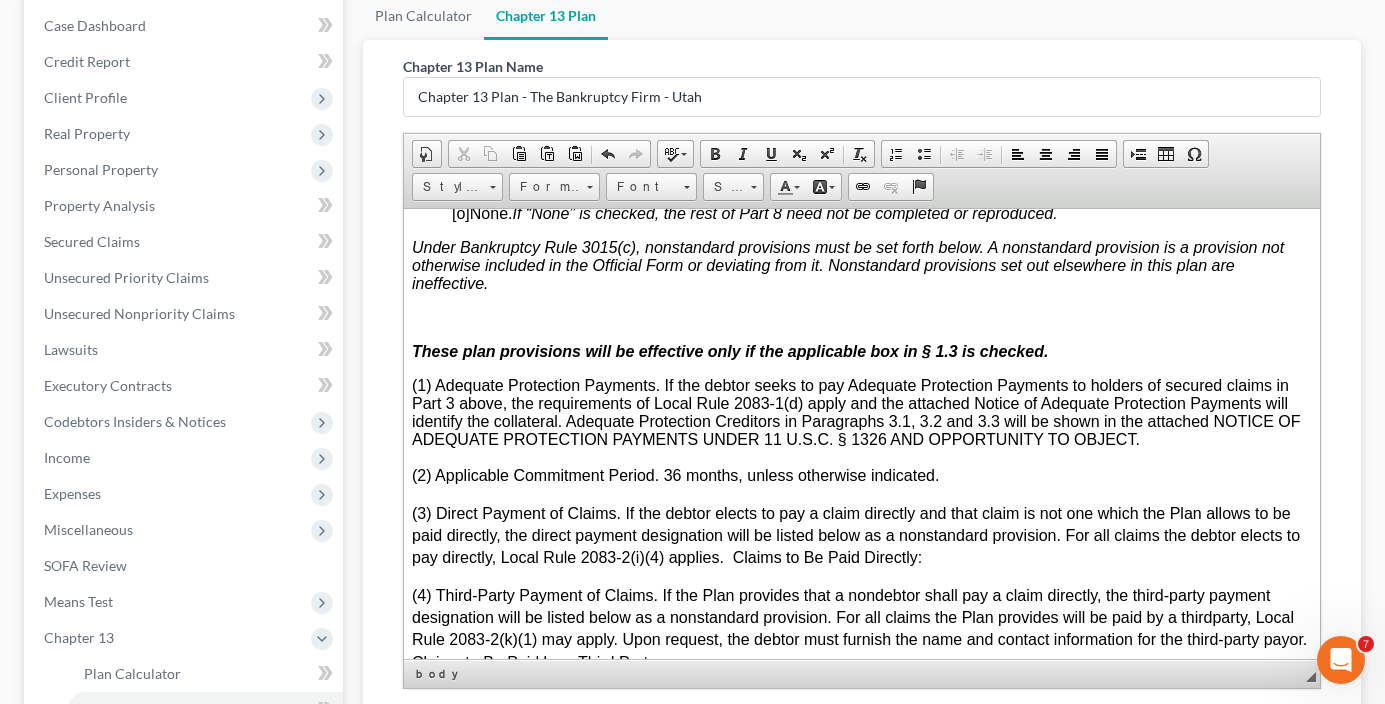 scroll, scrollTop: 5800, scrollLeft: 0, axis: vertical 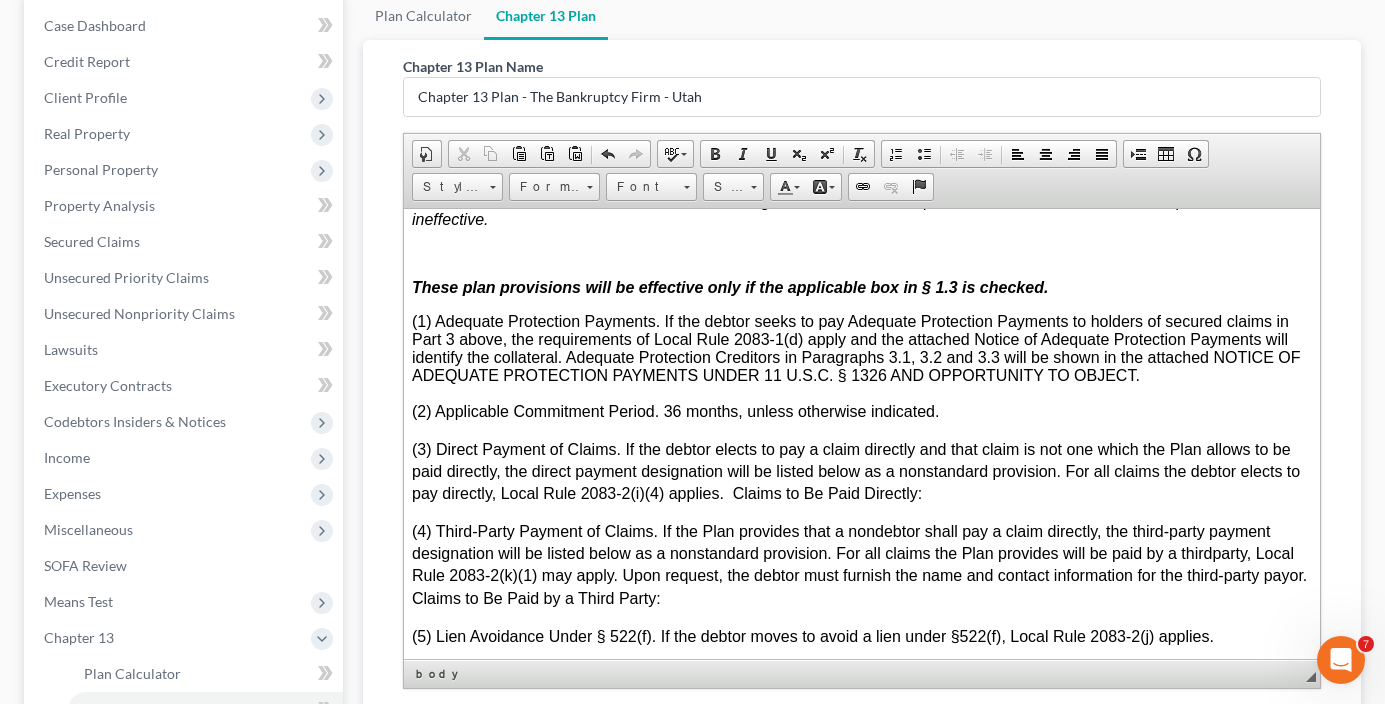 click on "(1) Adequate Protection Payments. If the debtor seeks to pay Adequate Protection Payments to holders of secured claims in Part 3 above, the requirements of Local Rule 2083-1(d) apply and the attached Notice of Adequate Protection Payments will identify the collateral. Adequate Protection Creditors in Paragraphs 3.1, 3.2 and 3.3 will be shown in the attached NOTICE OF ADEQUATE PROTECTION PAYMENTS UNDER 11 U.S.C. § 1326 AND OPPORTUNITY TO OBJECT." at bounding box center [862, 348] 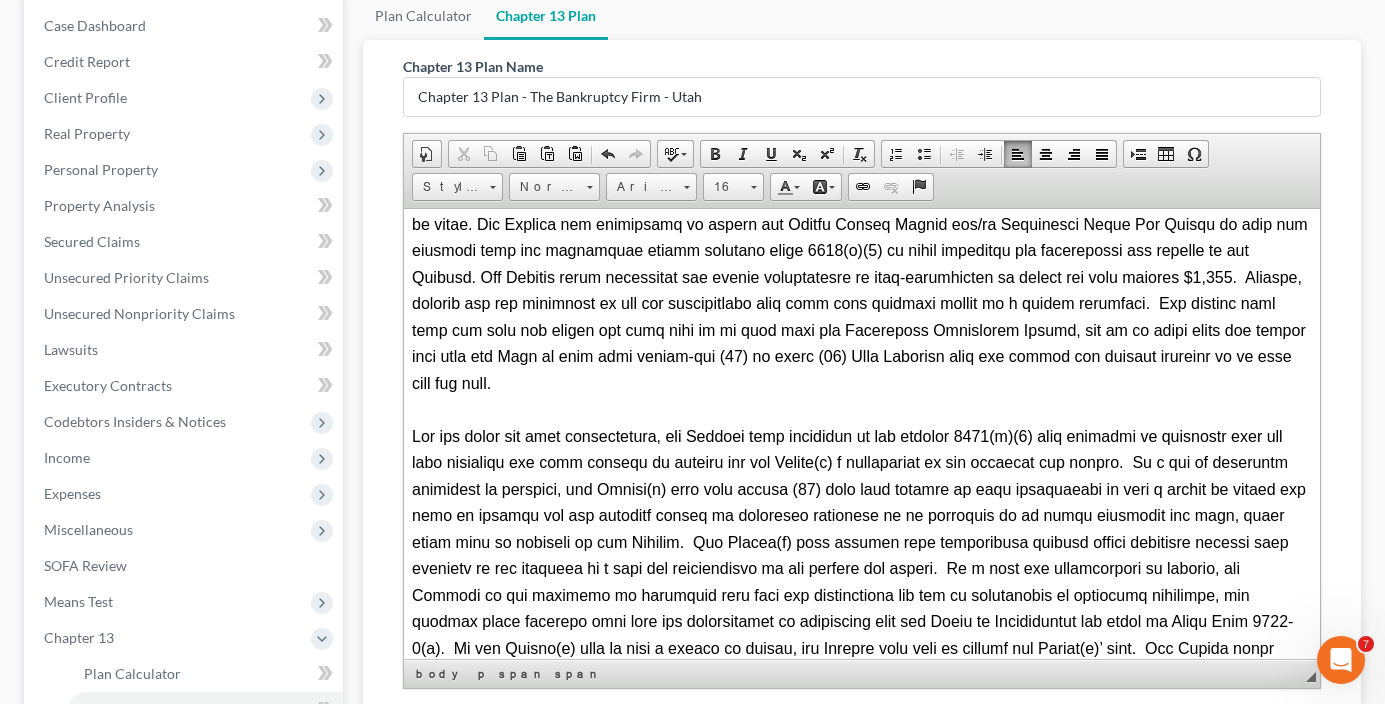 scroll, scrollTop: 6776, scrollLeft: 0, axis: vertical 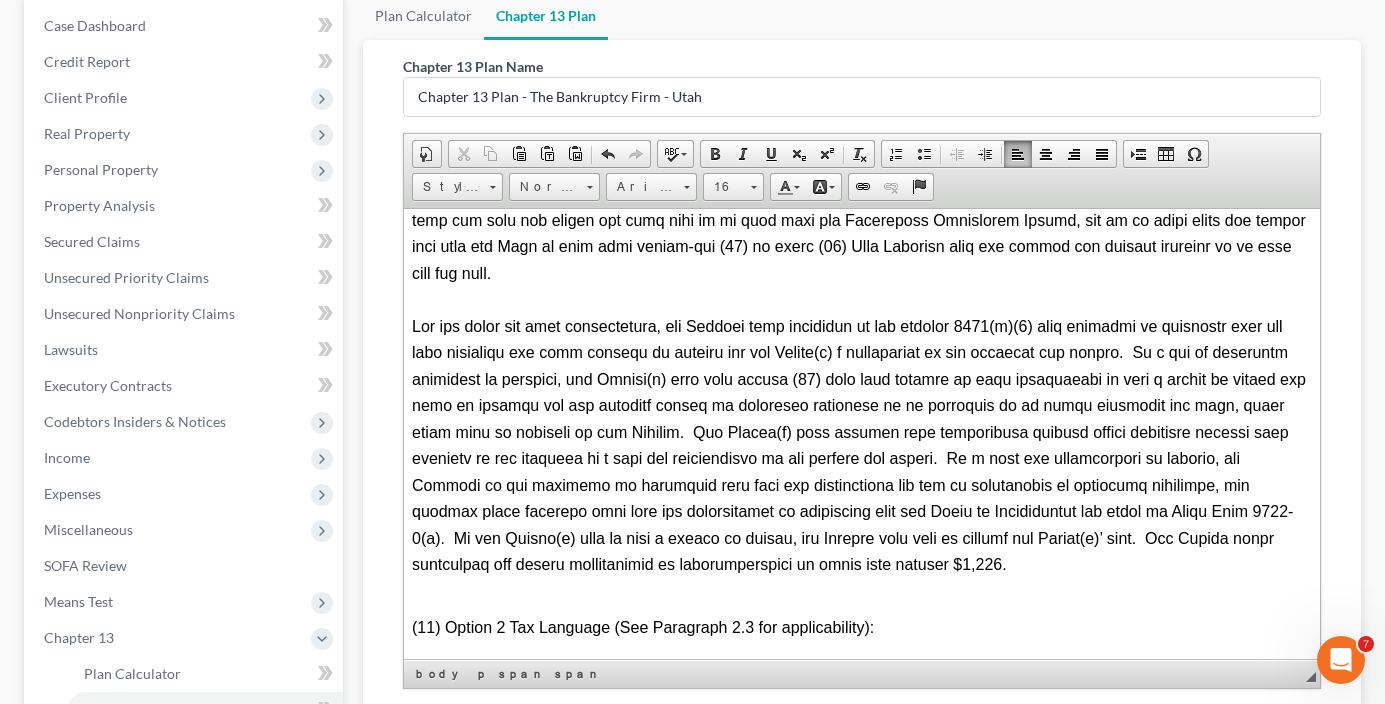 click at bounding box center [858, -488] 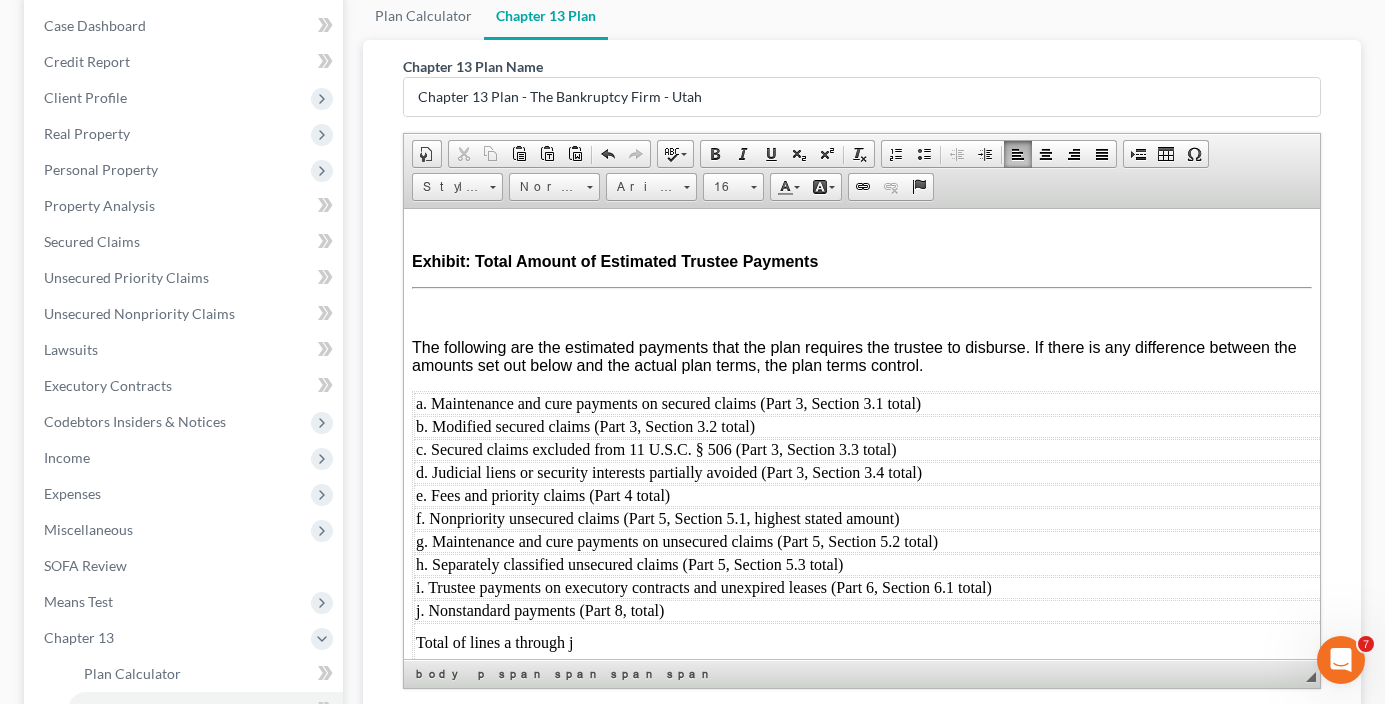 scroll, scrollTop: 8430, scrollLeft: 0, axis: vertical 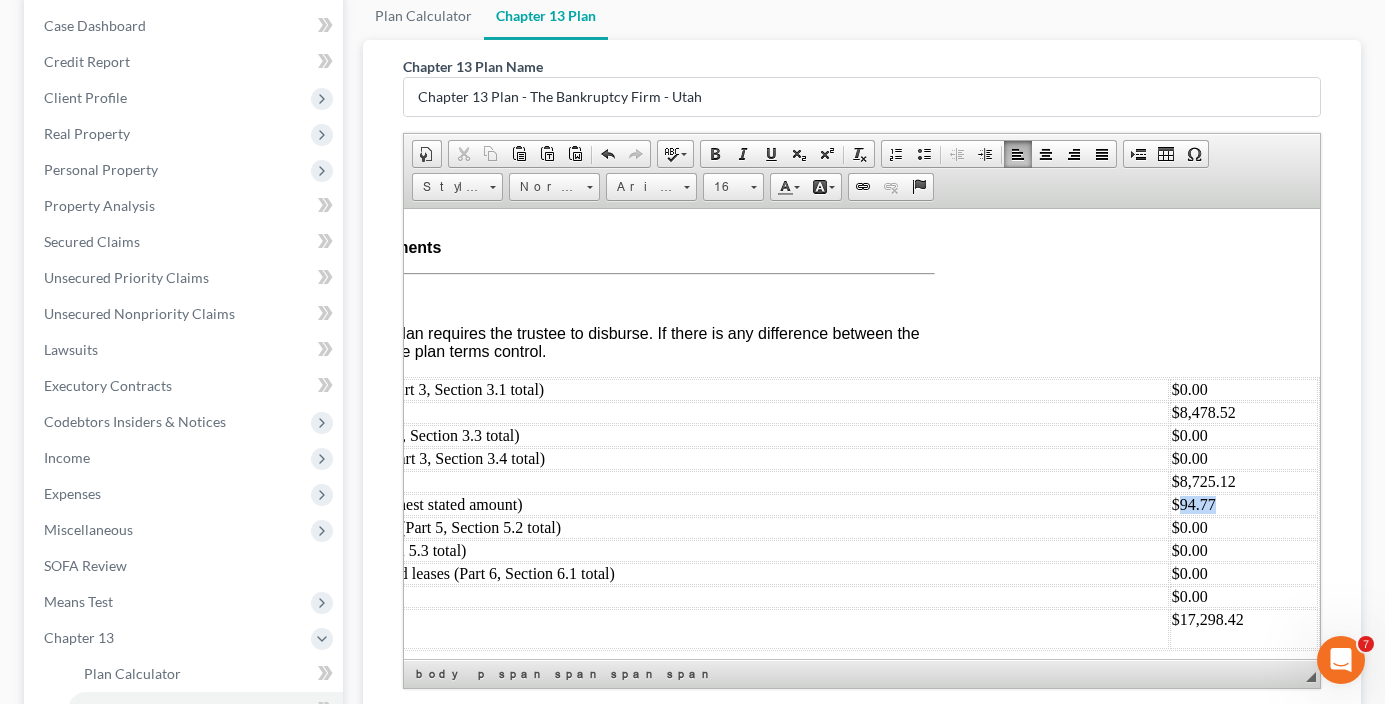 drag, startPoint x: 1199, startPoint y: 488, endPoint x: 1155, endPoint y: 498, distance: 45.122055 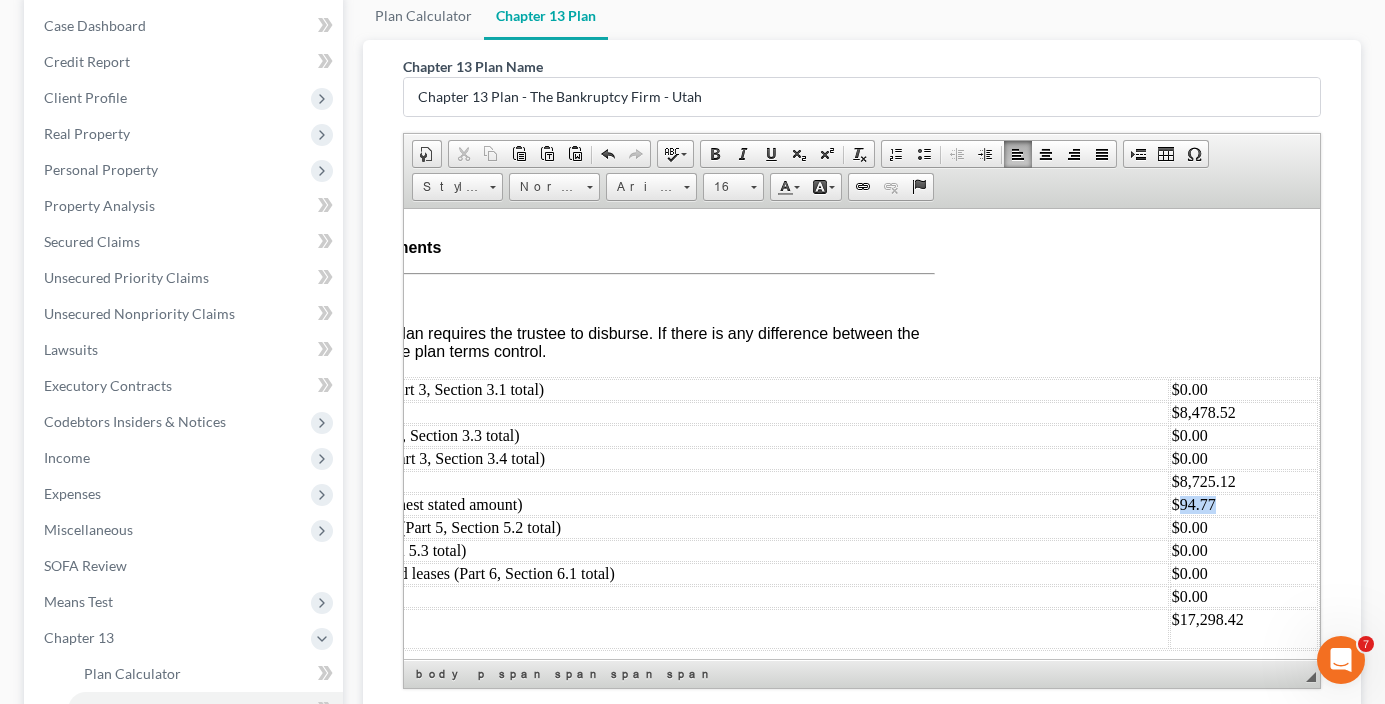click on "$94.77" at bounding box center (1244, 504) 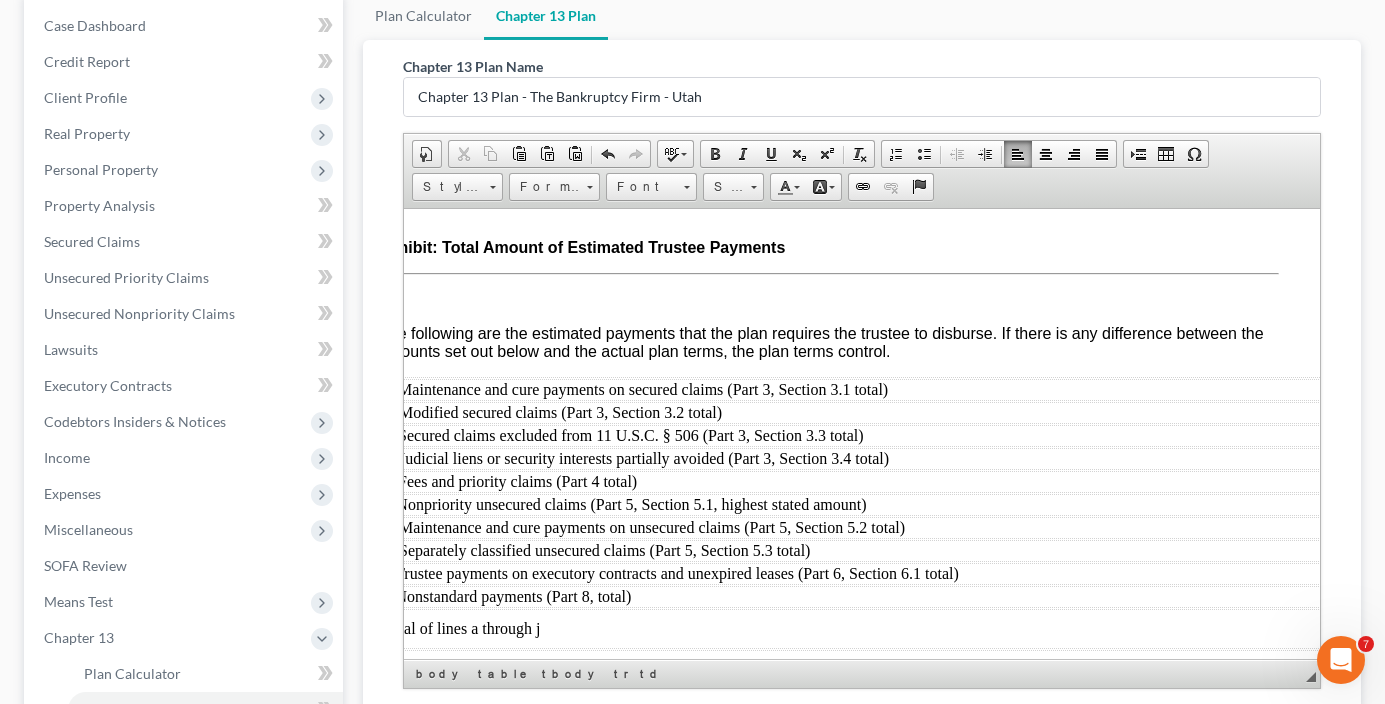 scroll, scrollTop: 8430, scrollLeft: 0, axis: vertical 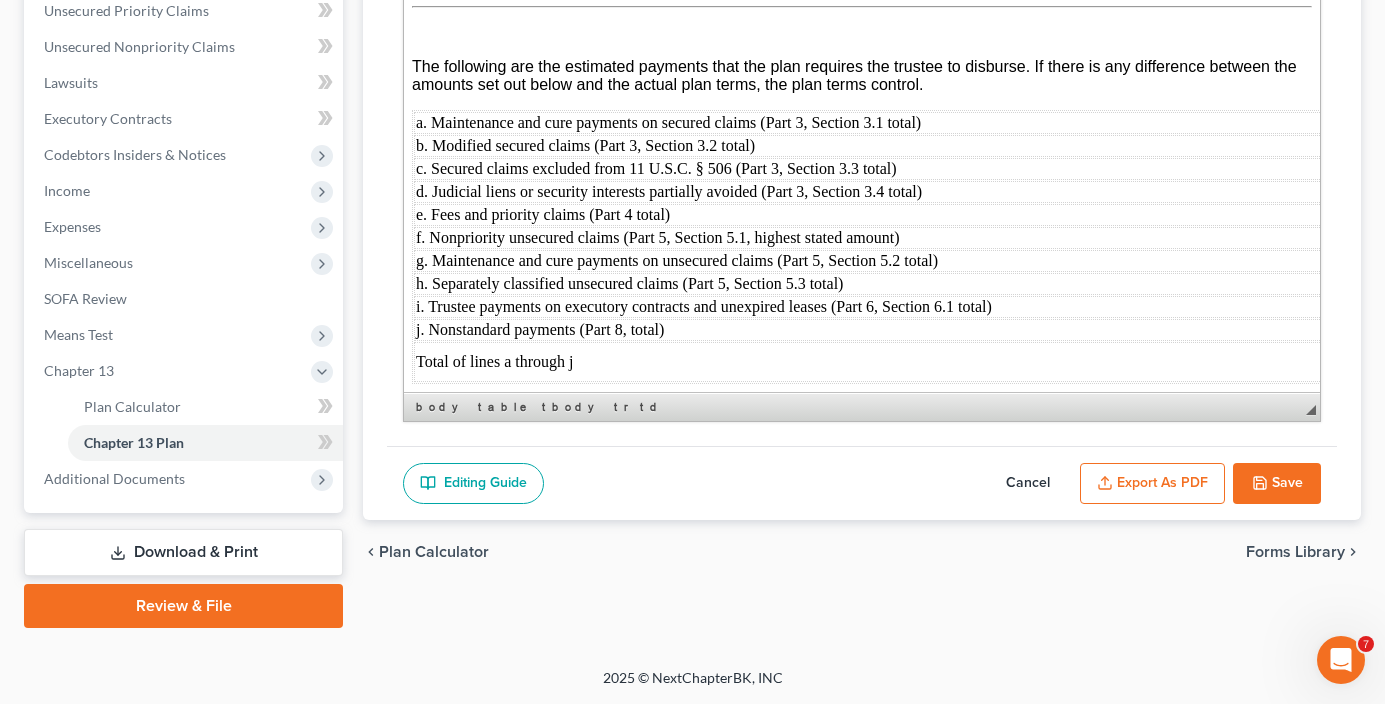 click on "Export as PDF" at bounding box center (1152, 484) 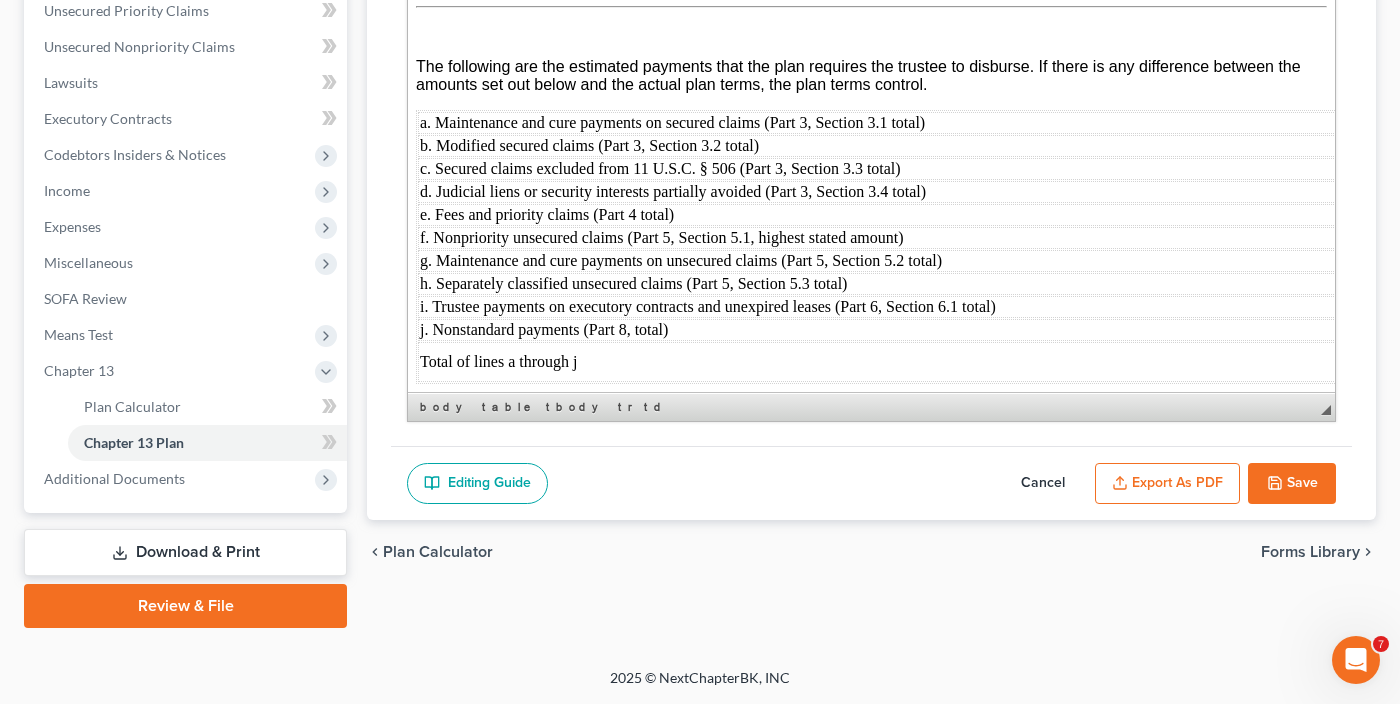 scroll, scrollTop: 8386, scrollLeft: 0, axis: vertical 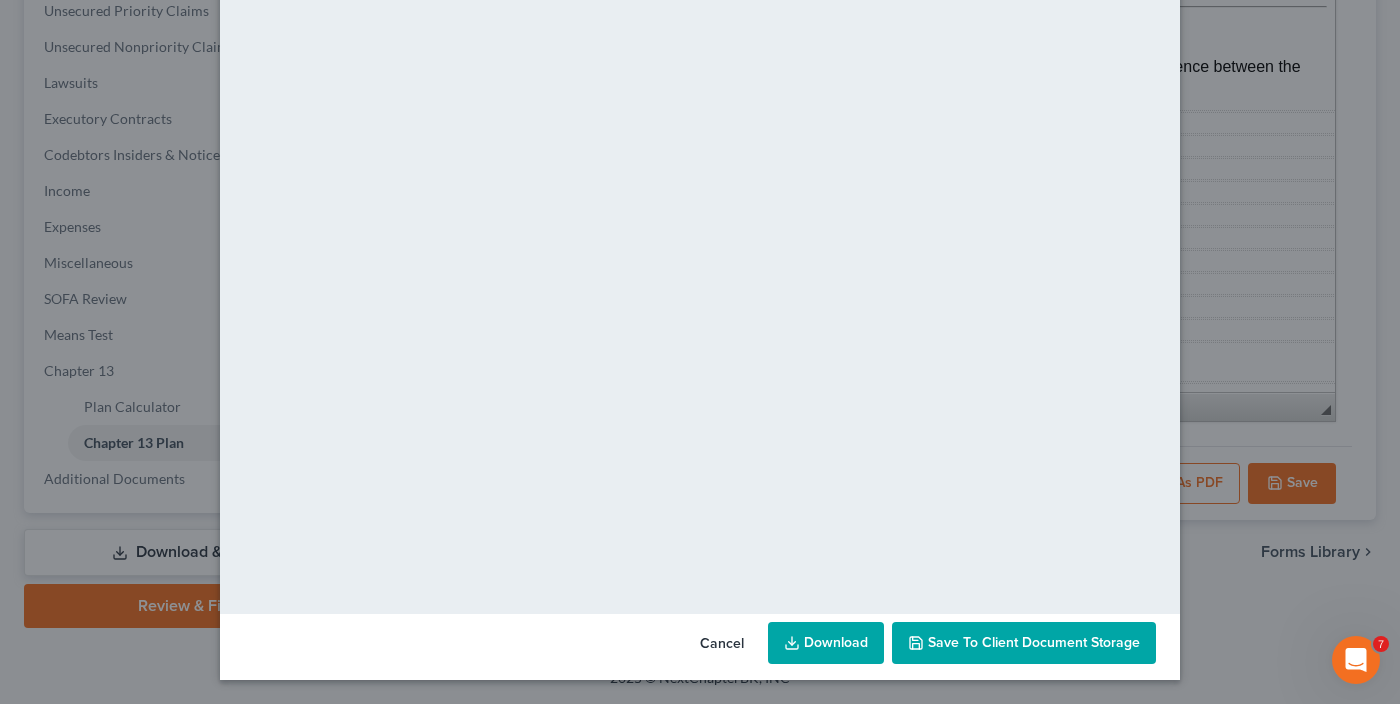 click on "Save to Client Document Storage" at bounding box center (1034, 642) 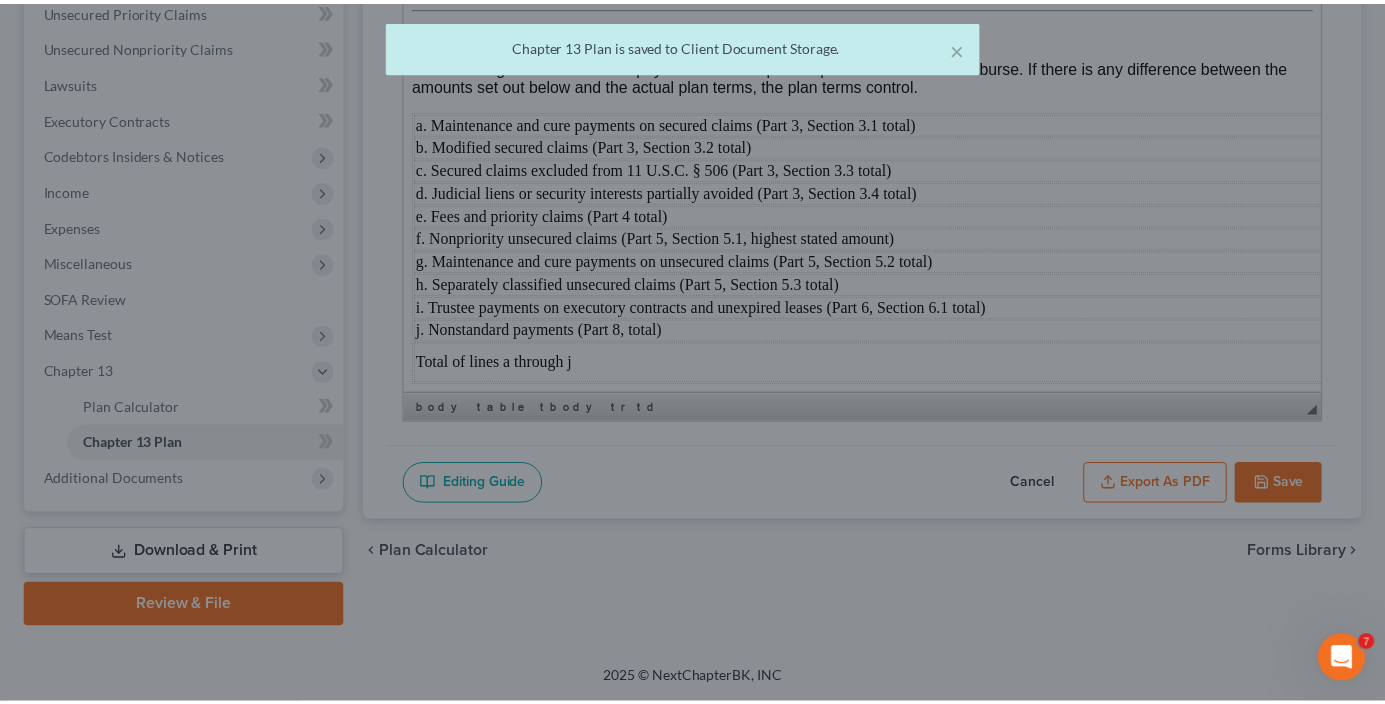 scroll, scrollTop: 8430, scrollLeft: 0, axis: vertical 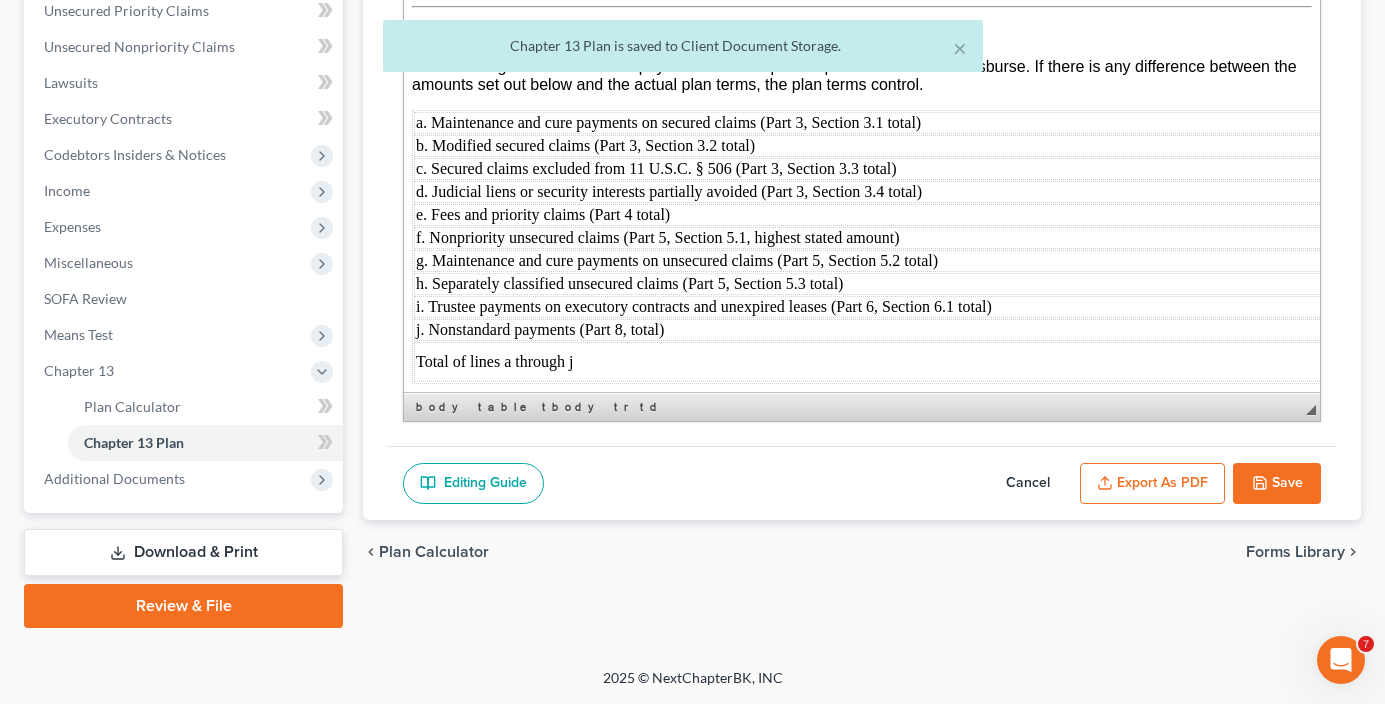 click on "Save" at bounding box center (1277, 484) 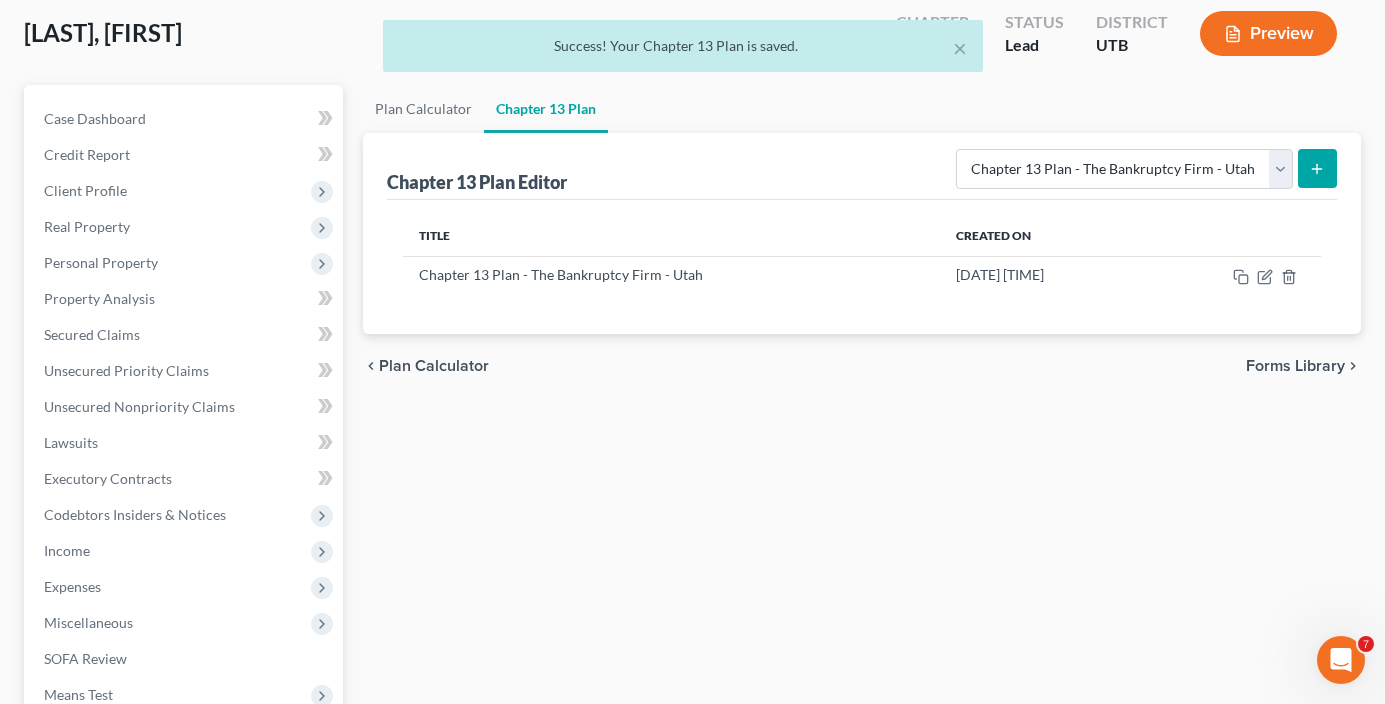 scroll, scrollTop: 0, scrollLeft: 0, axis: both 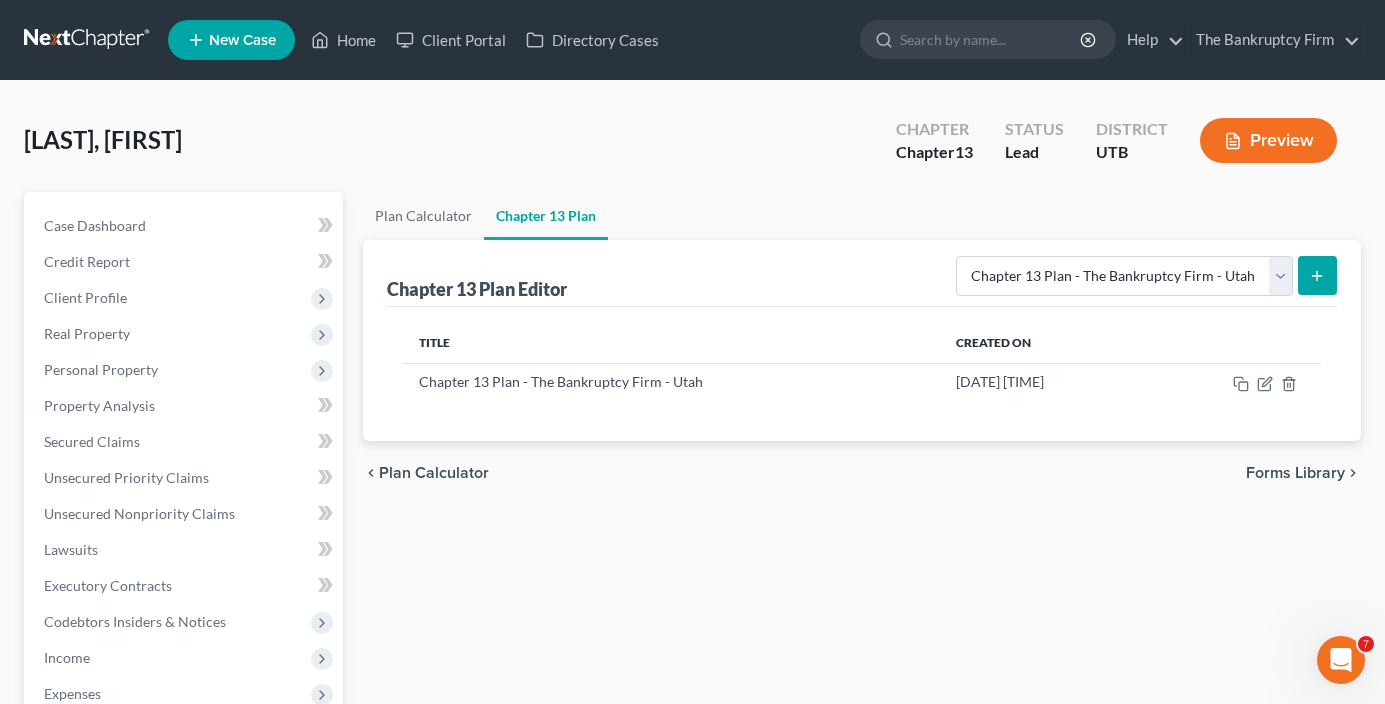 click on "Debtor 1        [FIRST]  [LAST]     Debtor 2         [FIRST]  [LAST]     (Spouse, if filing) United States Bankruptcy Court for the    District of Utah     Case number" at bounding box center (692, 148) 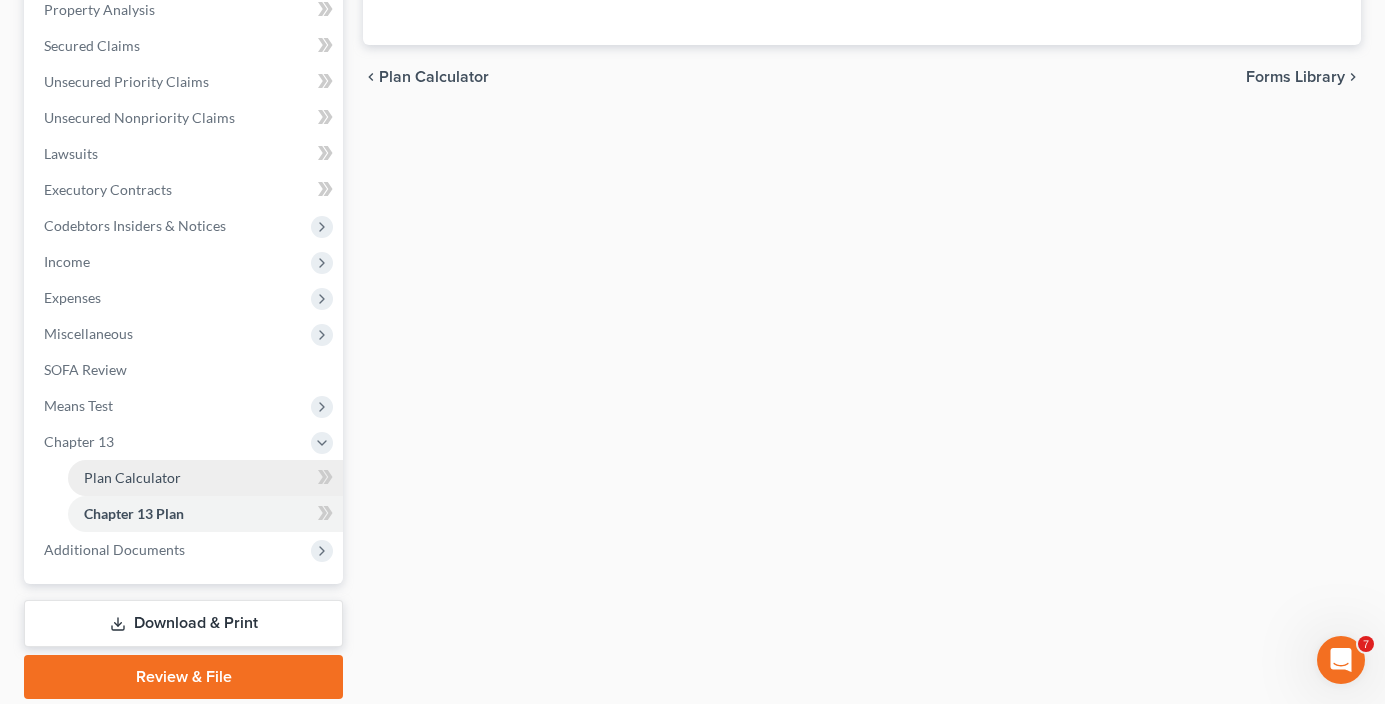 scroll, scrollTop: 400, scrollLeft: 0, axis: vertical 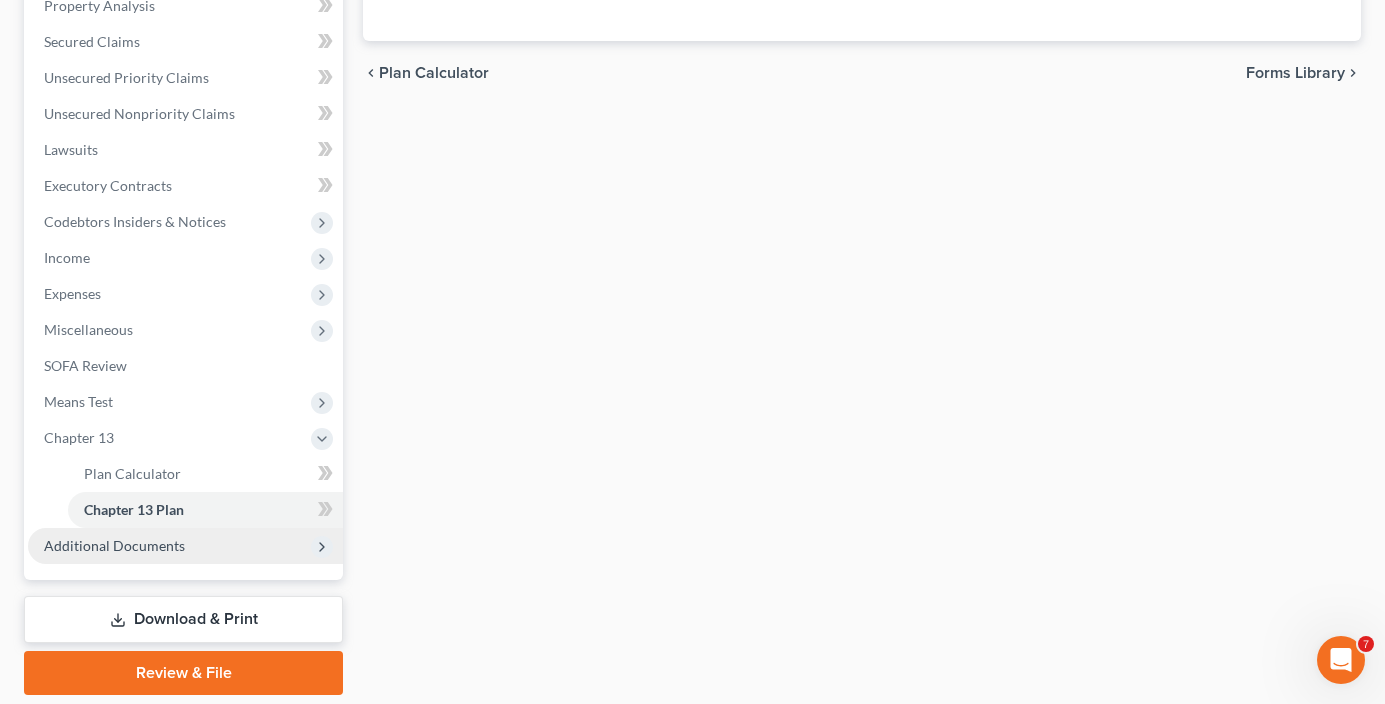click on "Additional Documents" at bounding box center [114, 545] 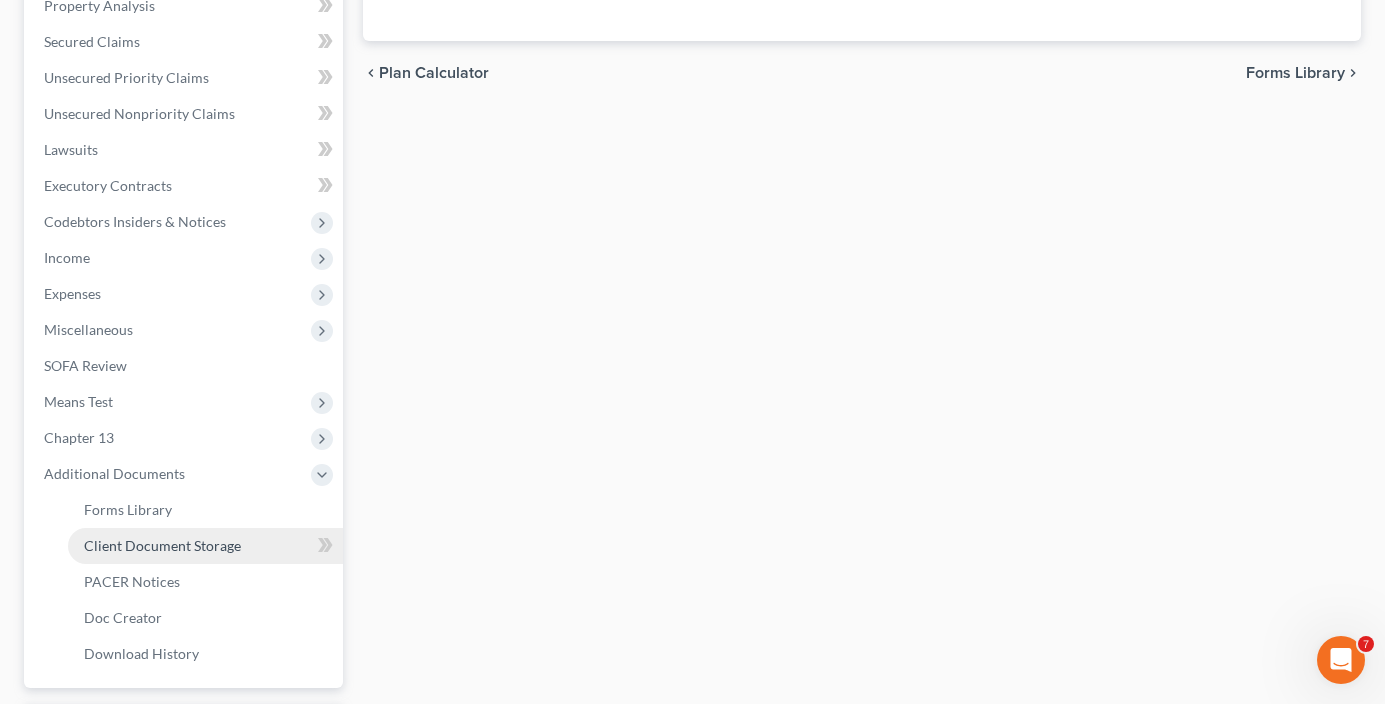 click on "Client Document Storage" at bounding box center [162, 545] 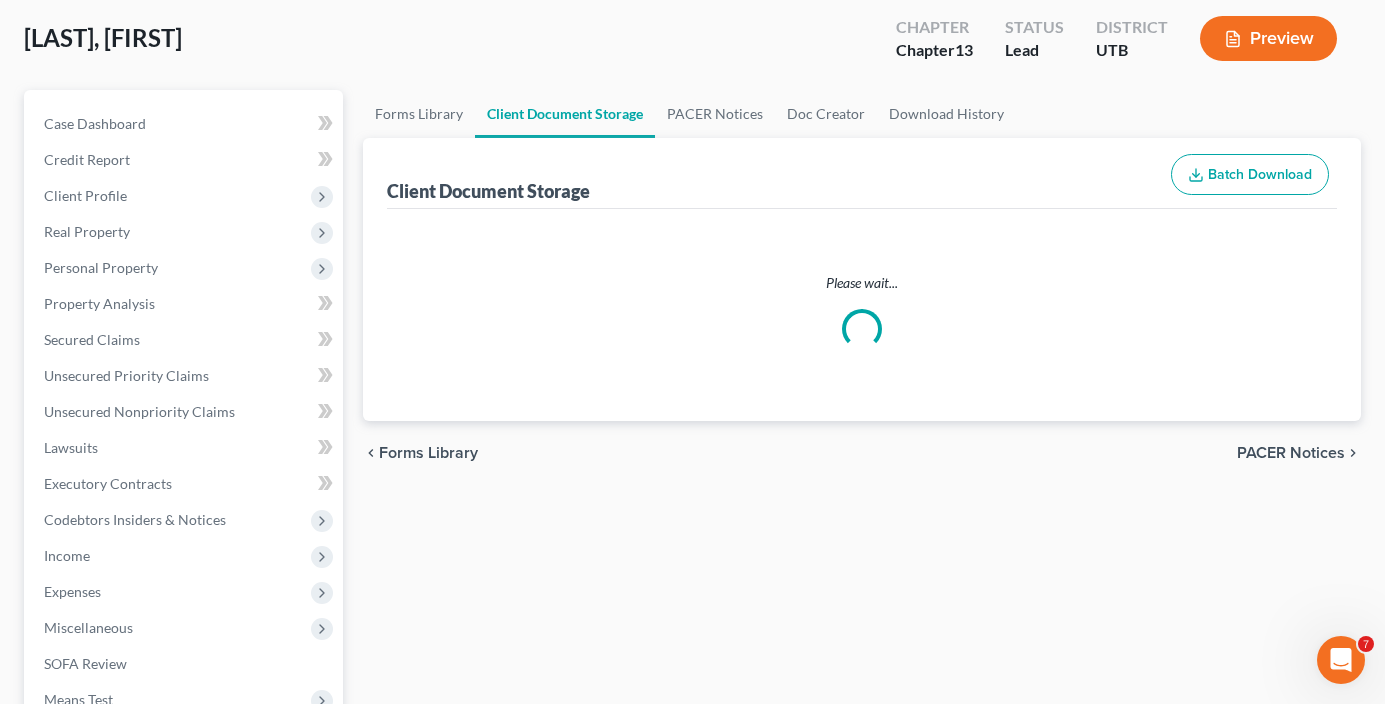 scroll, scrollTop: 0, scrollLeft: 0, axis: both 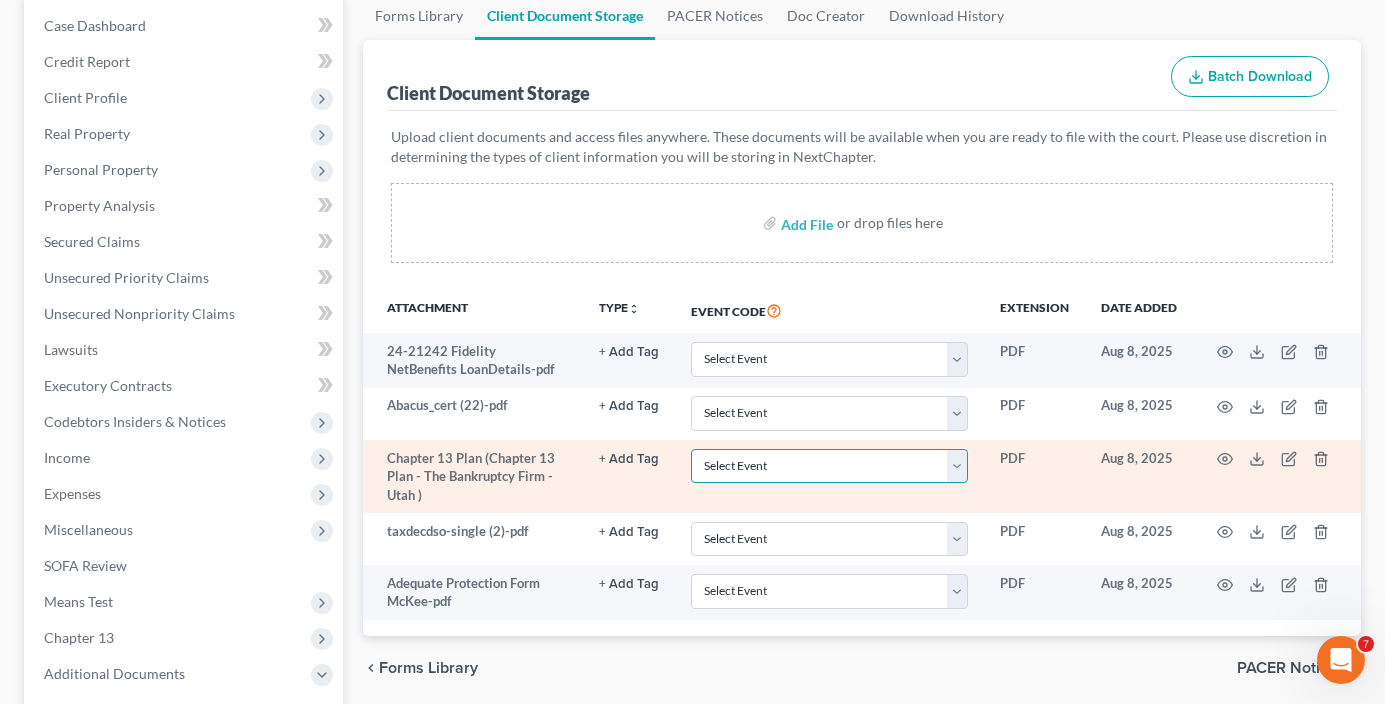 click on "Select Event Affidavit/Declaration Amended Chapter 11 Plan Amended Disclosure Statement (Ch 11) Amended Document Amended Schedules/List of Creditors/Statements (Dec 1 2016) Amended/Final Chapter 13 Plan Attorney's Request for No Future Notice Balance Sheet Certificate of Service Certificate of Service of Tax Information Certificate/Affidavit of Non-Opposition to Motion Certification of Exigent Circumstances re: Credit Counseling Certification of Status of Domestic Support Payments Ch 11 Final/Summary Rpt & Acct Chapter 11 Ballot Chapter 11 Ballot Register and Report of Balloting Chapter 11 Monthly Operating Report Chapter 11 Monthly Operating Report UST Form 11-MOR Chapter 11 Plan Chapter 11 Plan (Amended) Chapter 11 Post-Confirmation Report Chapter 11 Quarterly Financial Report (Post Confirmation) Chapter 11 Small Business Plan Chapter 11 Small Business Subchapter V Plan Chapter 11 Statement of Monthly Income Form 122B Chapter 13 Calculation of Disposable Income 122C-2 Chapter 13 Plan Declaration Exhibit" at bounding box center [829, 466] 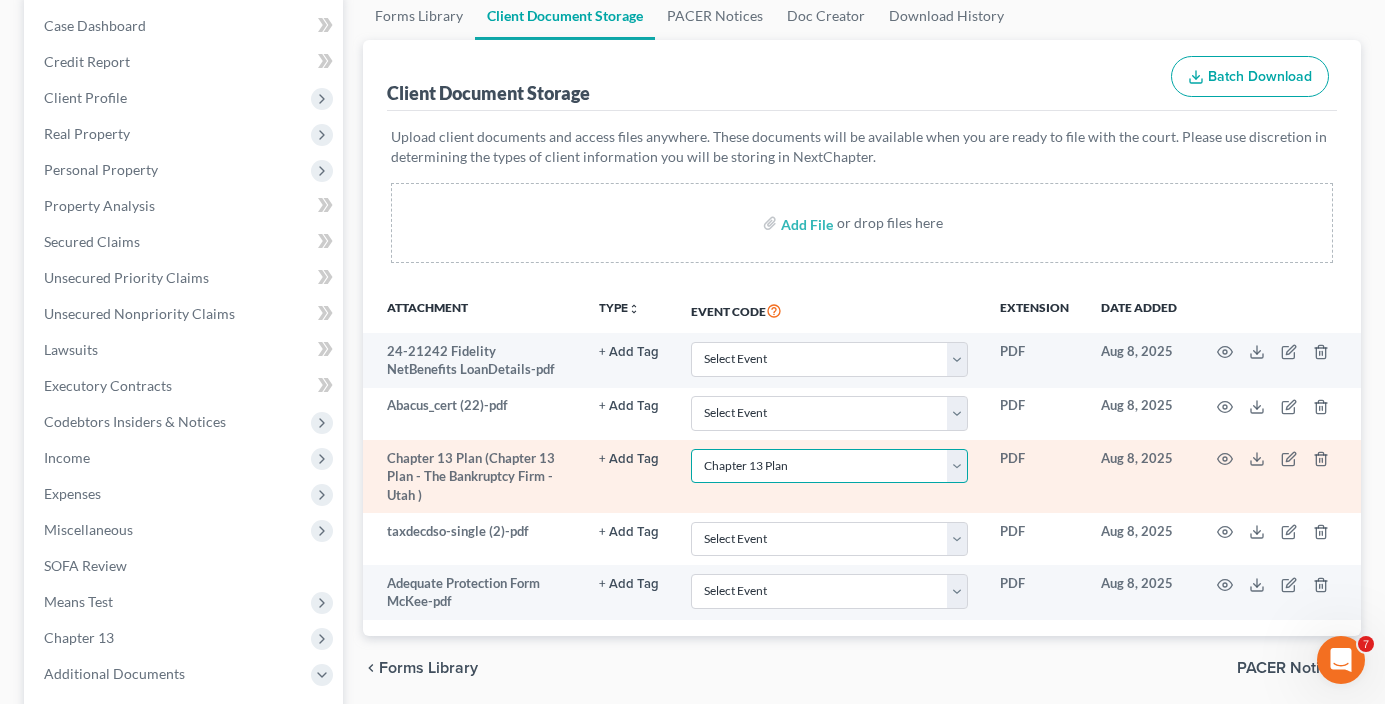 click on "Select Event Affidavit/Declaration Amended Chapter 11 Plan Amended Disclosure Statement (Ch 11) Amended Document Amended Schedules/List of Creditors/Statements (Dec 1 2016) Amended/Final Chapter 13 Plan Attorney's Request for No Future Notice Balance Sheet Certificate of Service Certificate of Service of Tax Information Certificate/Affidavit of Non-Opposition to Motion Certification of Exigent Circumstances re: Credit Counseling Certification of Status of Domestic Support Payments Ch 11 Final/Summary Rpt & Acct Chapter 11 Ballot Chapter 11 Ballot Register and Report of Balloting Chapter 11 Monthly Operating Report Chapter 11 Monthly Operating Report UST Form 11-MOR Chapter 11 Plan Chapter 11 Plan (Amended) Chapter 11 Post-Confirmation Report Chapter 11 Quarterly Financial Report (Post Confirmation) Chapter 11 Small Business Plan Chapter 11 Small Business Subchapter V Plan Chapter 11 Statement of Monthly Income Form 122B Chapter 13 Calculation of Disposable Income 122C-2 Chapter 13 Plan Declaration Exhibit" at bounding box center (829, 466) 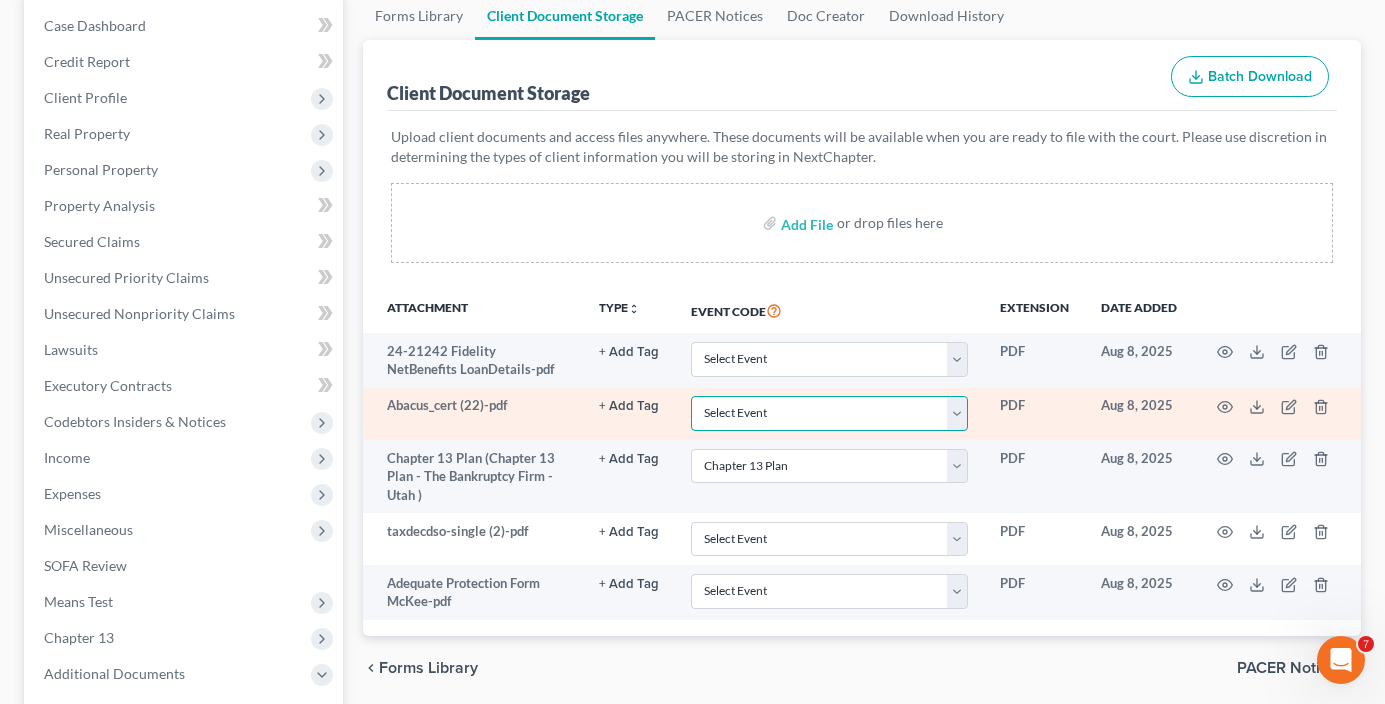 click on "Select Event Affidavit/Declaration Amended Chapter 11 Plan Amended Disclosure Statement (Ch 11) Amended Document Amended Schedules/List of Creditors/Statements (Dec 1 2016) Amended/Final Chapter 13 Plan Attorney's Request for No Future Notice Balance Sheet Certificate of Service Certificate of Service of Tax Information Certificate/Affidavit of Non-Opposition to Motion Certification of Exigent Circumstances re: Credit Counseling Certification of Status of Domestic Support Payments Ch 11 Final/Summary Rpt & Acct Chapter 11 Ballot Chapter 11 Ballot Register and Report of Balloting Chapter 11 Monthly Operating Report Chapter 11 Monthly Operating Report UST Form 11-MOR Chapter 11 Plan Chapter 11 Plan (Amended) Chapter 11 Post-Confirmation Report Chapter 11 Quarterly Financial Report (Post Confirmation) Chapter 11 Small Business Plan Chapter 11 Small Business Subchapter V Plan Chapter 11 Statement of Monthly Income Form 122B Chapter 13 Calculation of Disposable Income 122C-2 Chapter 13 Plan Declaration Exhibit" at bounding box center (829, 413) 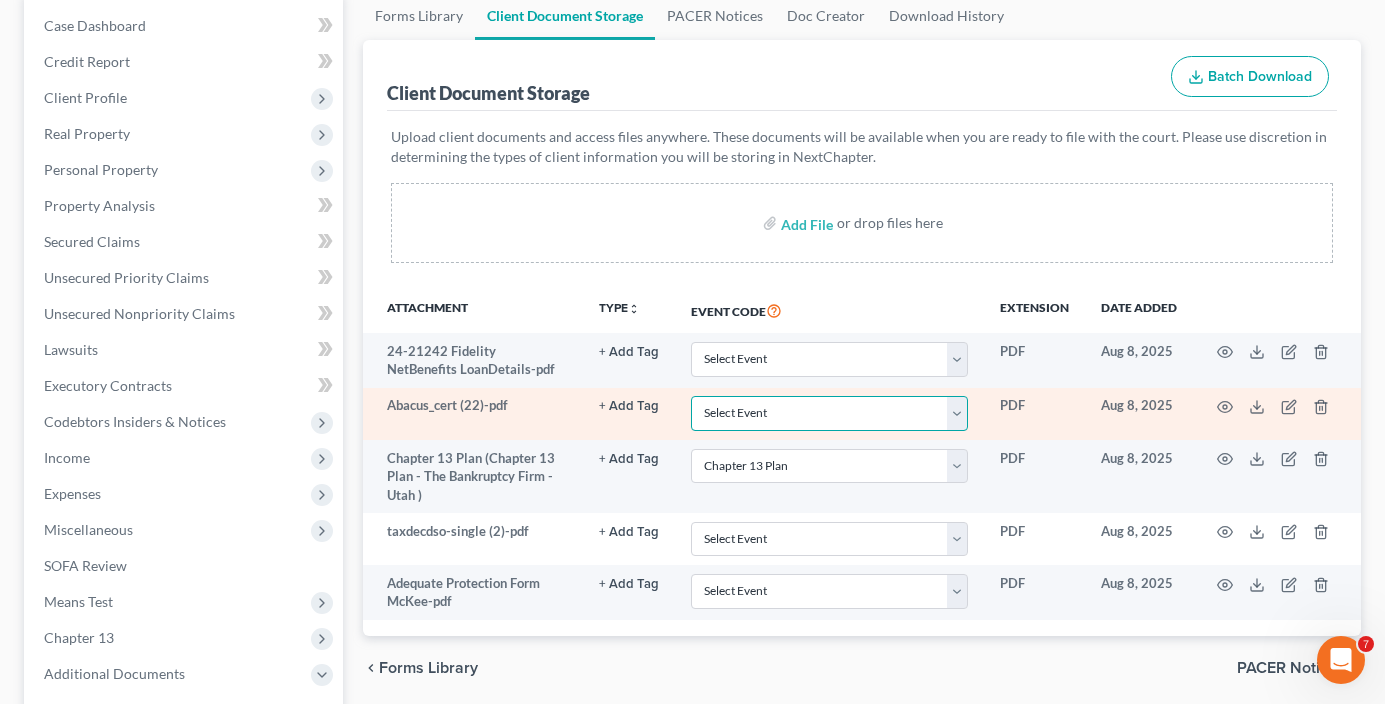select on "30" 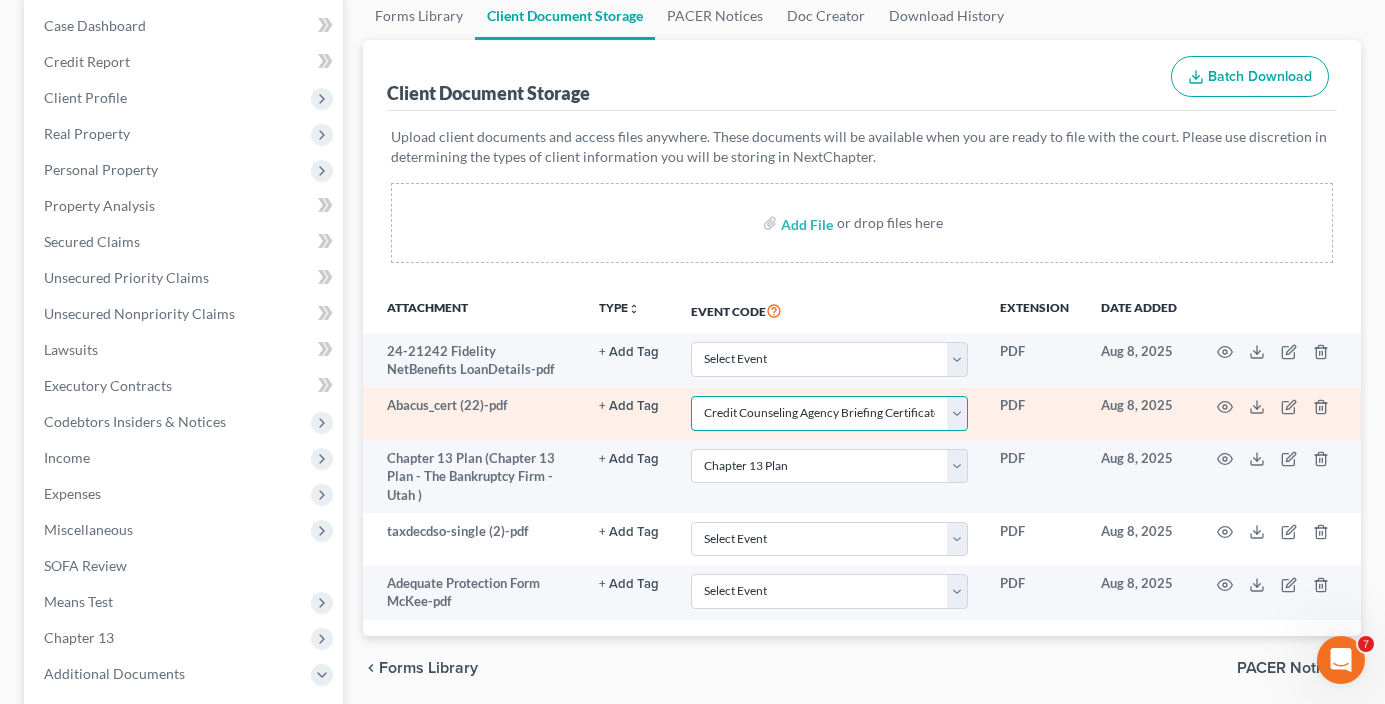 click on "Select Event Affidavit/Declaration Amended Chapter 11 Plan Amended Disclosure Statement (Ch 11) Amended Document Amended Schedules/List of Creditors/Statements (Dec 1 2016) Amended/Final Chapter 13 Plan Attorney's Request for No Future Notice Balance Sheet Certificate of Service Certificate of Service of Tax Information Certificate/Affidavit of Non-Opposition to Motion Certification of Exigent Circumstances re: Credit Counseling Certification of Status of Domestic Support Payments Ch 11 Final/Summary Rpt & Acct Chapter 11 Ballot Chapter 11 Ballot Register and Report of Balloting Chapter 11 Monthly Operating Report Chapter 11 Monthly Operating Report UST Form 11-MOR Chapter 11 Plan Chapter 11 Plan (Amended) Chapter 11 Post-Confirmation Report Chapter 11 Quarterly Financial Report (Post Confirmation) Chapter 11 Small Business Plan Chapter 11 Small Business Subchapter V Plan Chapter 11 Statement of Monthly Income Form 122B Chapter 13 Calculation of Disposable Income 122C-2 Chapter 13 Plan Declaration Exhibit" at bounding box center [829, 413] 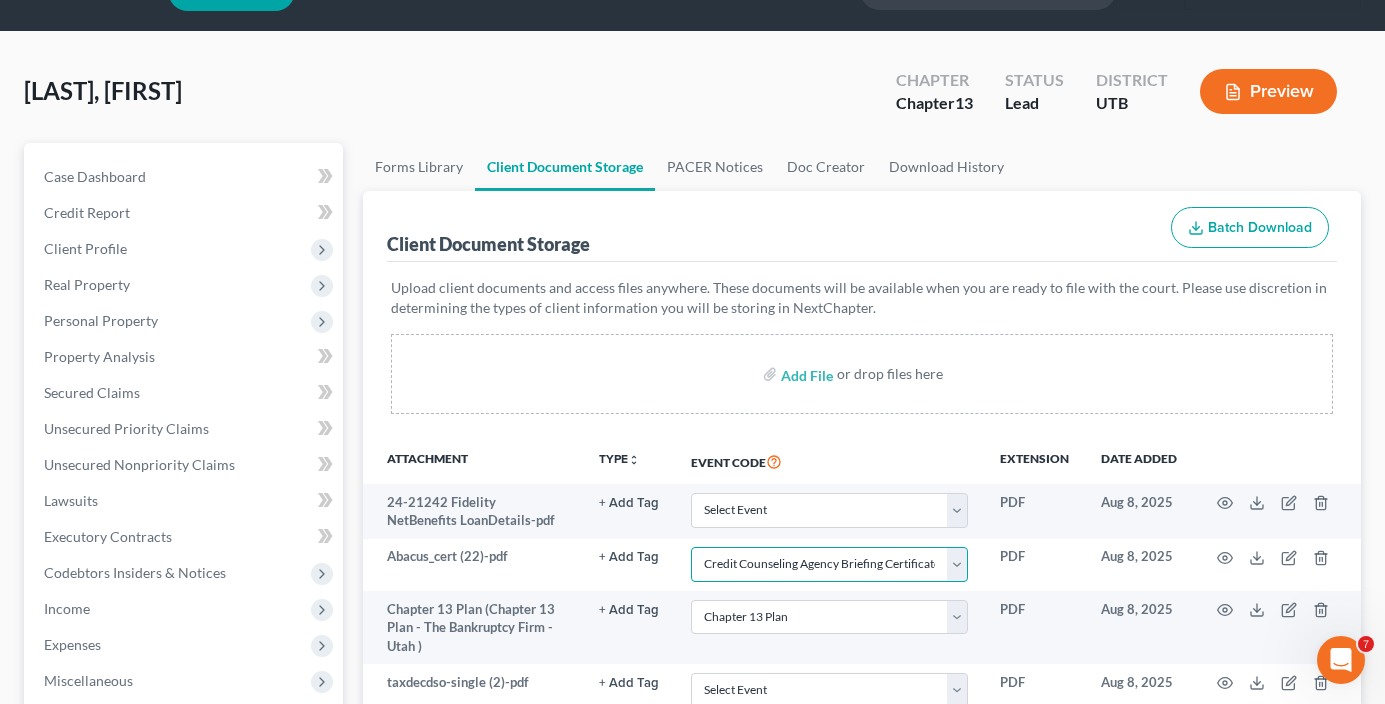 scroll, scrollTop: 0, scrollLeft: 0, axis: both 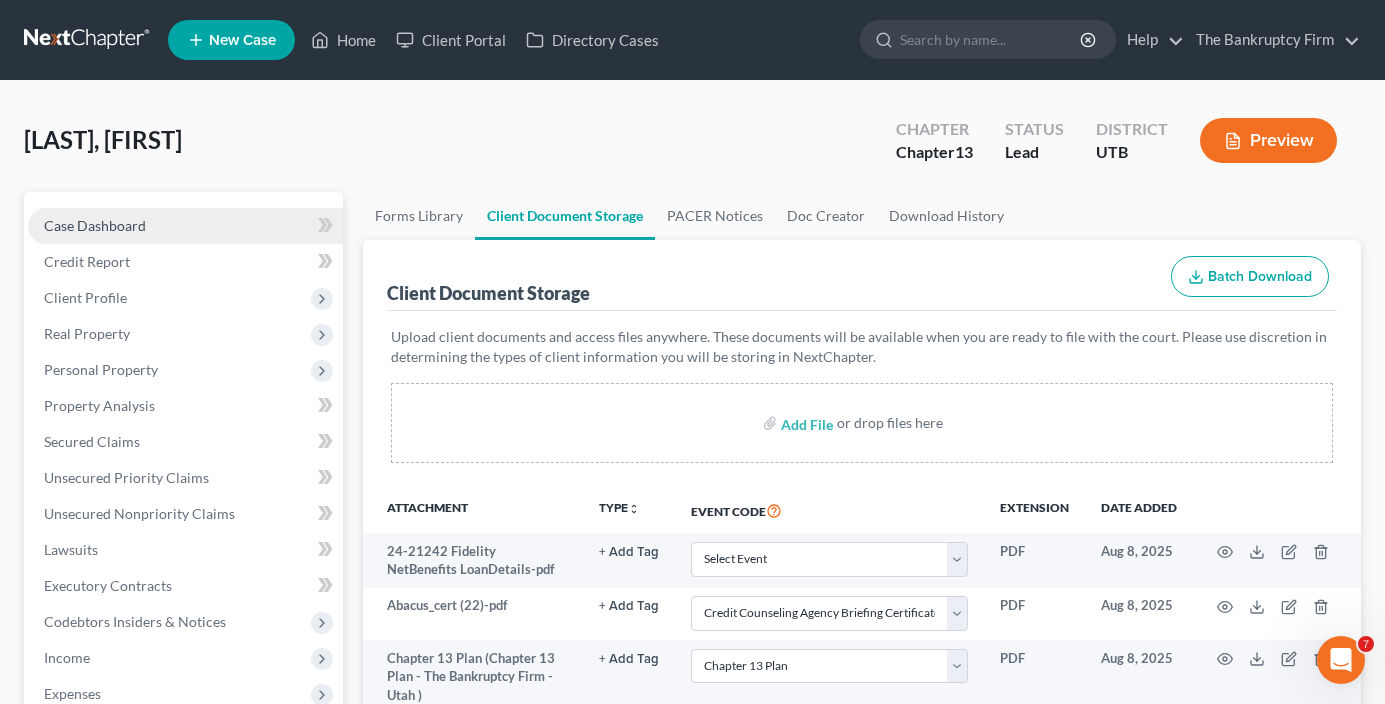 click on "Case Dashboard" at bounding box center (185, 226) 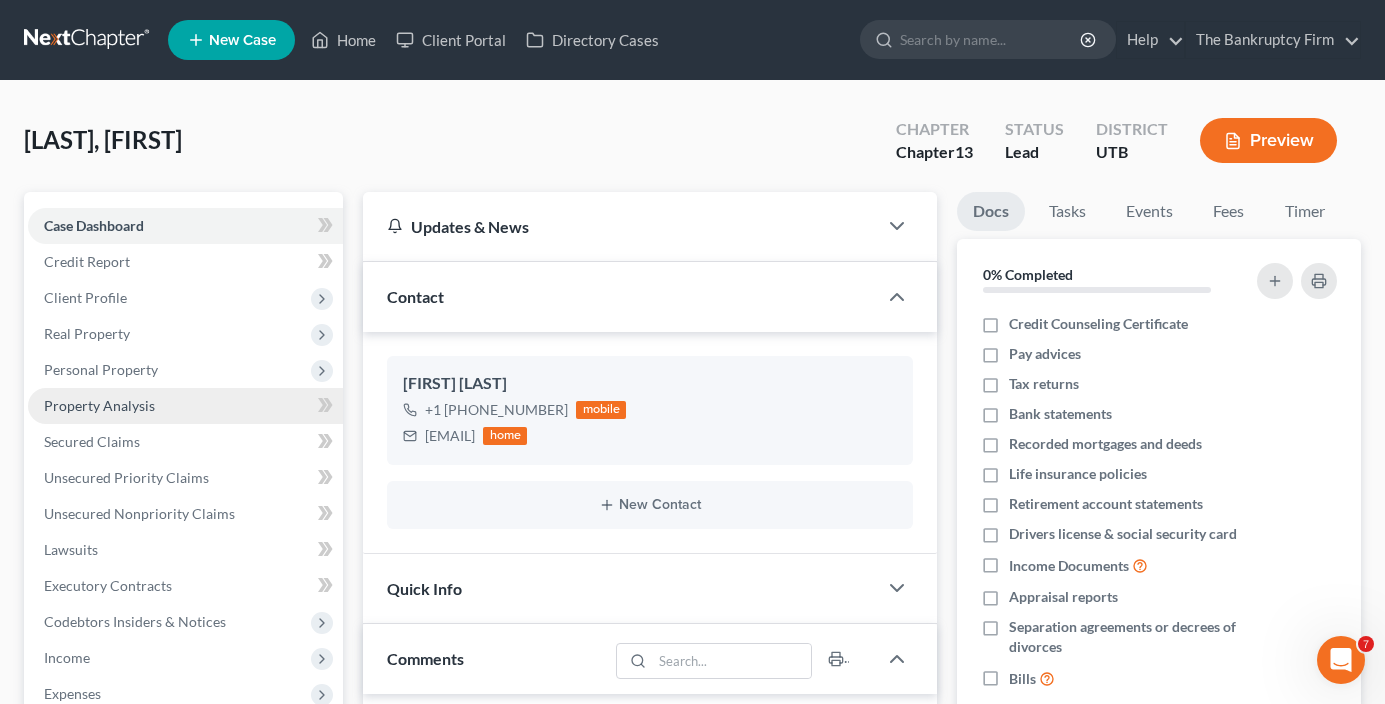 click on "Property Analysis" at bounding box center (99, 405) 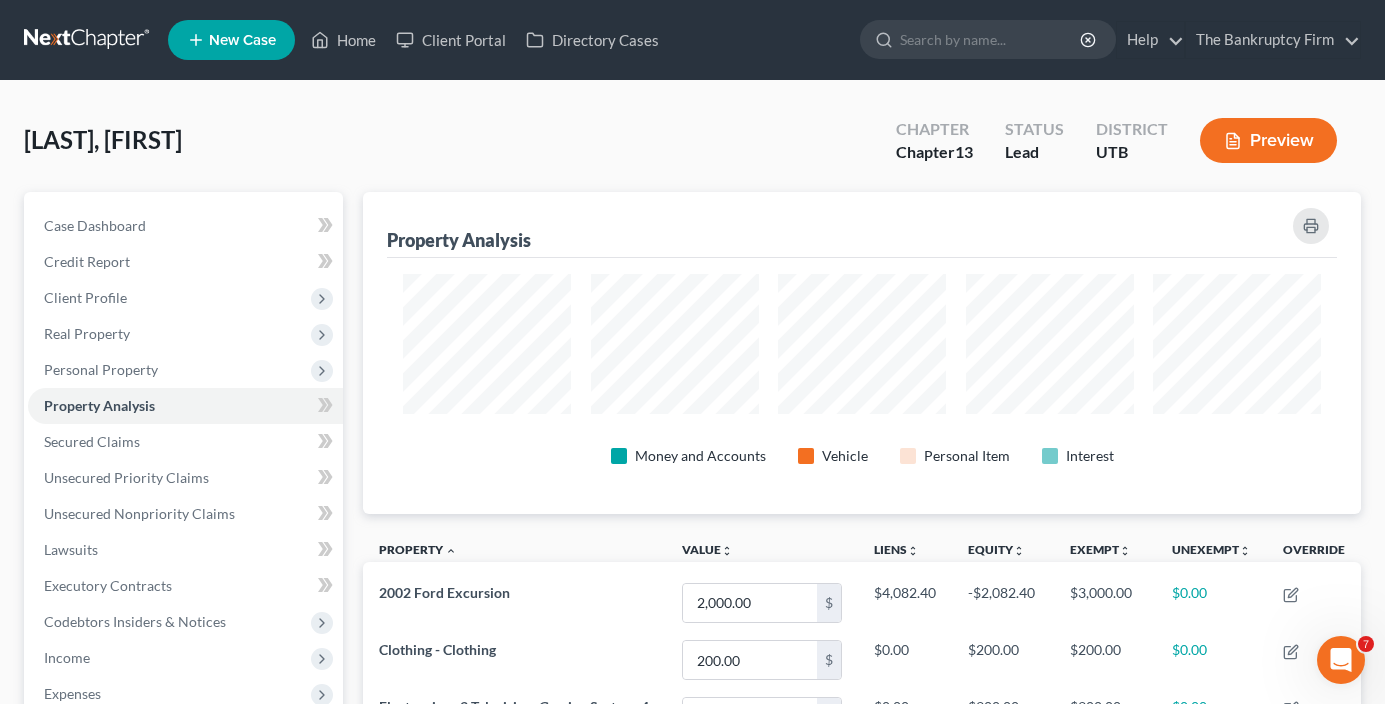 scroll, scrollTop: 999678, scrollLeft: 999002, axis: both 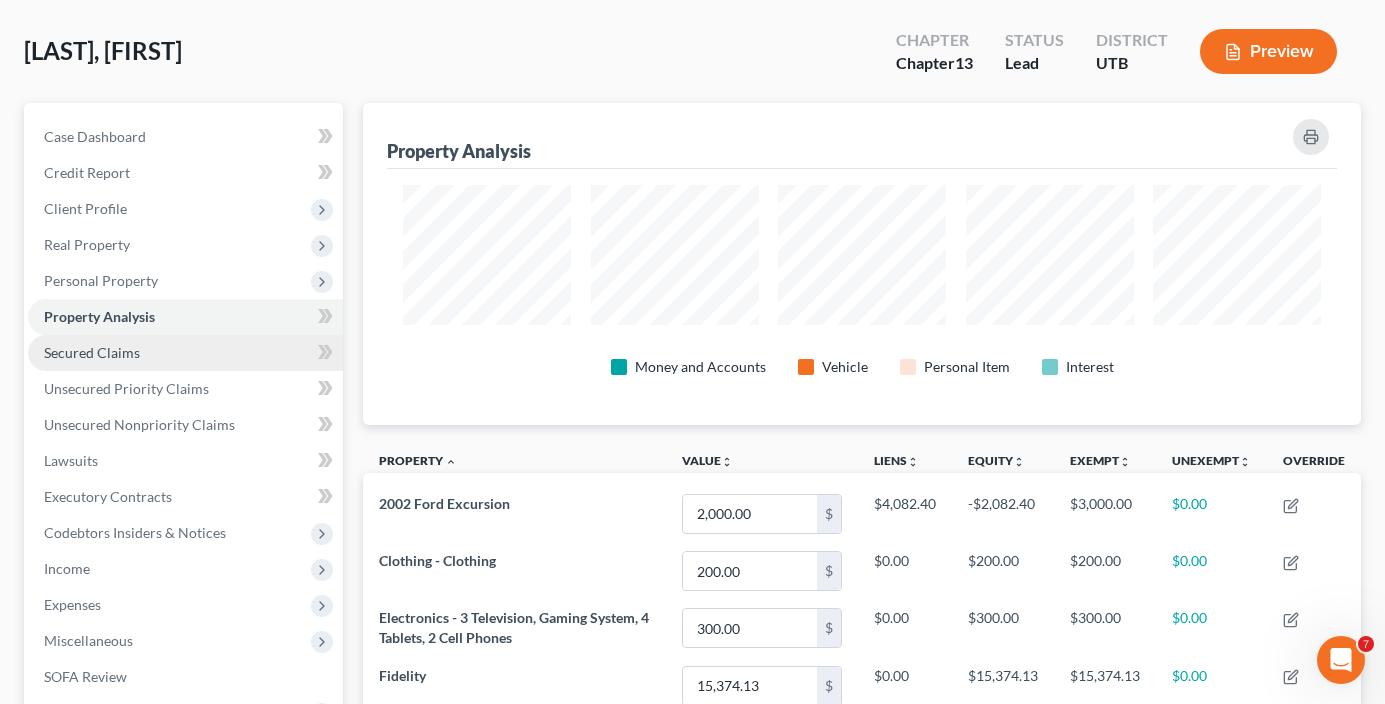 click on "Secured Claims" at bounding box center (92, 352) 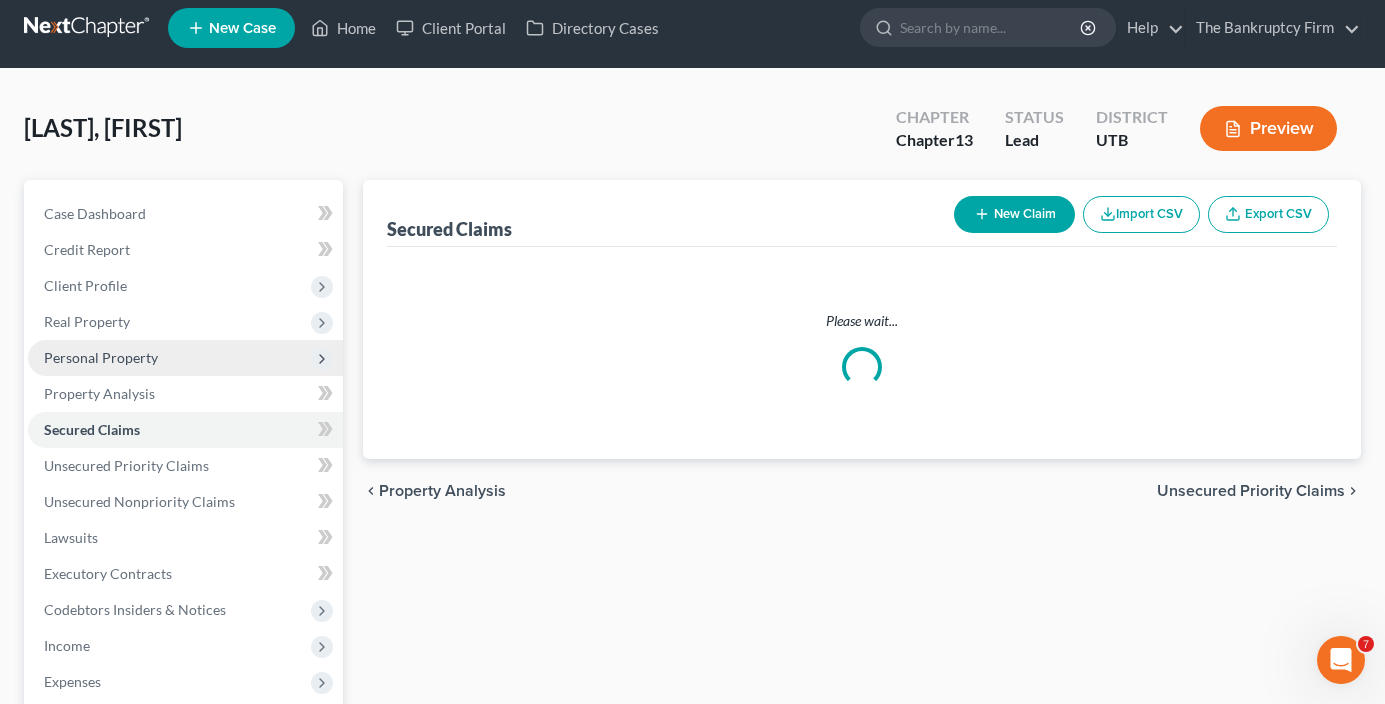 scroll, scrollTop: 0, scrollLeft: 0, axis: both 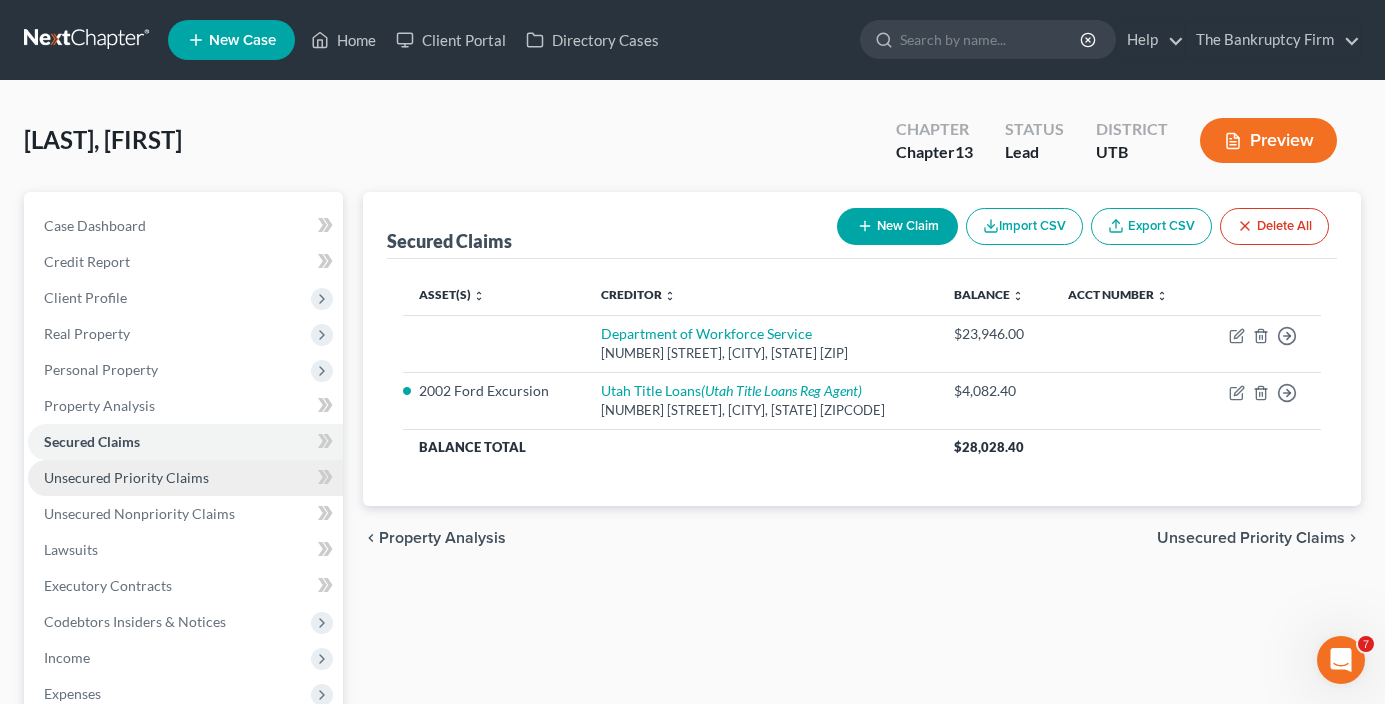 click on "Unsecured Priority Claims" at bounding box center [126, 477] 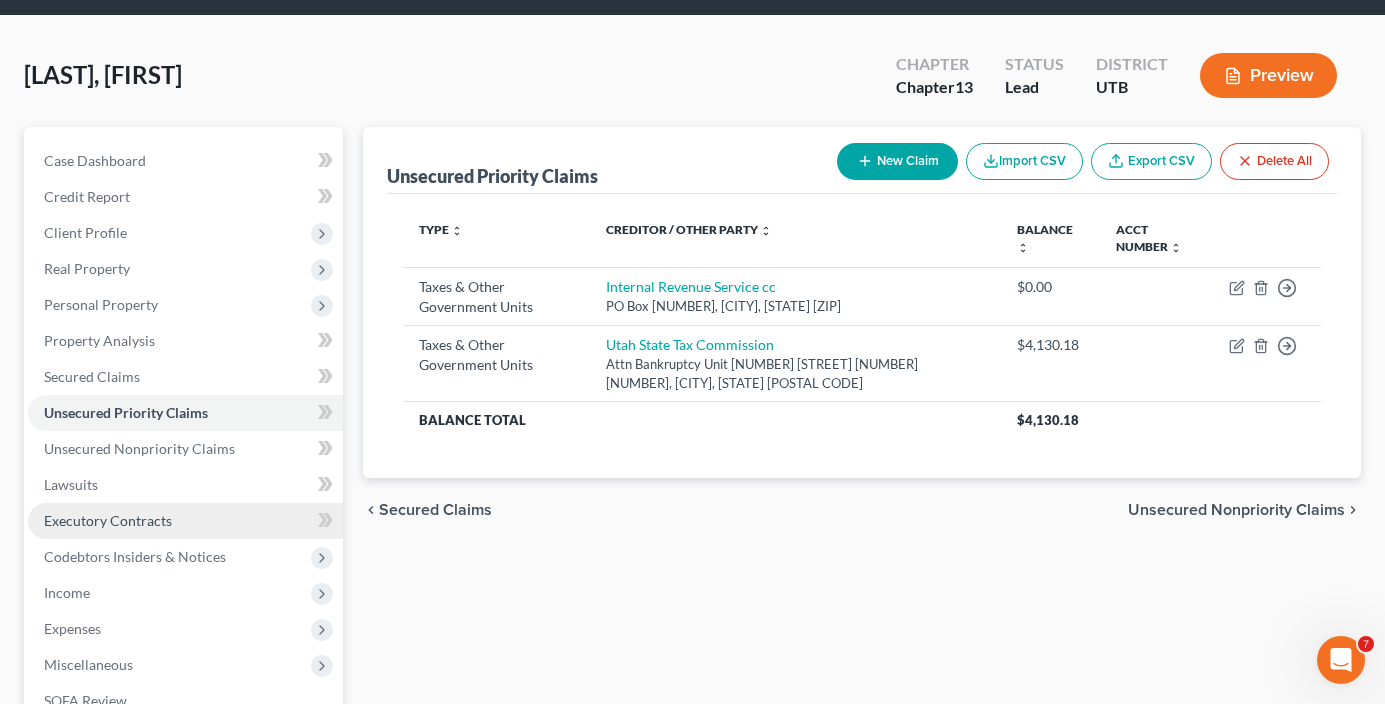 scroll, scrollTop: 100, scrollLeft: 0, axis: vertical 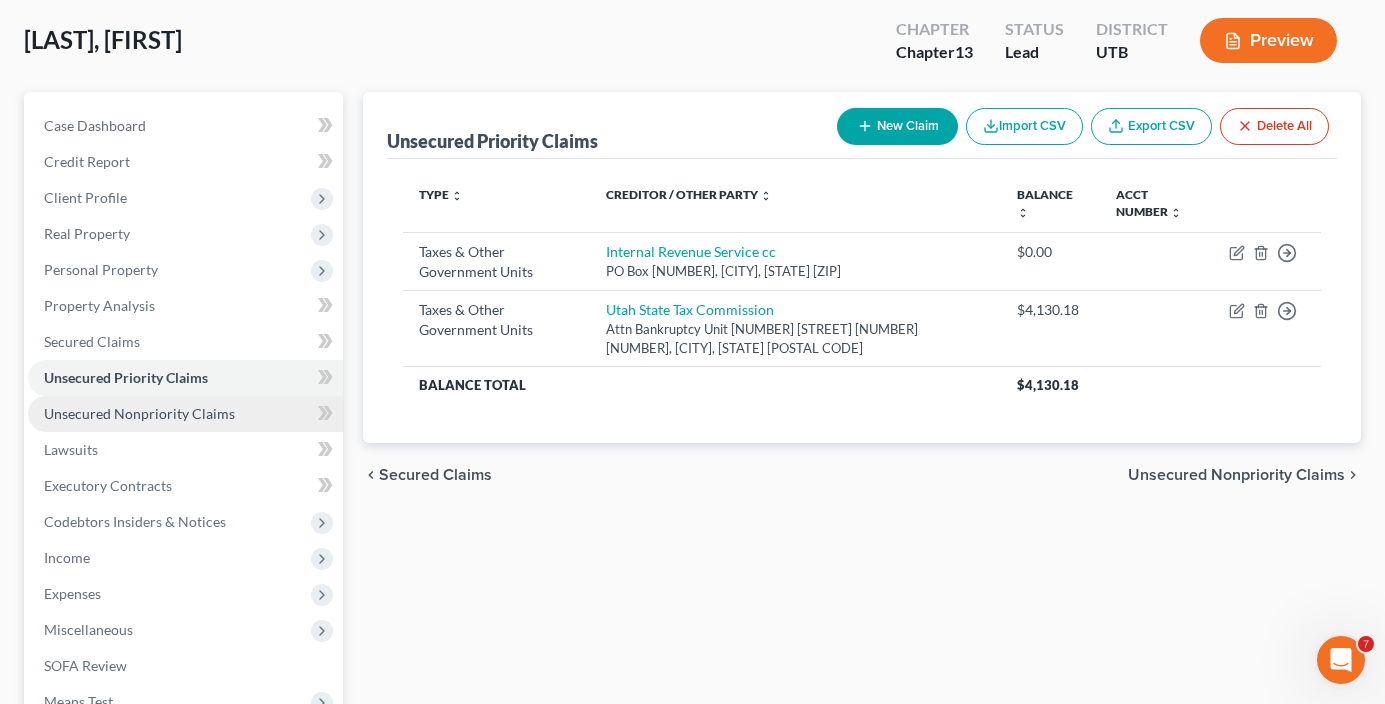 click on "Unsecured Nonpriority Claims" at bounding box center (139, 413) 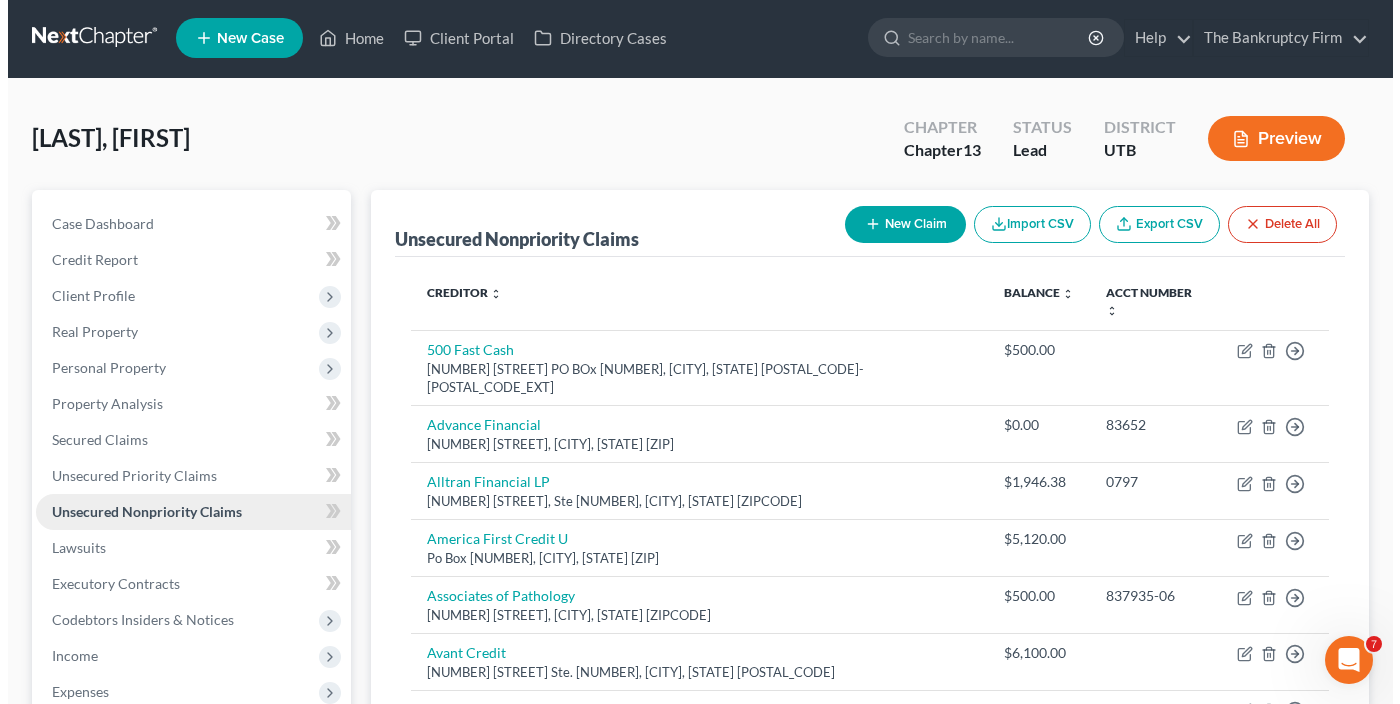 scroll, scrollTop: 0, scrollLeft: 0, axis: both 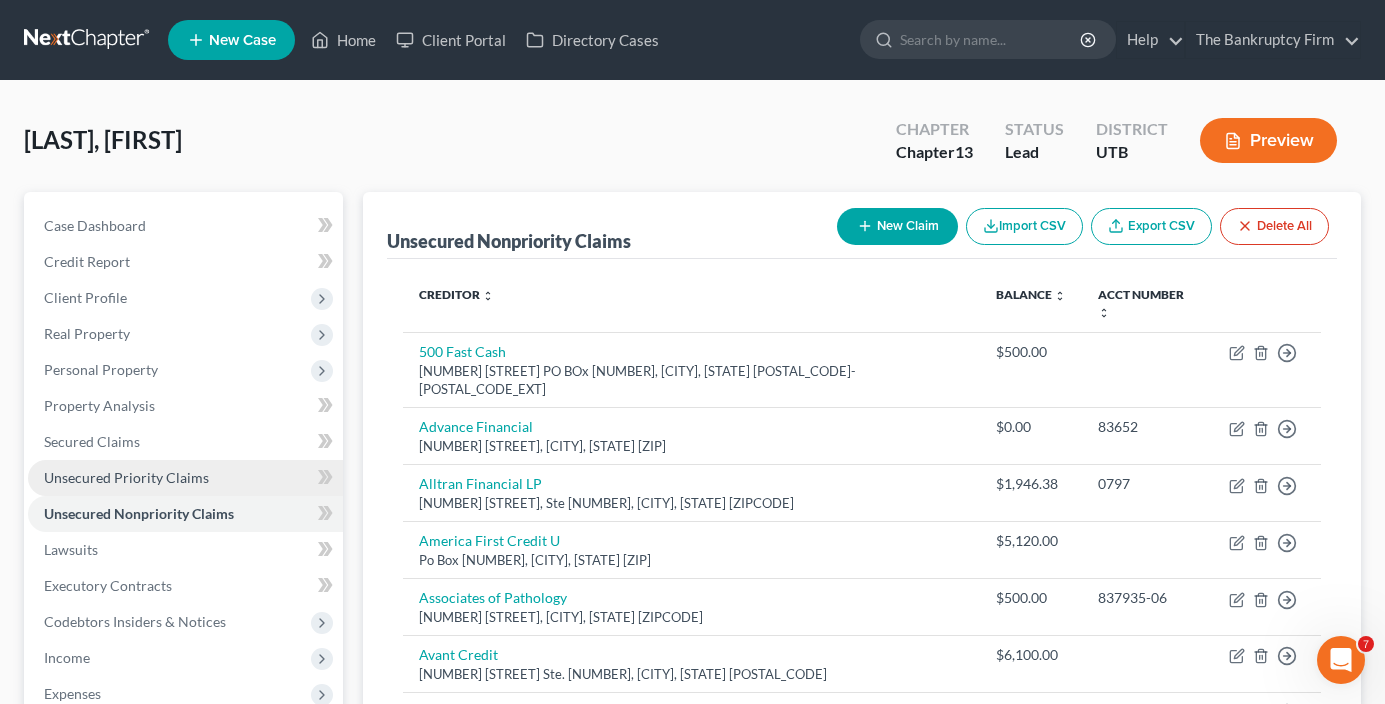 click on "Unsecured Priority Claims" at bounding box center [126, 477] 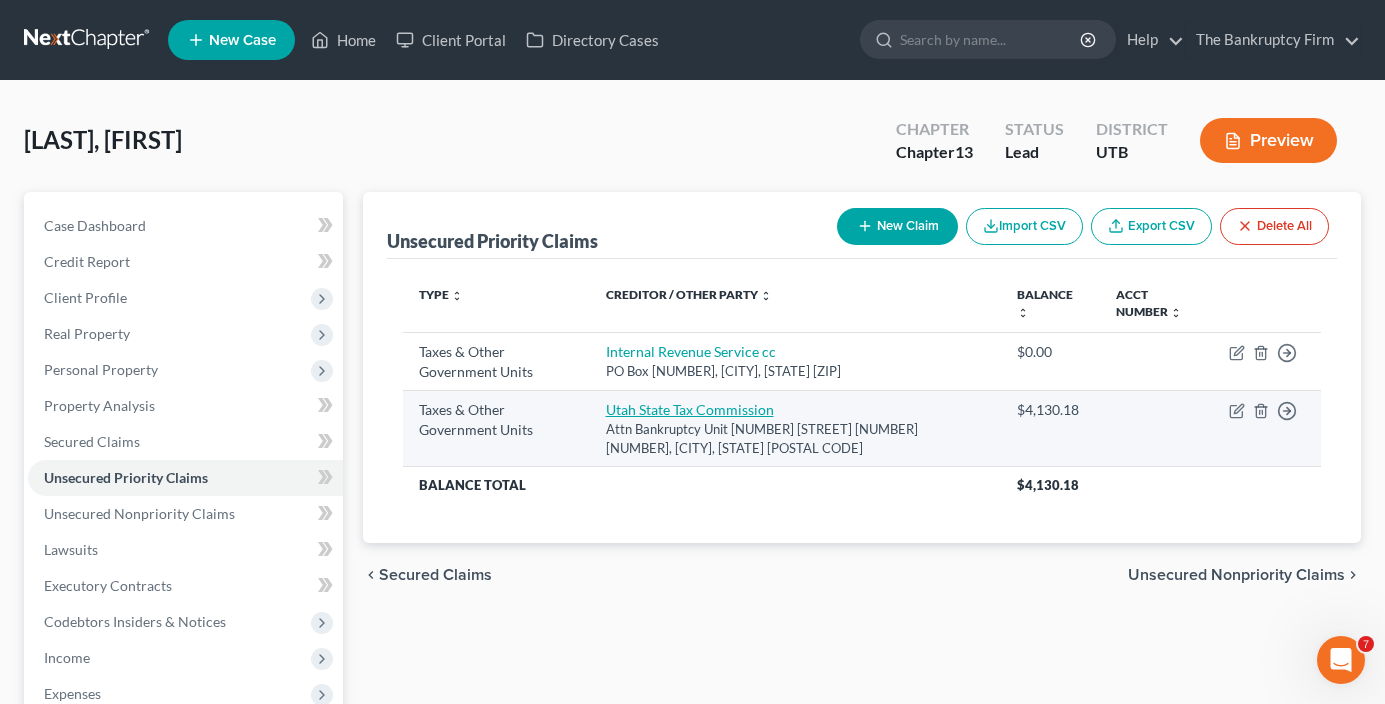 click on "Utah State Tax Commission" at bounding box center [690, 409] 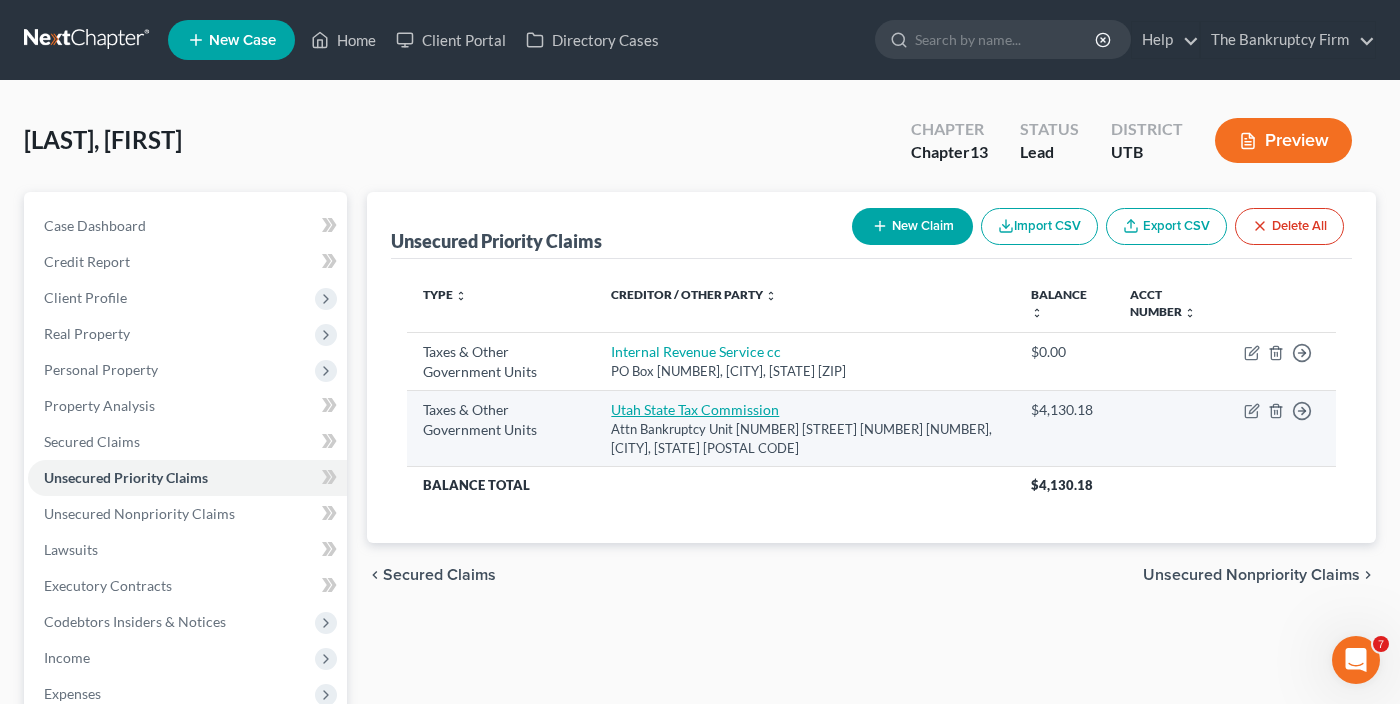 select on "2" 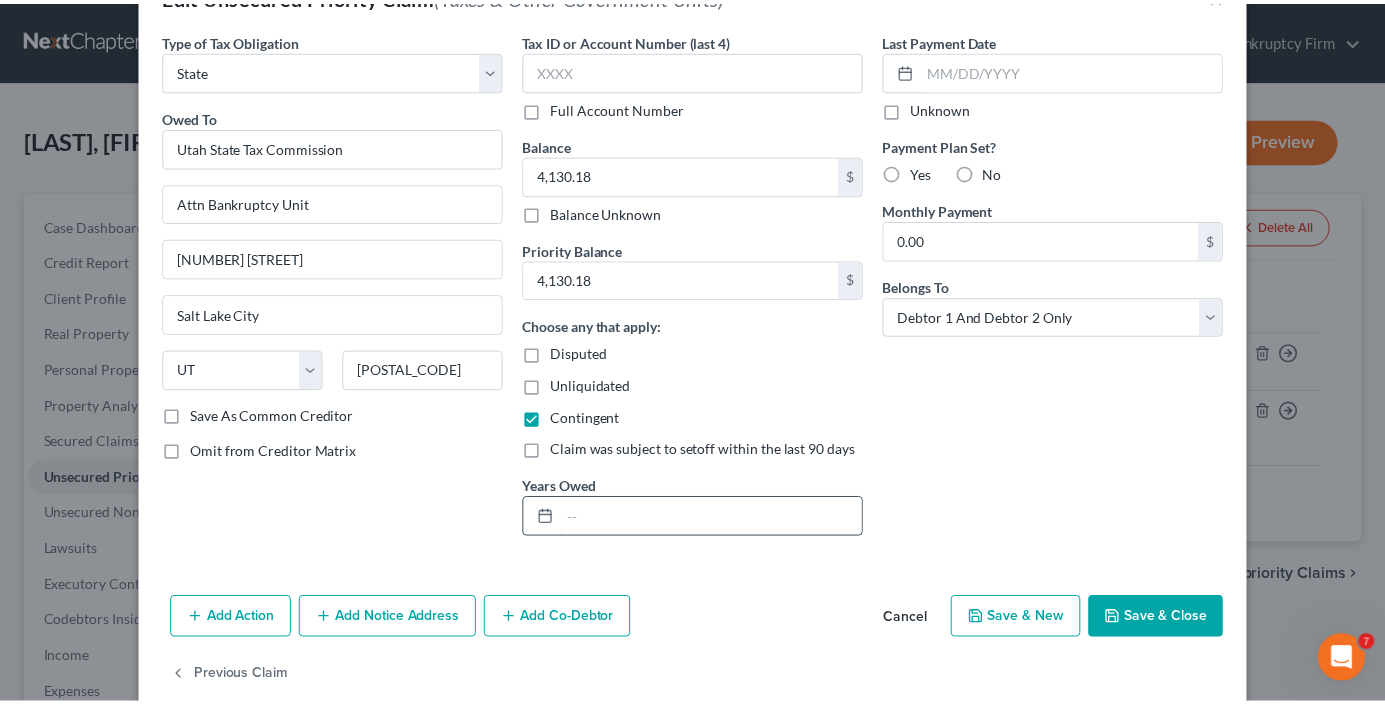 scroll, scrollTop: 95, scrollLeft: 0, axis: vertical 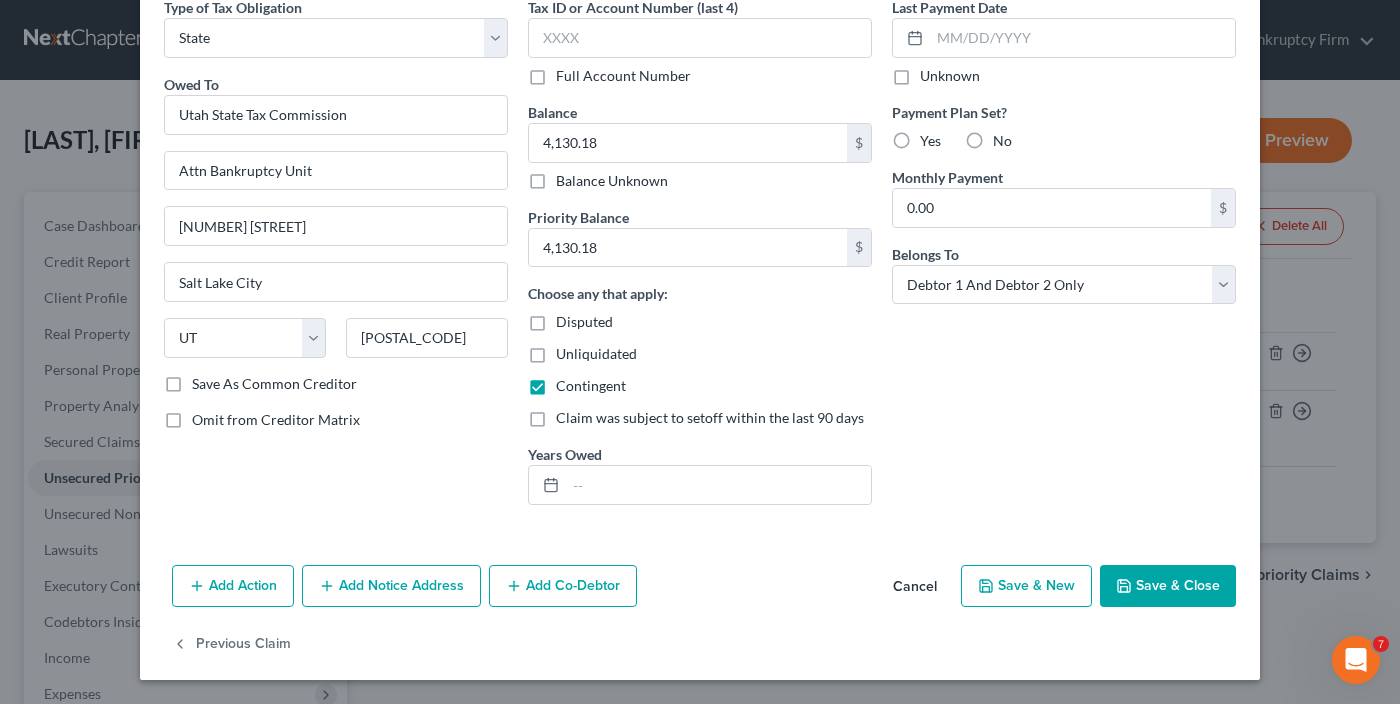 click on "Cancel" at bounding box center [915, 587] 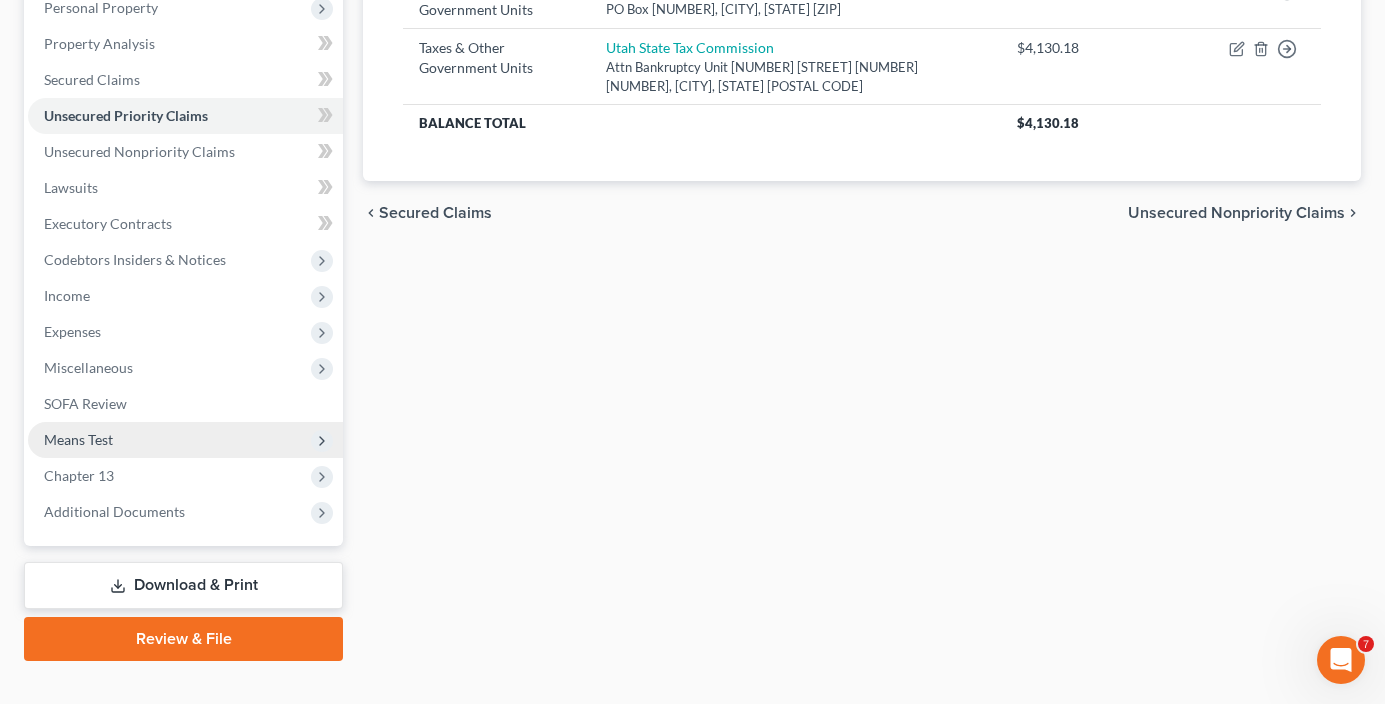 scroll, scrollTop: 395, scrollLeft: 0, axis: vertical 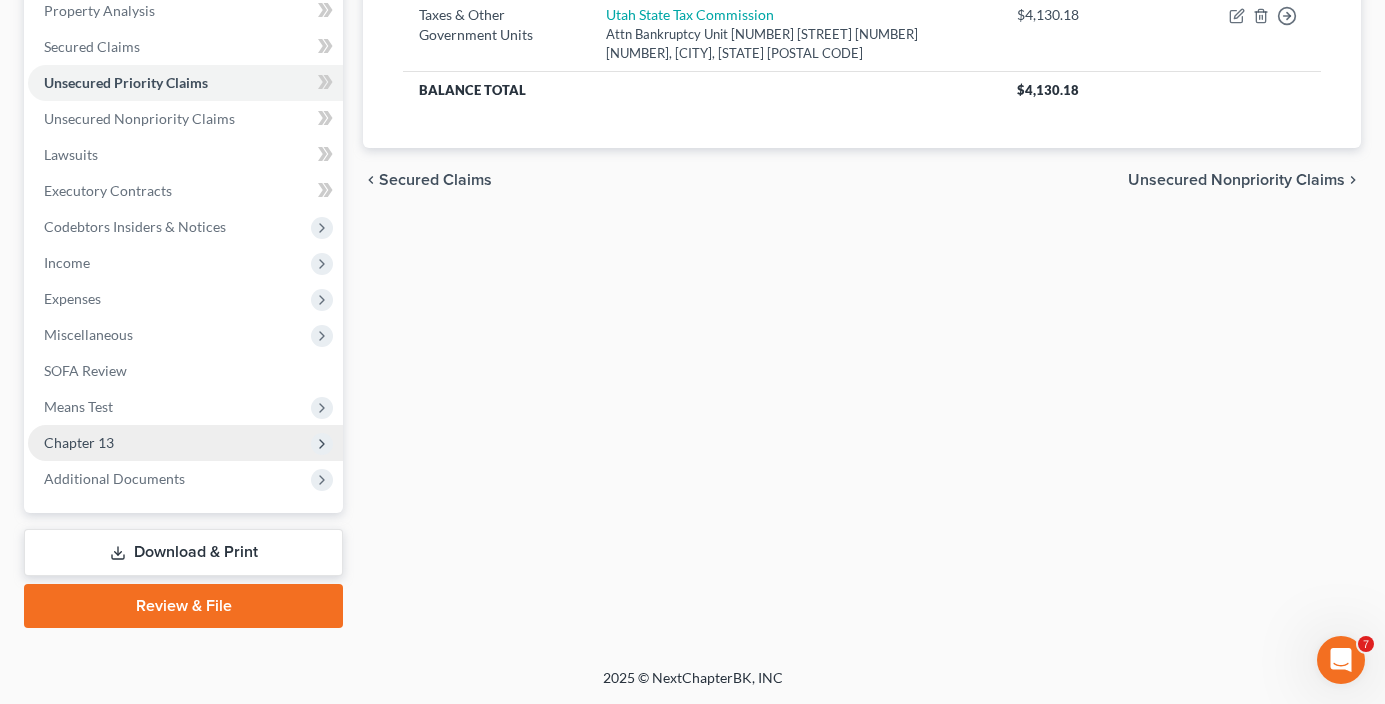click on "Chapter 13" at bounding box center (185, 443) 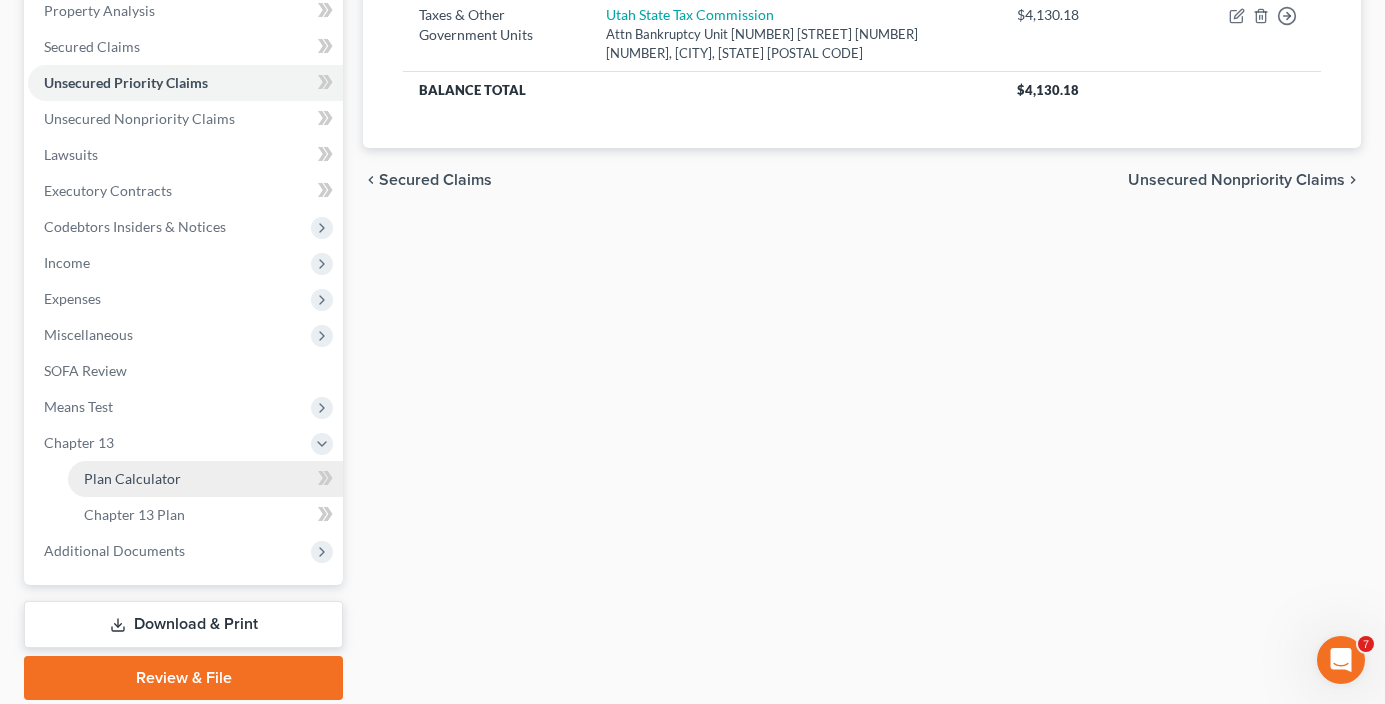 click on "Plan Calculator" at bounding box center [132, 478] 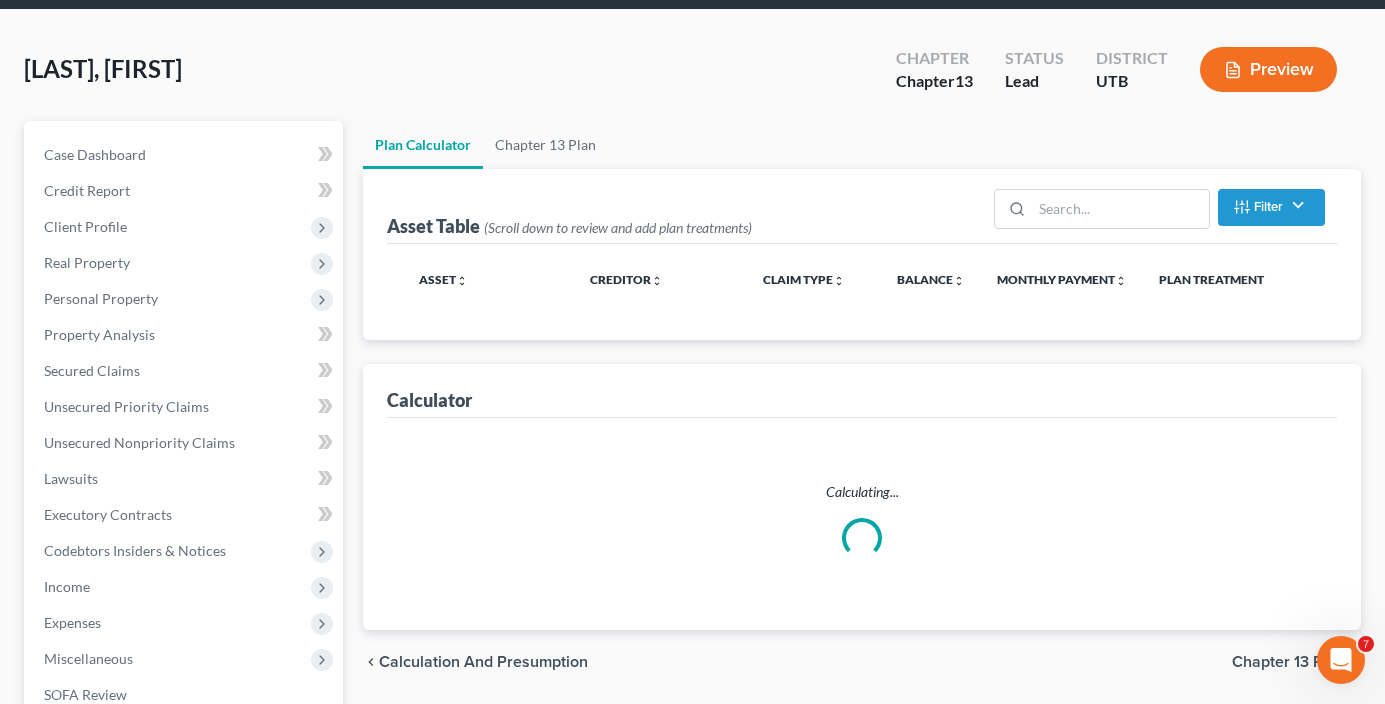 scroll, scrollTop: 0, scrollLeft: 0, axis: both 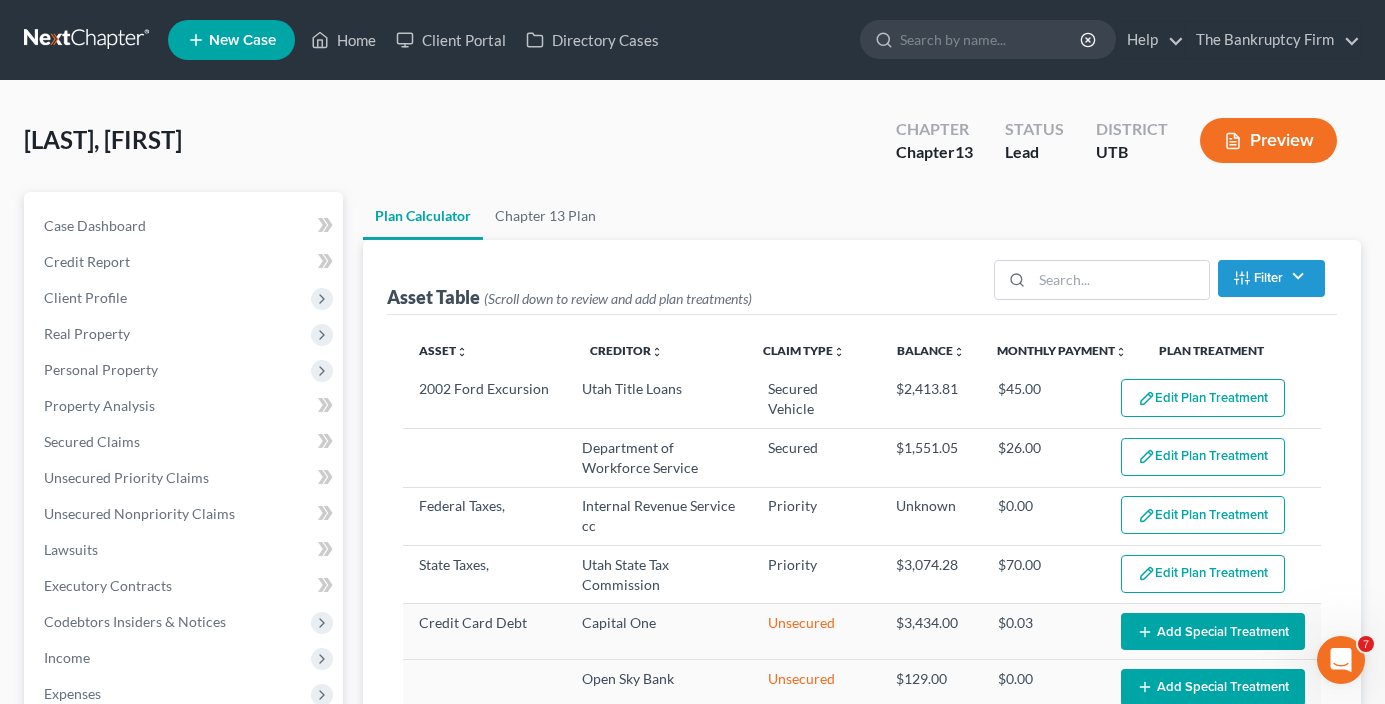 select on "59" 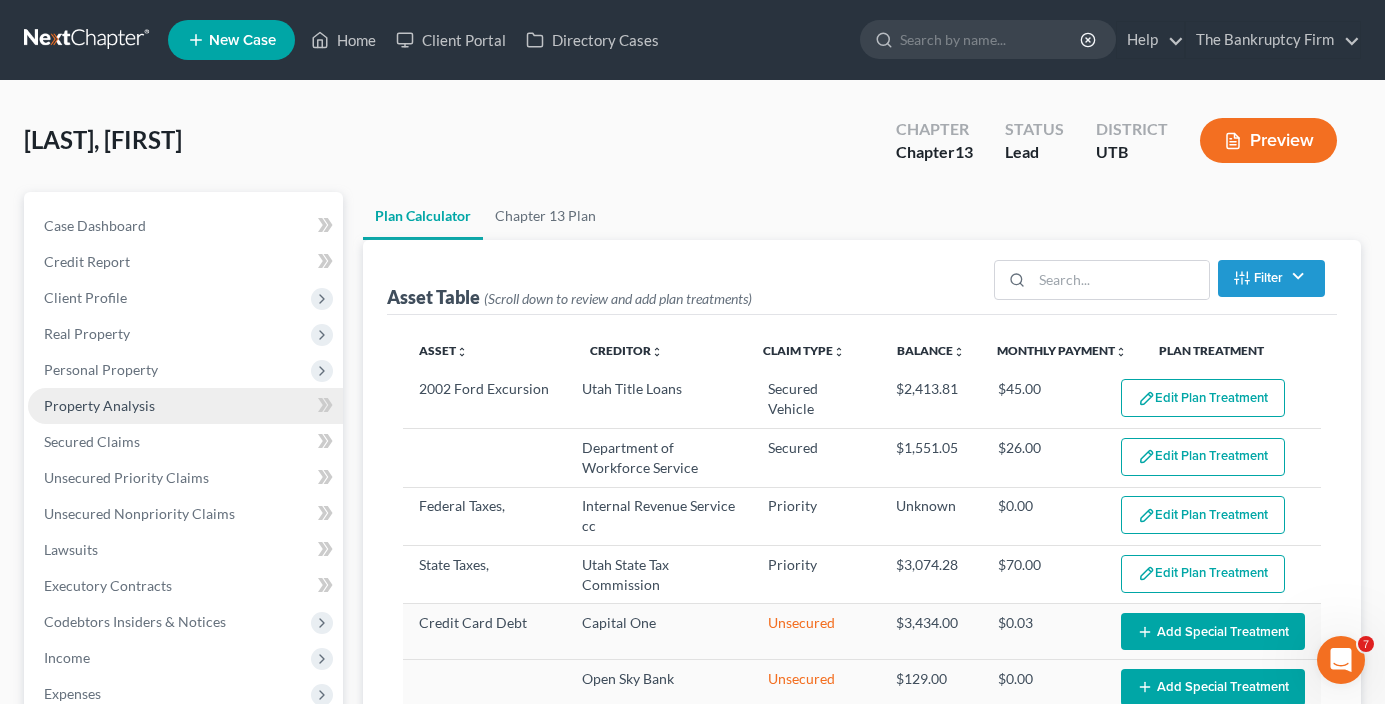 click on "Property Analysis" at bounding box center (99, 405) 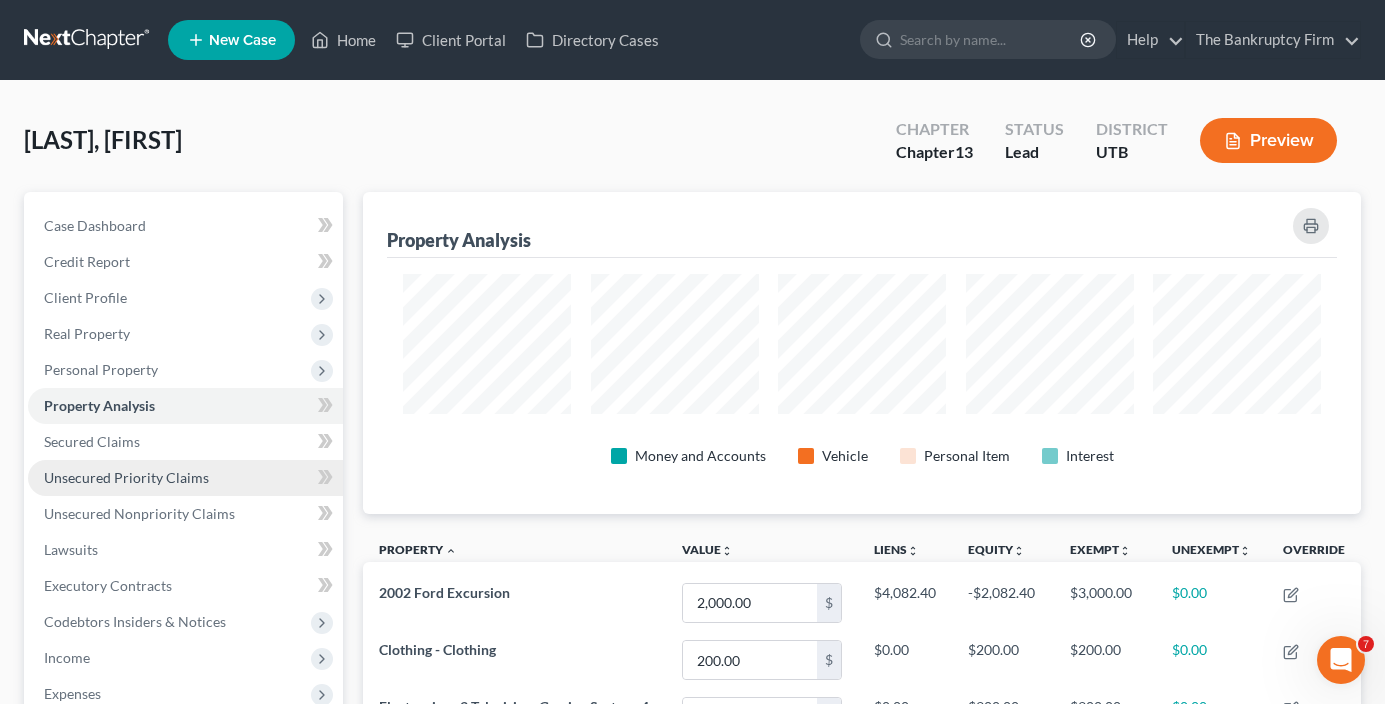 scroll, scrollTop: 999678, scrollLeft: 999002, axis: both 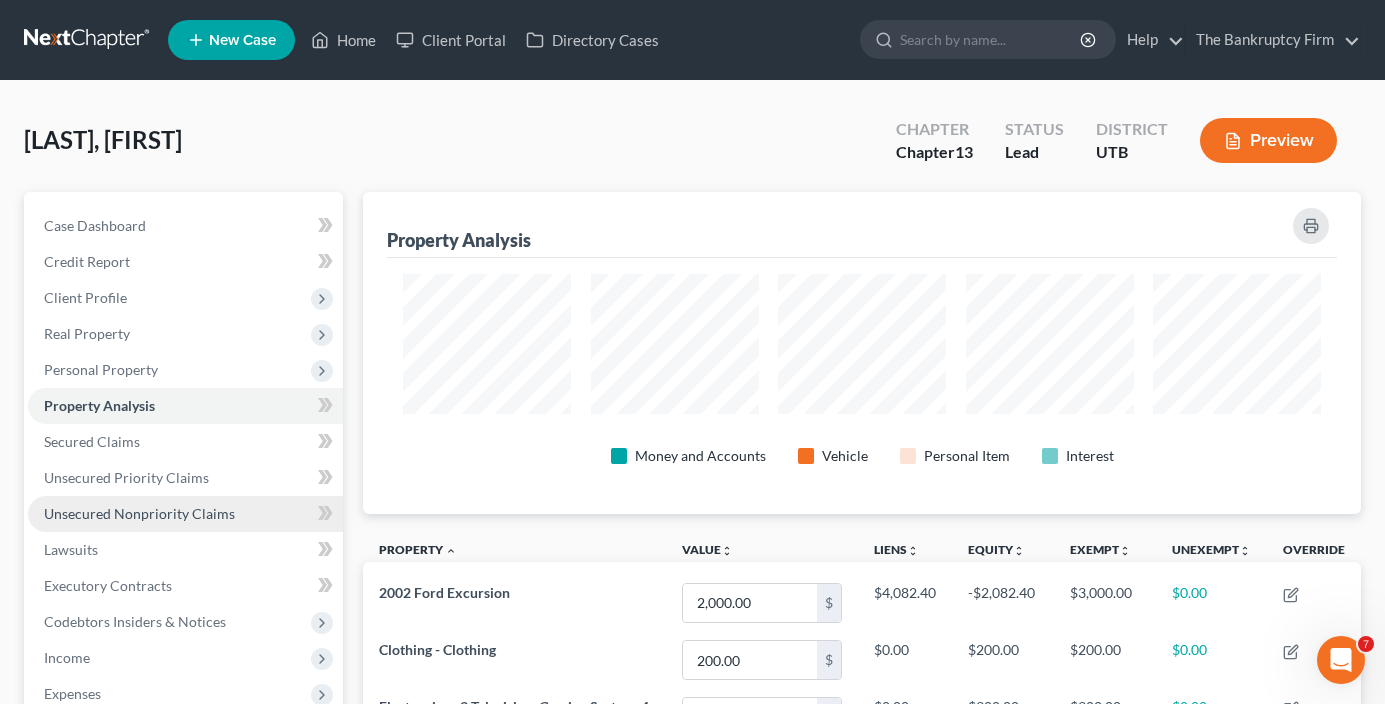 click on "Unsecured Nonpriority Claims" at bounding box center (139, 513) 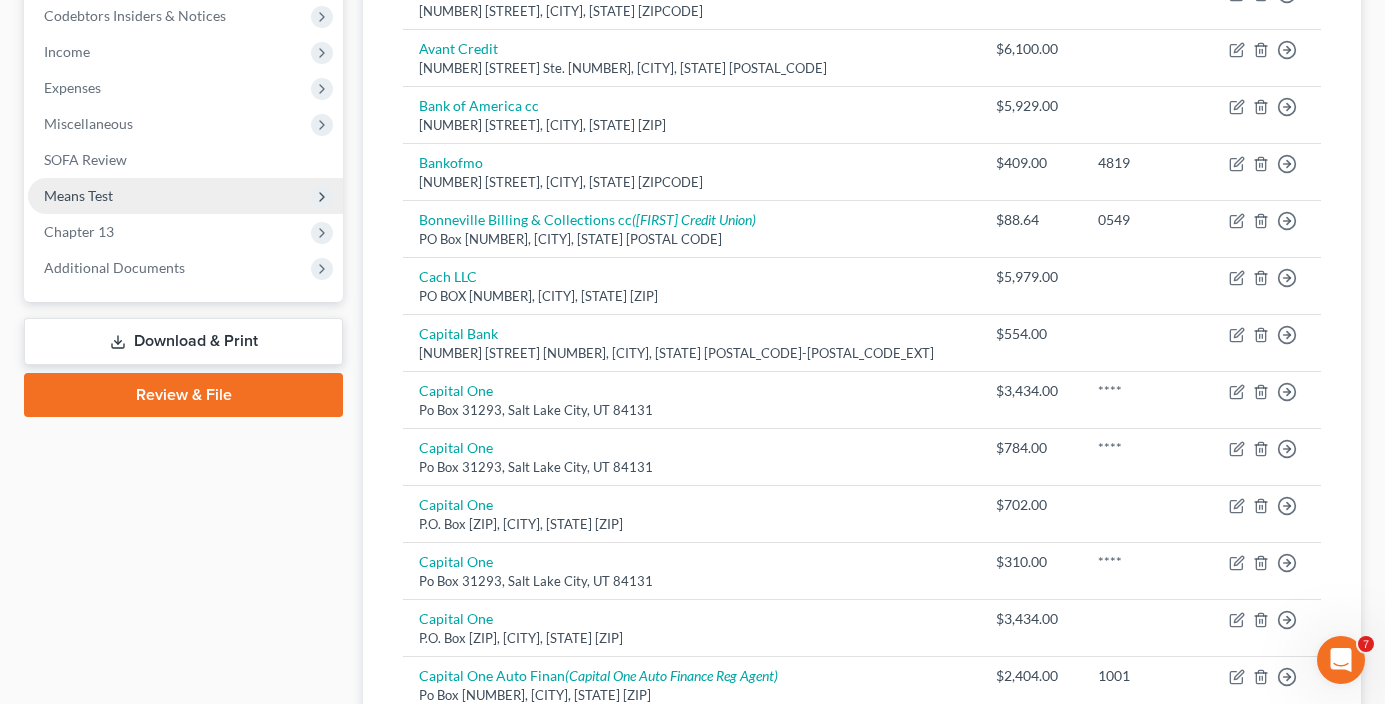 scroll 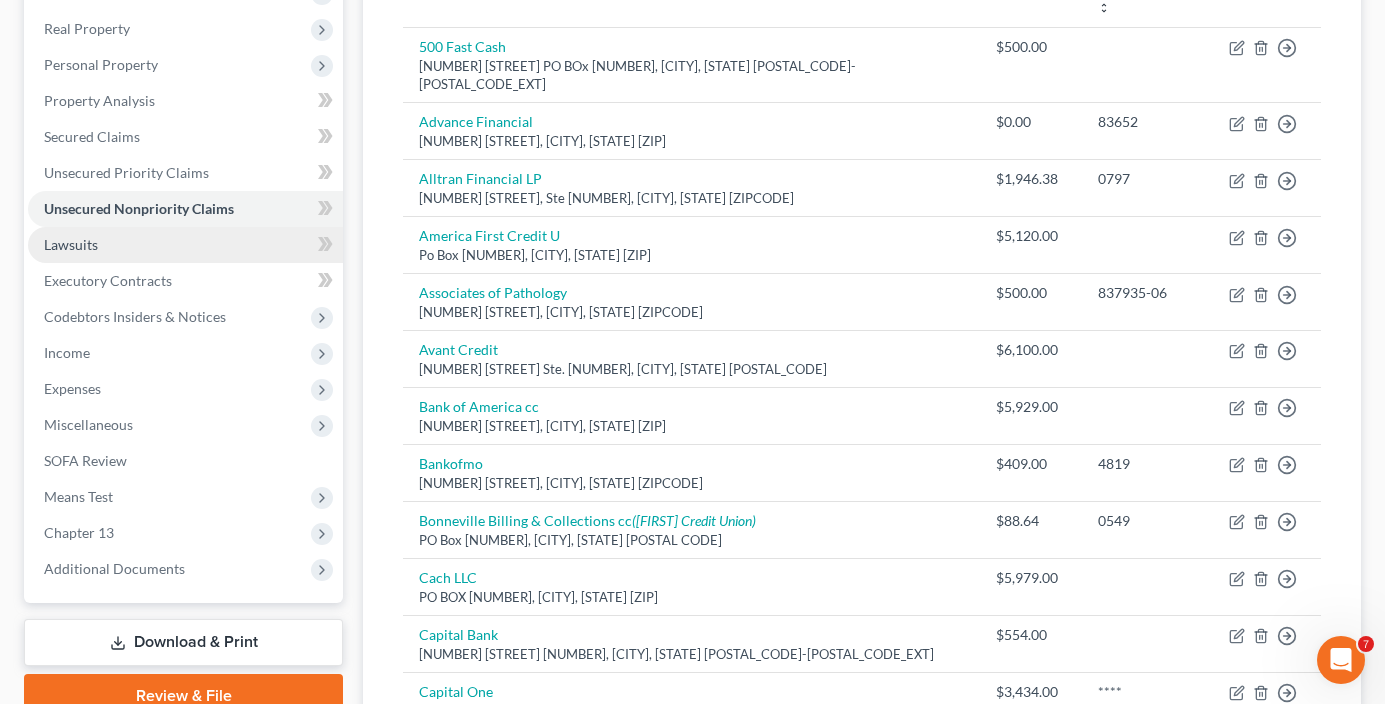 click on "Lawsuits" at bounding box center [185, 245] 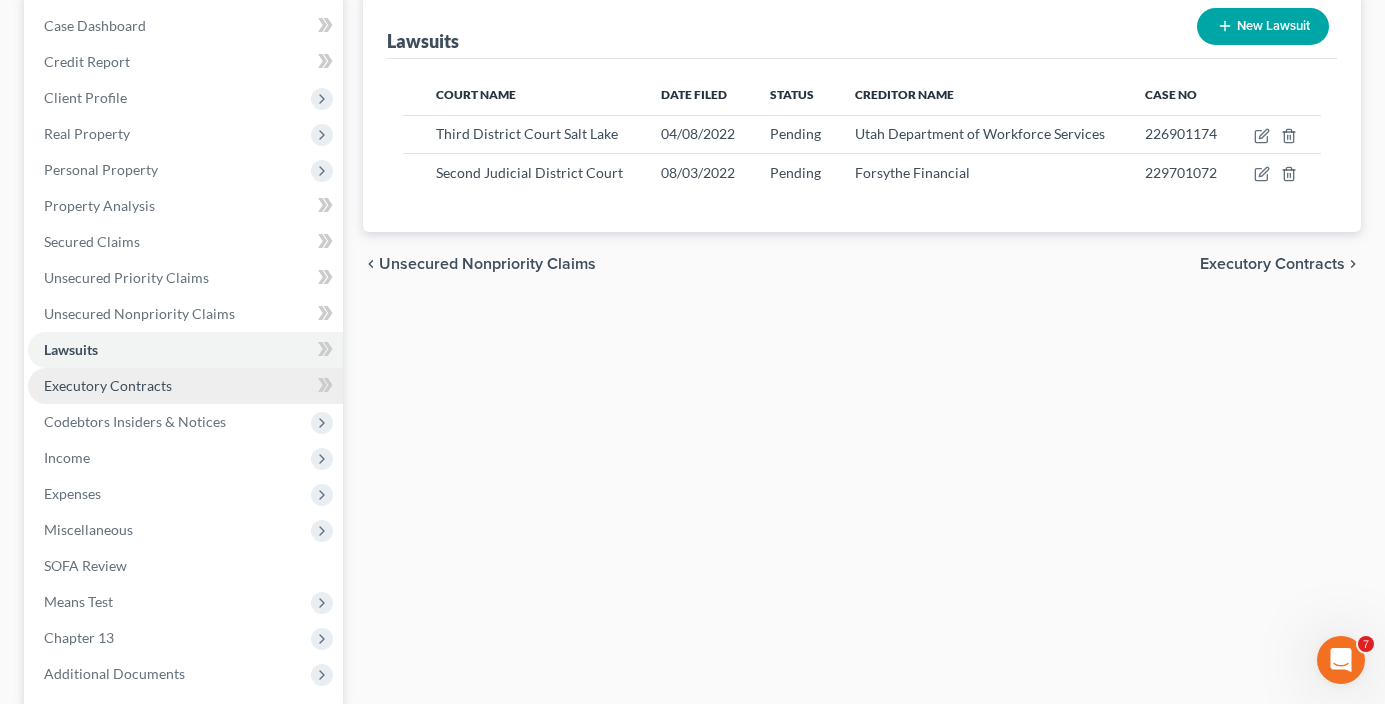 click on "Executory Contracts" at bounding box center [108, 385] 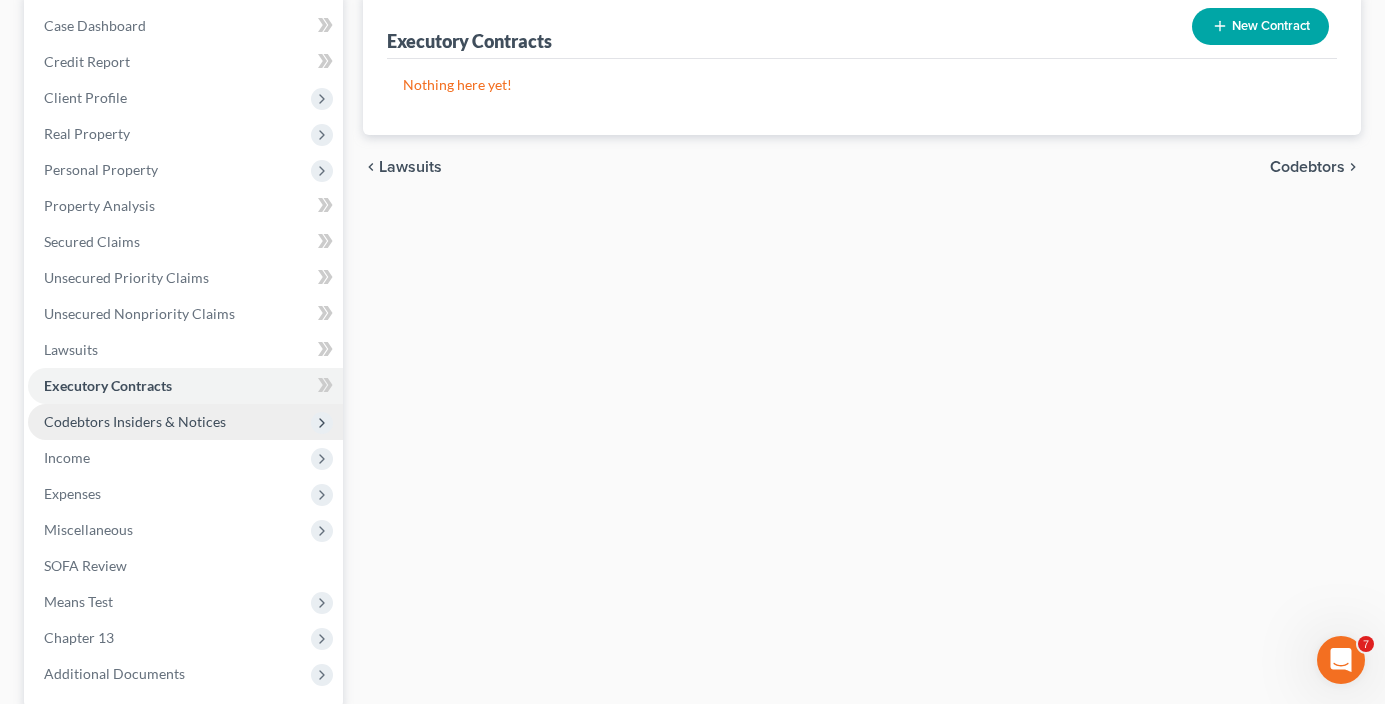 click on "Codebtors Insiders & Notices" at bounding box center [135, 421] 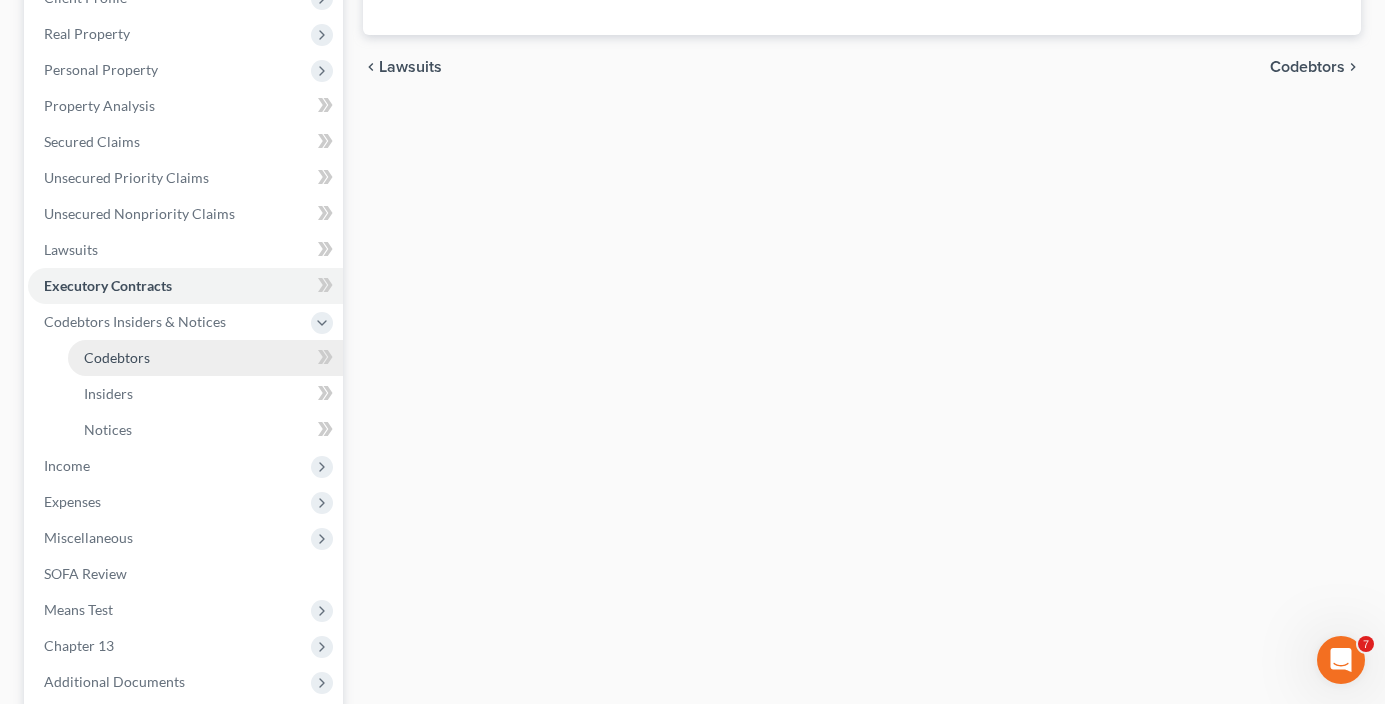 click on "Codebtors" at bounding box center (117, 357) 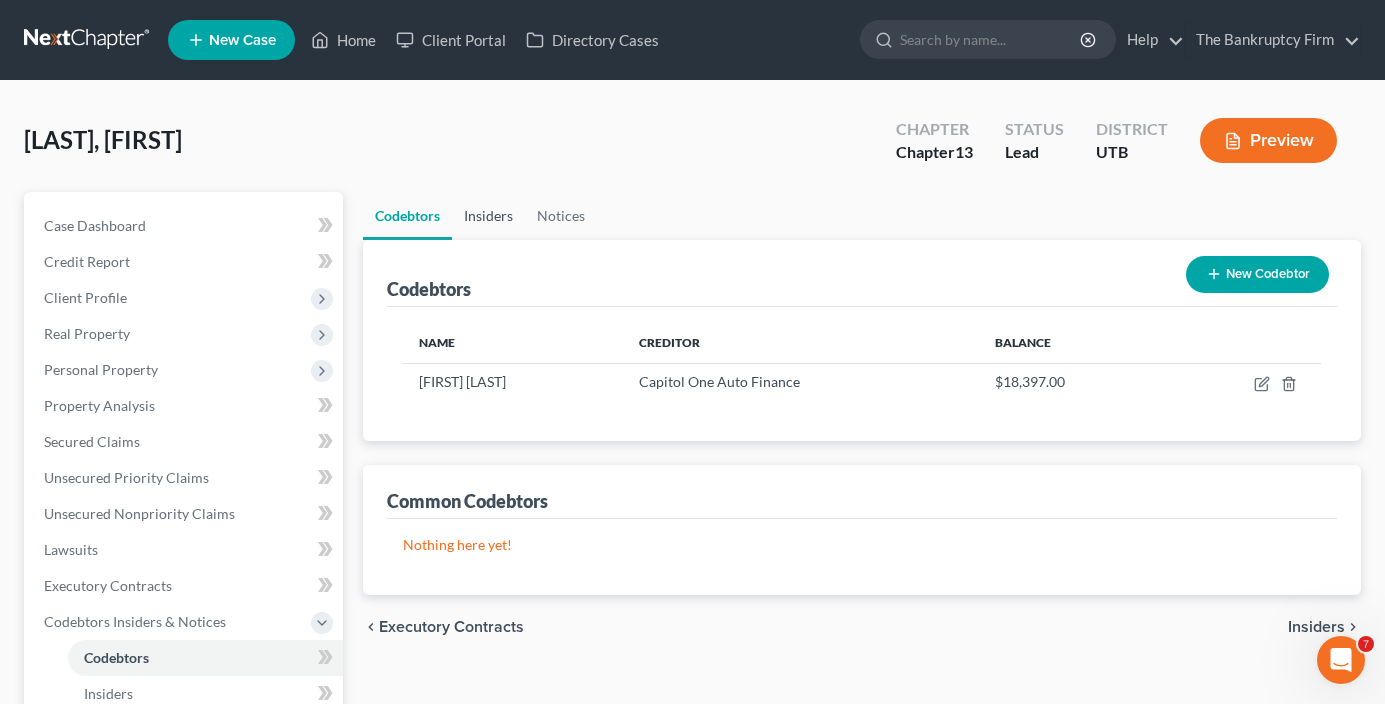click on "Insiders" at bounding box center [488, 216] 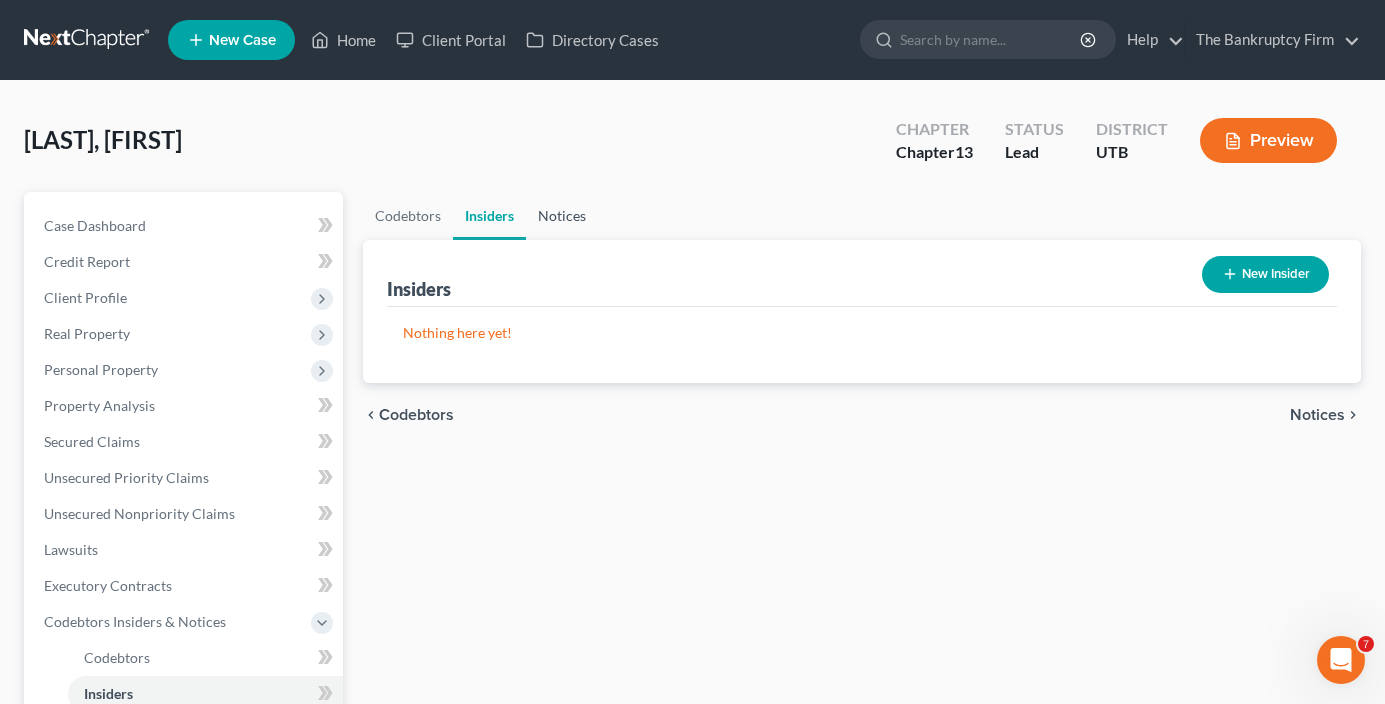click on "Notices" at bounding box center (562, 216) 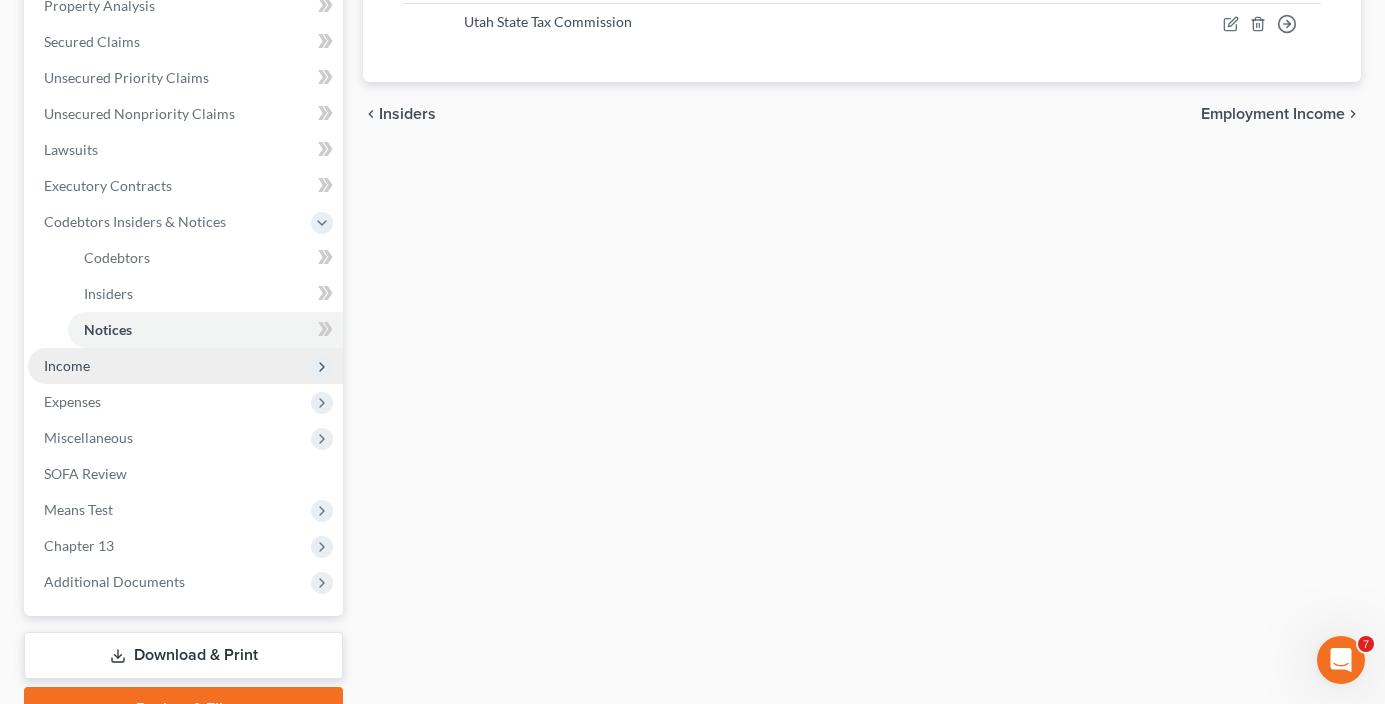 click on "Income" at bounding box center (67, 365) 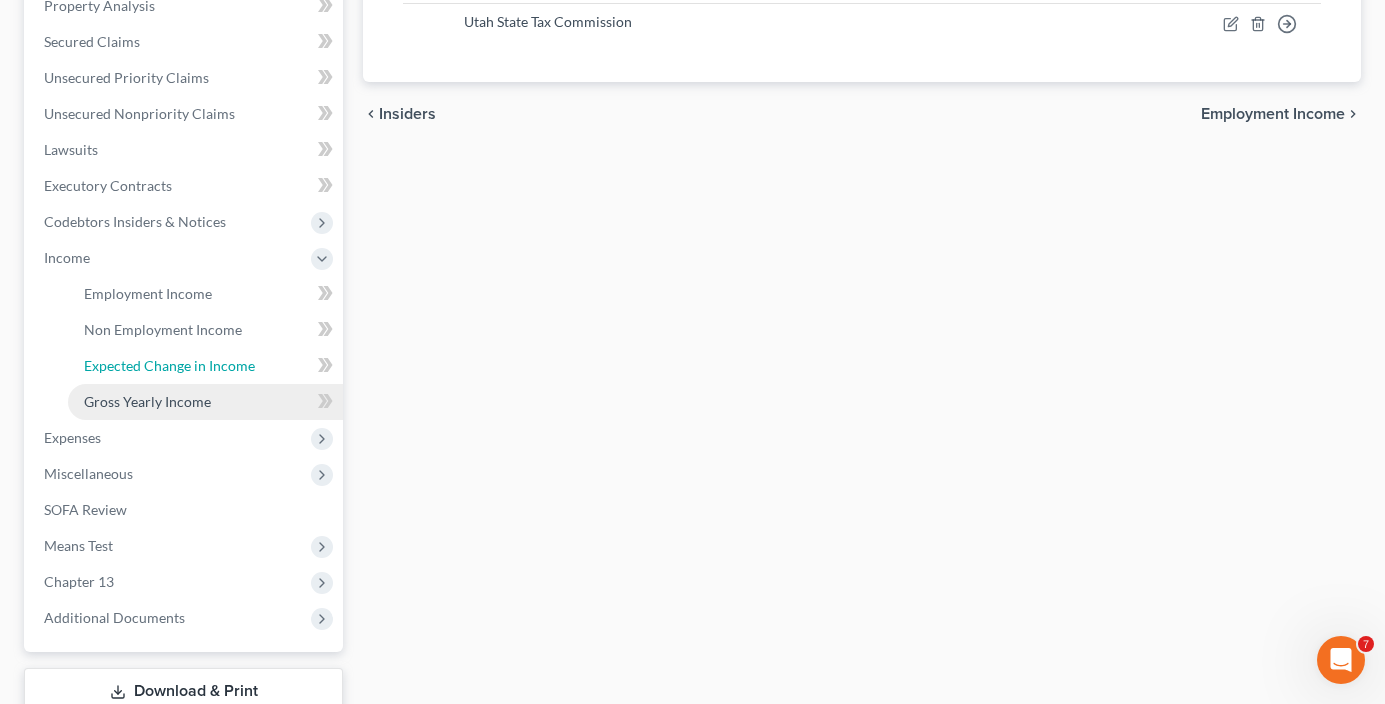 click on "Employment Income
Non Employment Income
Expected Change in Income
Gross Yearly Income" at bounding box center [185, 348] 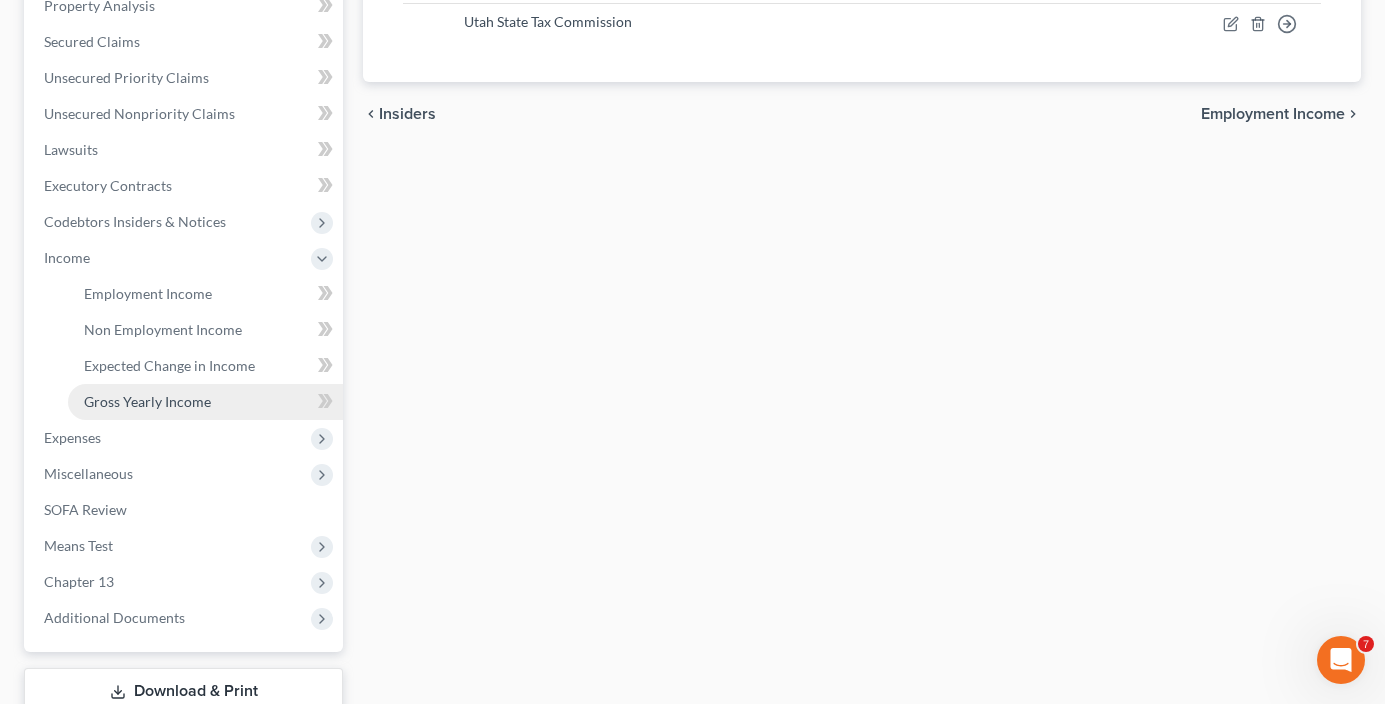 click on "Gross Yearly Income" at bounding box center [147, 401] 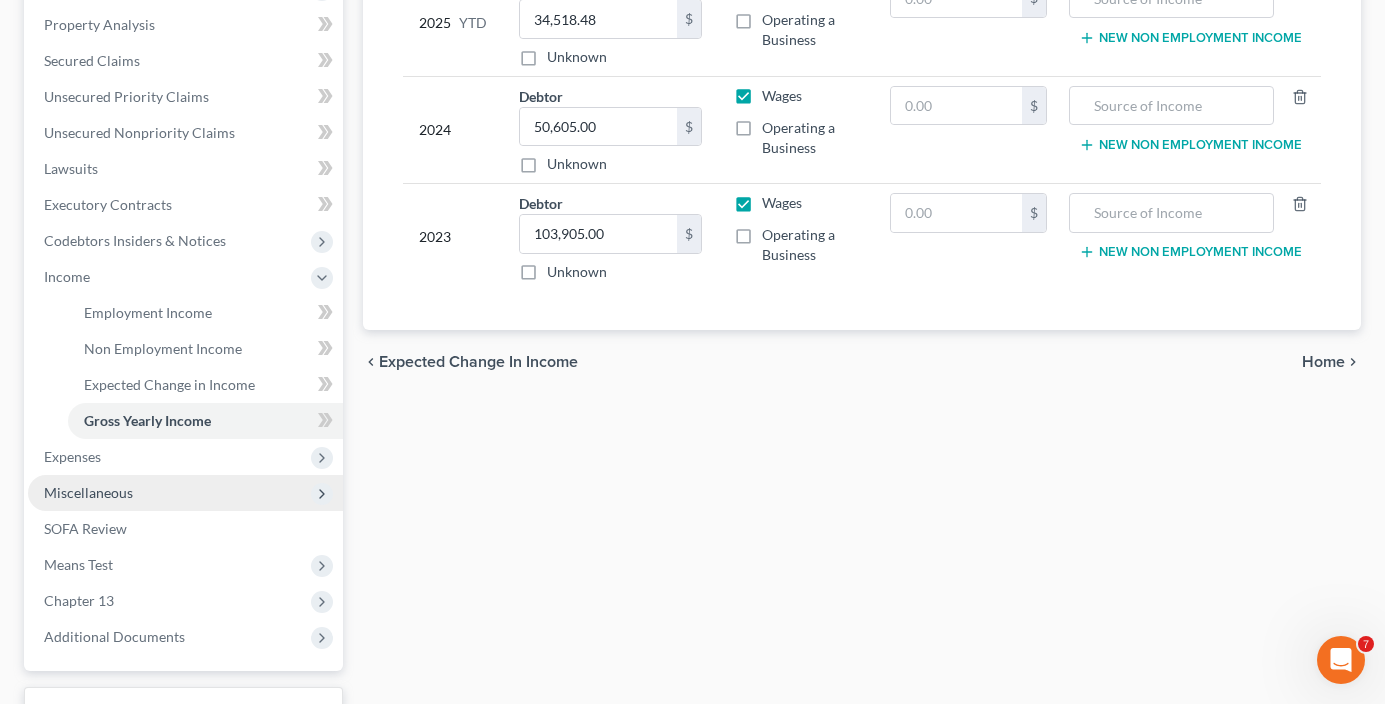 scroll, scrollTop: 400, scrollLeft: 0, axis: vertical 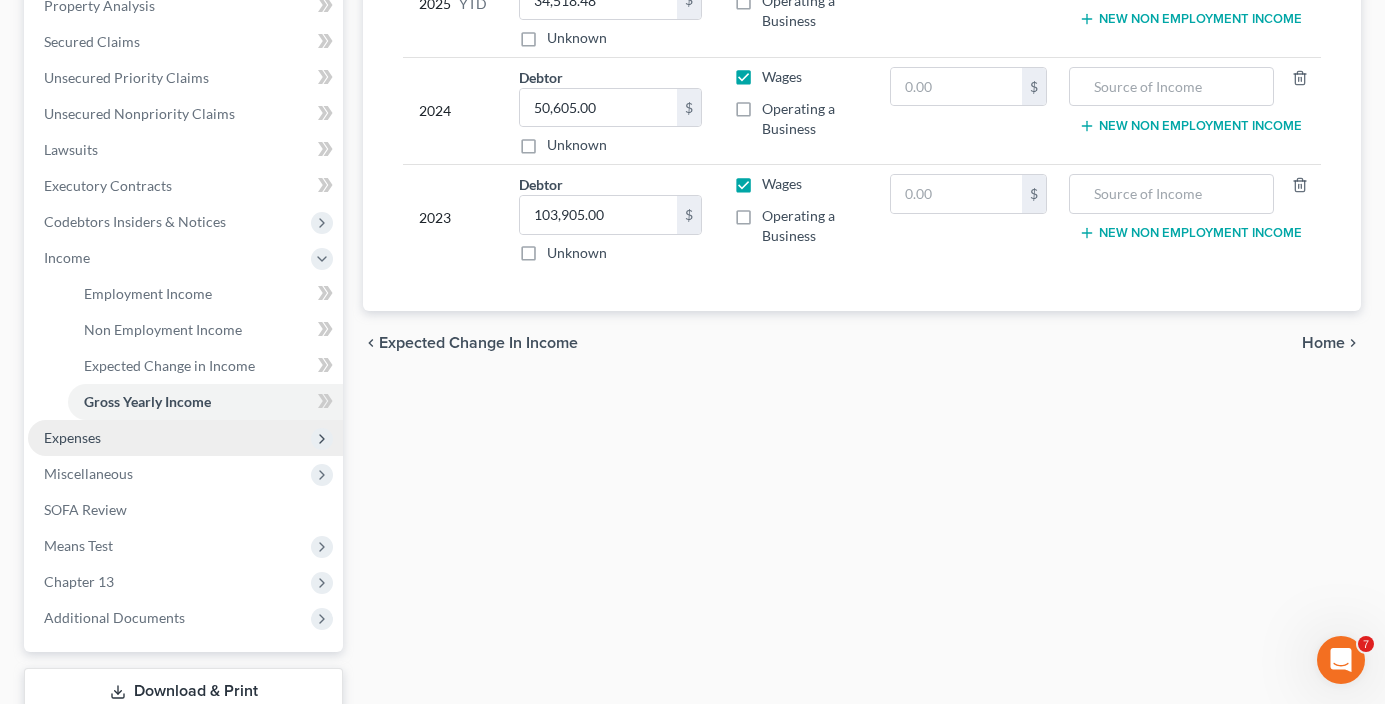 click on "Expenses" at bounding box center (72, 437) 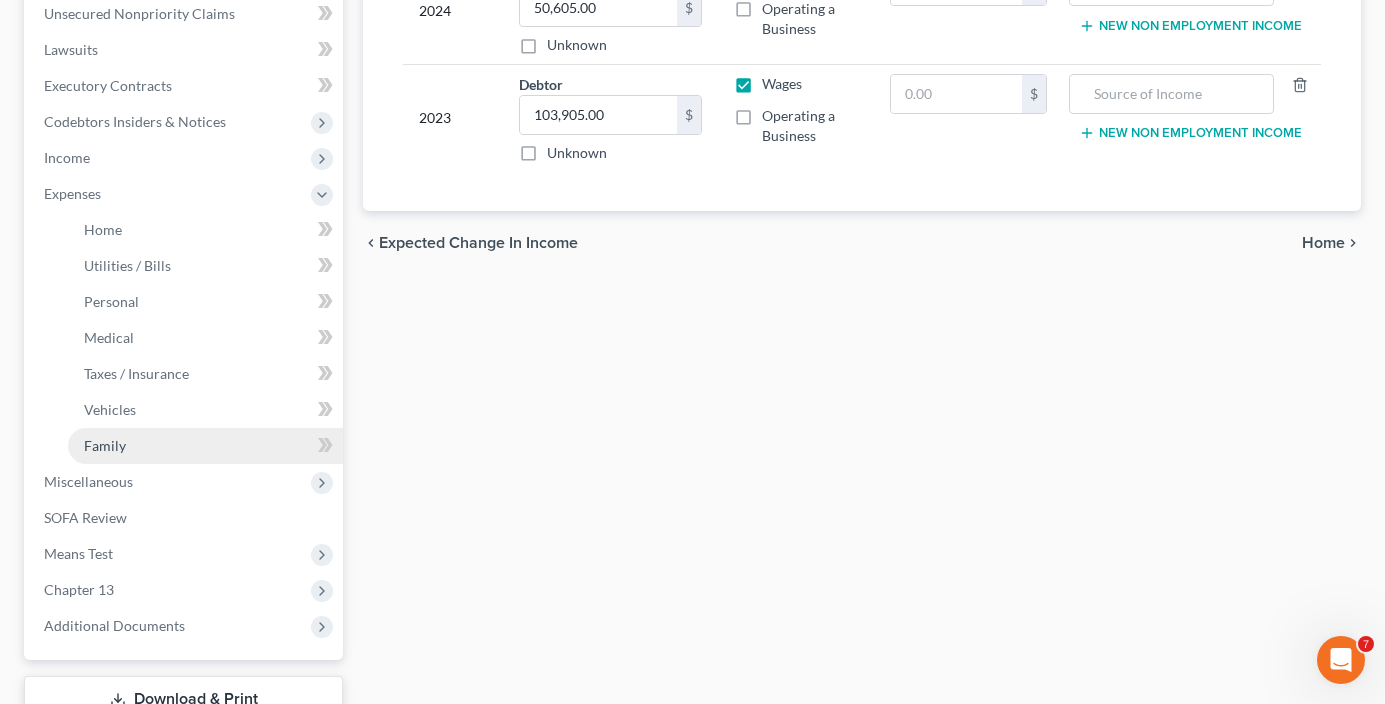 click on "Family" at bounding box center (105, 445) 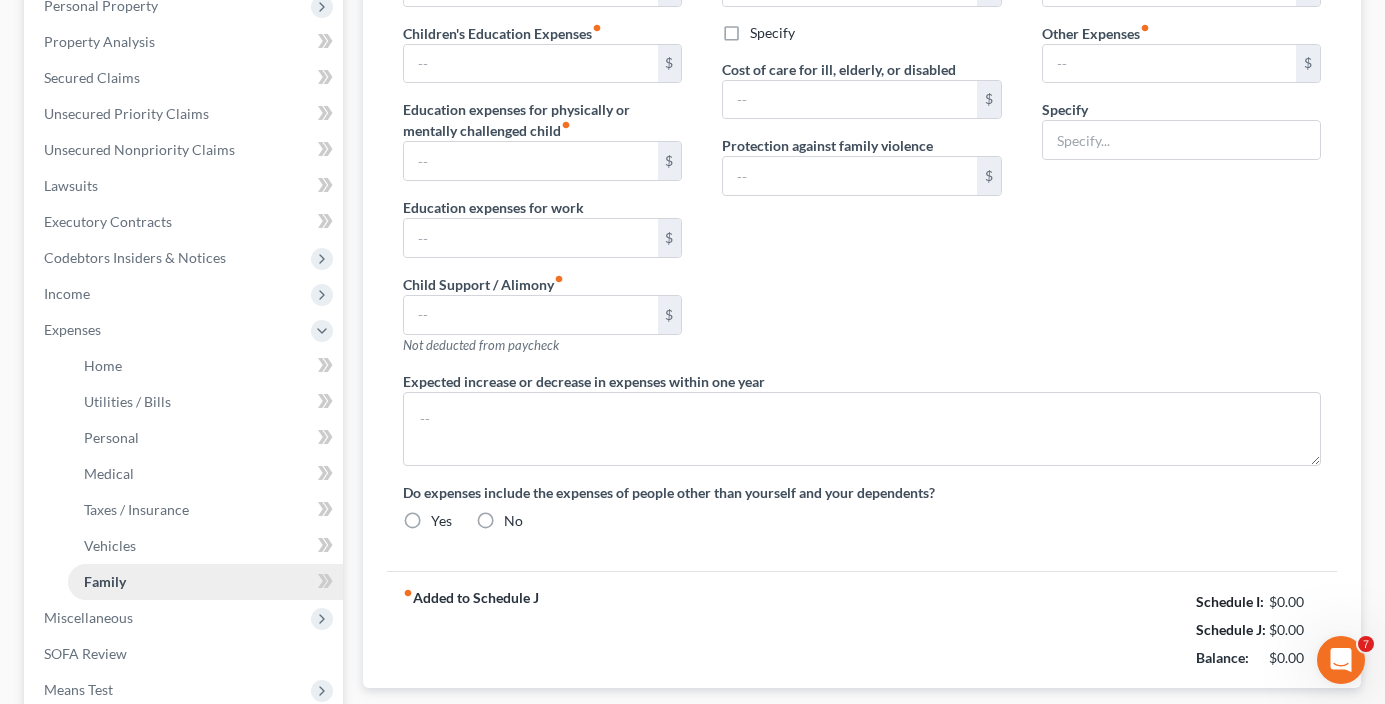type on "0.00" 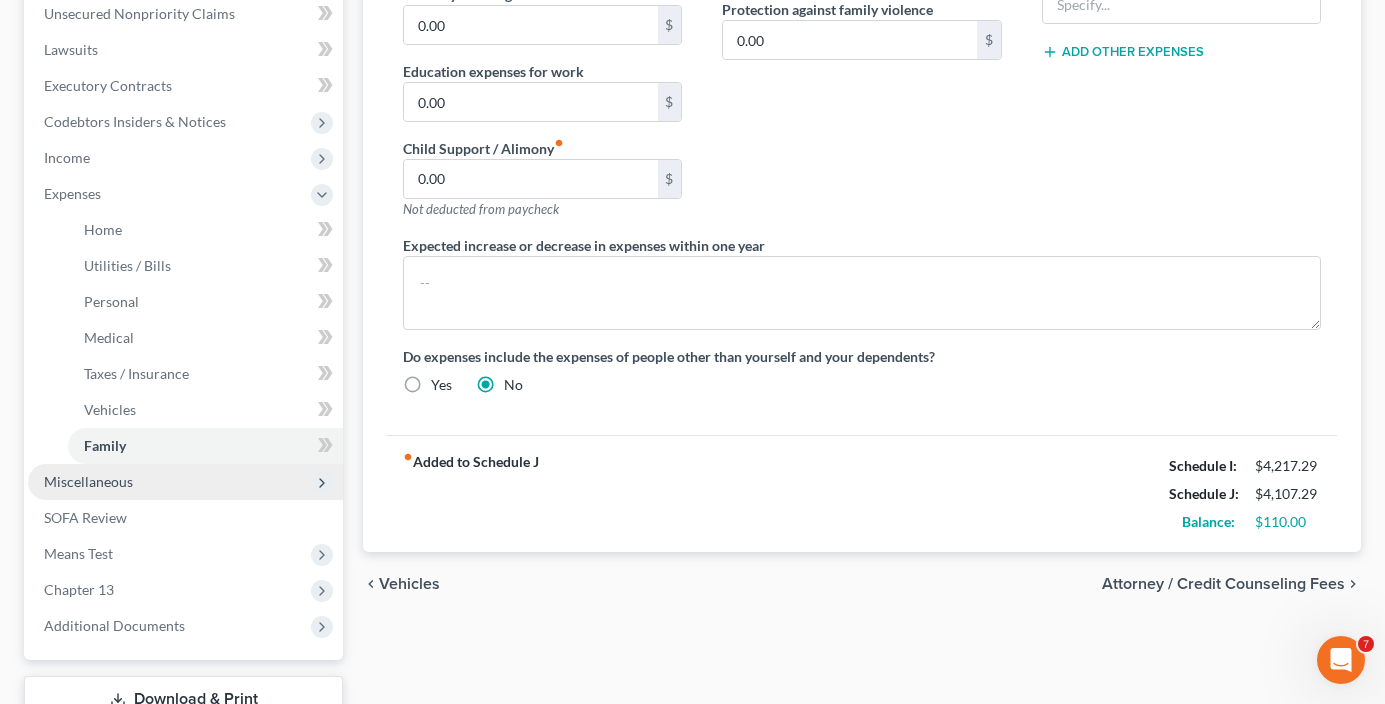 click on "Miscellaneous" at bounding box center (88, 481) 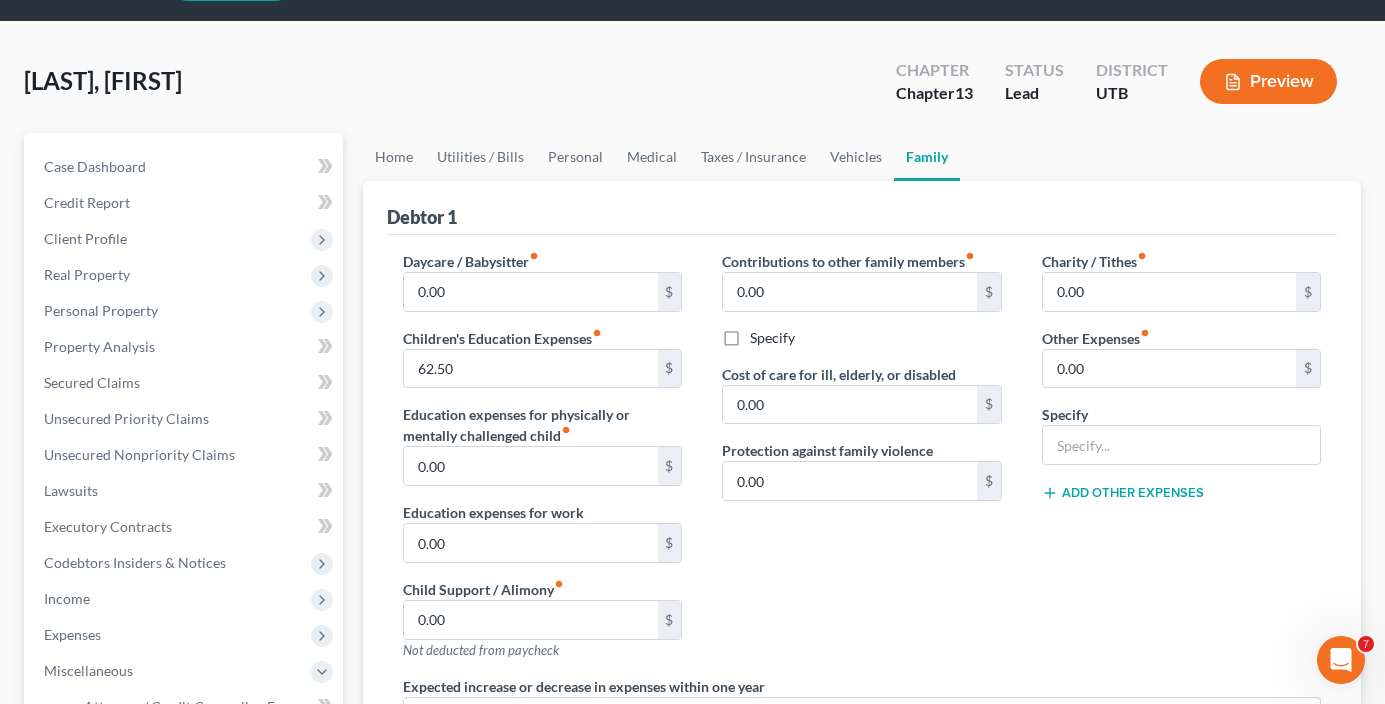 scroll, scrollTop: 0, scrollLeft: 0, axis: both 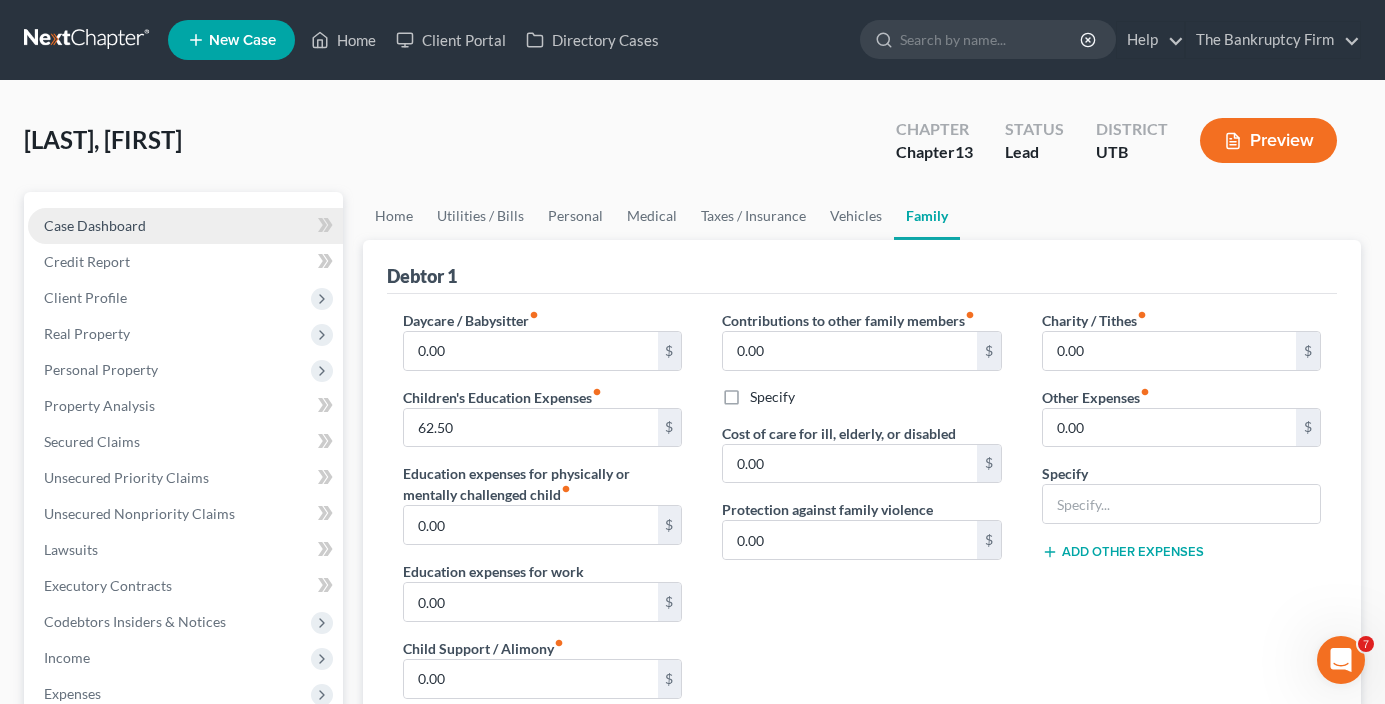 click on "Case Dashboard" at bounding box center (185, 226) 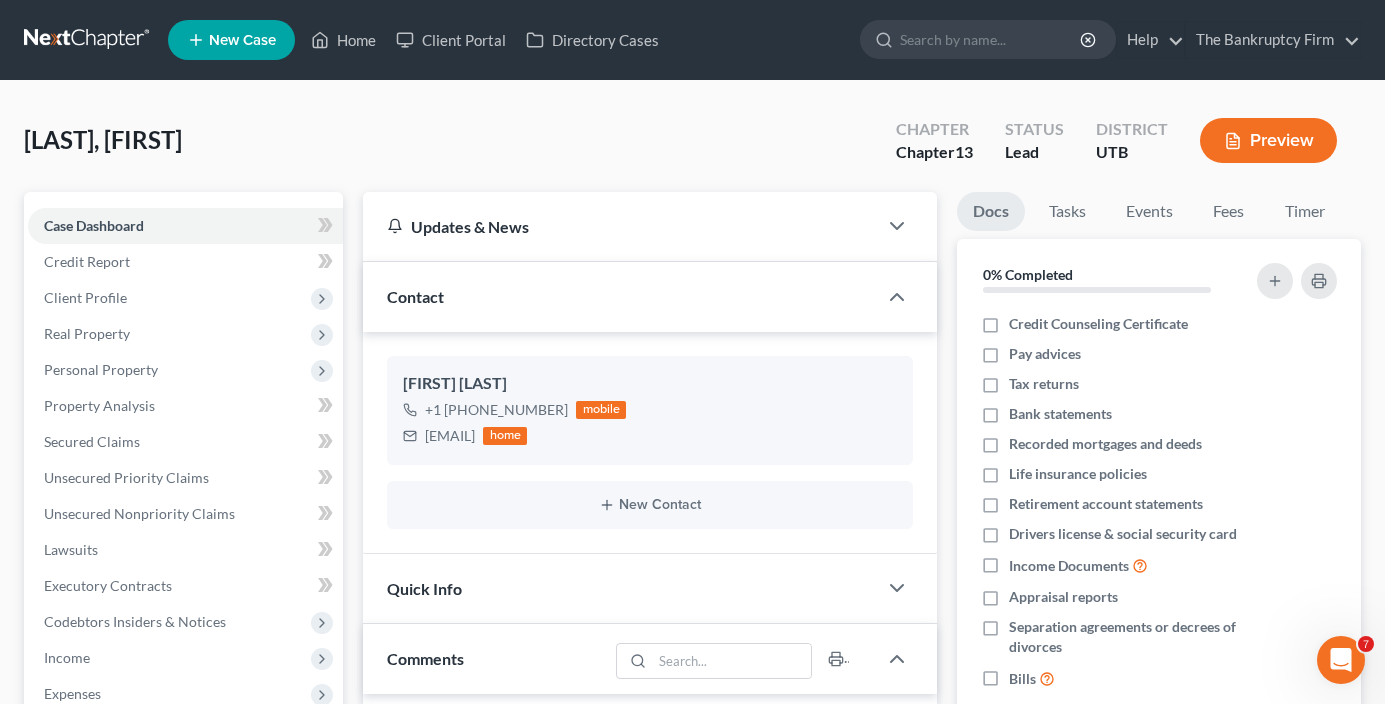 click on "Debtor 1        [FIRST]  [LAST]     Debtor 2         [FIRST]  [LAST]     (Spouse, if filing) United States Bankruptcy Court for the    District of Utah     Case number" at bounding box center [692, 148] 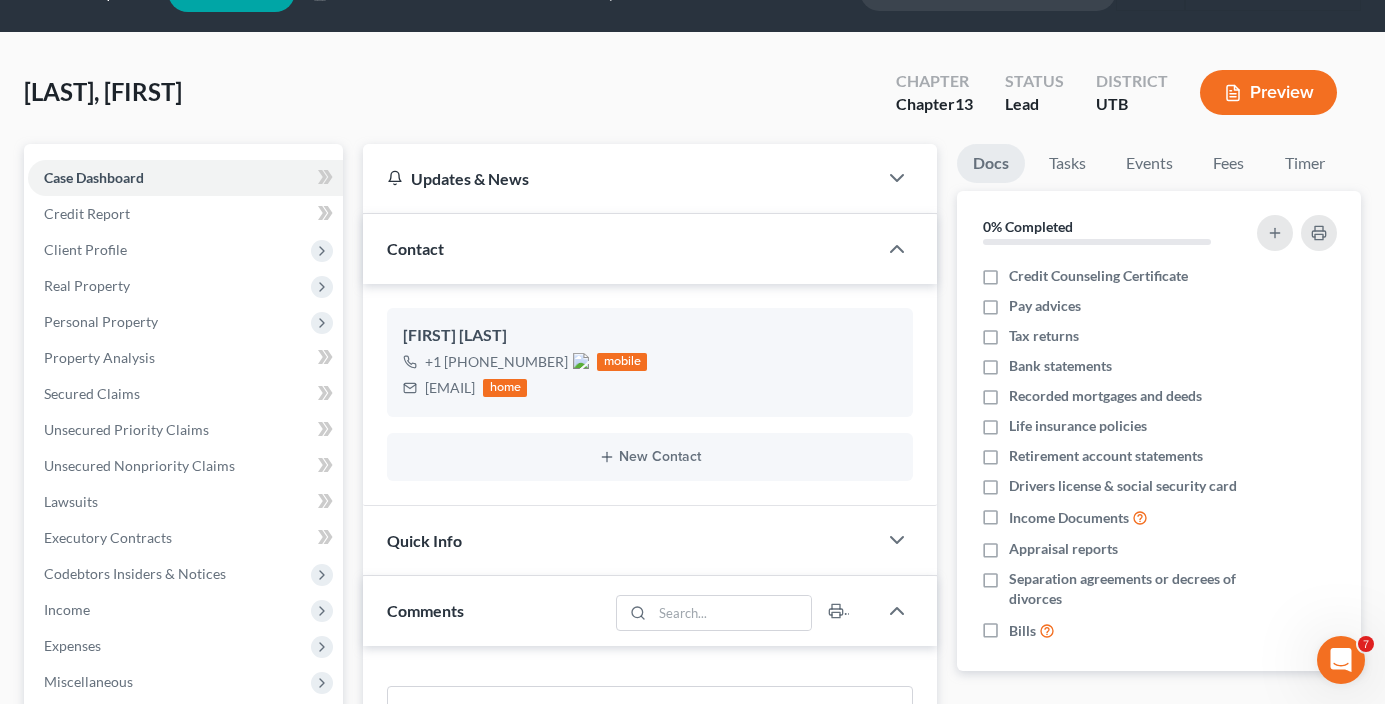 scroll, scrollTop: 0, scrollLeft: 0, axis: both 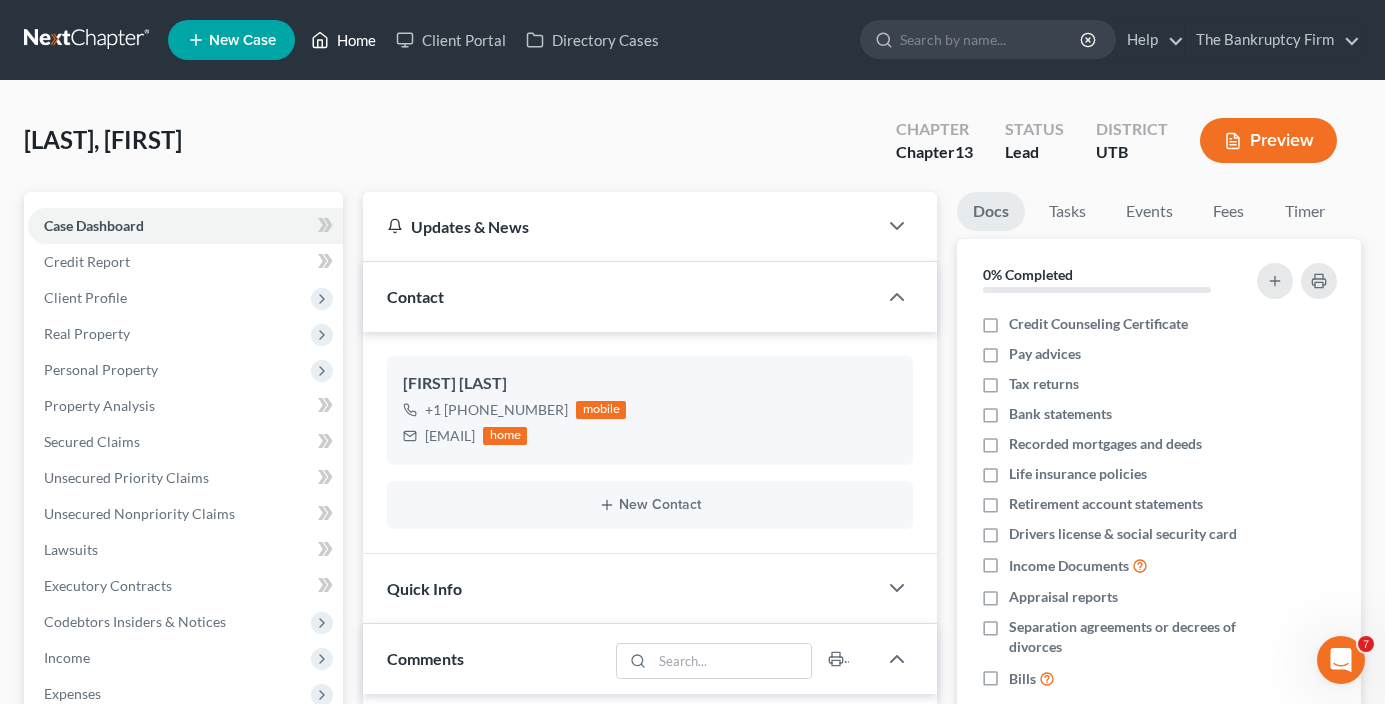 click on "Home" at bounding box center [343, 40] 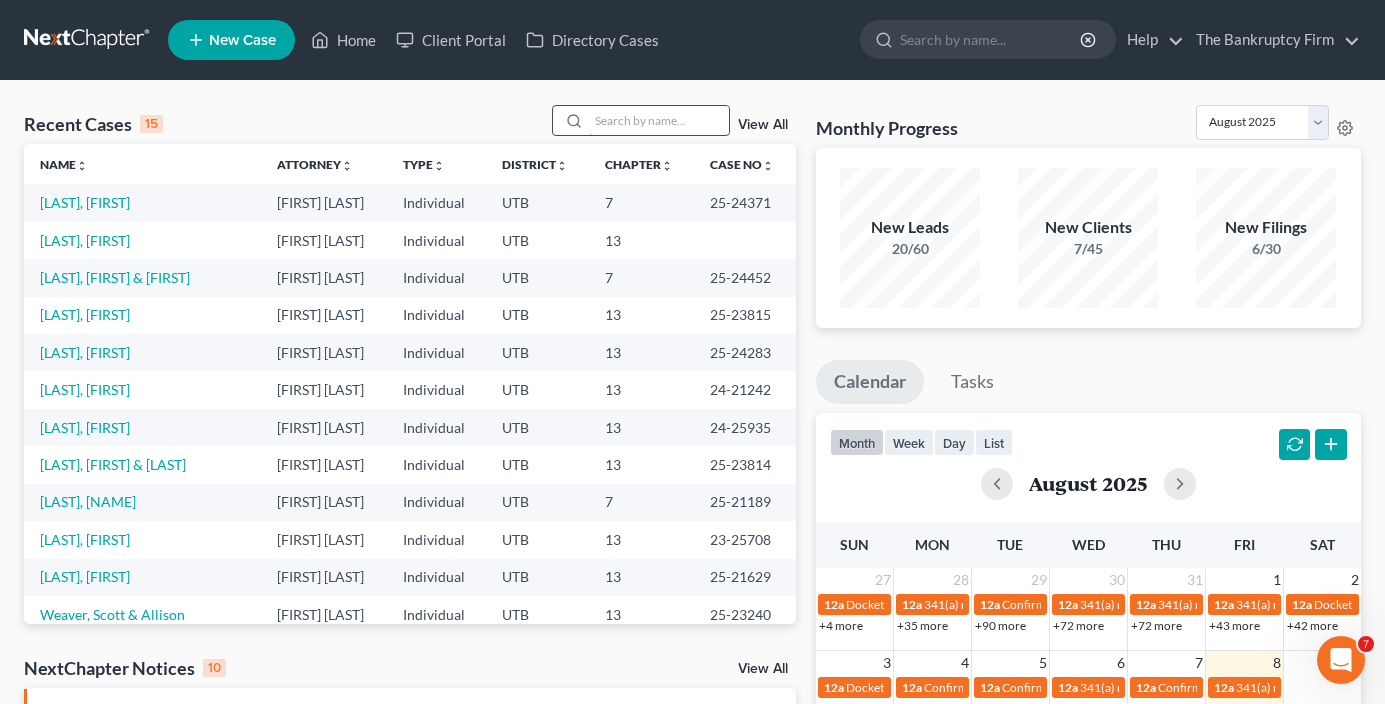 click at bounding box center (659, 120) 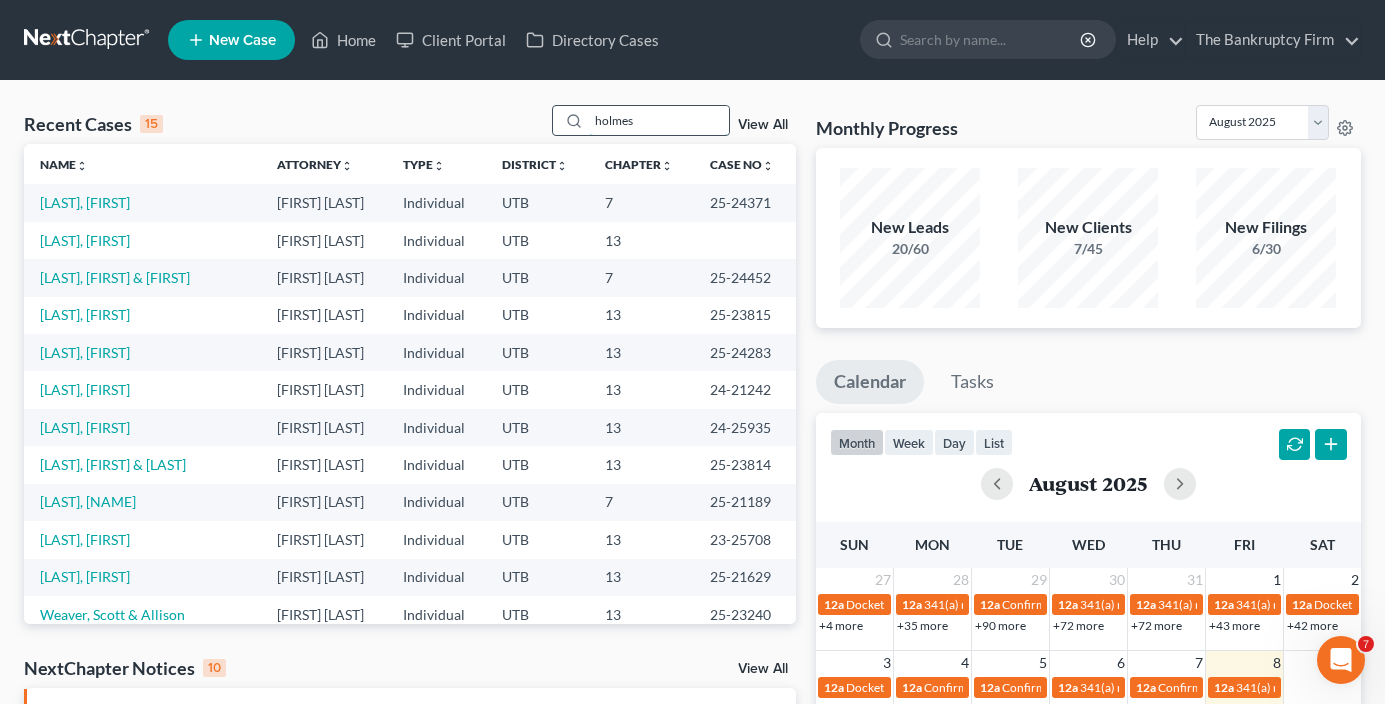 type on "holmes" 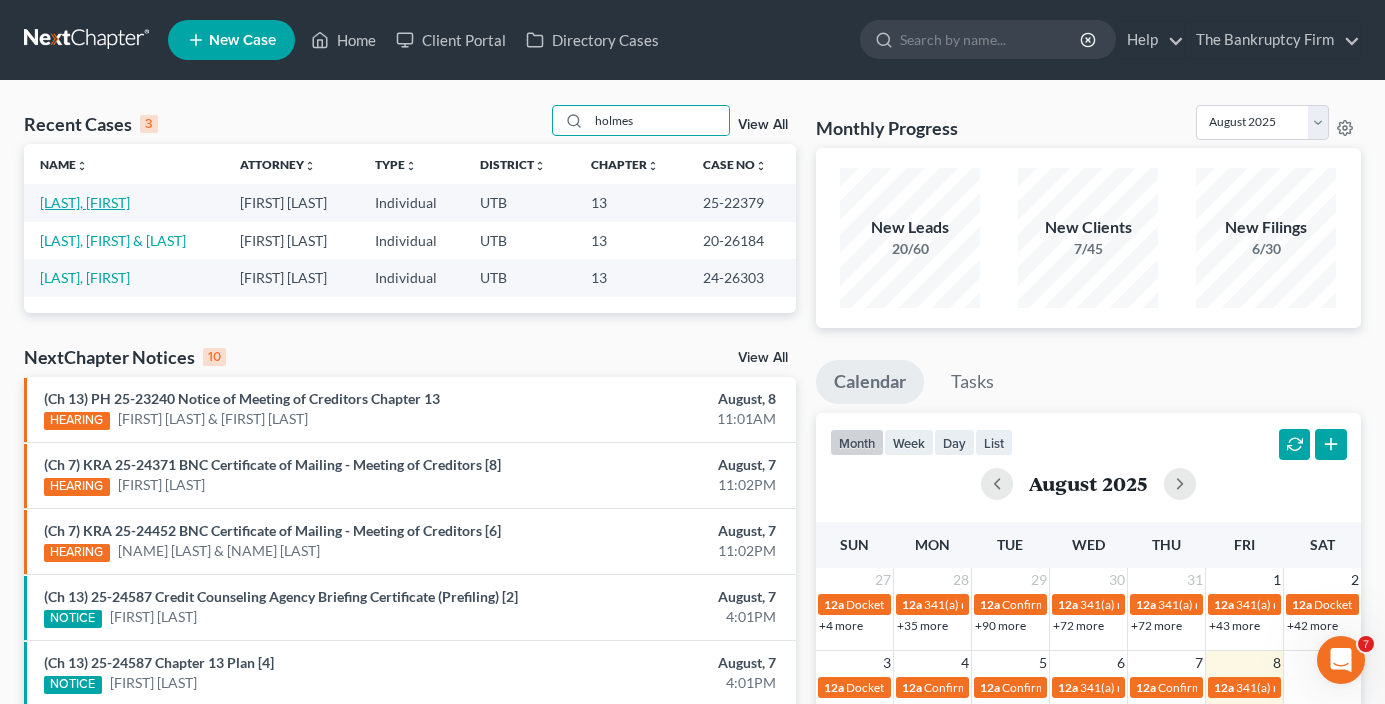 click on "[LAST], [FIRST]" at bounding box center [85, 202] 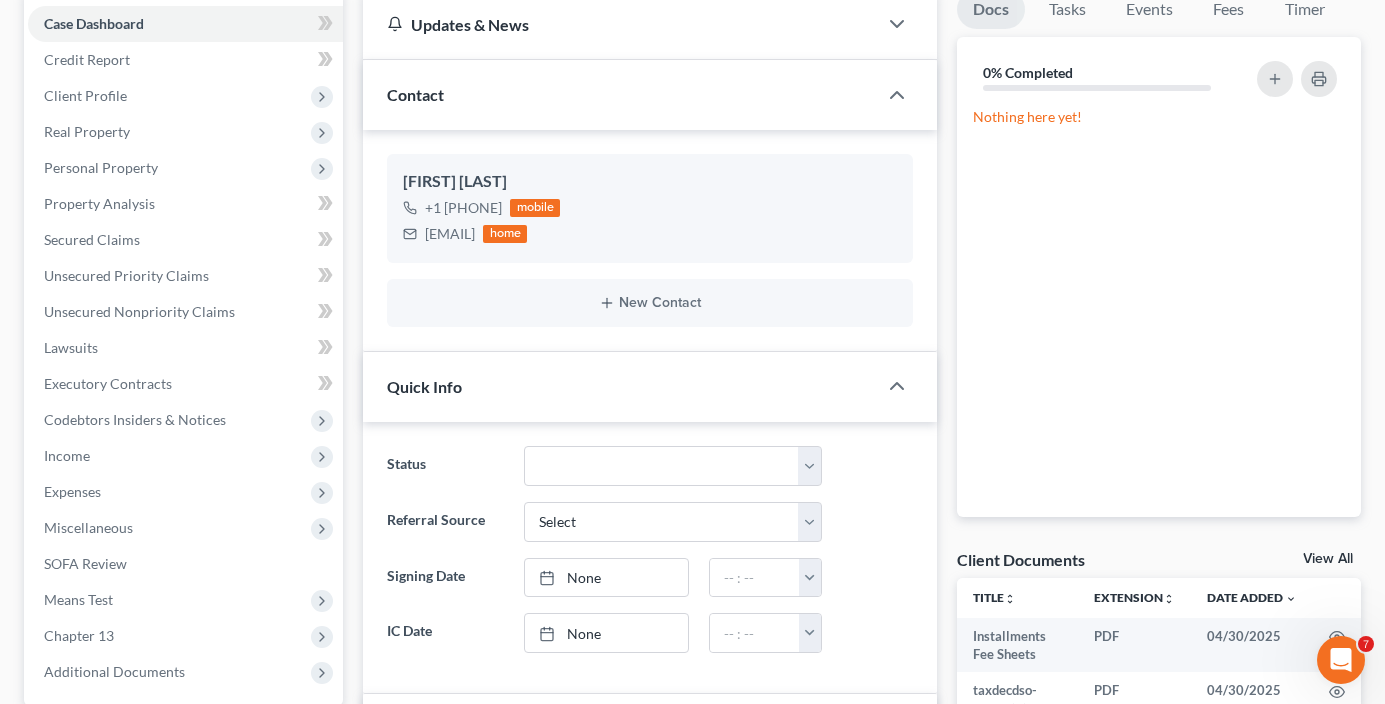 scroll, scrollTop: 200, scrollLeft: 0, axis: vertical 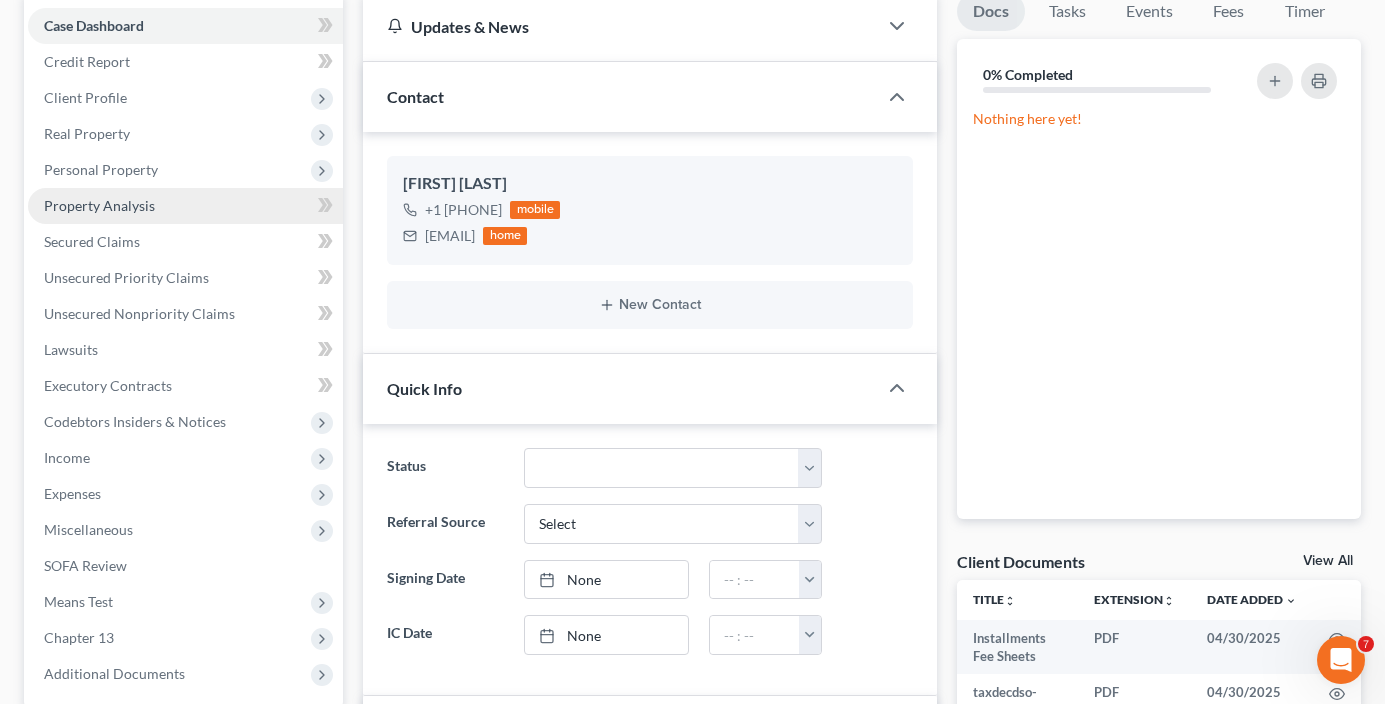 click on "Property Analysis" at bounding box center (99, 205) 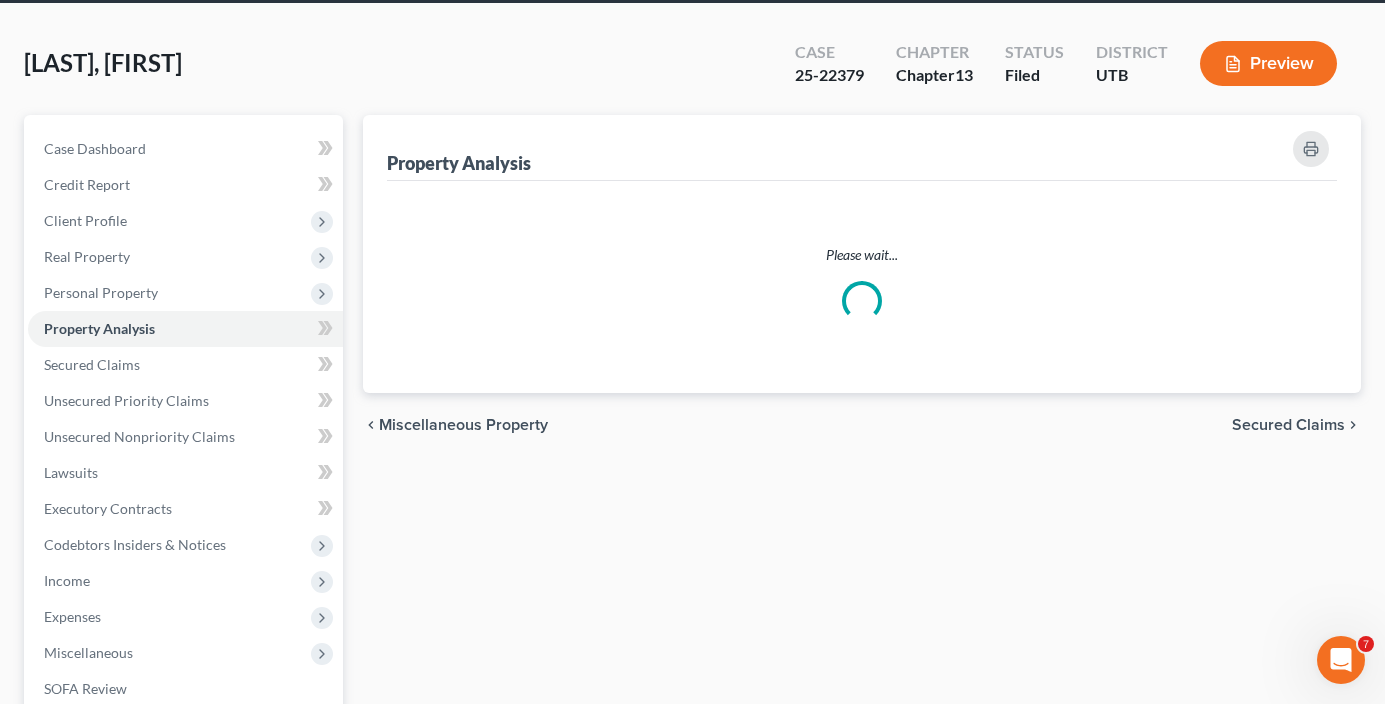 scroll, scrollTop: 0, scrollLeft: 0, axis: both 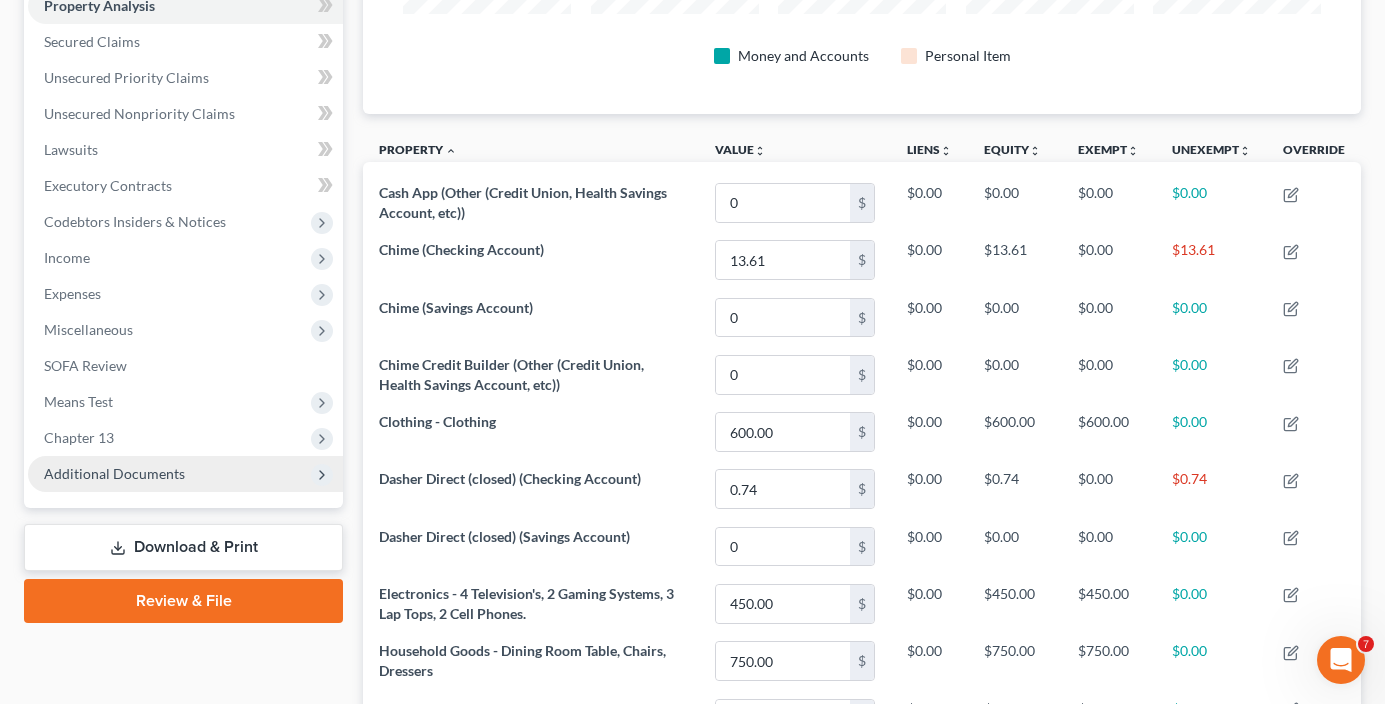 click on "Additional Documents" at bounding box center (114, 473) 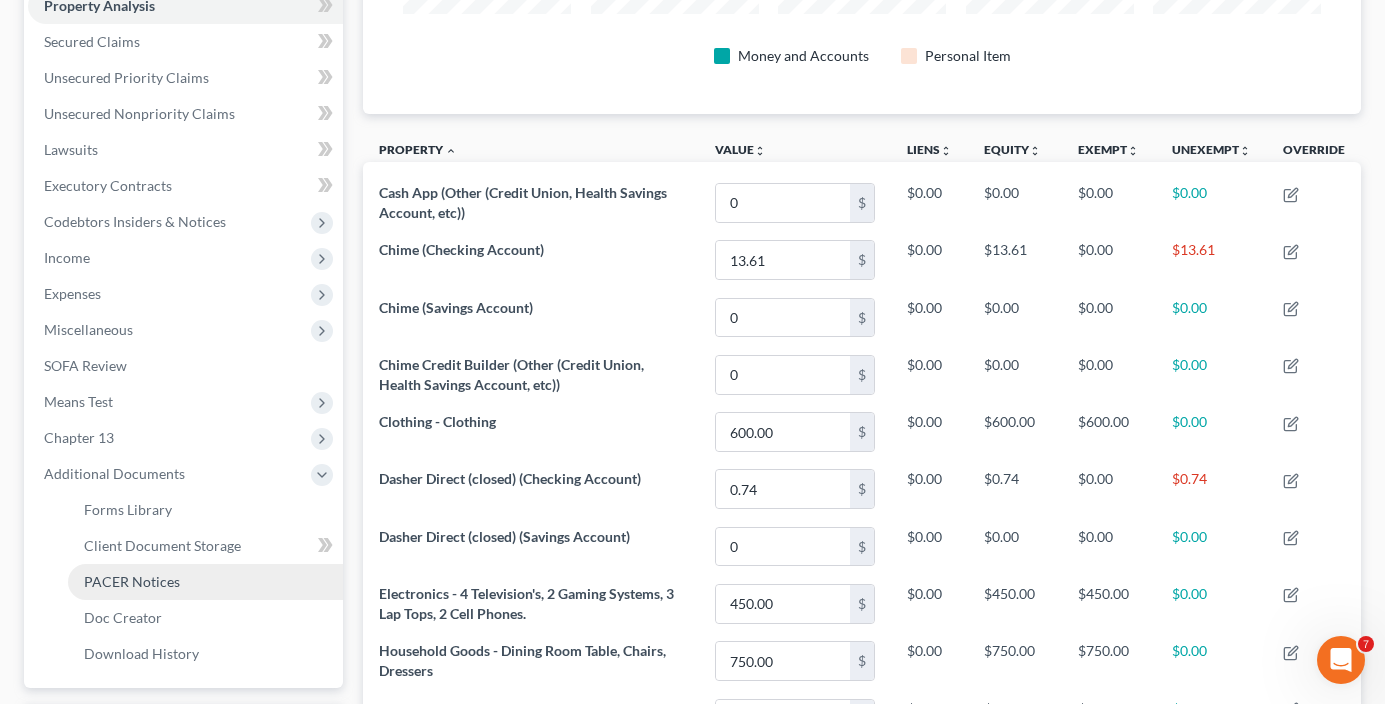 click on "PACER Notices" at bounding box center (205, 582) 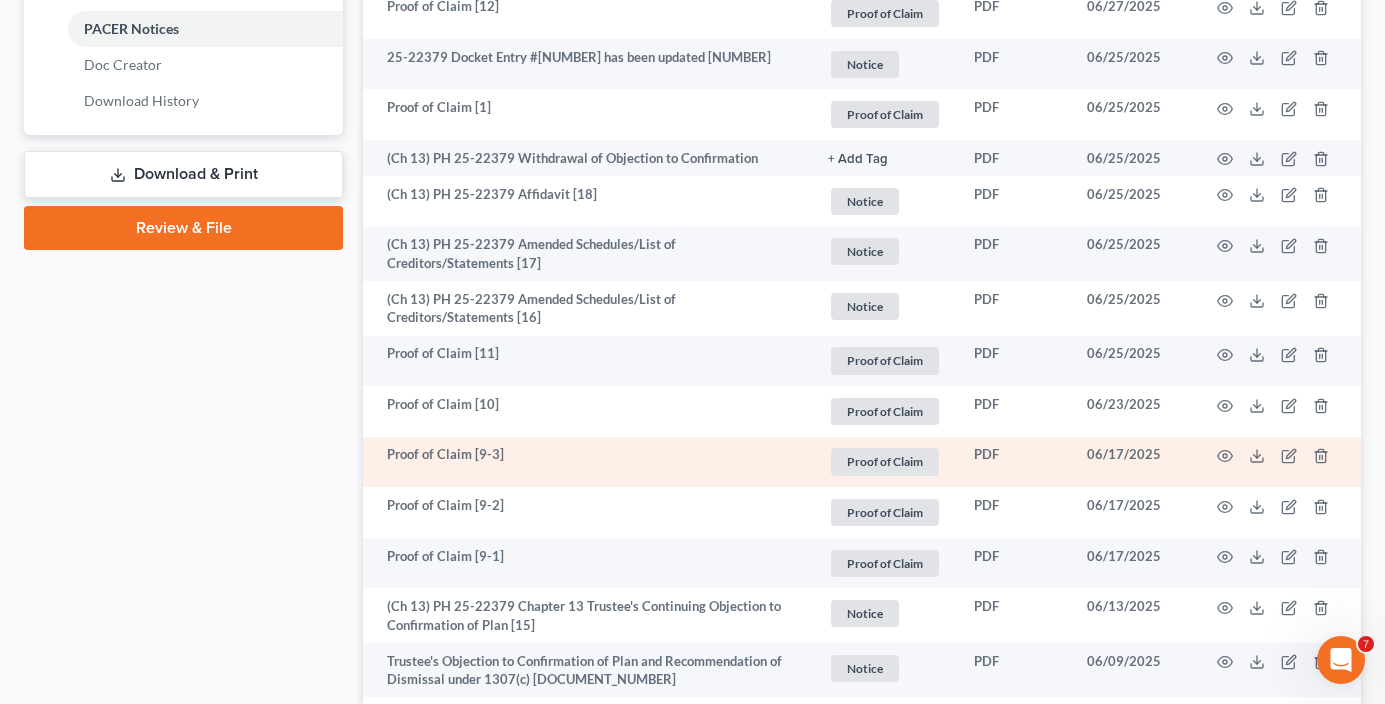 scroll, scrollTop: 1000, scrollLeft: 0, axis: vertical 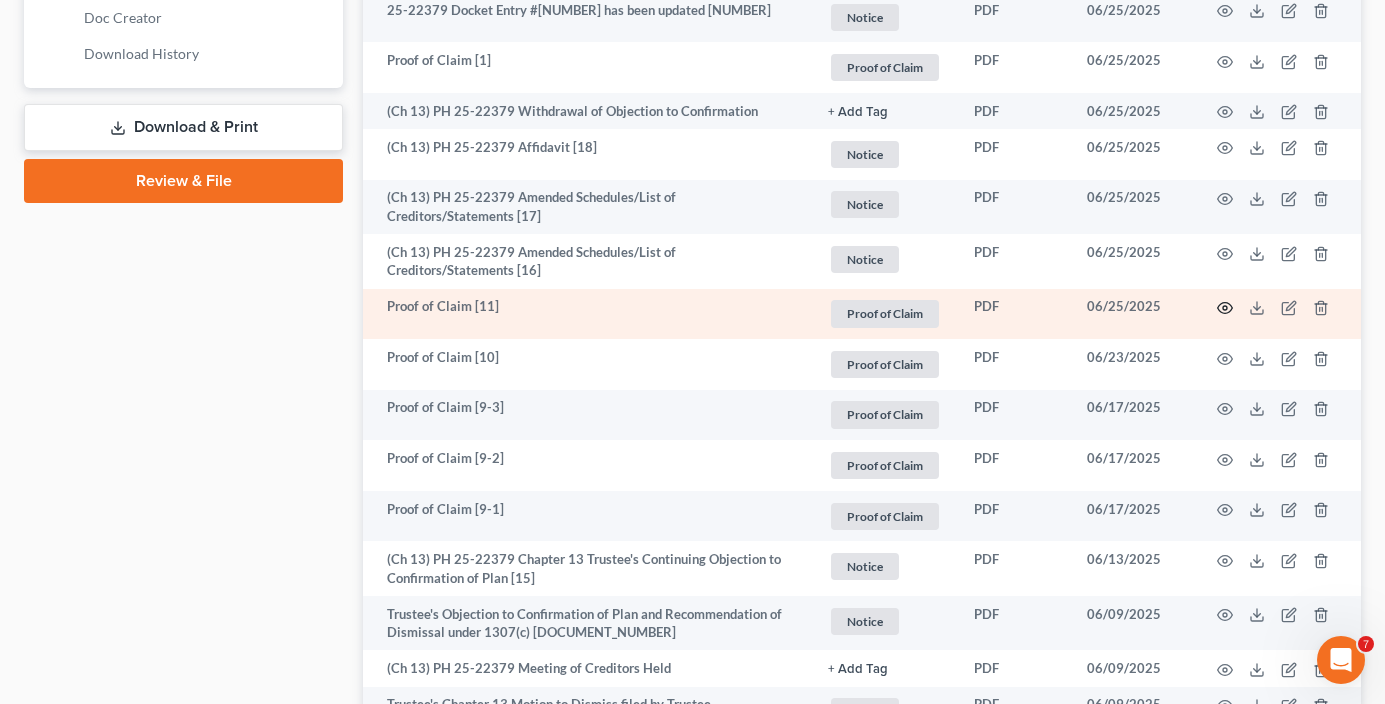 click 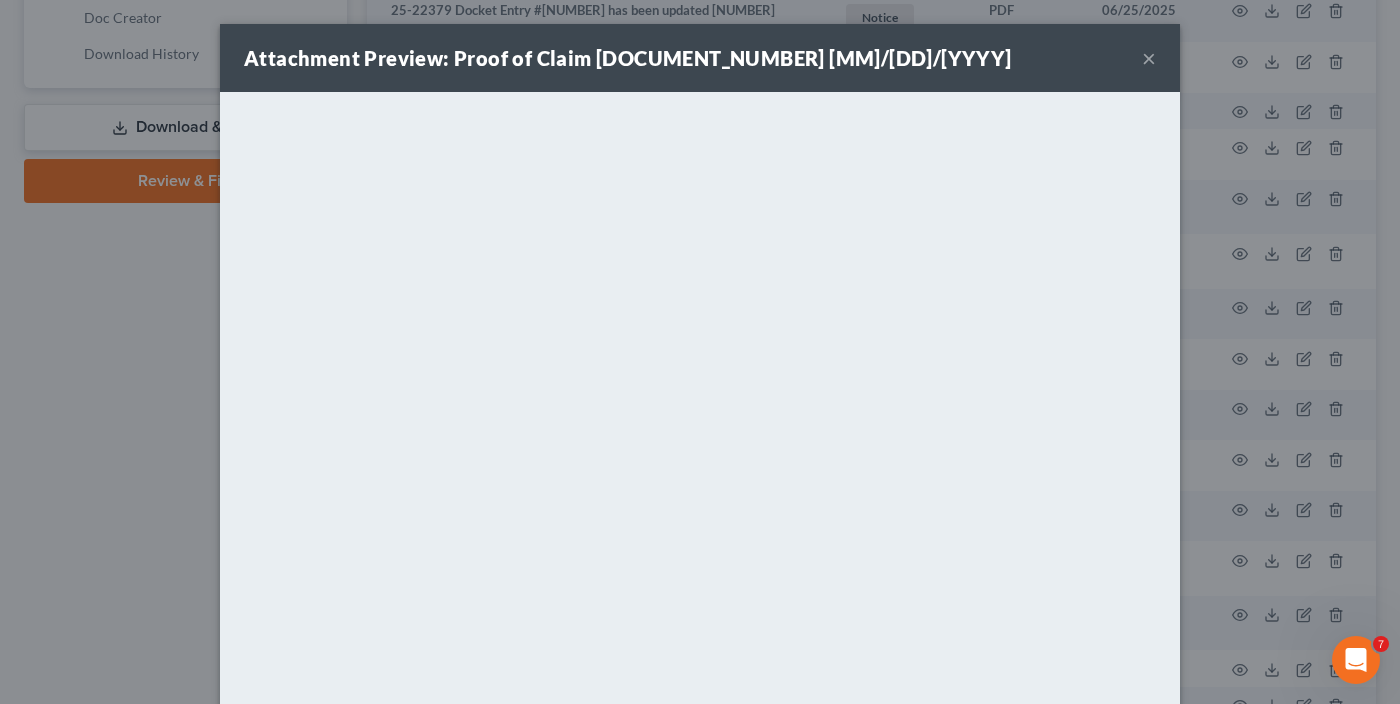 click on "Attachment Preview: Proof of Claim [11] [DATE] ×" at bounding box center [700, 58] 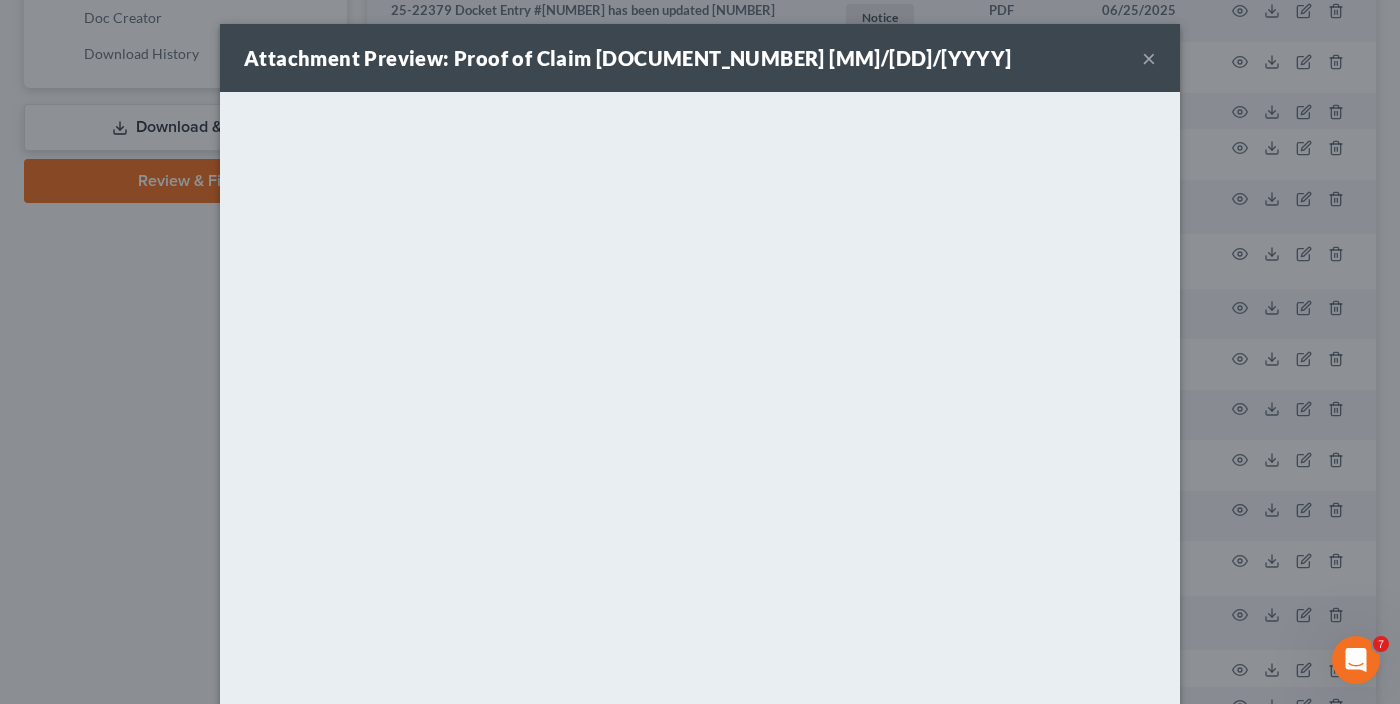 click on "×" at bounding box center (1149, 58) 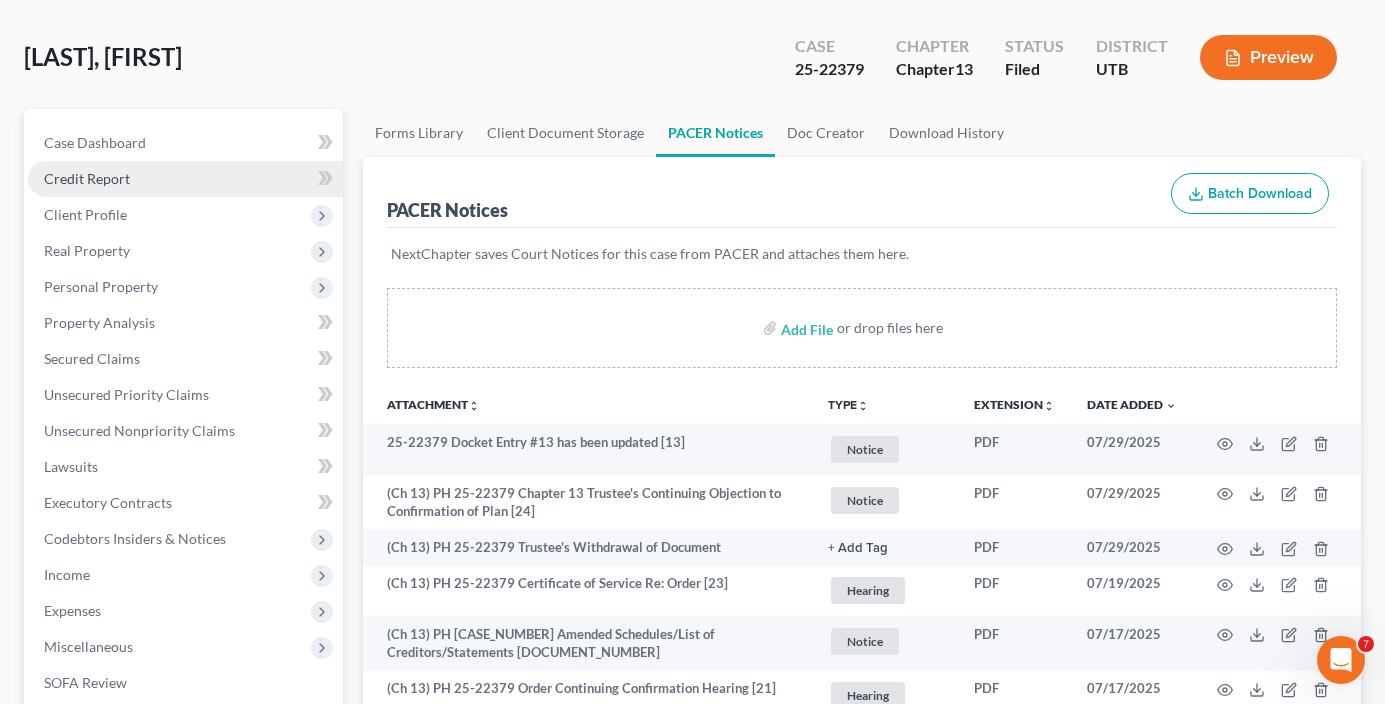 scroll, scrollTop: 0, scrollLeft: 0, axis: both 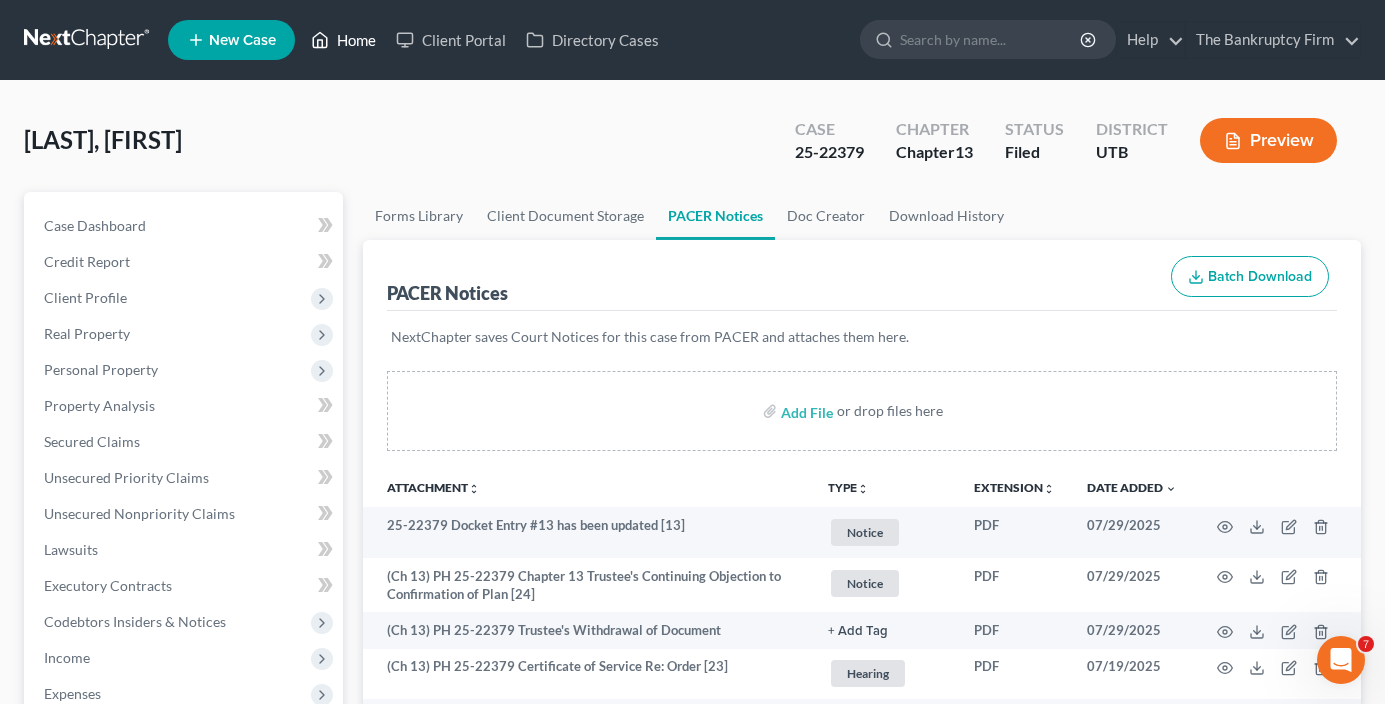 click on "Home" at bounding box center [343, 40] 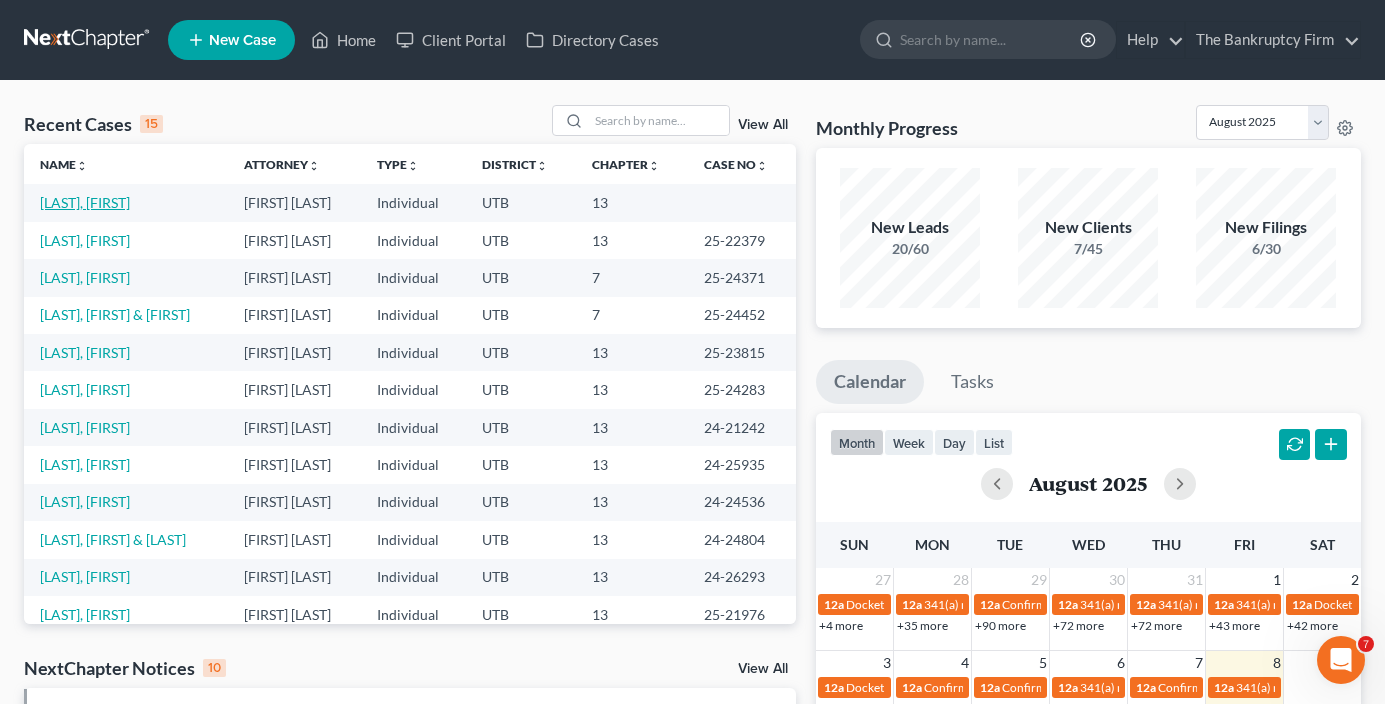 click on "[LAST], [FIRST]" at bounding box center [85, 202] 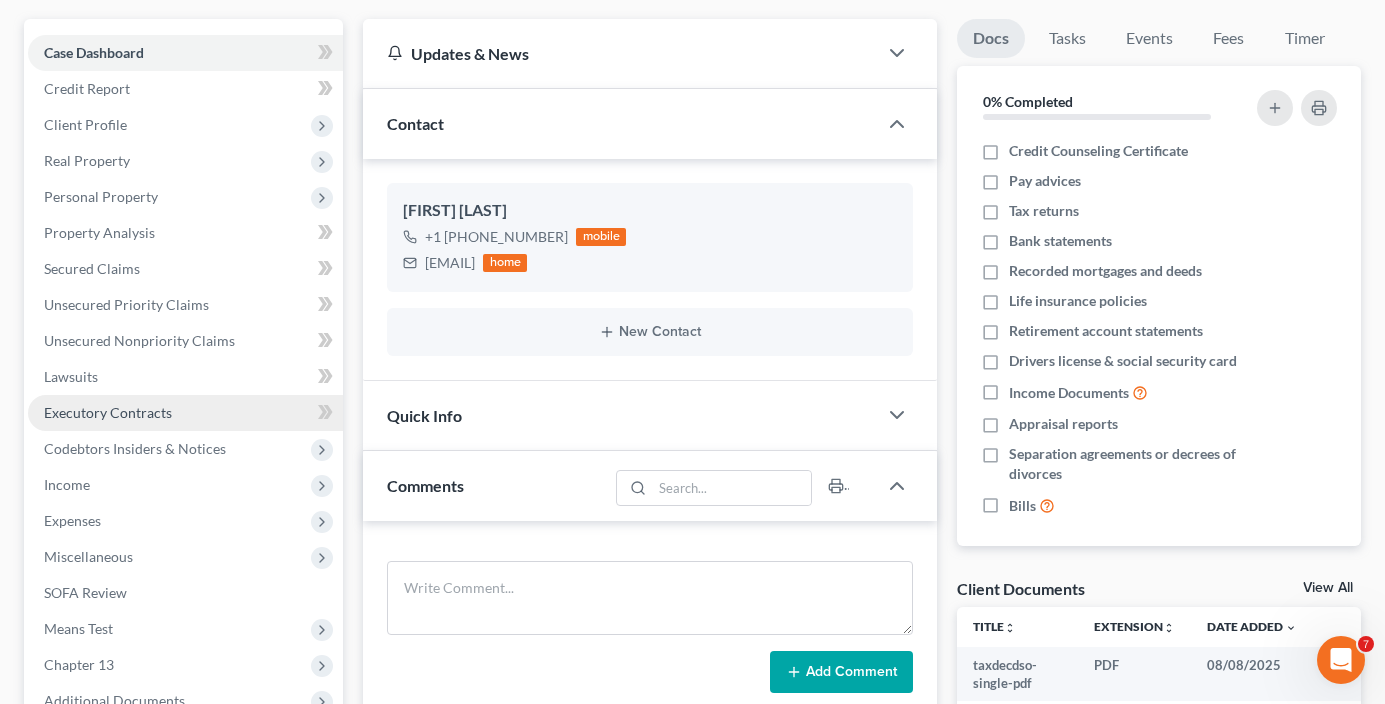 scroll, scrollTop: 200, scrollLeft: 0, axis: vertical 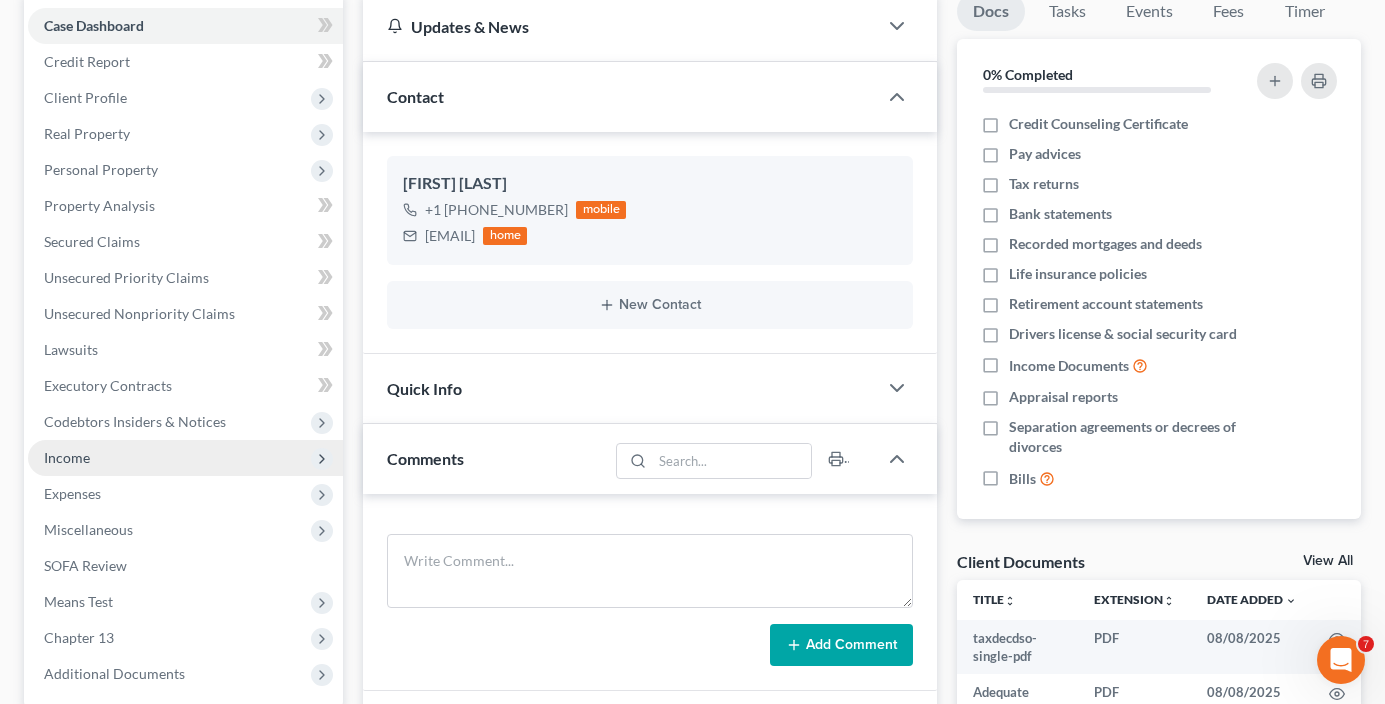 click on "Income" at bounding box center [67, 457] 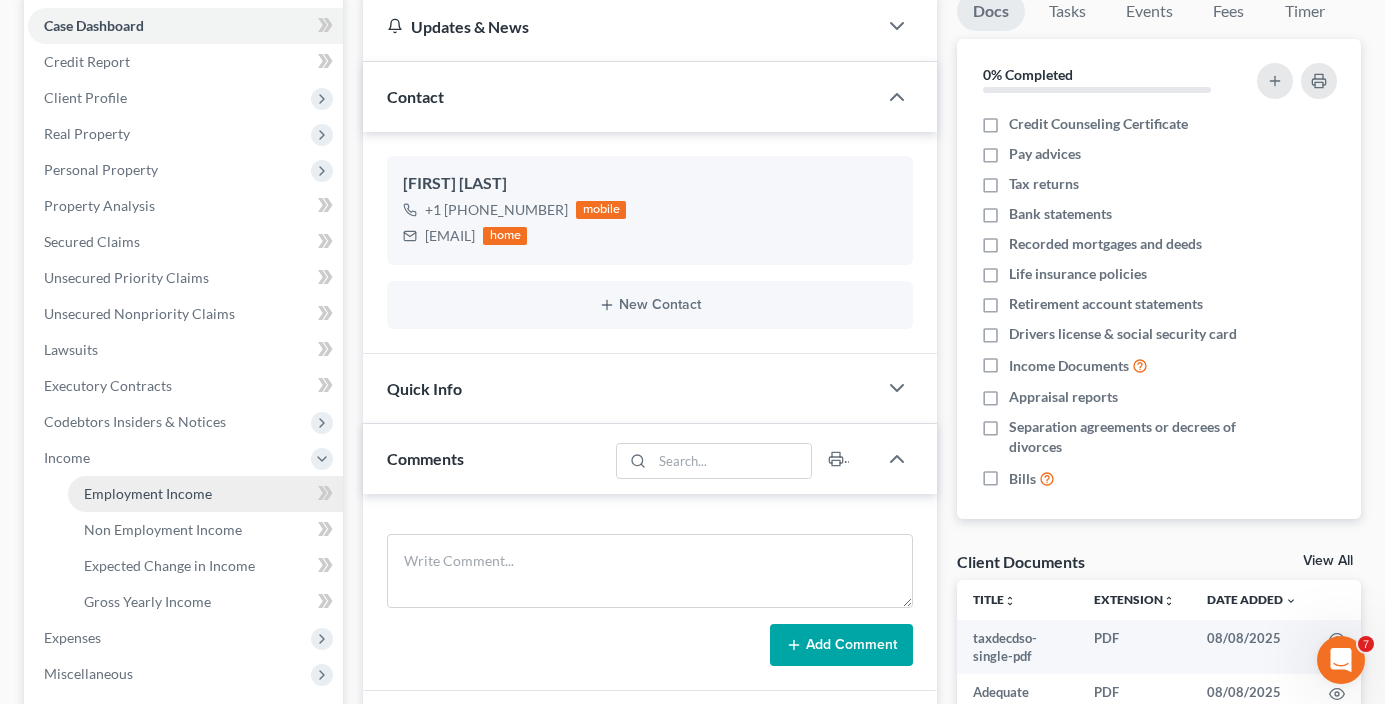 click on "Employment Income" at bounding box center [148, 493] 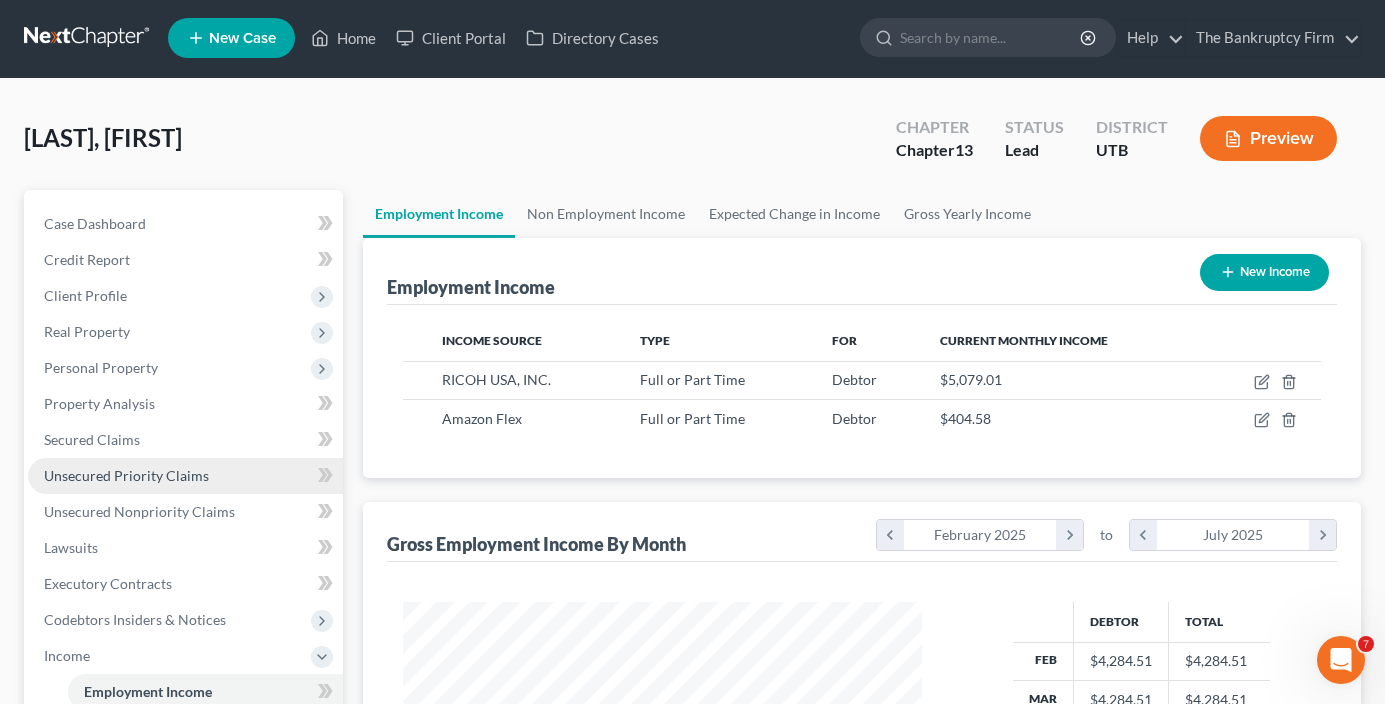 scroll, scrollTop: 0, scrollLeft: 0, axis: both 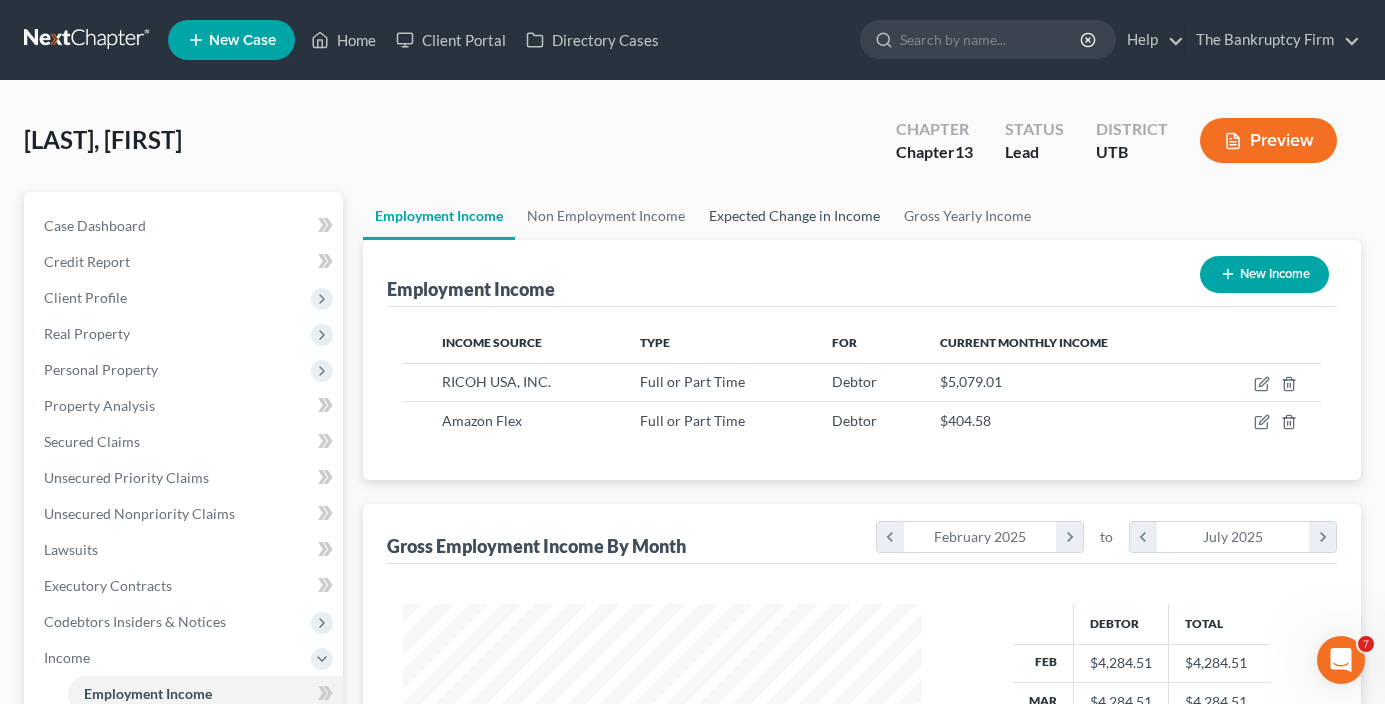 click on "Expected Change in Income" at bounding box center [794, 216] 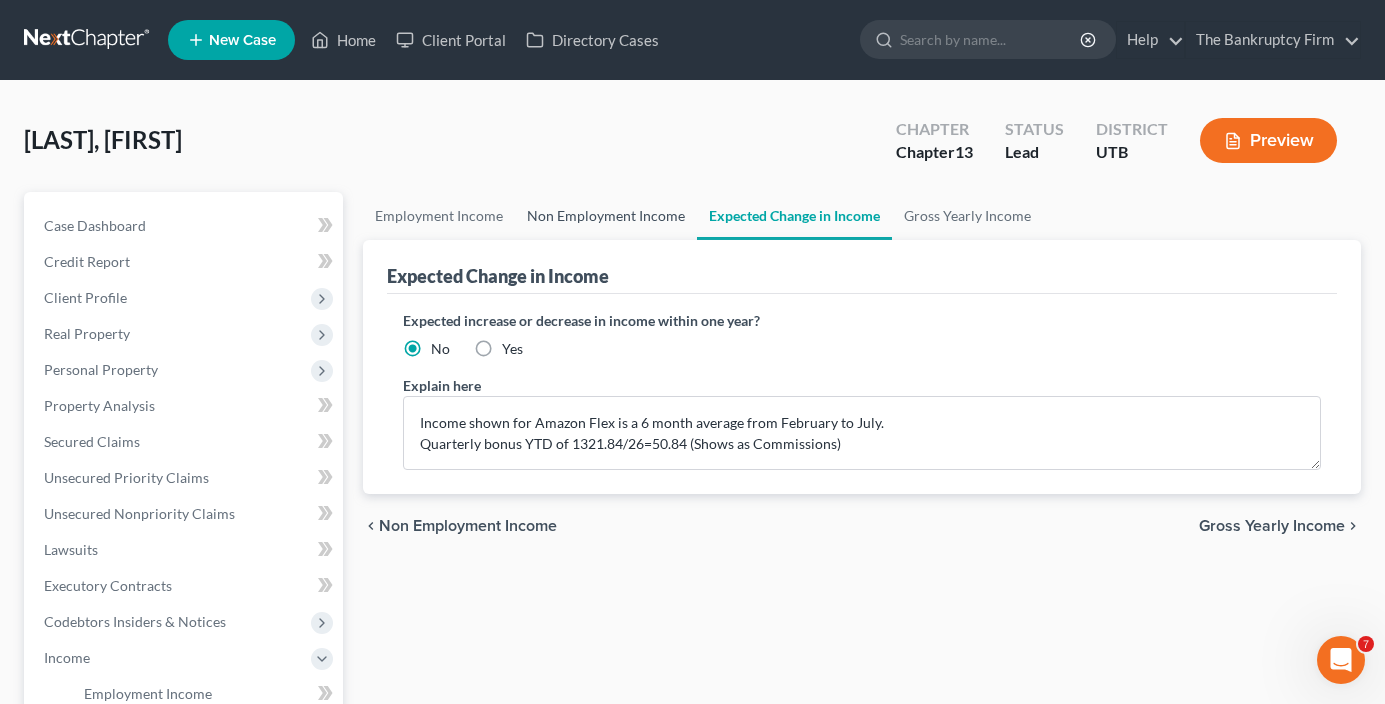 click on "Non Employment Income" at bounding box center [606, 216] 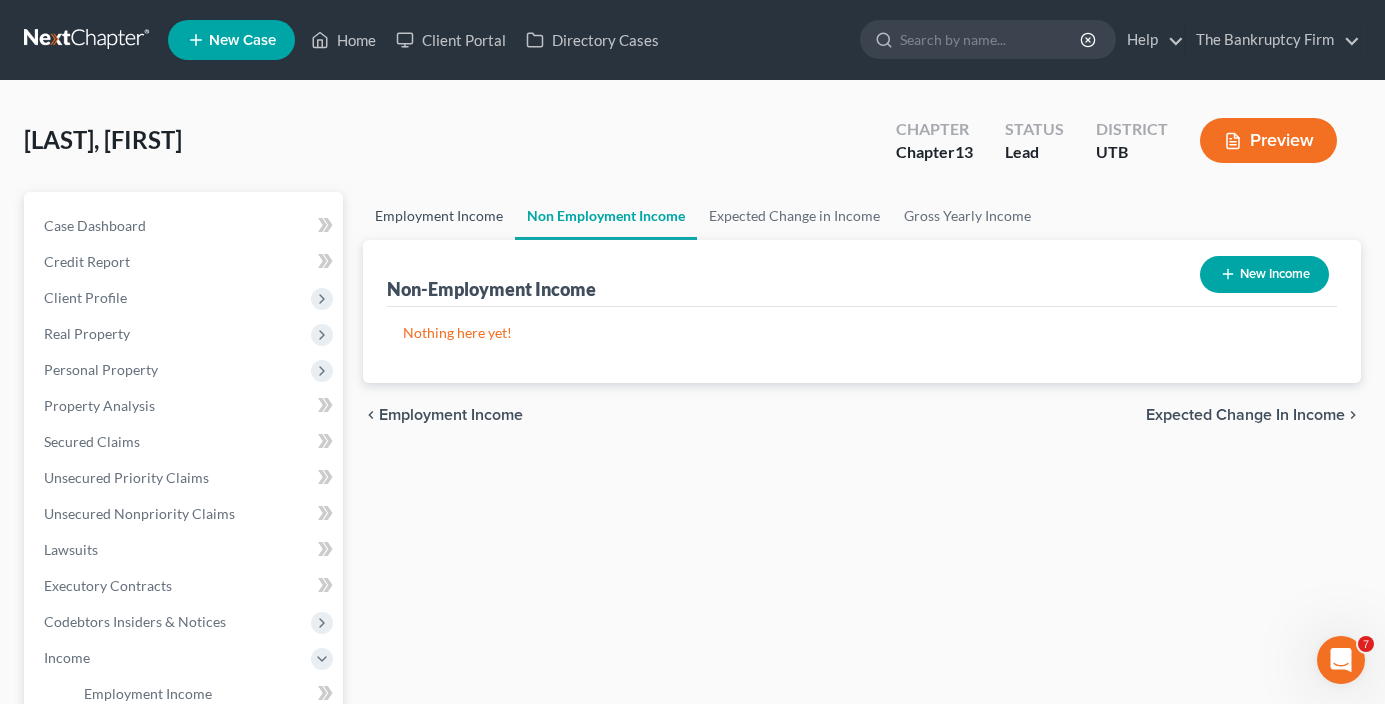 click on "Employment Income" at bounding box center [439, 216] 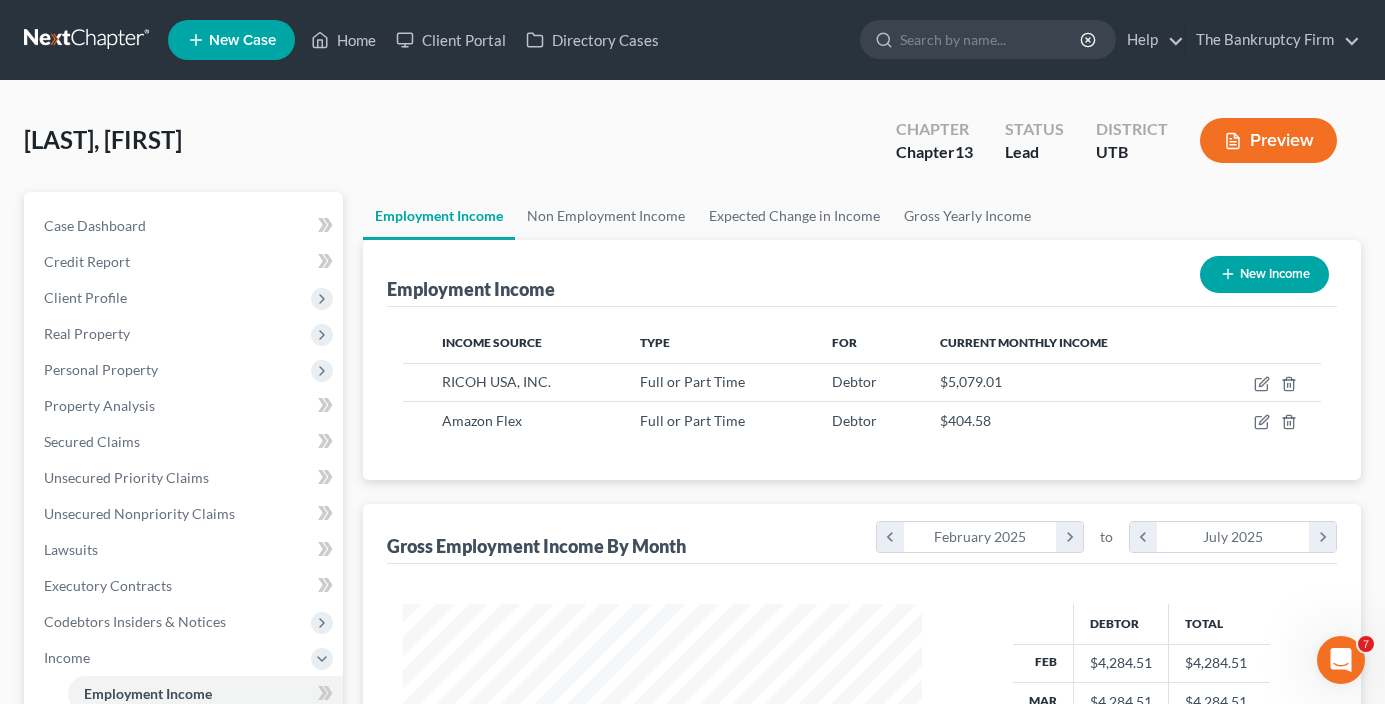 scroll, scrollTop: 999642, scrollLeft: 999441, axis: both 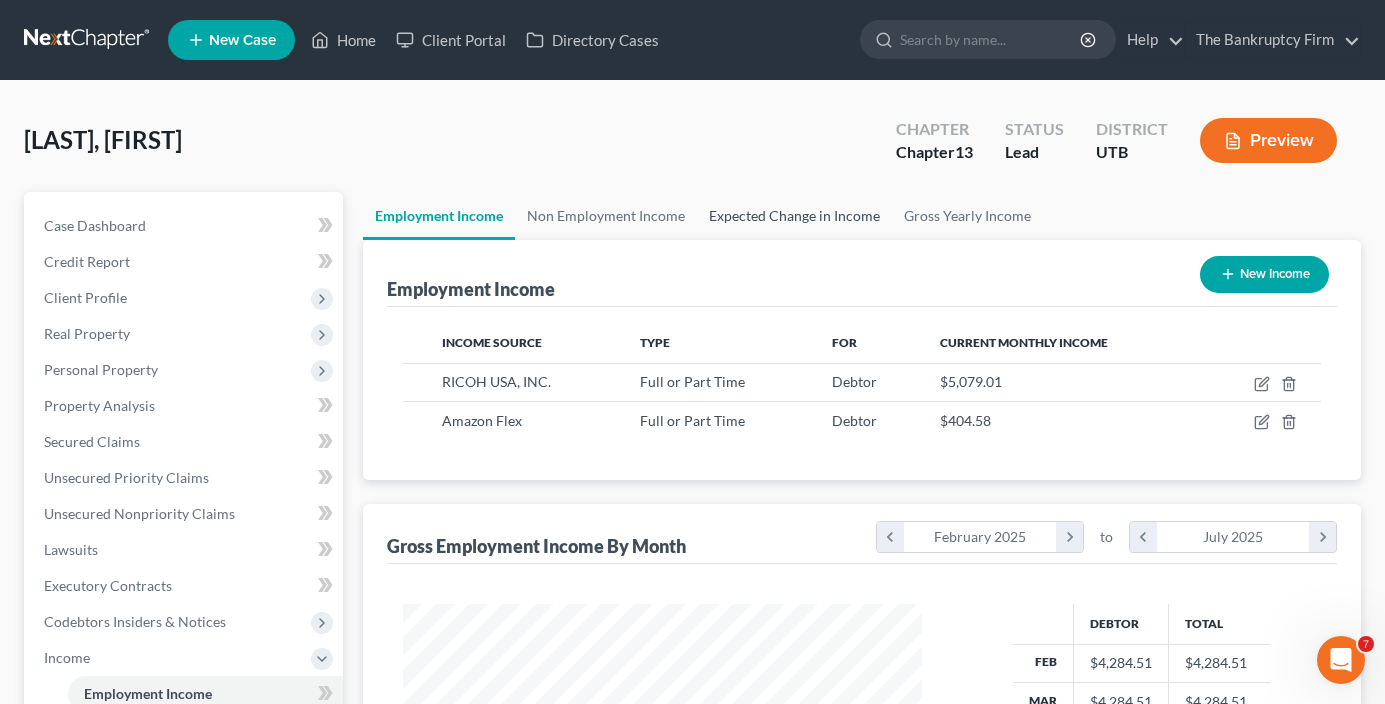 click on "Expected Change in Income" at bounding box center (794, 216) 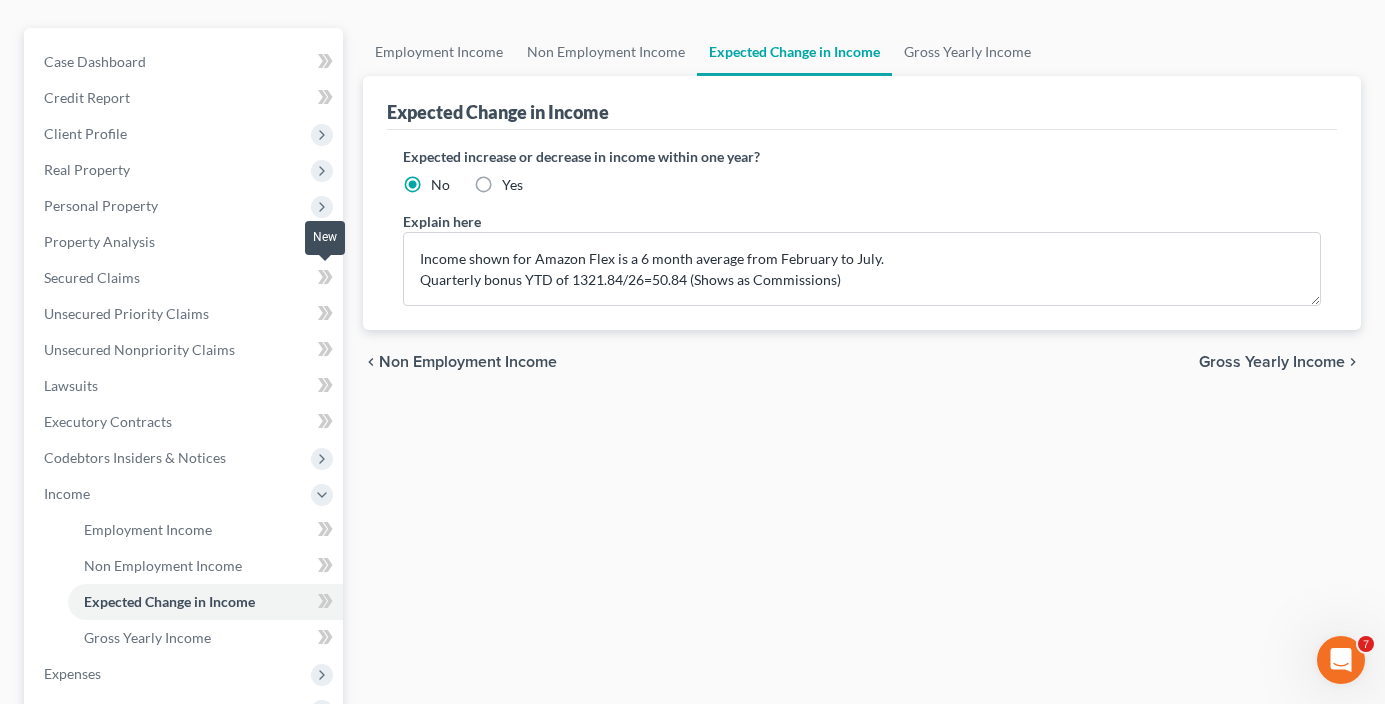 scroll, scrollTop: 200, scrollLeft: 0, axis: vertical 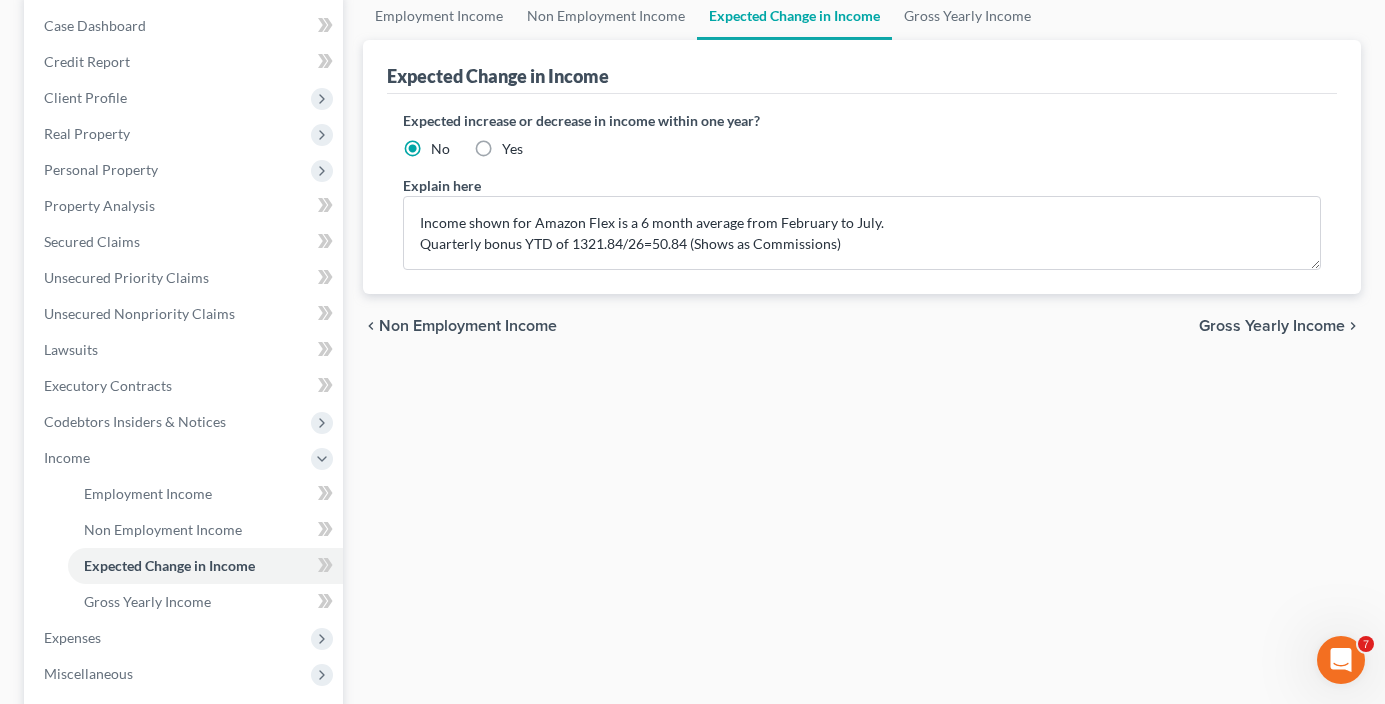 click on "Employment Income
Non Employment Income
Expected Change in Income
Gross Yearly Income
Expected Change in Income Expected increase or decrease in income within one year? No Yes Explain here Income shown for Amazon Flex is a 6 month average from February to July.
Quarterly bonus YTD of 1321.84/26=50.84 (Shows as Commissions)
chevron_left
Non Employment Income
Gross Yearly Income
chevron_right" at bounding box center (862, 479) 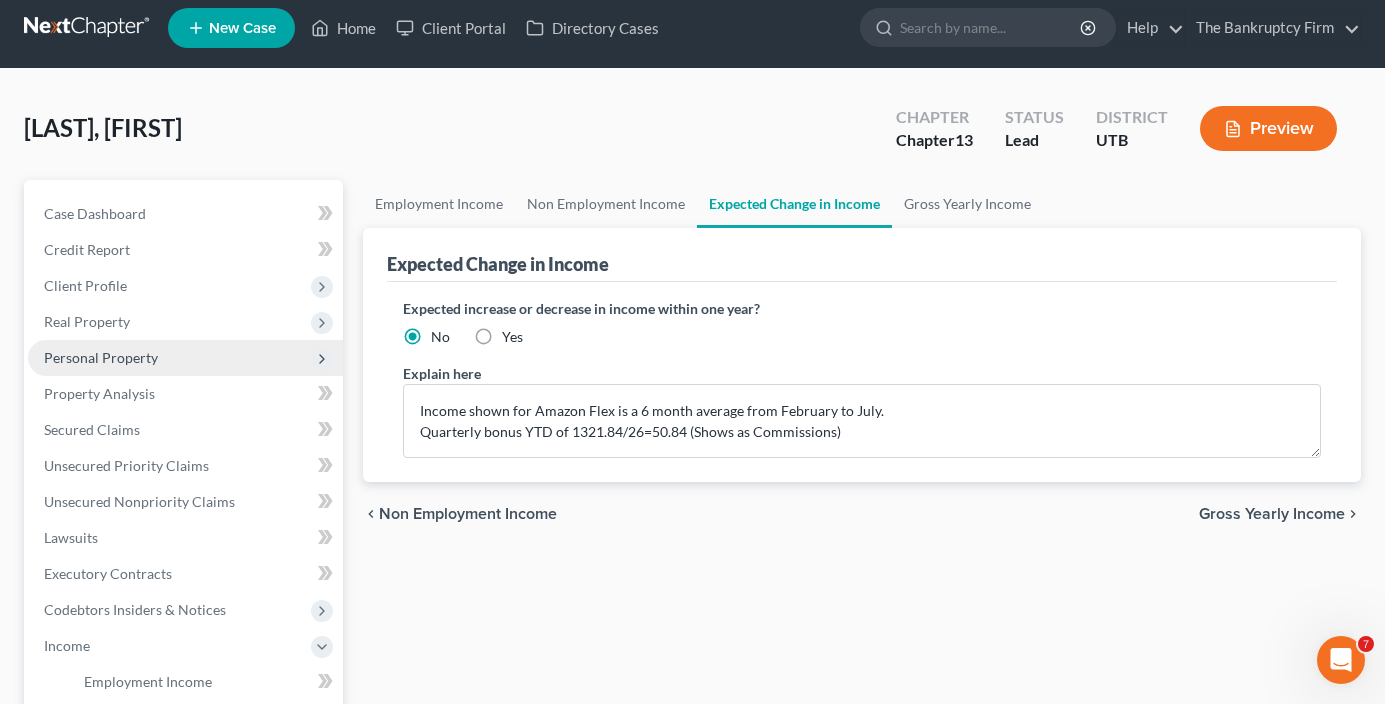 scroll, scrollTop: 0, scrollLeft: 0, axis: both 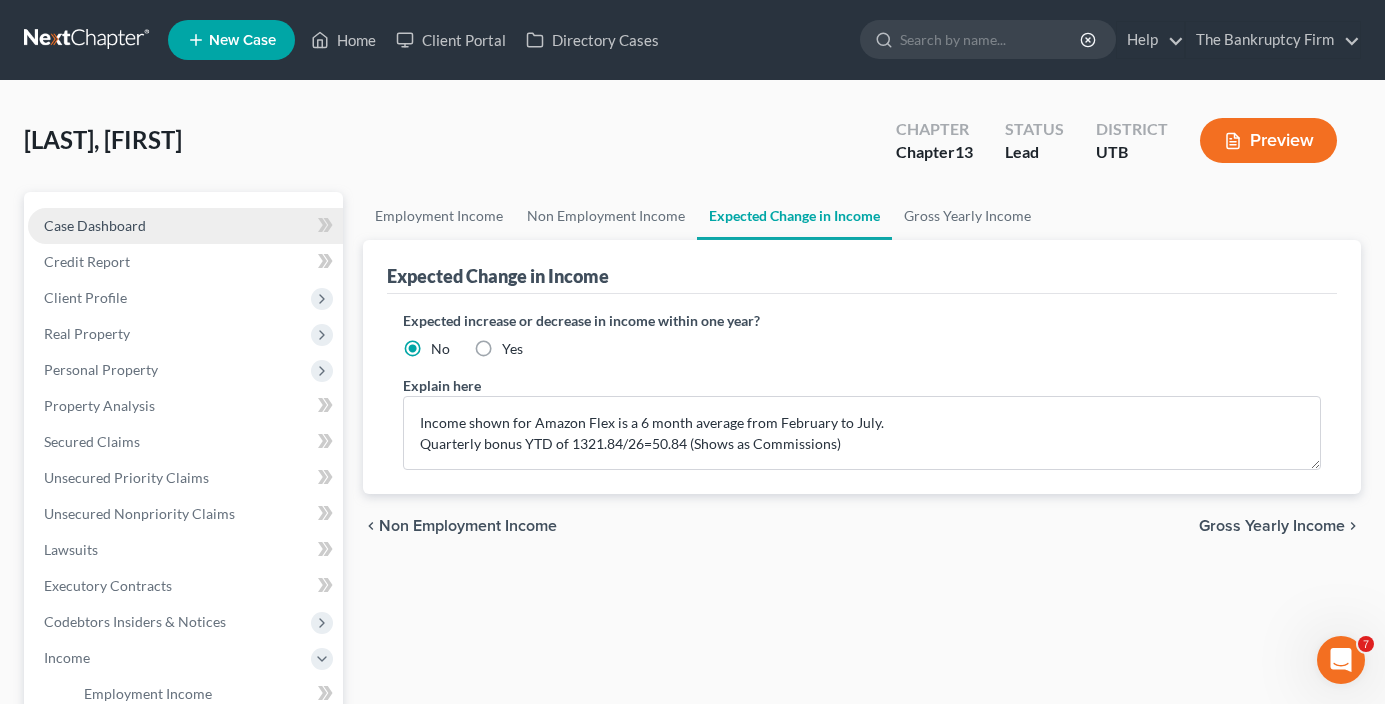 click on "Case Dashboard" at bounding box center (185, 226) 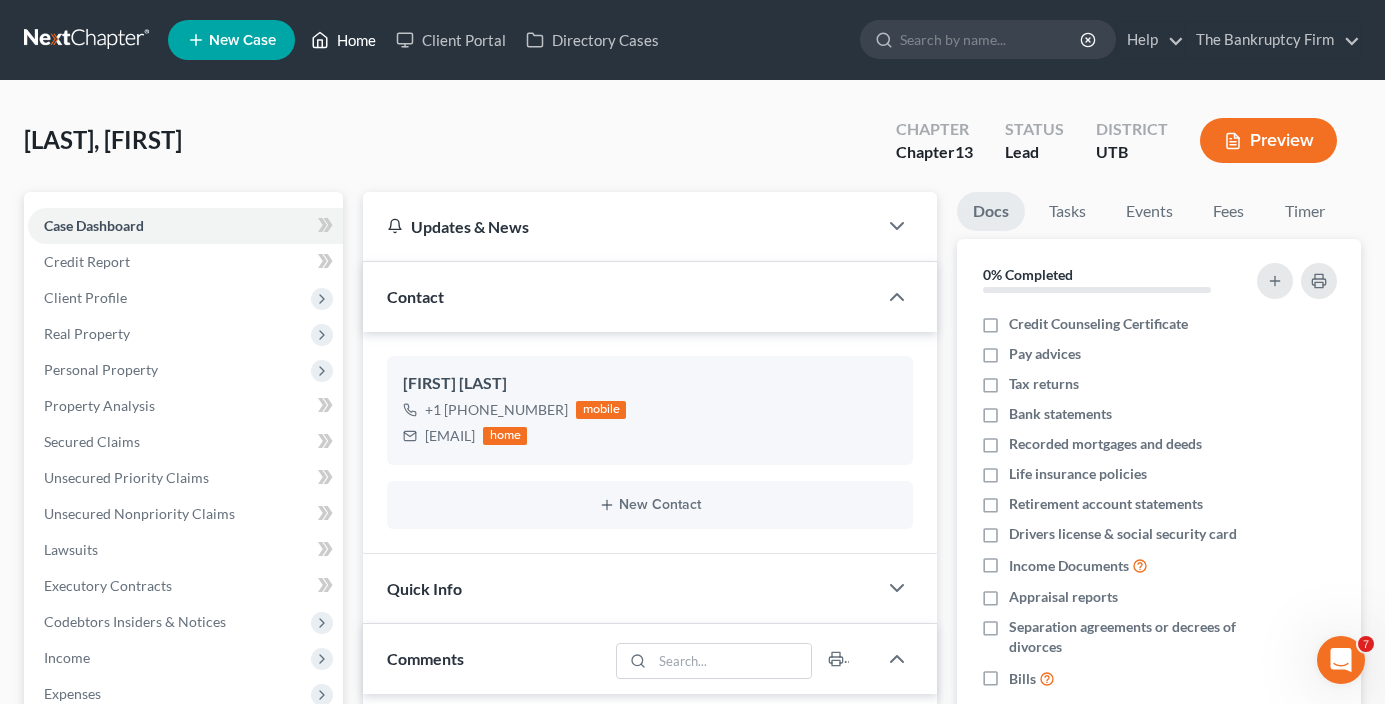 click on "Debtor 1        [FIRST]  [LAST]     Debtor 2         [FIRST]  [LAST]     (Spouse, if filing) United States Bankruptcy Court for the    District of Utah     Case number" at bounding box center (692, 148) 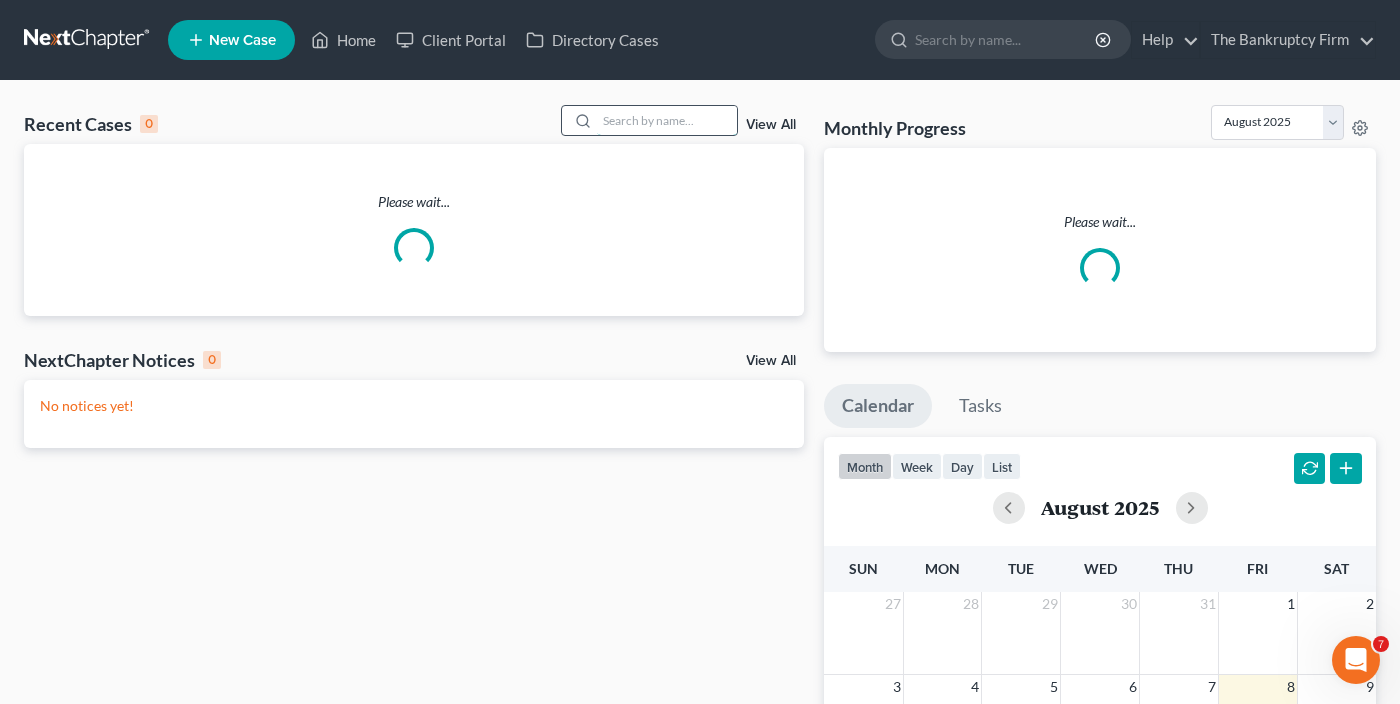 click at bounding box center [667, 120] 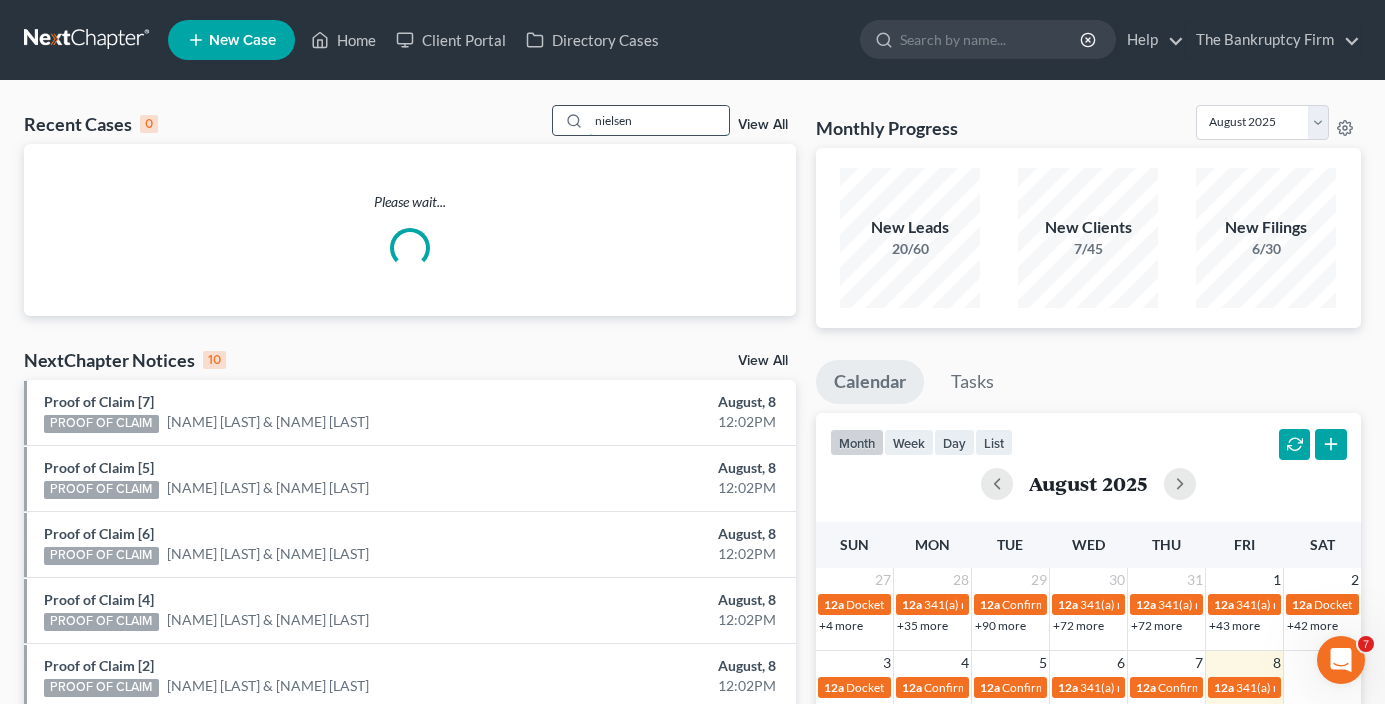 type on "nielsen" 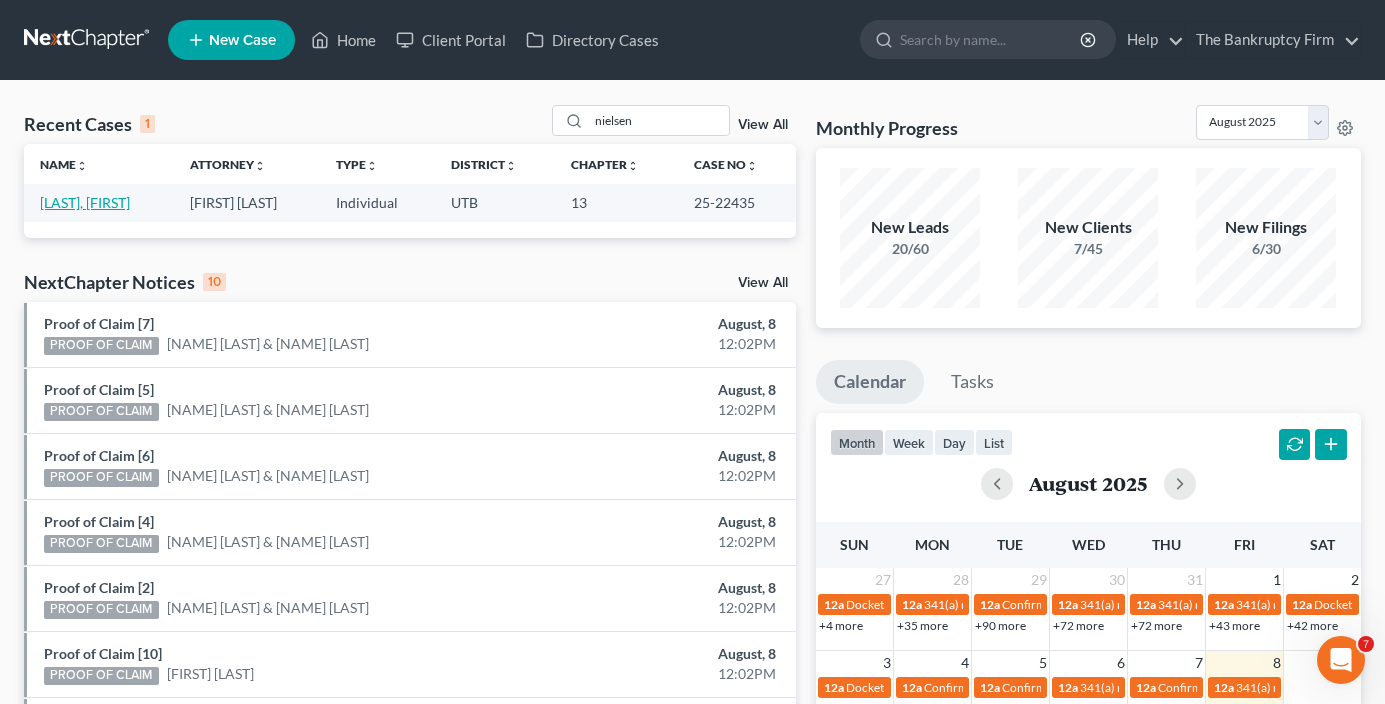 click on "[LAST], [FIRST]" at bounding box center [85, 202] 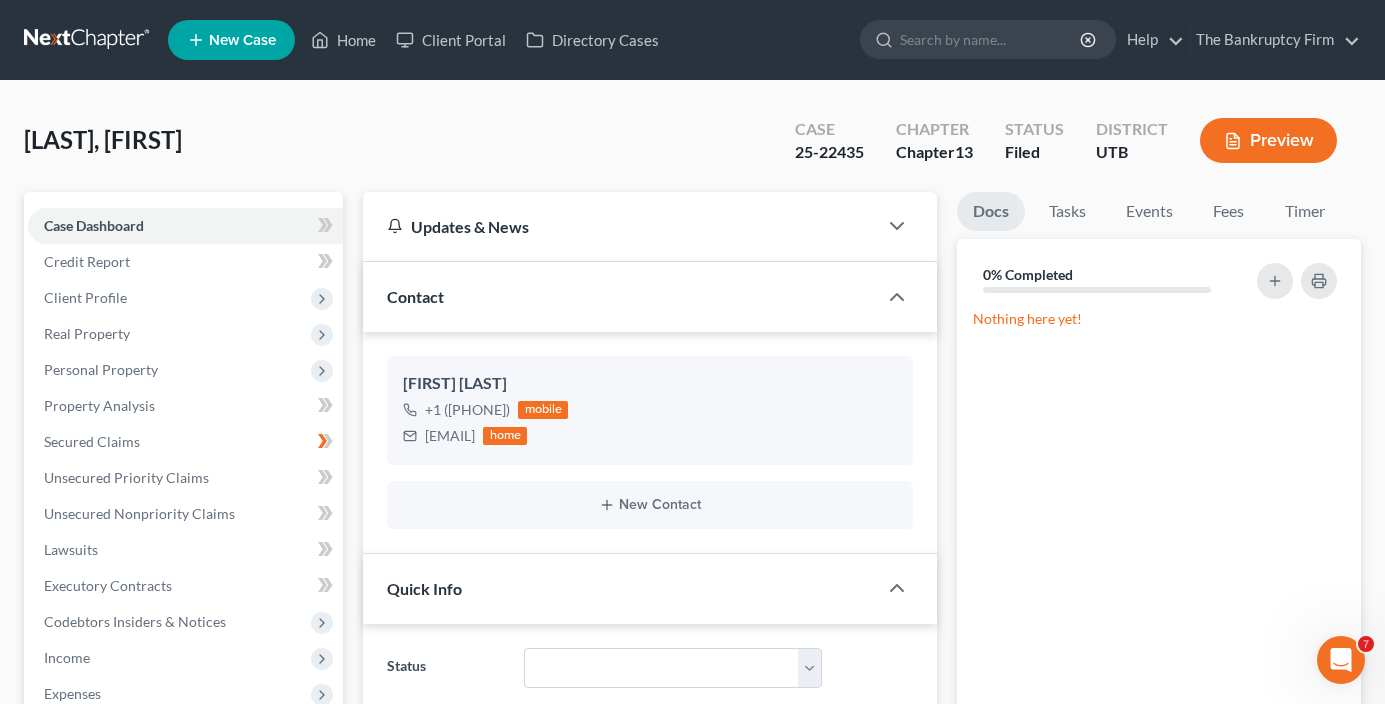 scroll, scrollTop: 73, scrollLeft: 0, axis: vertical 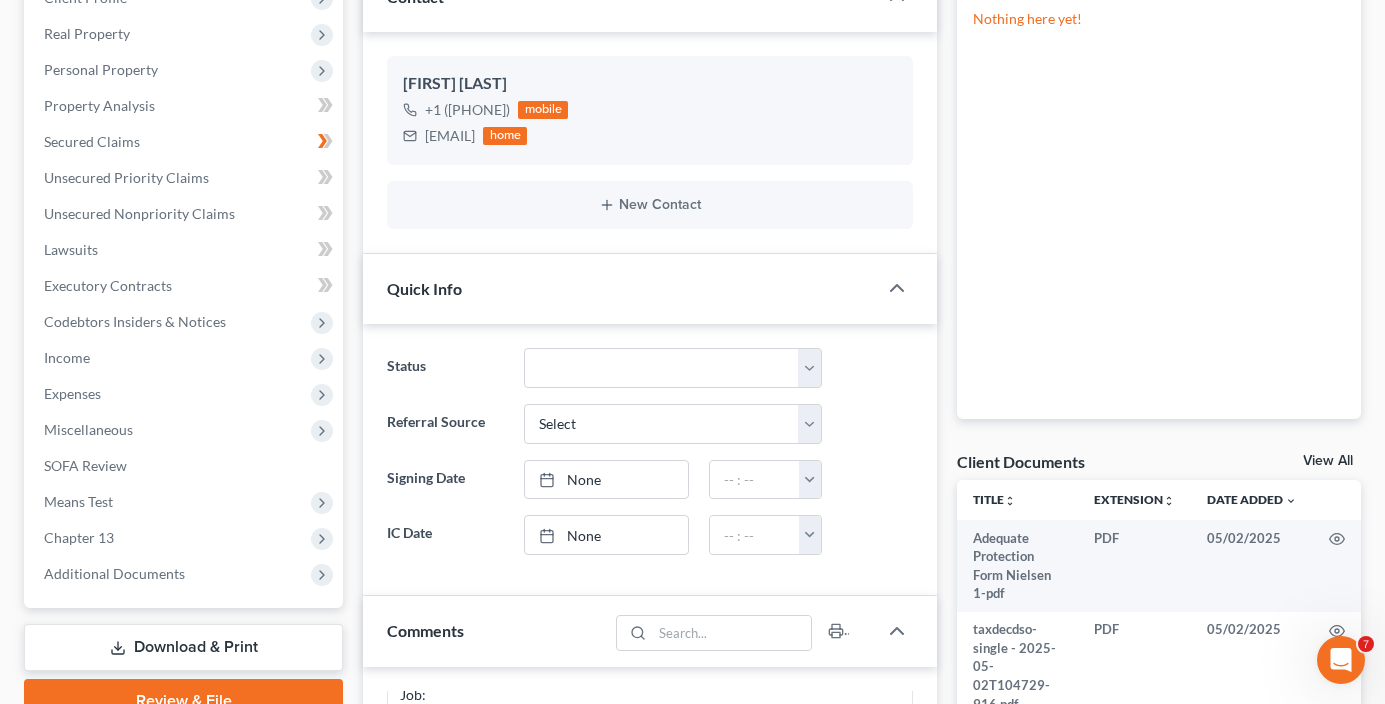 click on "View All" at bounding box center [1328, 461] 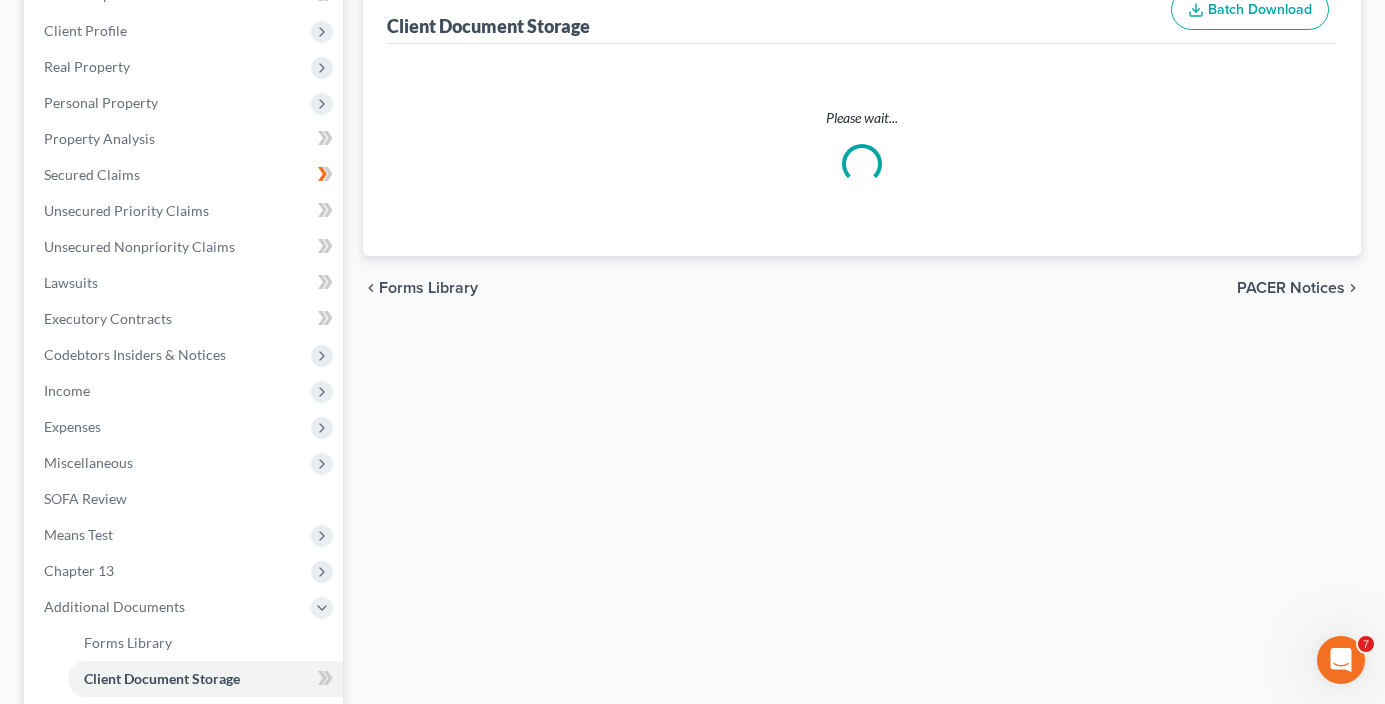 scroll, scrollTop: 198, scrollLeft: 0, axis: vertical 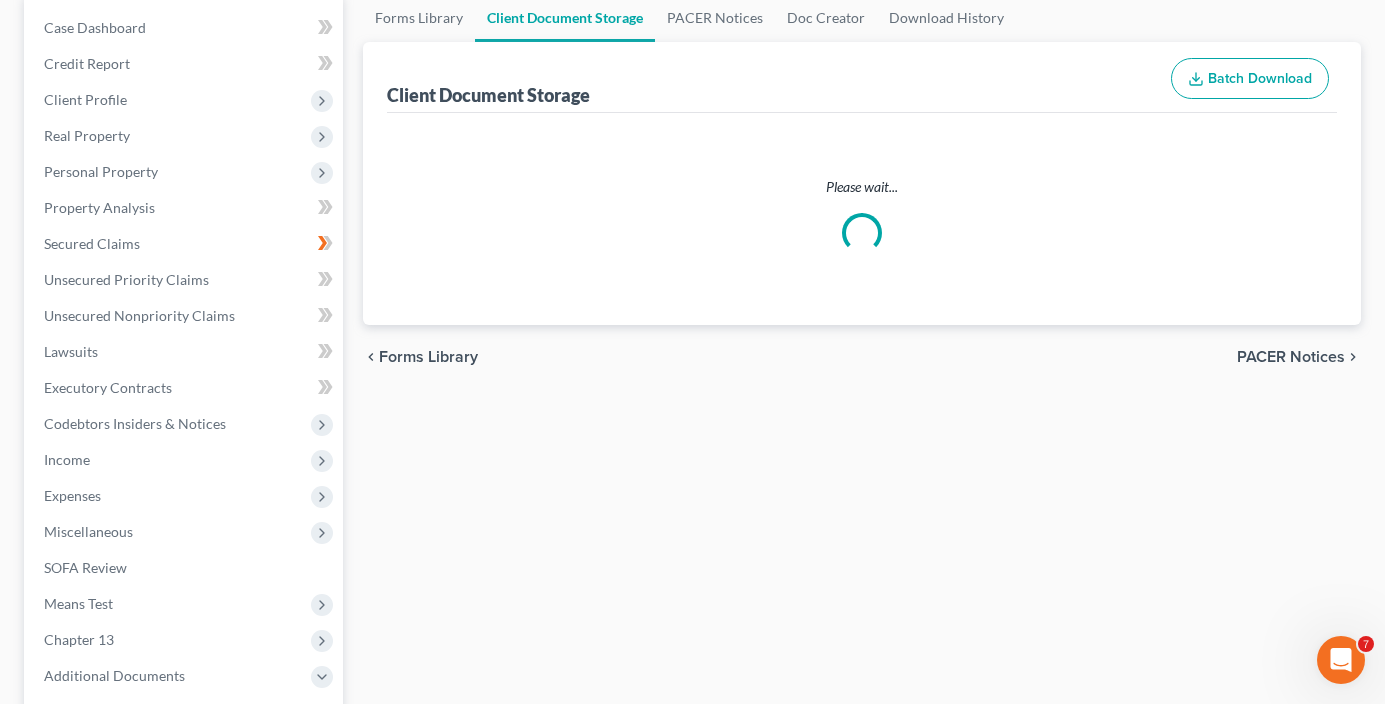 select on "30" 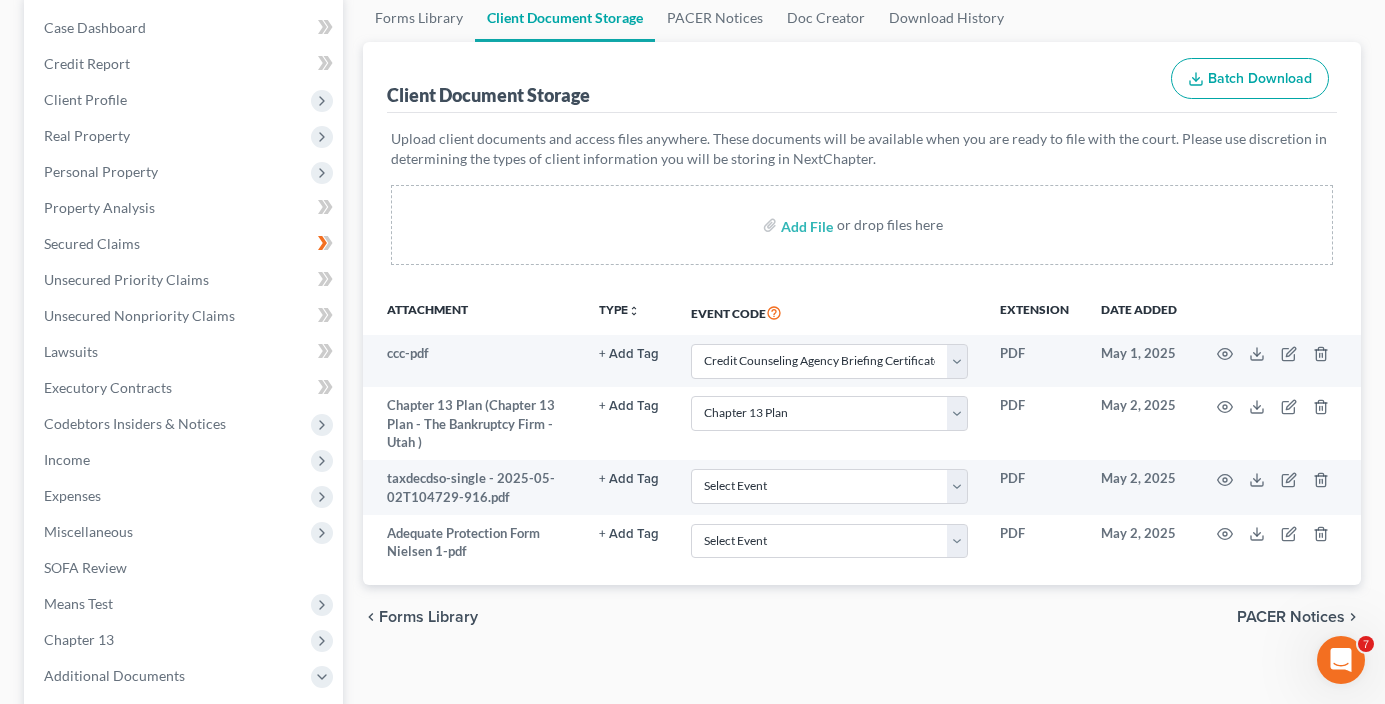 scroll, scrollTop: 0, scrollLeft: 0, axis: both 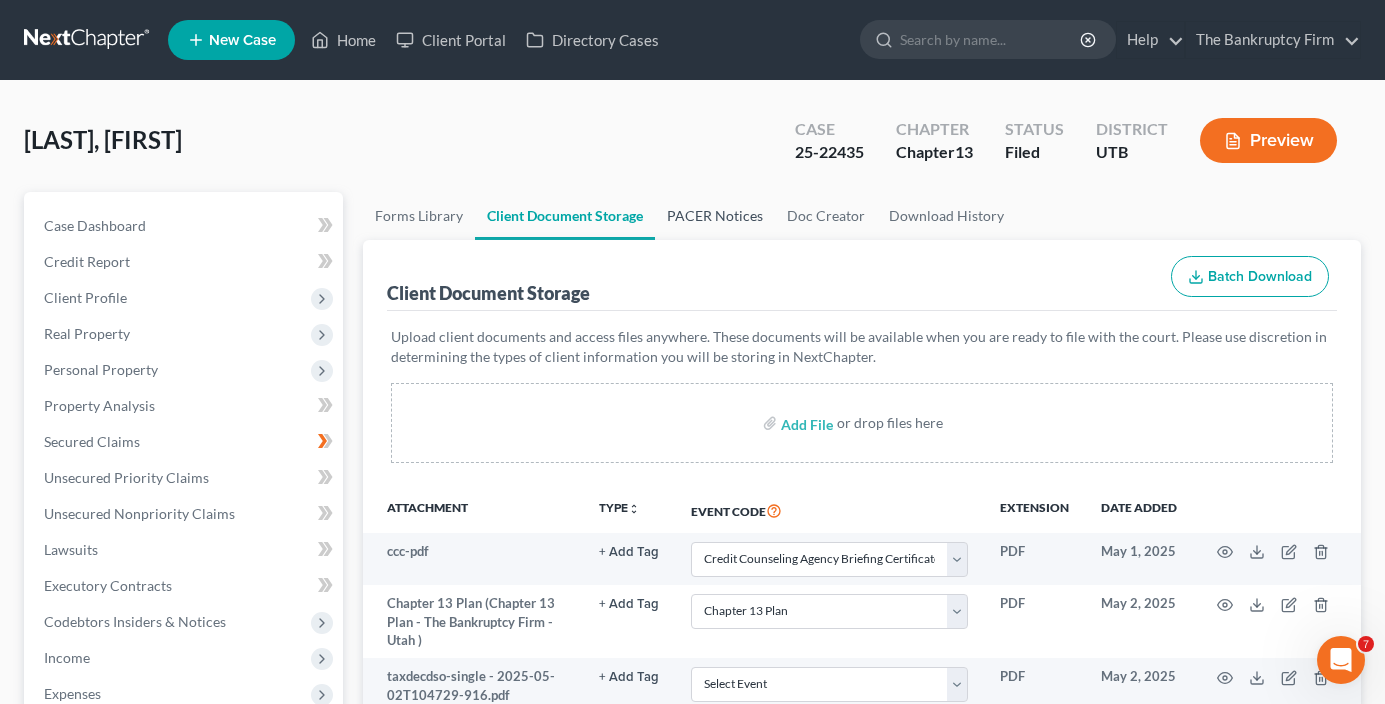 click on "PACER Notices" at bounding box center [715, 216] 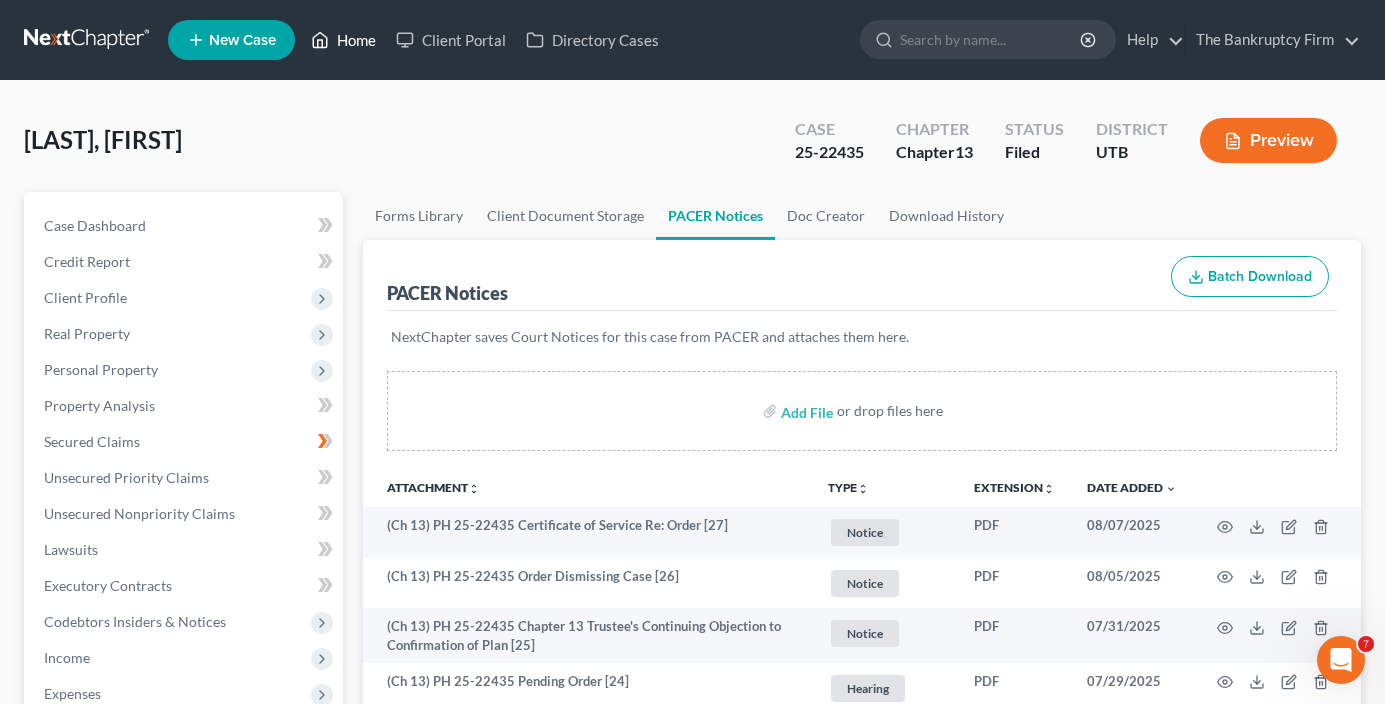 click on "Home" at bounding box center [343, 40] 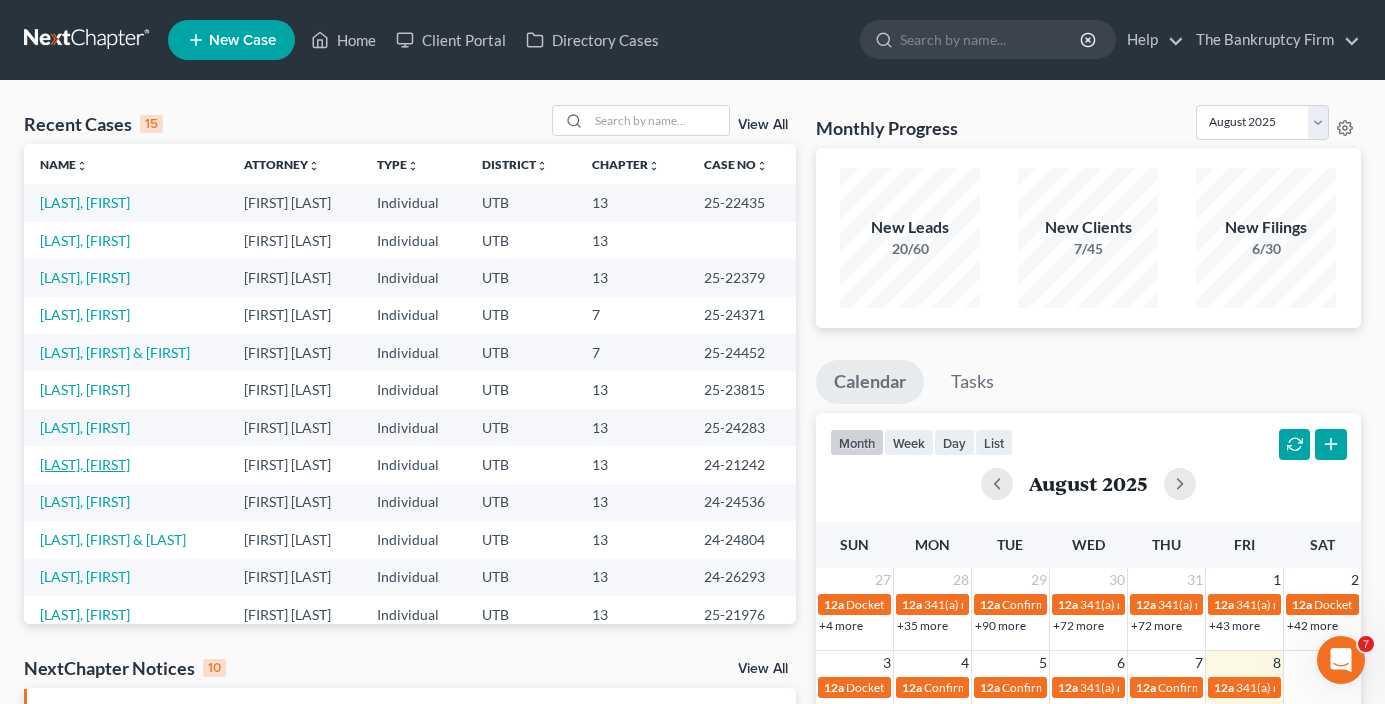 click on "[LAST], [FIRST]" at bounding box center [85, 464] 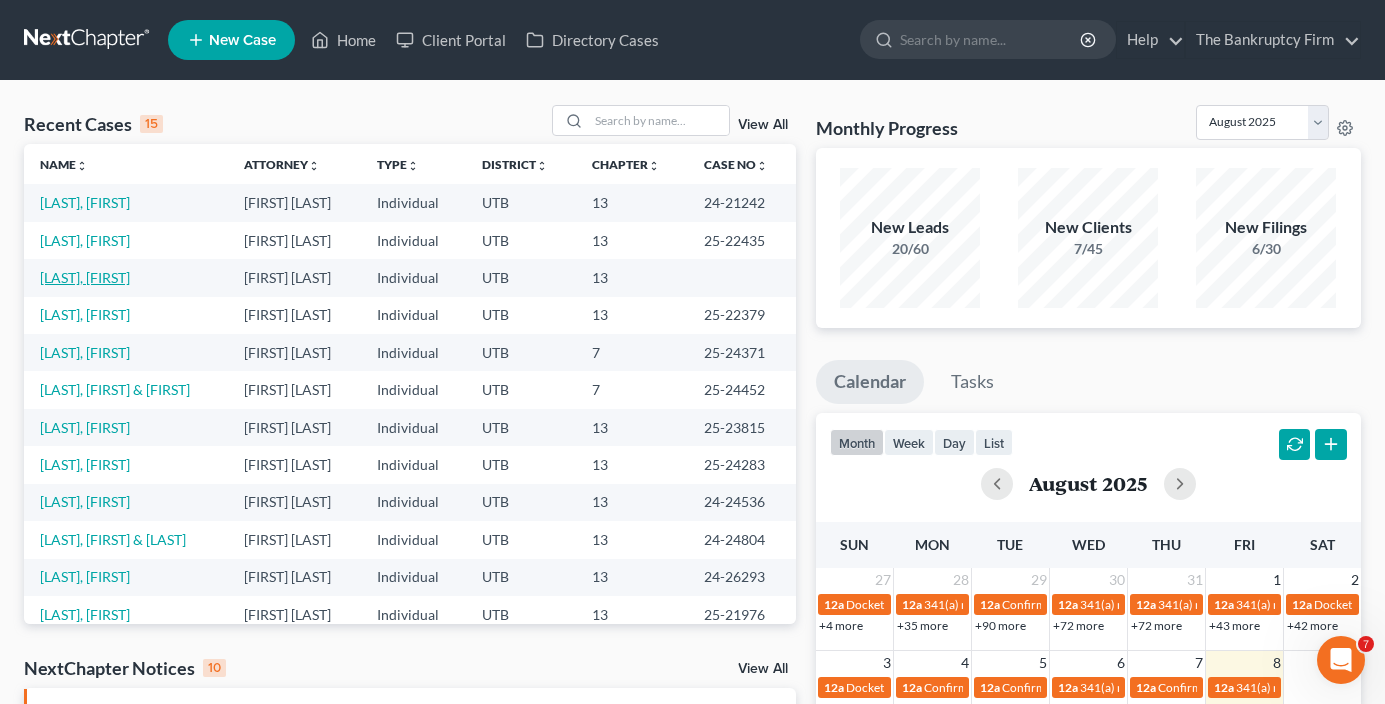 click on "[LAST], [FIRST]" at bounding box center (85, 277) 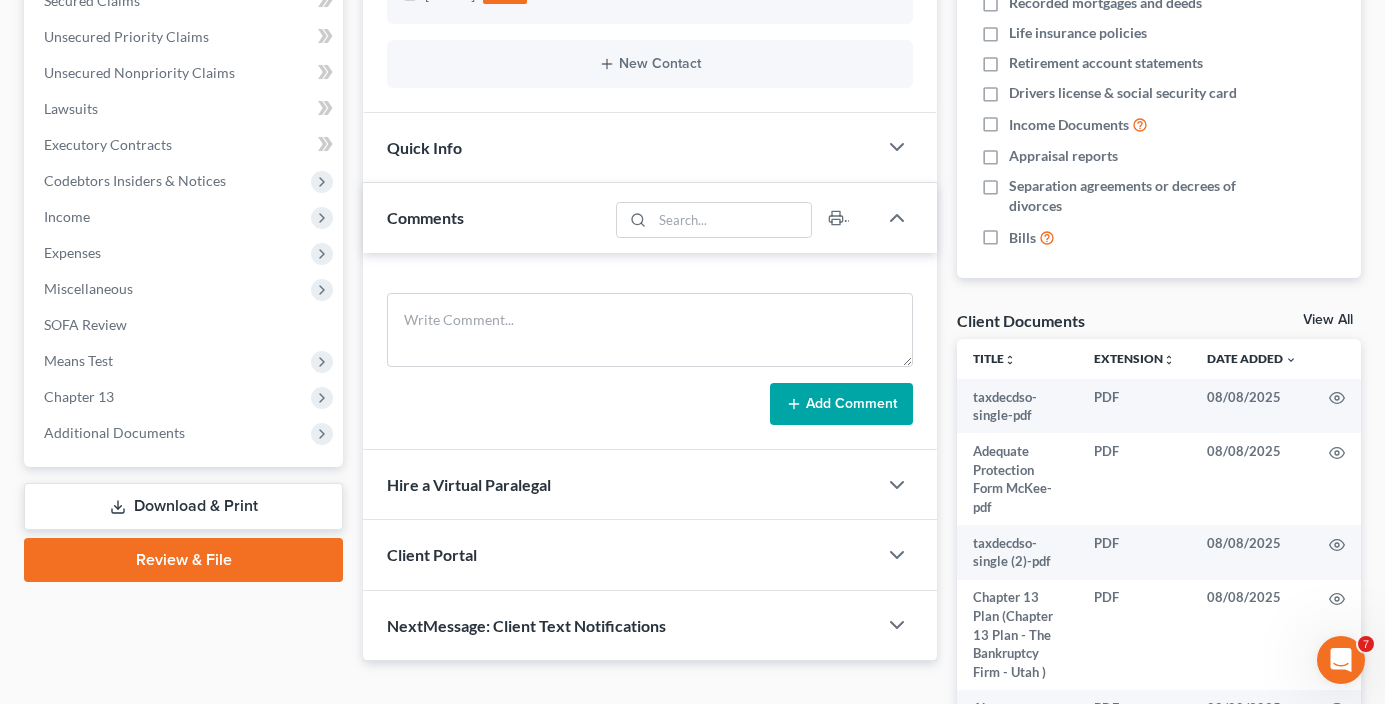 scroll, scrollTop: 500, scrollLeft: 0, axis: vertical 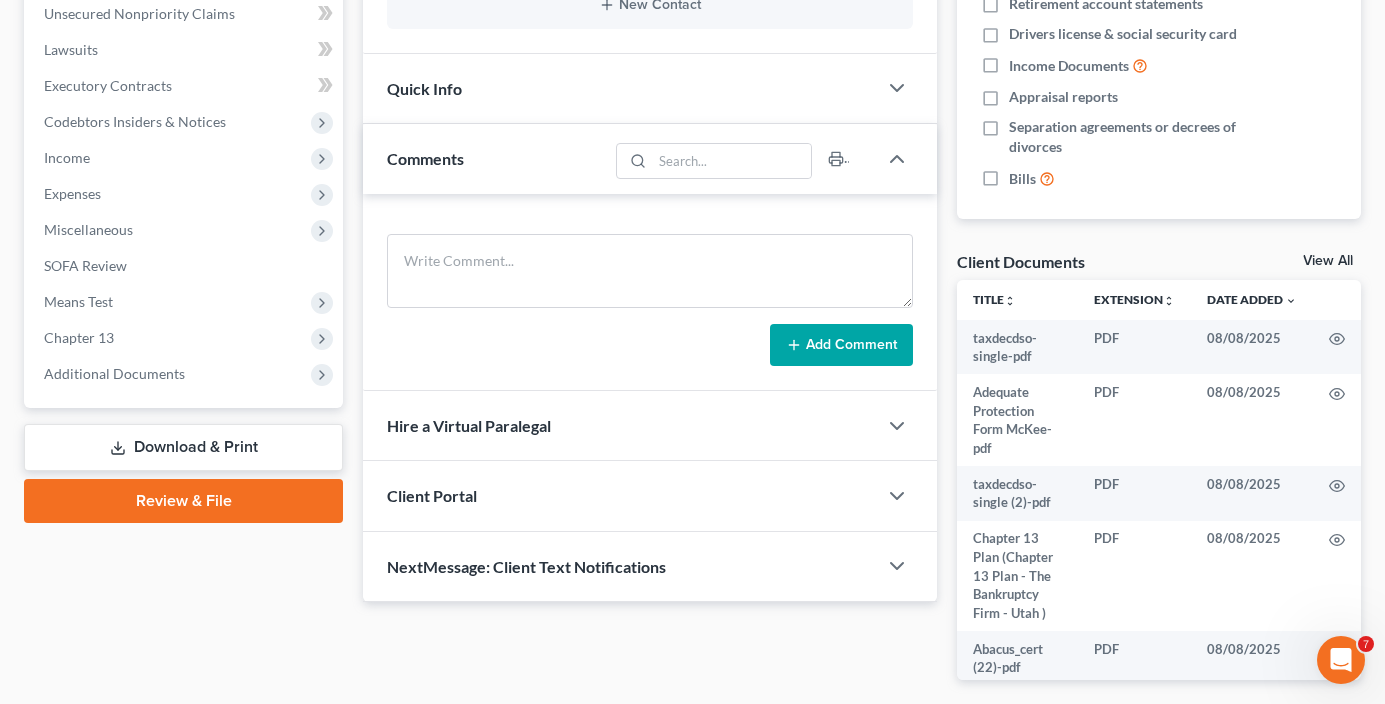 click on "Case Dashboard
Payments
Invoices
Payments
Payments
Credit Report
Client Profile" at bounding box center (183, 202) 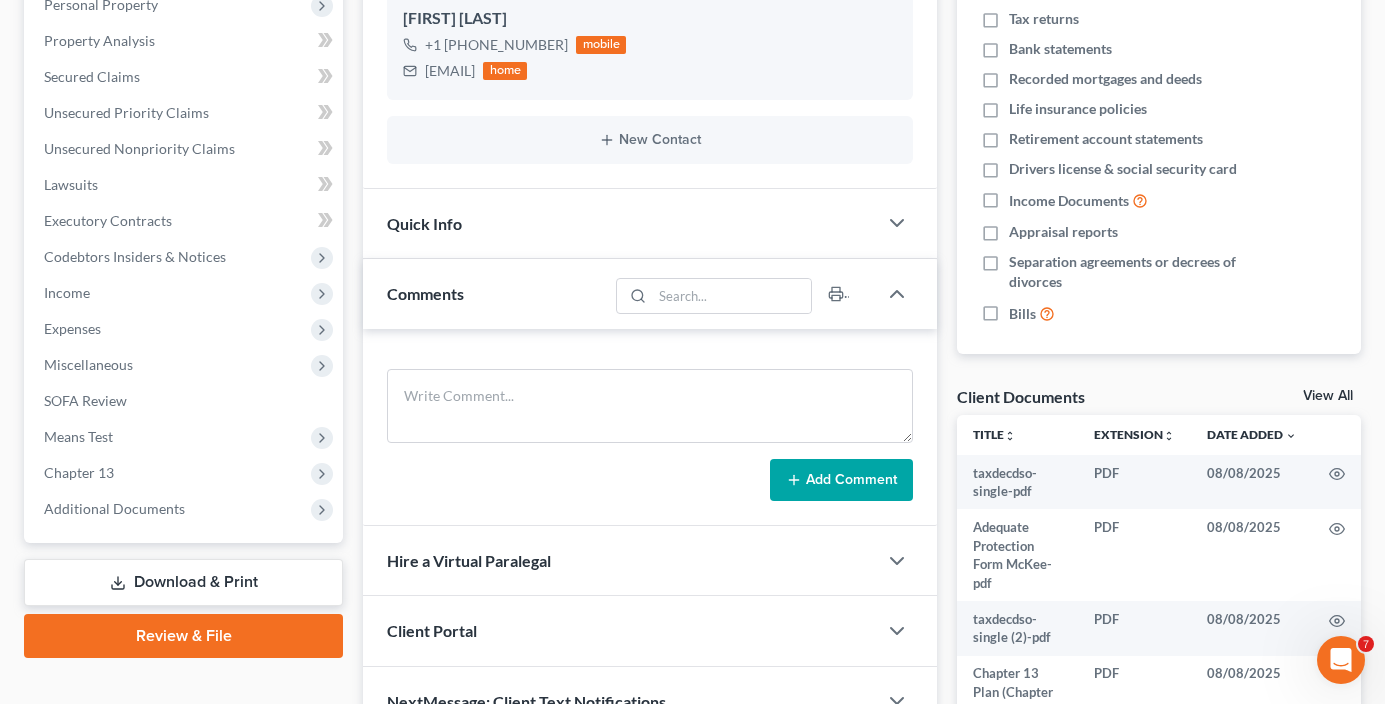 scroll, scrollTop: 400, scrollLeft: 0, axis: vertical 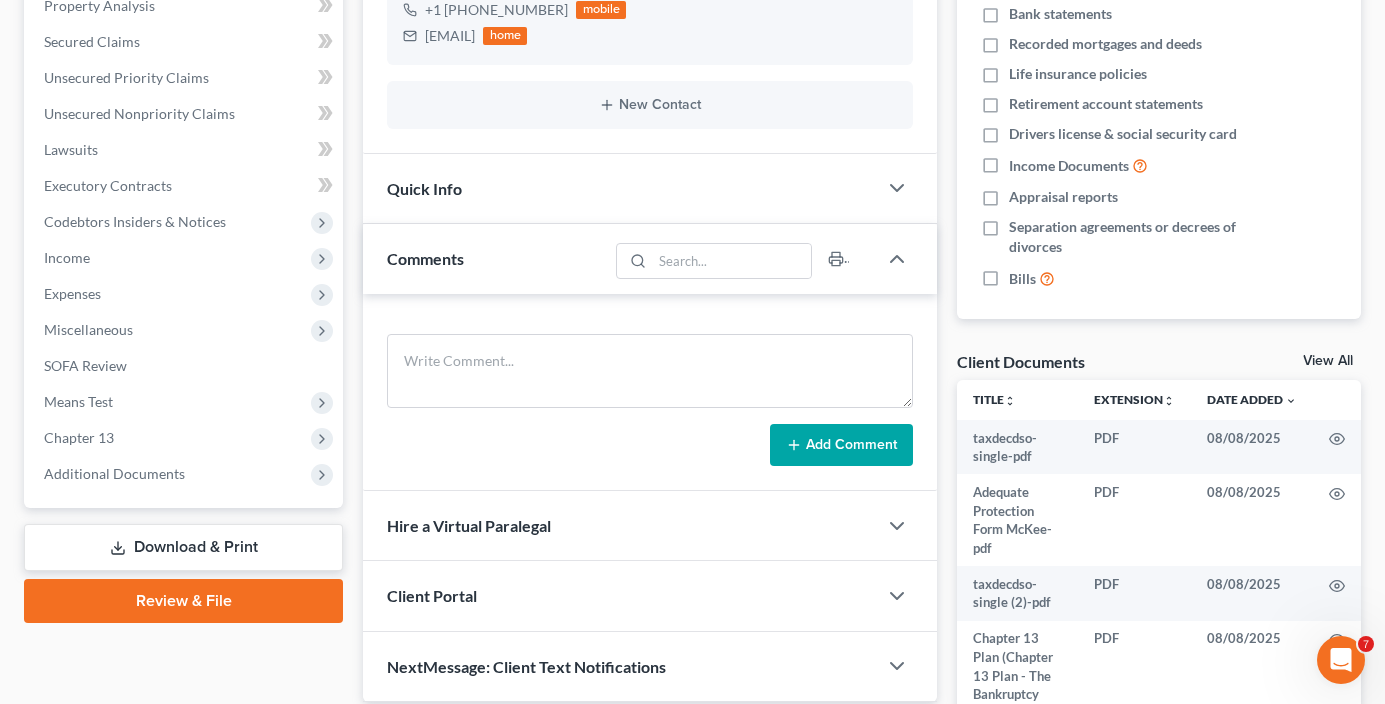 click on "Download & Print" at bounding box center [183, 547] 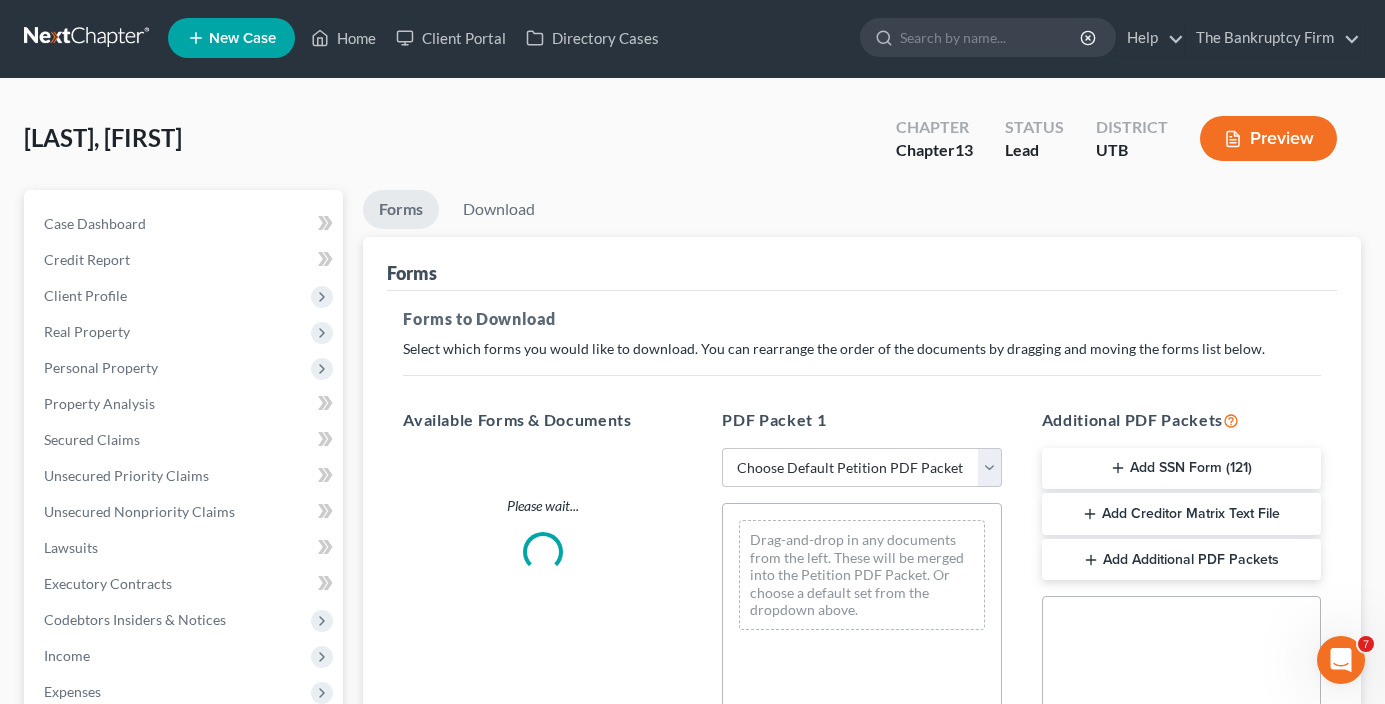 scroll, scrollTop: 0, scrollLeft: 0, axis: both 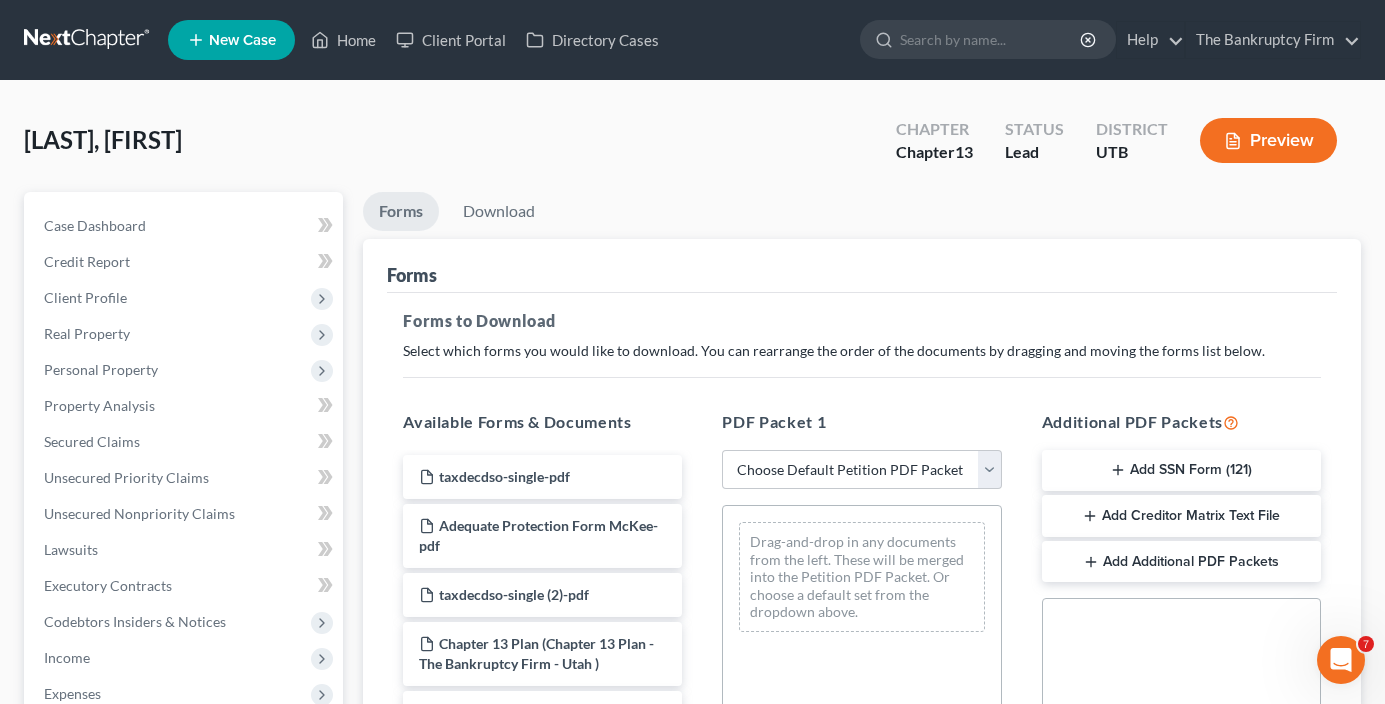 click on "Add SSN Form (121)" at bounding box center (1181, 471) 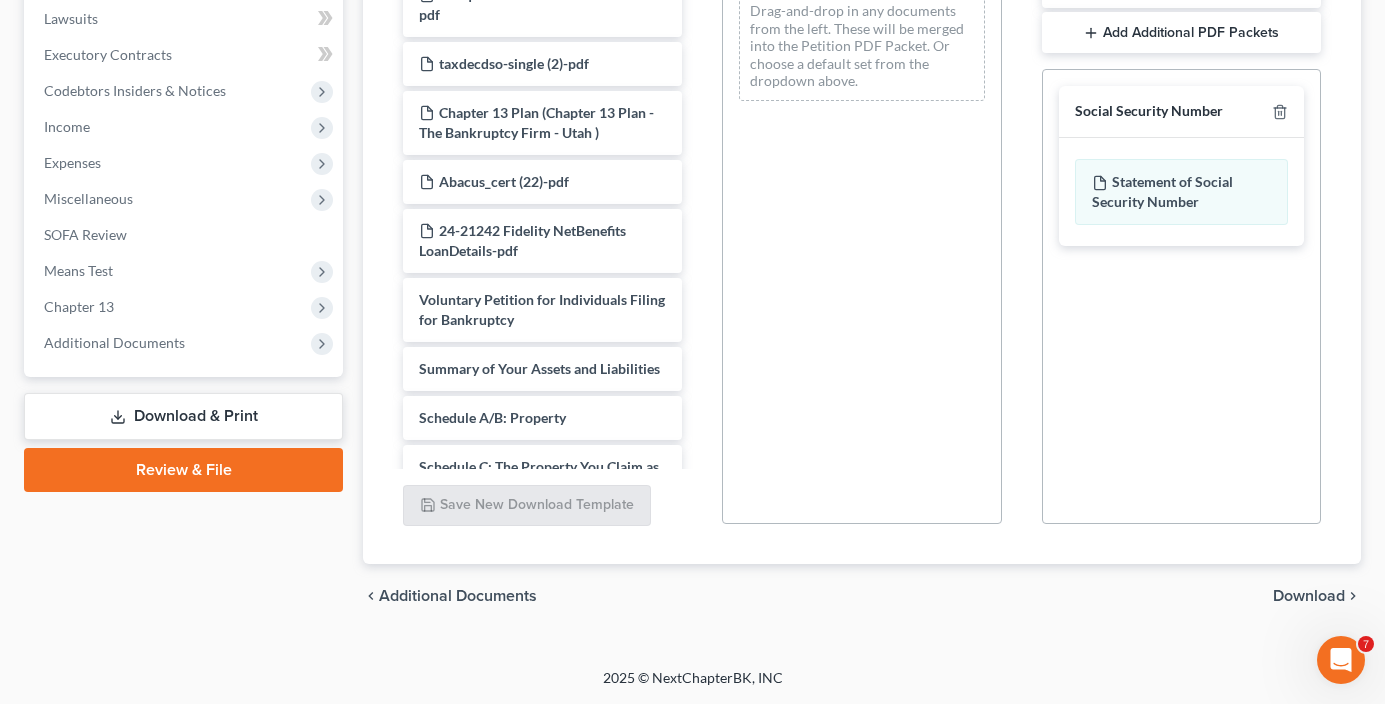 click on "Download" at bounding box center (1309, 596) 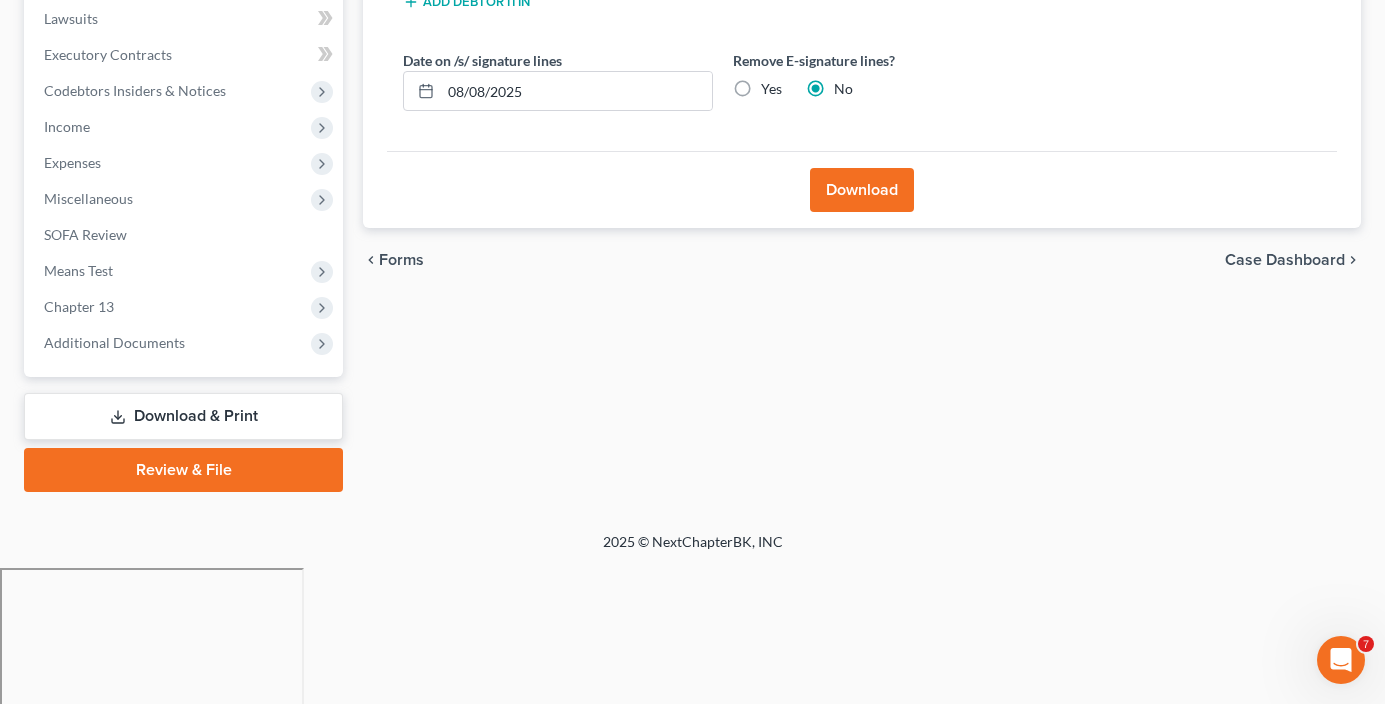 scroll, scrollTop: 395, scrollLeft: 0, axis: vertical 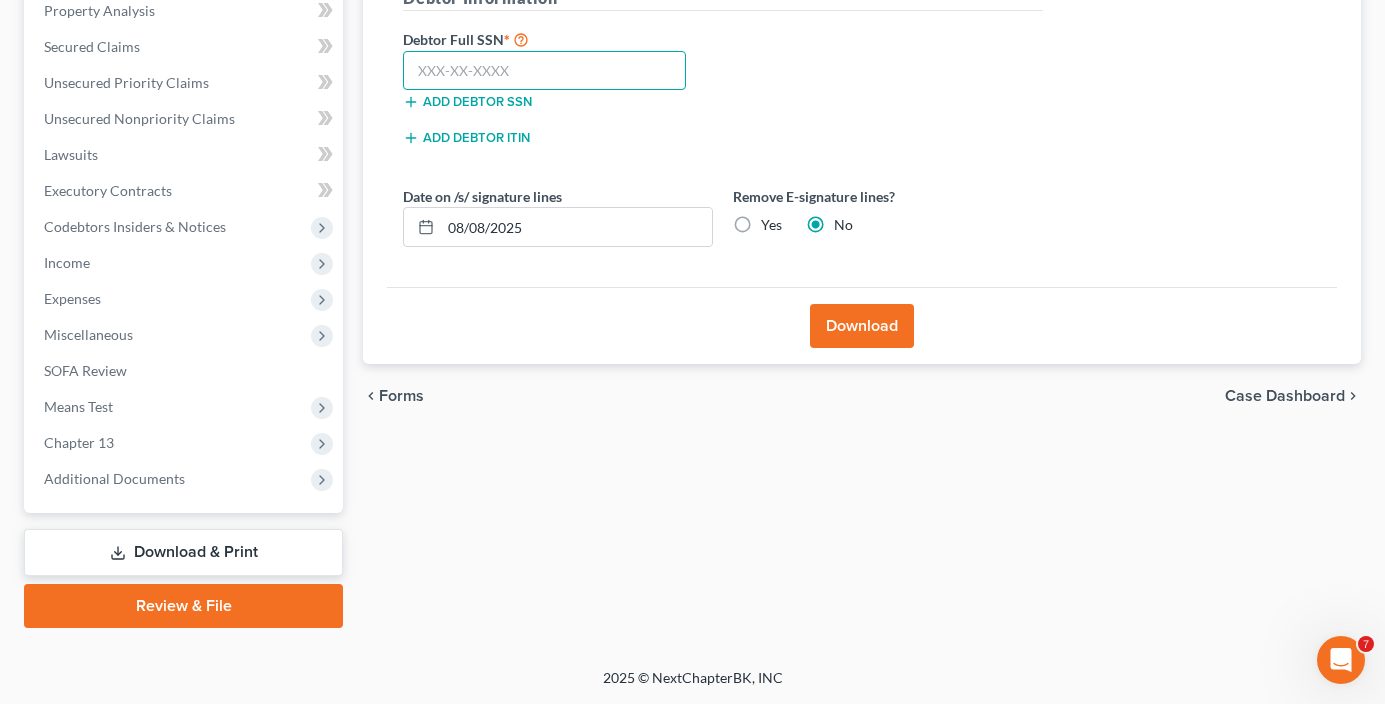 click at bounding box center (544, 71) 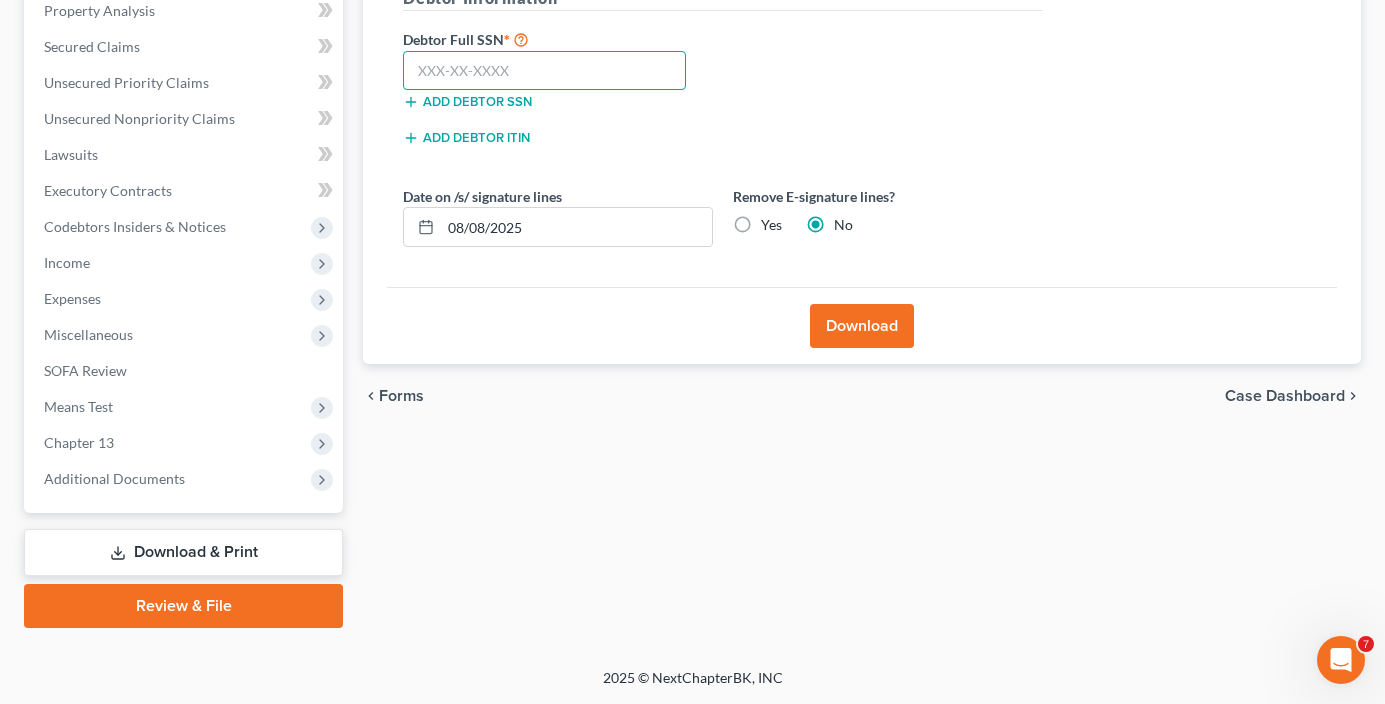 paste on "[SSN]" 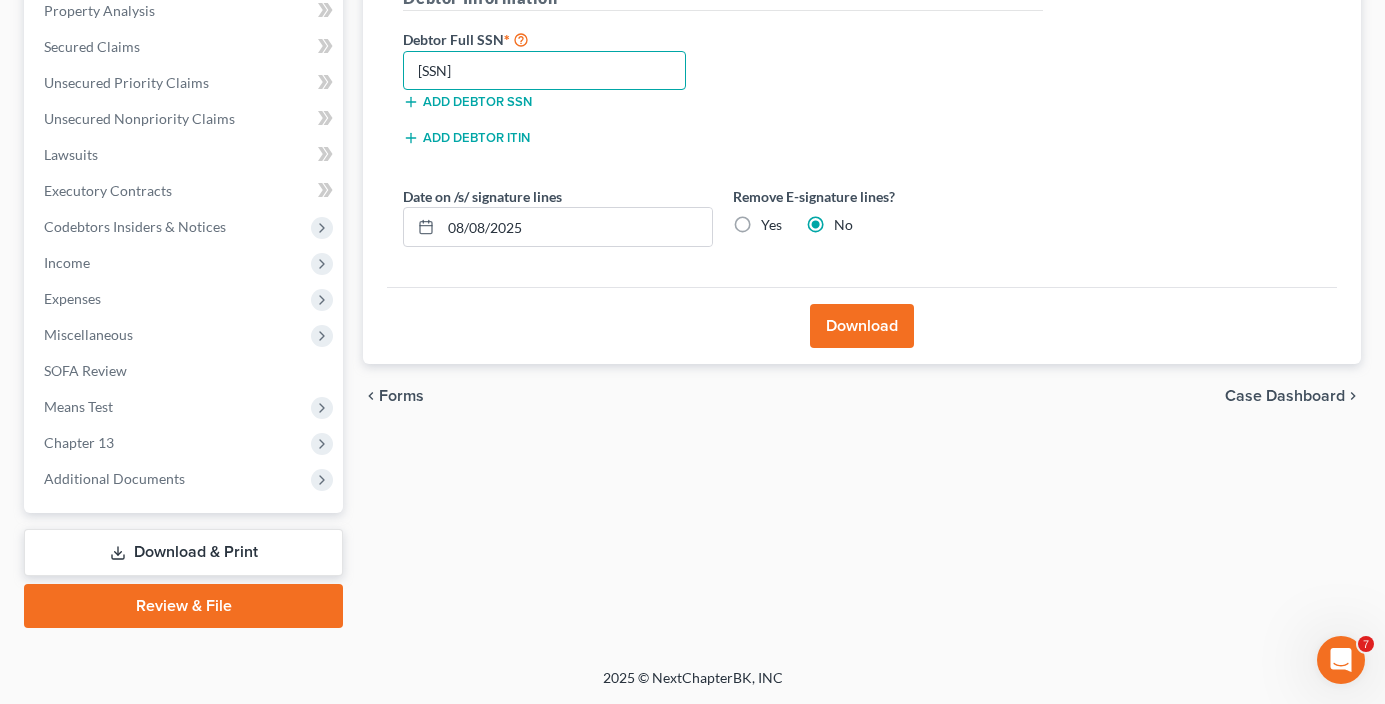 scroll, scrollTop: 195, scrollLeft: 0, axis: vertical 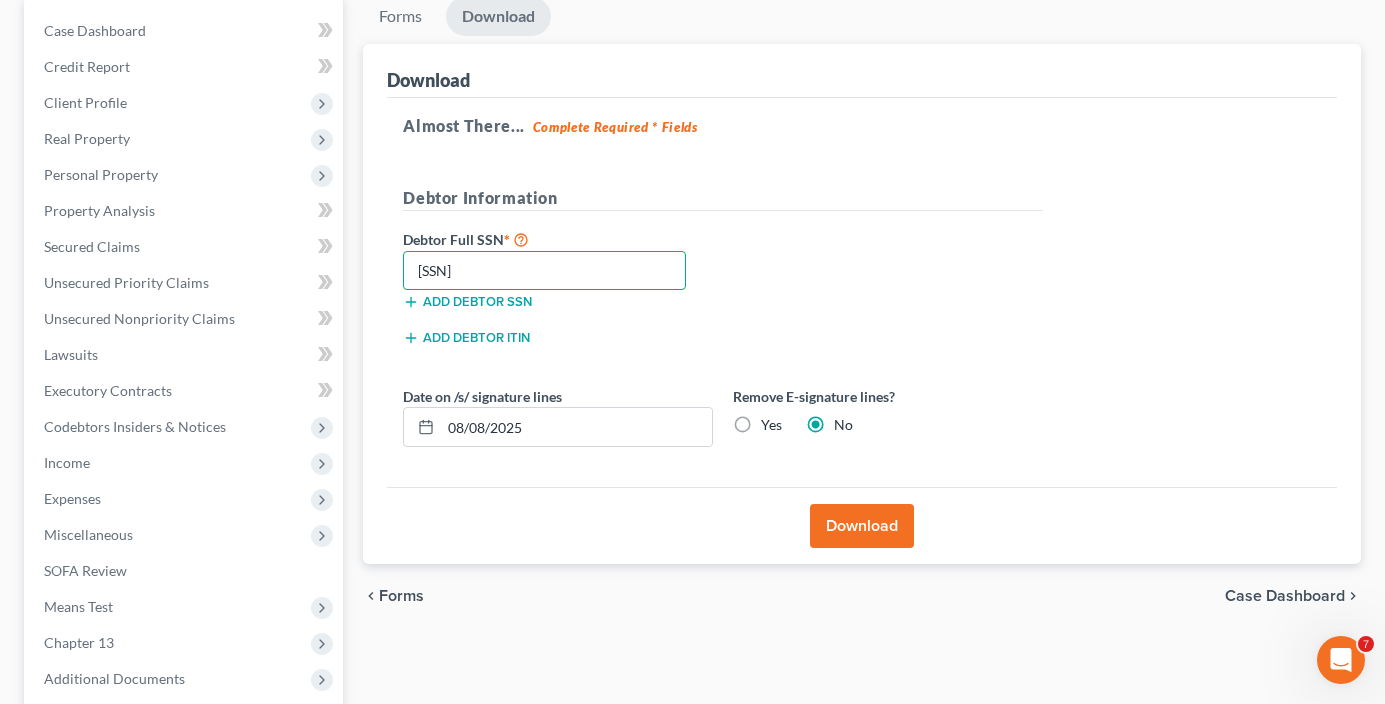 type on "[SSN]" 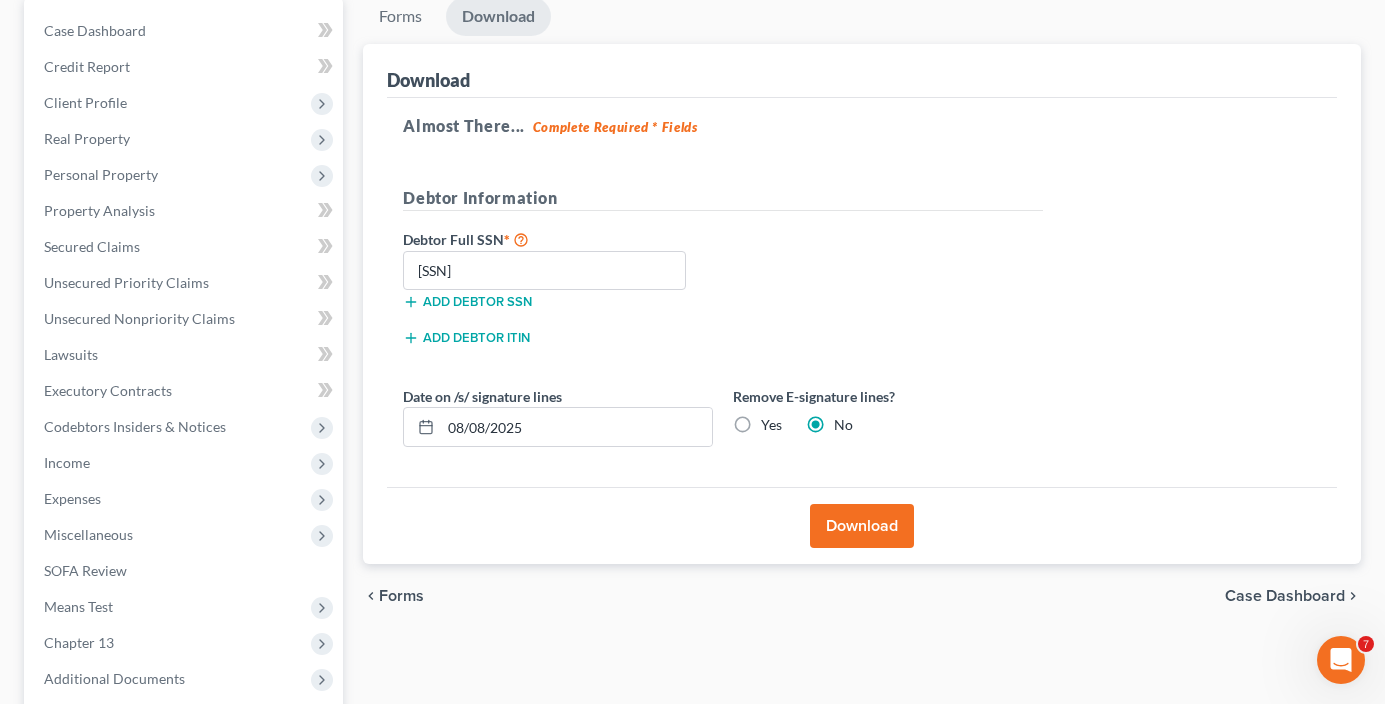 click on "Download" at bounding box center [862, 526] 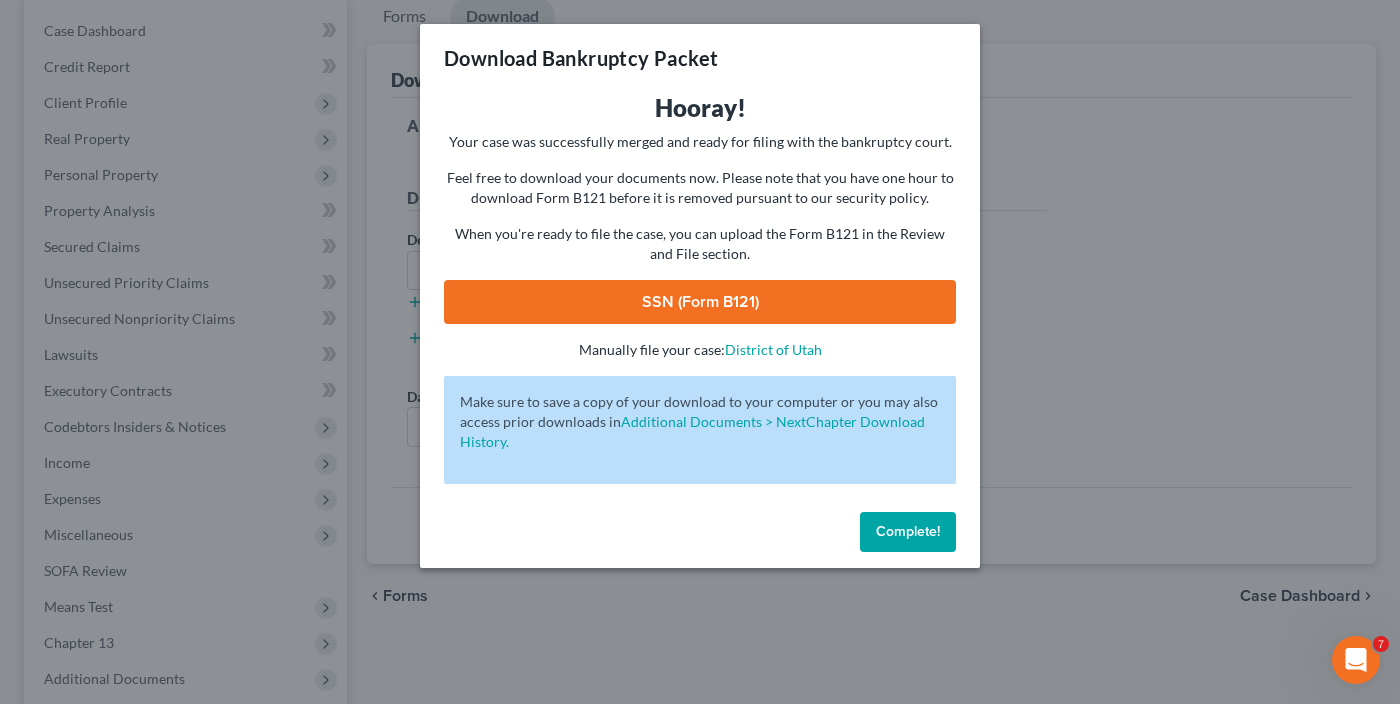 click on "SSN (Form B121)" at bounding box center (700, 302) 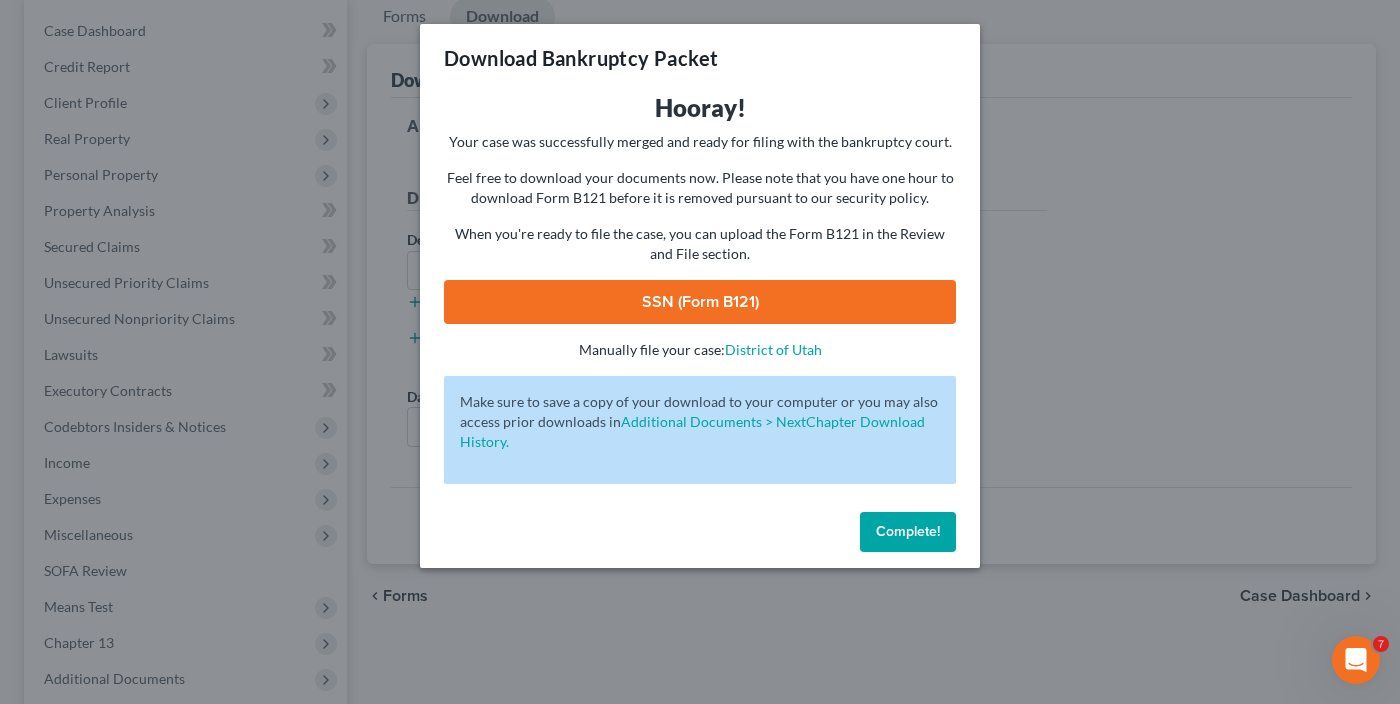 click on "Complete!" at bounding box center [908, 531] 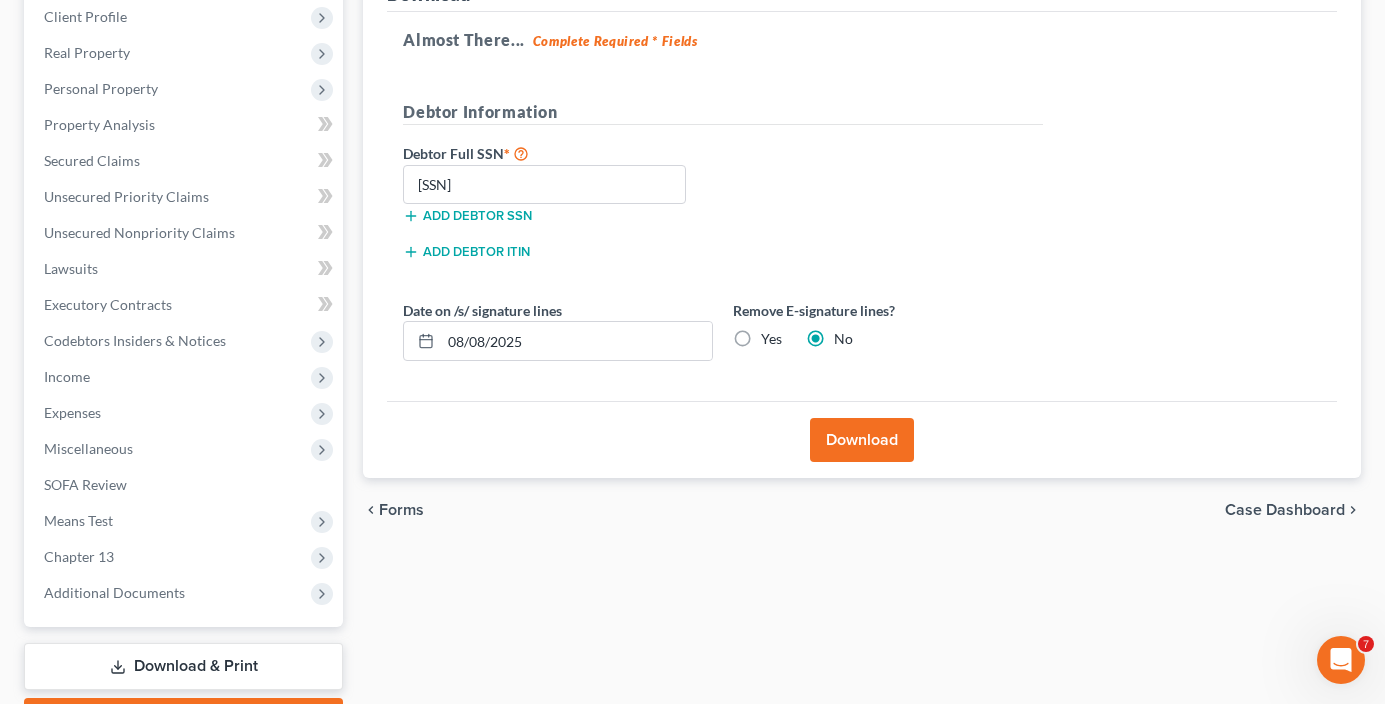 scroll, scrollTop: 395, scrollLeft: 0, axis: vertical 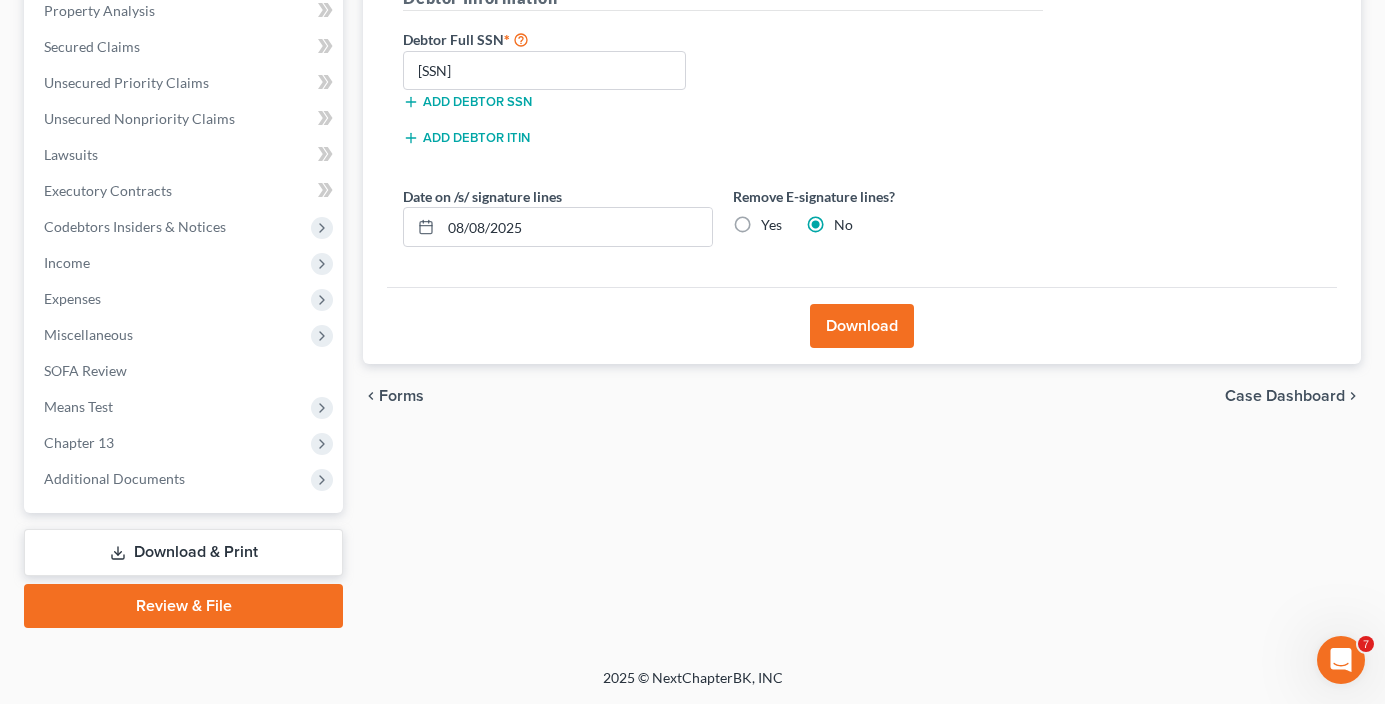 click on "Review & File" at bounding box center [183, 606] 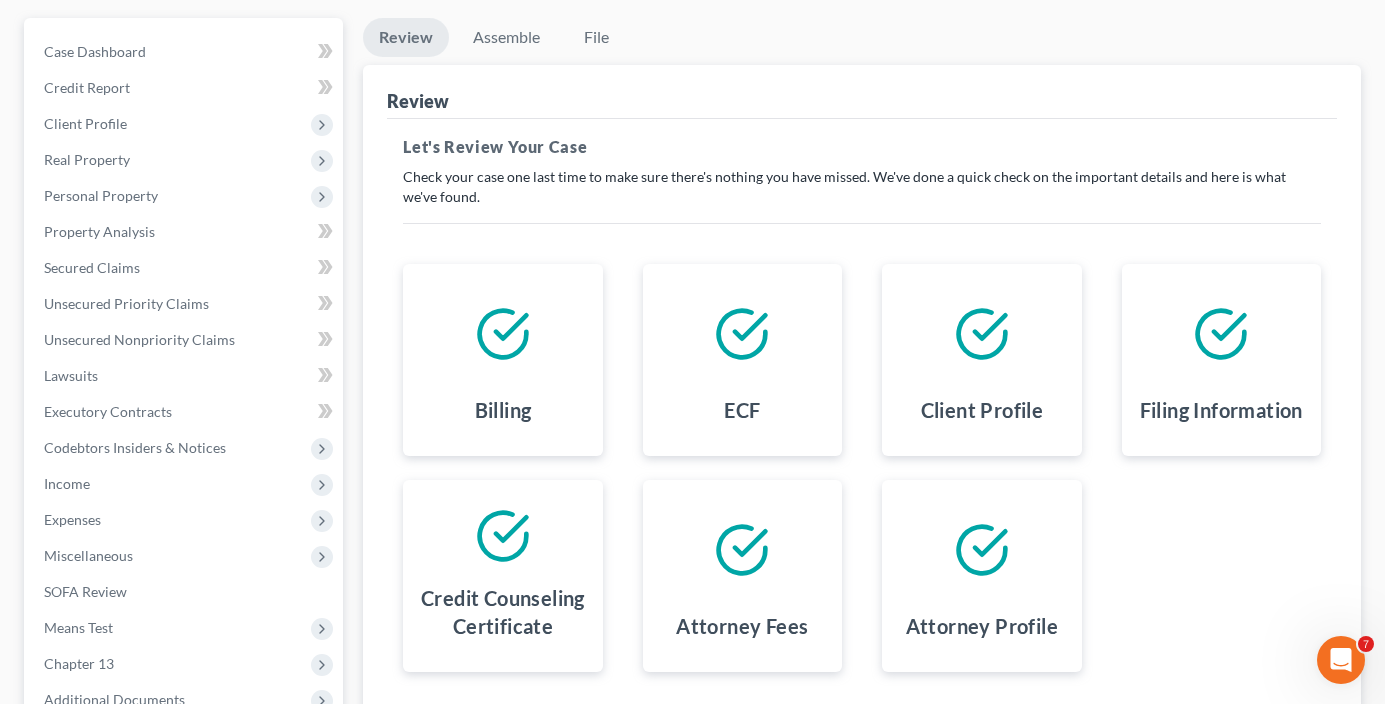 scroll, scrollTop: 395, scrollLeft: 0, axis: vertical 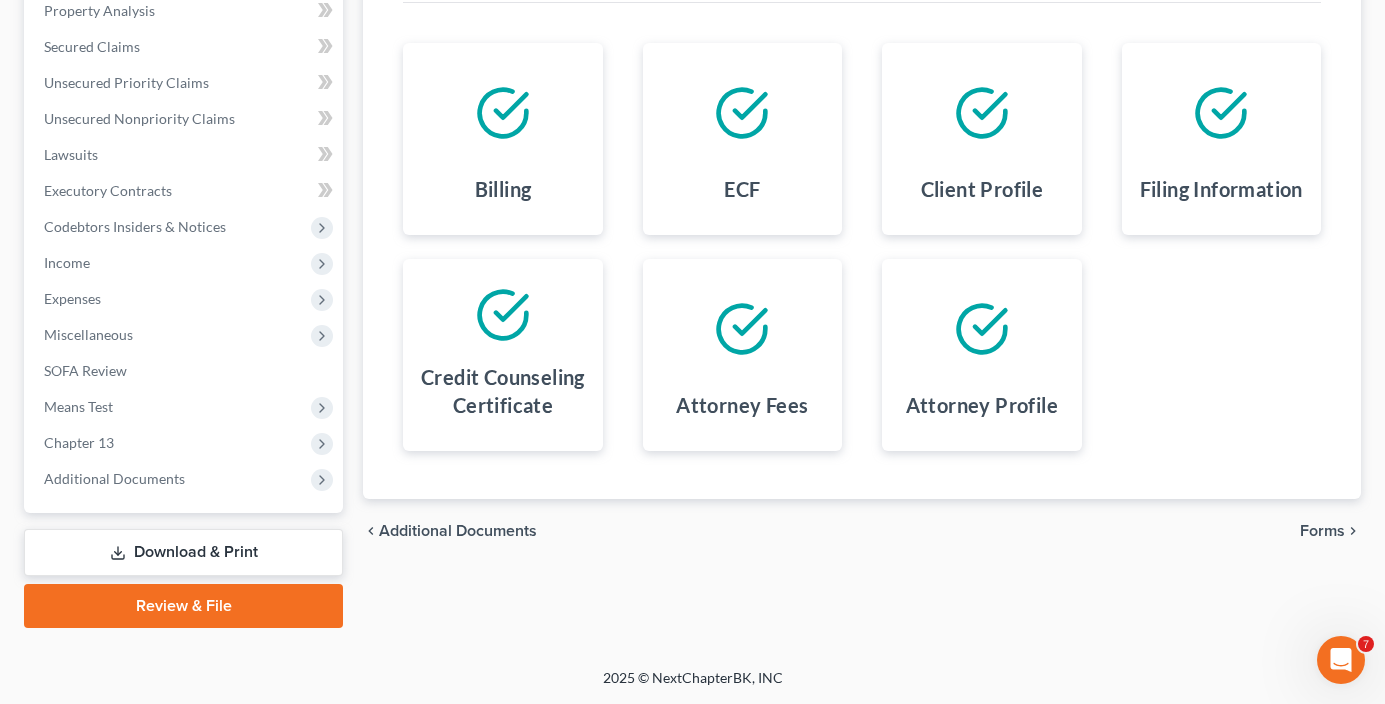 click on "Forms" at bounding box center (1322, 531) 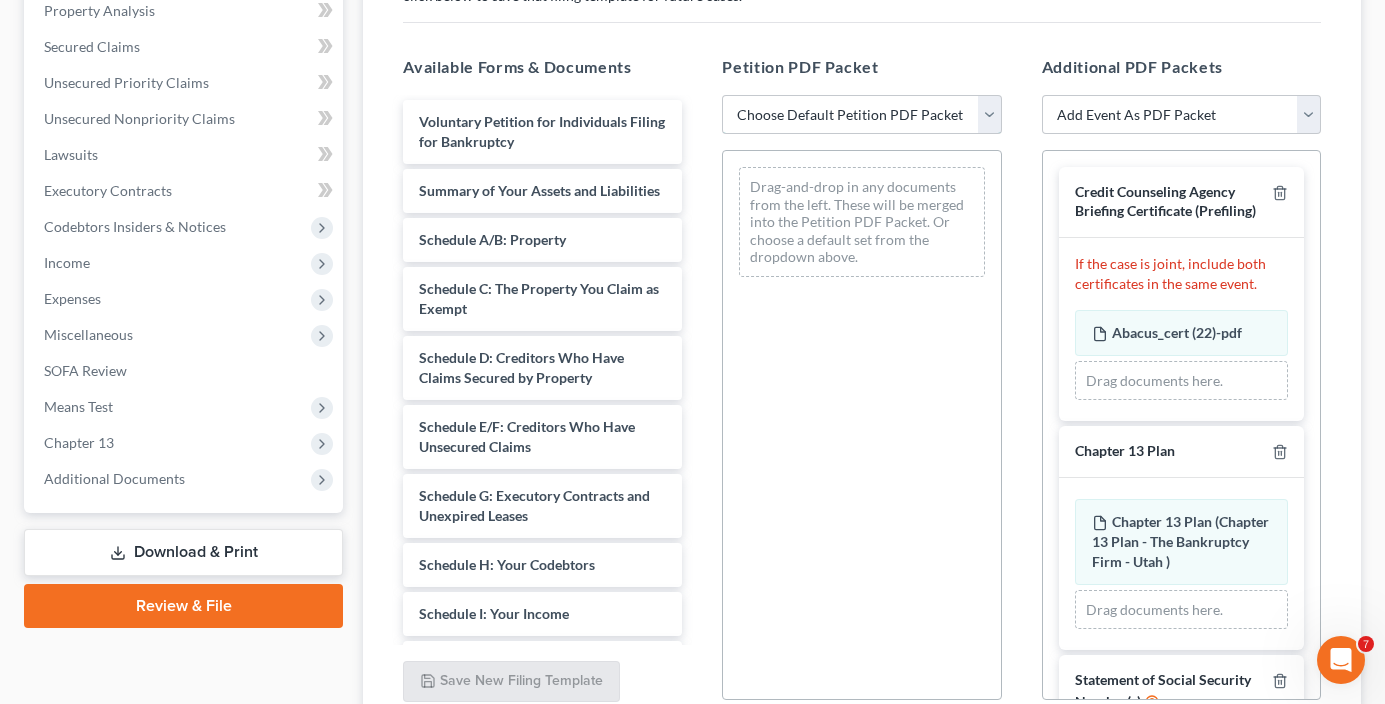 click on "Choose Default Petition PDF Packet Emergency Filing (Voluntary Petition and Creditor List Only) Chapter 13 Template Below Median Chapter 13 Below Median Chapter 13 Above Median Chapter 13 This One Chapter 13 Below Median New" at bounding box center [861, 115] 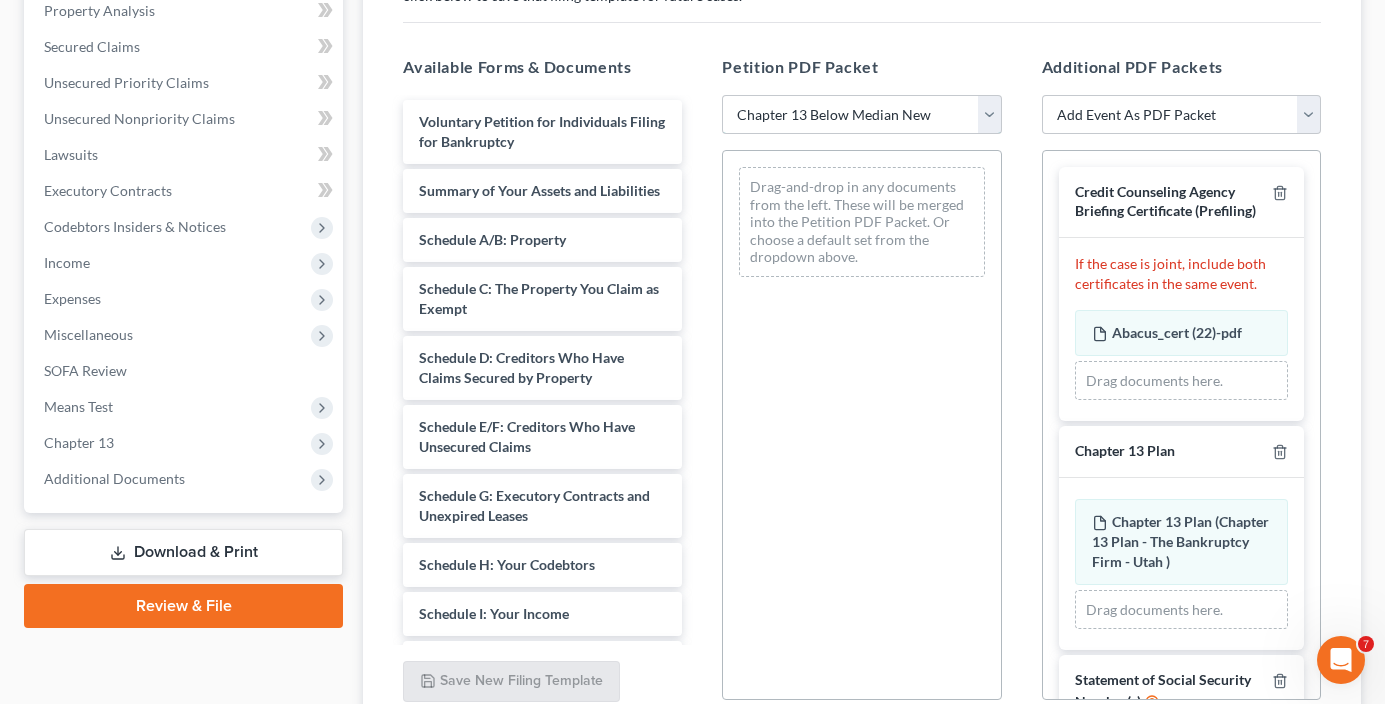 click on "Choose Default Petition PDF Packet Emergency Filing (Voluntary Petition and Creditor List Only) Chapter 13 Template Below Median Chapter 13 Below Median Chapter 13 Above Median Chapter 13 This One Chapter 13 Below Median New" at bounding box center (861, 115) 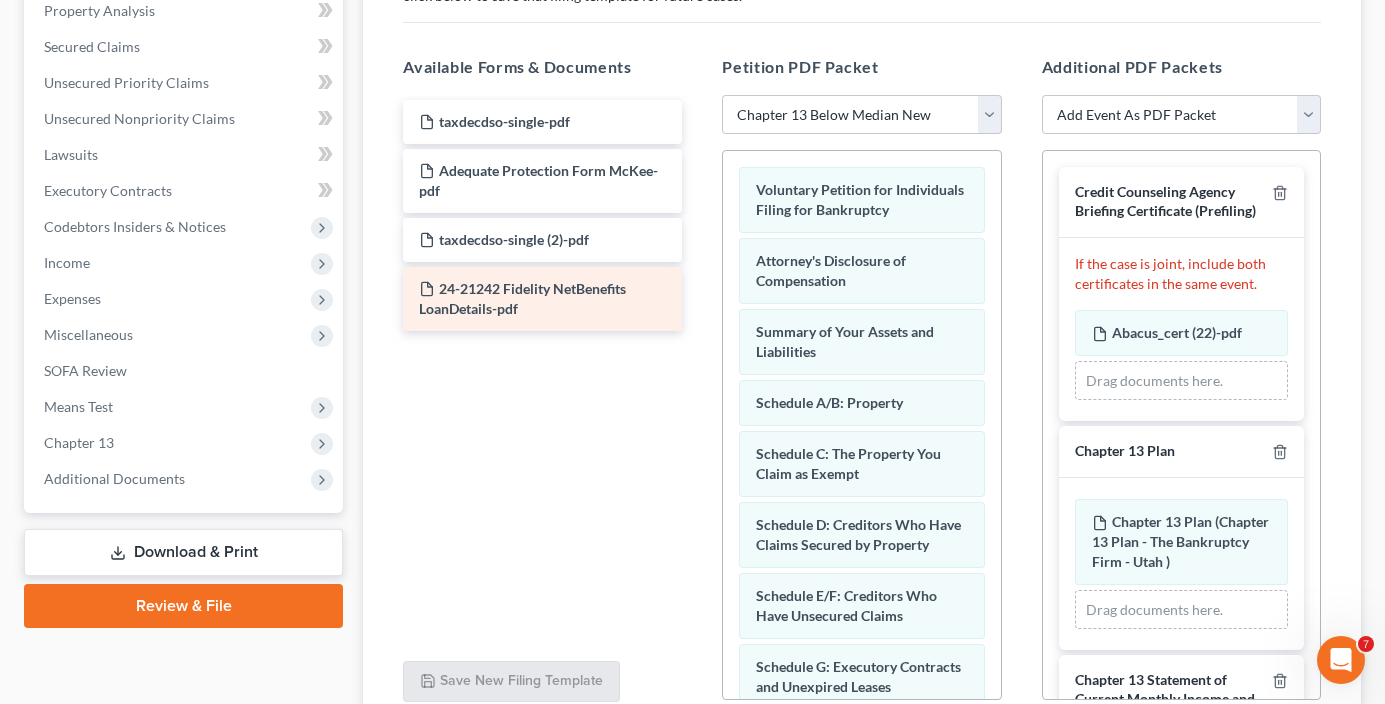 click on "24-21242 Fidelity NetBenefits LoanDetails-pdf" at bounding box center [542, 299] 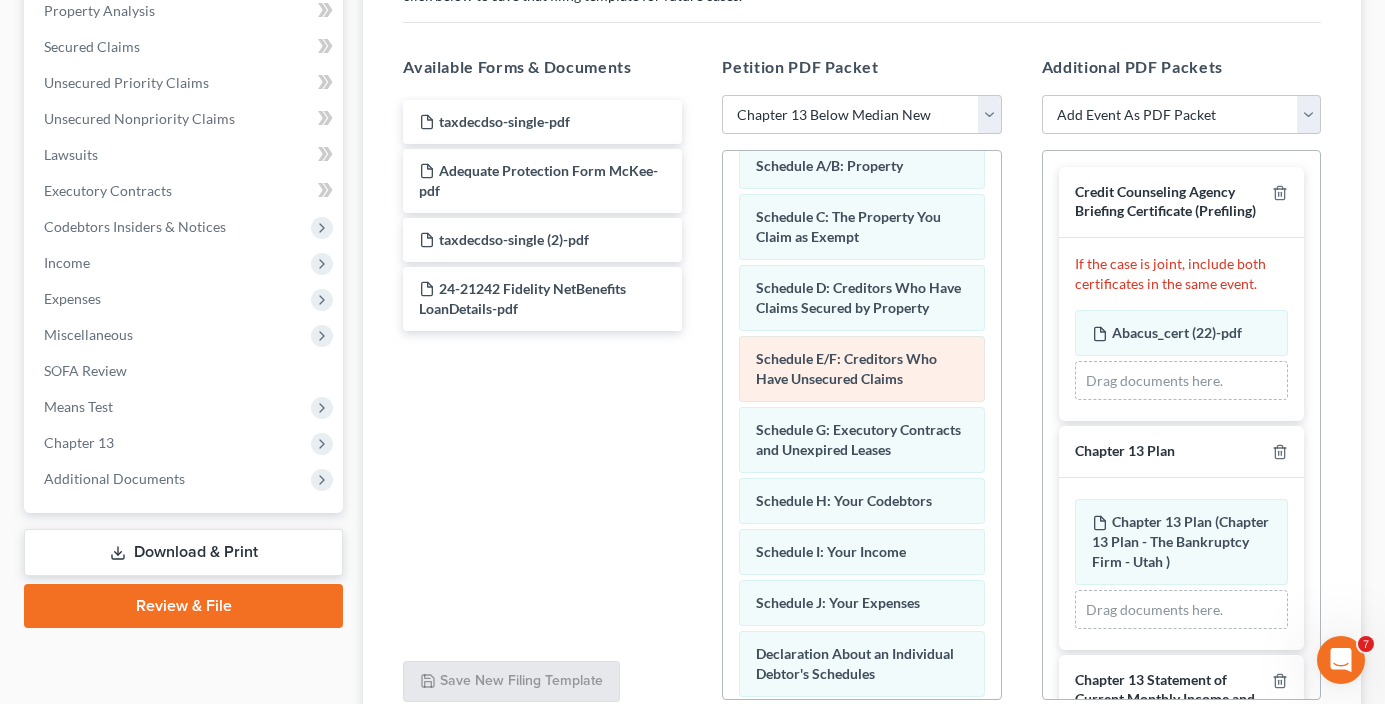 scroll, scrollTop: 300, scrollLeft: 0, axis: vertical 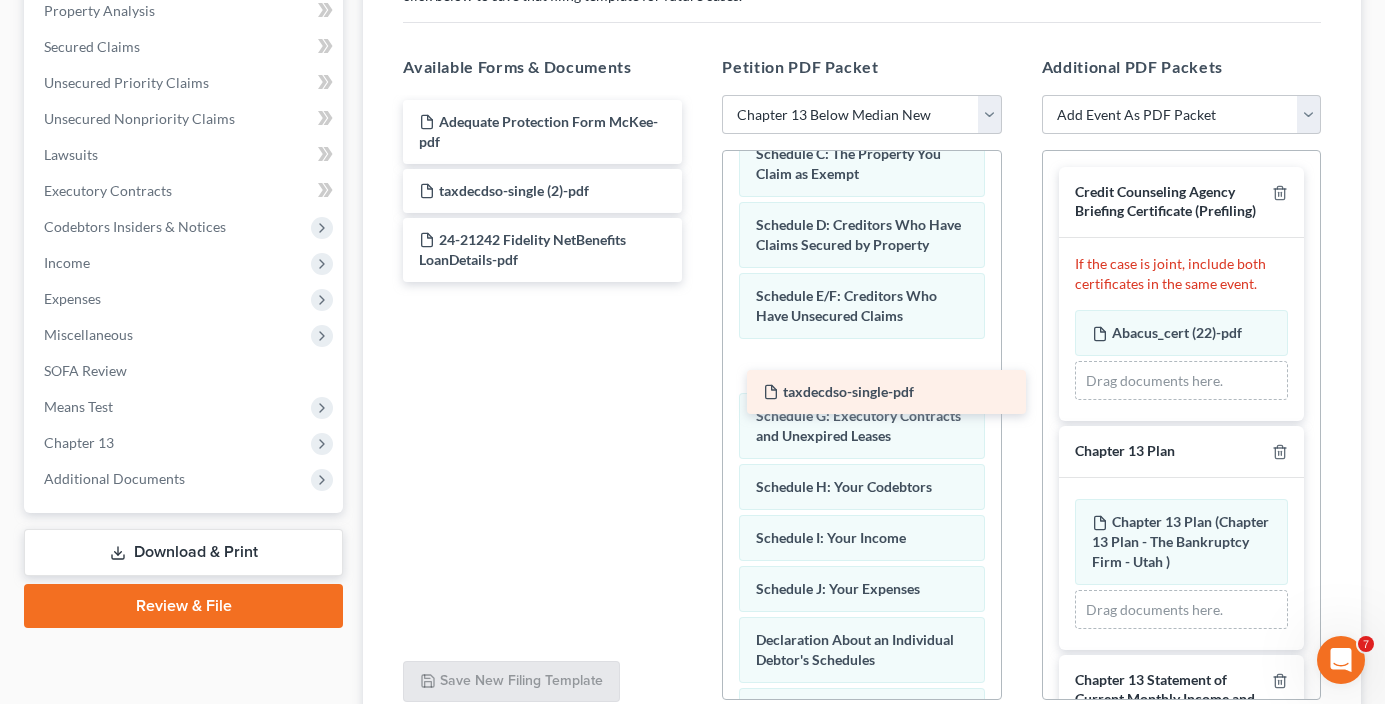 drag, startPoint x: 493, startPoint y: 125, endPoint x: 837, endPoint y: 395, distance: 437.3054 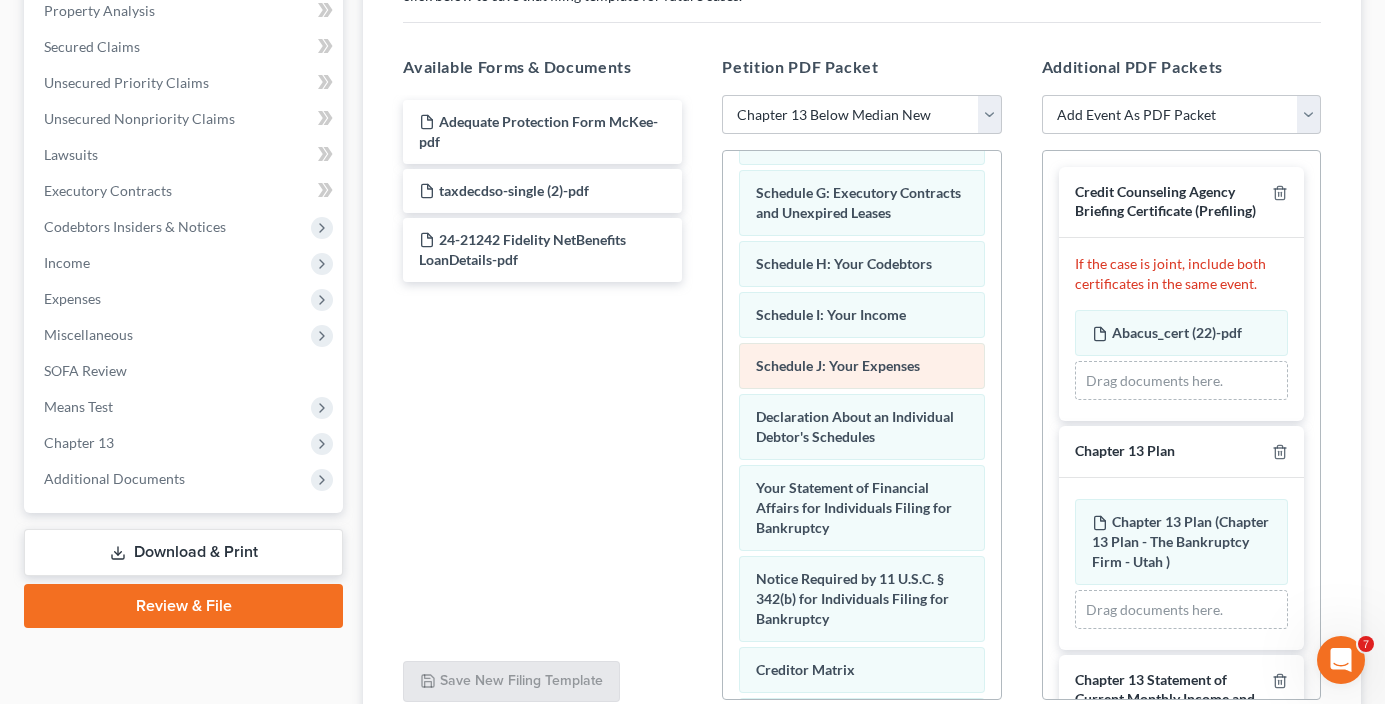 scroll, scrollTop: 600, scrollLeft: 0, axis: vertical 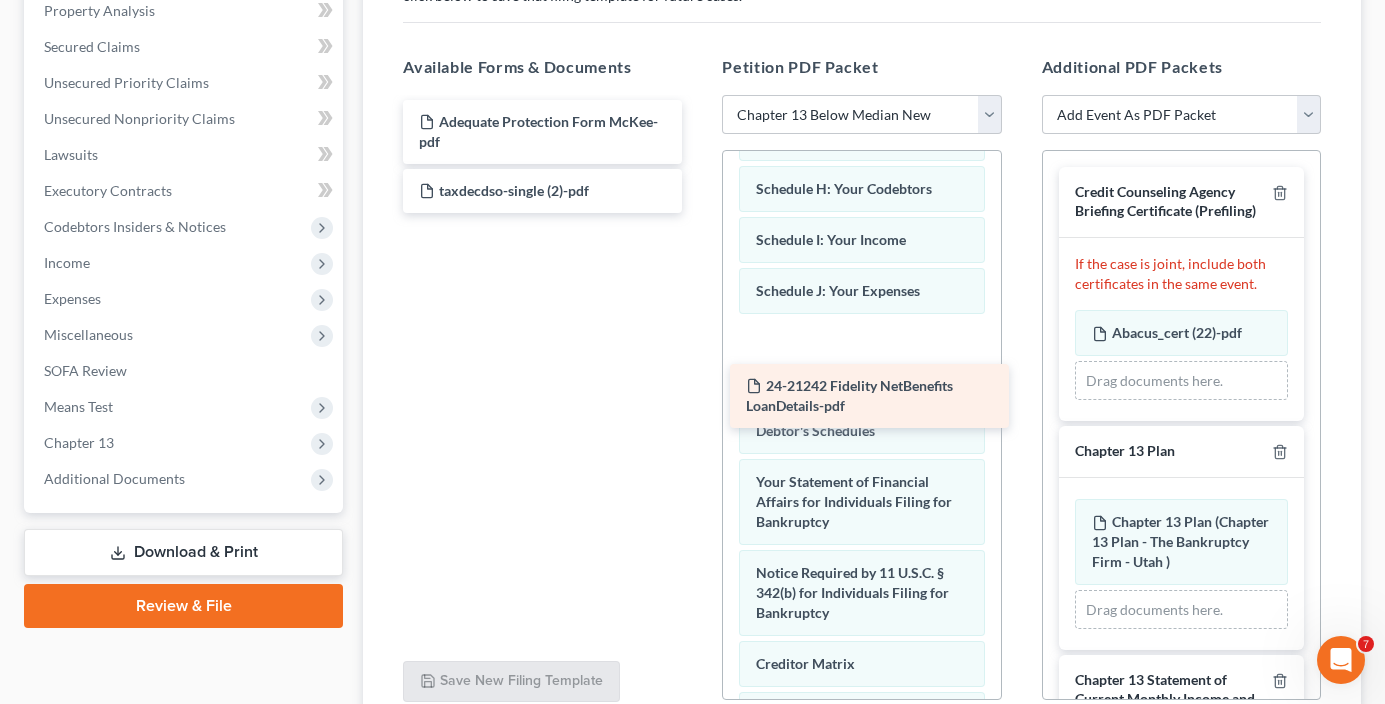 drag, startPoint x: 525, startPoint y: 250, endPoint x: 852, endPoint y: 396, distance: 358.1131 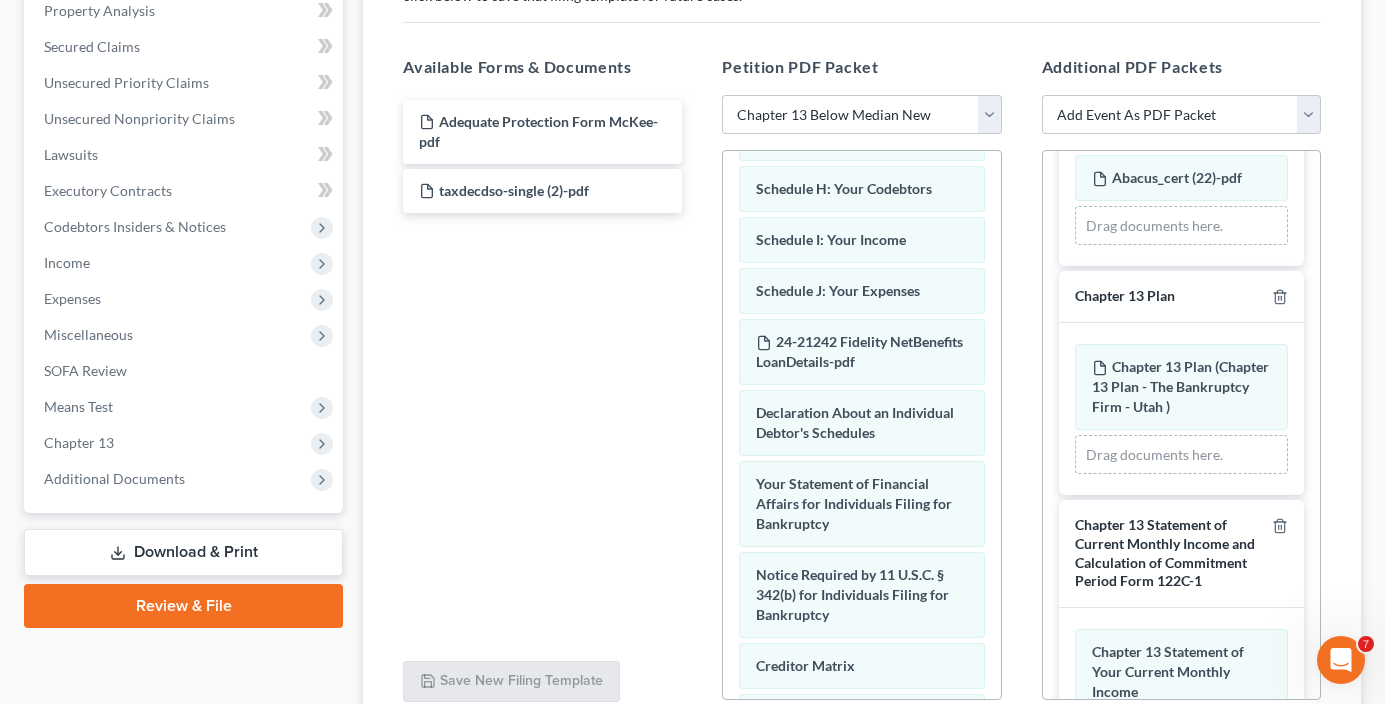 scroll, scrollTop: 200, scrollLeft: 0, axis: vertical 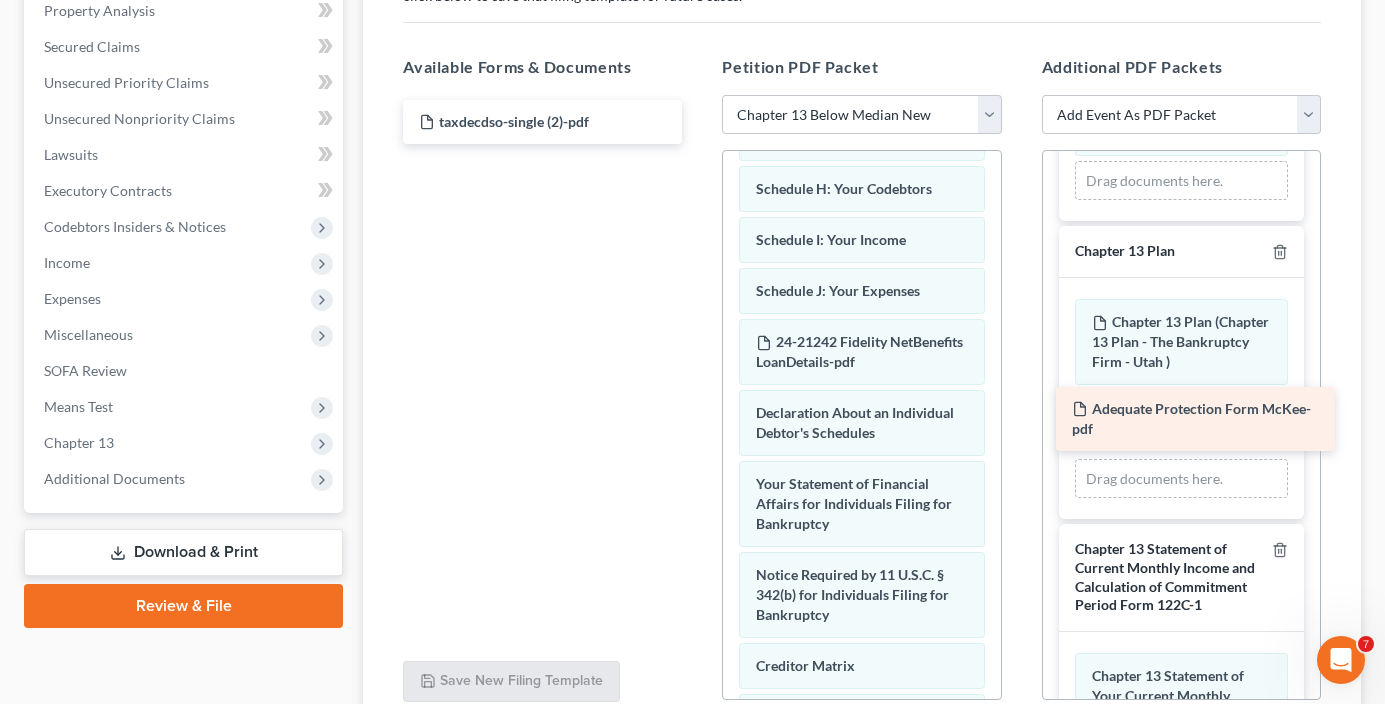 drag, startPoint x: 455, startPoint y: 133, endPoint x: 1108, endPoint y: 420, distance: 713.28674 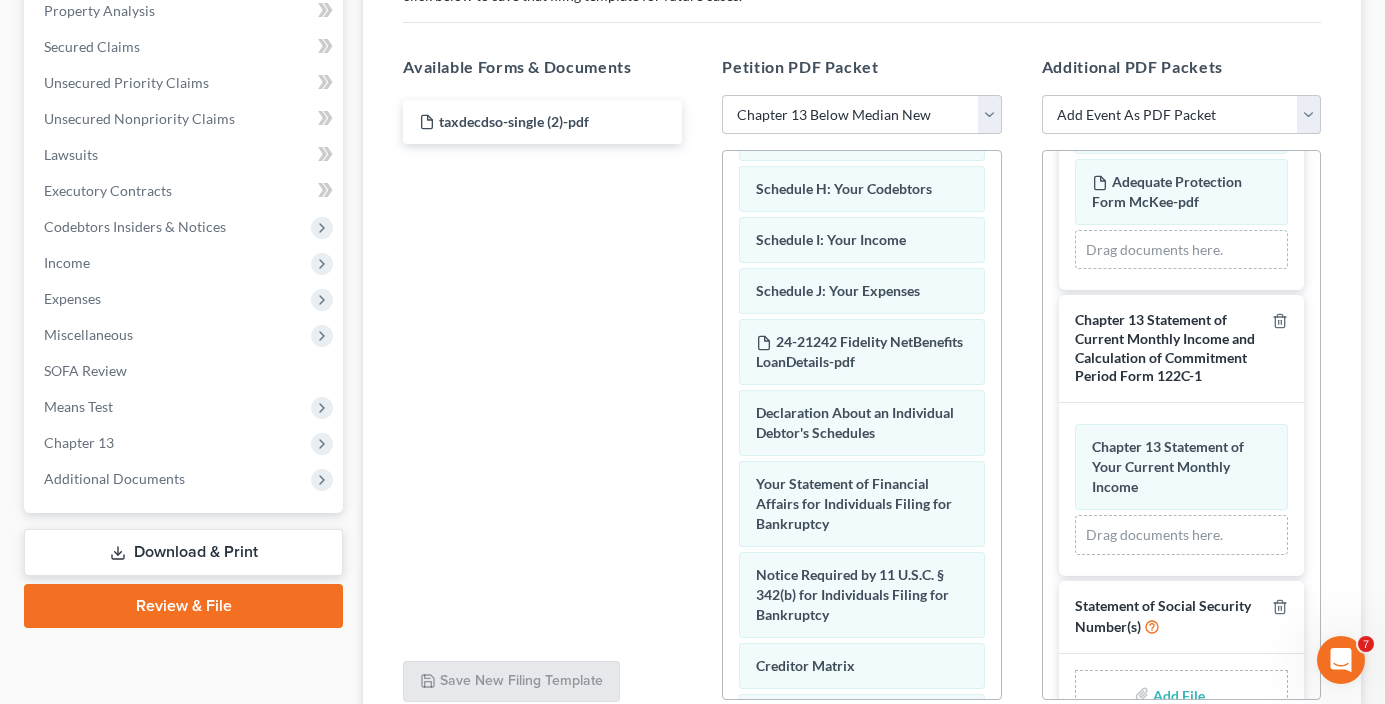 scroll, scrollTop: 519, scrollLeft: 0, axis: vertical 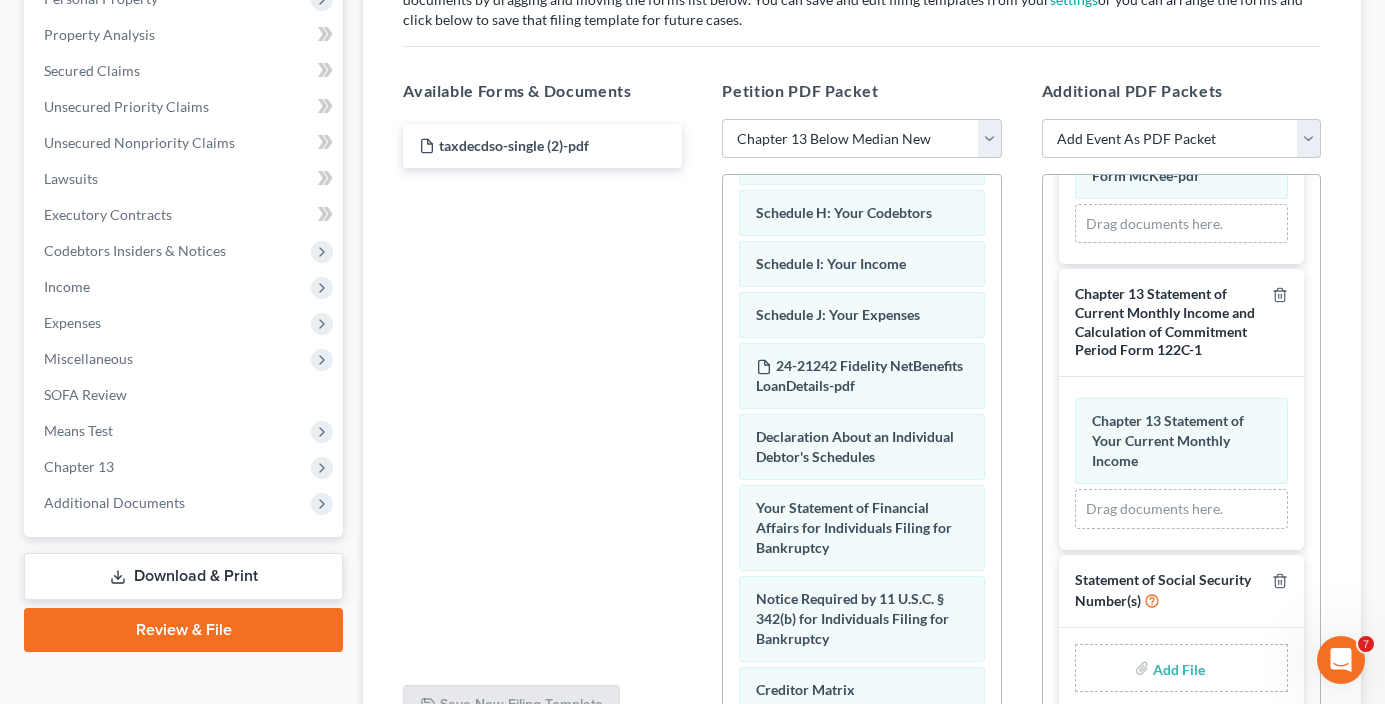 type on "C:\fakepath\[UUID].pdf" 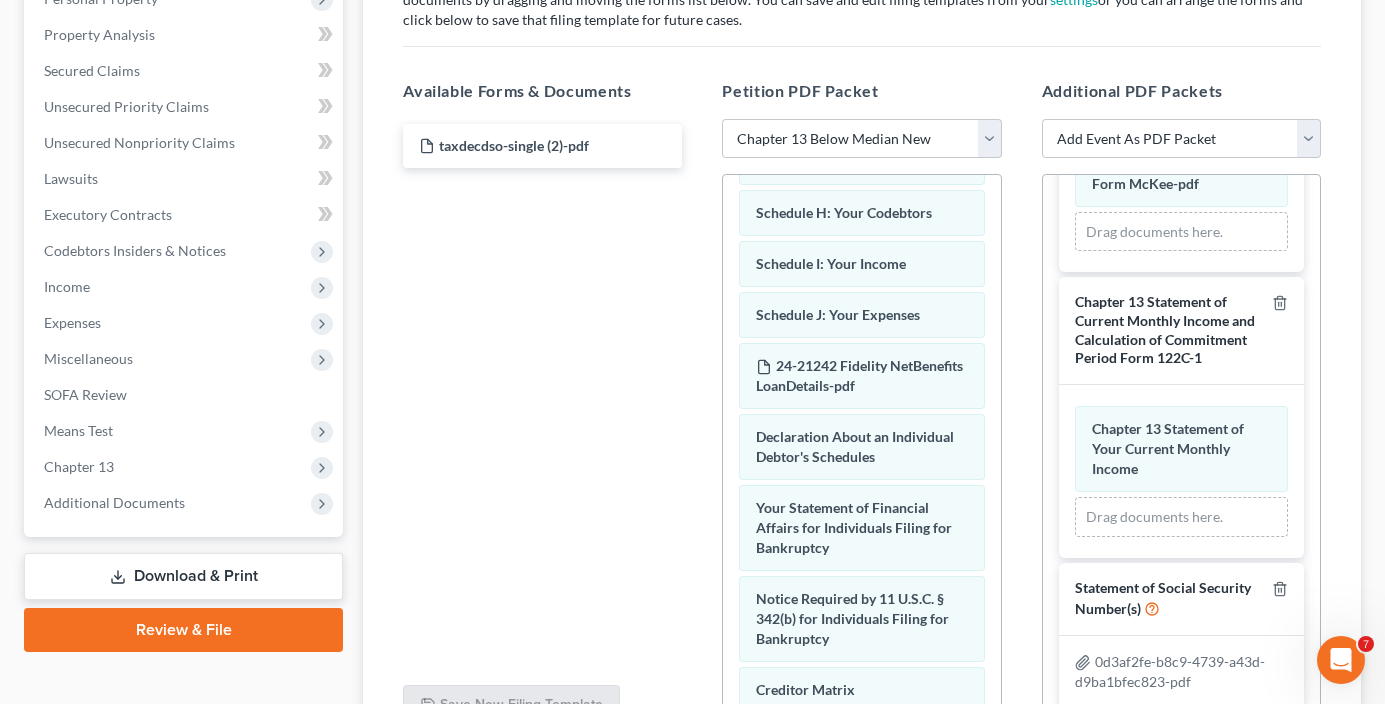 scroll, scrollTop: 438, scrollLeft: 0, axis: vertical 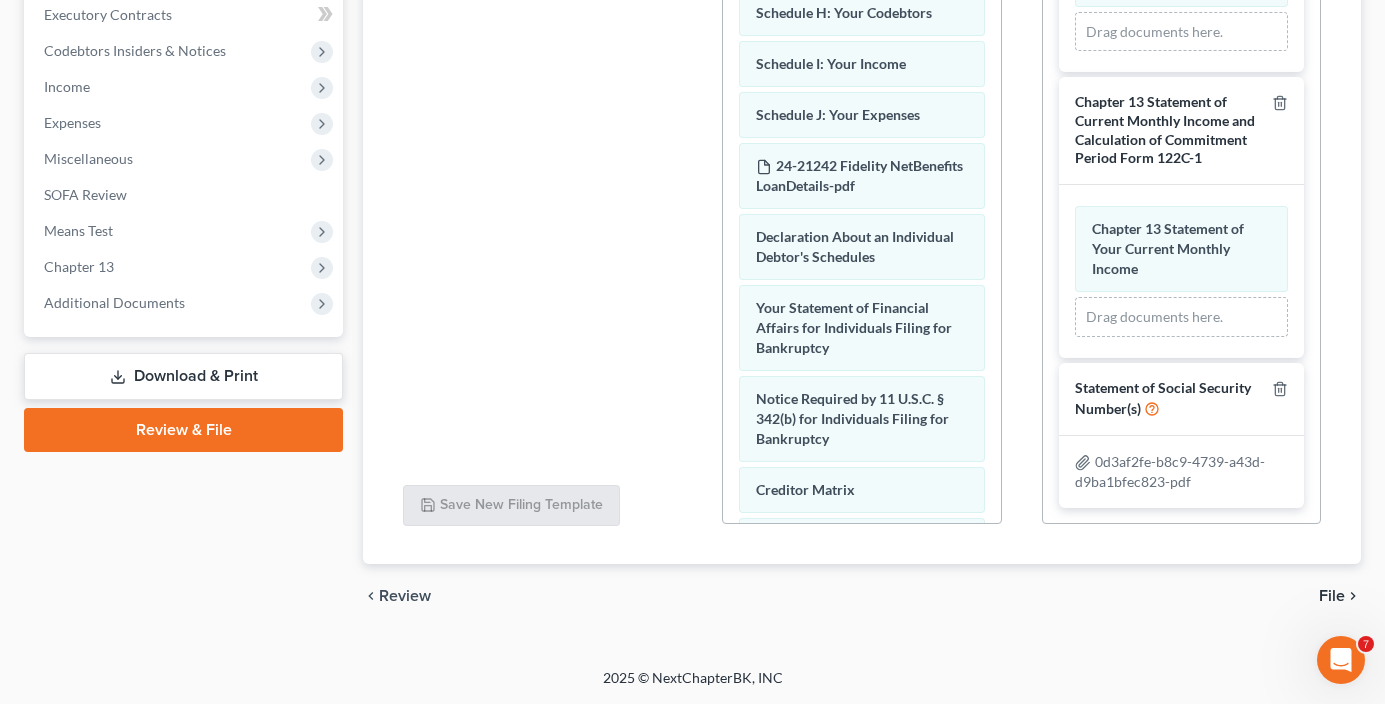 click on "File" at bounding box center (1332, 596) 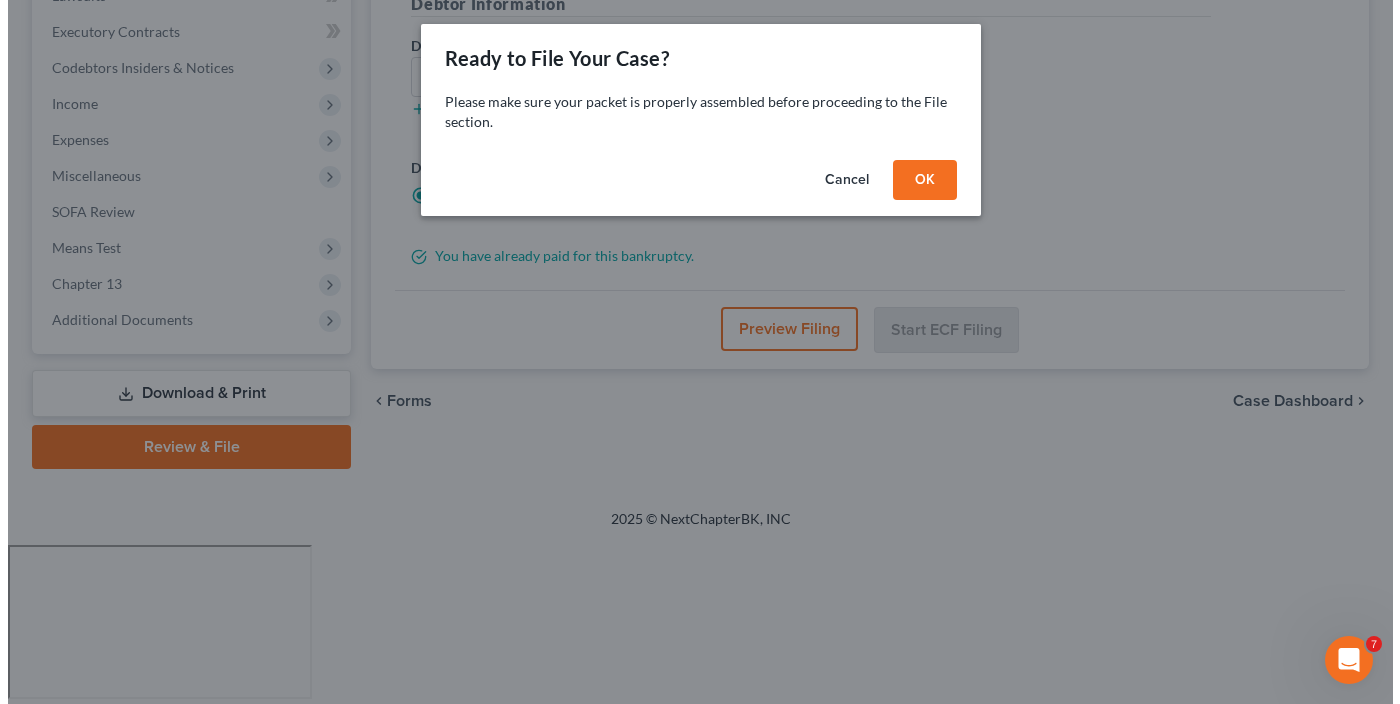 scroll, scrollTop: 395, scrollLeft: 0, axis: vertical 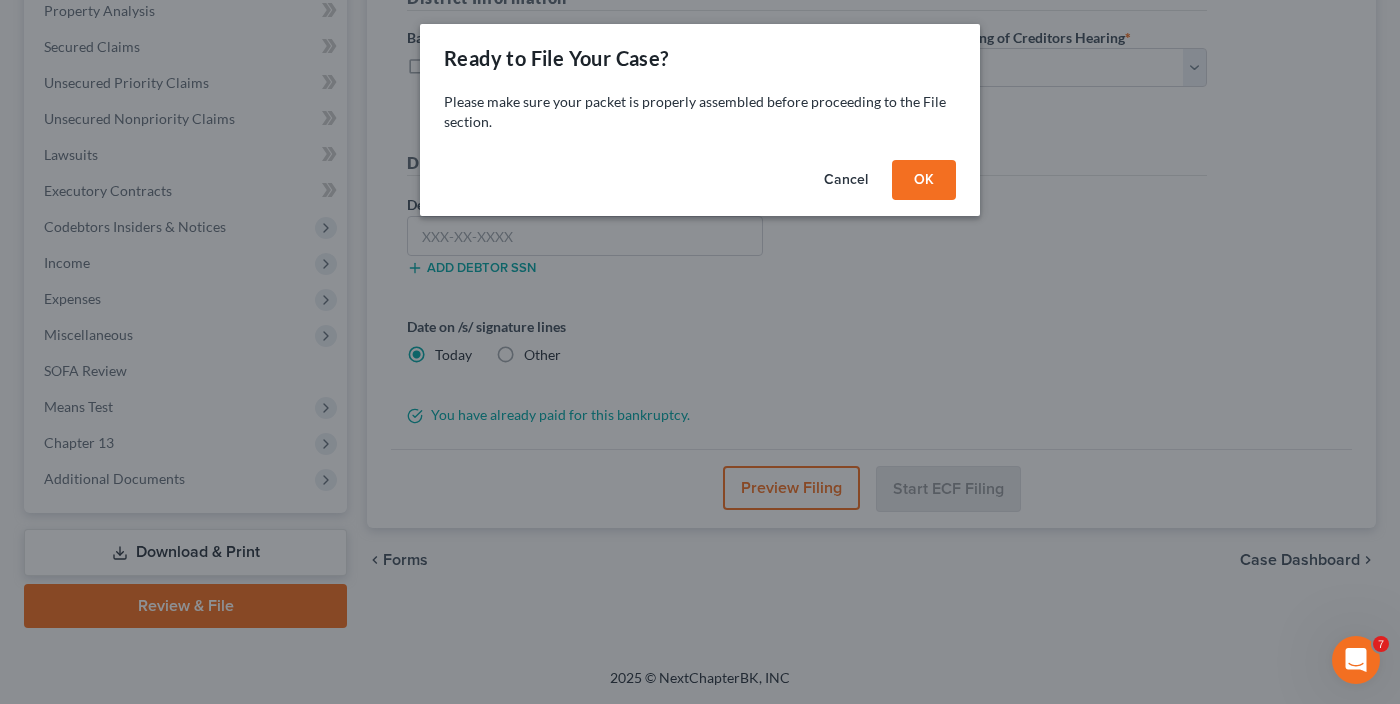 click on "OK" at bounding box center [924, 180] 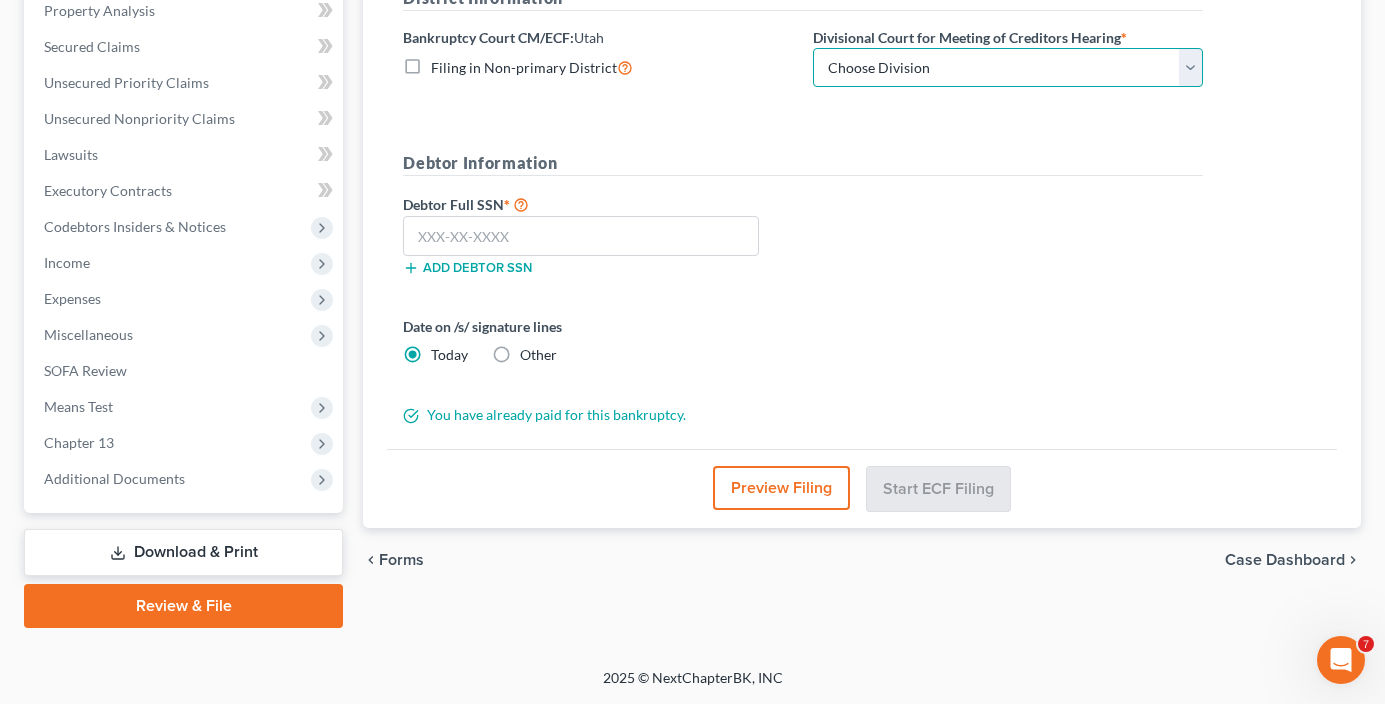 click on "Choose Division Salt Lake city" at bounding box center [1008, 68] 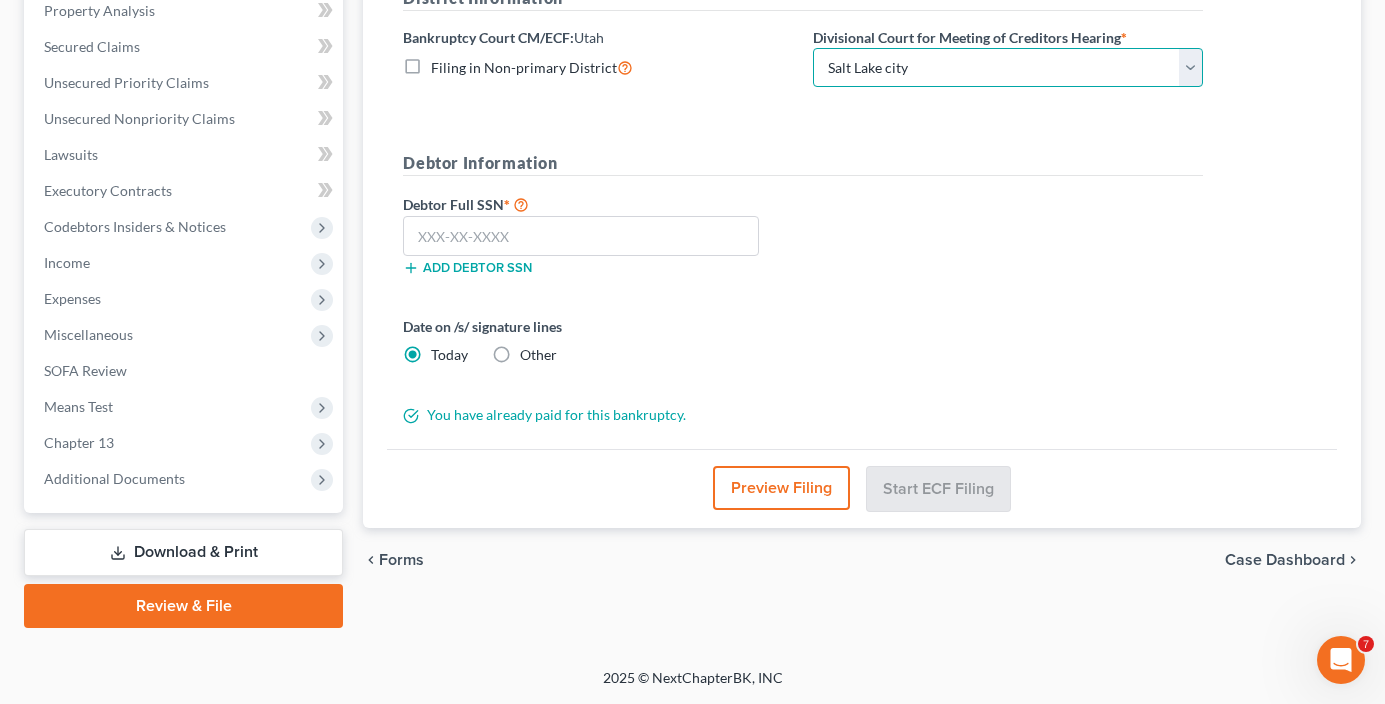 click on "Choose Division Salt Lake city" at bounding box center (1008, 68) 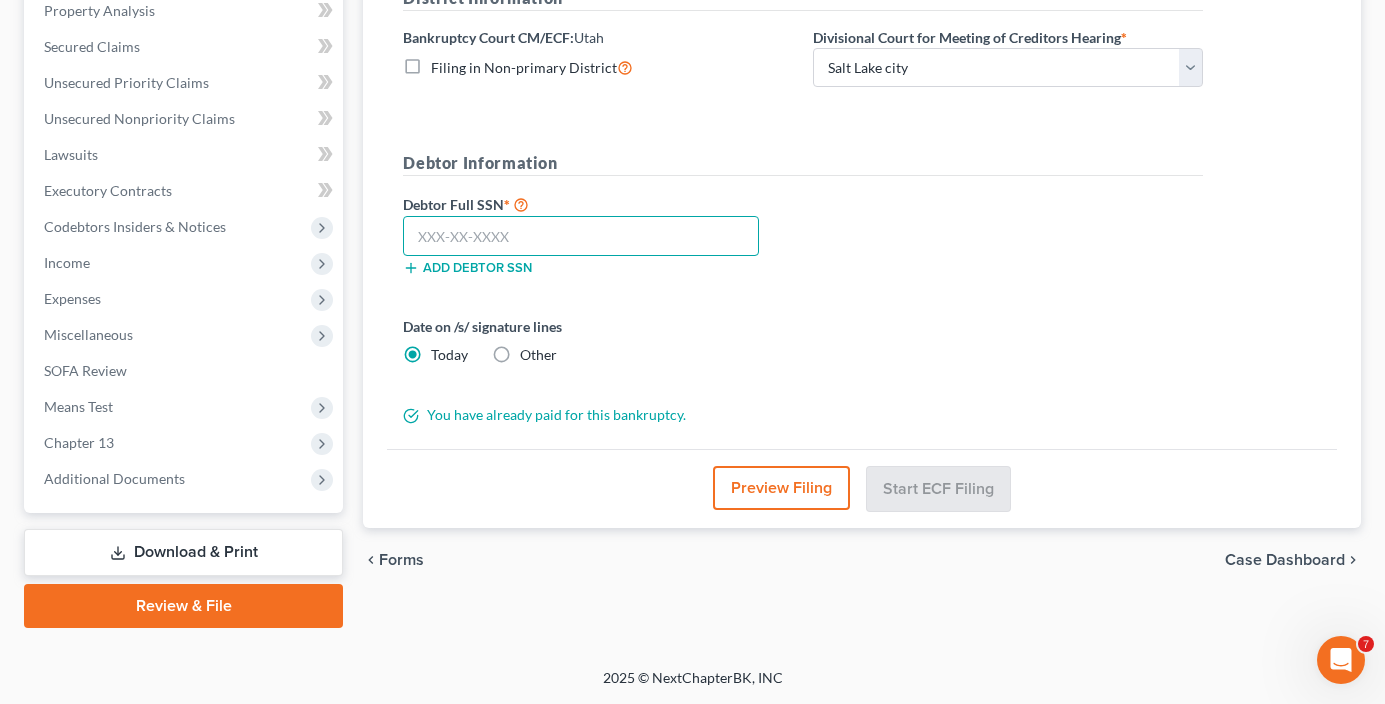 click at bounding box center [581, 236] 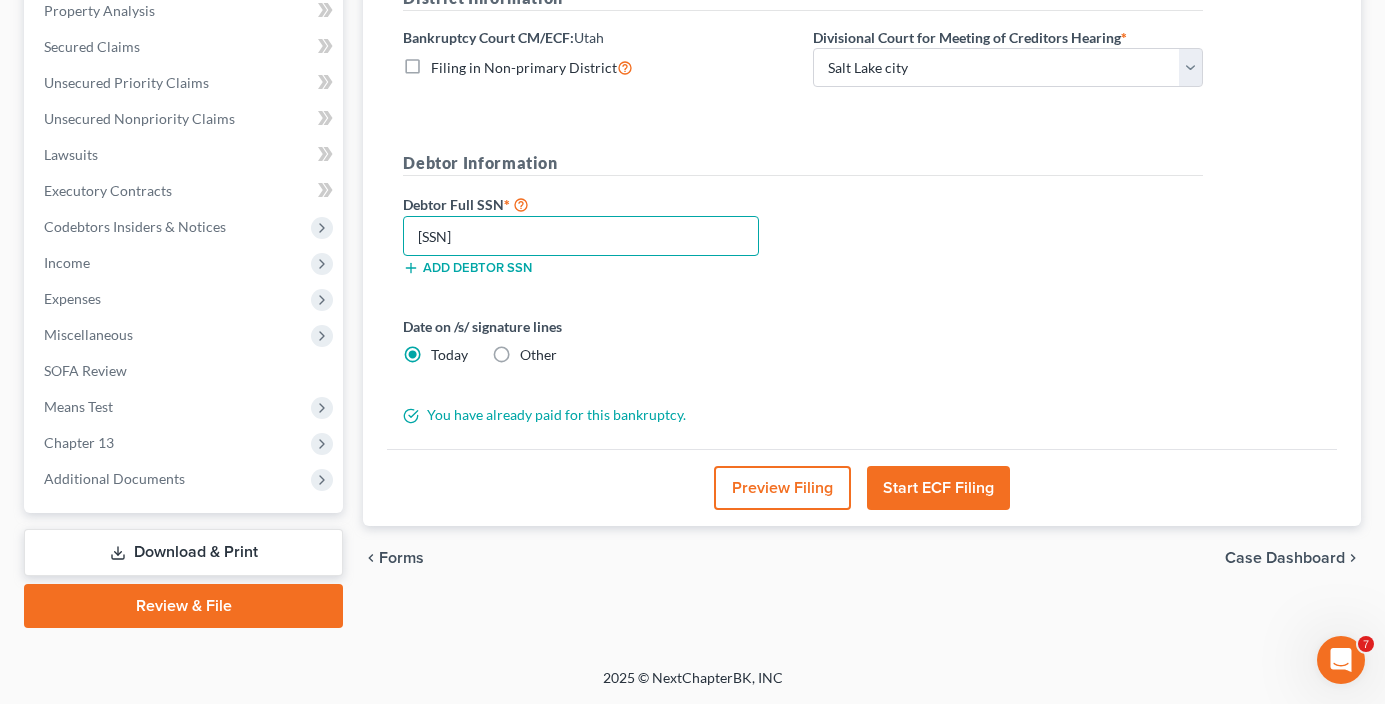 type on "[SSN]" 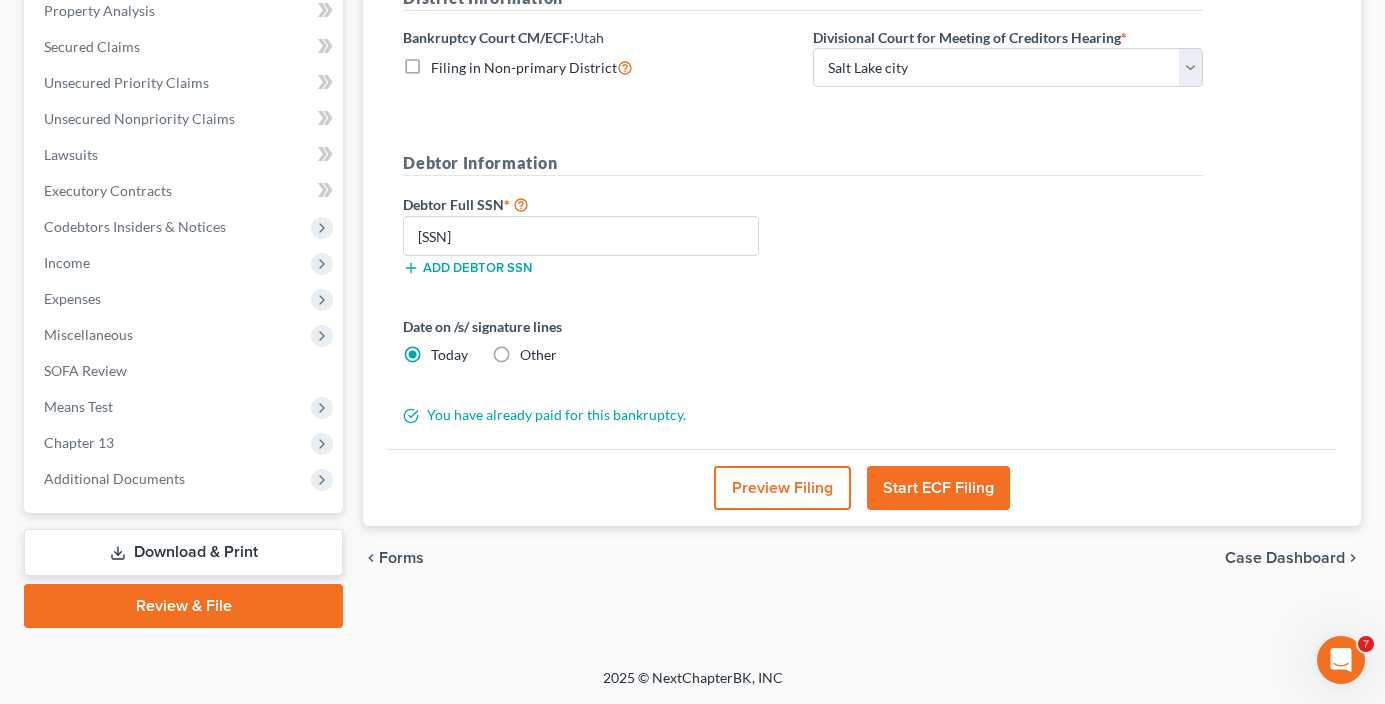 click on "Start ECF Filing" at bounding box center [938, 488] 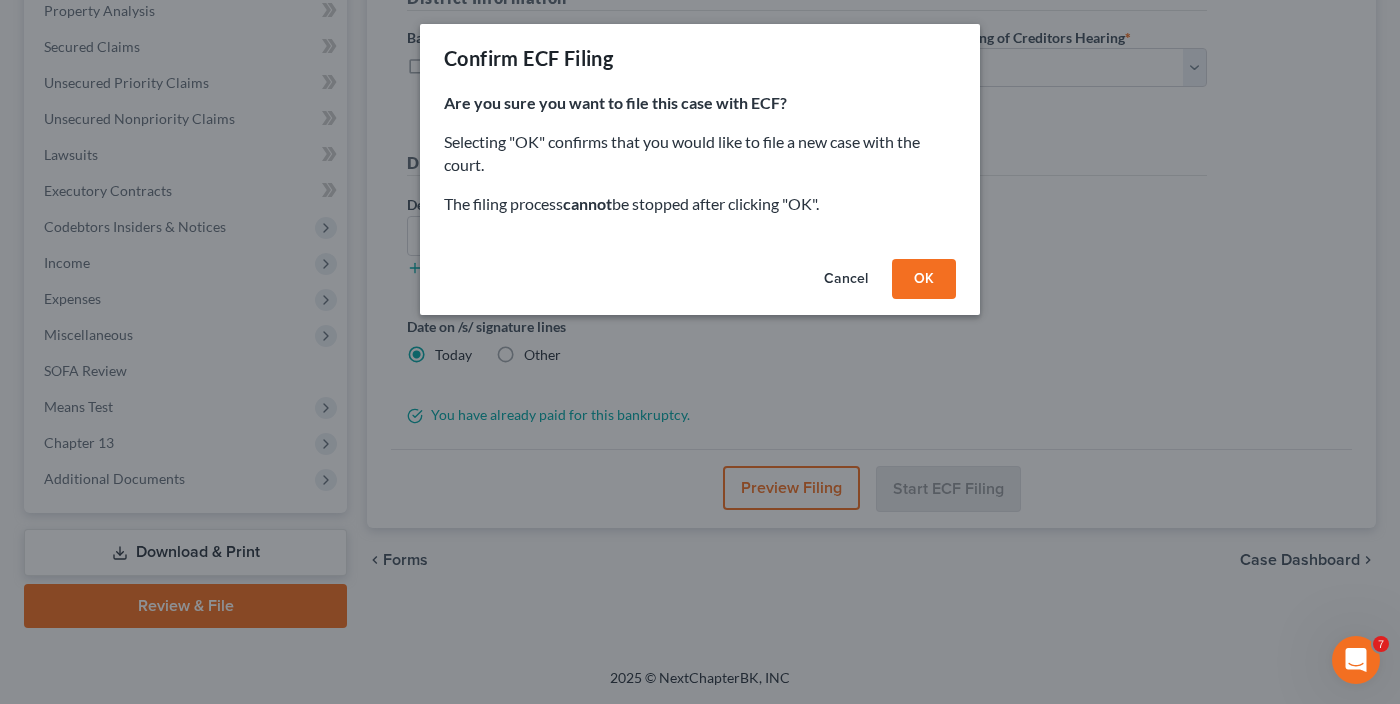 click on "OK" at bounding box center [924, 279] 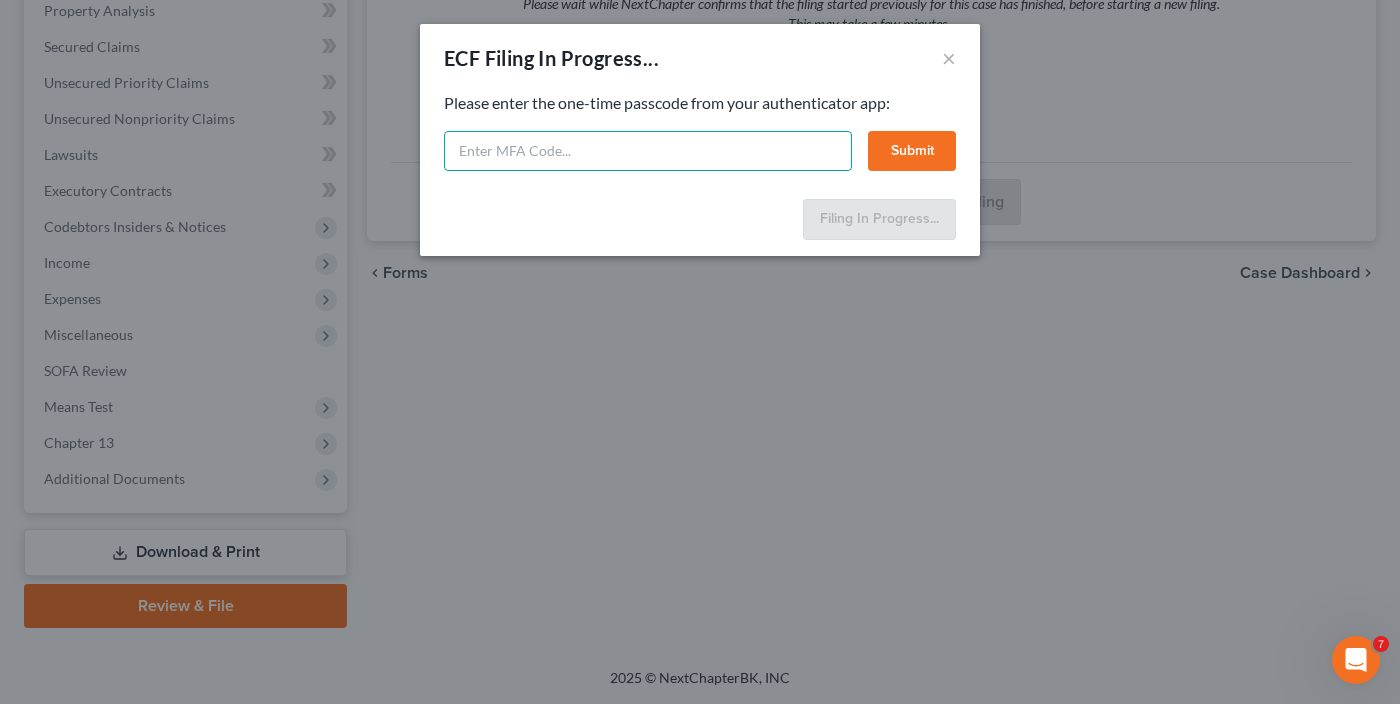 click at bounding box center [648, 151] 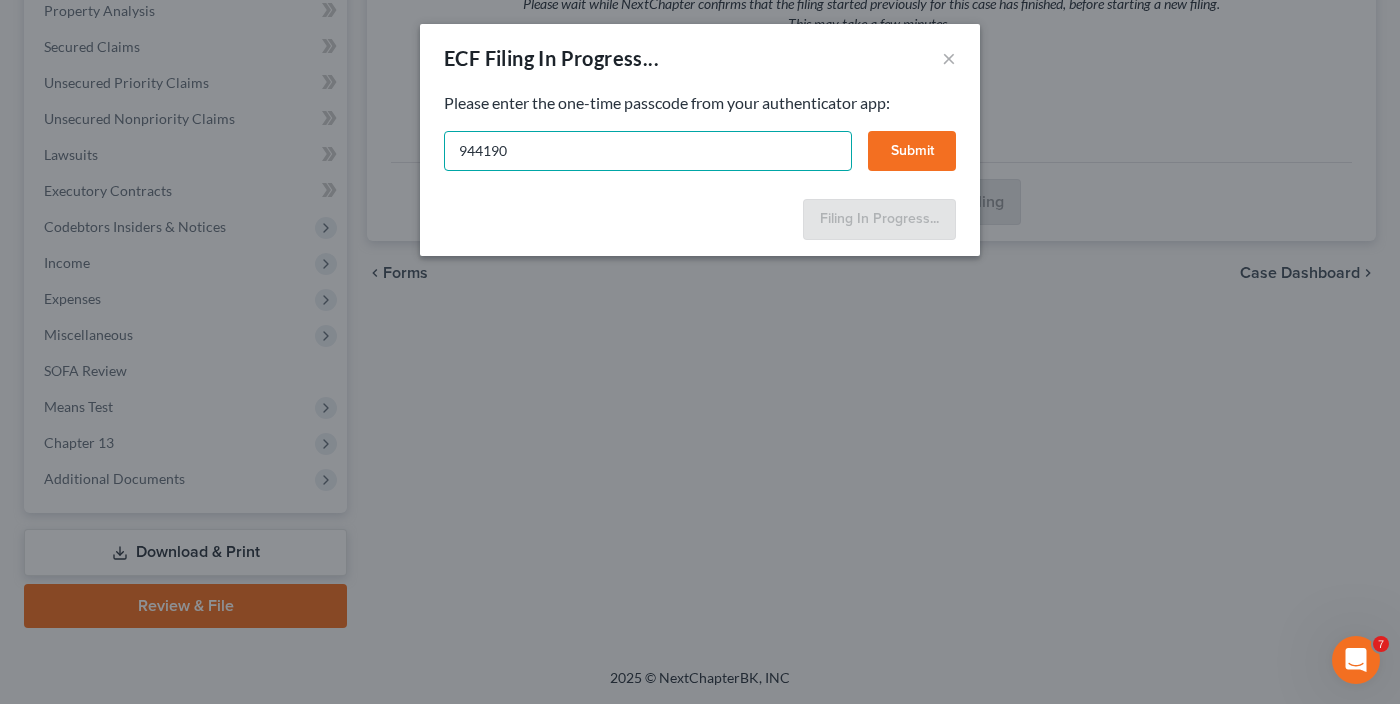 type on "944190" 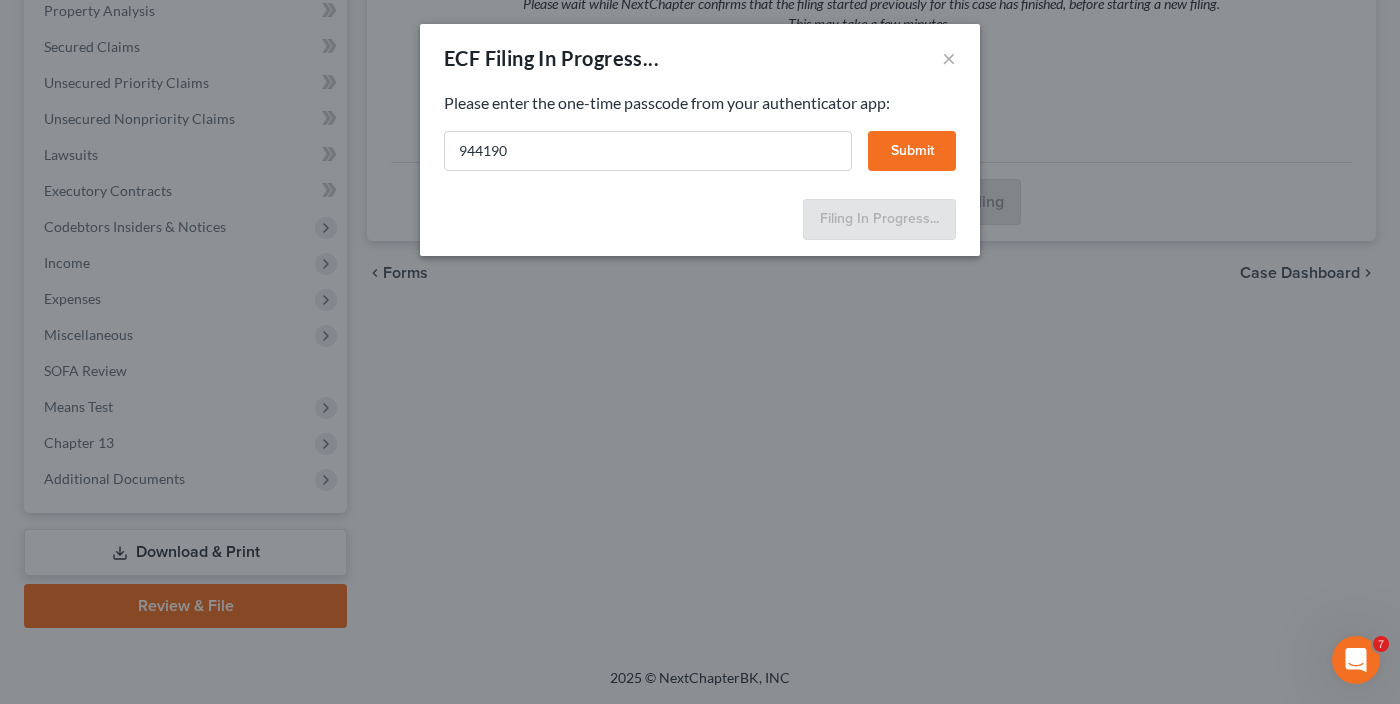 click on "Submit" at bounding box center (912, 151) 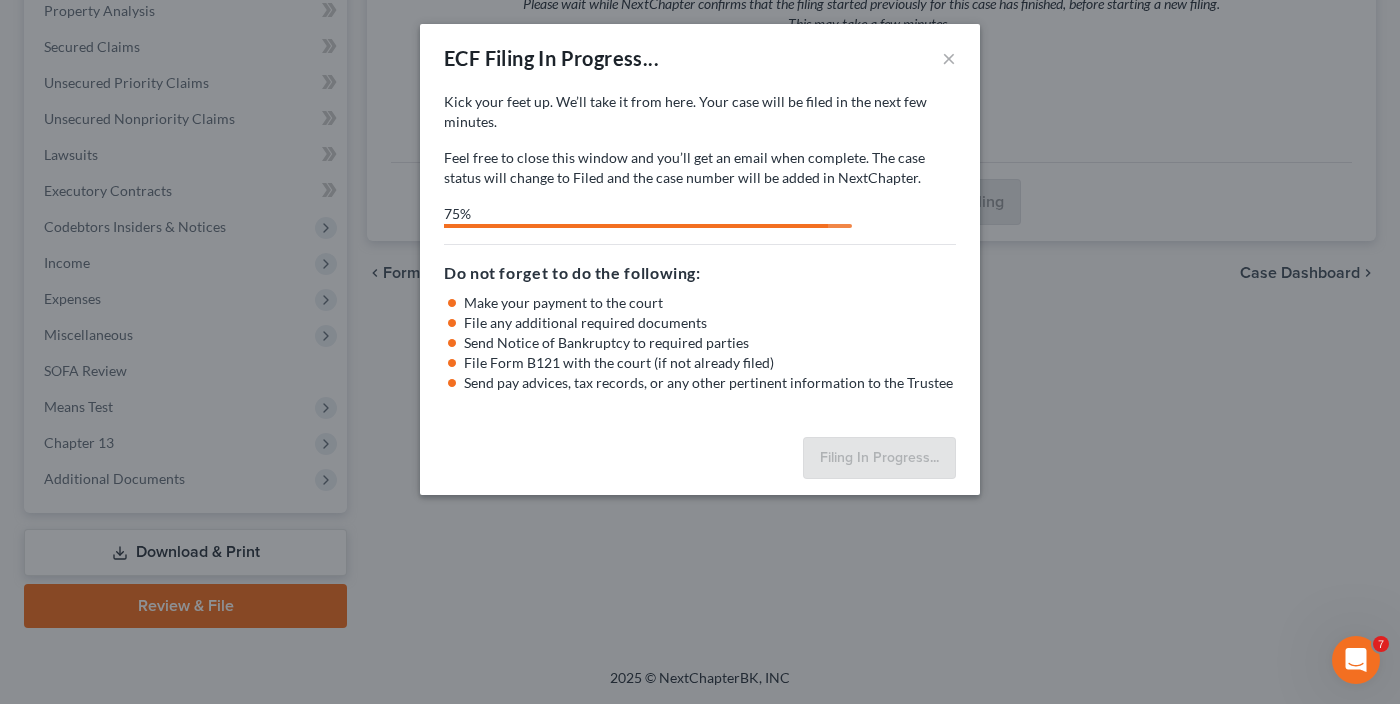 select on "0" 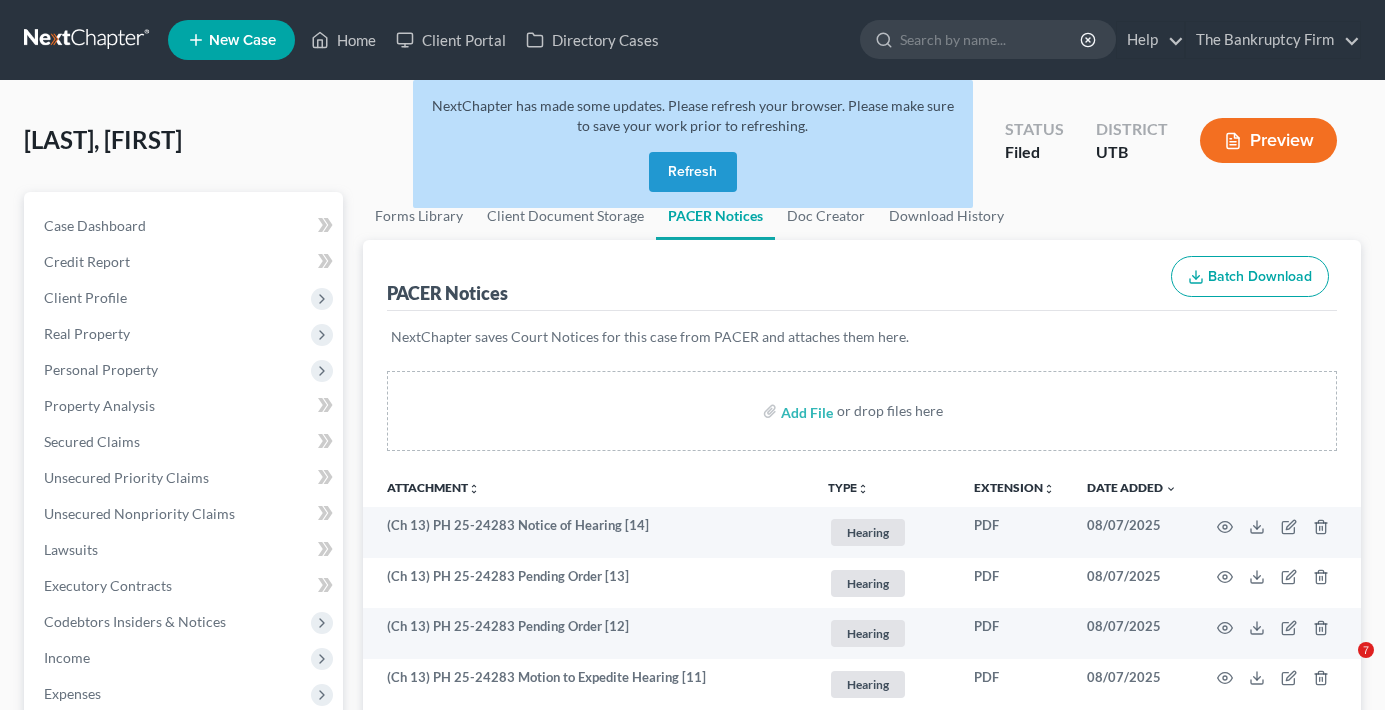 scroll, scrollTop: 0, scrollLeft: 0, axis: both 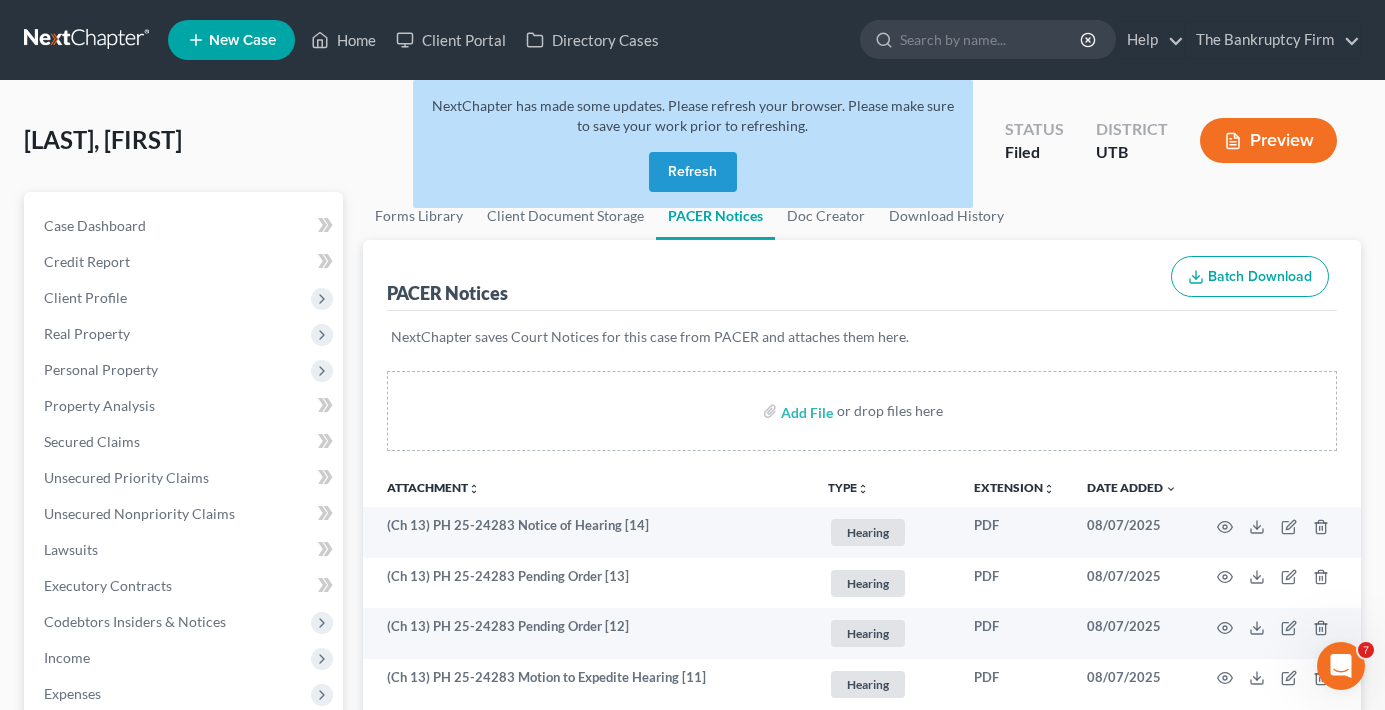 click on "Refresh" at bounding box center (693, 172) 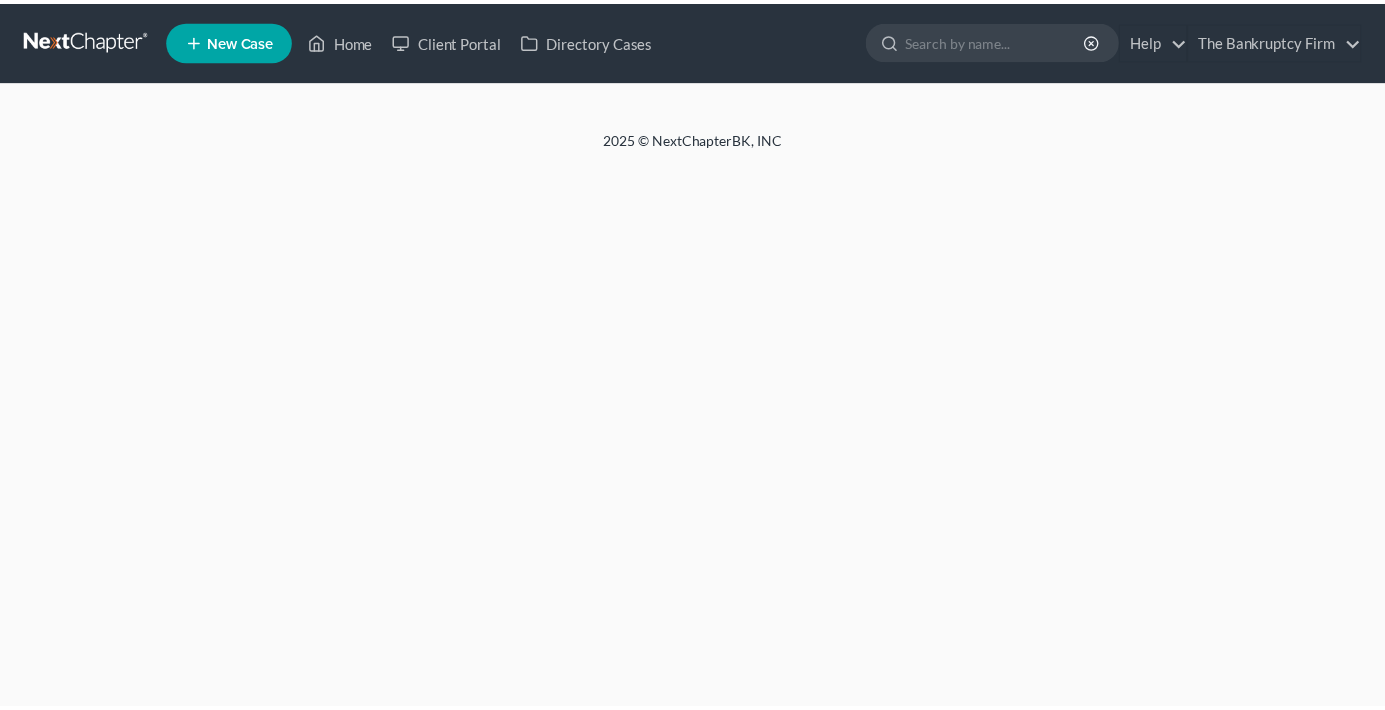 scroll, scrollTop: 0, scrollLeft: 0, axis: both 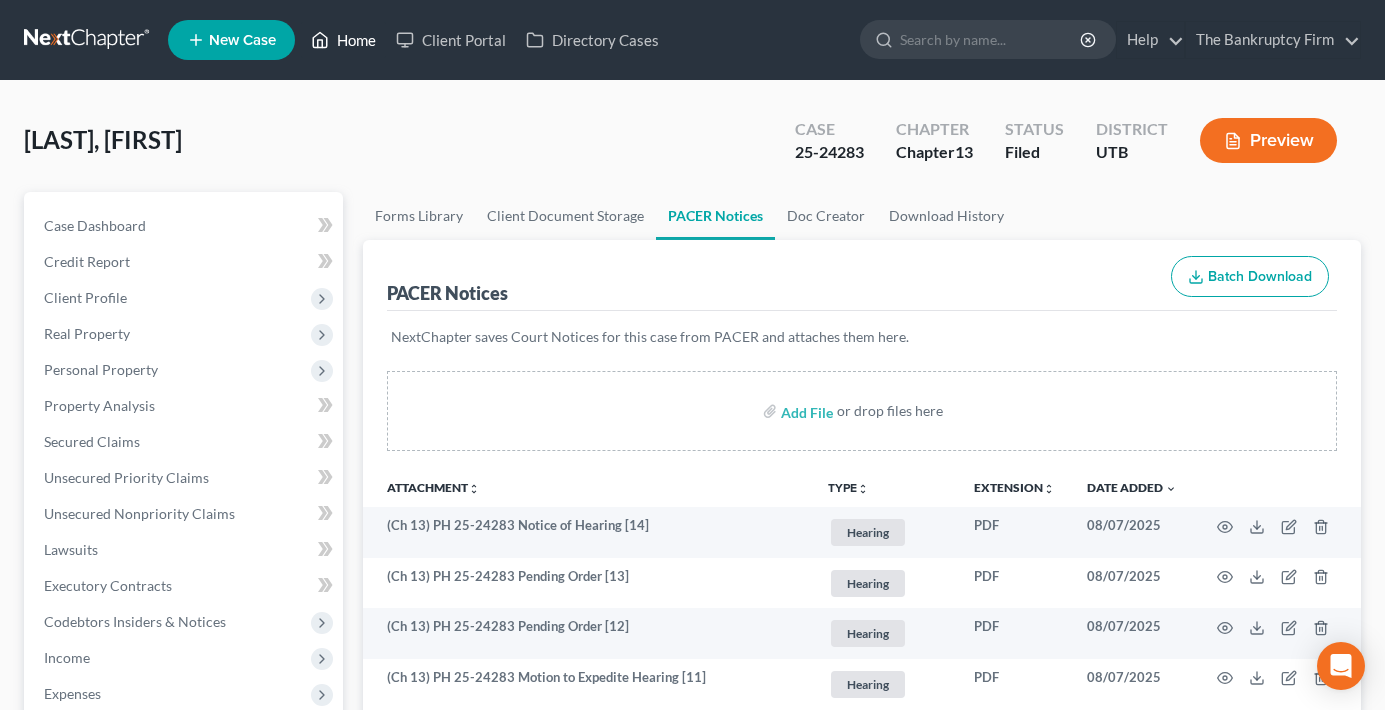 click on "Home" at bounding box center (343, 40) 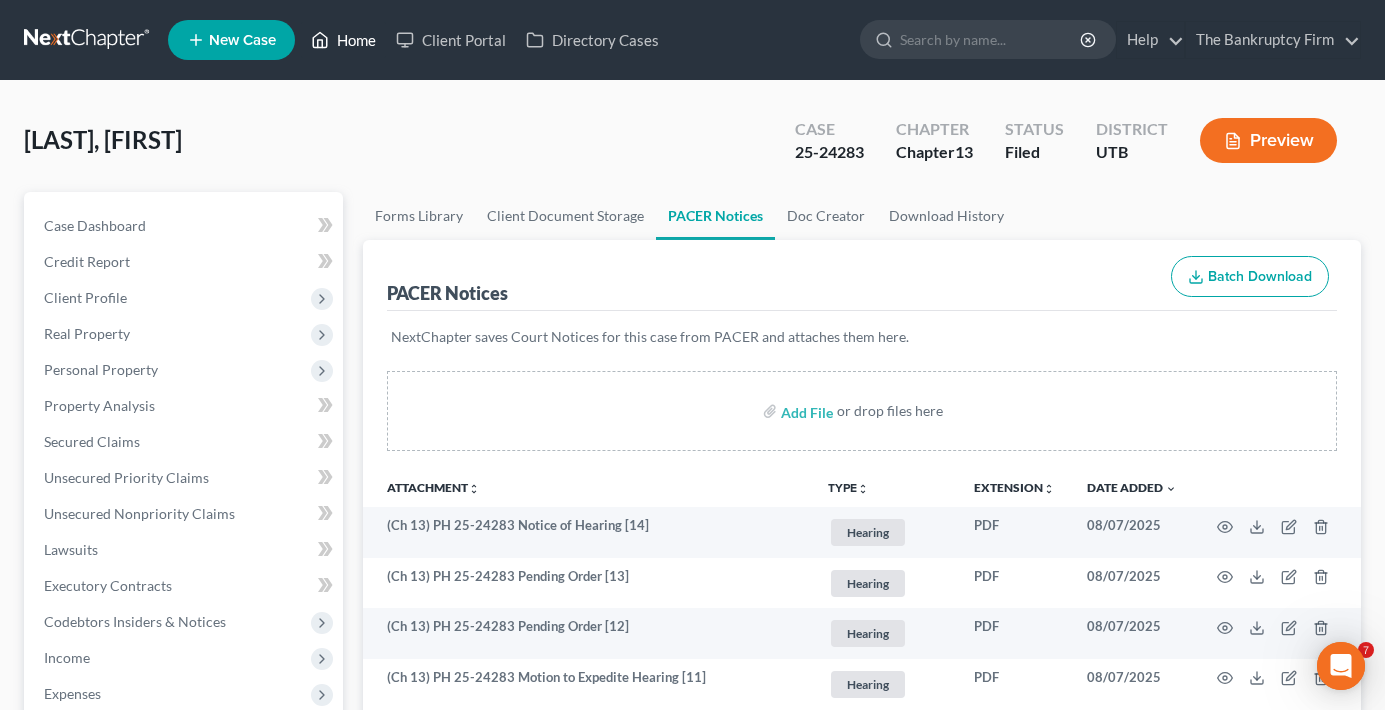 scroll, scrollTop: 0, scrollLeft: 0, axis: both 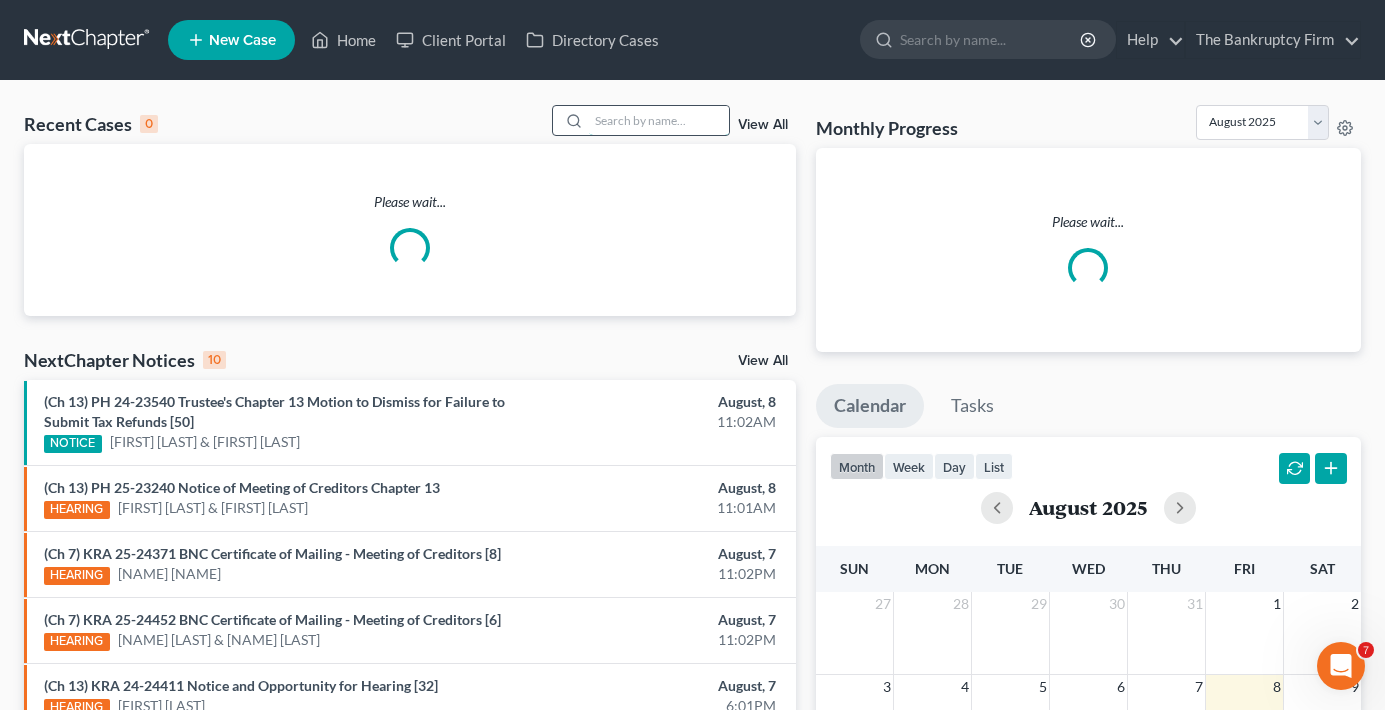 drag, startPoint x: 640, startPoint y: 115, endPoint x: 591, endPoint y: 124, distance: 49.819675 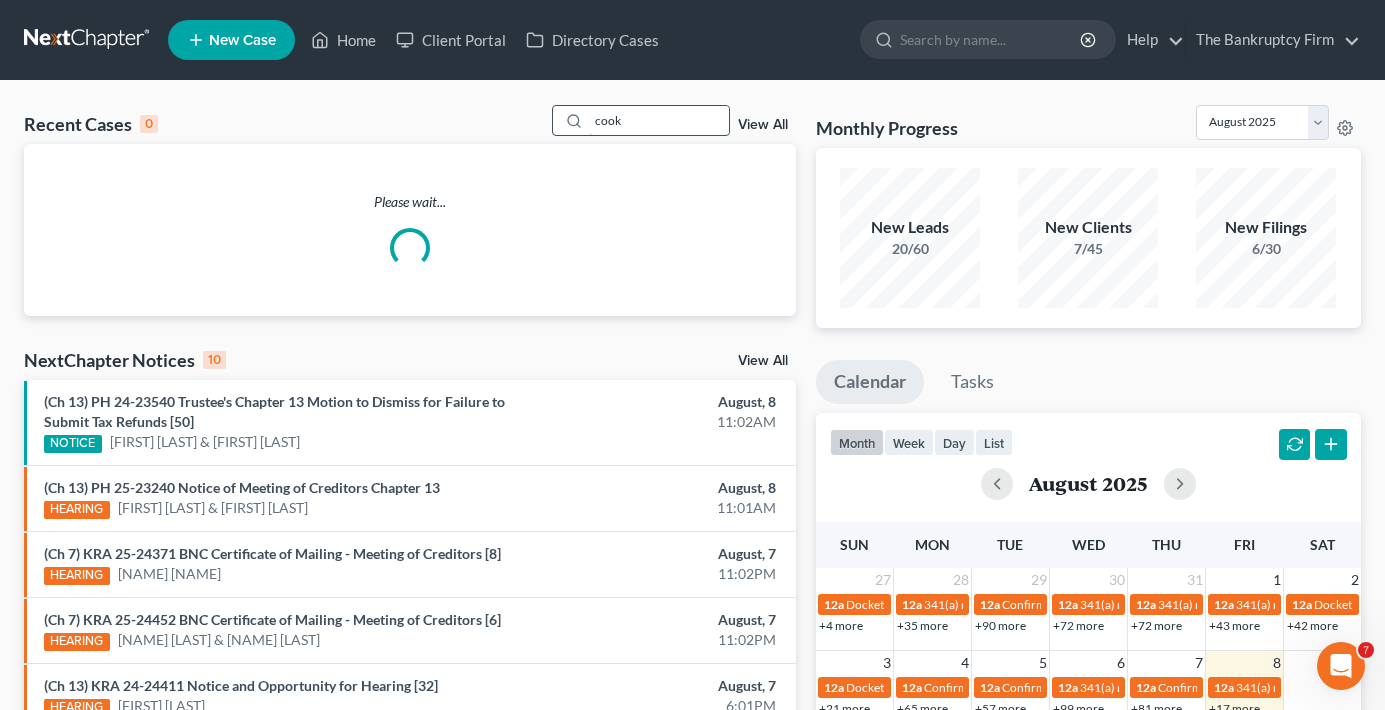 type on "cook" 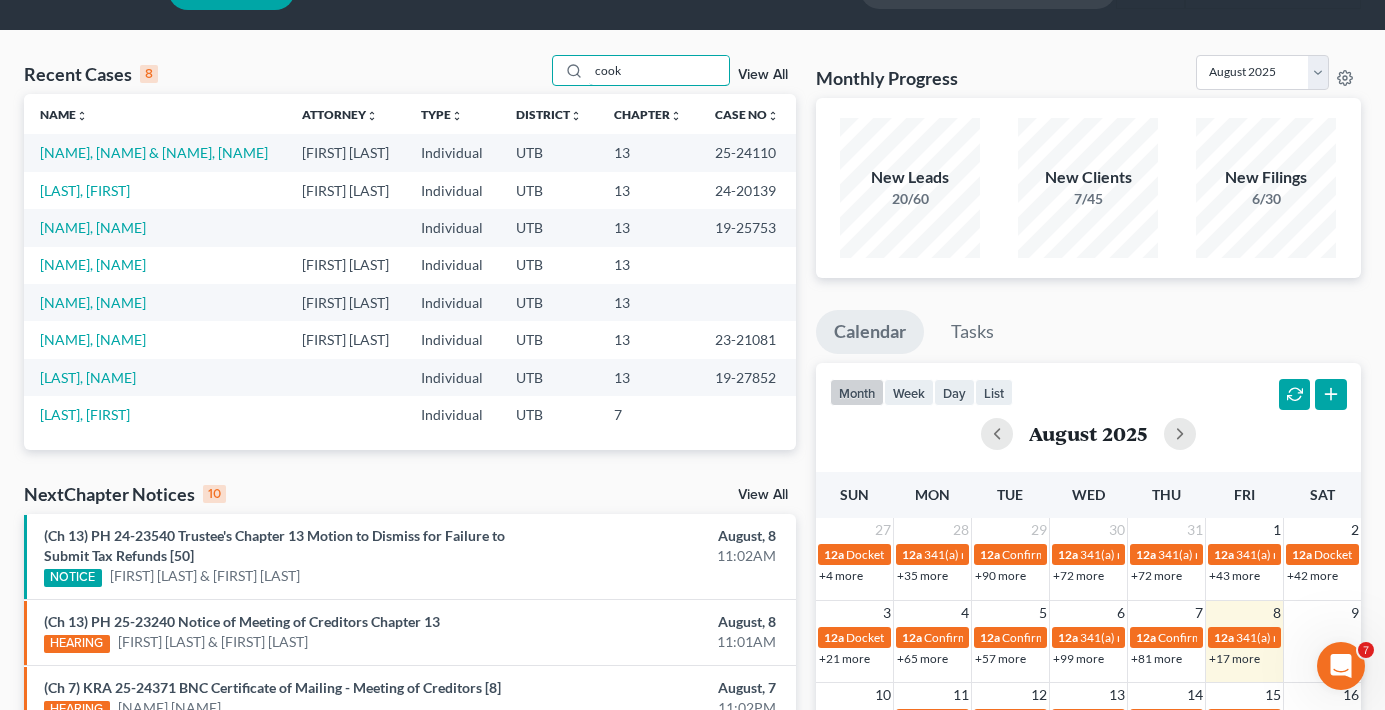 scroll, scrollTop: 0, scrollLeft: 0, axis: both 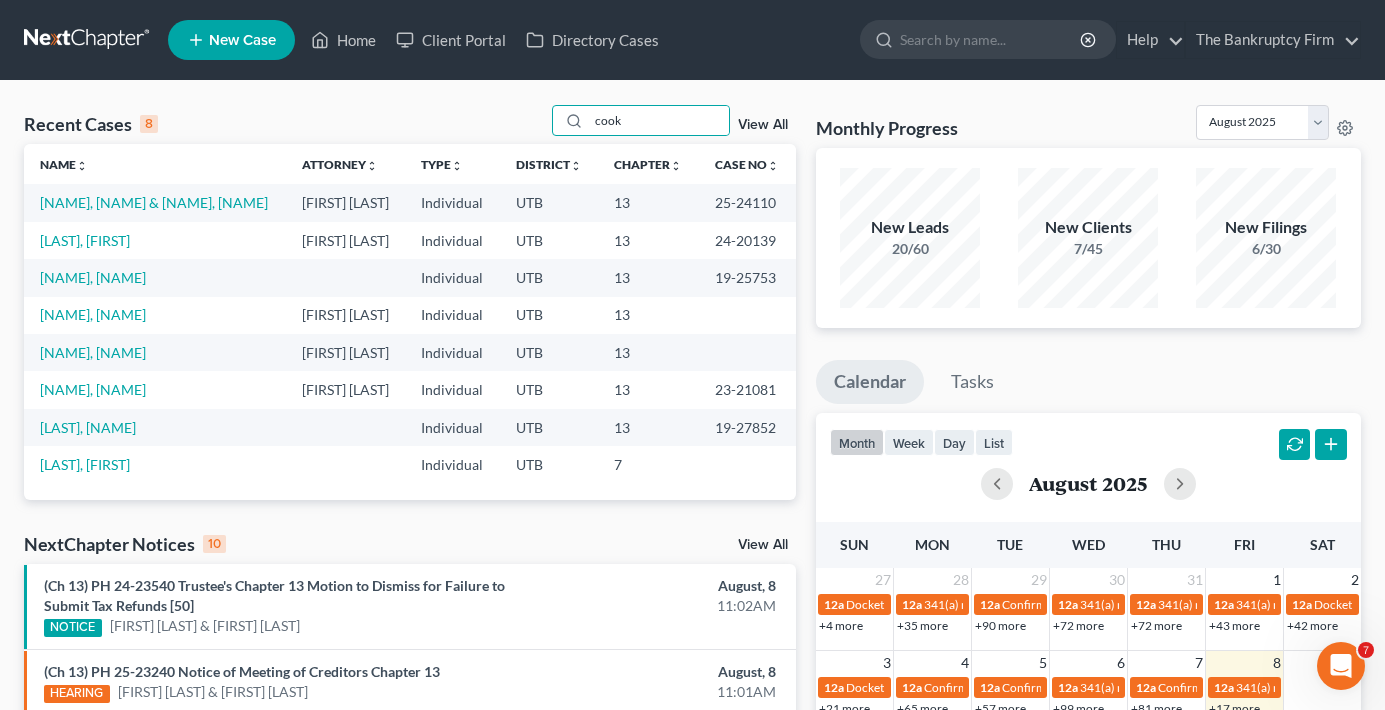 click on "View All" at bounding box center (763, 125) 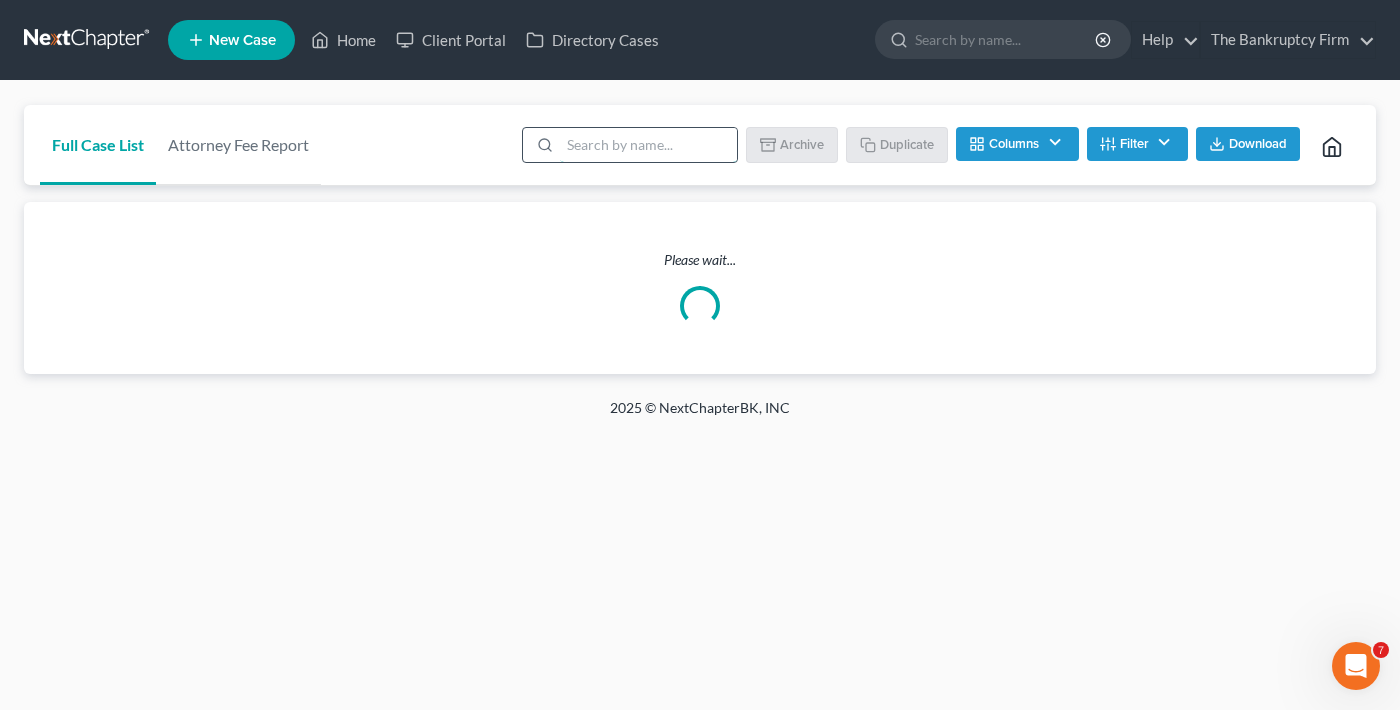 click at bounding box center (648, 145) 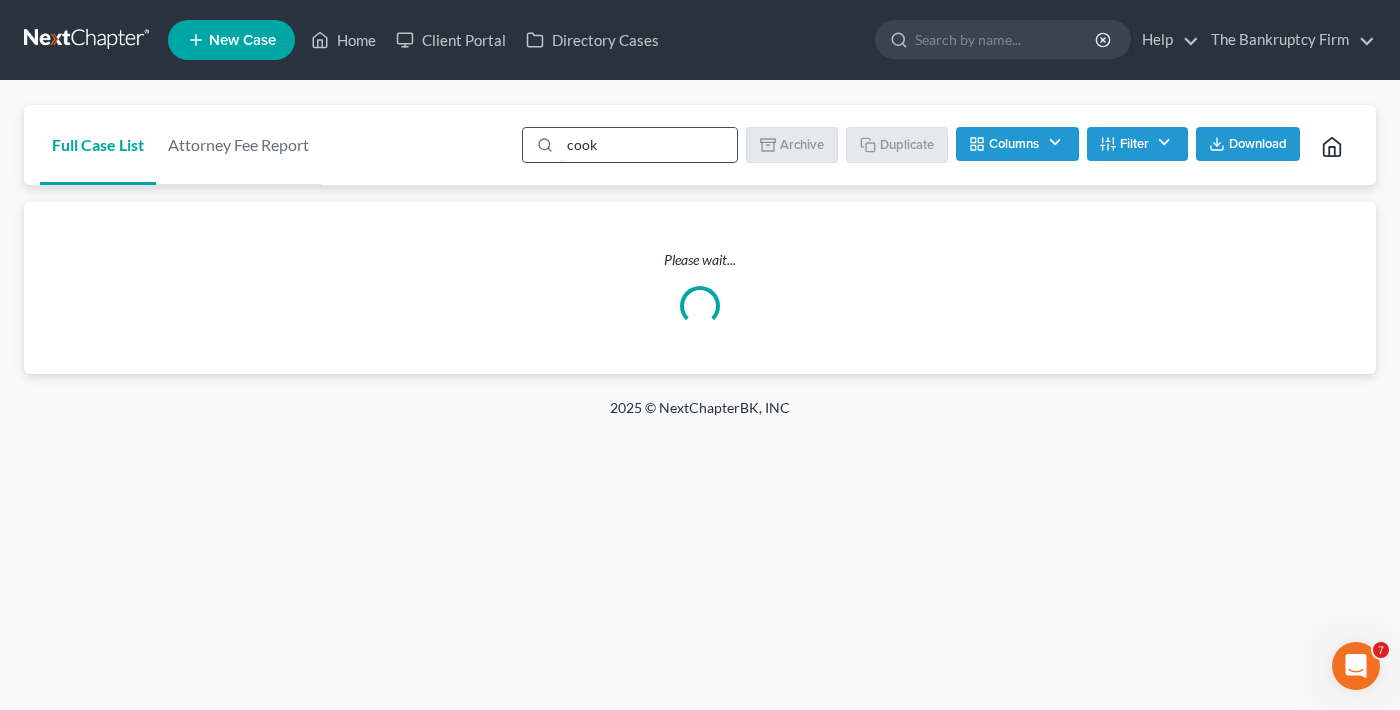 type on "cook" 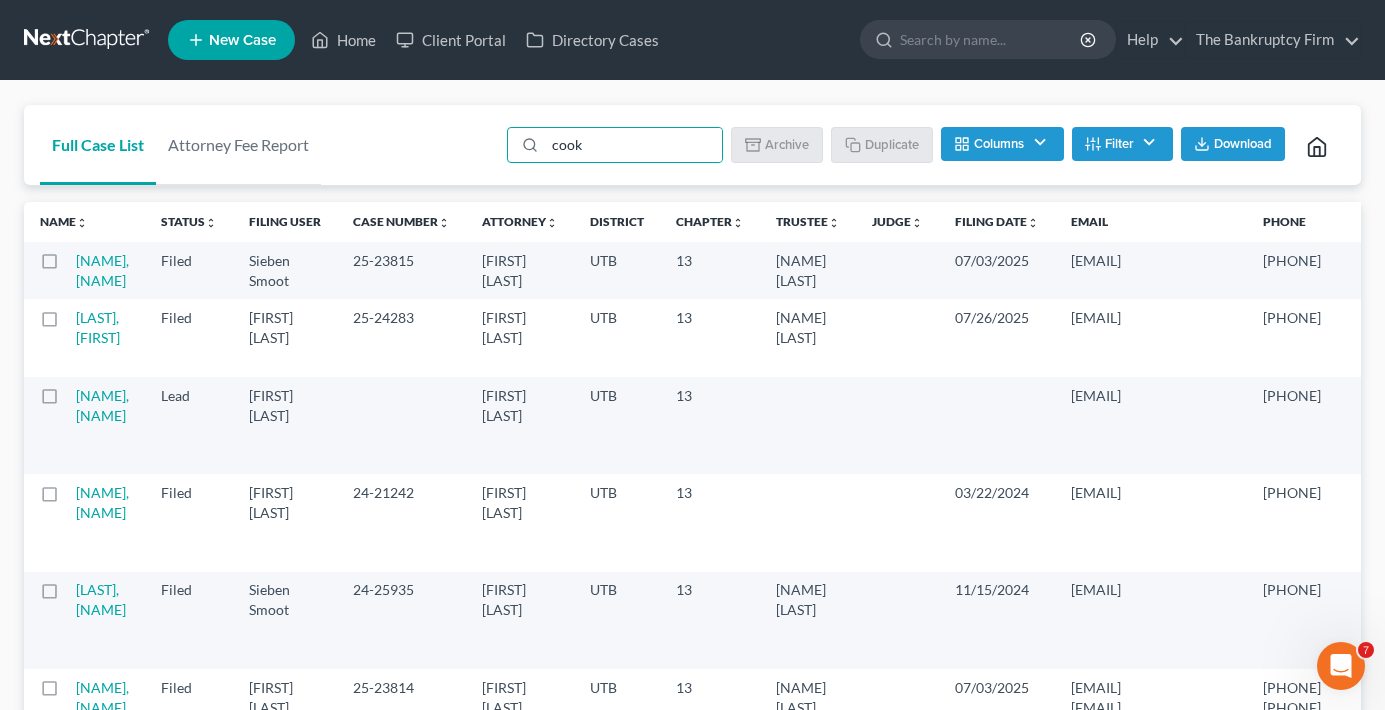 click on "Filter" at bounding box center (1122, 144) 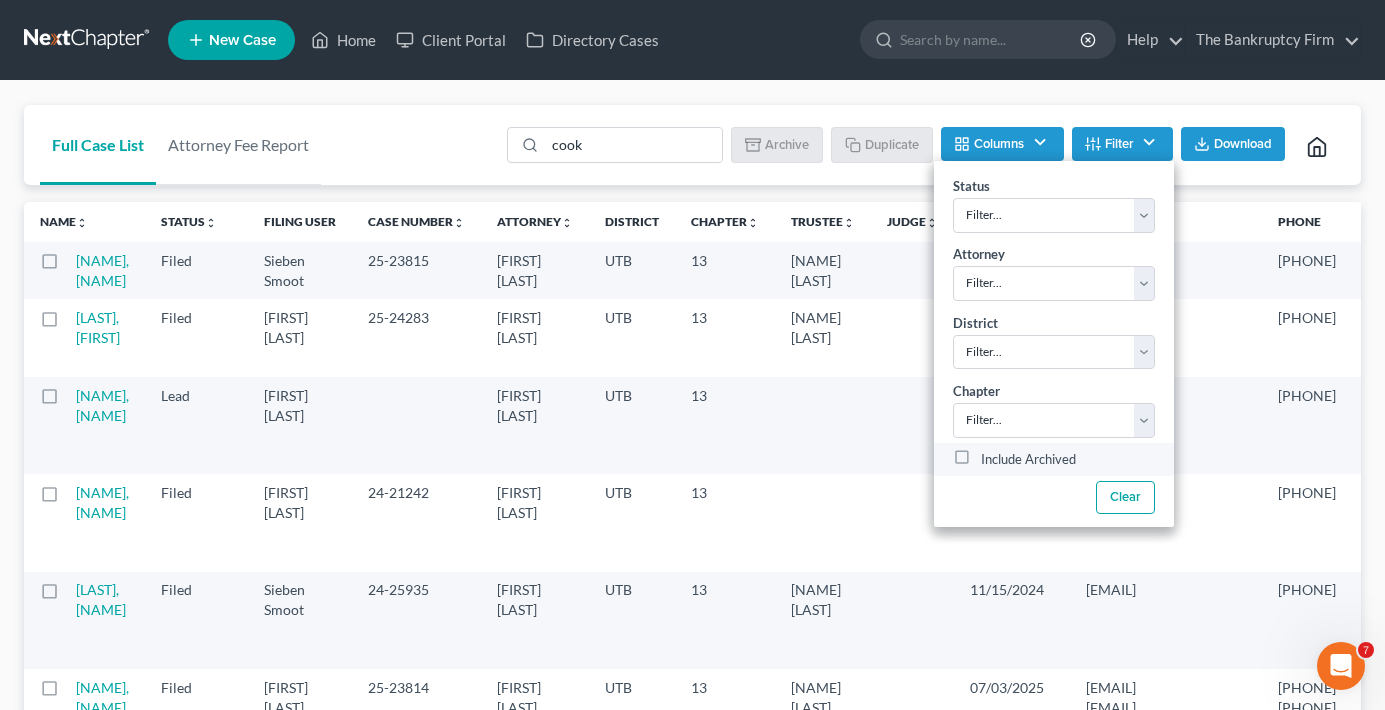 click on "Include Archived" at bounding box center (1028, 460) 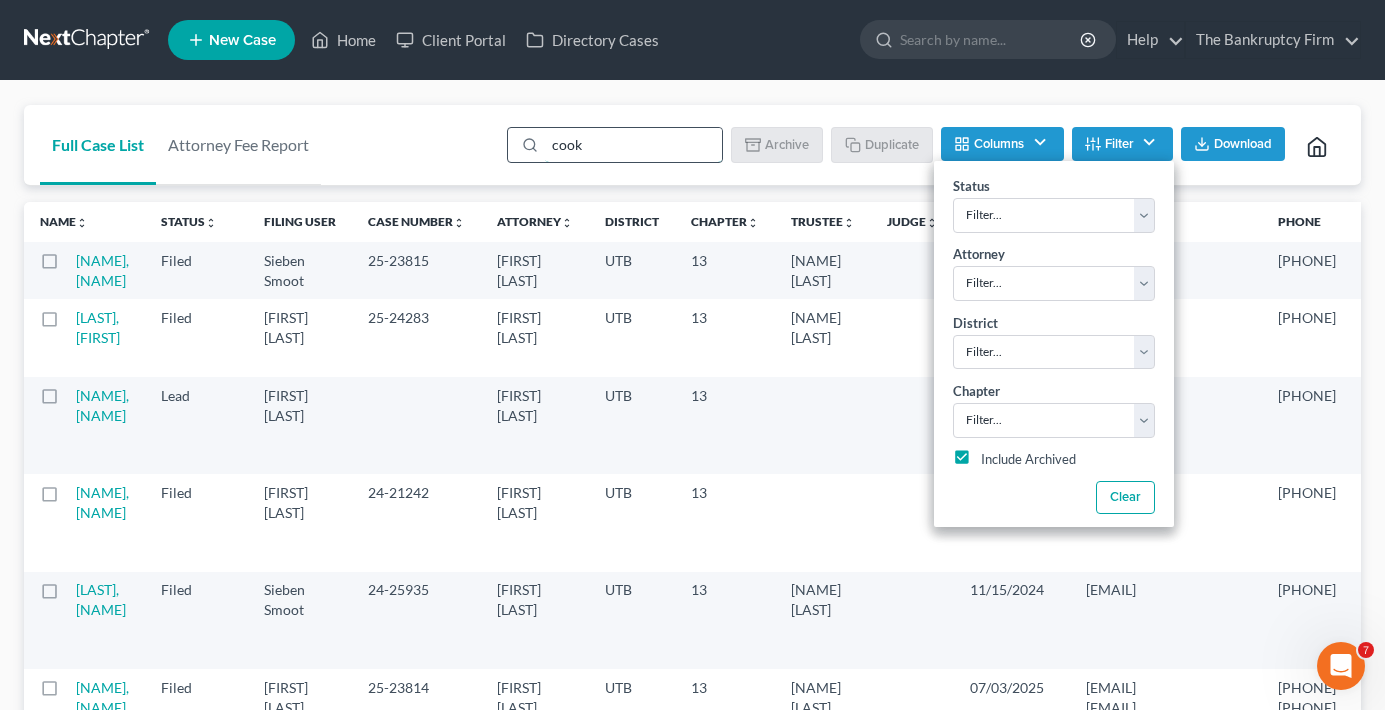 click on "cook" at bounding box center [633, 145] 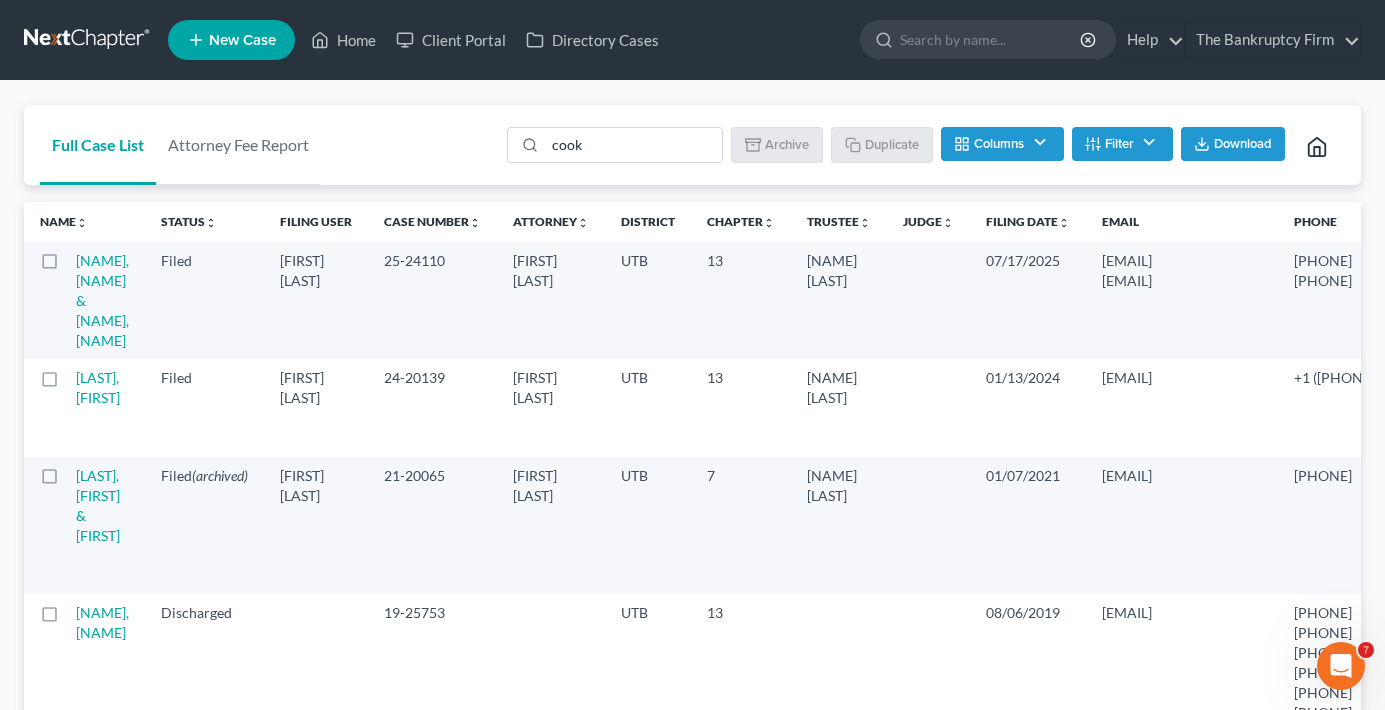 click at bounding box center (693, 80) 